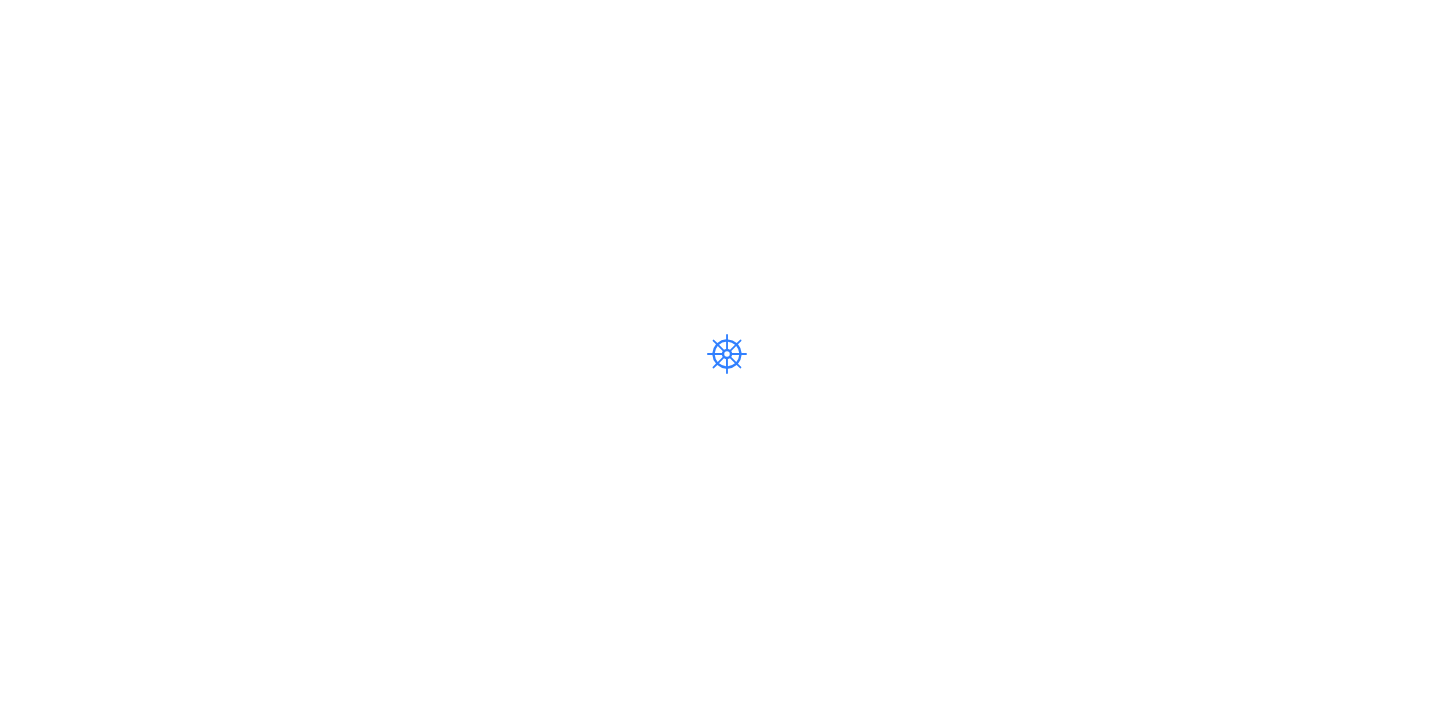 scroll, scrollTop: 0, scrollLeft: 0, axis: both 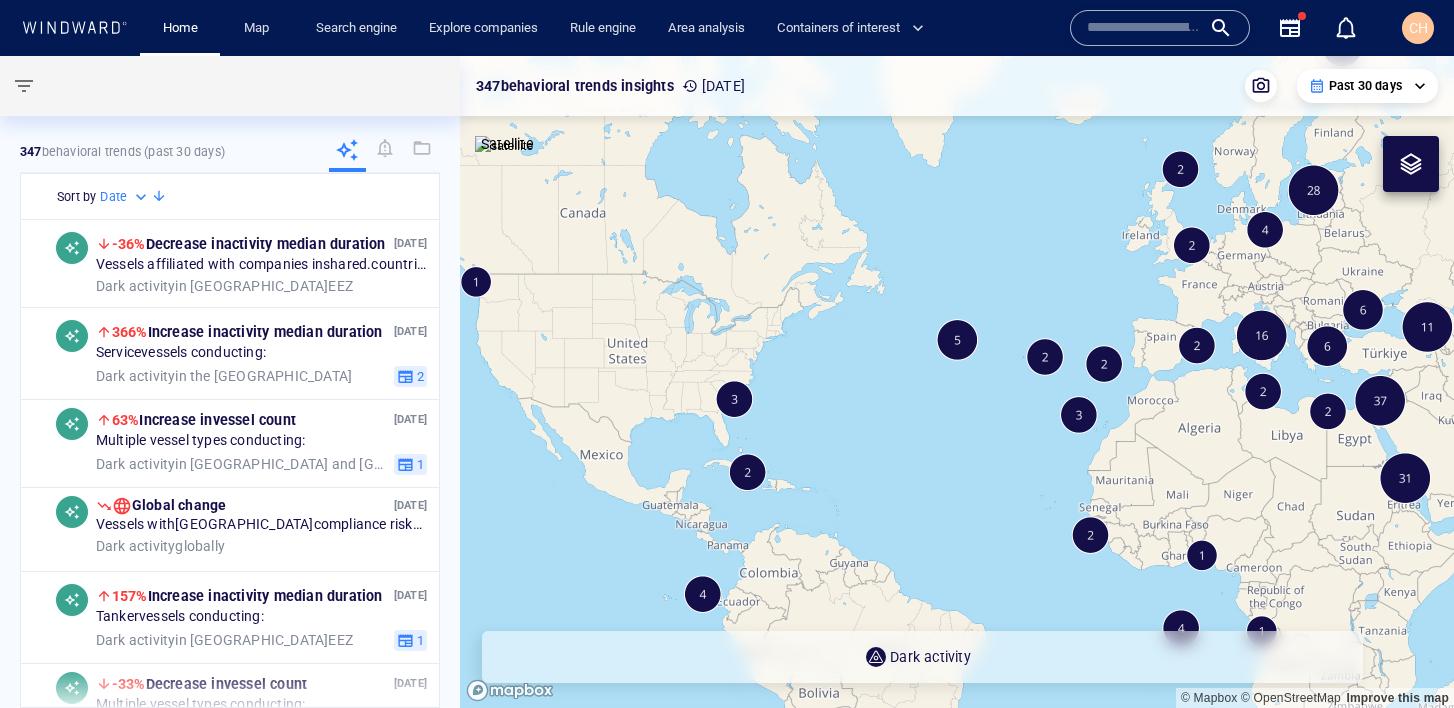 click 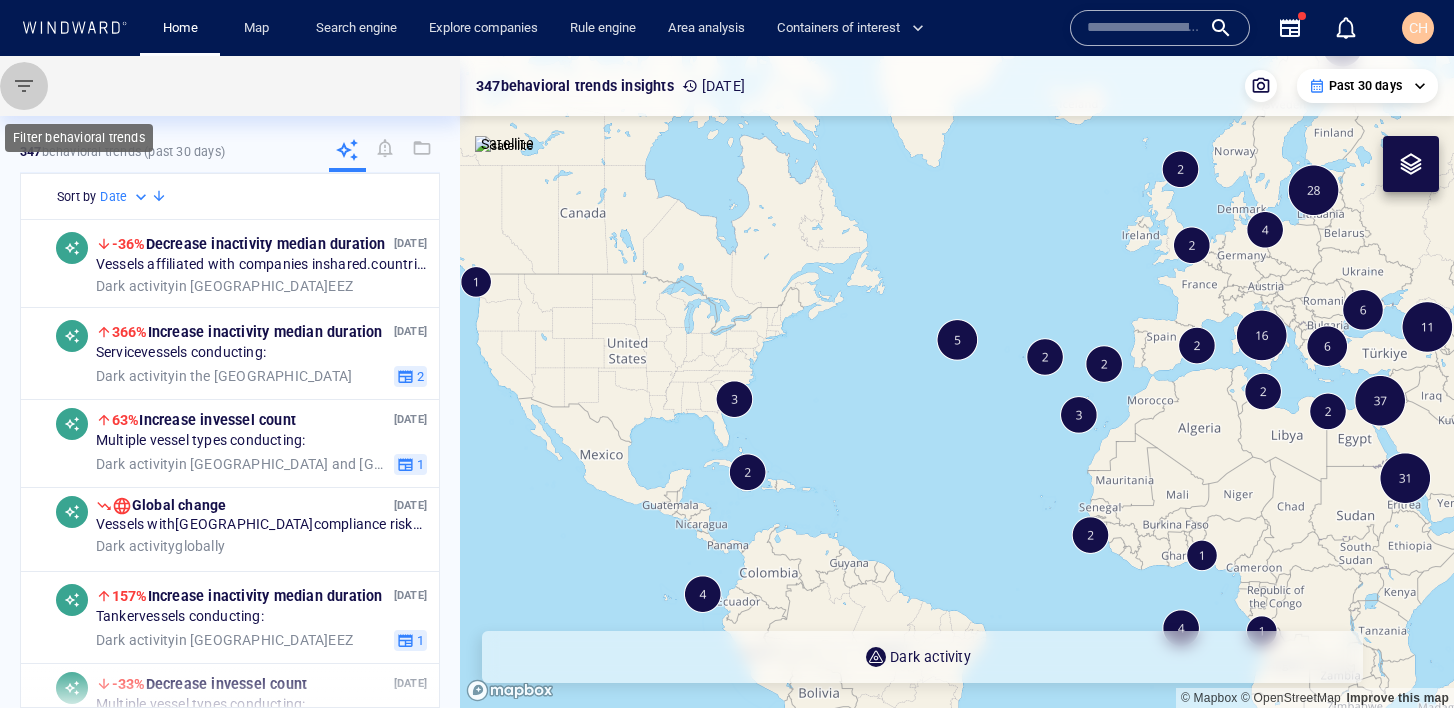 click at bounding box center (24, 86) 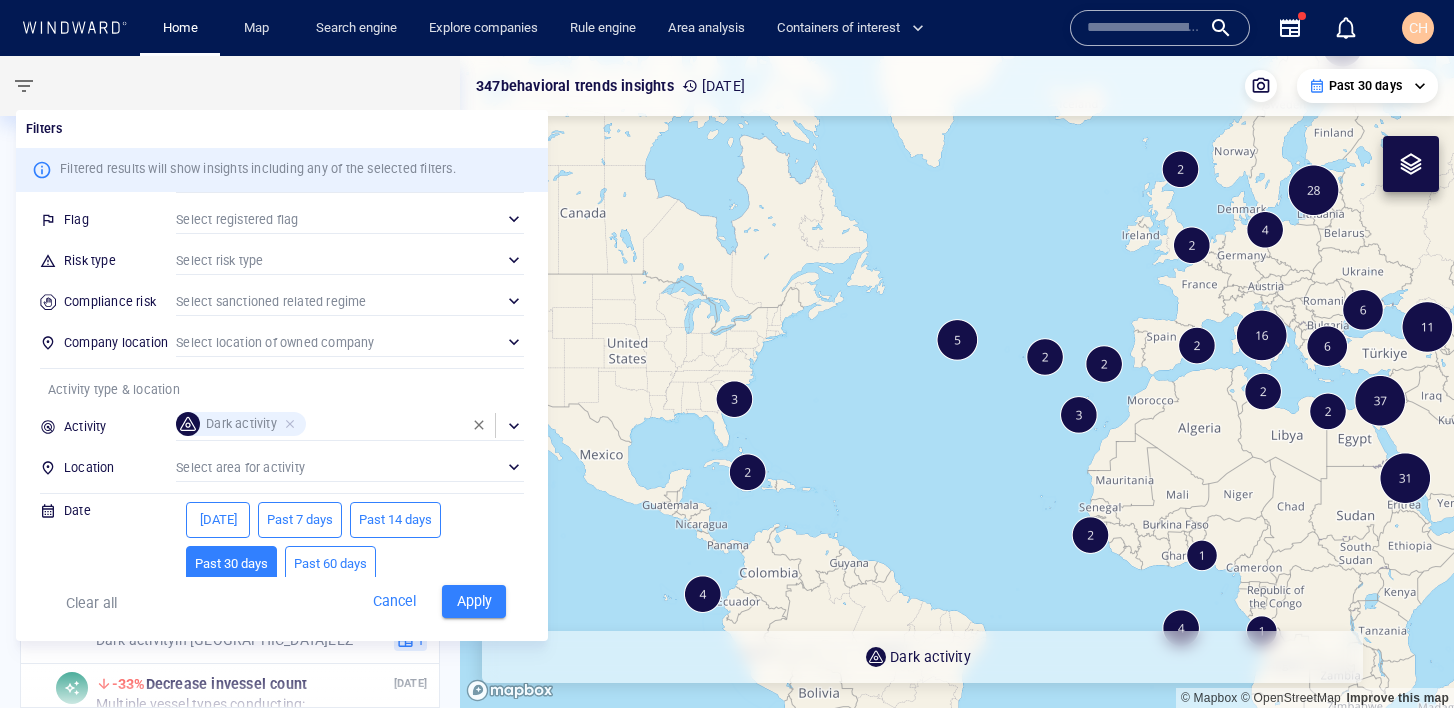 scroll, scrollTop: 221, scrollLeft: 0, axis: vertical 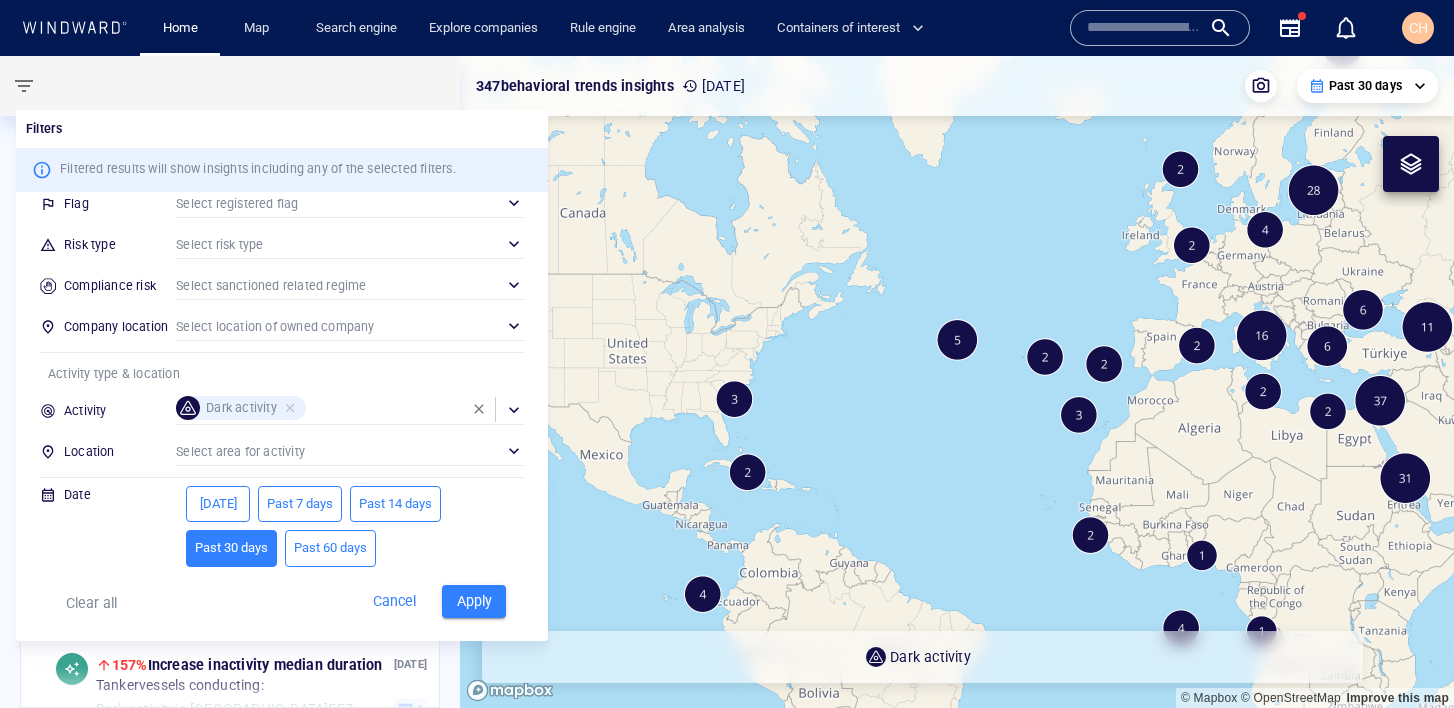 drag, startPoint x: 285, startPoint y: 409, endPoint x: 309, endPoint y: 411, distance: 24.083189 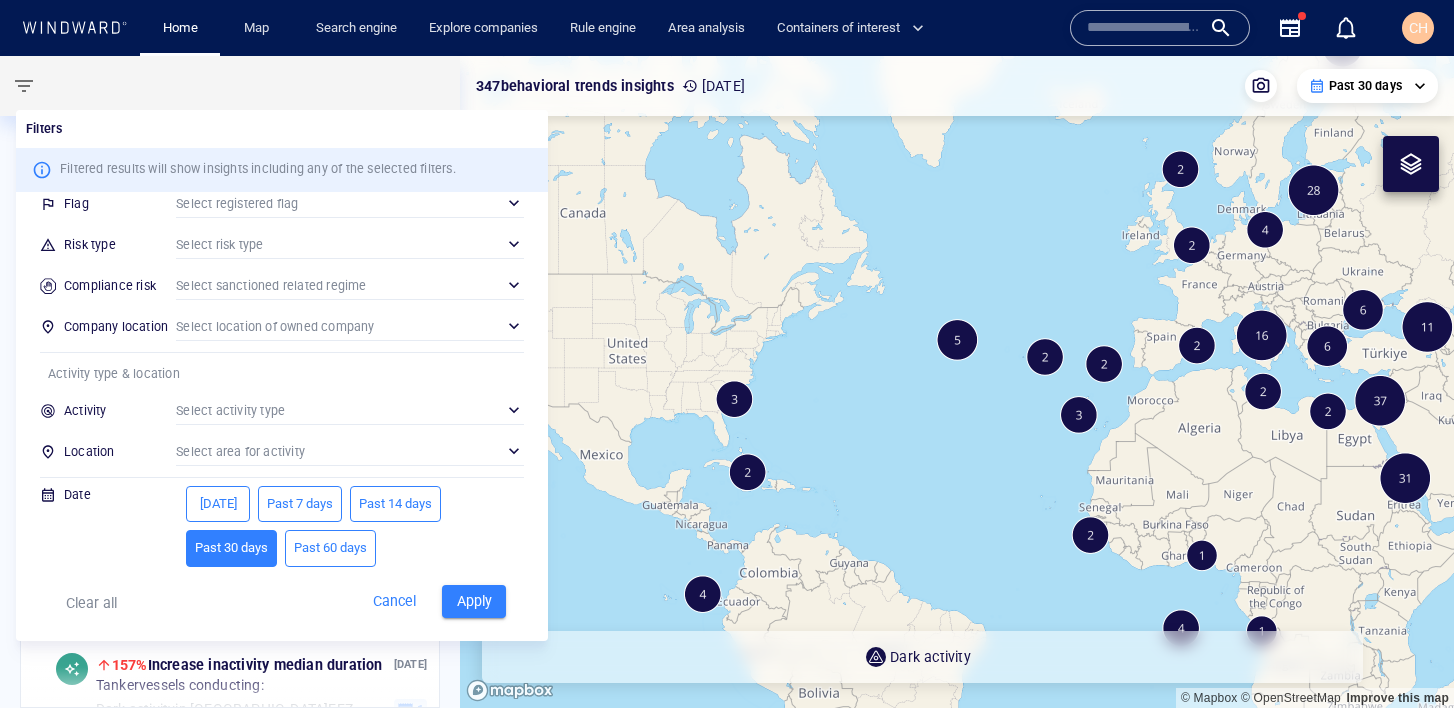click on "​" at bounding box center [350, 410] 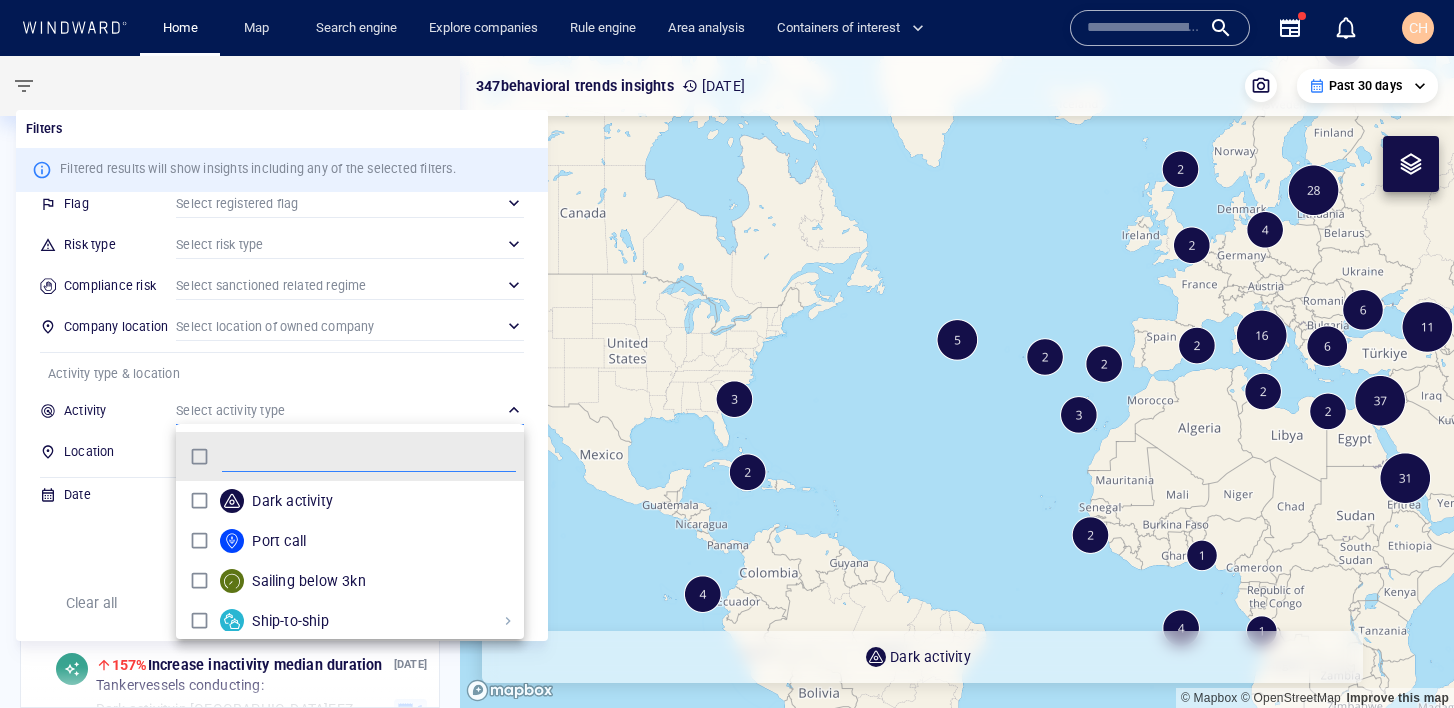 scroll, scrollTop: 0, scrollLeft: 1, axis: horizontal 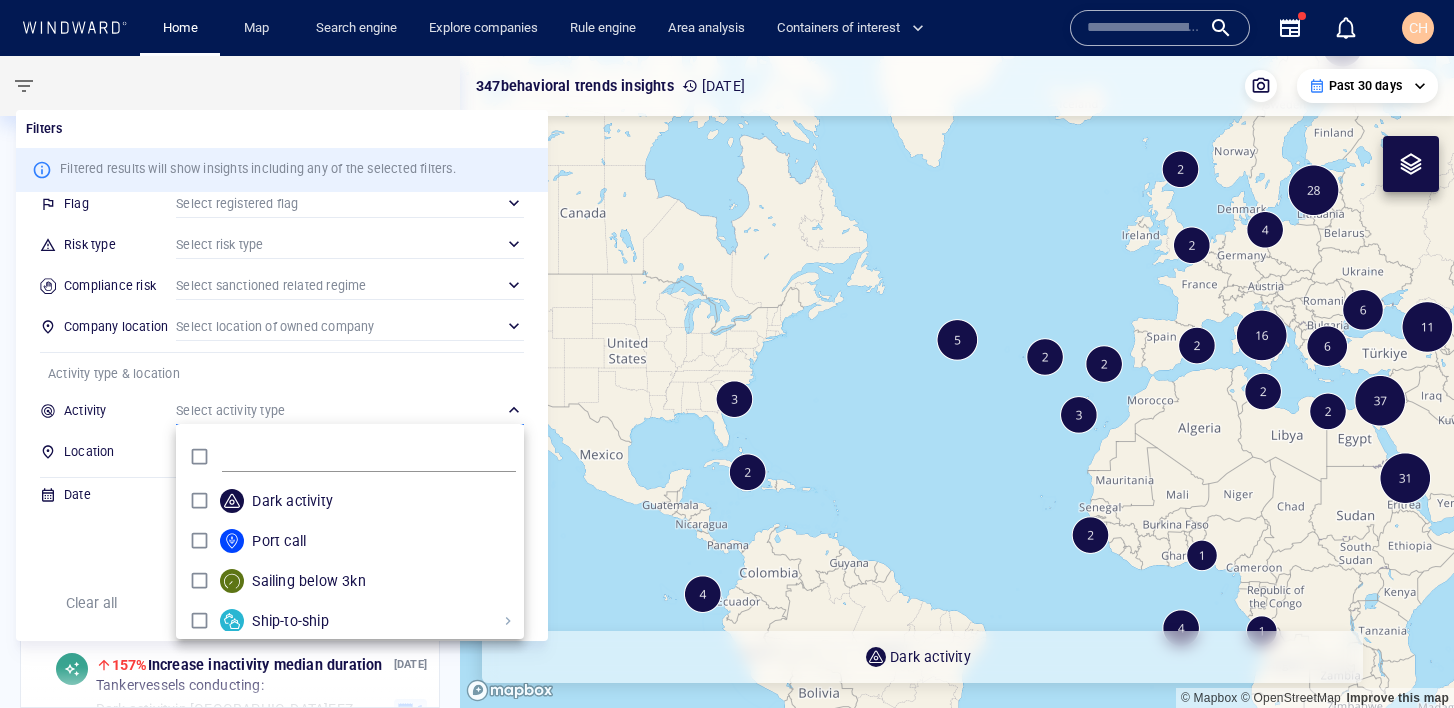 click at bounding box center [727, 354] 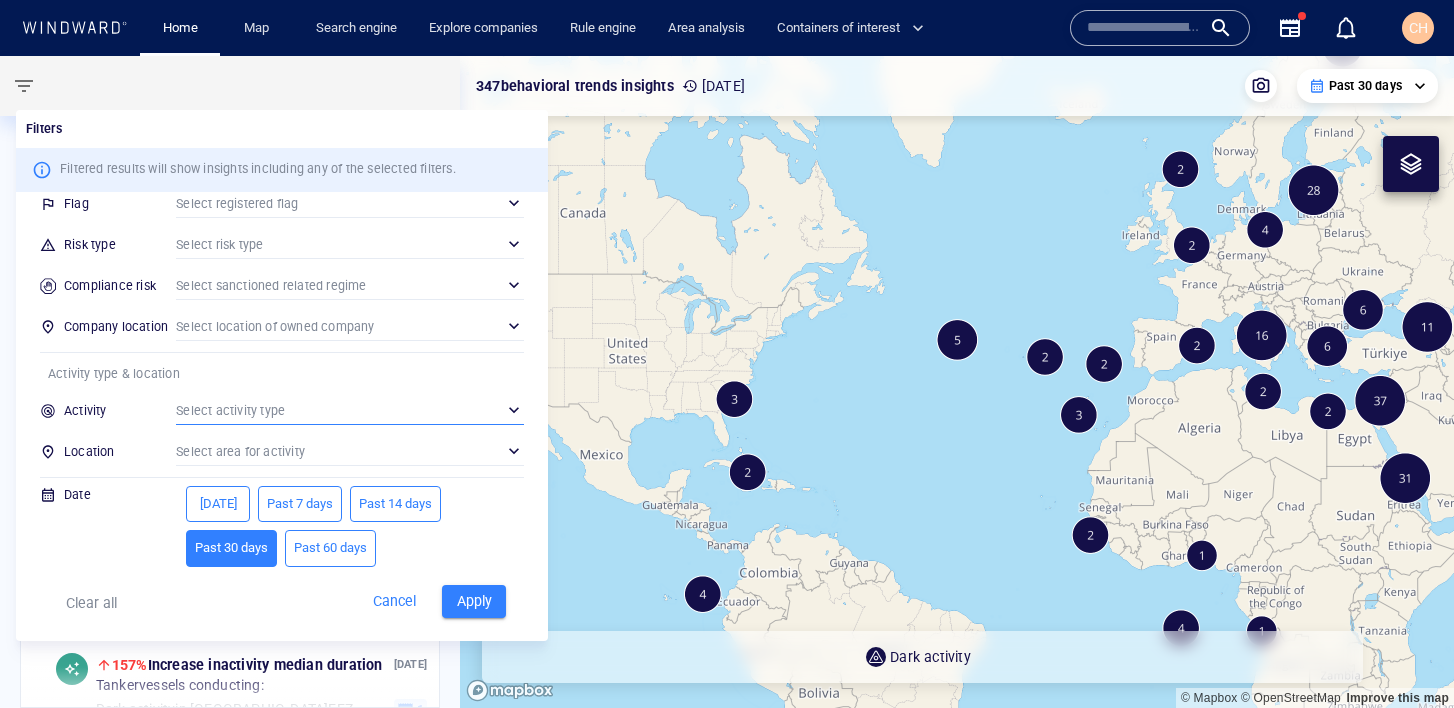click on "​" at bounding box center [350, 244] 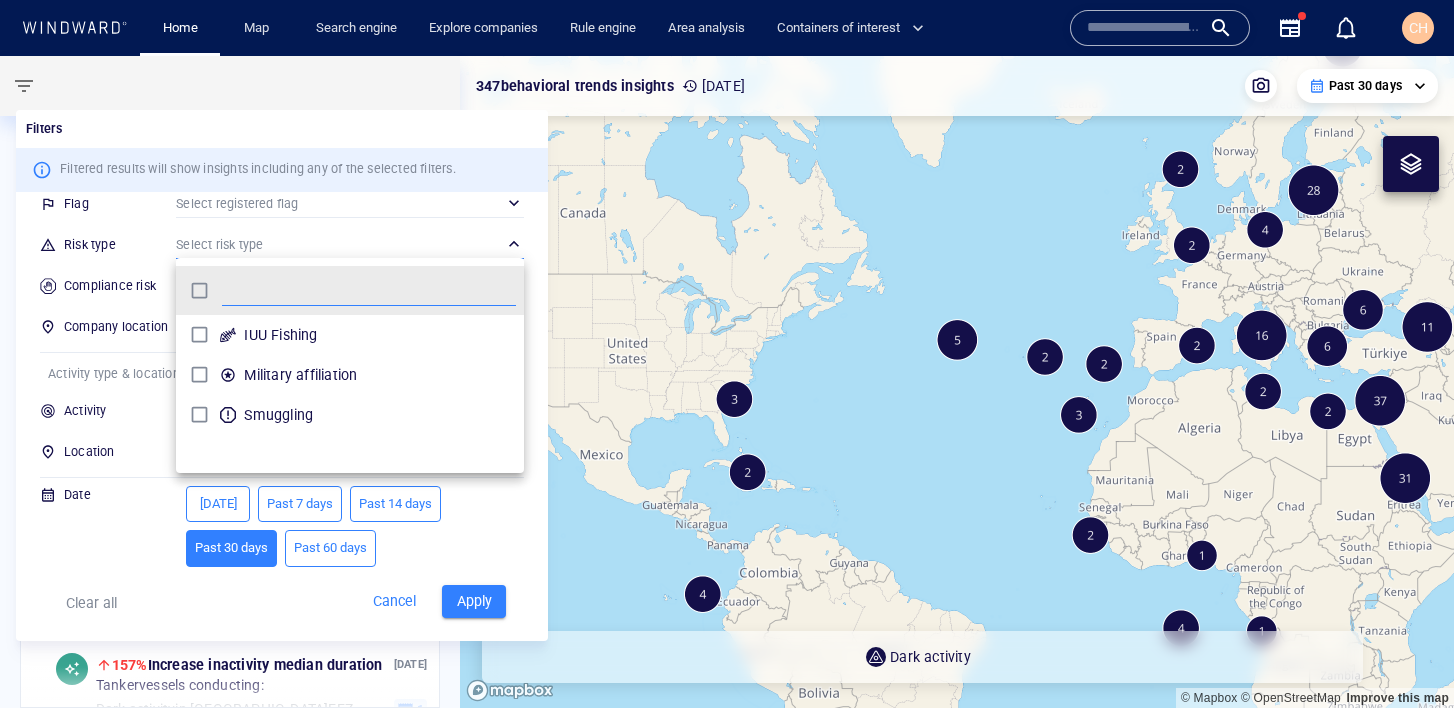 scroll, scrollTop: 0, scrollLeft: 1, axis: horizontal 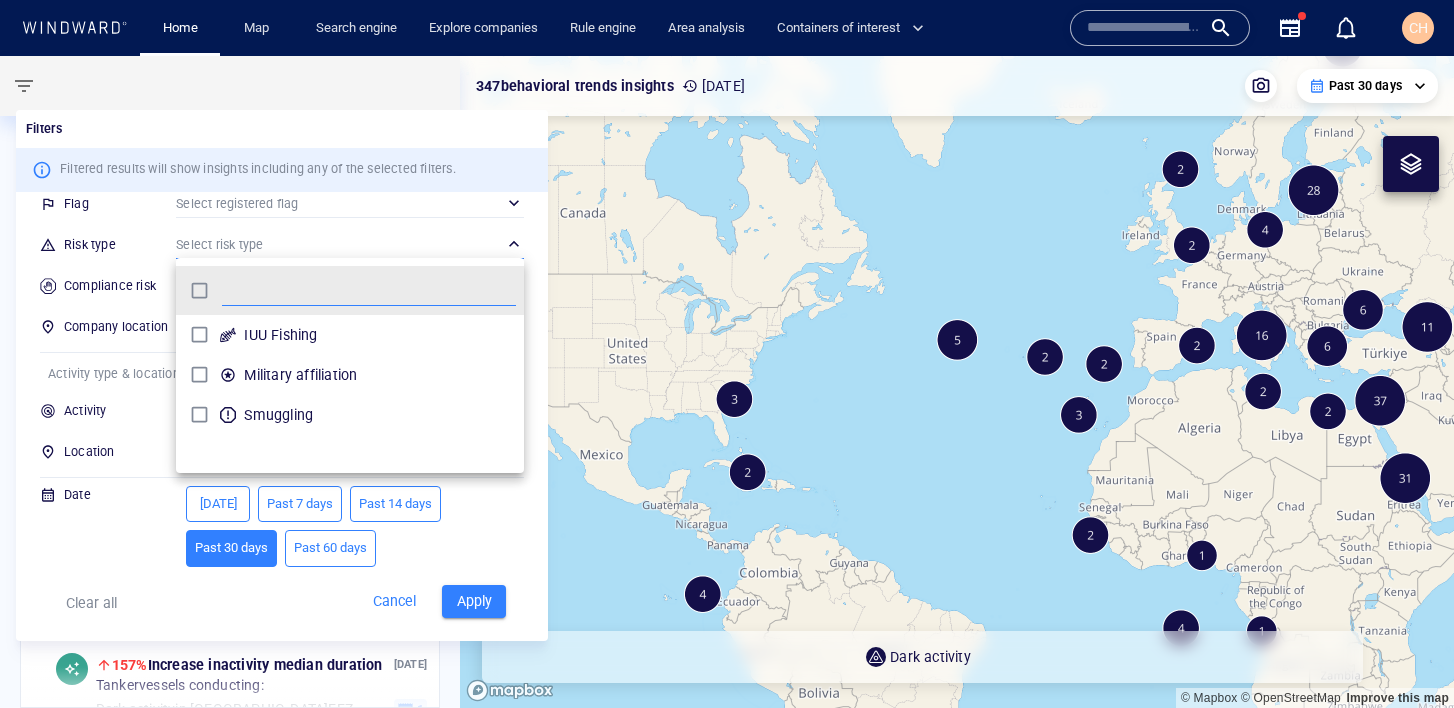 drag, startPoint x: 480, startPoint y: 556, endPoint x: 490, endPoint y: 582, distance: 27.856777 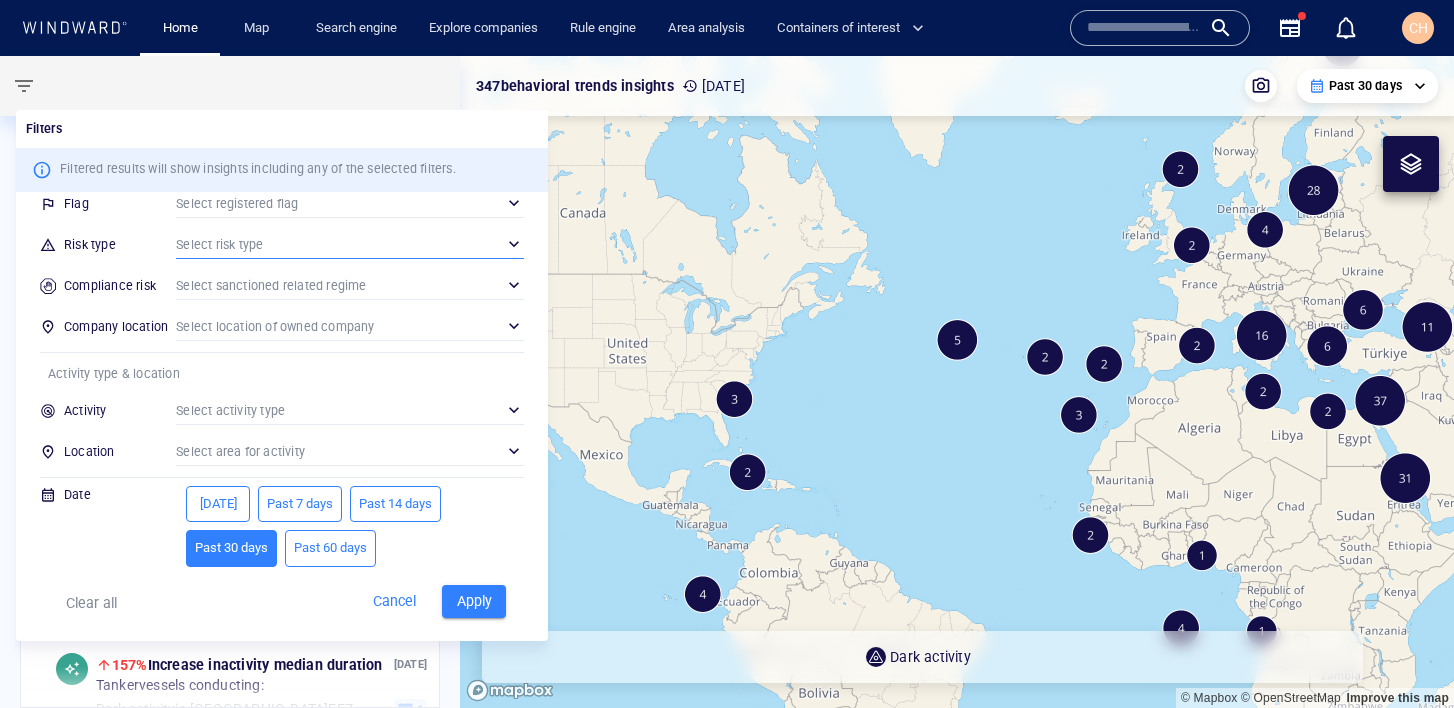 click on "IUU Fishing Military affiliation Smuggling" at bounding box center [727, 354] 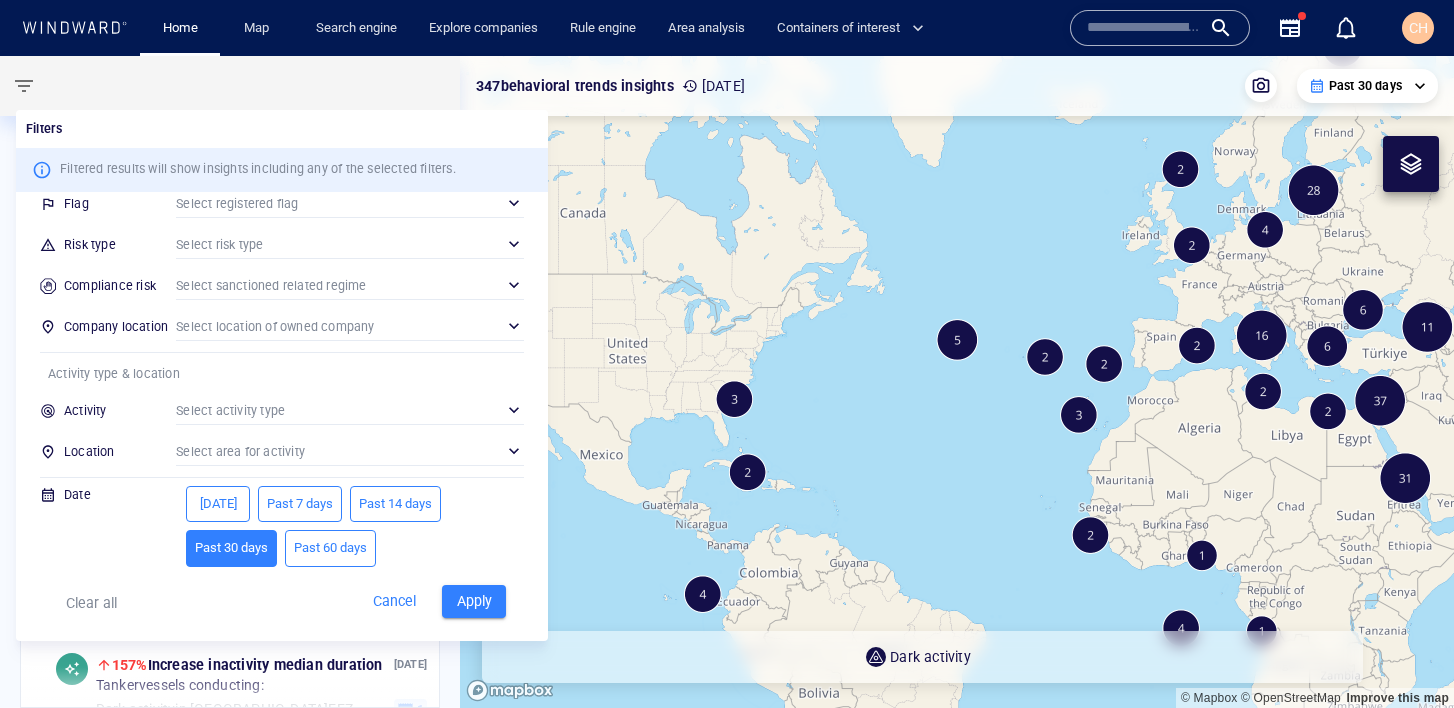 click on "Apply" at bounding box center (474, 601) 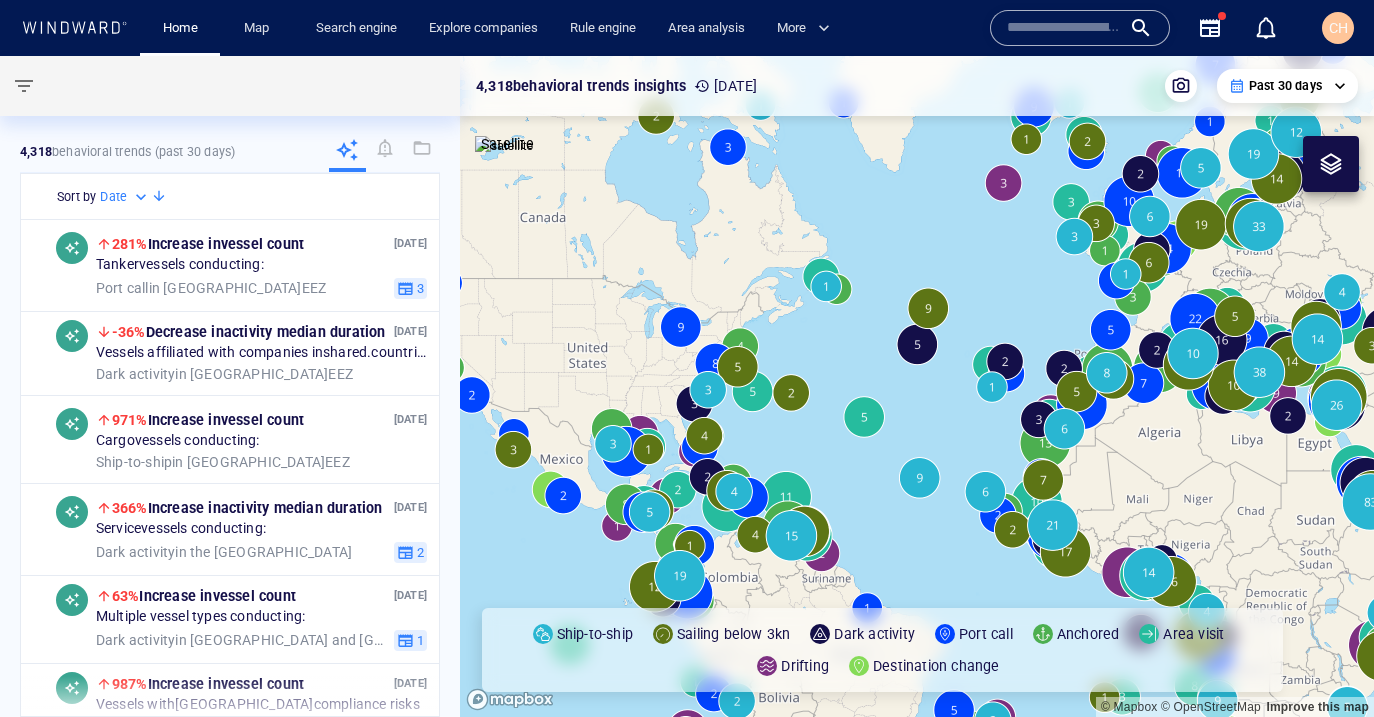 drag, startPoint x: 980, startPoint y: 310, endPoint x: 817, endPoint y: 291, distance: 164.10362 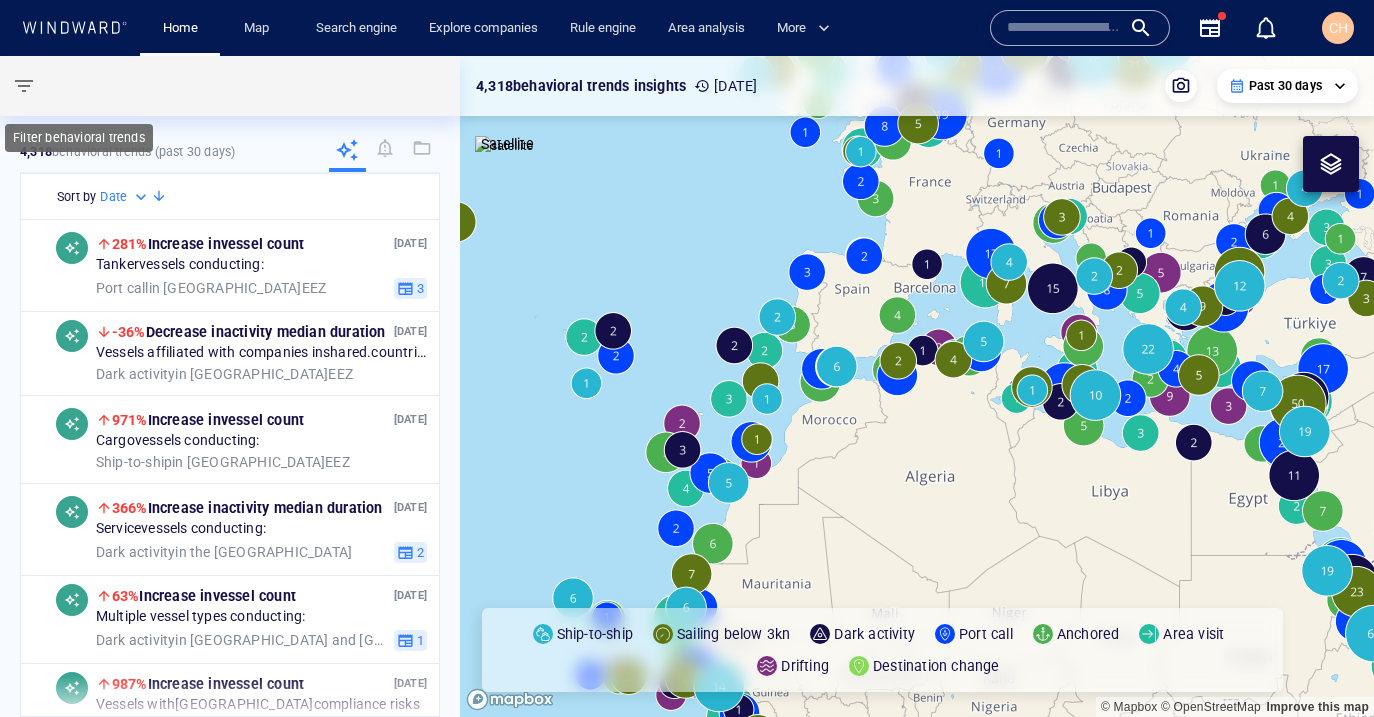 click at bounding box center (24, 86) 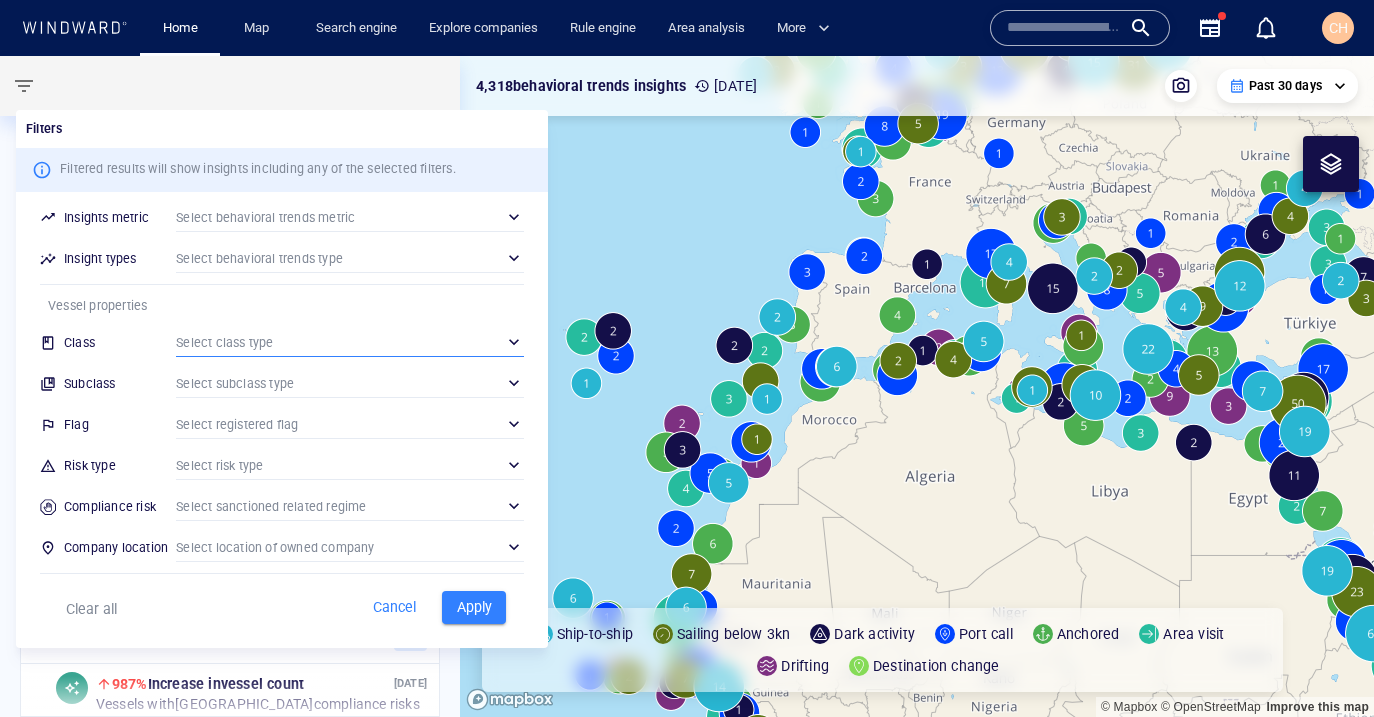 click on "​" at bounding box center (350, 342) 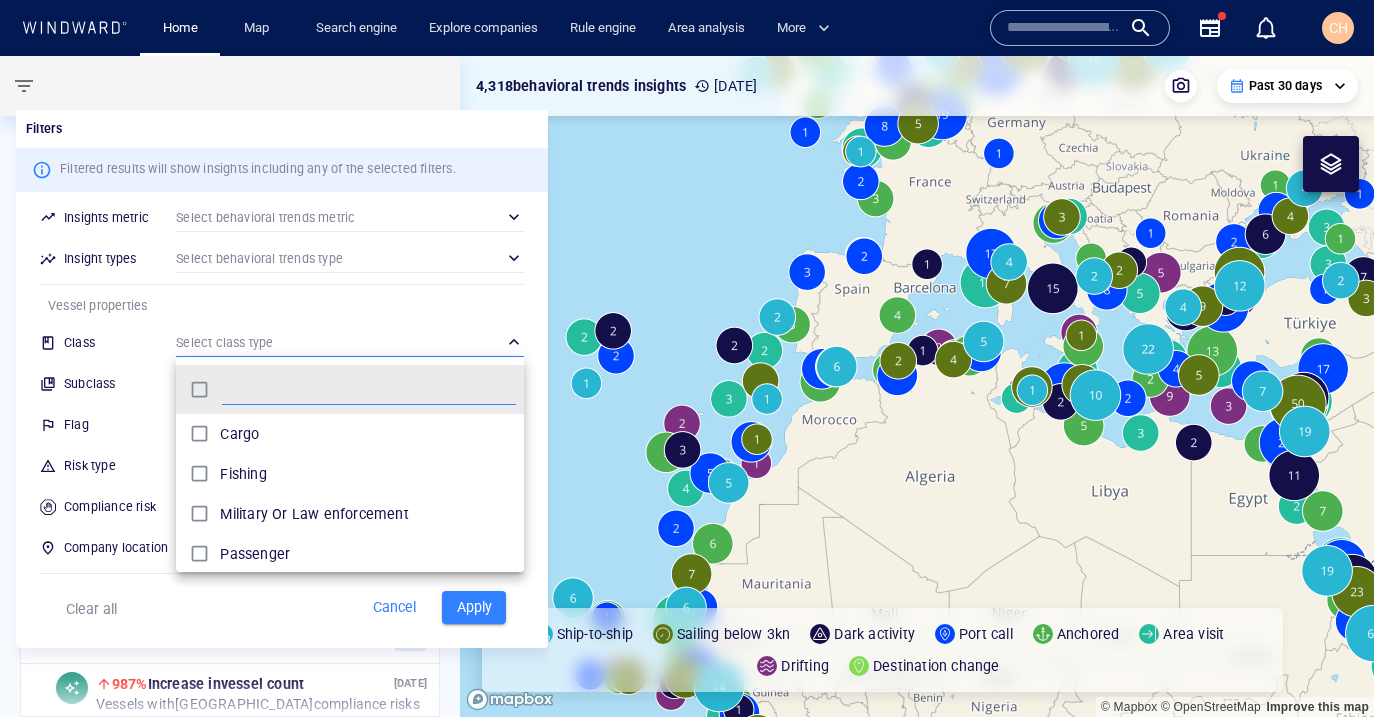 scroll, scrollTop: 0, scrollLeft: 1, axis: horizontal 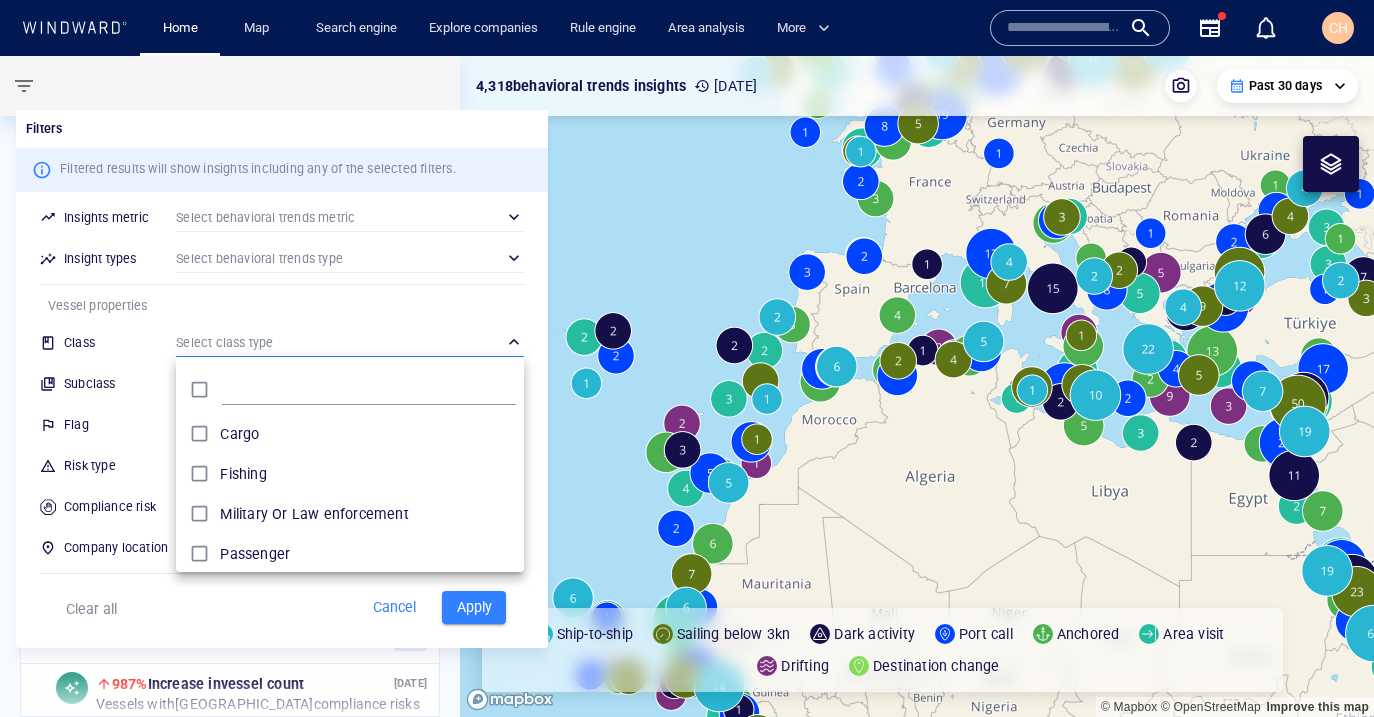 click at bounding box center [687, 358] 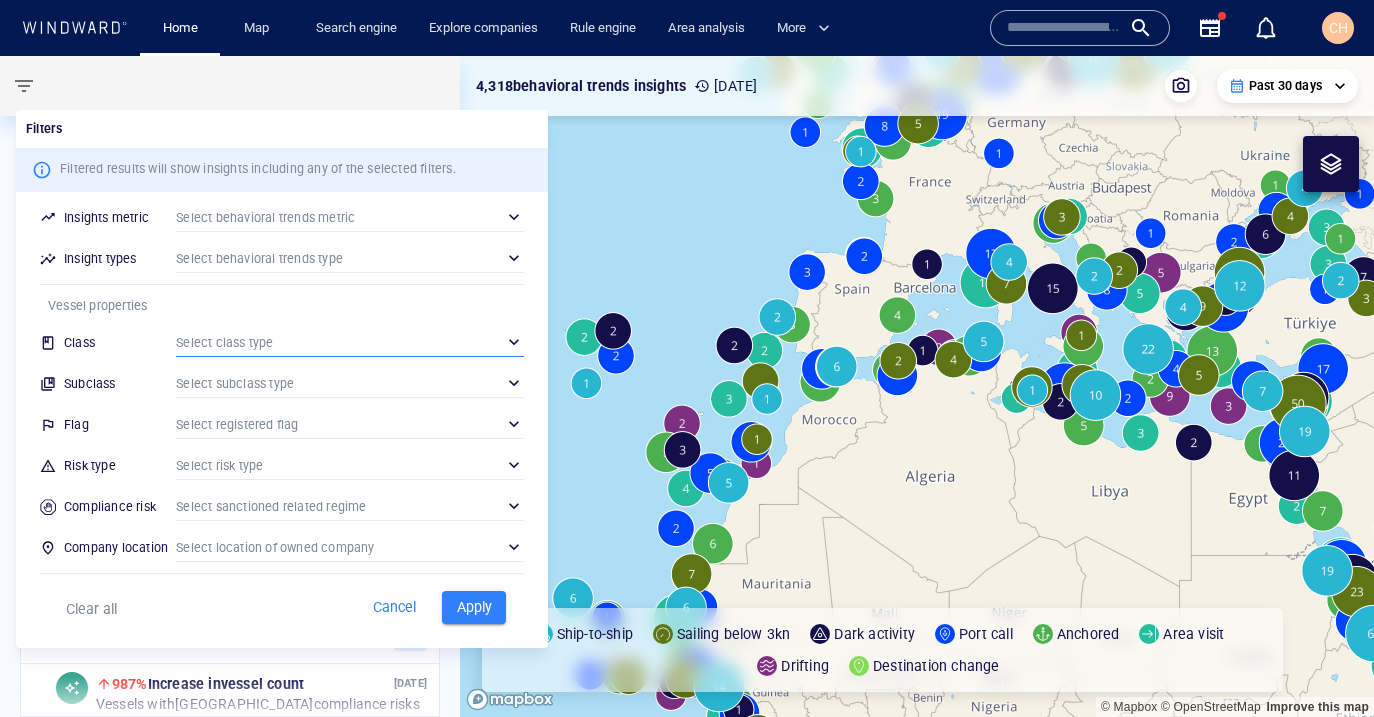 click on "​" at bounding box center (350, 258) 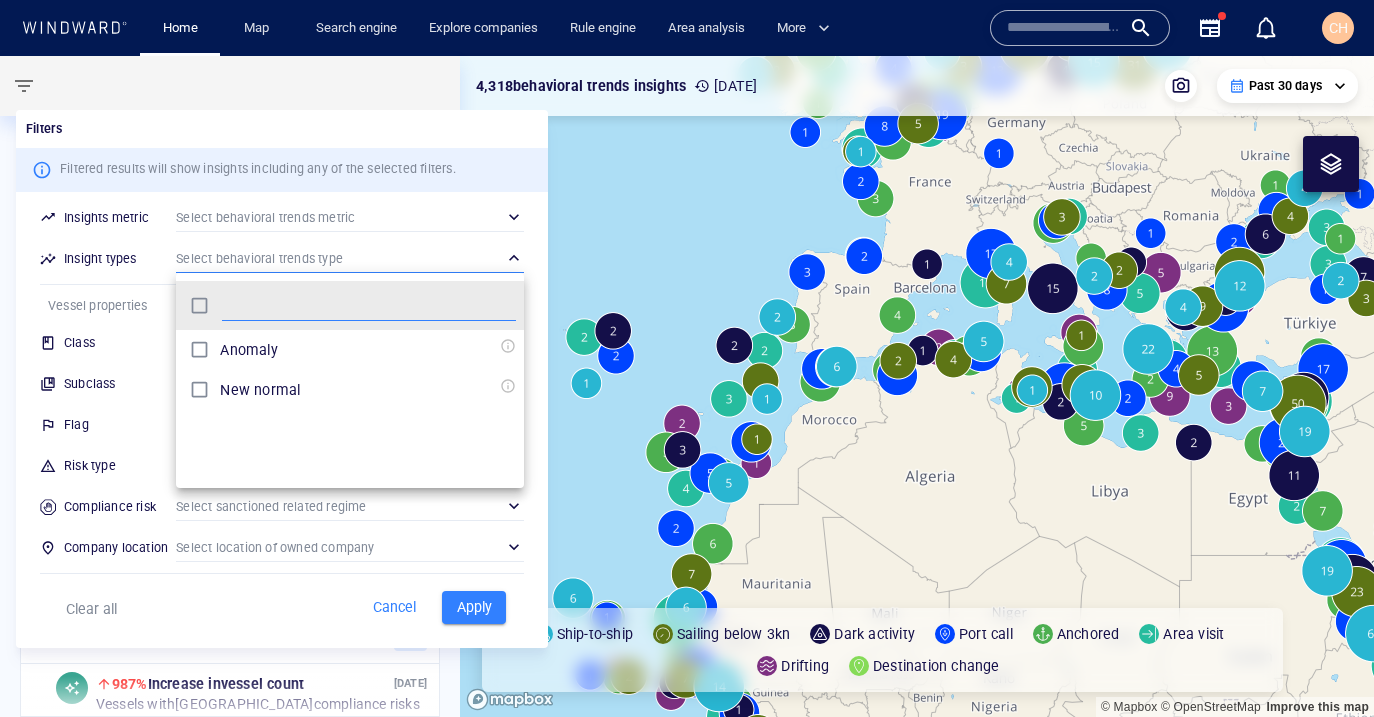scroll, scrollTop: 0, scrollLeft: 1, axis: horizontal 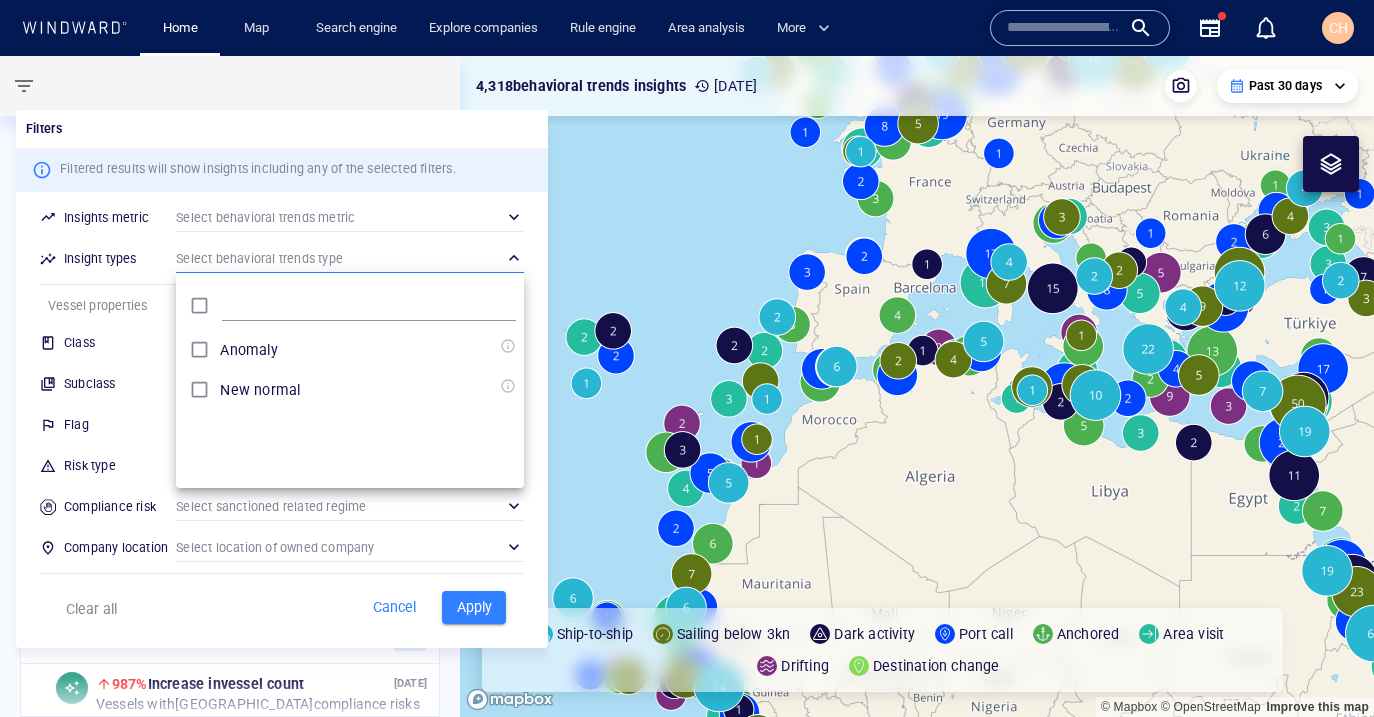 drag, startPoint x: 126, startPoint y: 285, endPoint x: 137, endPoint y: 291, distance: 12.529964 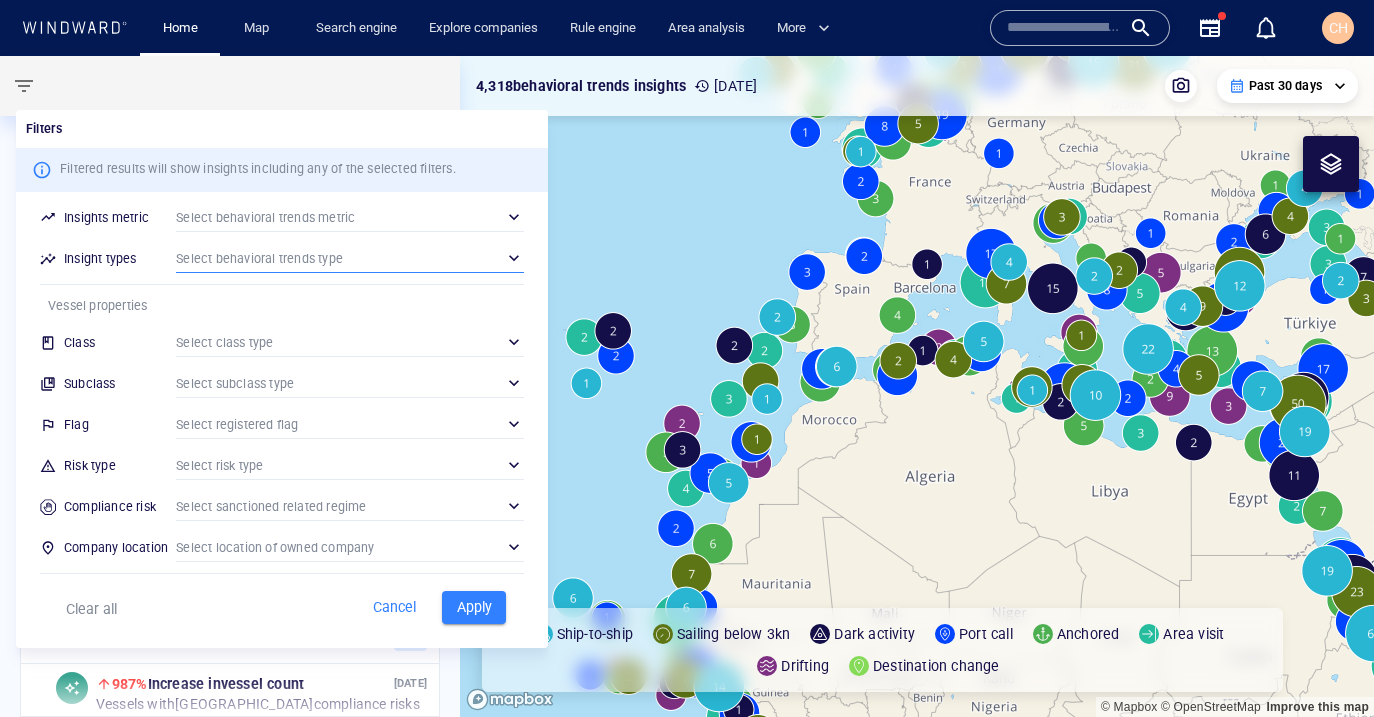 click on "​" at bounding box center (350, 465) 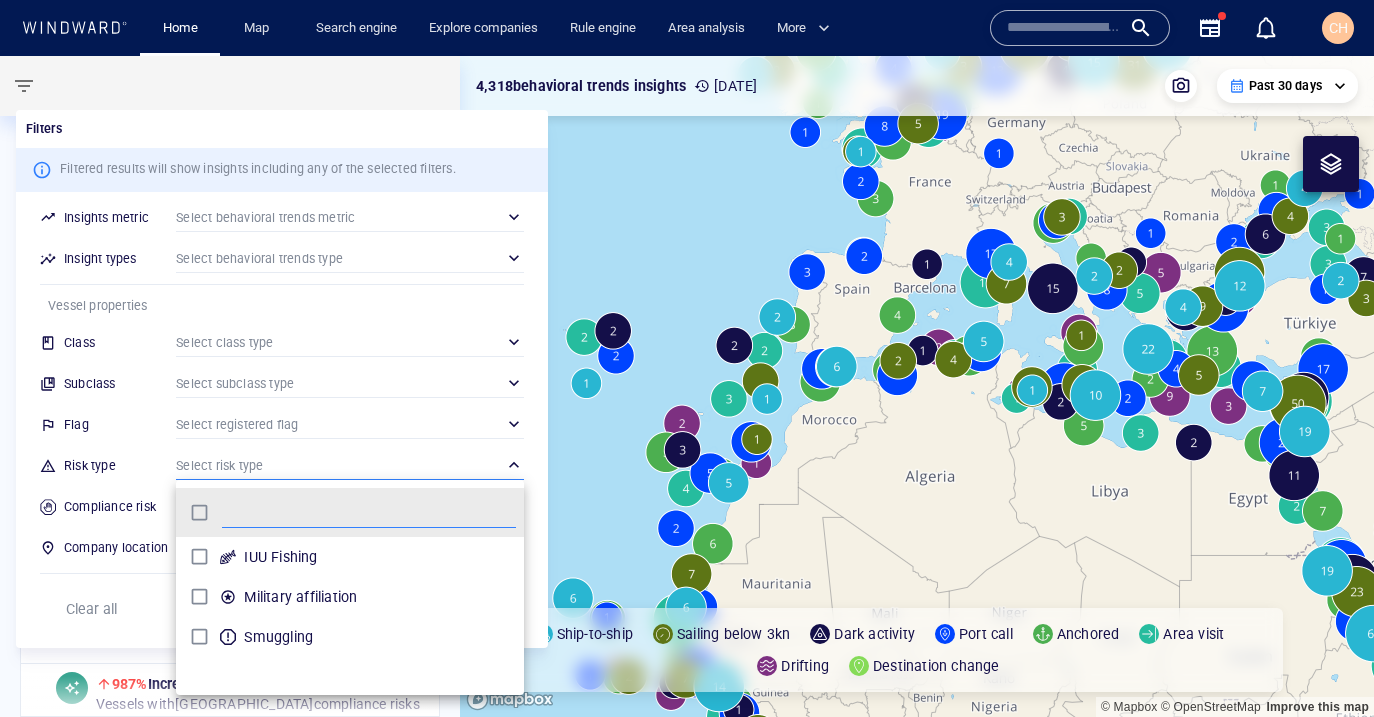 scroll, scrollTop: 0, scrollLeft: 1, axis: horizontal 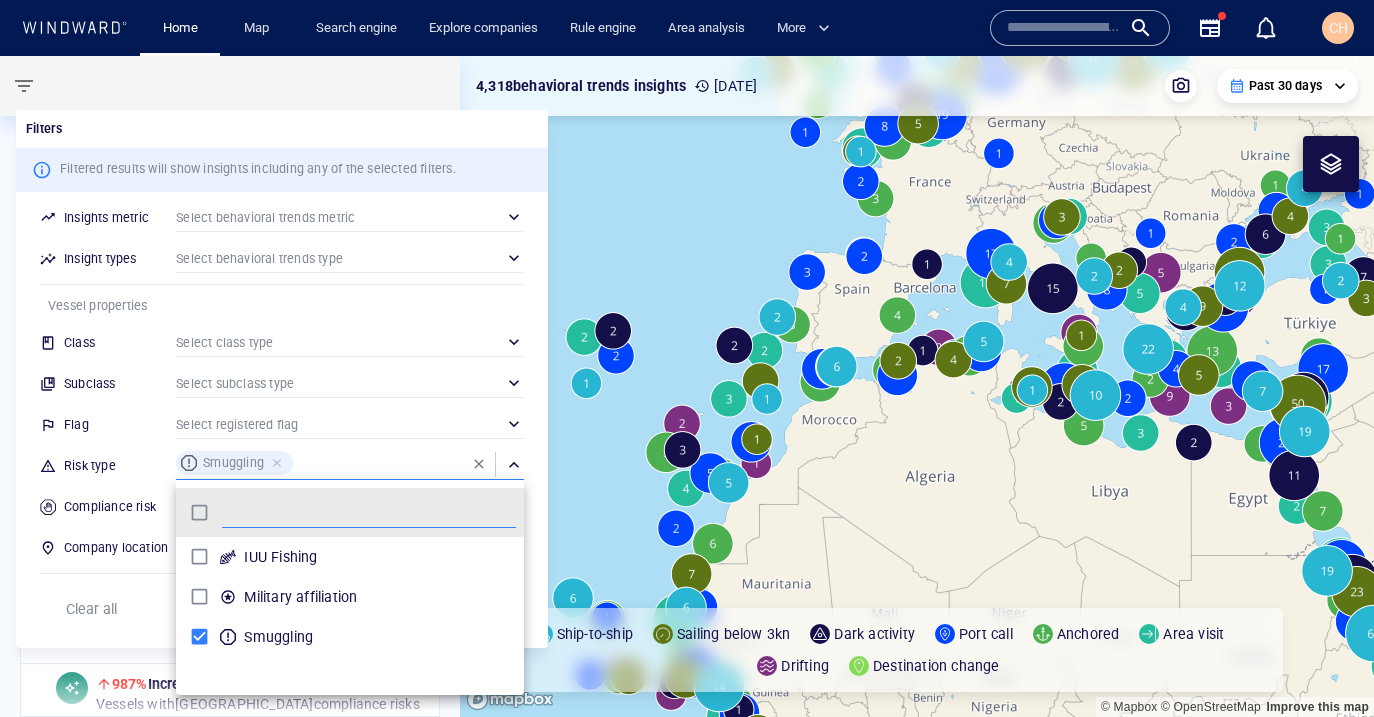click at bounding box center (687, 358) 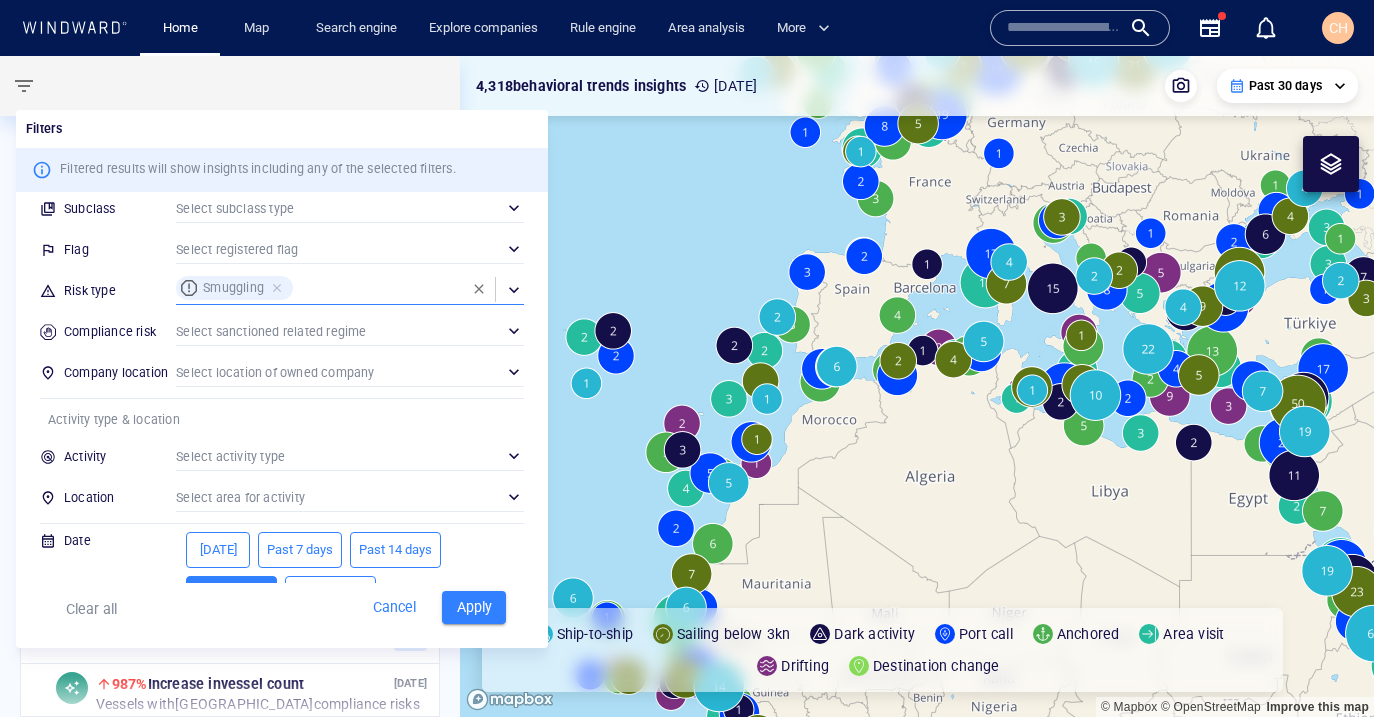scroll, scrollTop: 176, scrollLeft: 0, axis: vertical 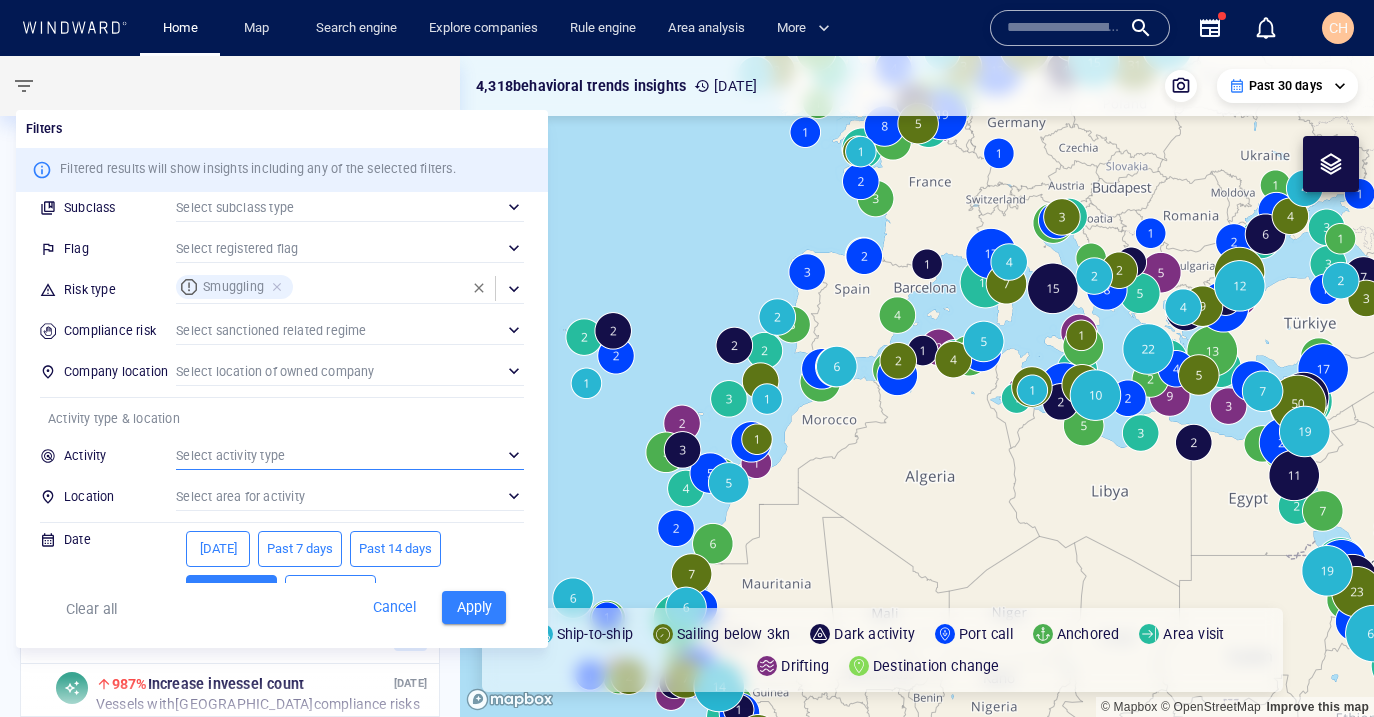 click on "​" at bounding box center [350, 455] 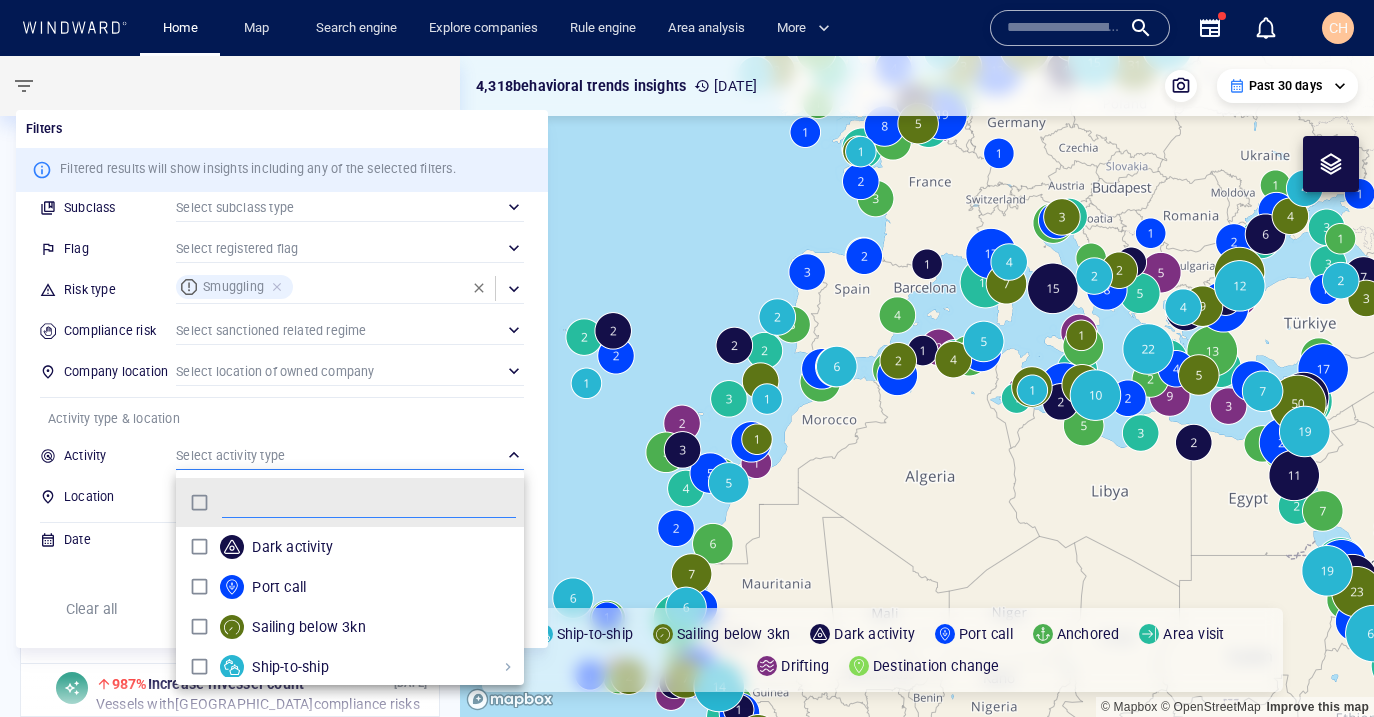 scroll, scrollTop: 0, scrollLeft: 1, axis: horizontal 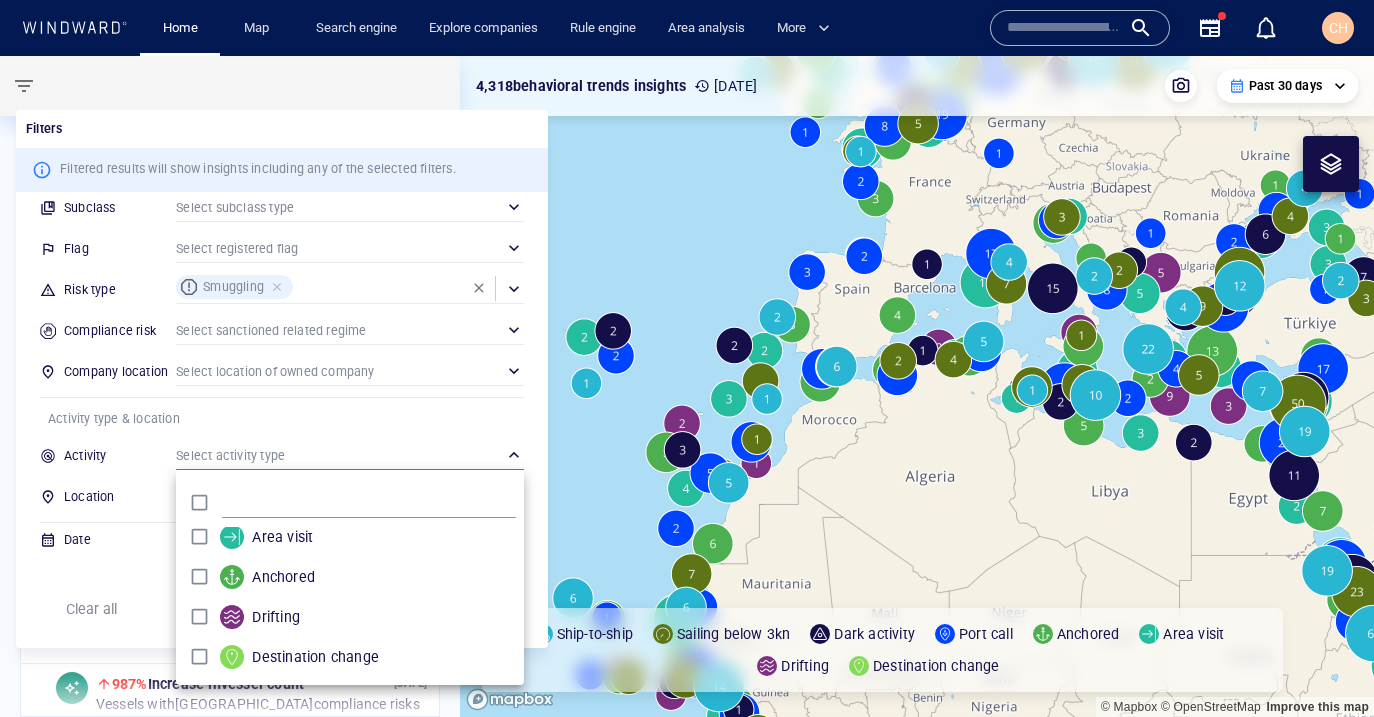 click at bounding box center (687, 358) 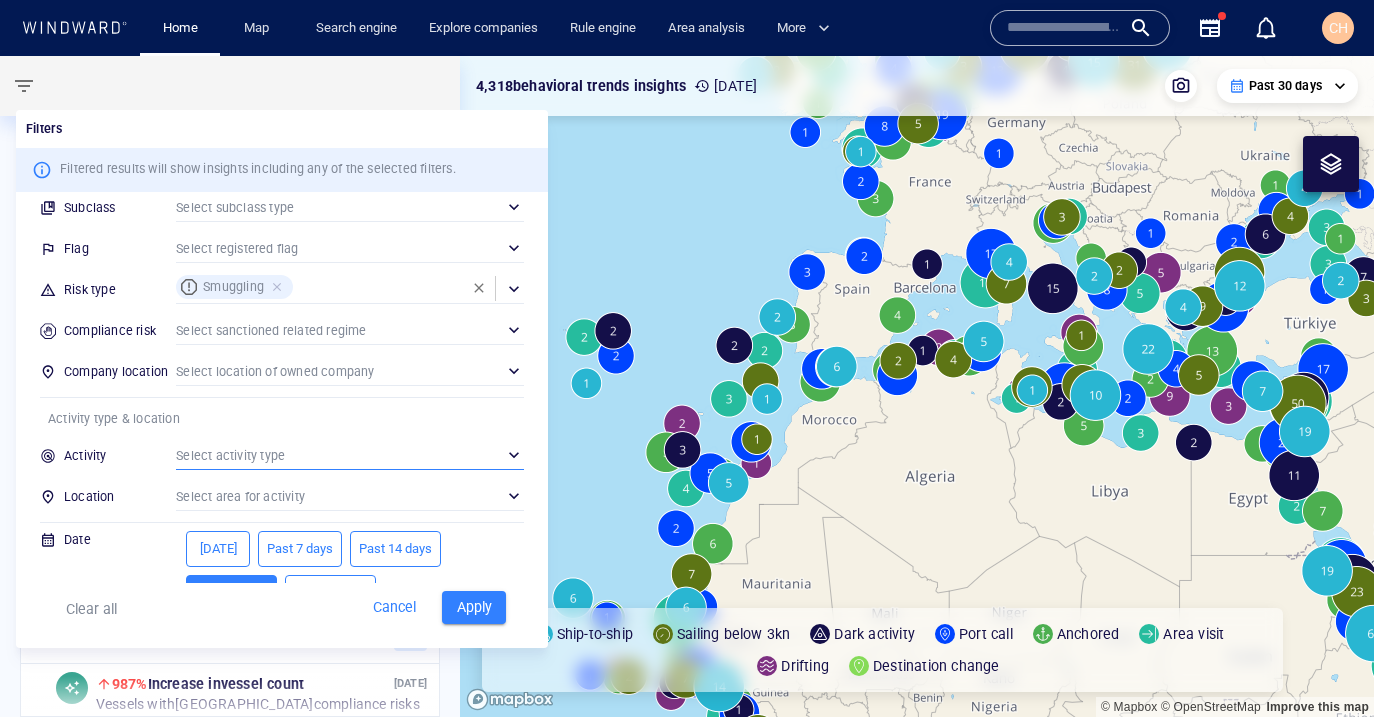 scroll, scrollTop: 214, scrollLeft: 0, axis: vertical 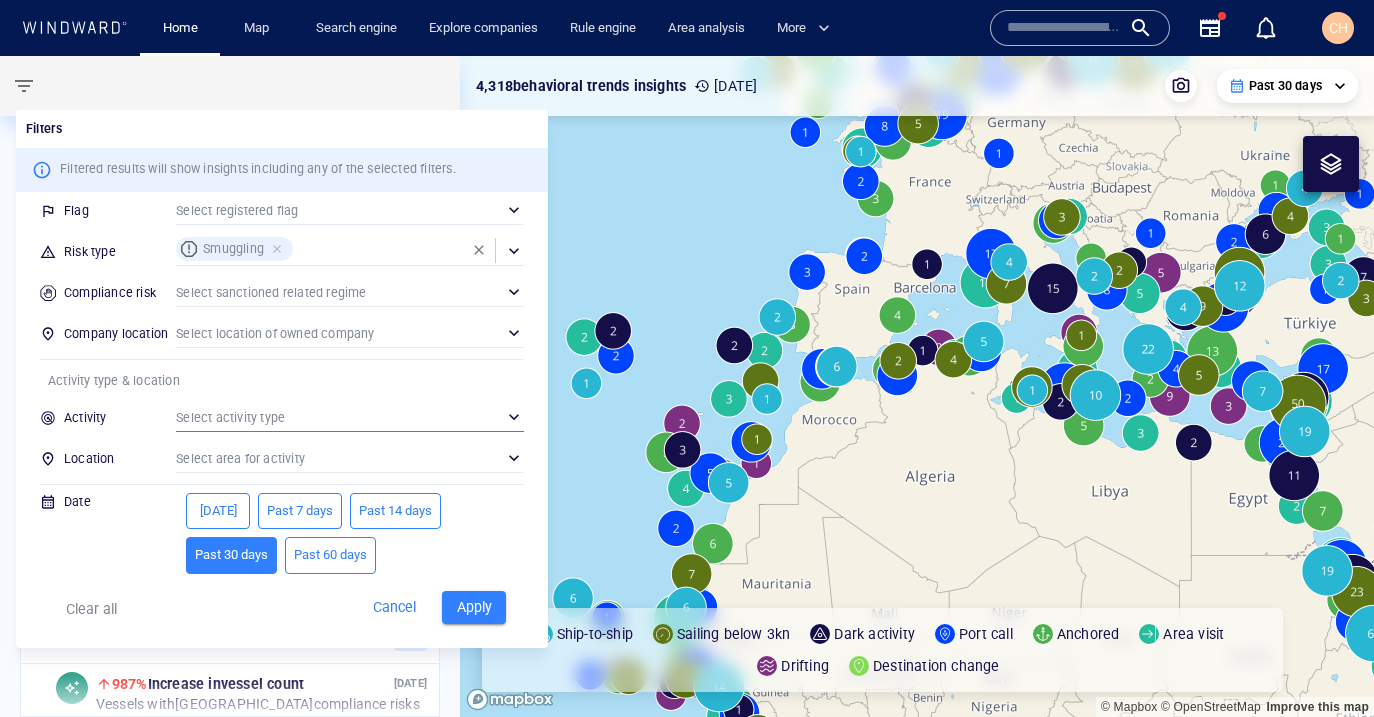 click on "Apply" at bounding box center [474, 607] 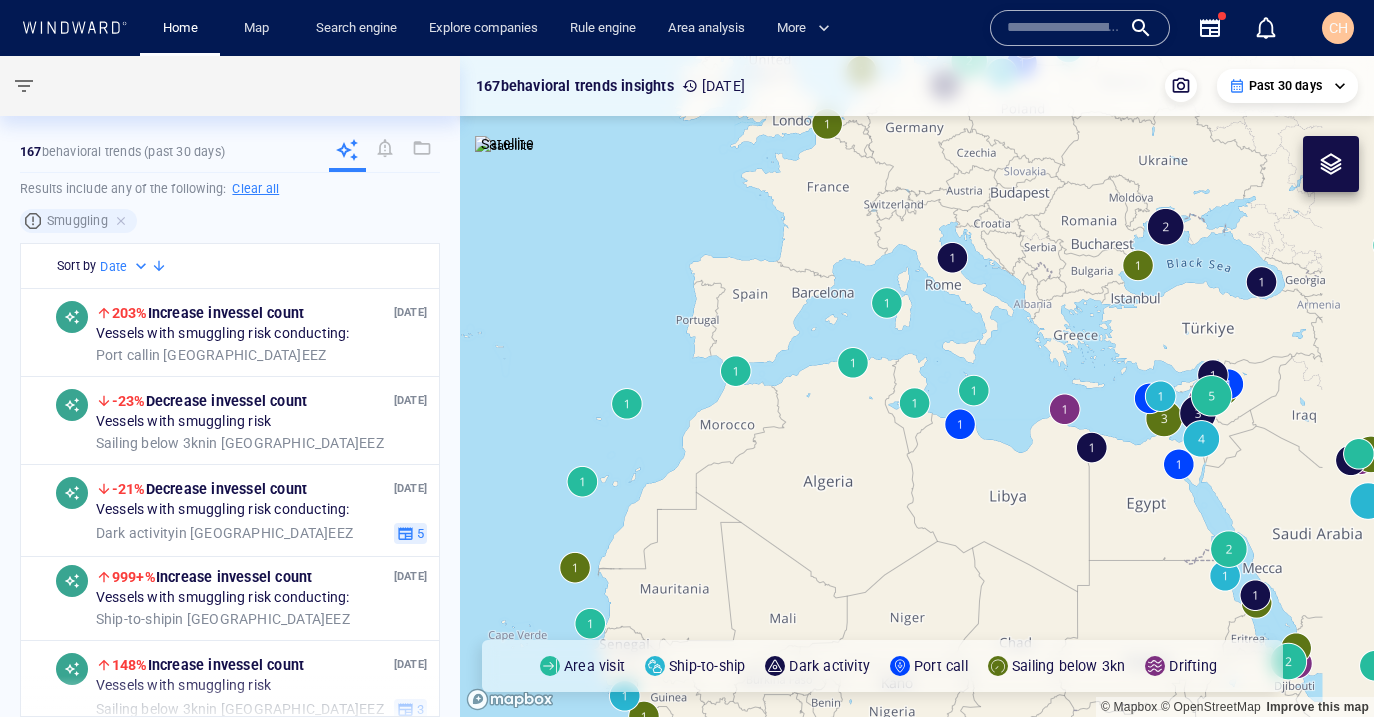 drag, startPoint x: 1051, startPoint y: 457, endPoint x: 955, endPoint y: 460, distance: 96.04687 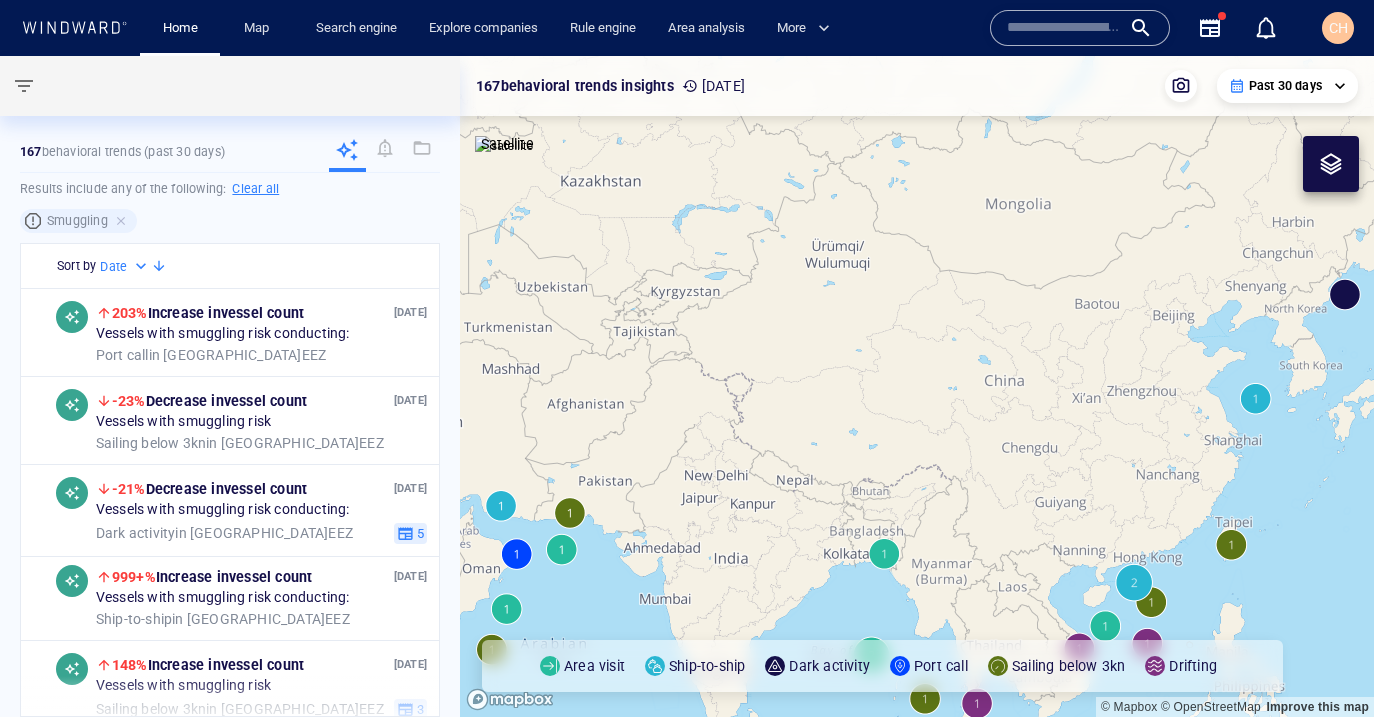 drag, startPoint x: 948, startPoint y: 444, endPoint x: 1011, endPoint y: 423, distance: 66.40783 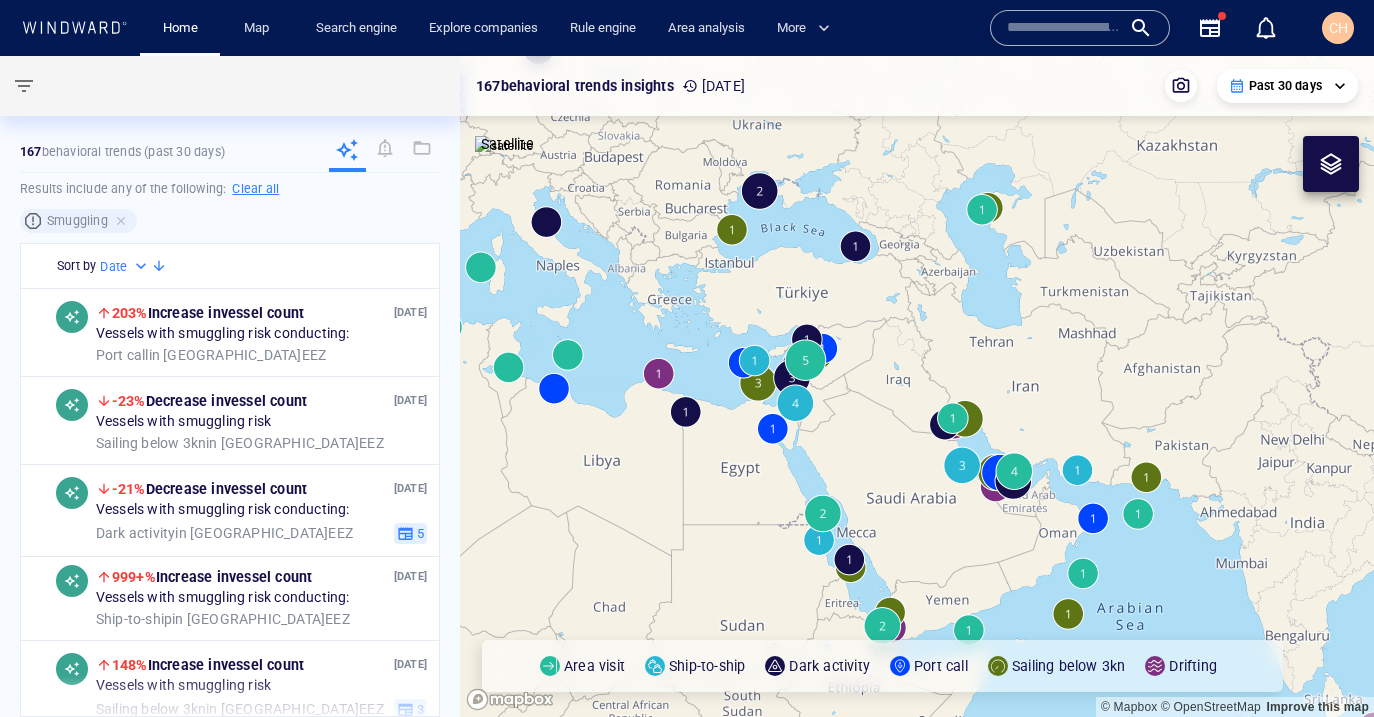 drag, startPoint x: 698, startPoint y: 430, endPoint x: 844, endPoint y: 430, distance: 146 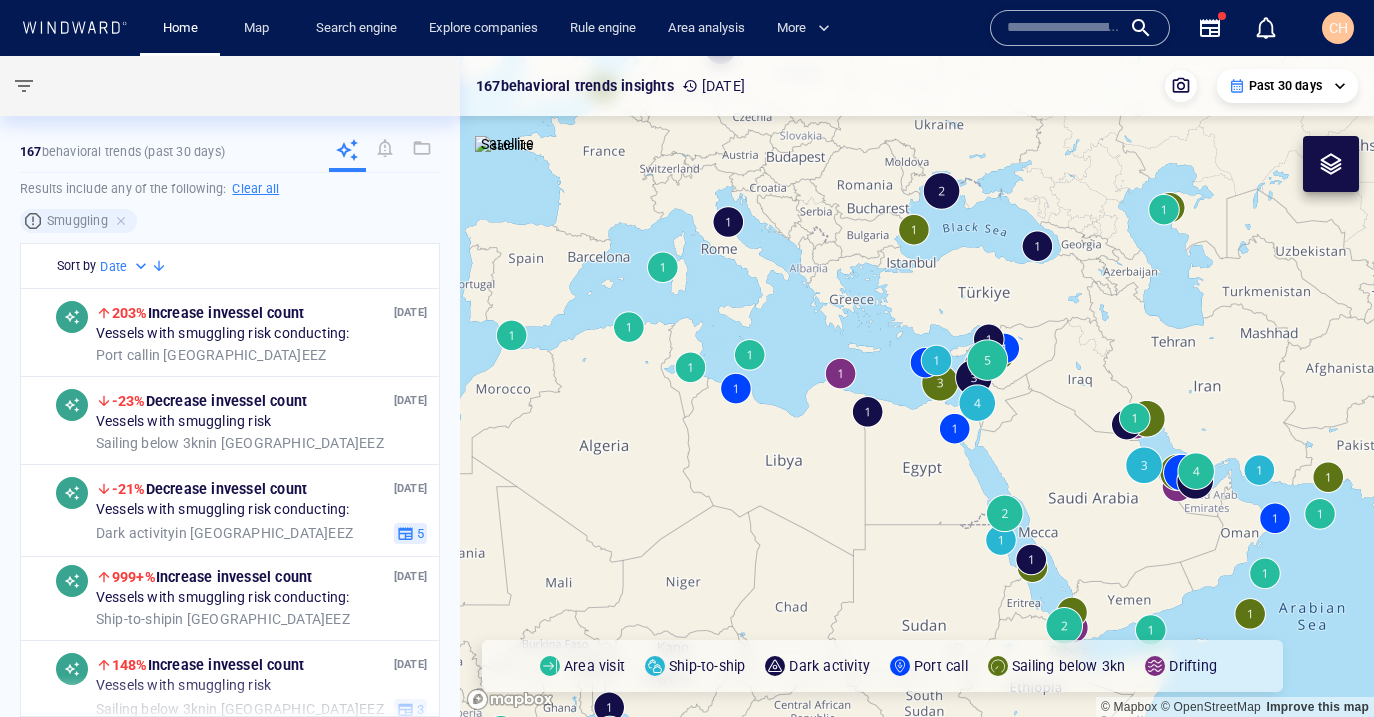 drag, startPoint x: 793, startPoint y: 434, endPoint x: 913, endPoint y: 401, distance: 124.45481 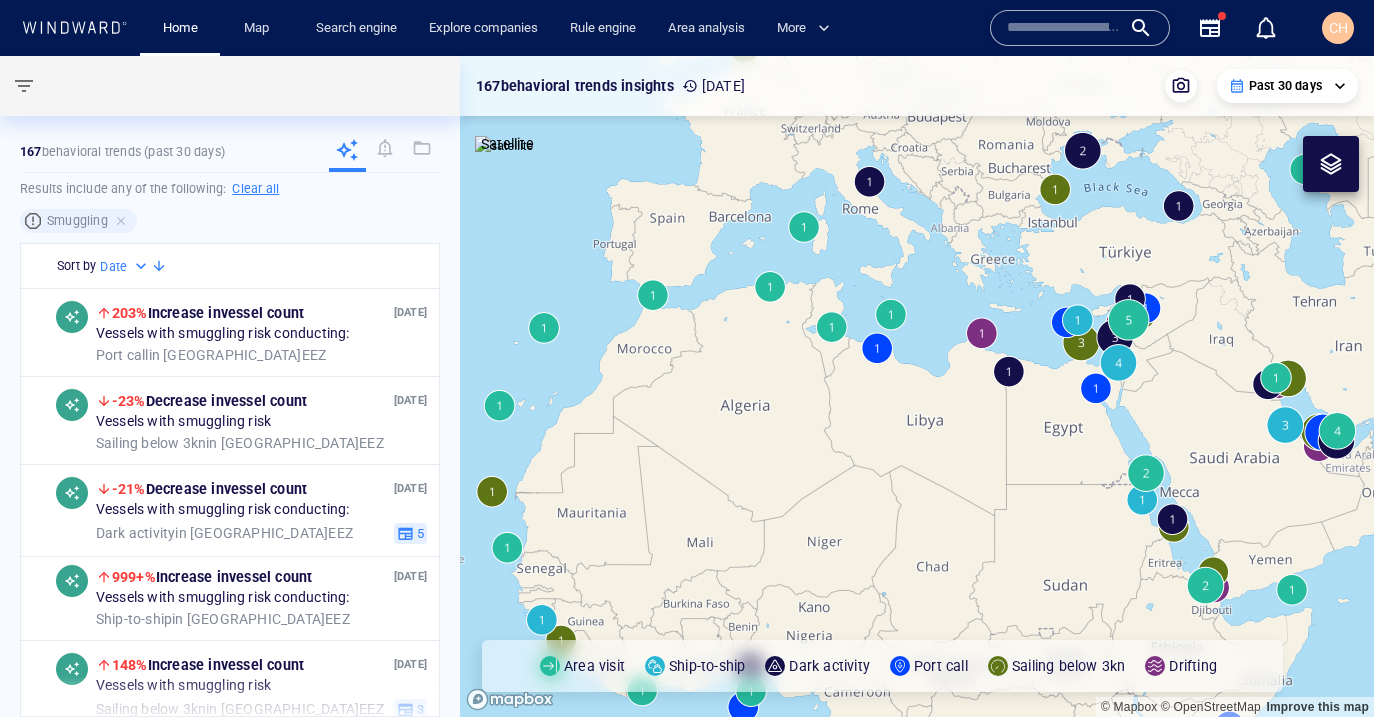 drag, startPoint x: 597, startPoint y: 398, endPoint x: 616, endPoint y: 381, distance: 25.495098 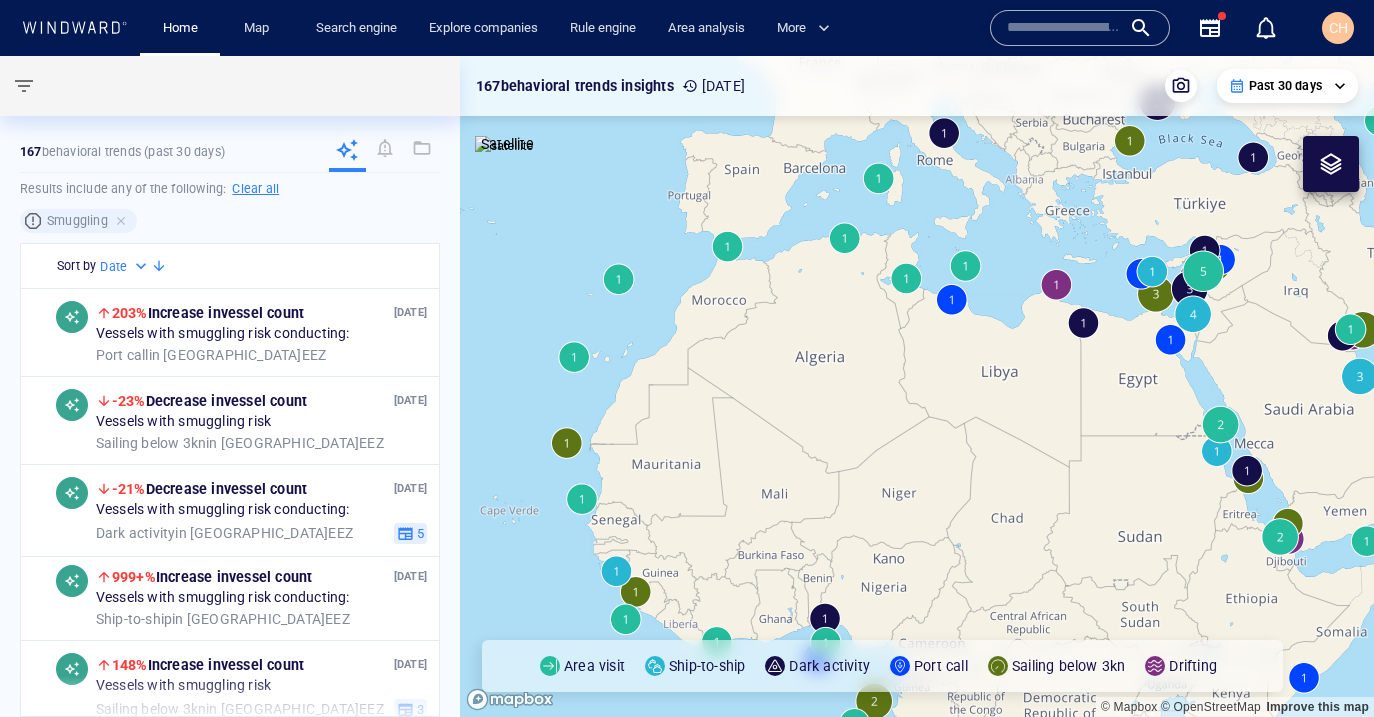 click at bounding box center (917, 386) 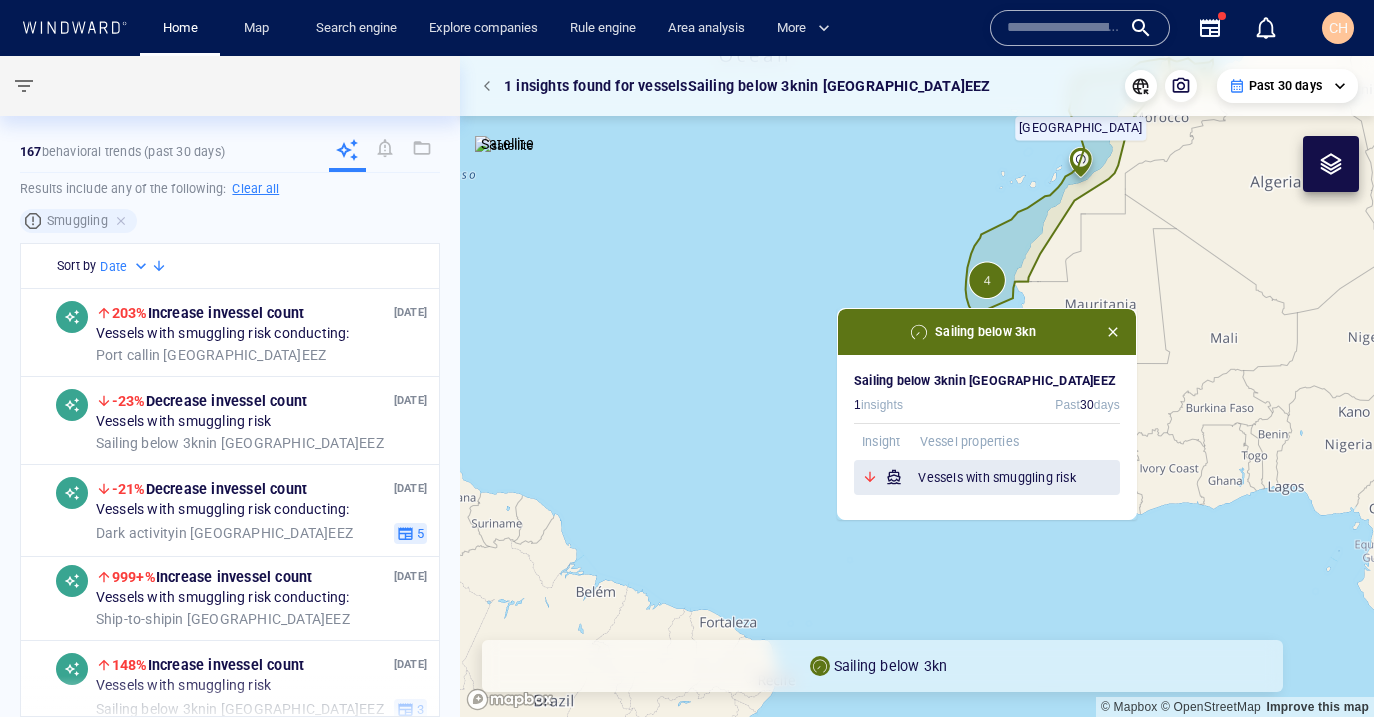 click on "Vessels with smuggling risk" at bounding box center [1019, 478] 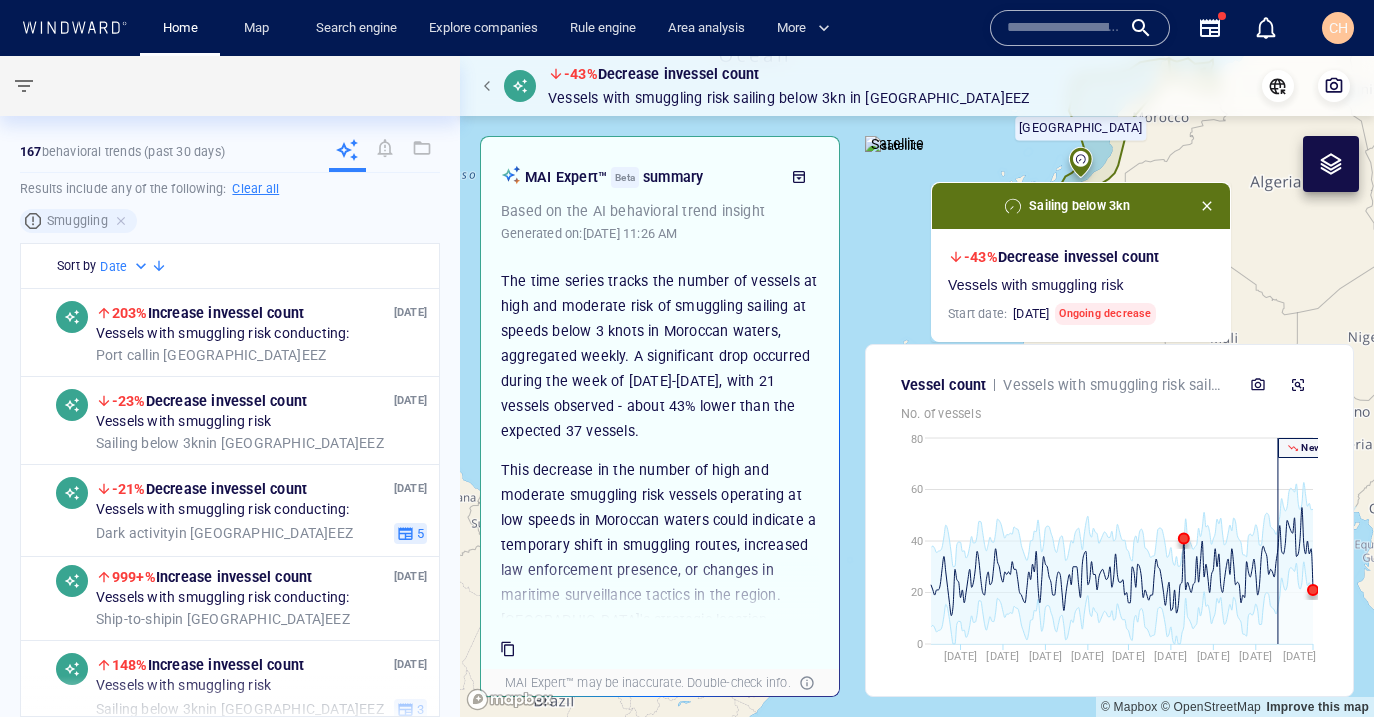 click at bounding box center [917, 386] 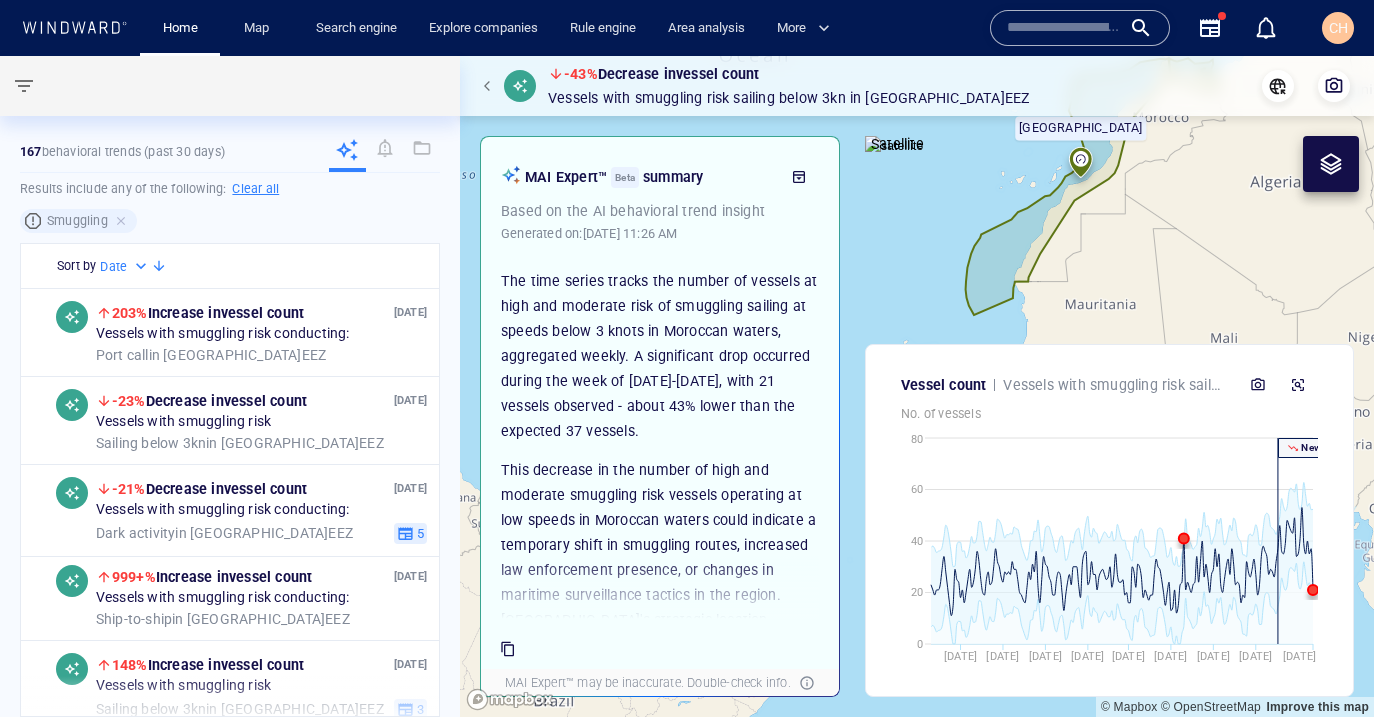 drag, startPoint x: 1269, startPoint y: 286, endPoint x: 1249, endPoint y: 282, distance: 20.396078 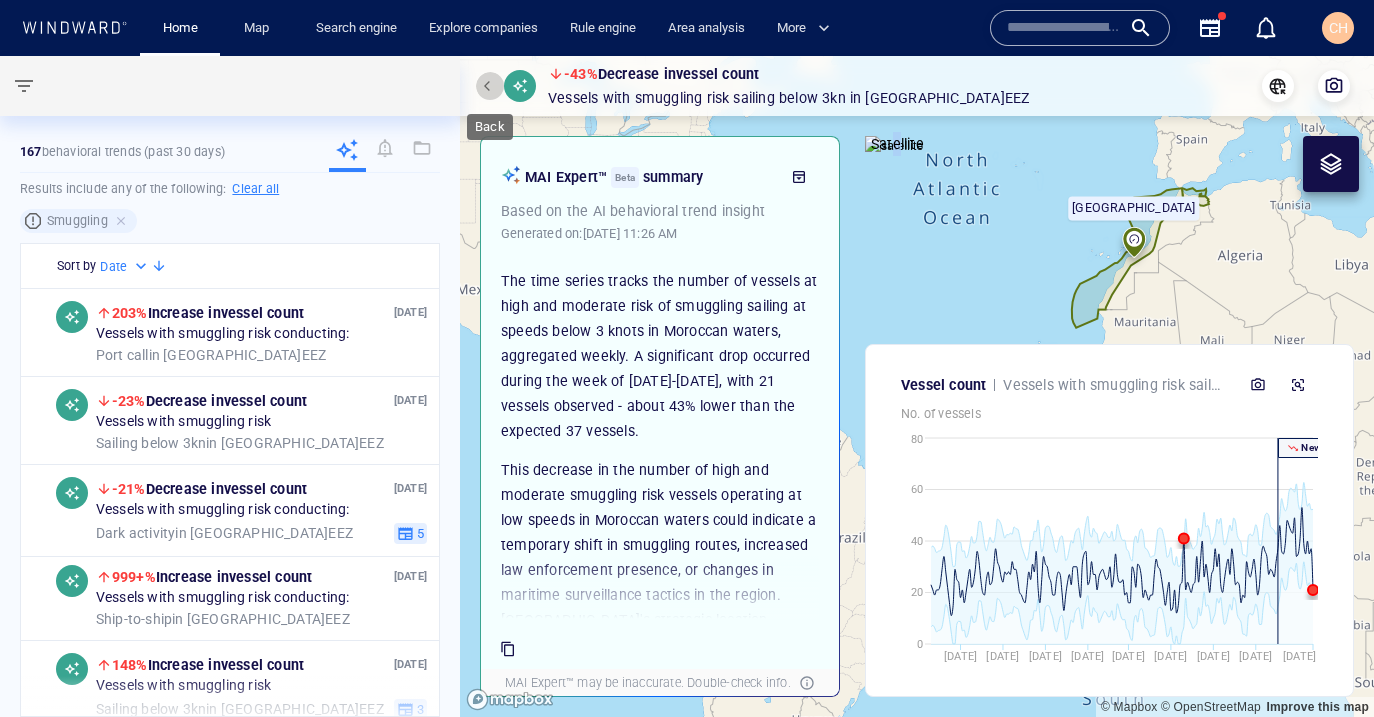 click at bounding box center (490, 86) 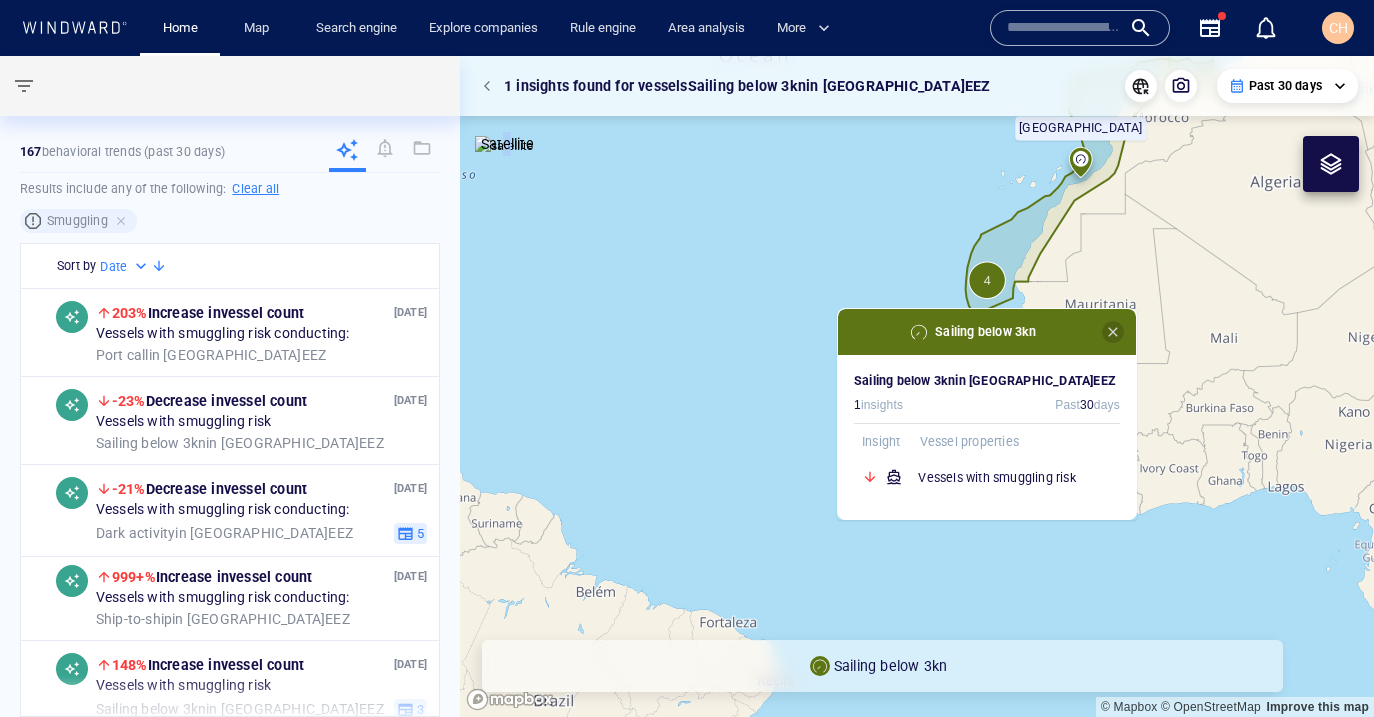 click at bounding box center (1113, 332) 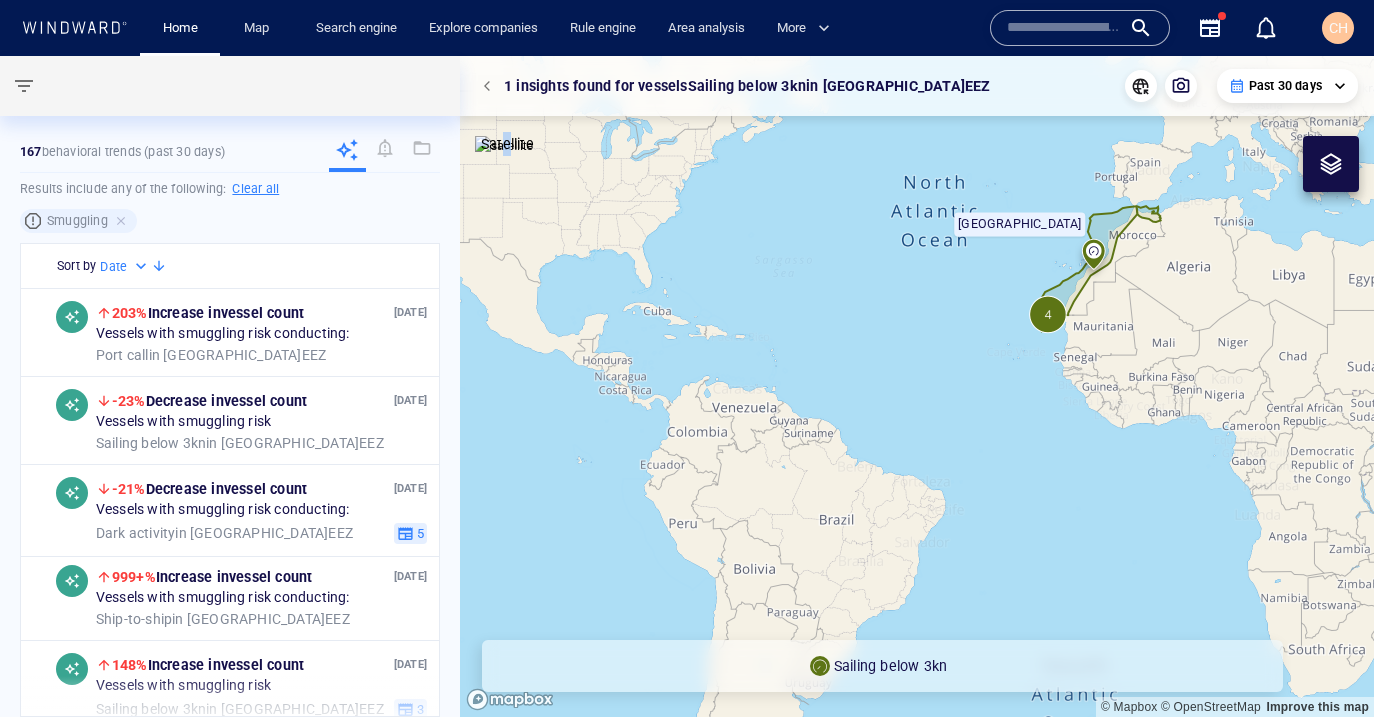 drag, startPoint x: 1010, startPoint y: 350, endPoint x: 936, endPoint y: 337, distance: 75.13322 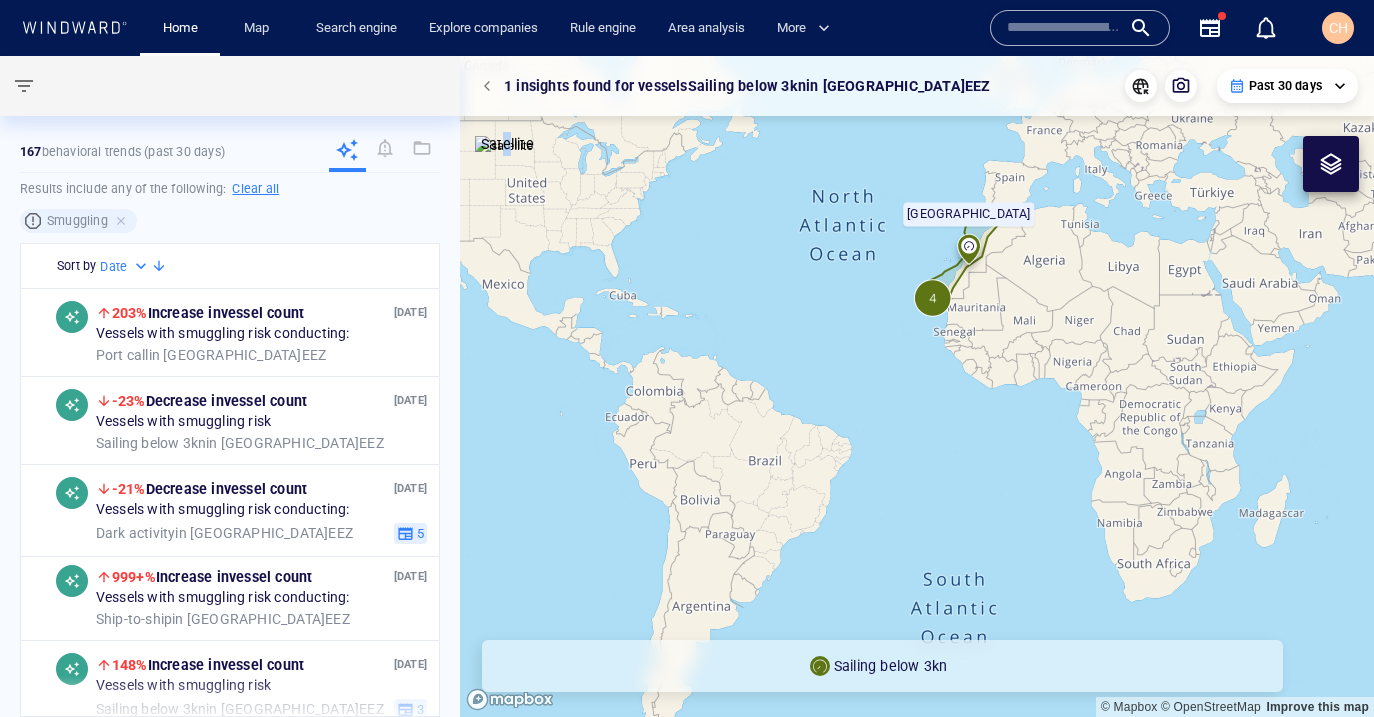 click at bounding box center (490, 86) 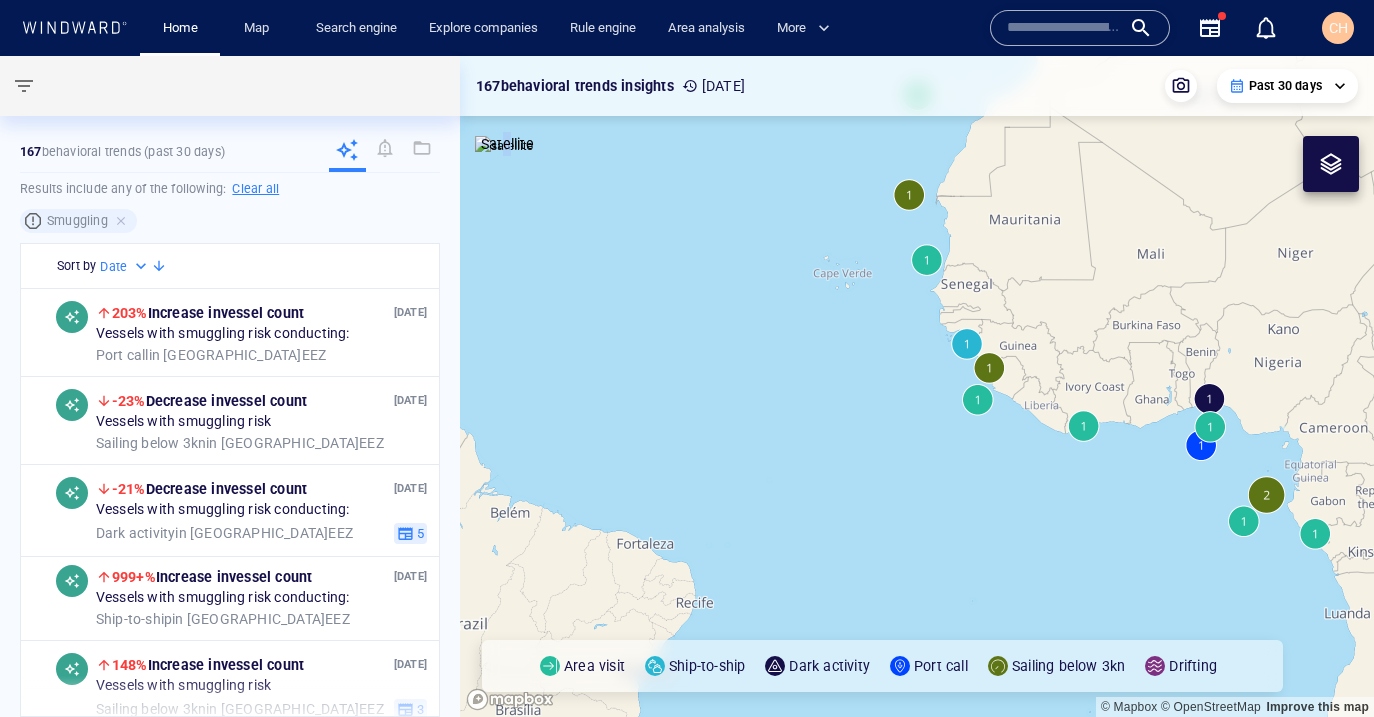 drag, startPoint x: 1067, startPoint y: 410, endPoint x: 961, endPoint y: 374, distance: 111.94642 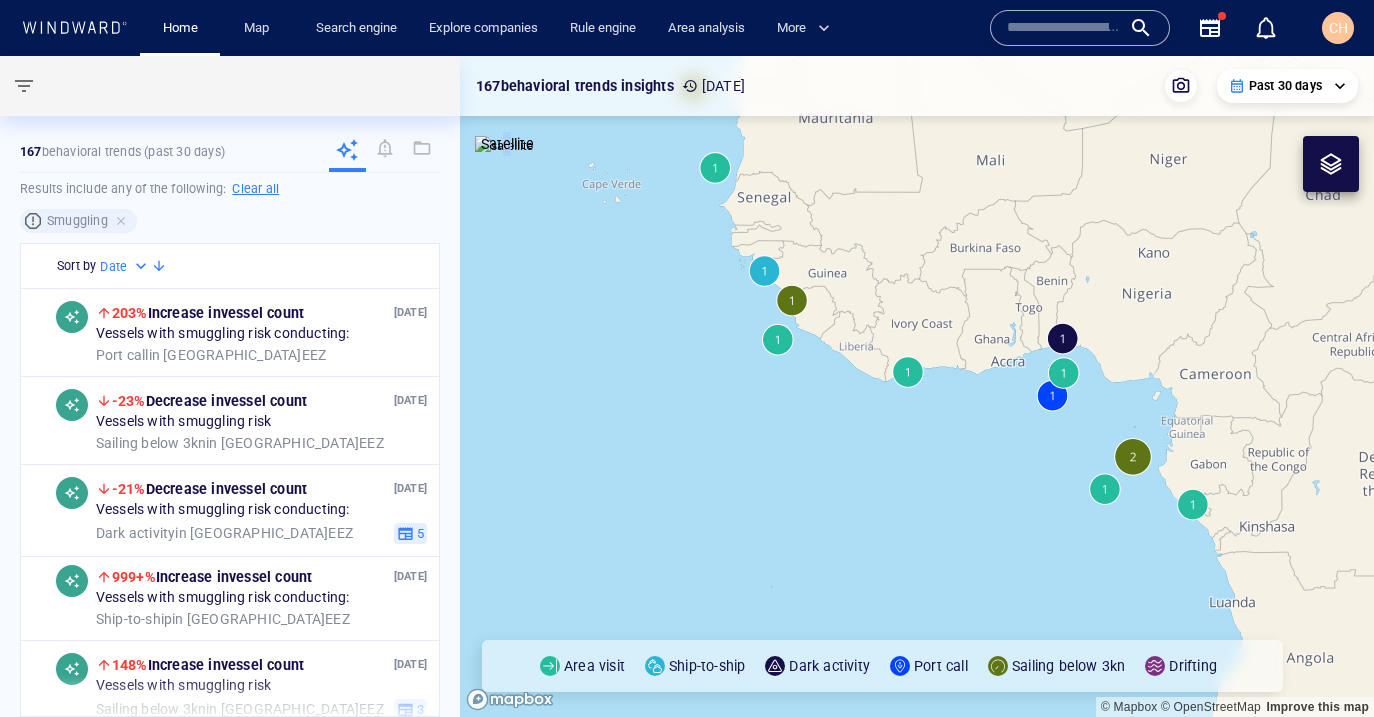 click at bounding box center (917, 386) 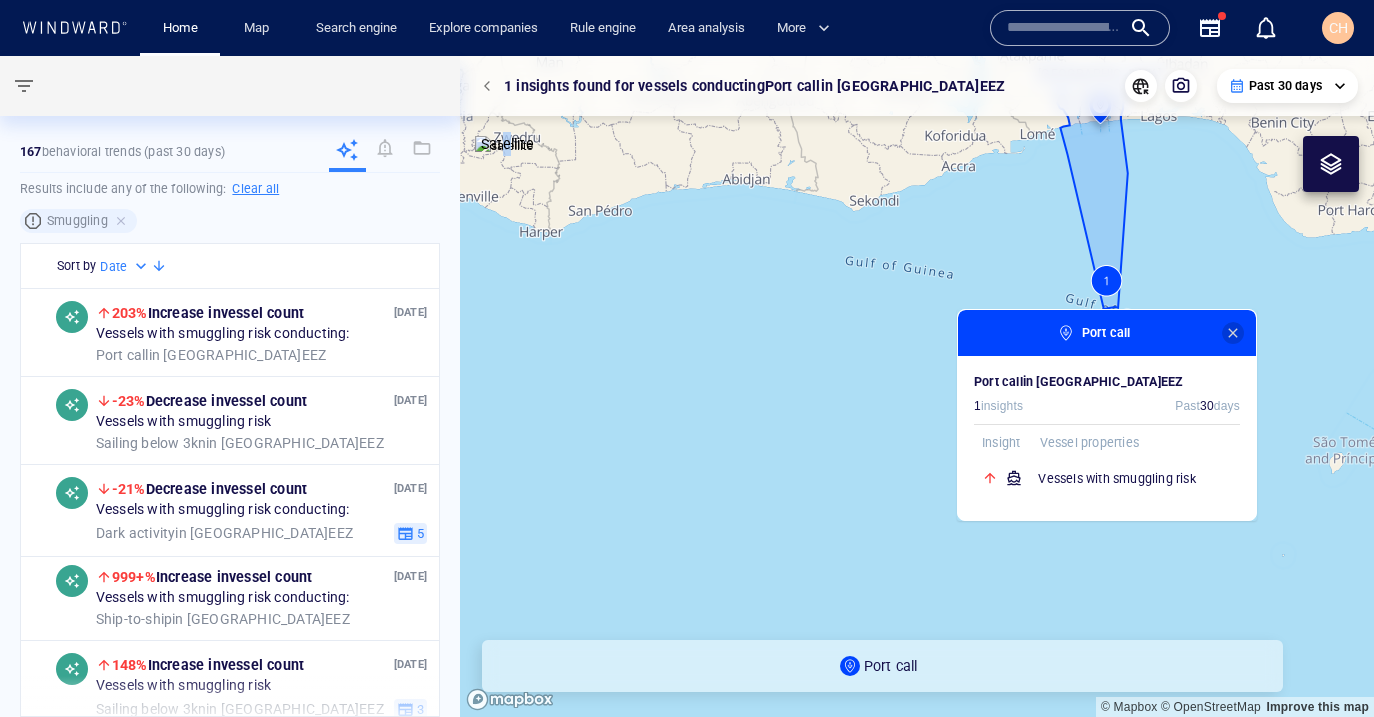 click at bounding box center (1233, 333) 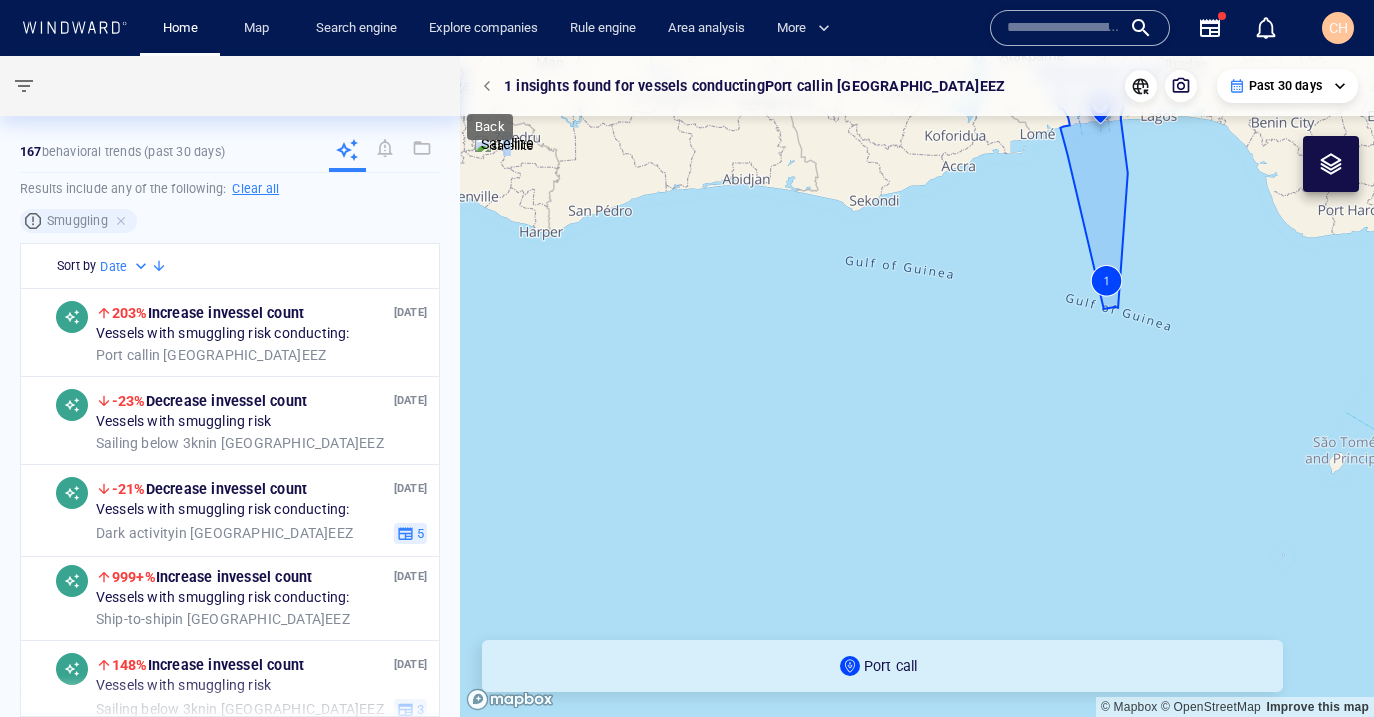 click at bounding box center [490, 86] 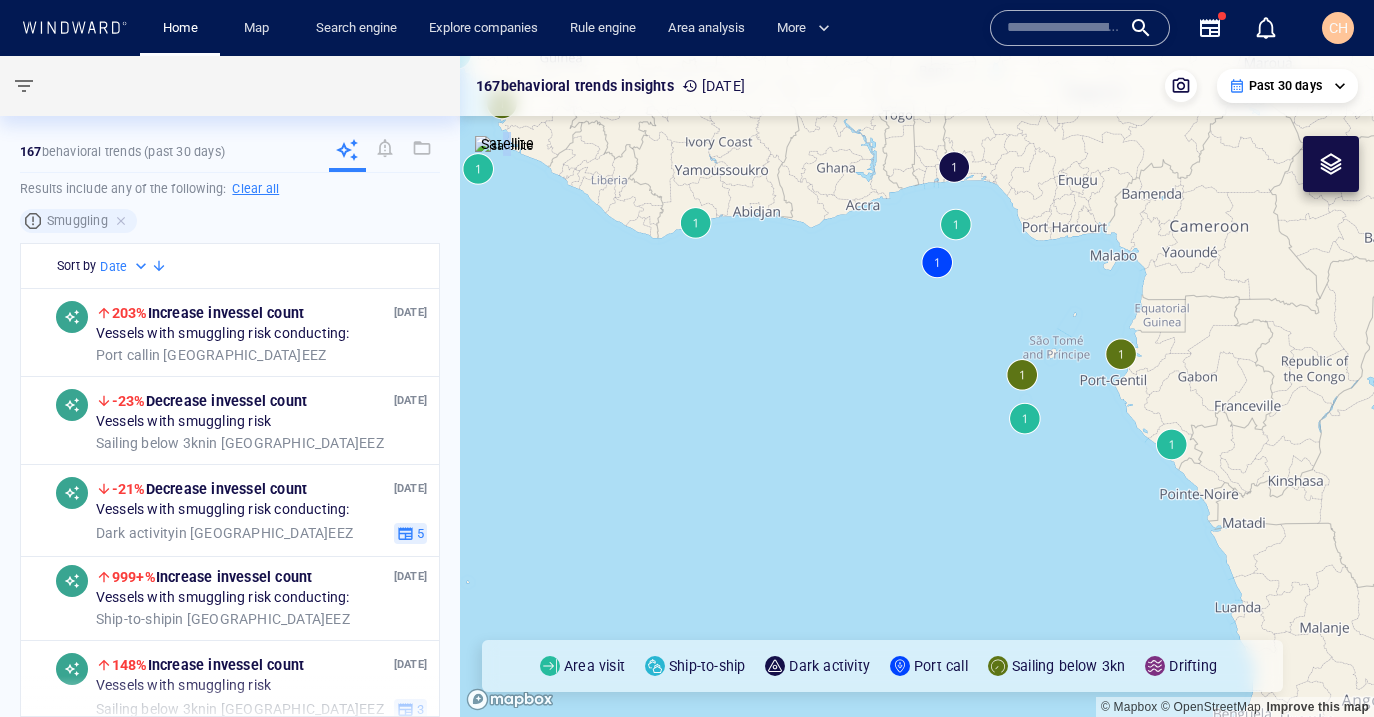 click at bounding box center (917, 386) 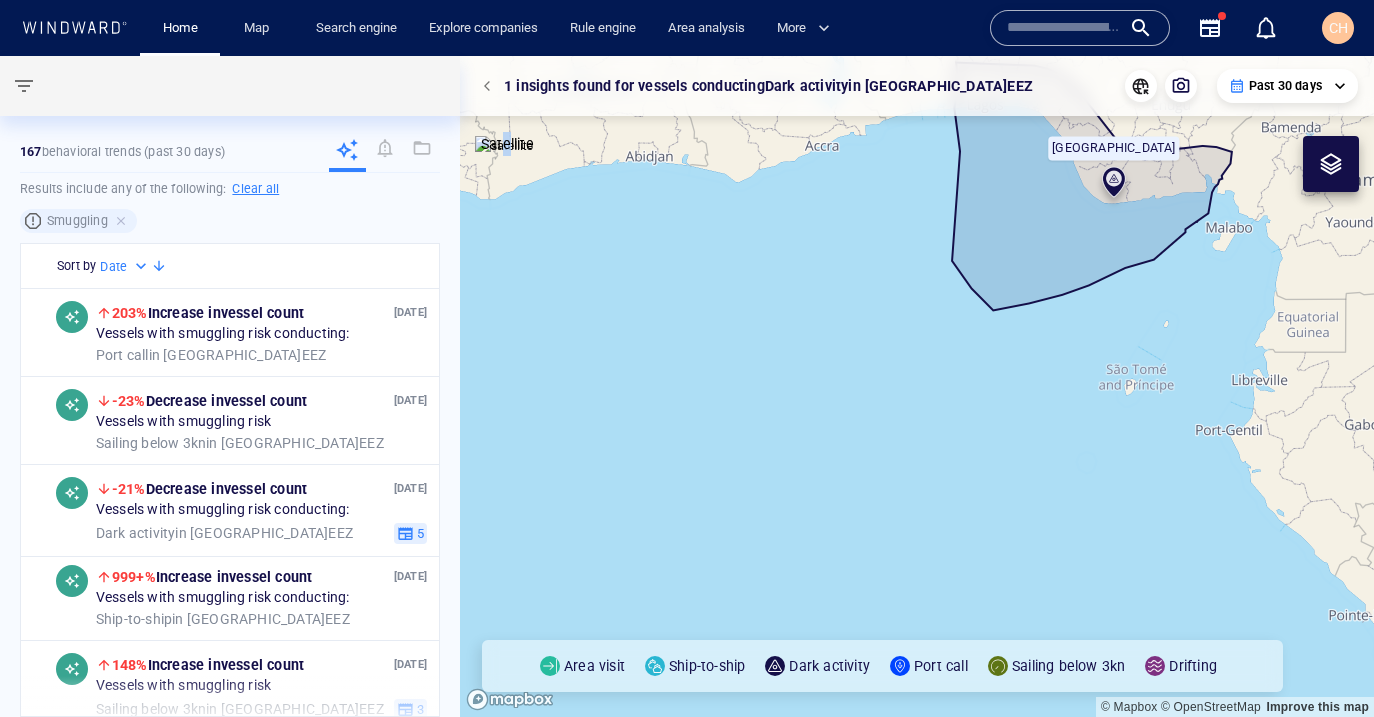 click at bounding box center [917, 386] 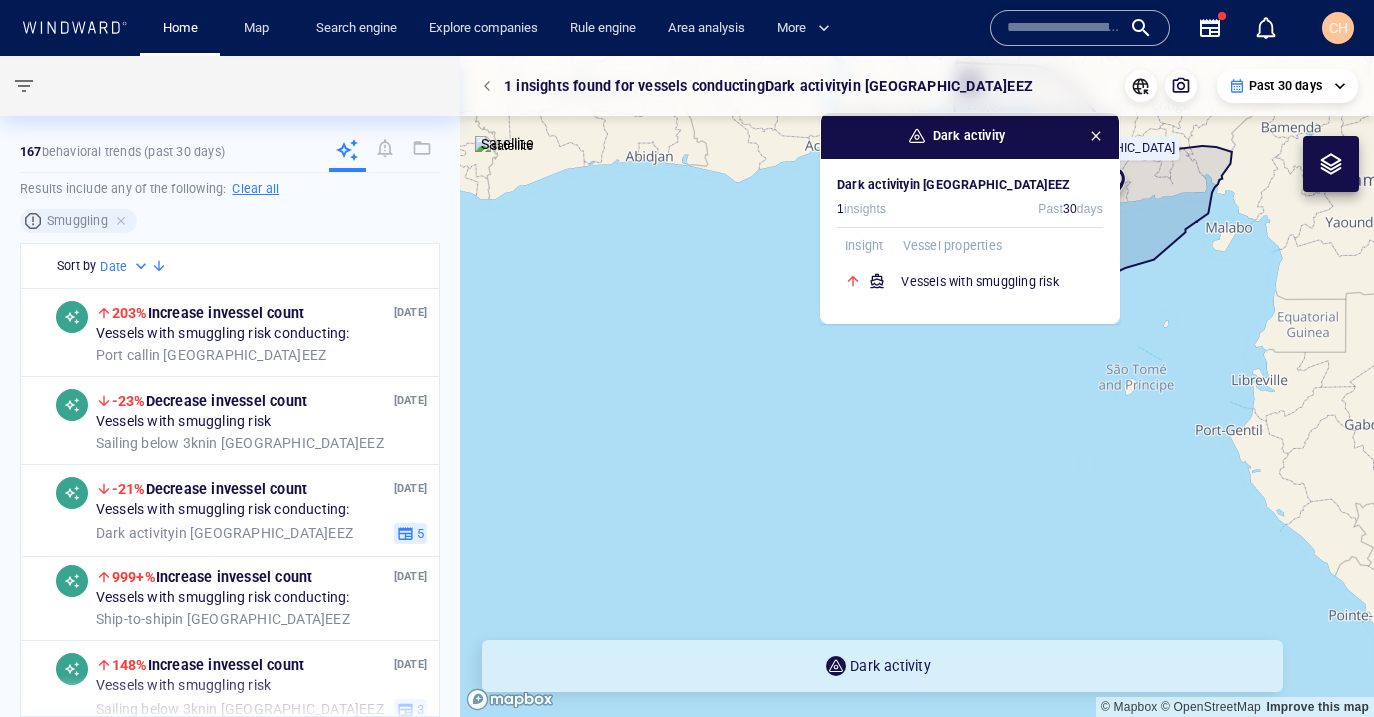 click on "Vessels with smuggling risk" at bounding box center [1002, 282] 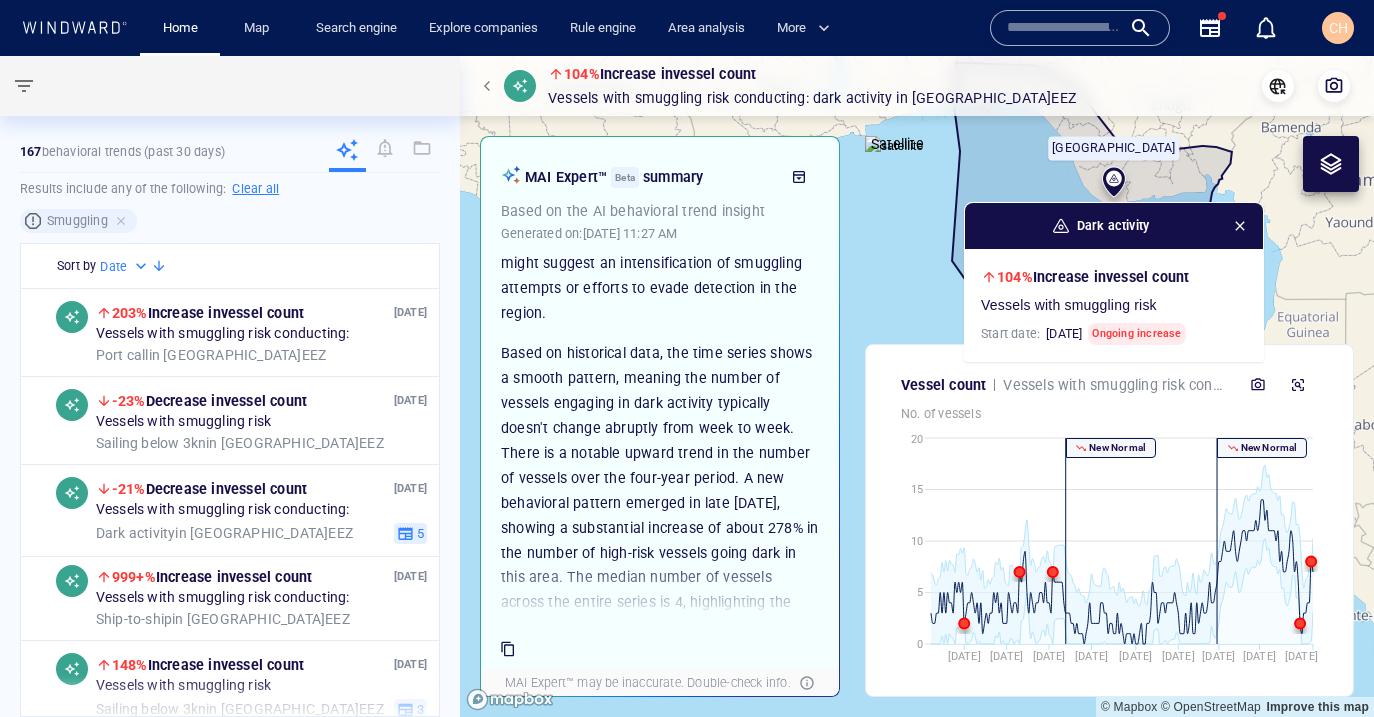 scroll, scrollTop: 457, scrollLeft: 0, axis: vertical 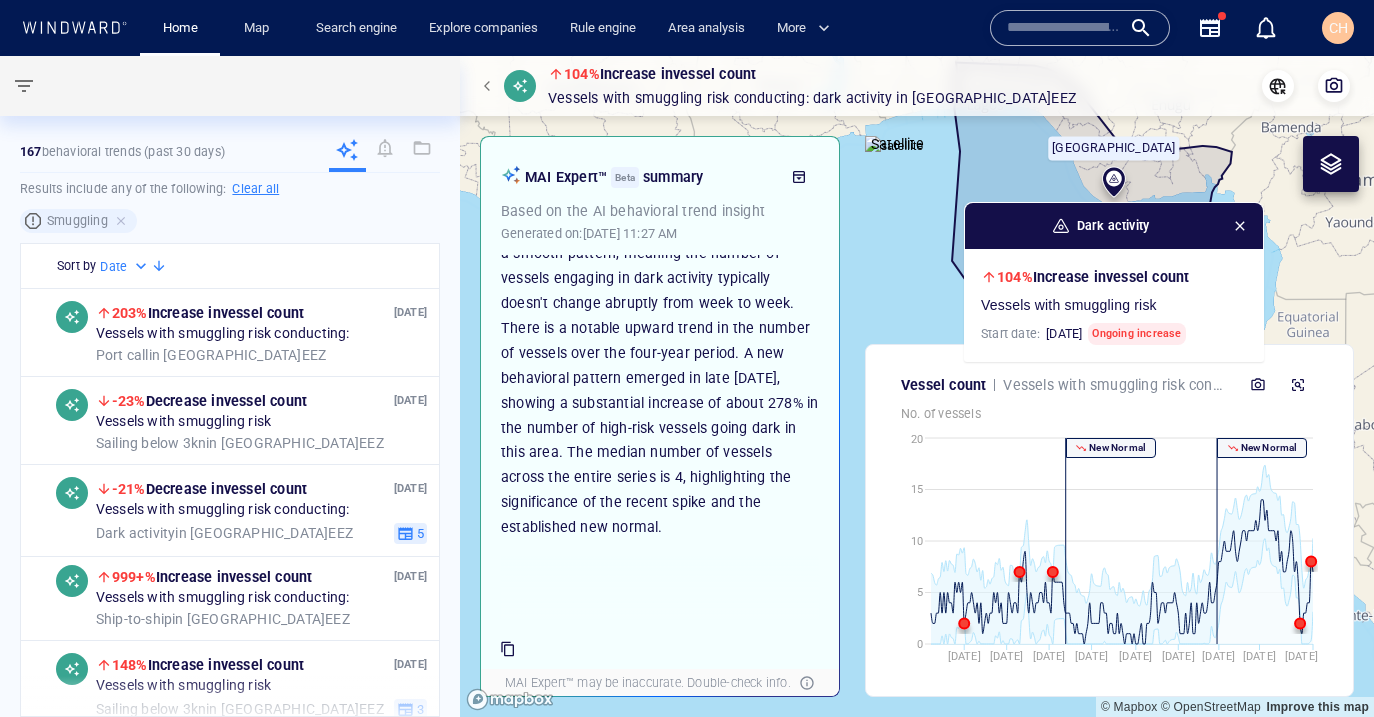 click at bounding box center (917, 386) 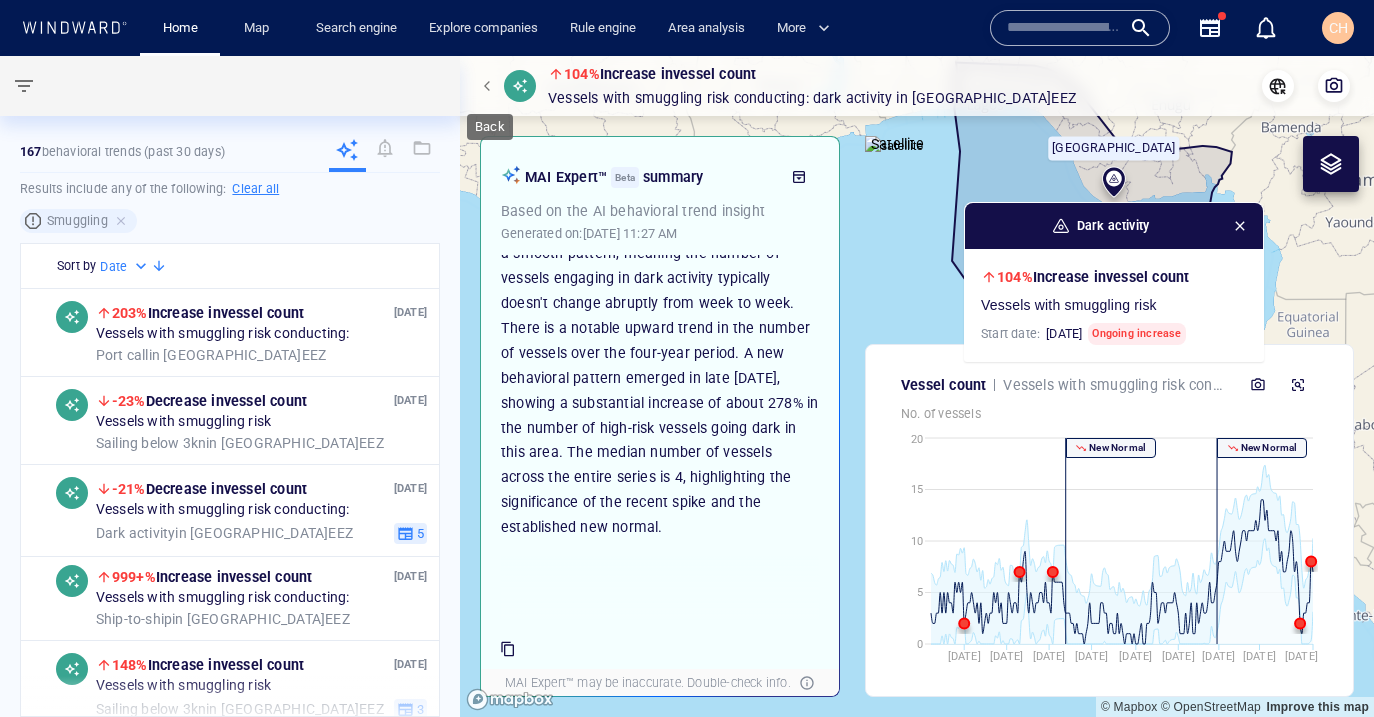 click at bounding box center (490, 86) 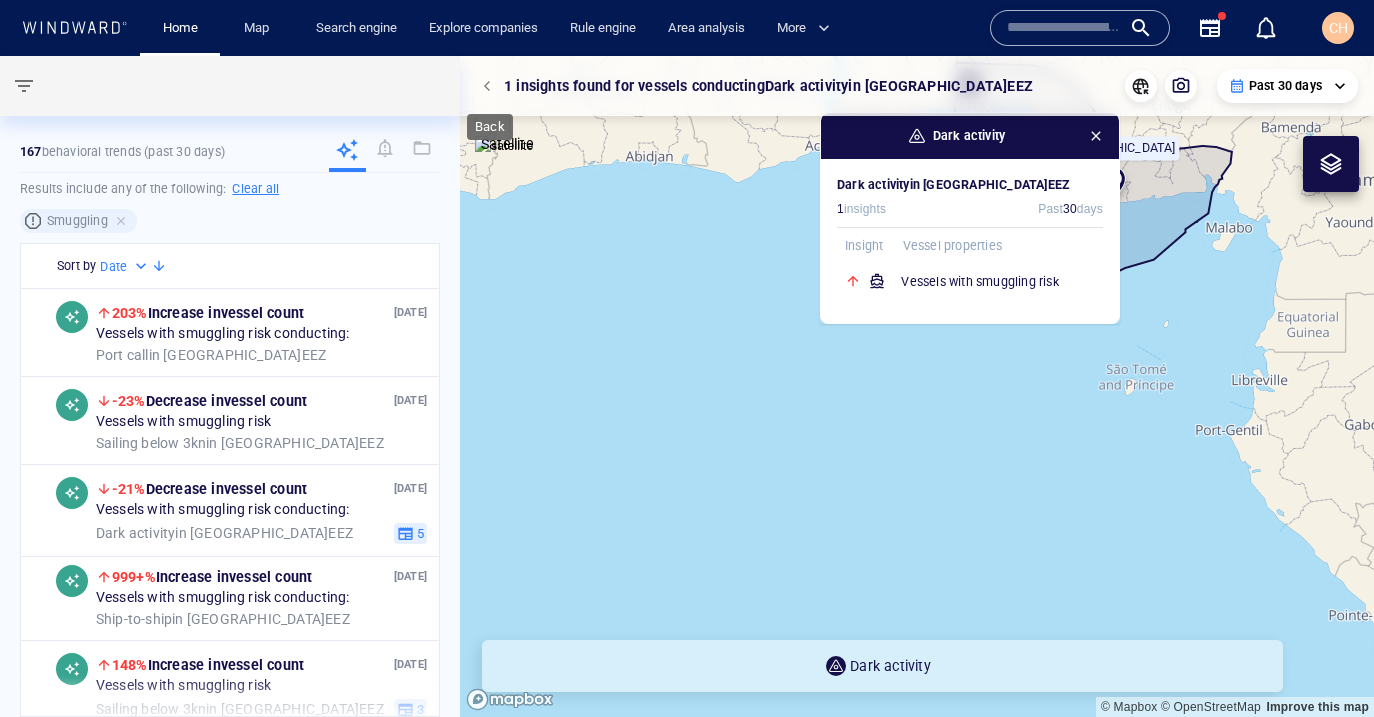 click at bounding box center [490, 86] 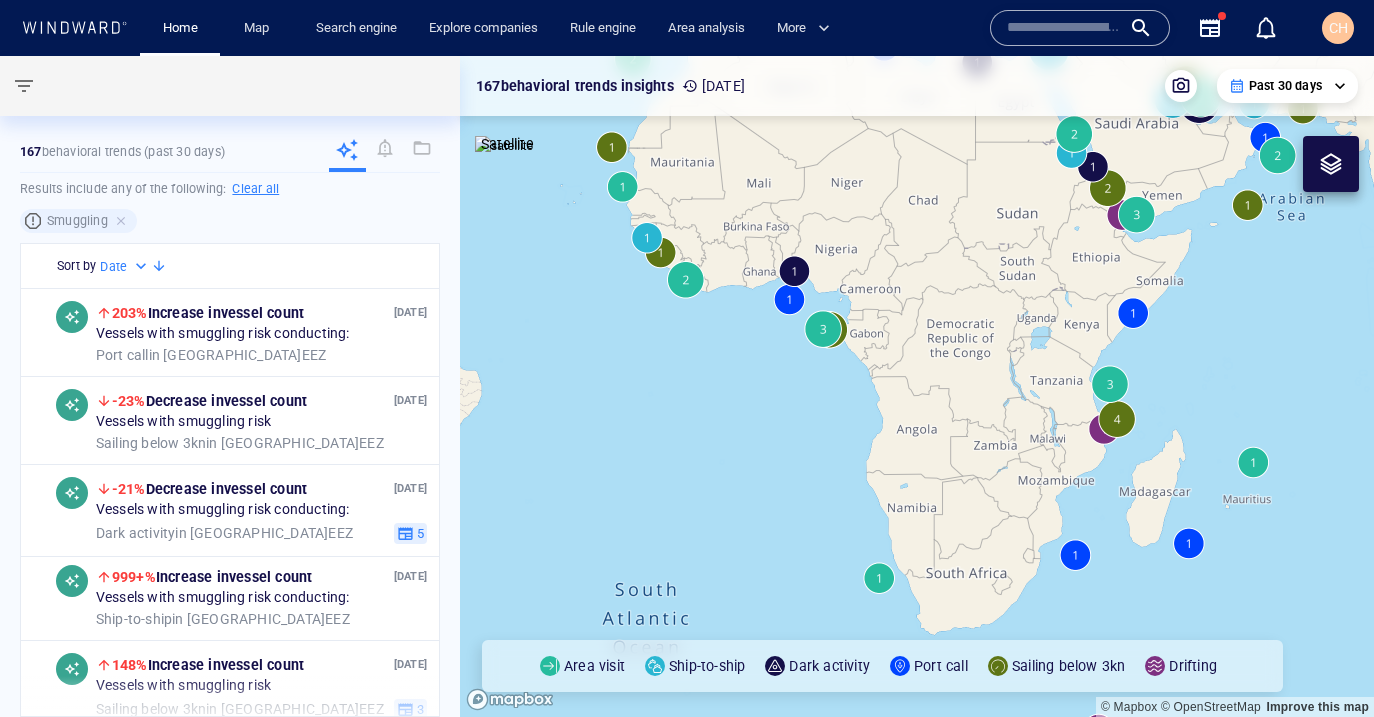 drag, startPoint x: 761, startPoint y: 299, endPoint x: 748, endPoint y: 406, distance: 107.78683 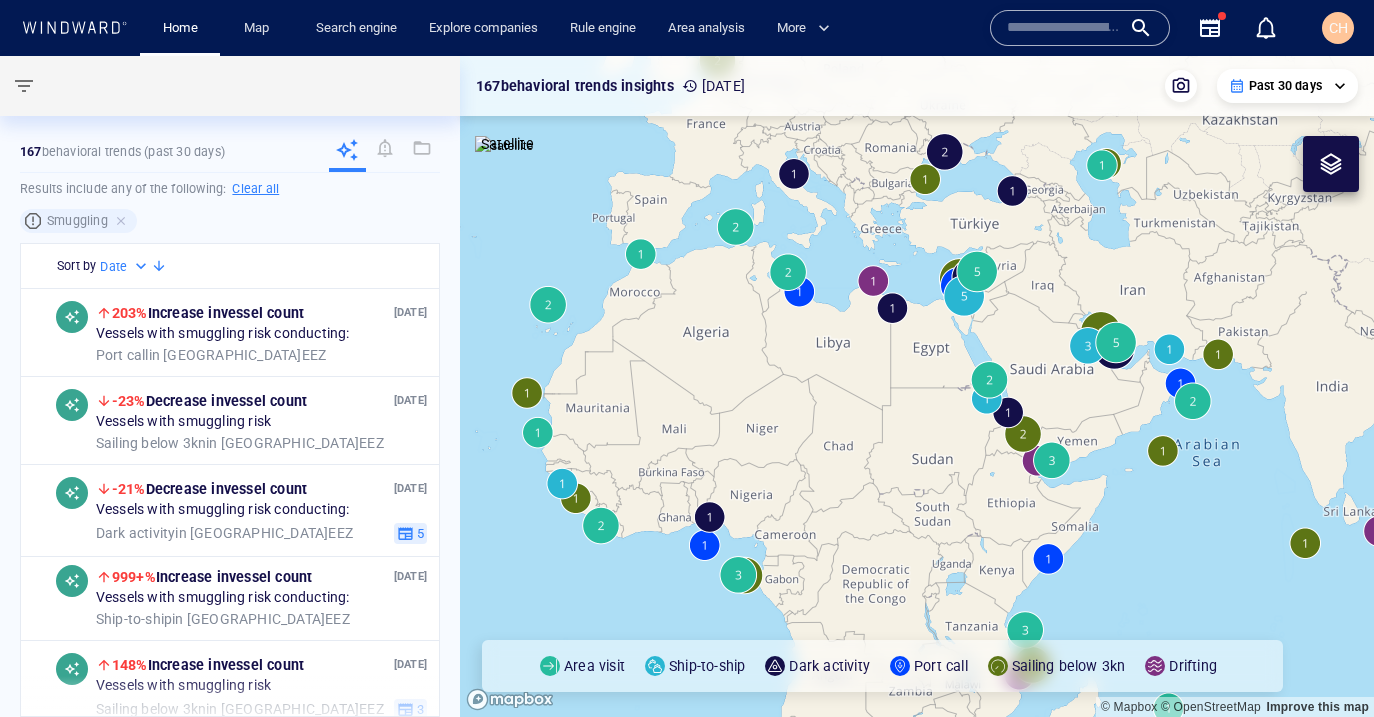 drag, startPoint x: 765, startPoint y: 311, endPoint x: 730, endPoint y: 359, distance: 59.405388 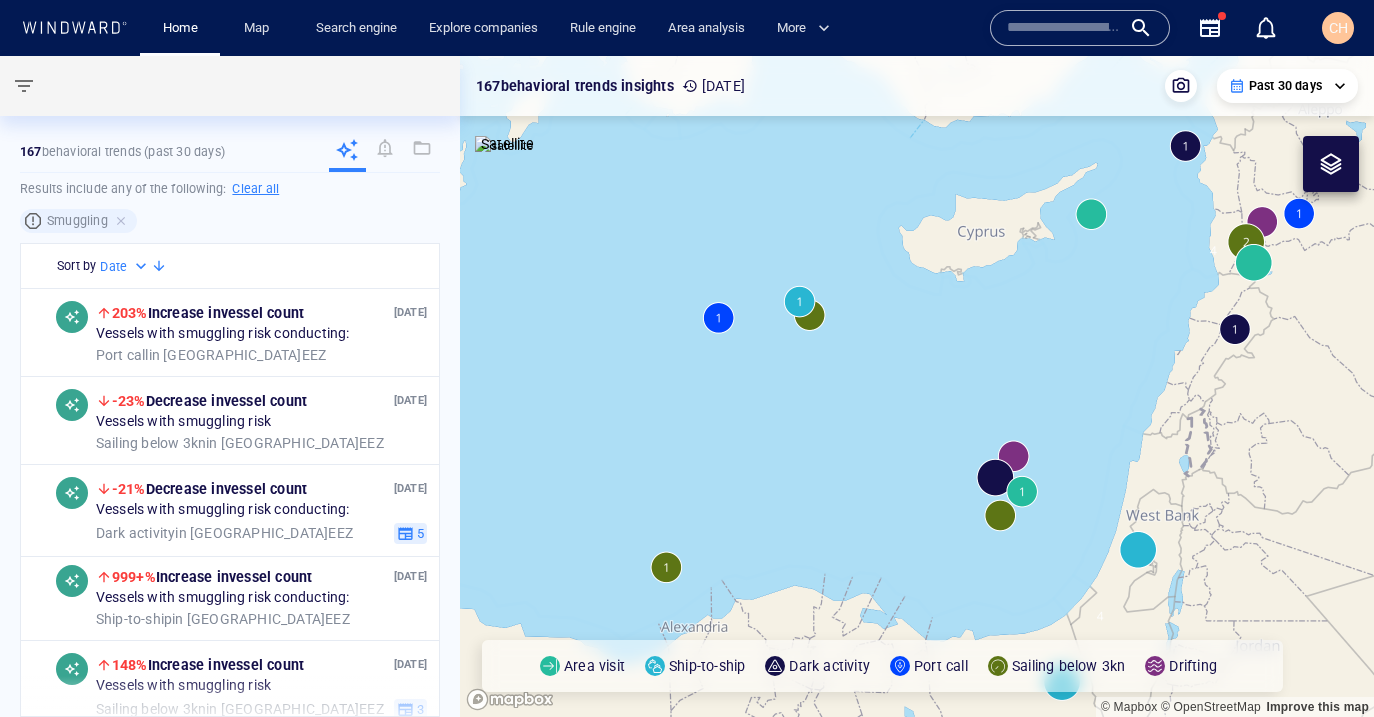 click at bounding box center (917, 386) 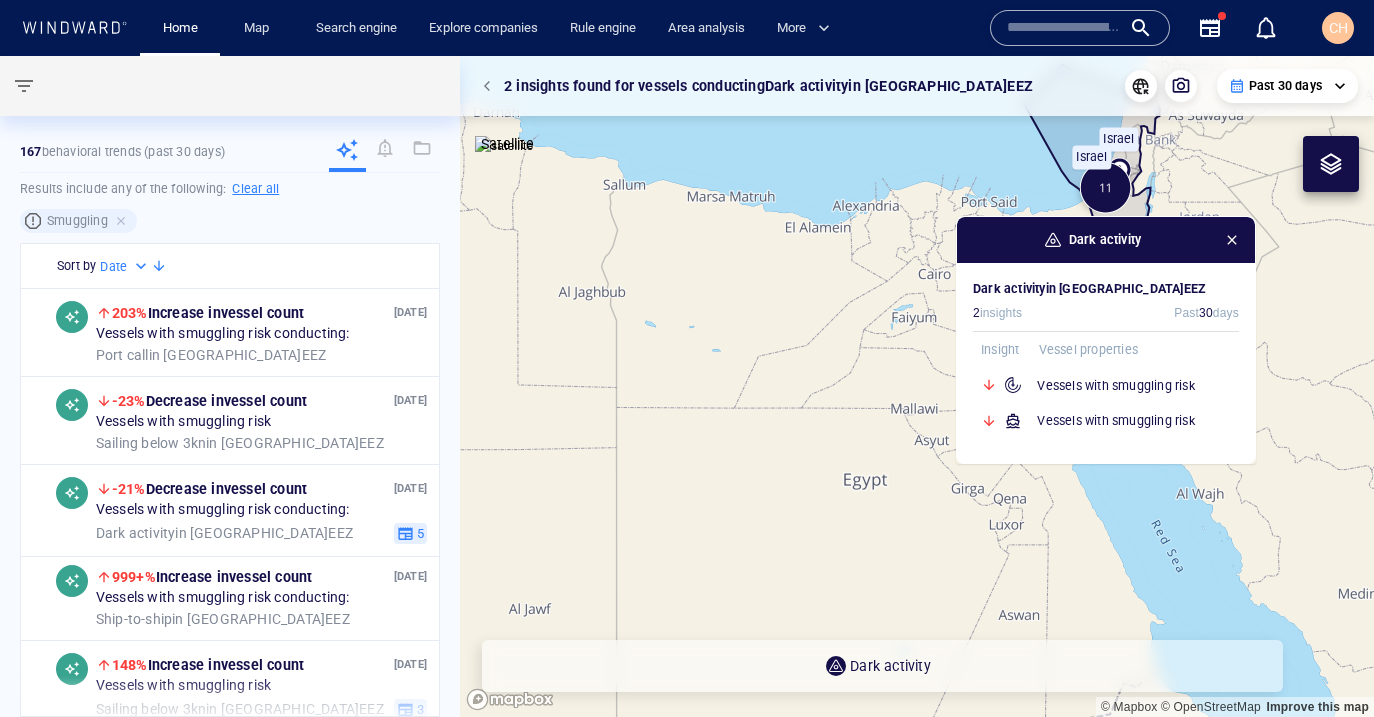 click on "Dark activity" at bounding box center [1106, 240] 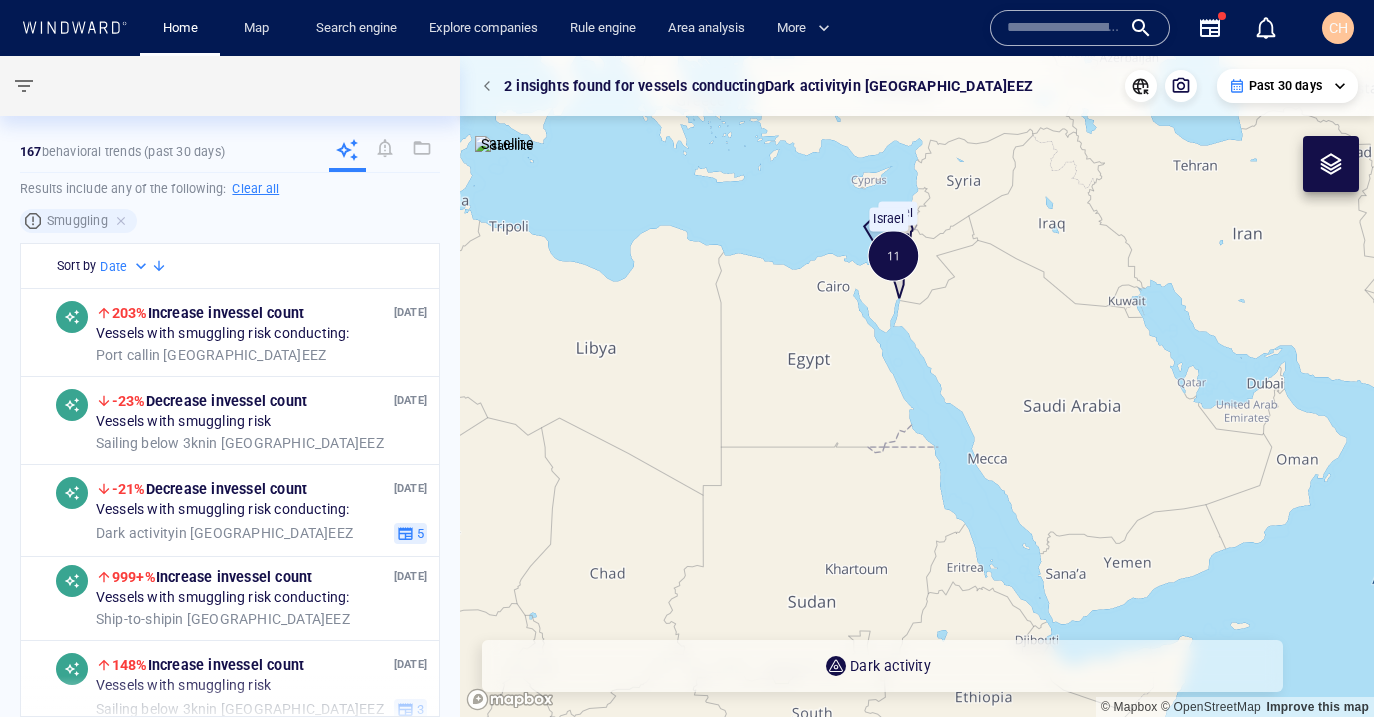 click at bounding box center (917, 386) 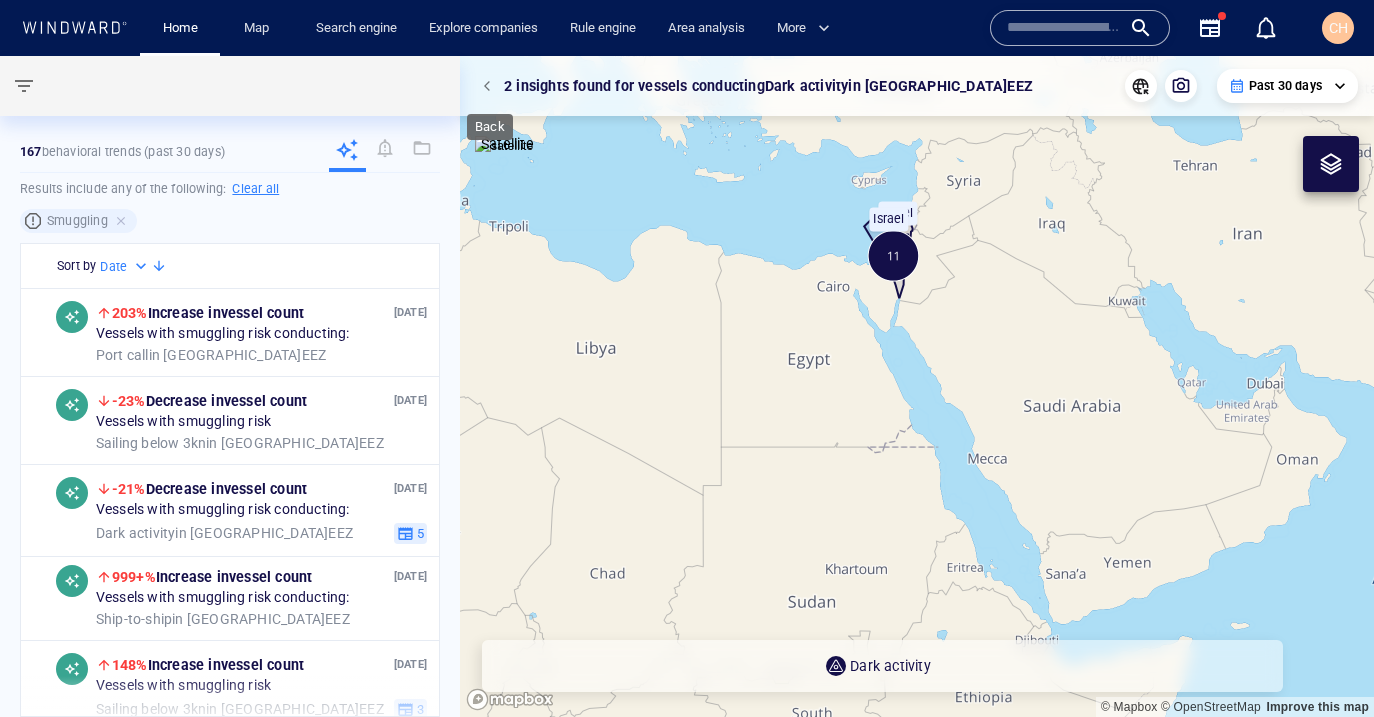 click at bounding box center [490, 86] 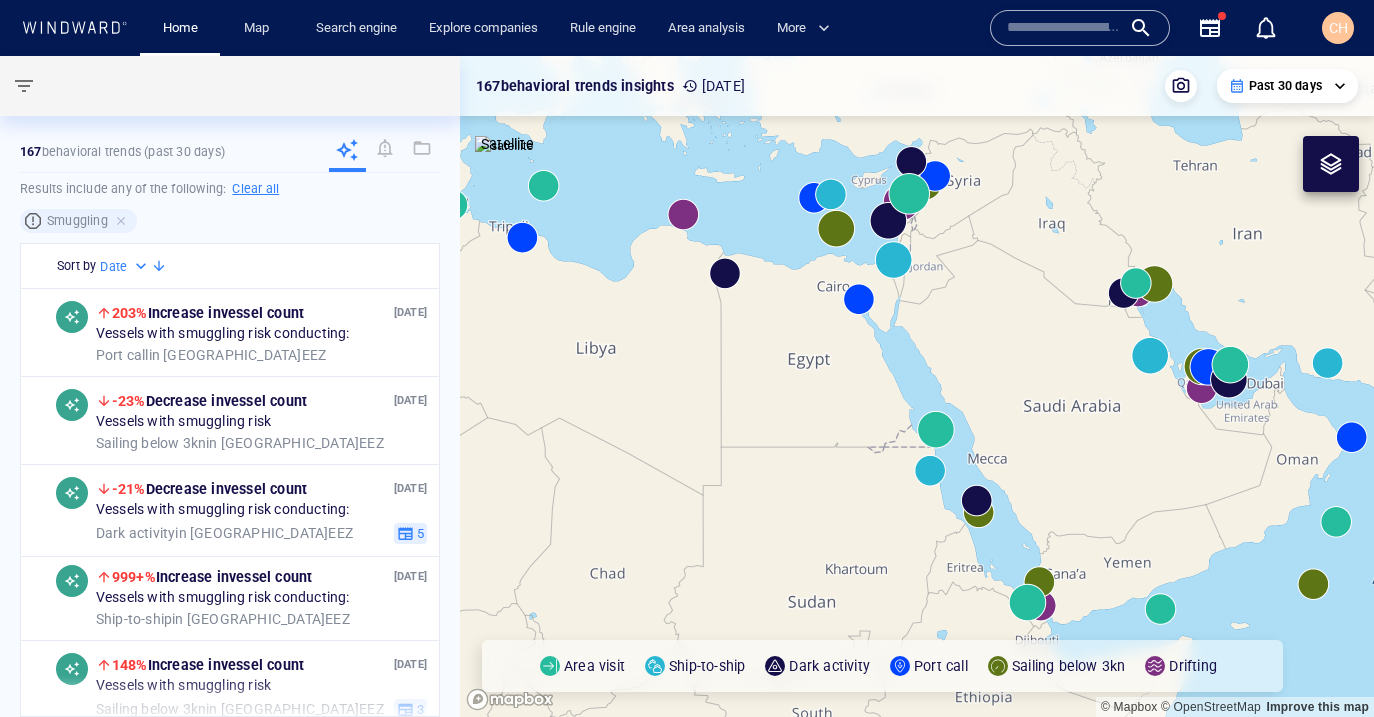 drag, startPoint x: 741, startPoint y: 267, endPoint x: 801, endPoint y: 280, distance: 61.39218 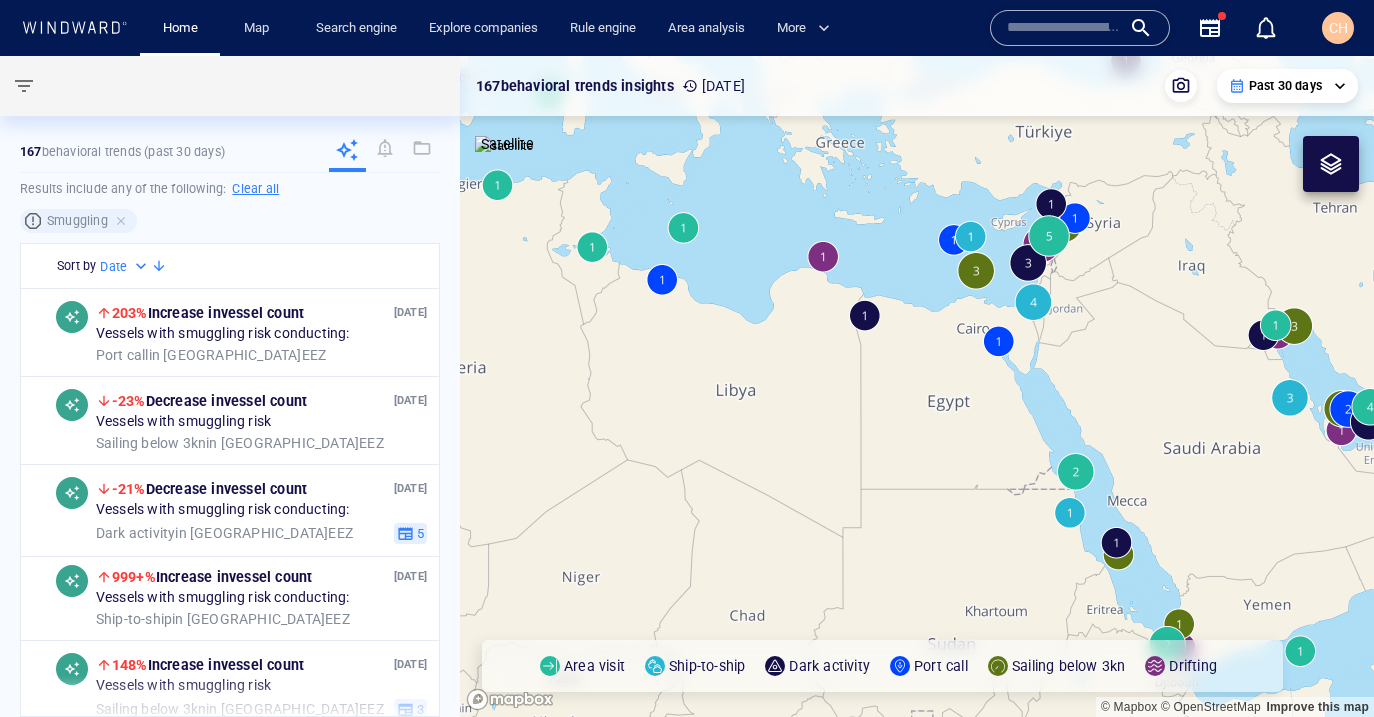 drag, startPoint x: 641, startPoint y: 278, endPoint x: 817, endPoint y: 460, distance: 253.17978 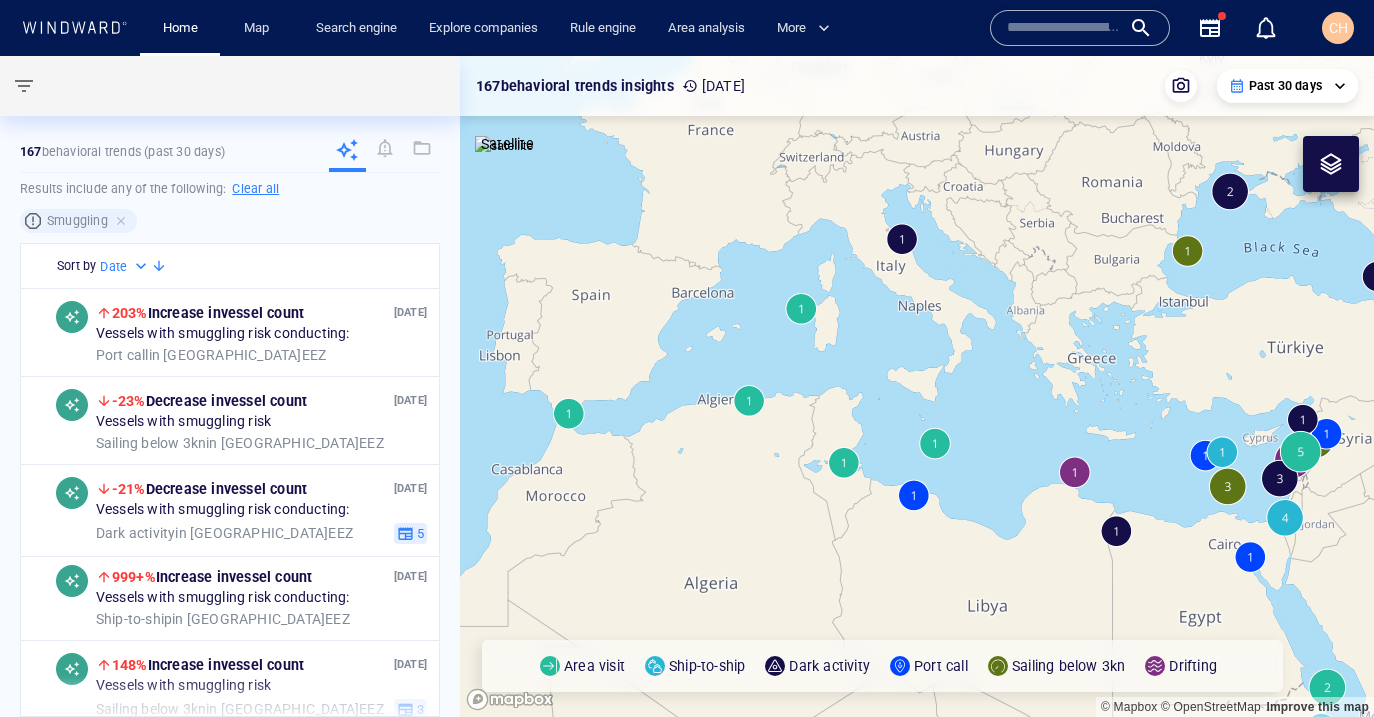 drag, startPoint x: 616, startPoint y: 432, endPoint x: 673, endPoint y: 427, distance: 57.21888 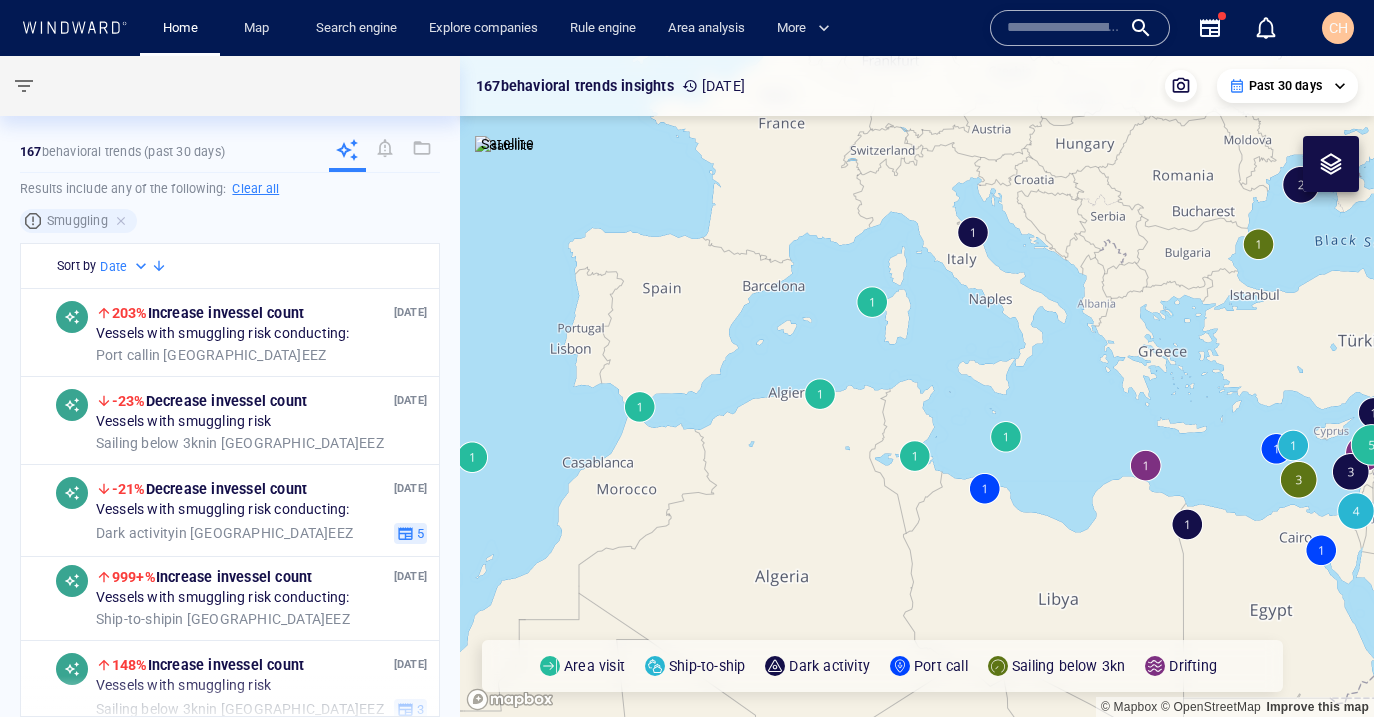 drag, startPoint x: 656, startPoint y: 433, endPoint x: 902, endPoint y: 376, distance: 252.51732 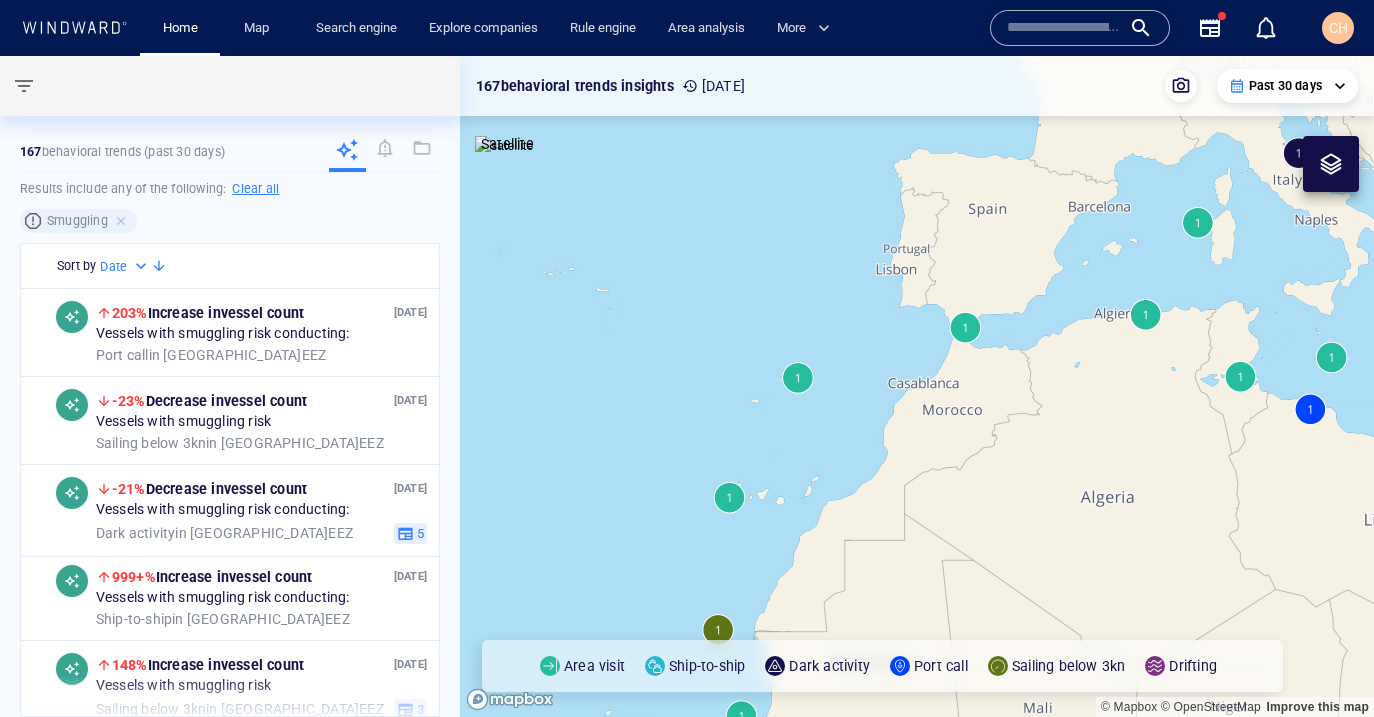 click at bounding box center [917, 386] 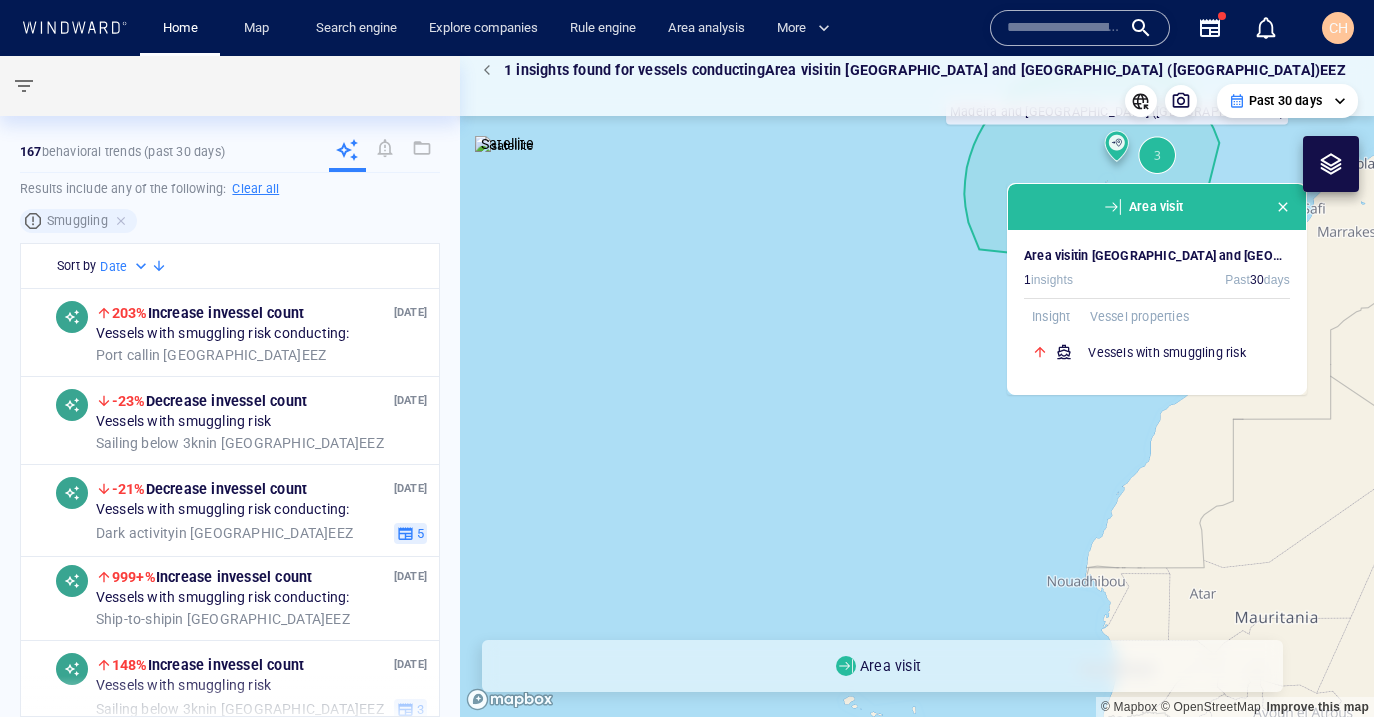 click on "Vessels with smuggling risk" at bounding box center [1189, 353] 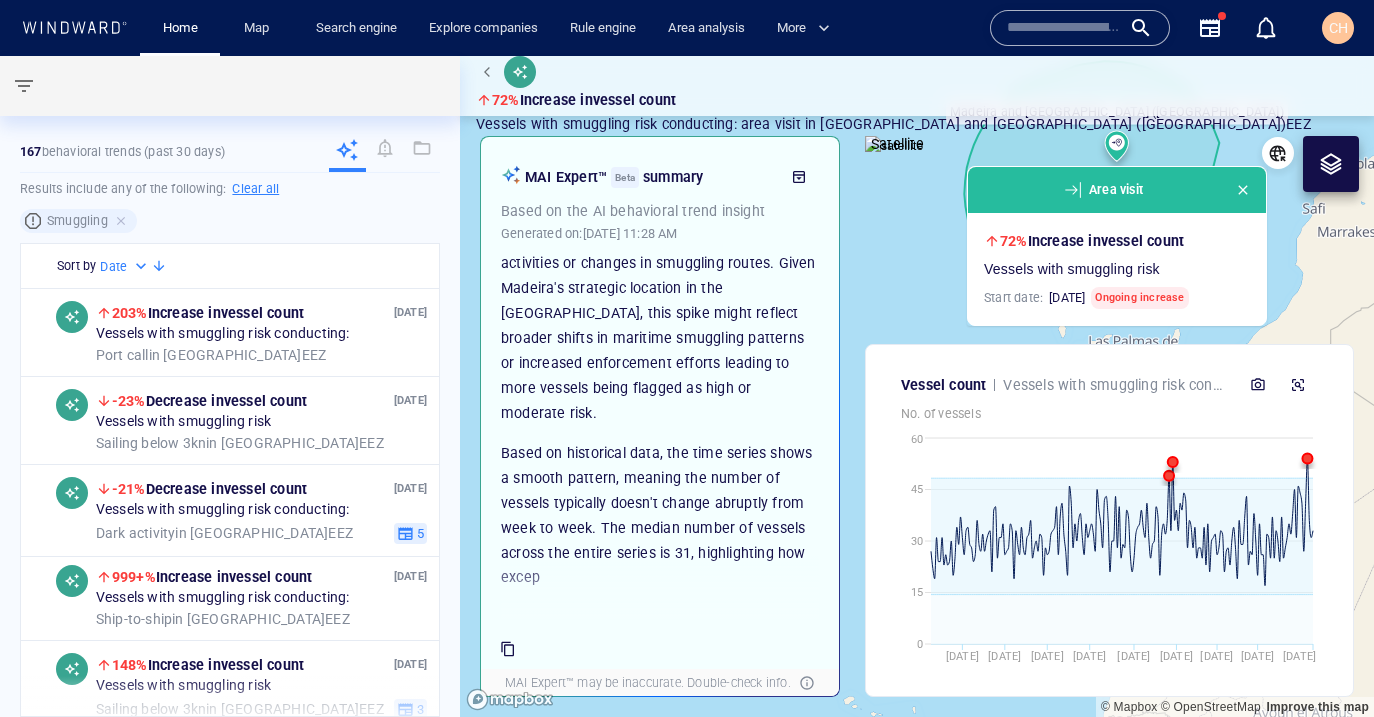 scroll, scrollTop: 357, scrollLeft: 0, axis: vertical 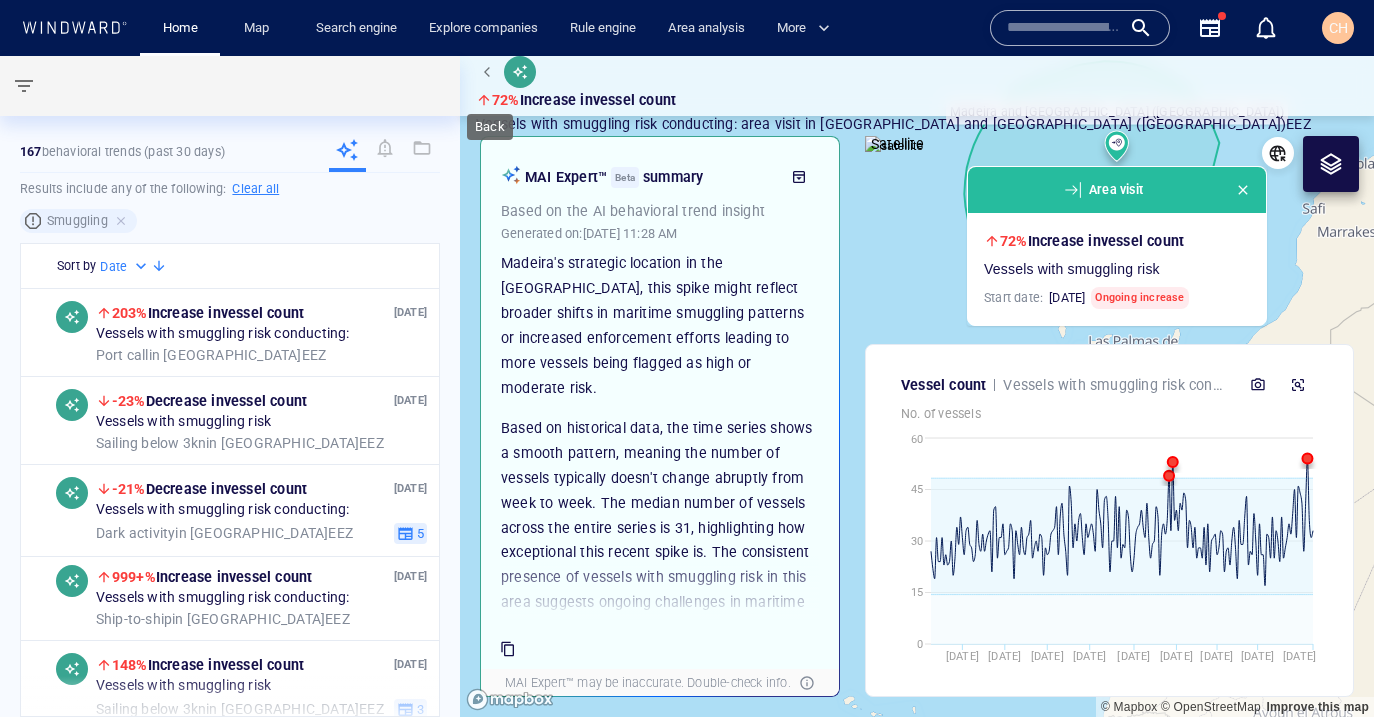 click at bounding box center (490, 72) 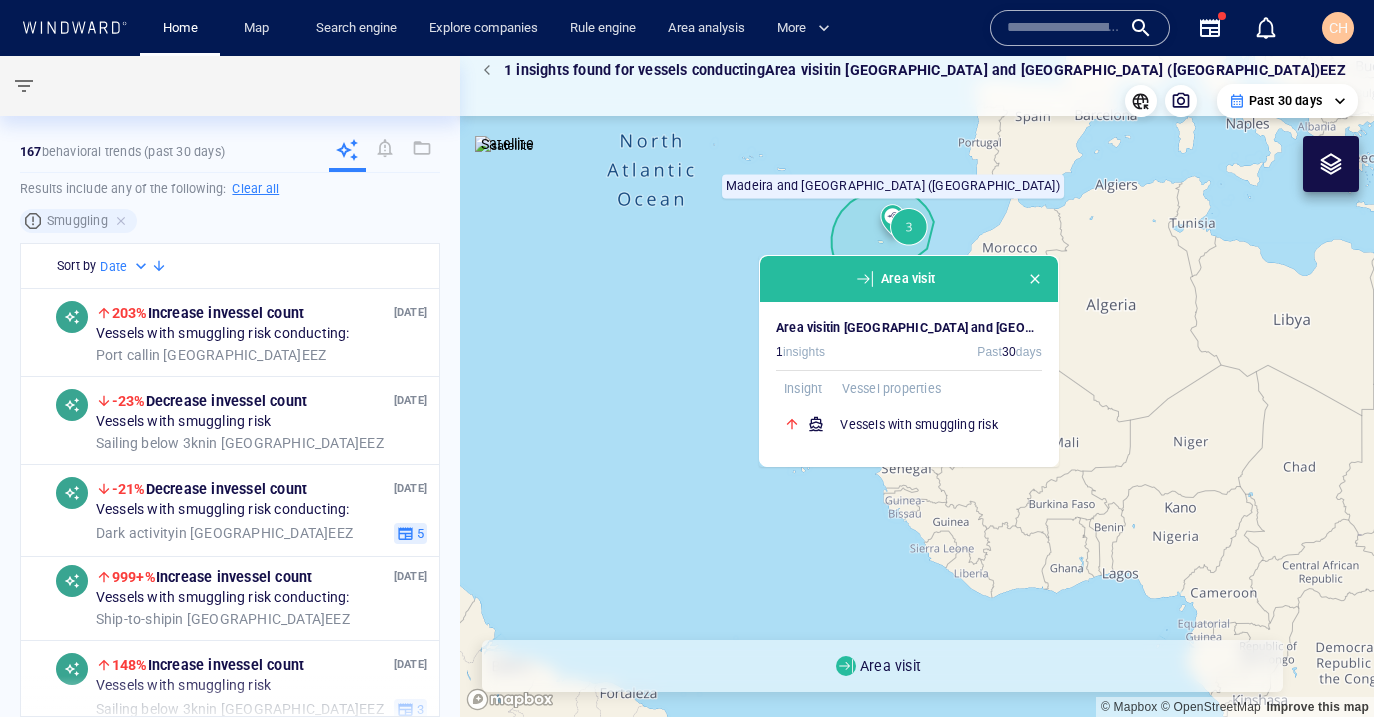 click on "Area visit" at bounding box center [909, 279] 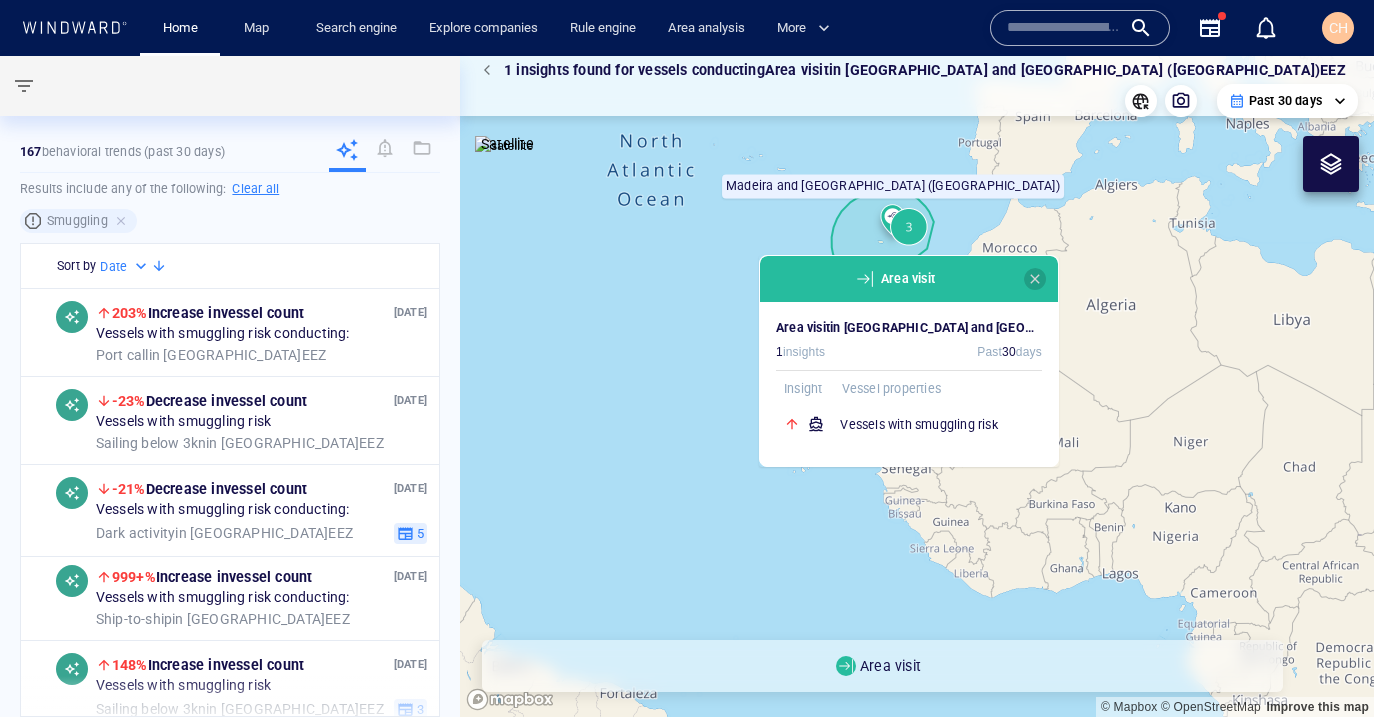 click at bounding box center (1035, 279) 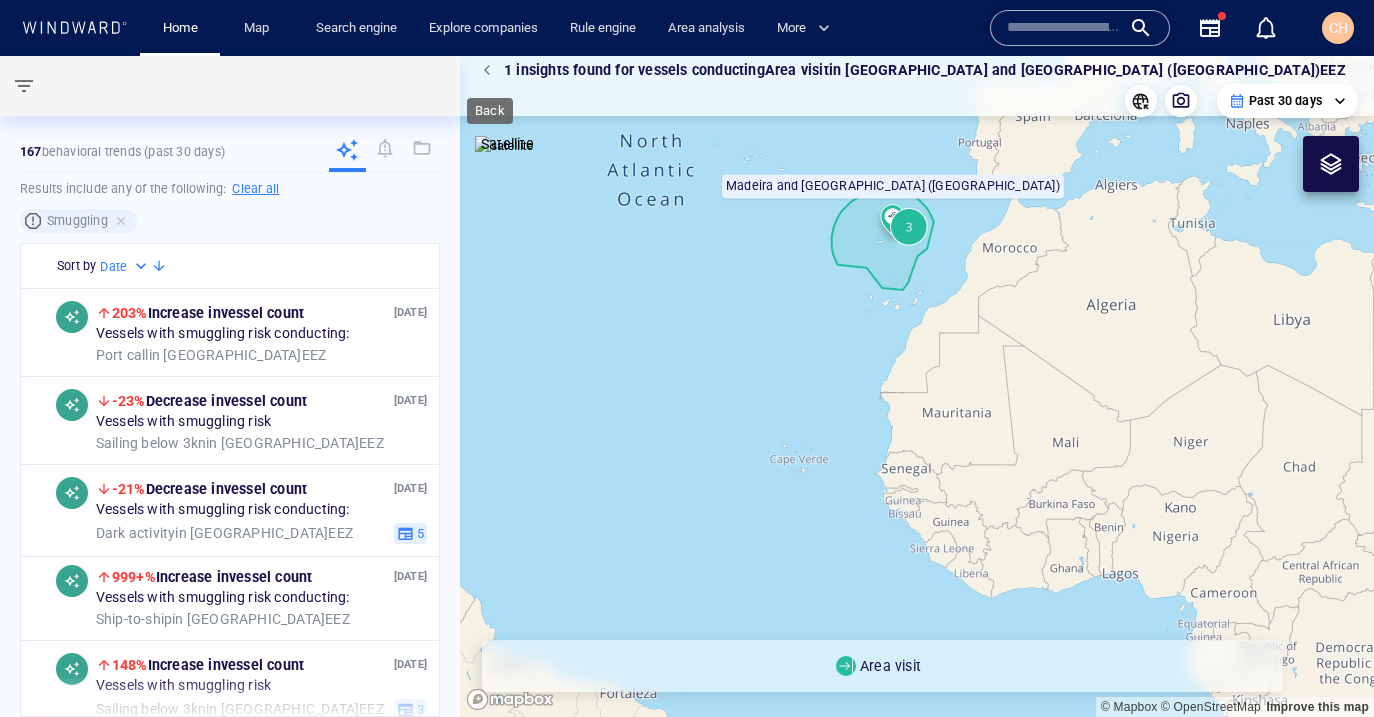 click at bounding box center (490, 70) 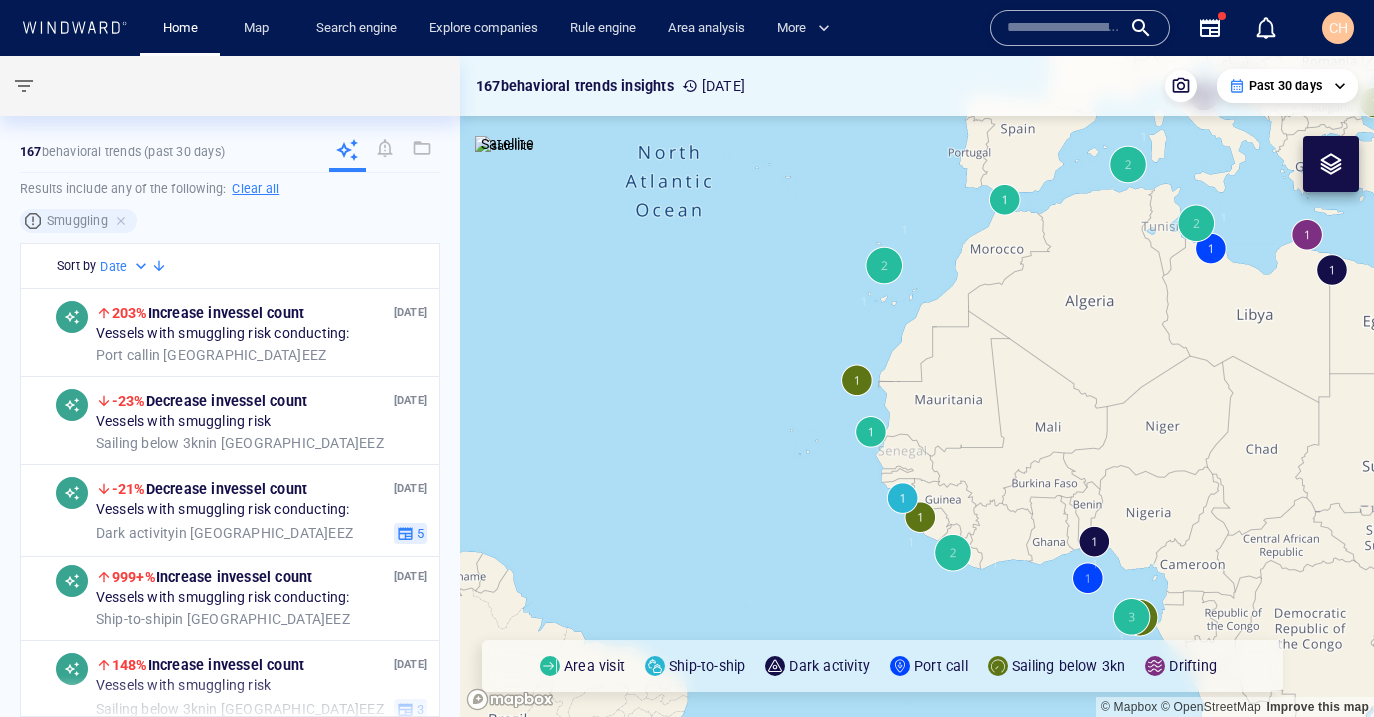 drag, startPoint x: 1002, startPoint y: 283, endPoint x: 945, endPoint y: 208, distance: 94.20191 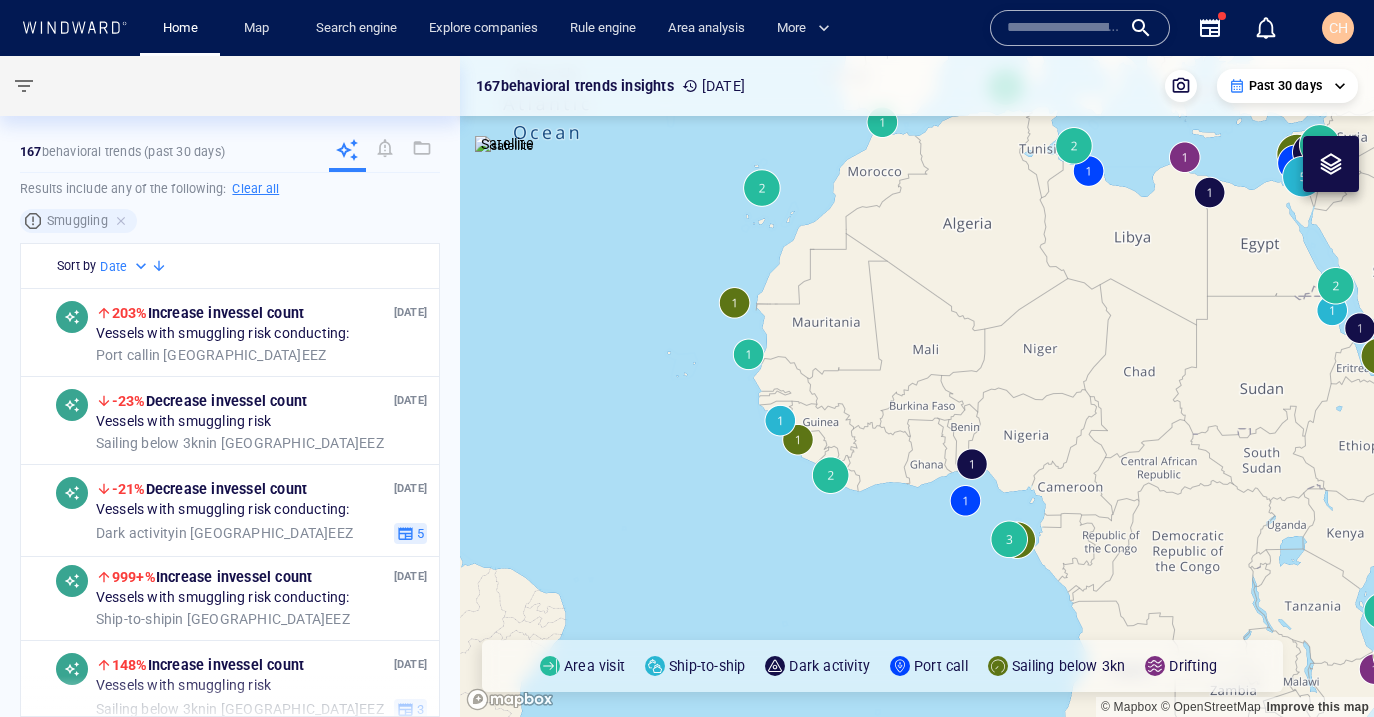 drag, startPoint x: 1028, startPoint y: 417, endPoint x: 900, endPoint y: 212, distance: 241.67953 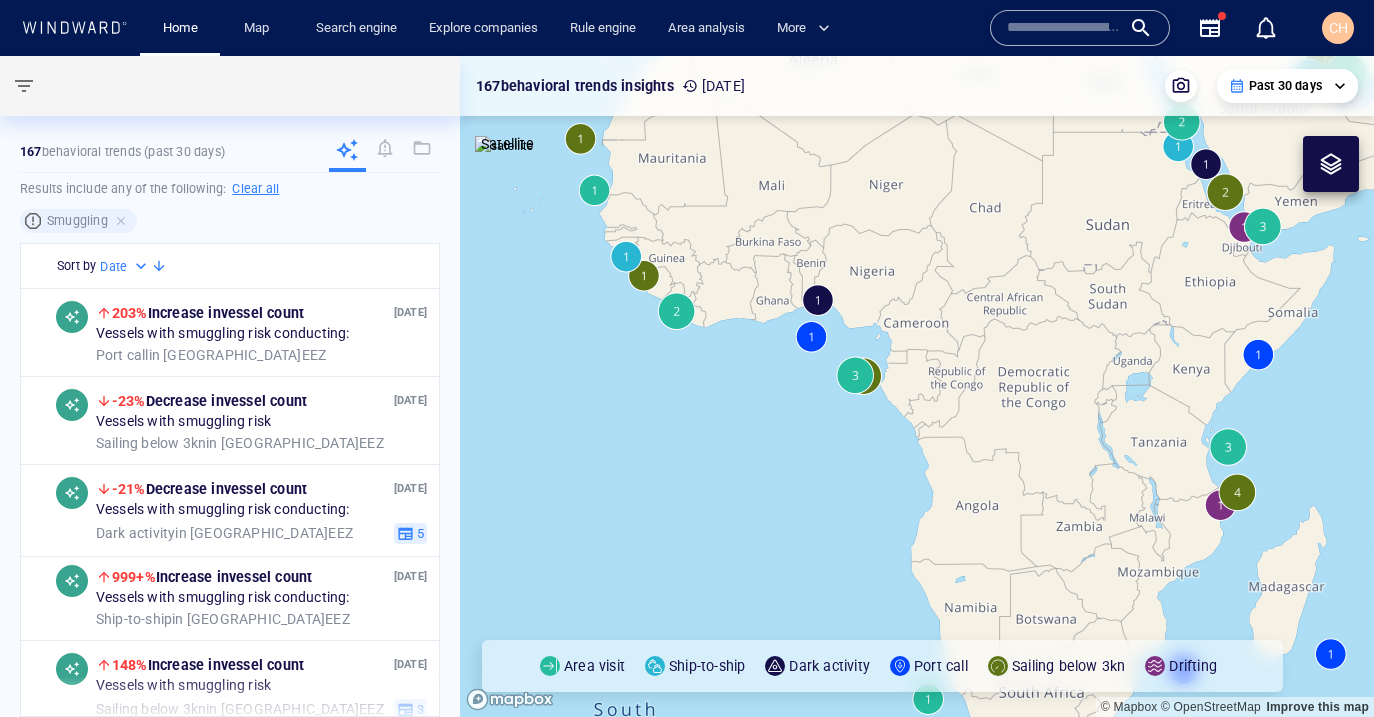 drag, startPoint x: 956, startPoint y: 355, endPoint x: 975, endPoint y: 359, distance: 19.416489 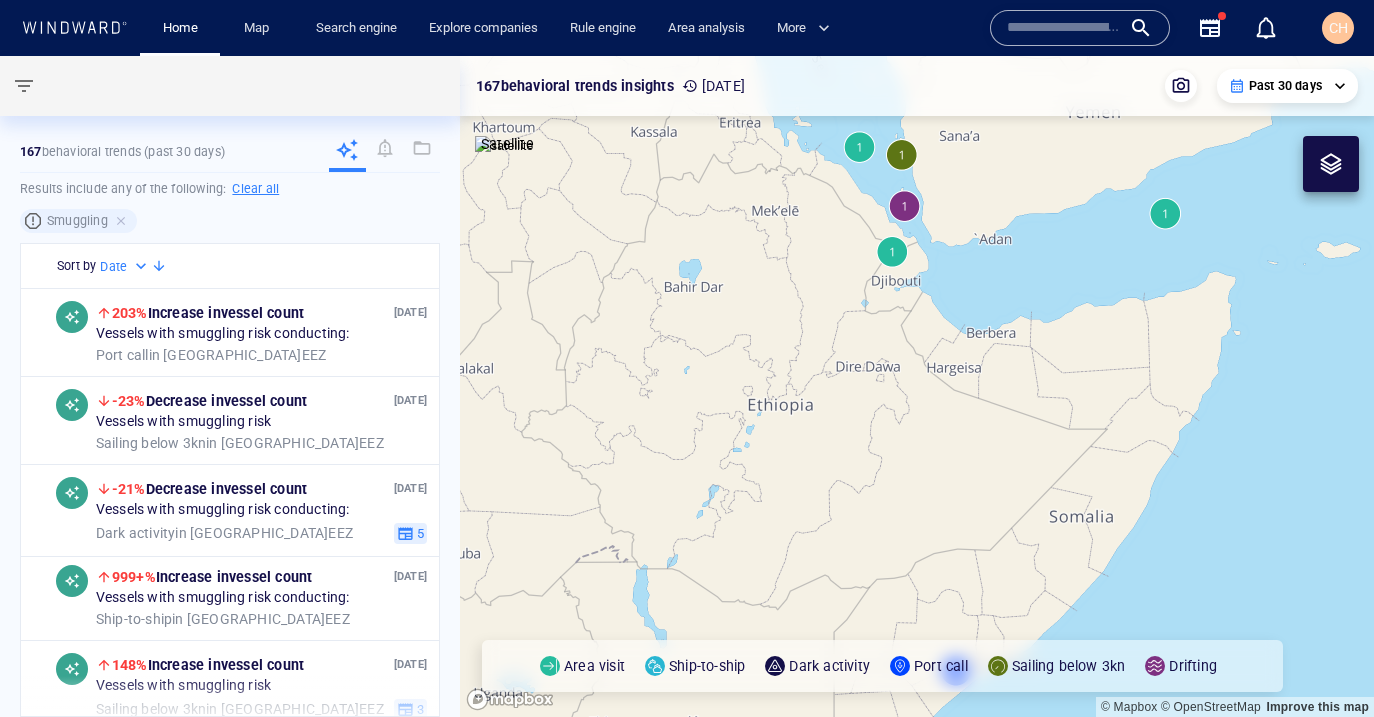 click at bounding box center (917, 386) 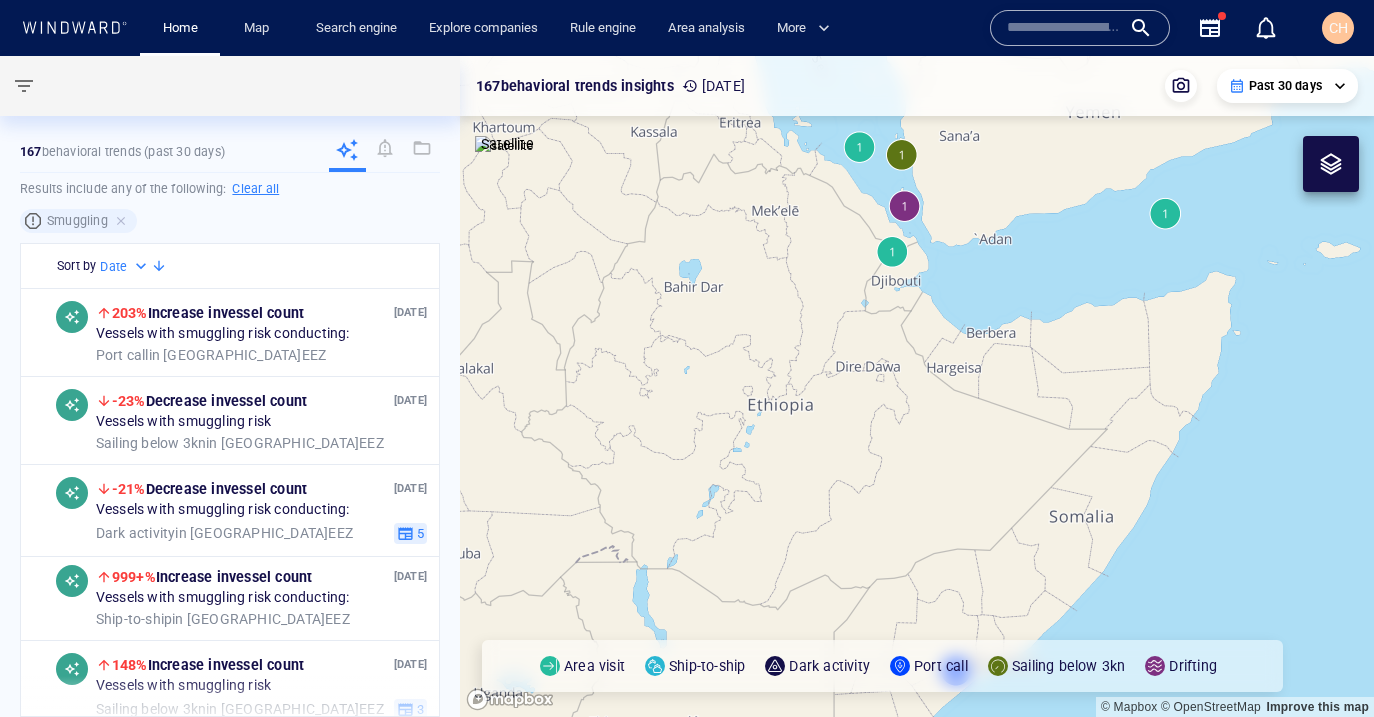 click at bounding box center (917, 386) 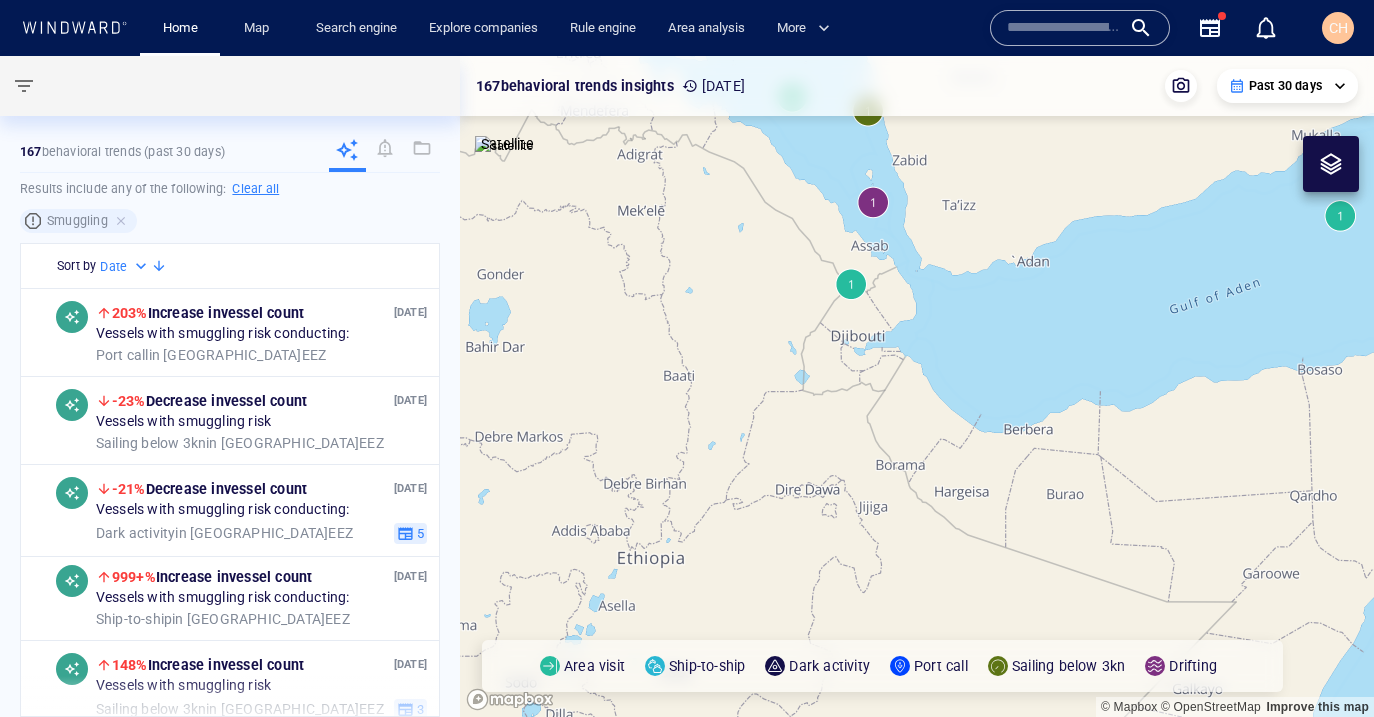 drag, startPoint x: 927, startPoint y: 256, endPoint x: 903, endPoint y: 254, distance: 24.083189 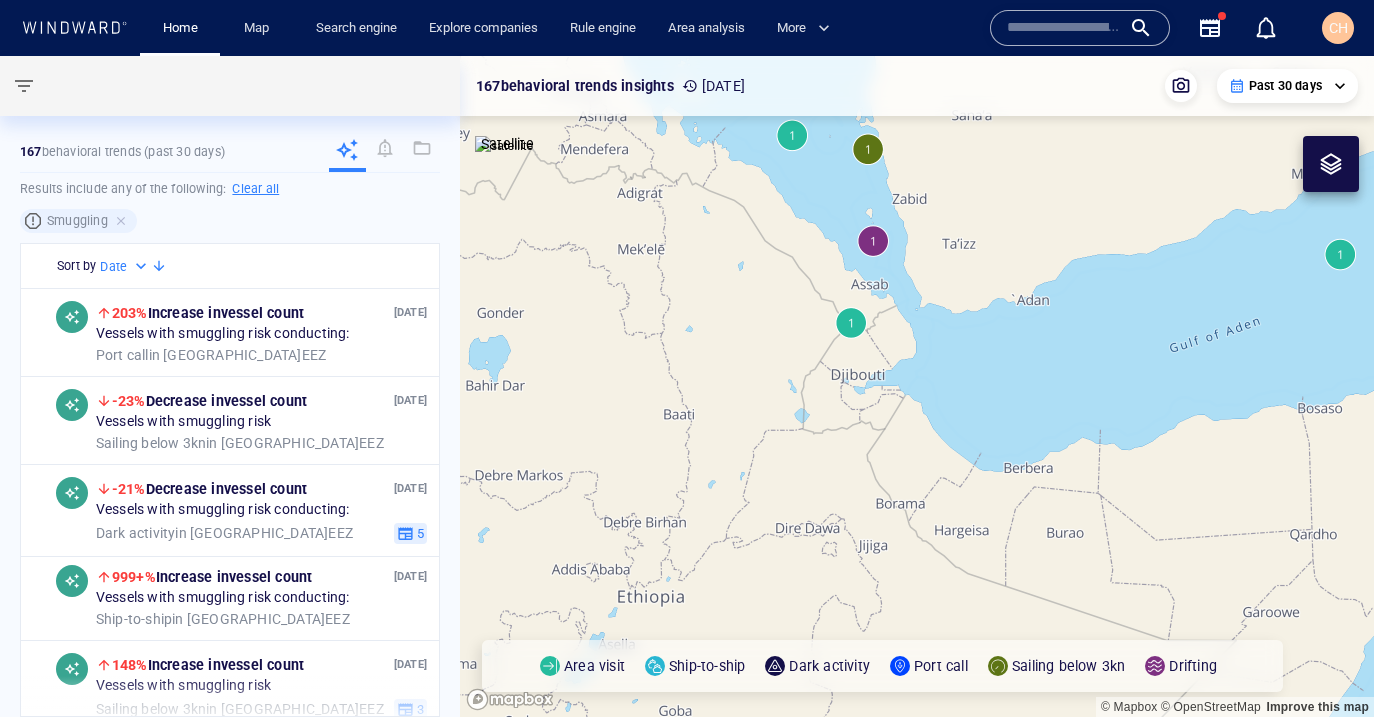 click at bounding box center (917, 386) 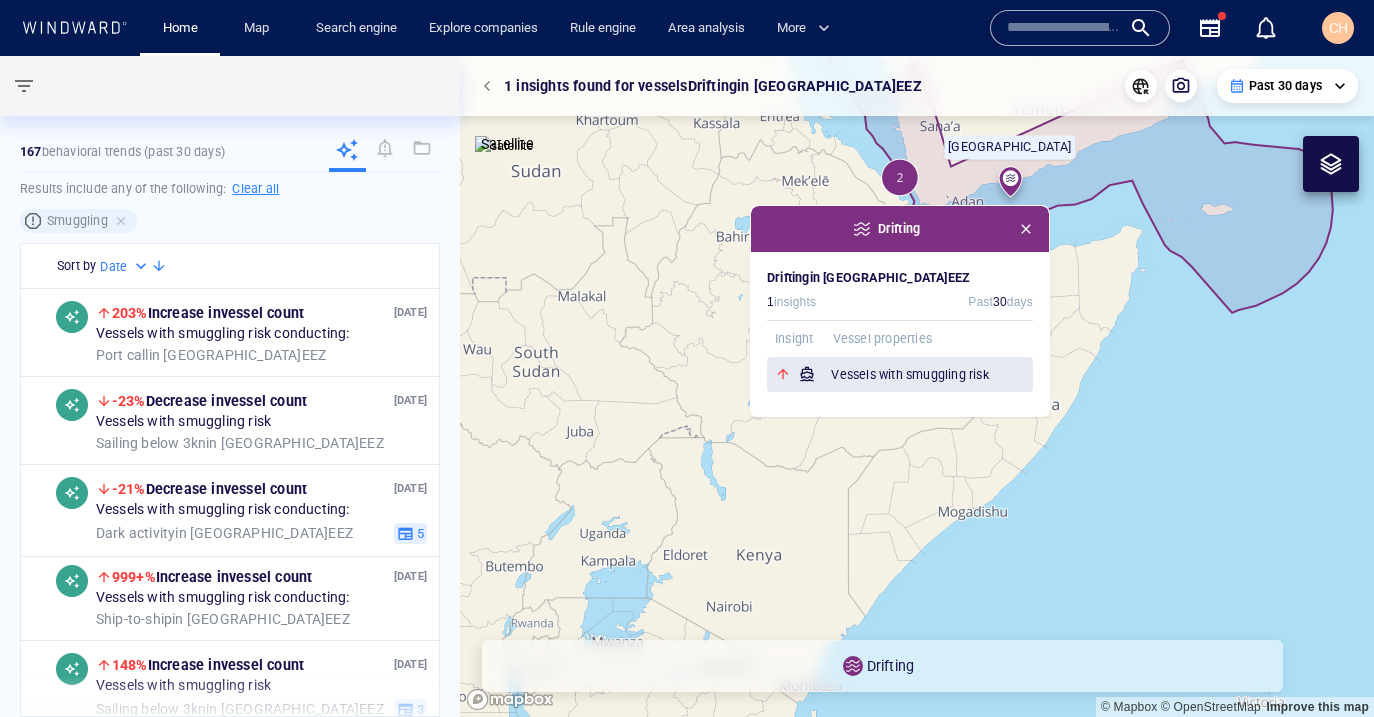 click on "Vessels with smuggling risk" at bounding box center (932, 375) 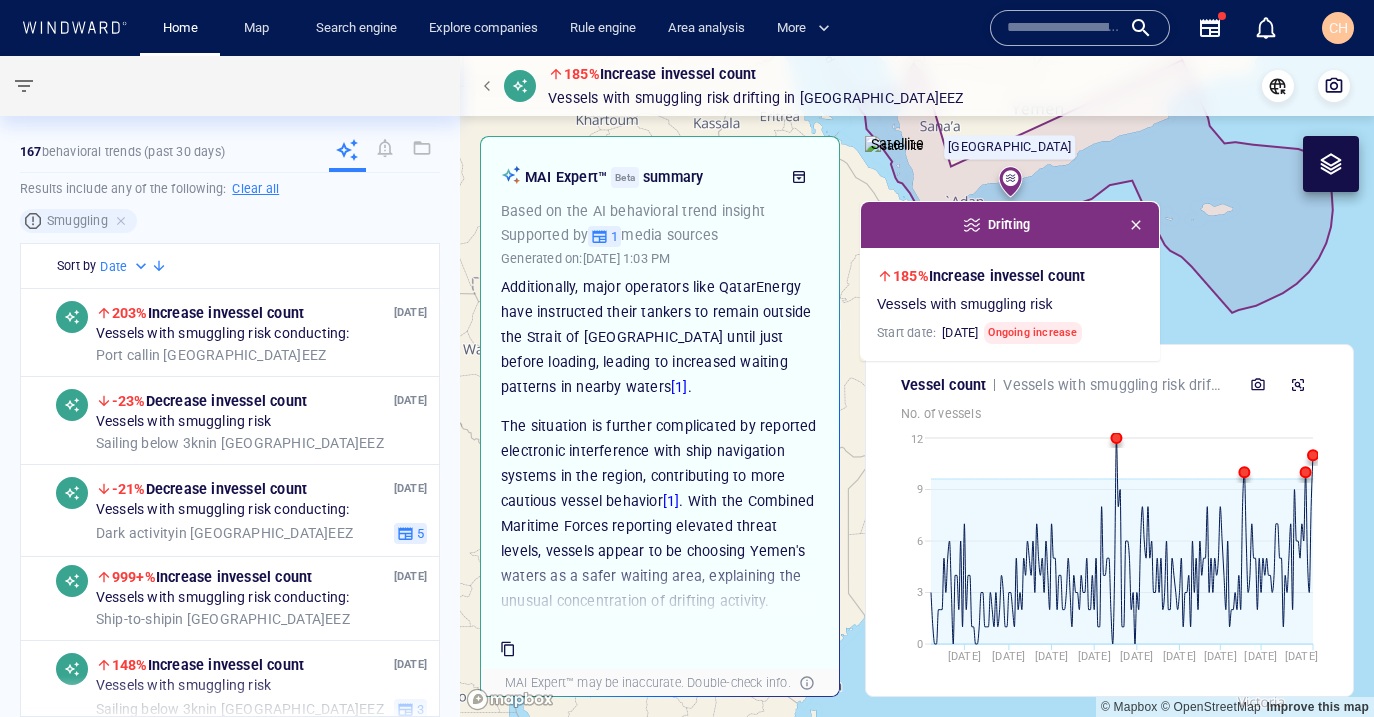 scroll, scrollTop: 445, scrollLeft: 0, axis: vertical 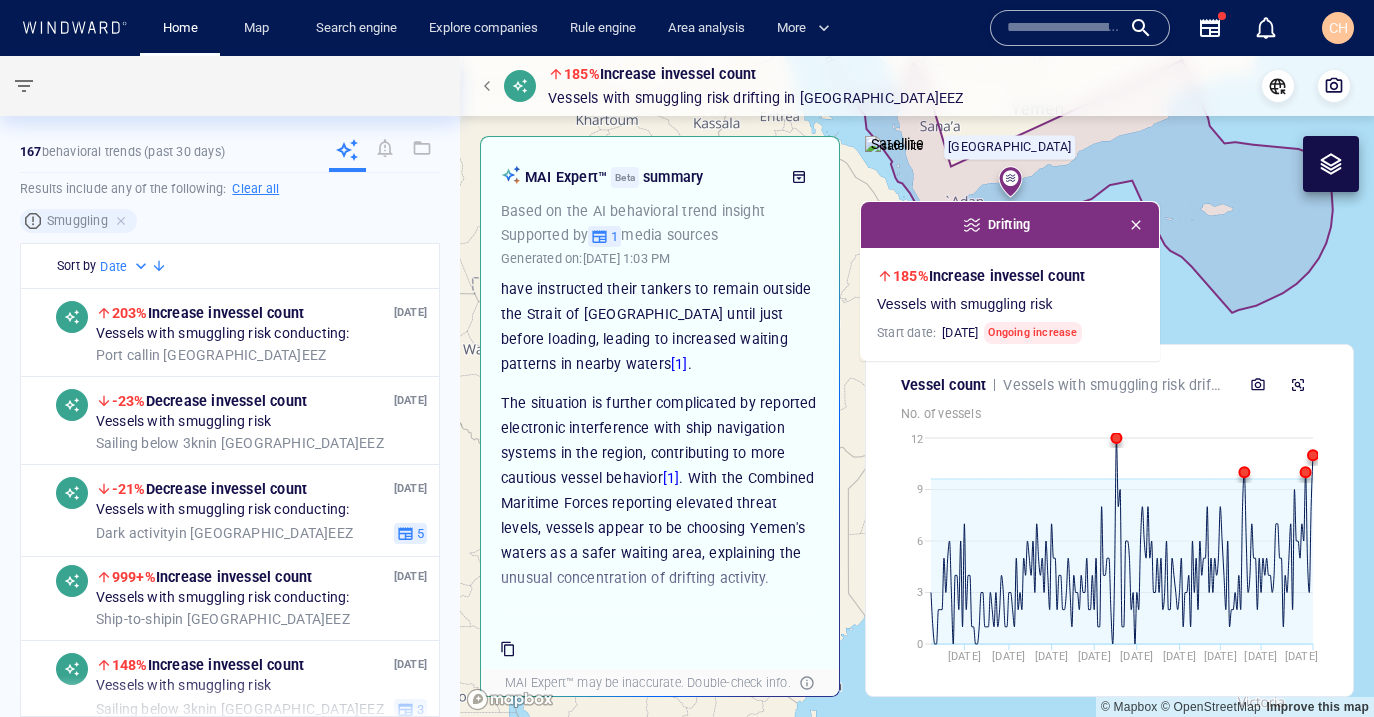 click at bounding box center (917, 386) 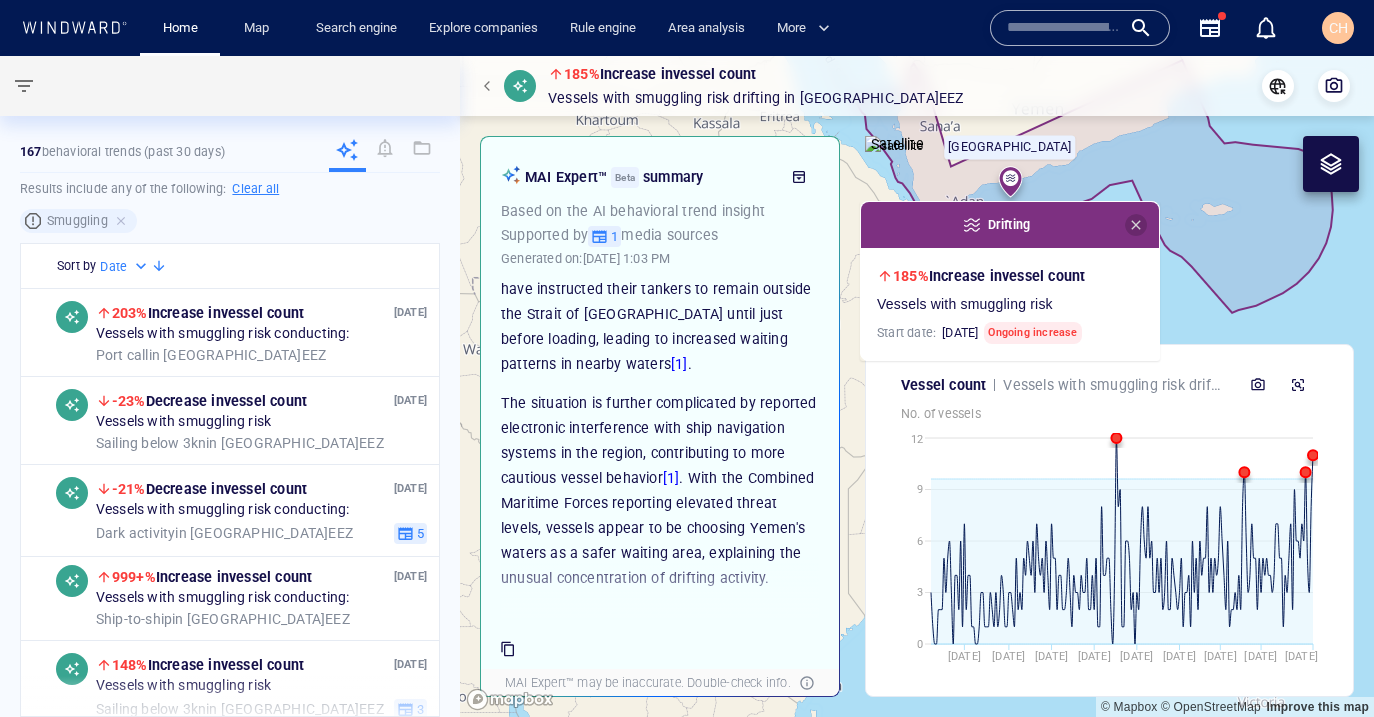 click at bounding box center [1136, 225] 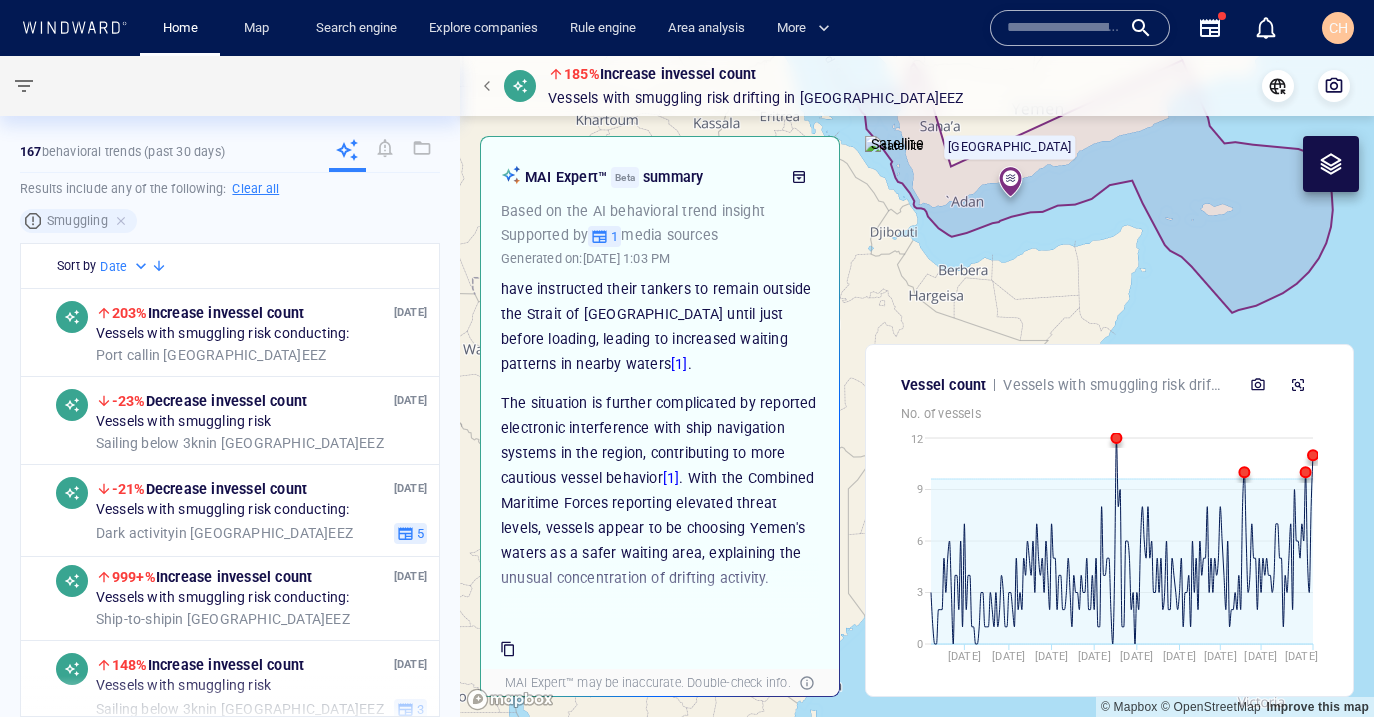 click at bounding box center (917, 386) 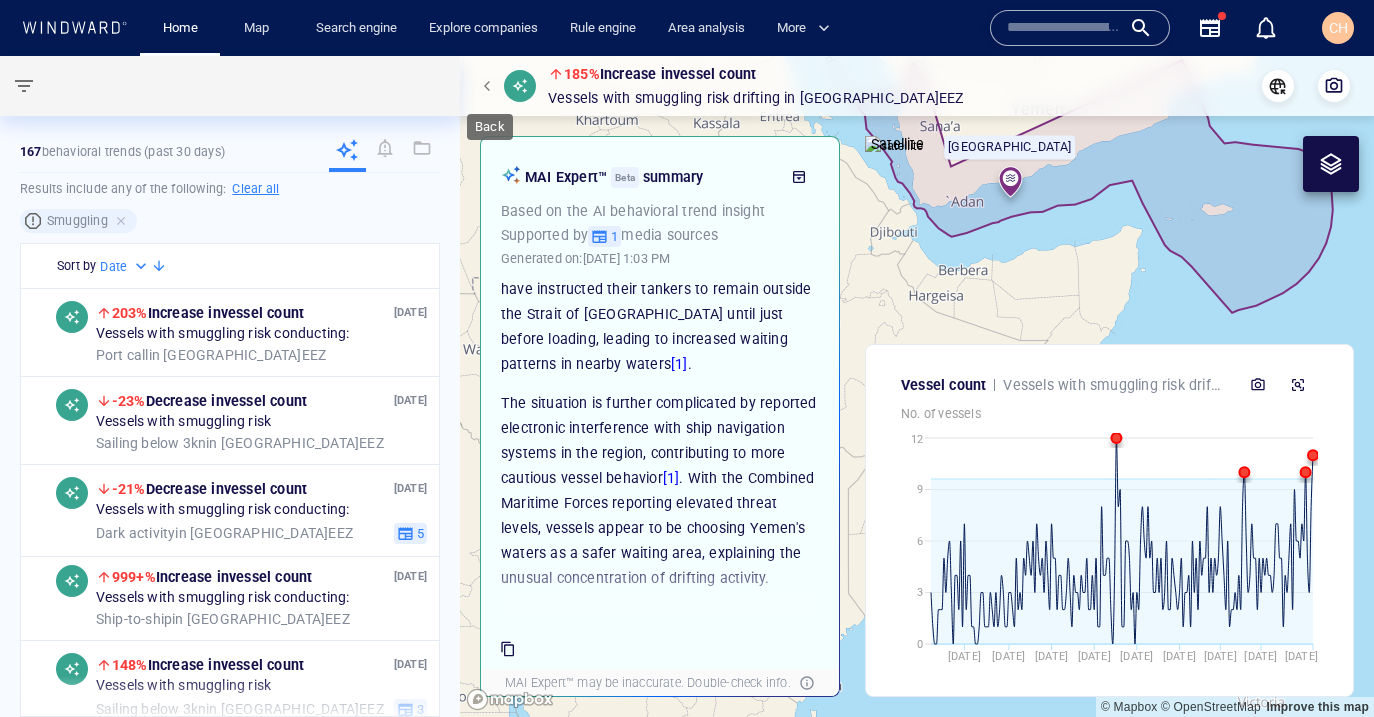click at bounding box center [490, 86] 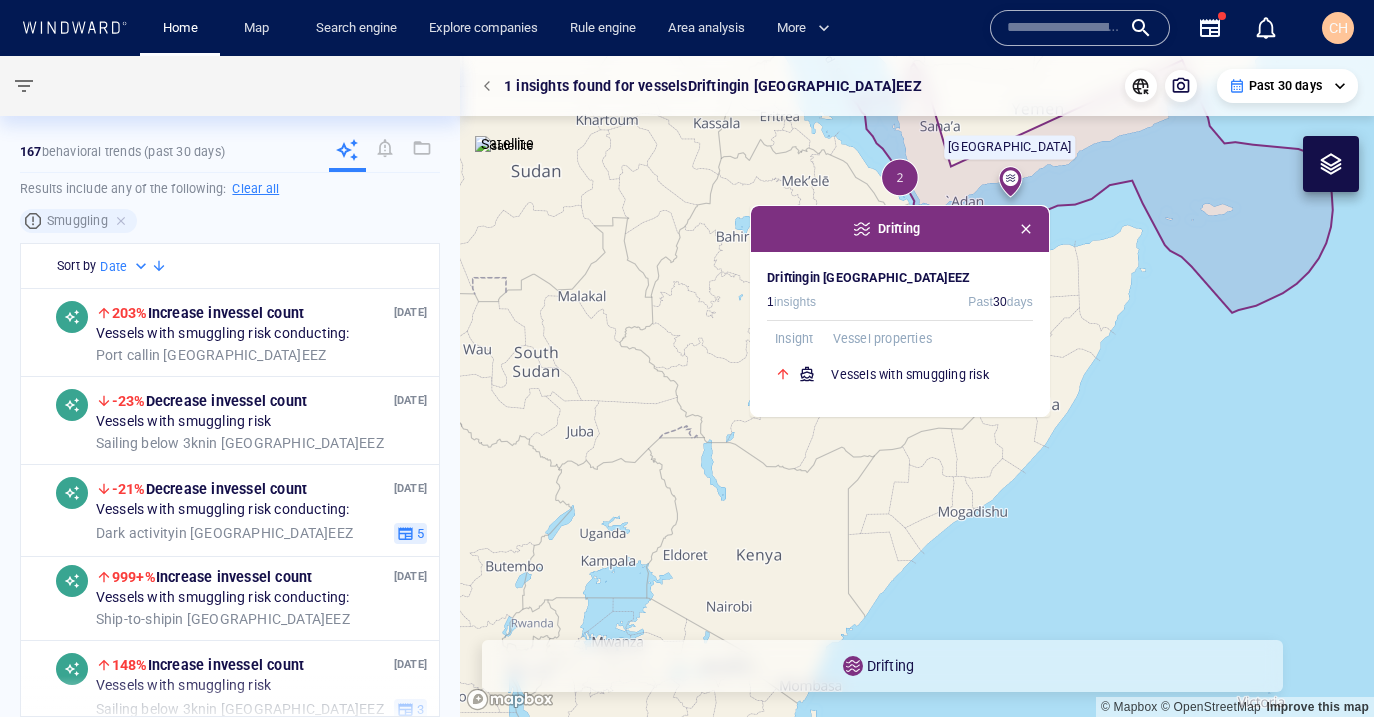 click at bounding box center [1026, 229] 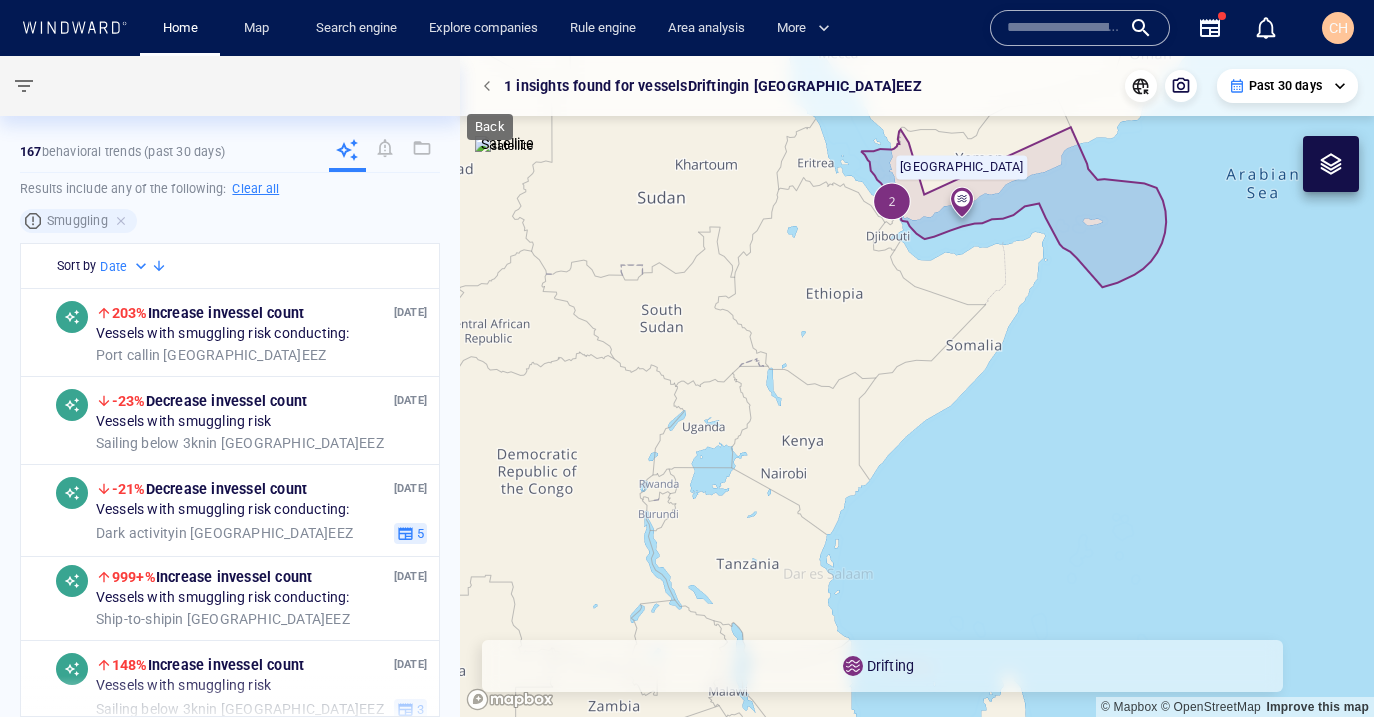 click at bounding box center [490, 86] 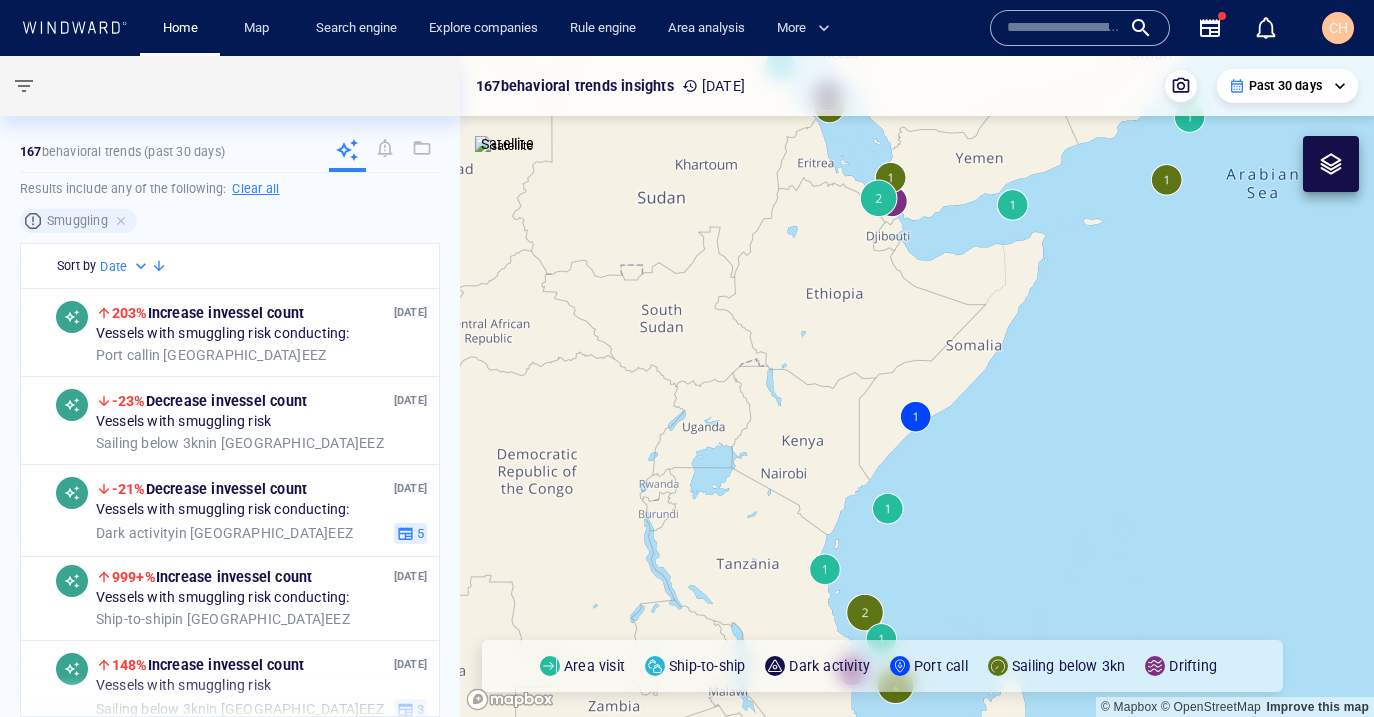click at bounding box center [917, 386] 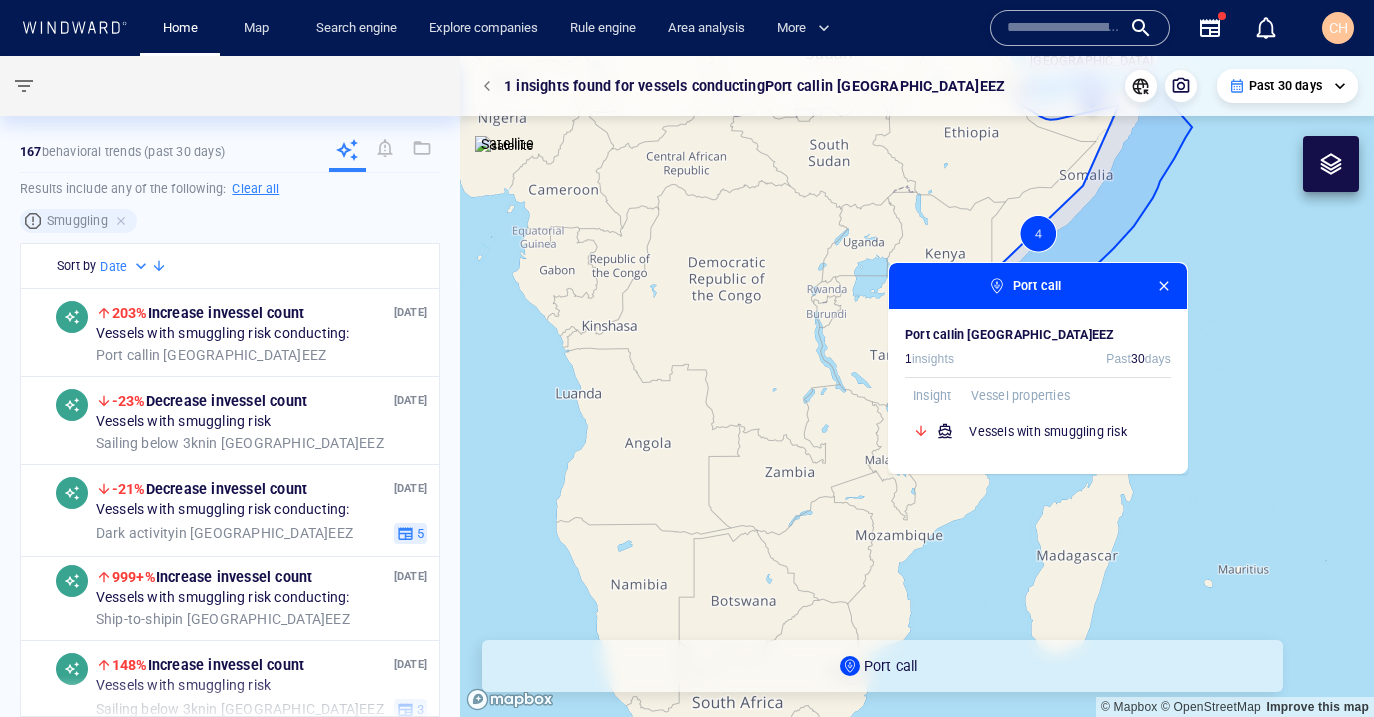 click on "Vessels with smuggling risk" at bounding box center (1070, 432) 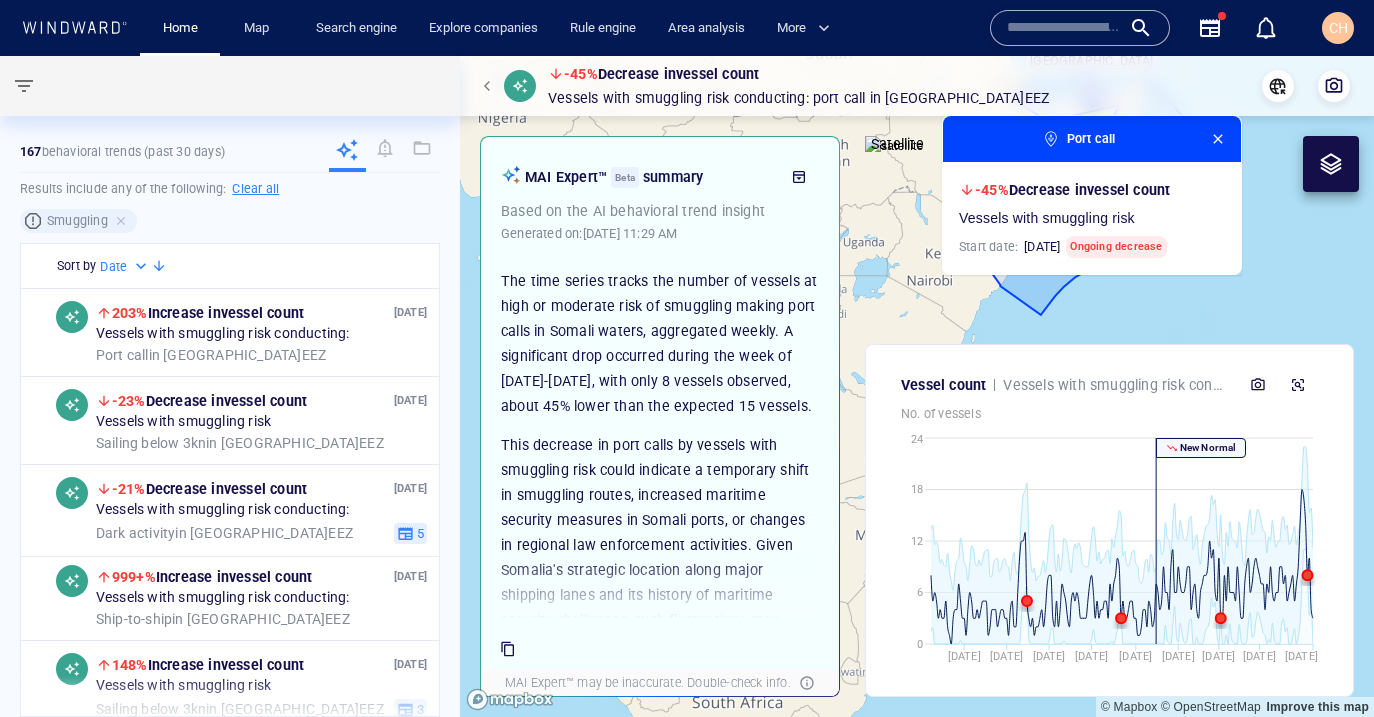 click at bounding box center [917, 386] 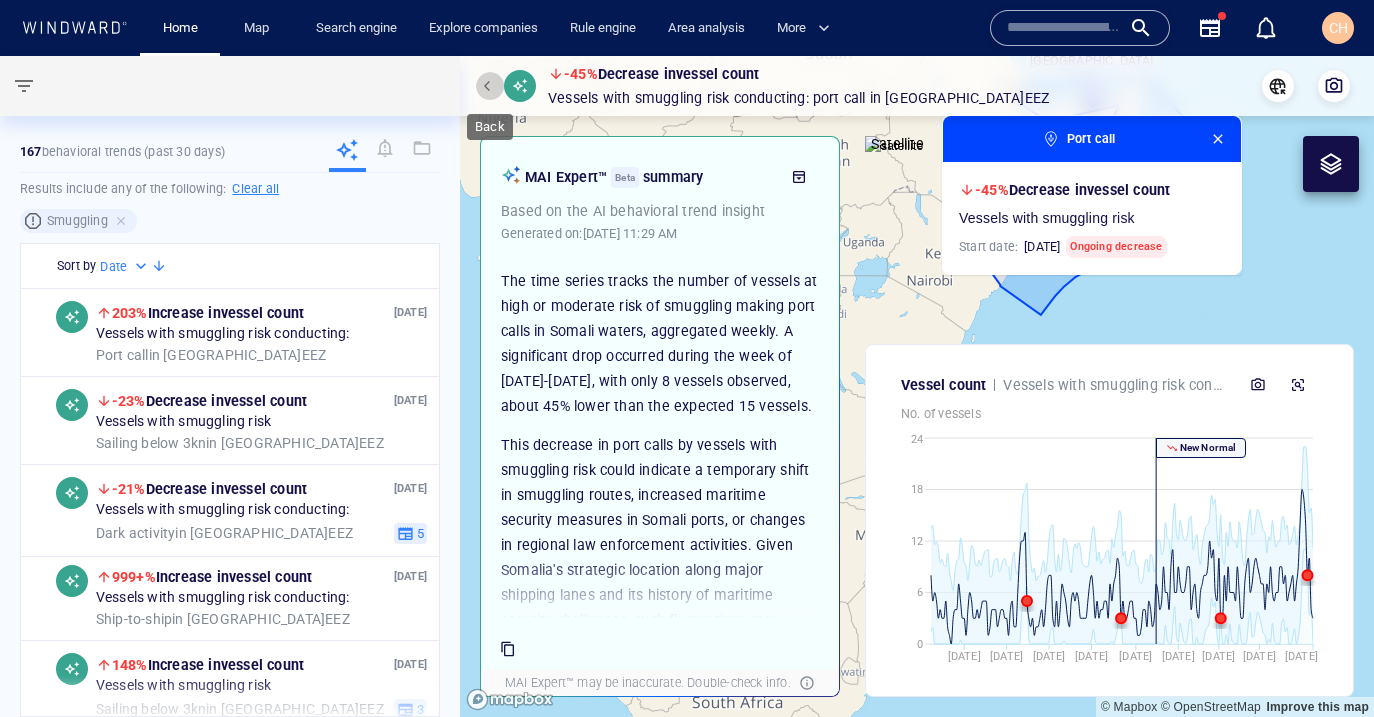 click at bounding box center (506, 86) 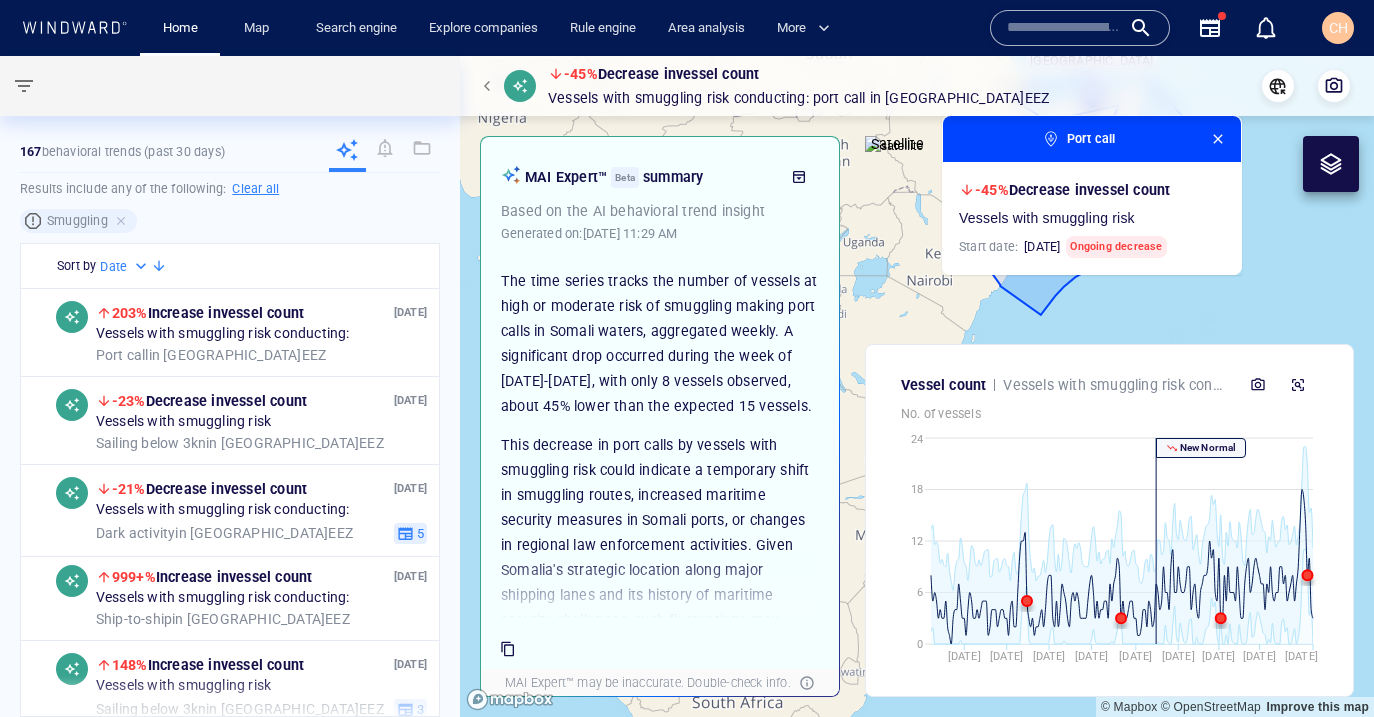 click at bounding box center (506, 86) 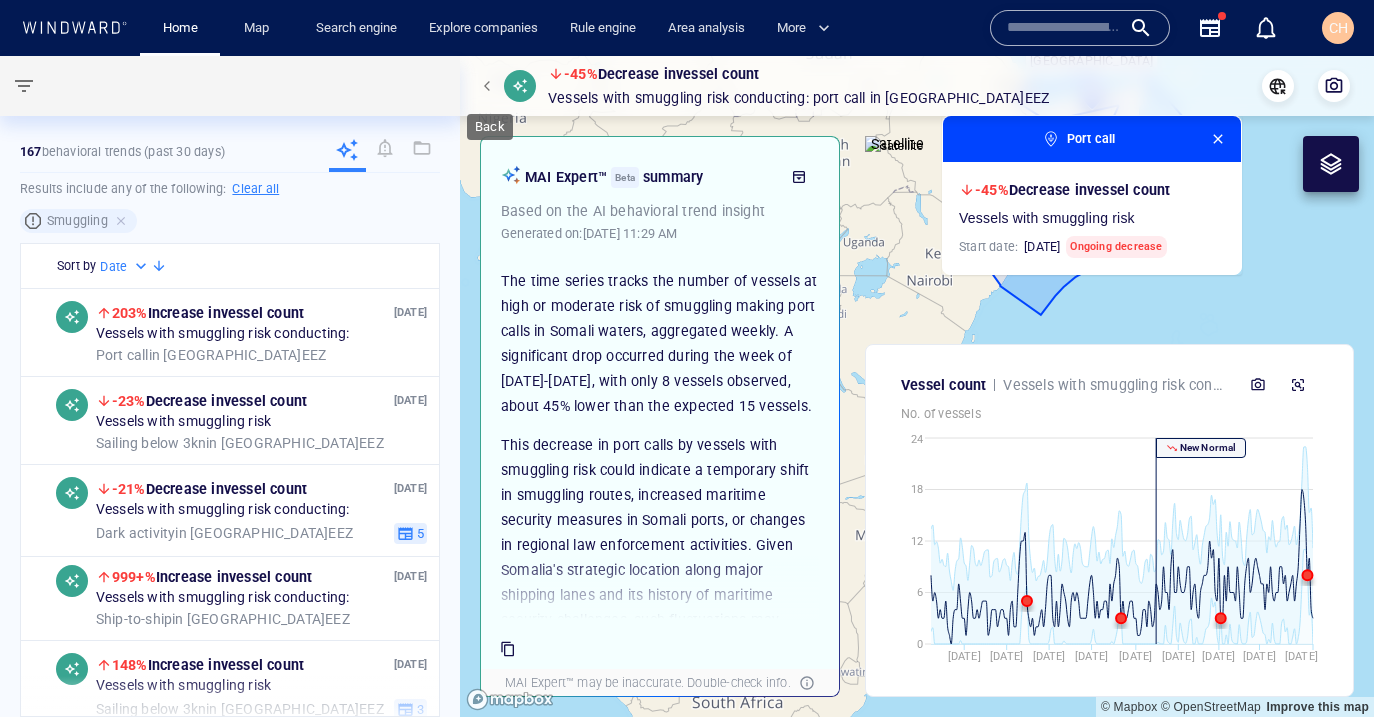 click at bounding box center (490, 86) 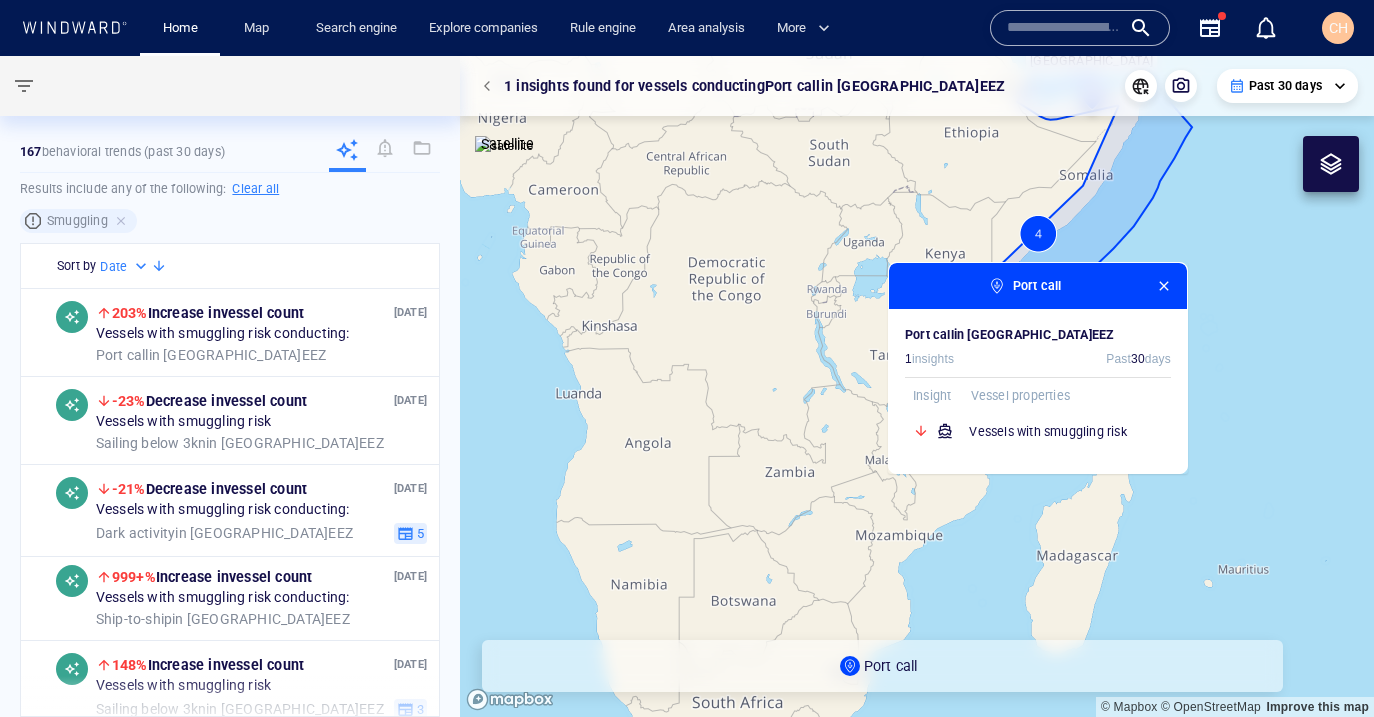 click at bounding box center [1164, 286] 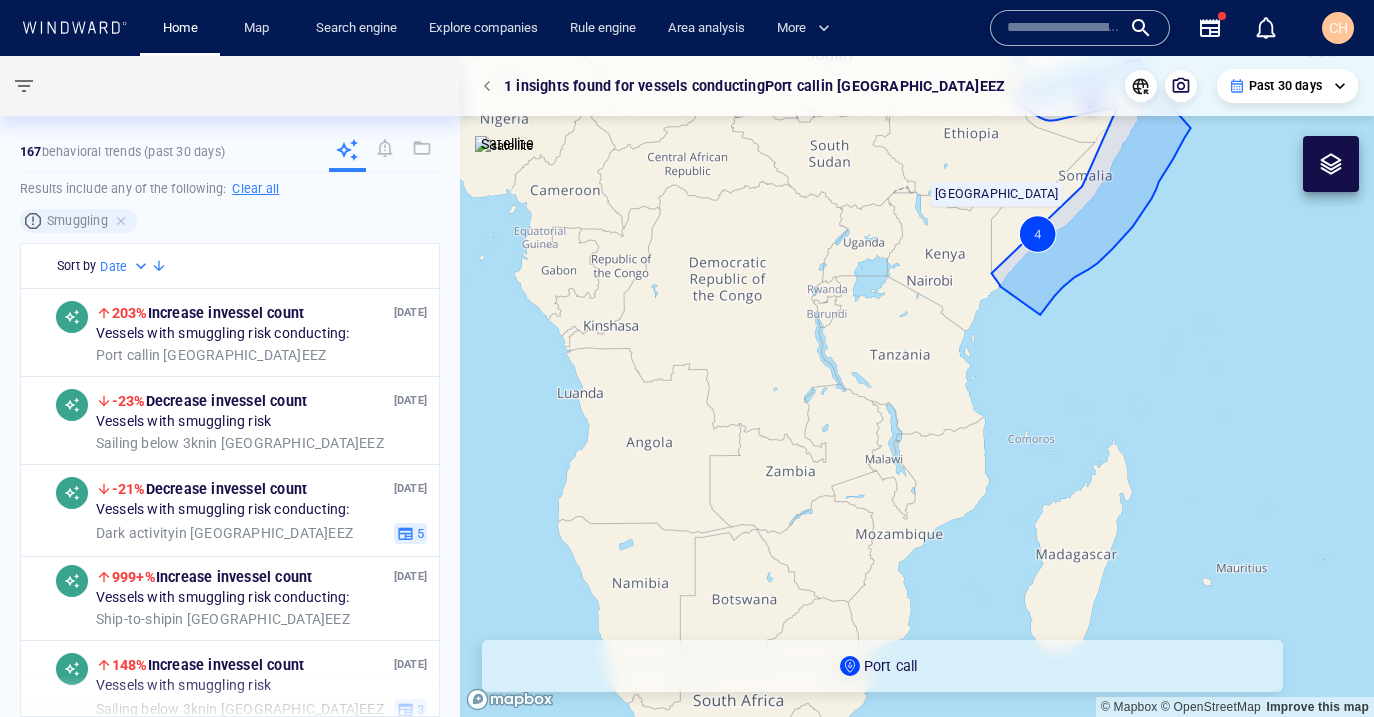 drag, startPoint x: 836, startPoint y: 308, endPoint x: 675, endPoint y: 201, distance: 193.31322 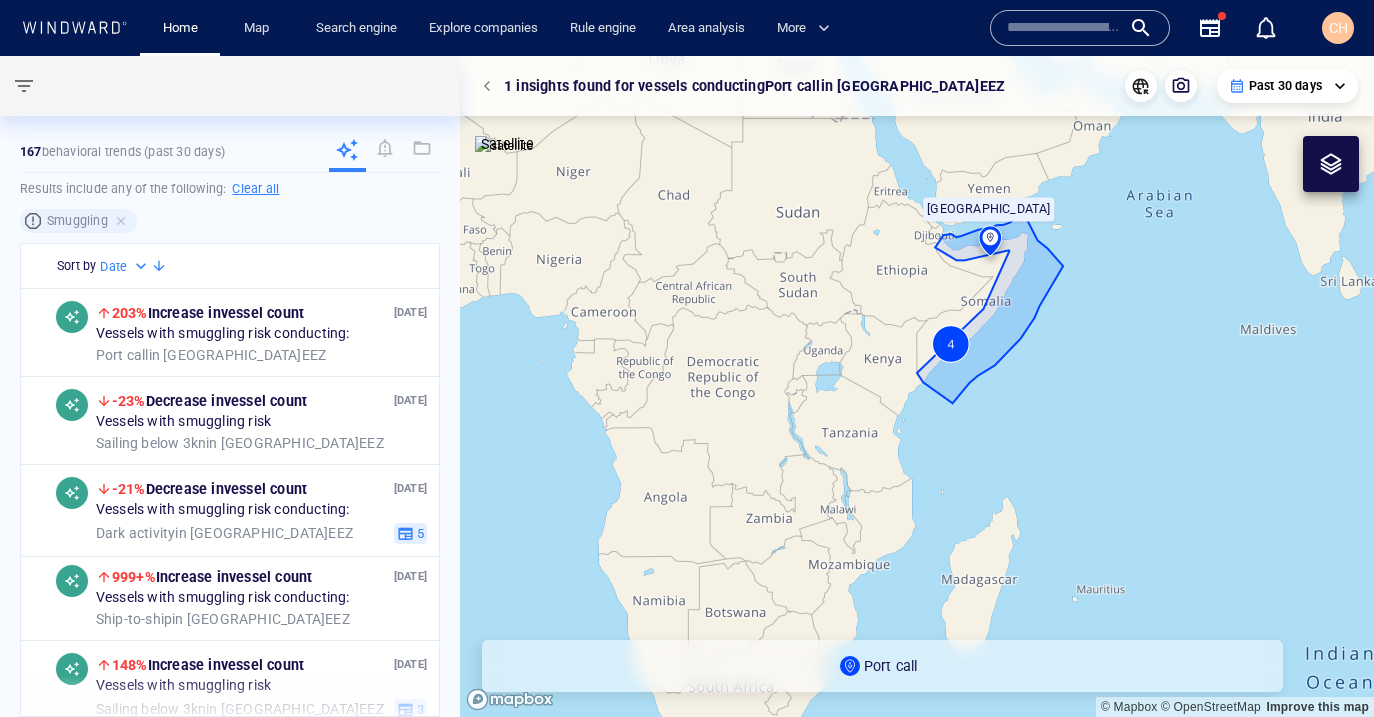 click at bounding box center [490, 86] 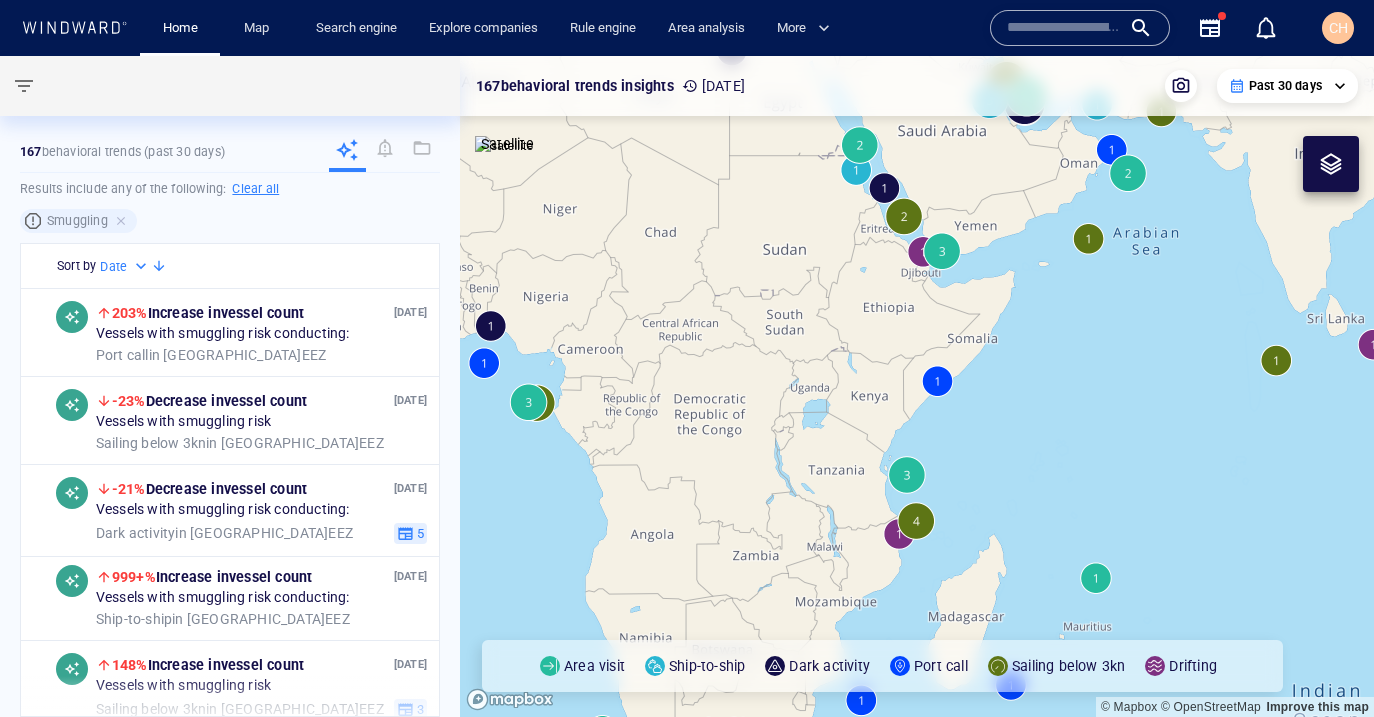 drag, startPoint x: 856, startPoint y: 245, endPoint x: 840, endPoint y: 316, distance: 72.780495 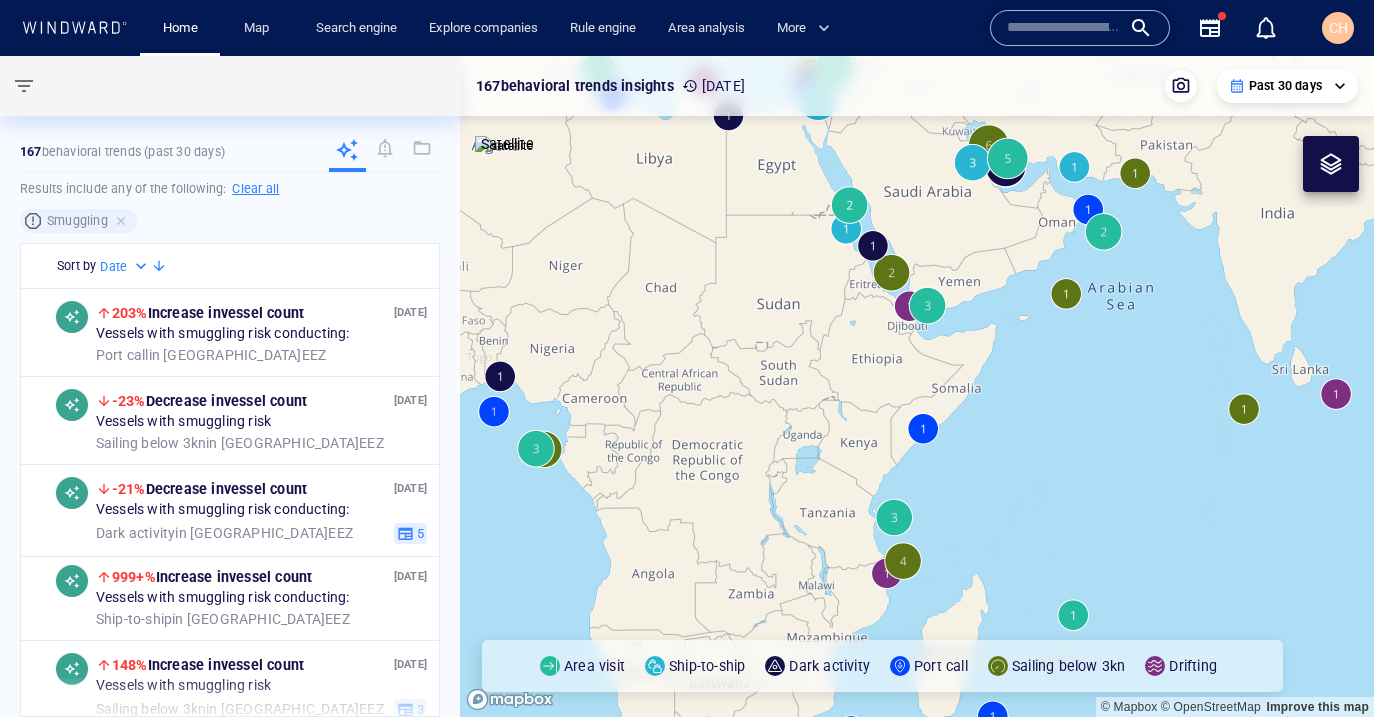 drag, startPoint x: 872, startPoint y: 402, endPoint x: 878, endPoint y: 324, distance: 78.23043 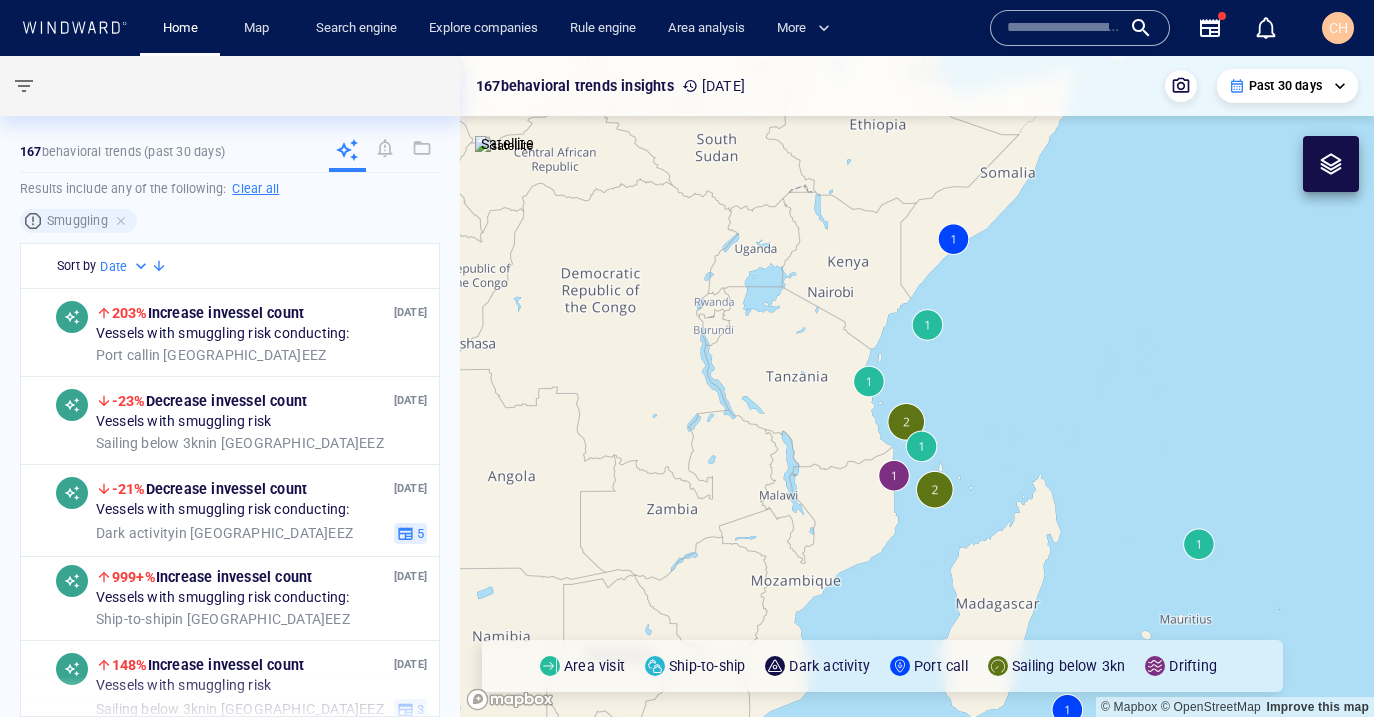 click at bounding box center (917, 386) 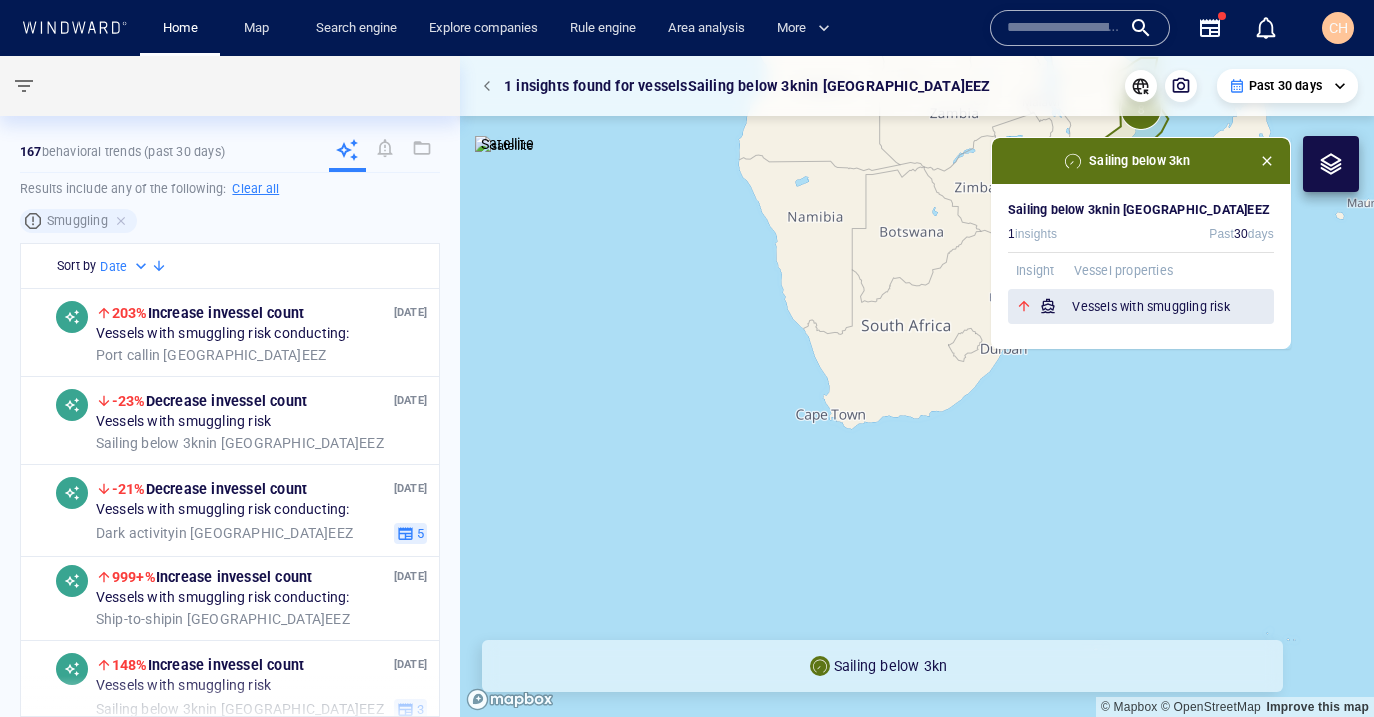 click on "Vessels with smuggling risk" at bounding box center (1141, 307) 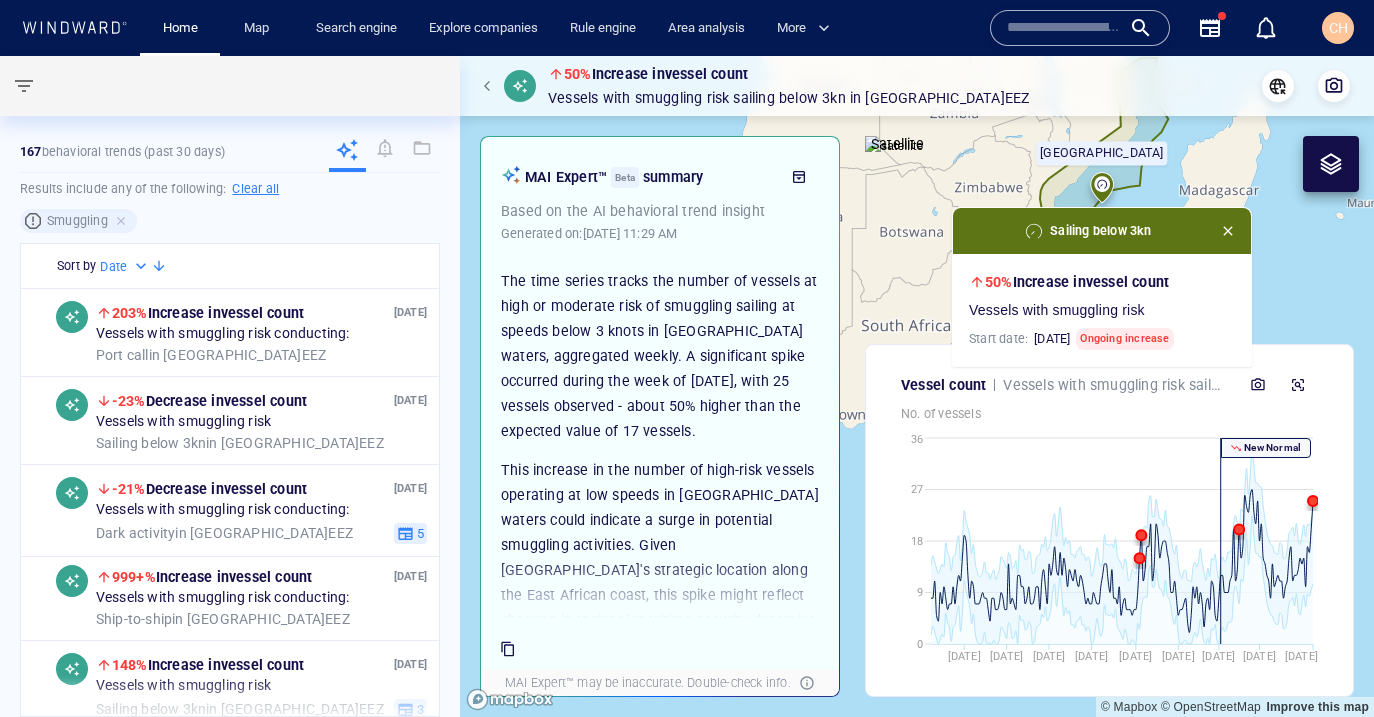 click on "Sailing below 3kn" at bounding box center (1102, 231) 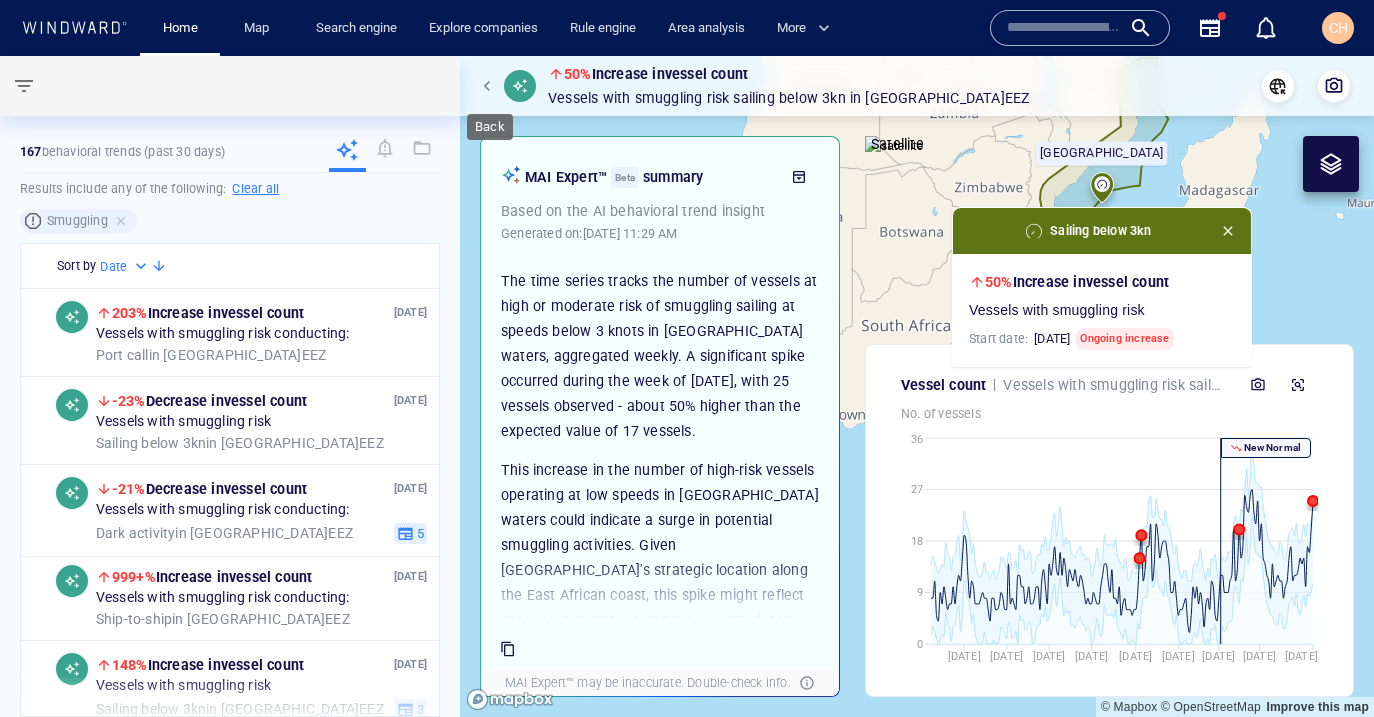 click at bounding box center [490, 86] 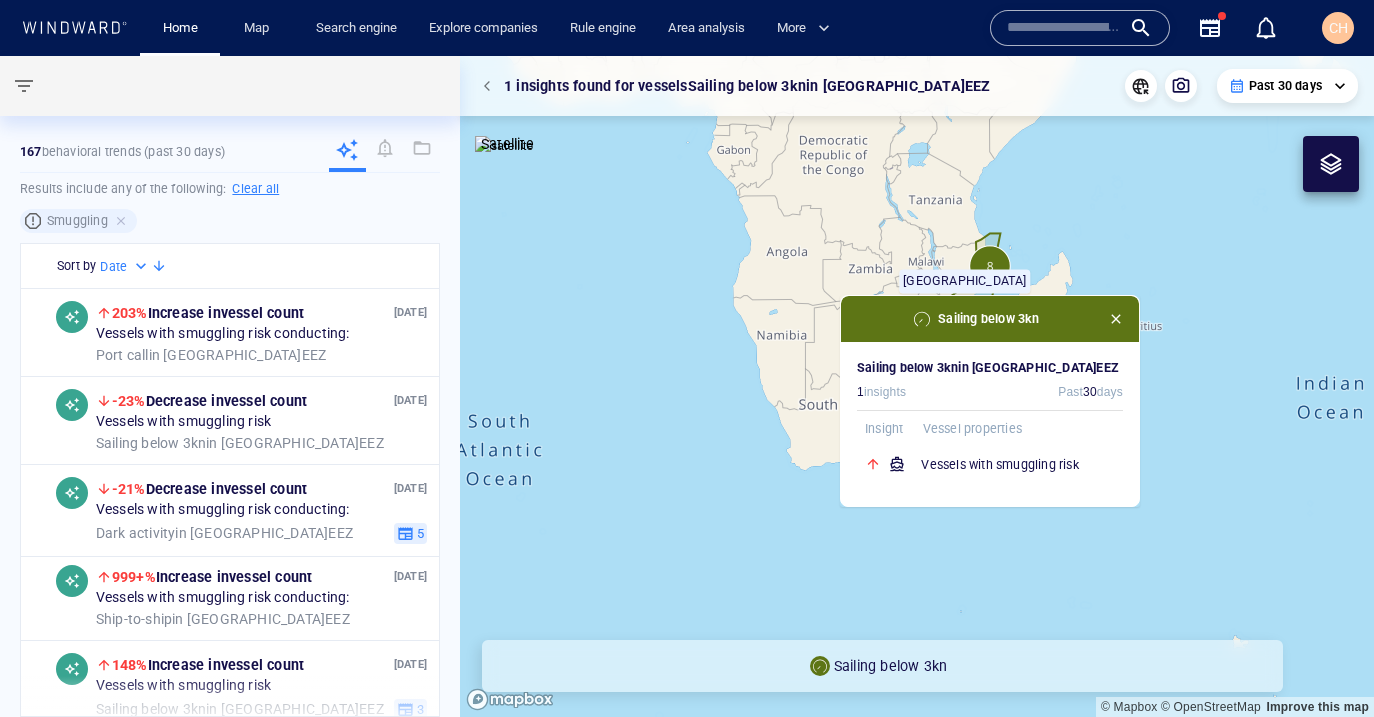 drag, startPoint x: 756, startPoint y: 260, endPoint x: 891, endPoint y: 323, distance: 148.9765 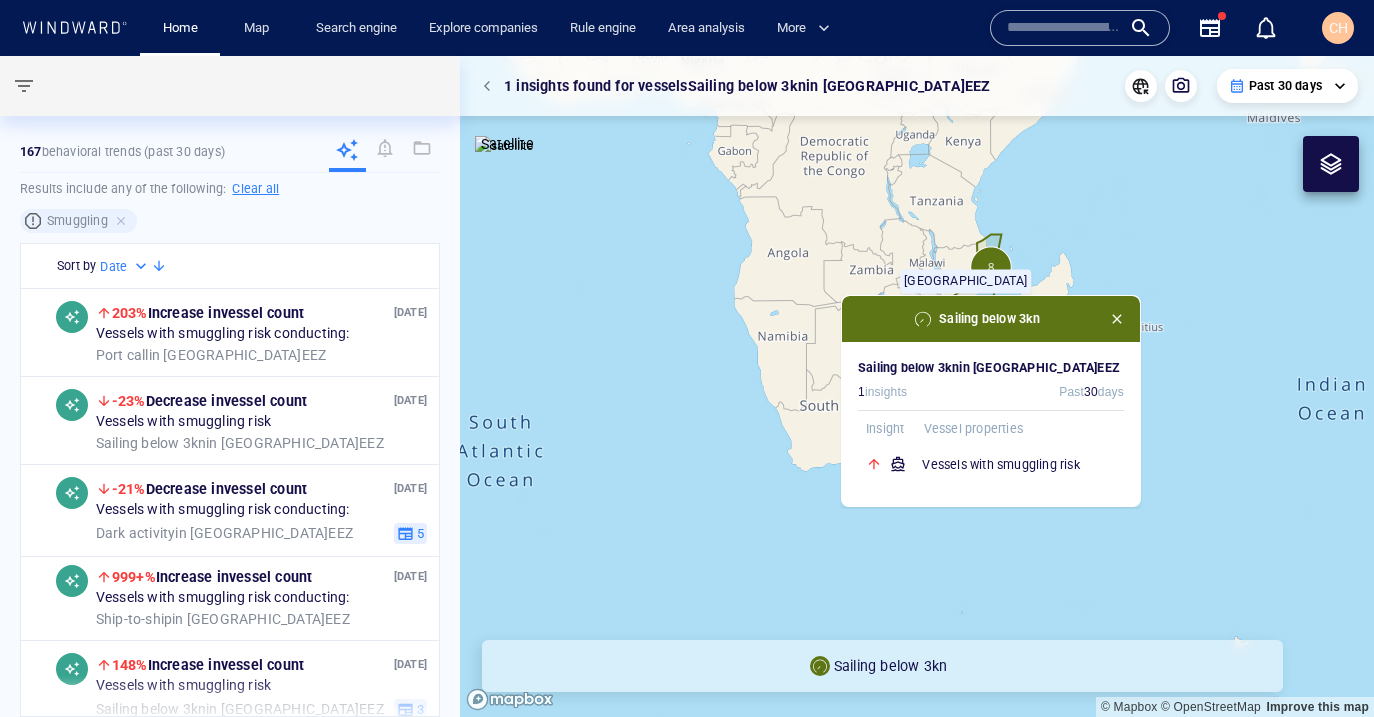 click at bounding box center (1117, 319) 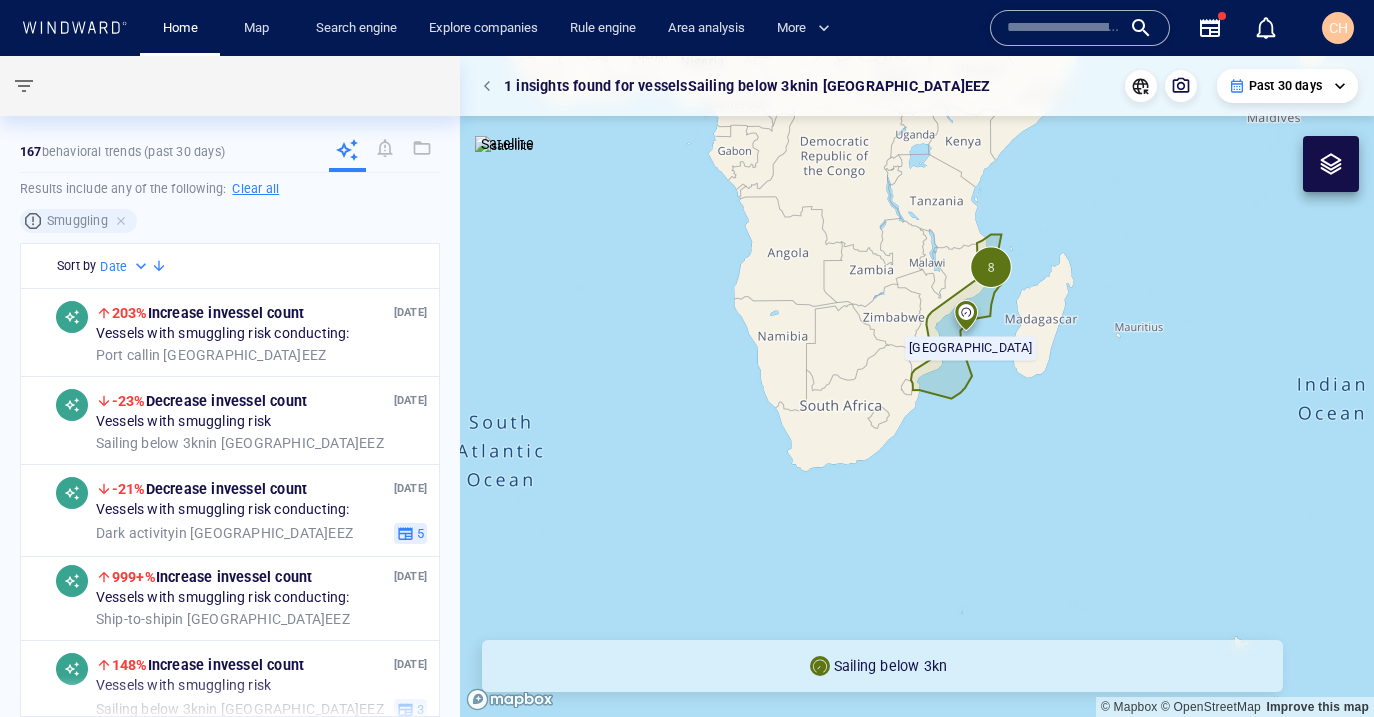 drag, startPoint x: 901, startPoint y: 291, endPoint x: 903, endPoint y: 387, distance: 96.02083 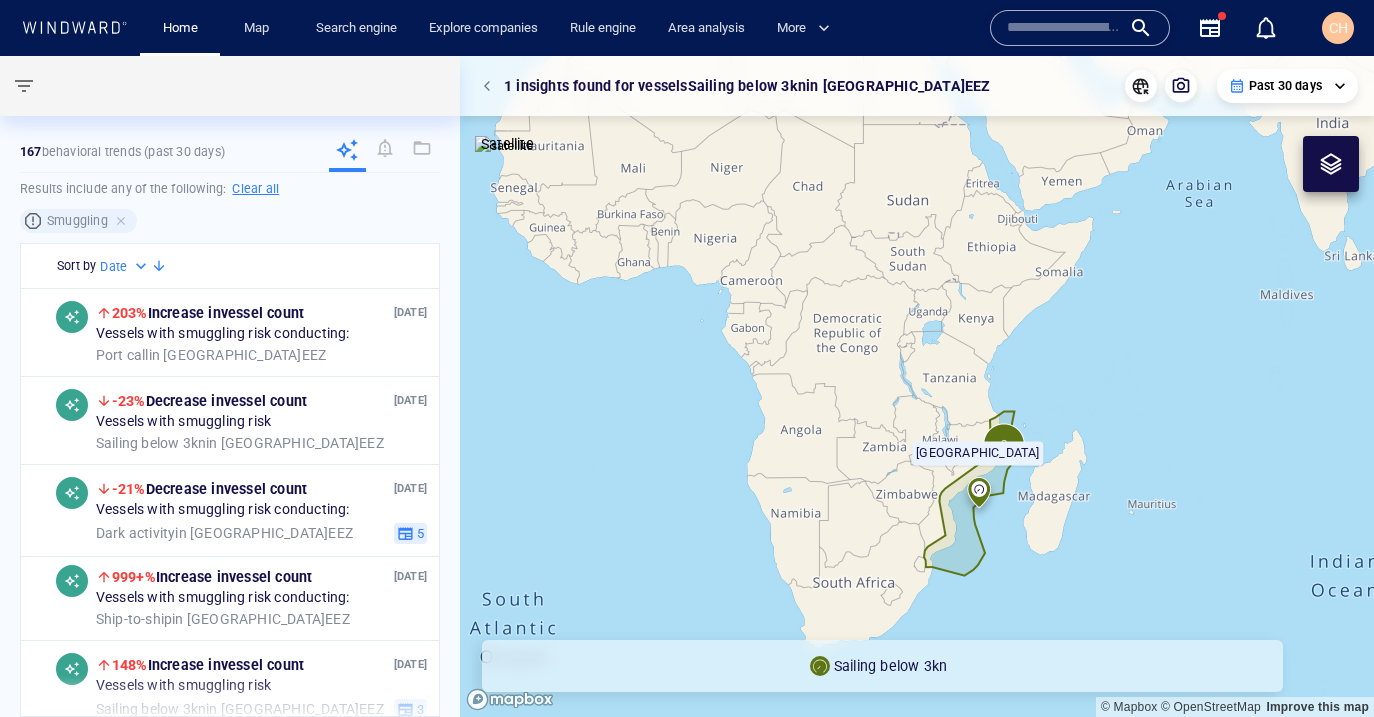 click at bounding box center [490, 86] 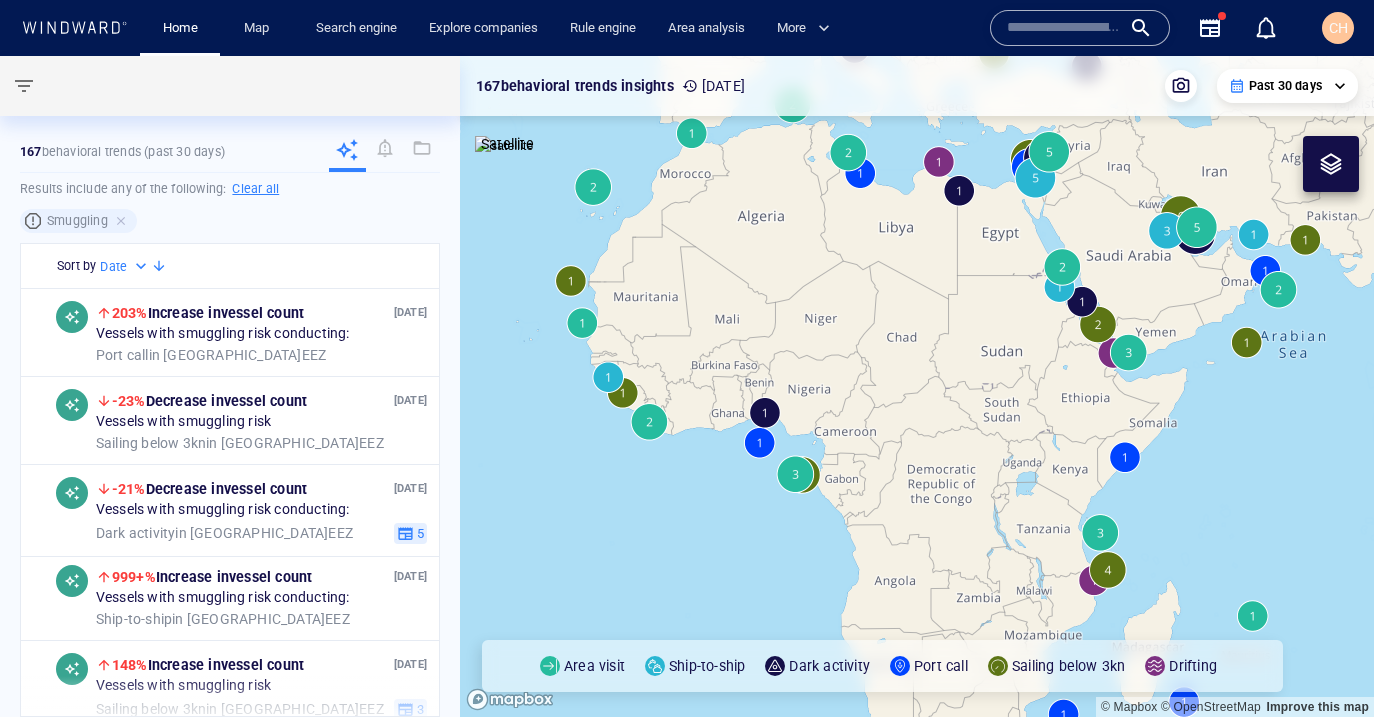 drag, startPoint x: 683, startPoint y: 252, endPoint x: 727, endPoint y: 336, distance: 94.82616 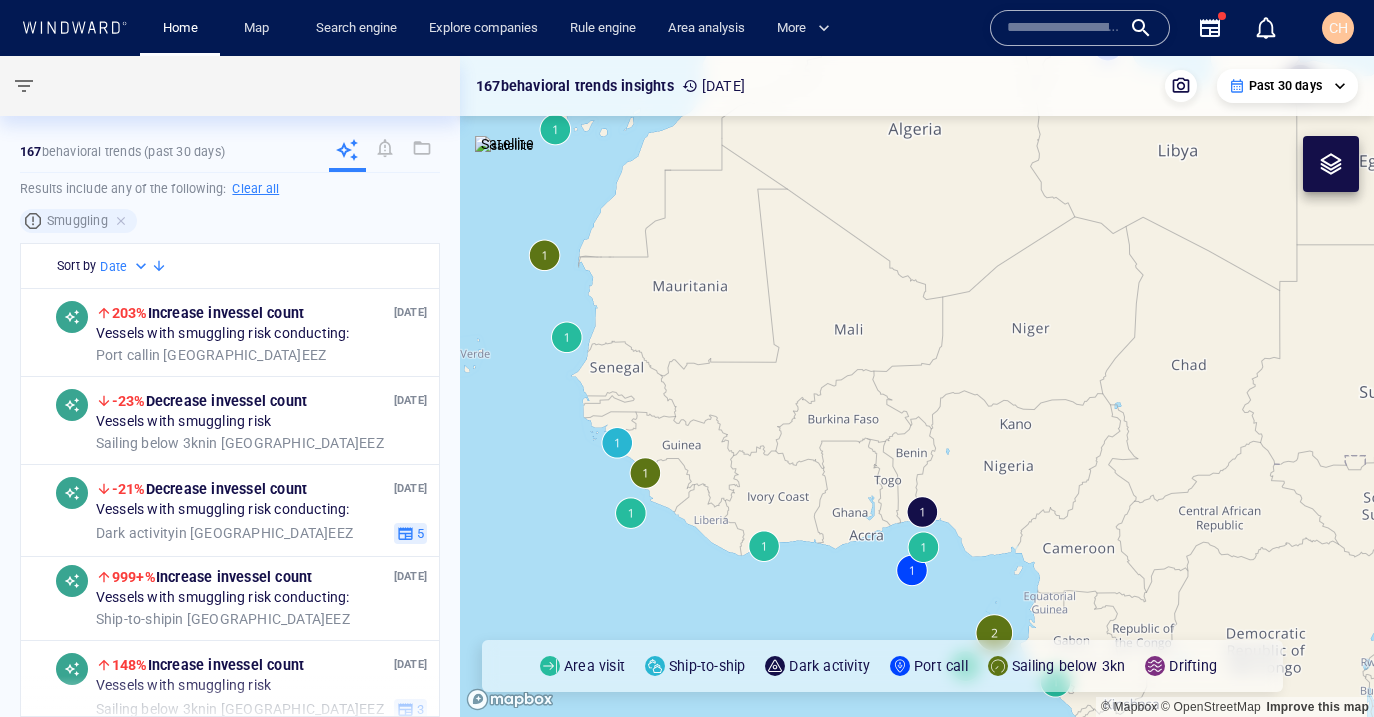 click at bounding box center [917, 386] 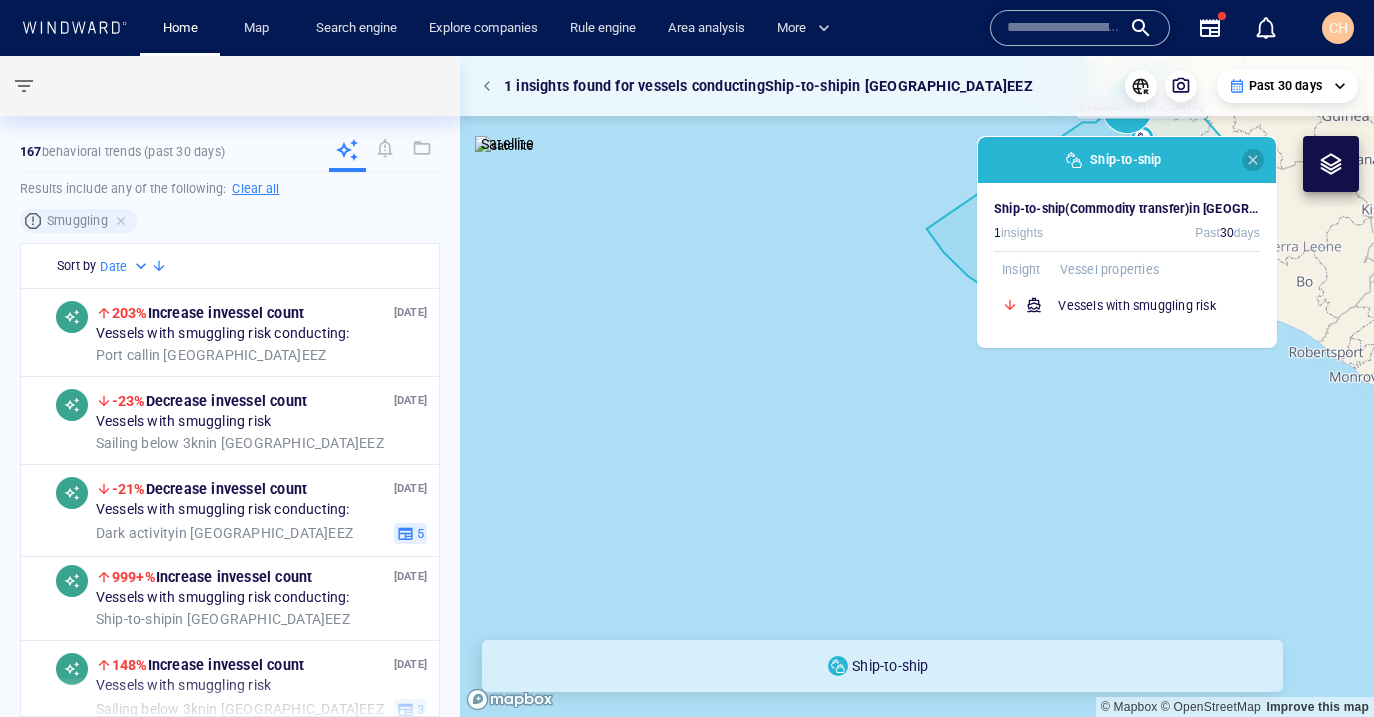 click at bounding box center [1253, 160] 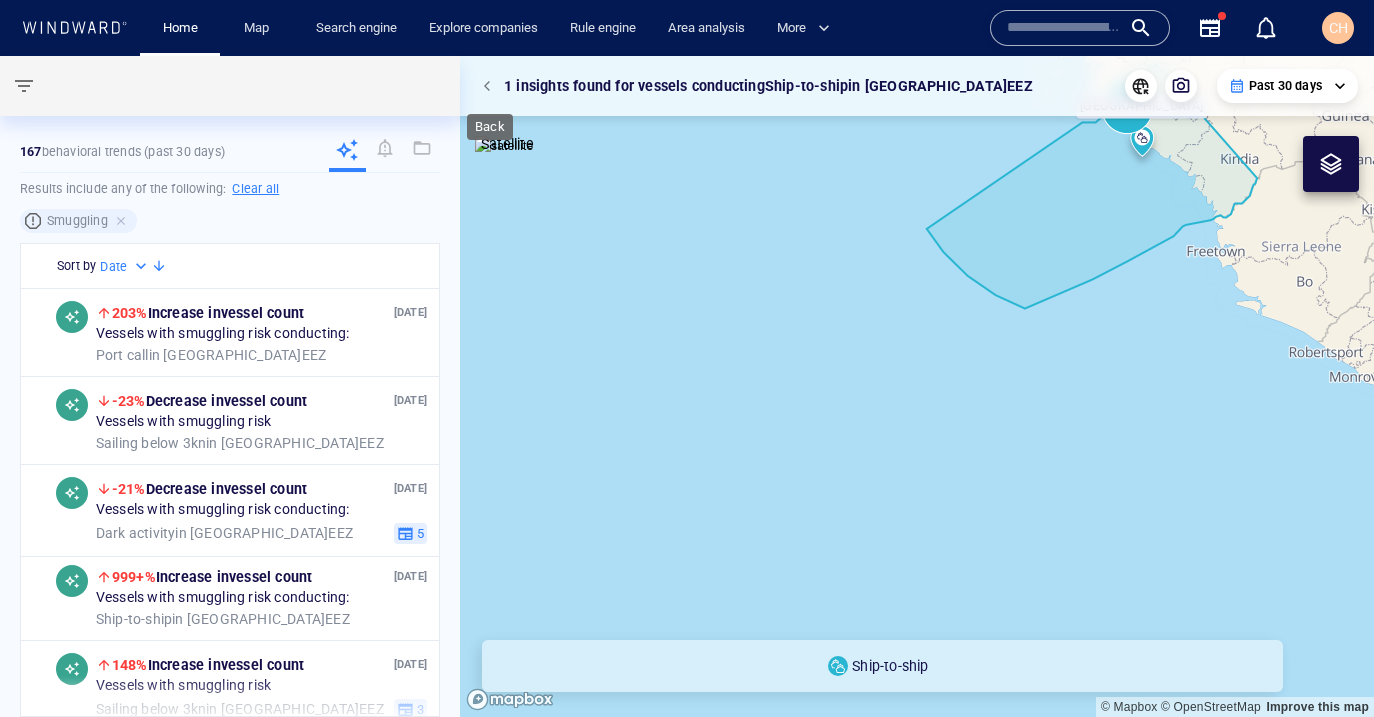 click at bounding box center [490, 86] 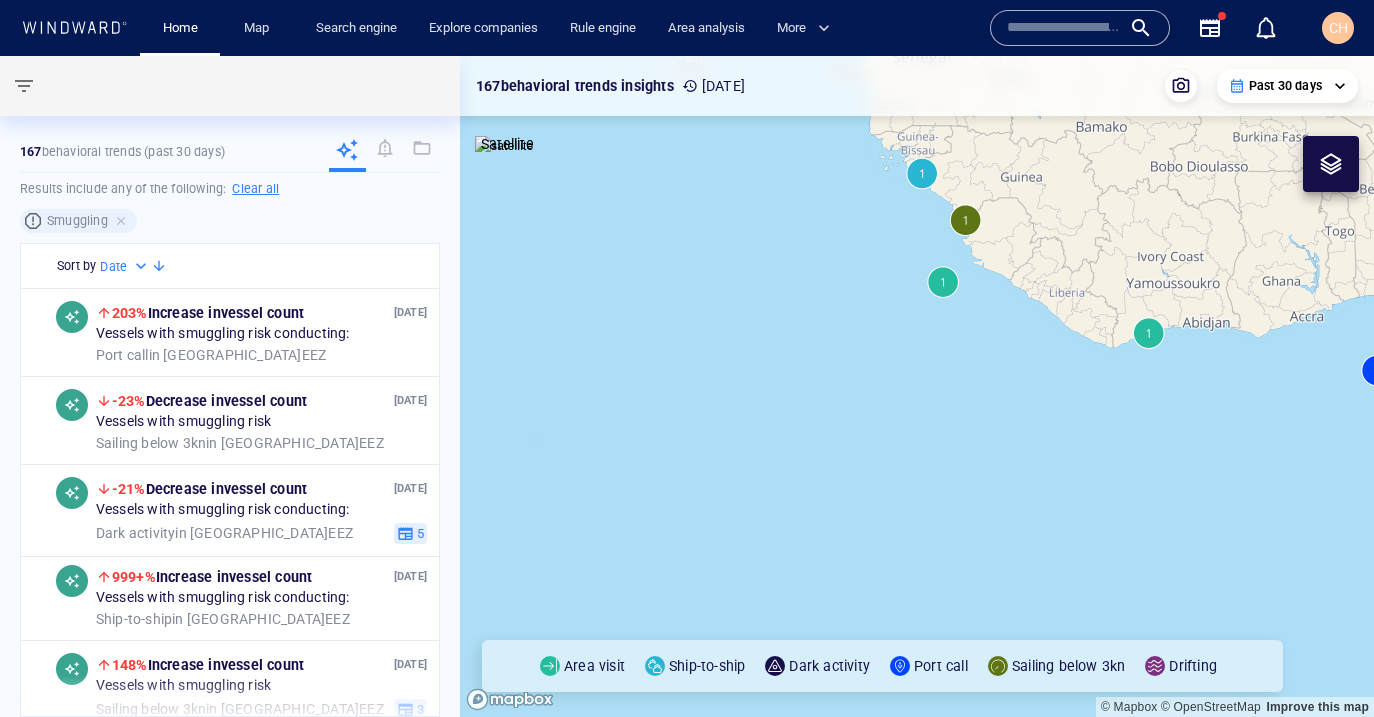 click at bounding box center [917, 386] 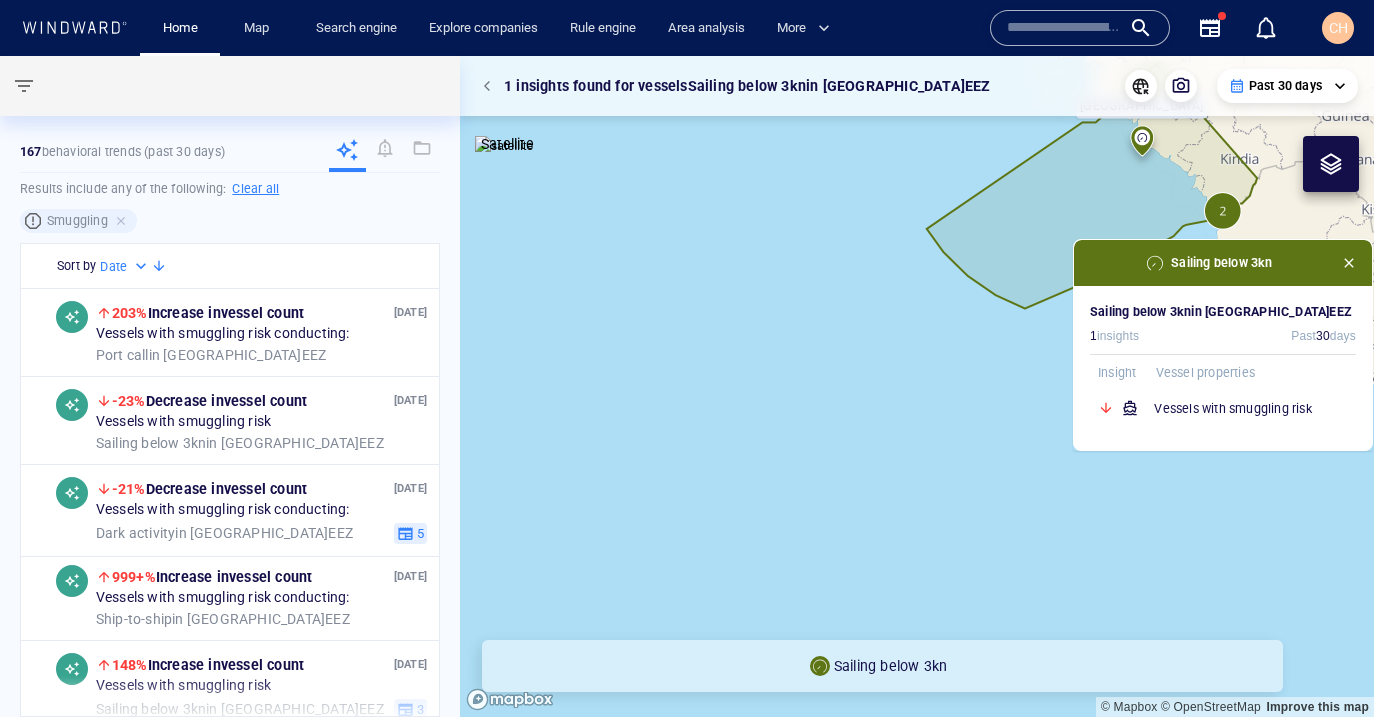 click at bounding box center (917, 386) 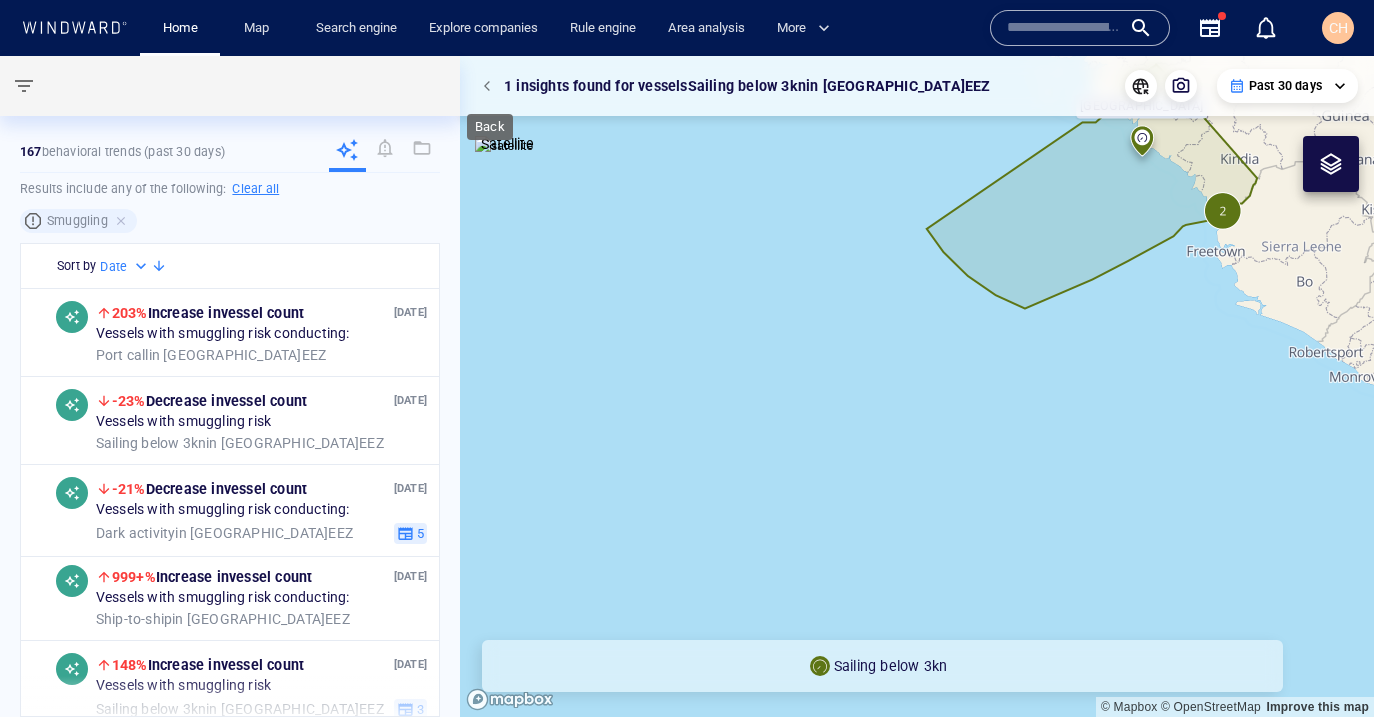 click at bounding box center [490, 86] 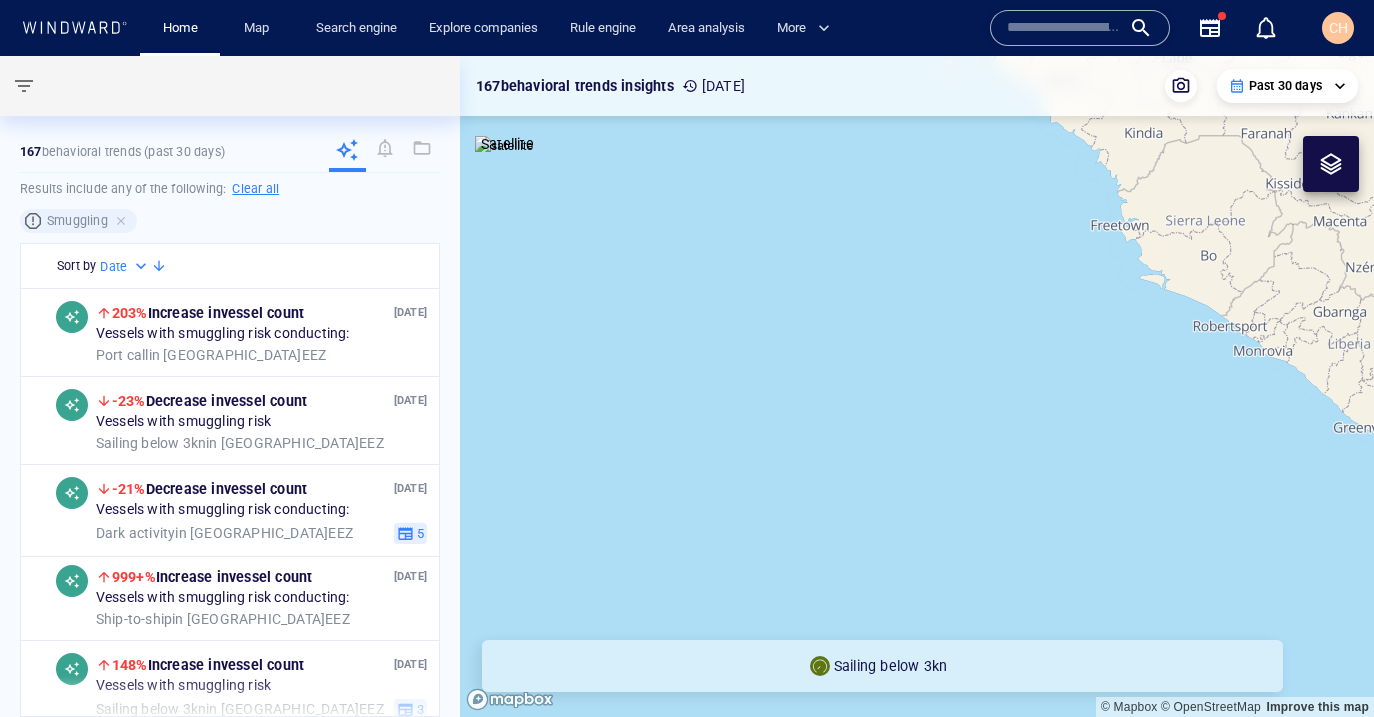 click at bounding box center [917, 386] 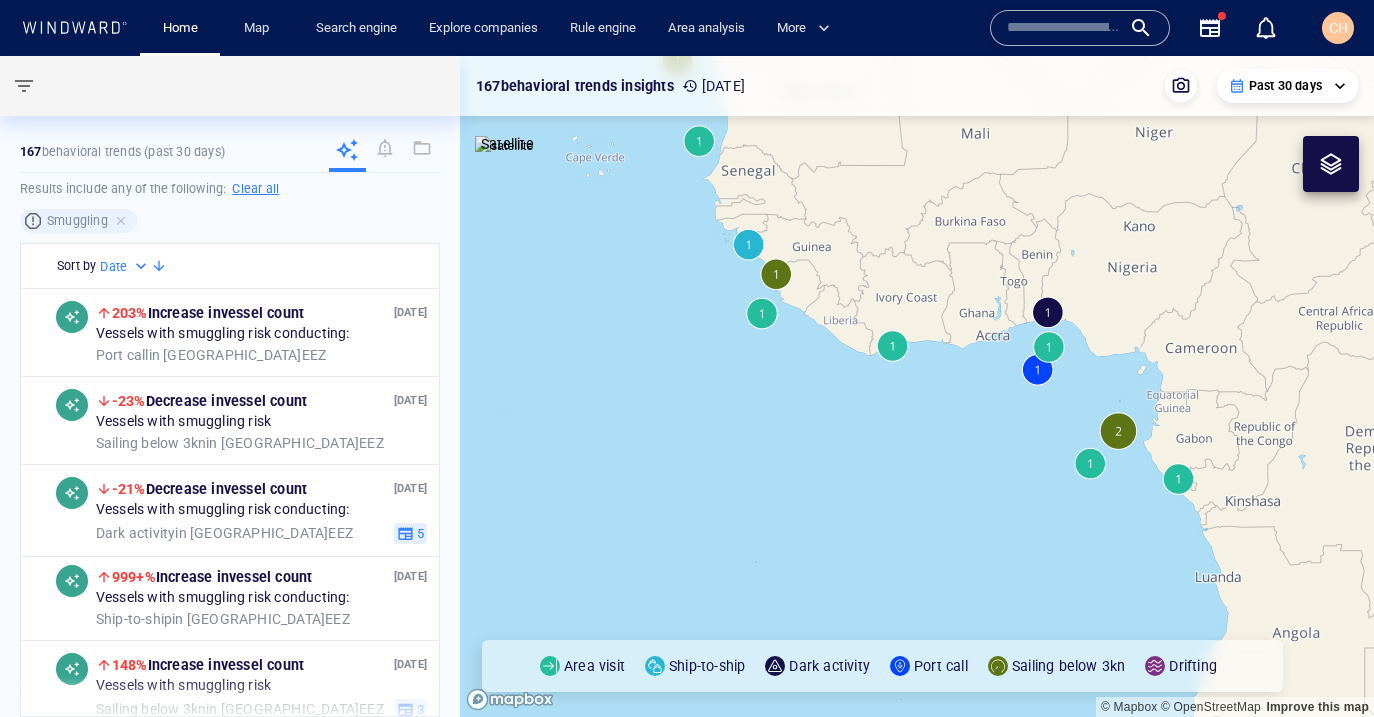 click at bounding box center [917, 386] 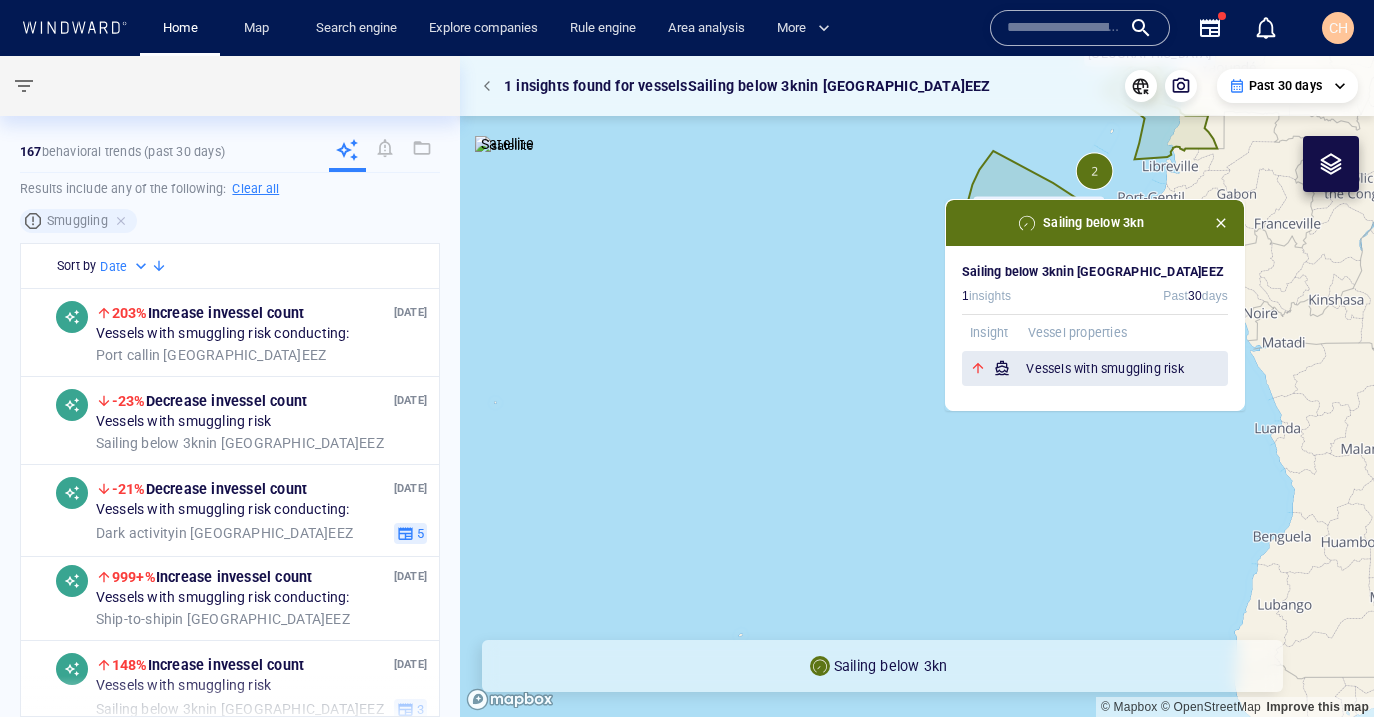 click on "Vessels with smuggling risk" at bounding box center [1127, 369] 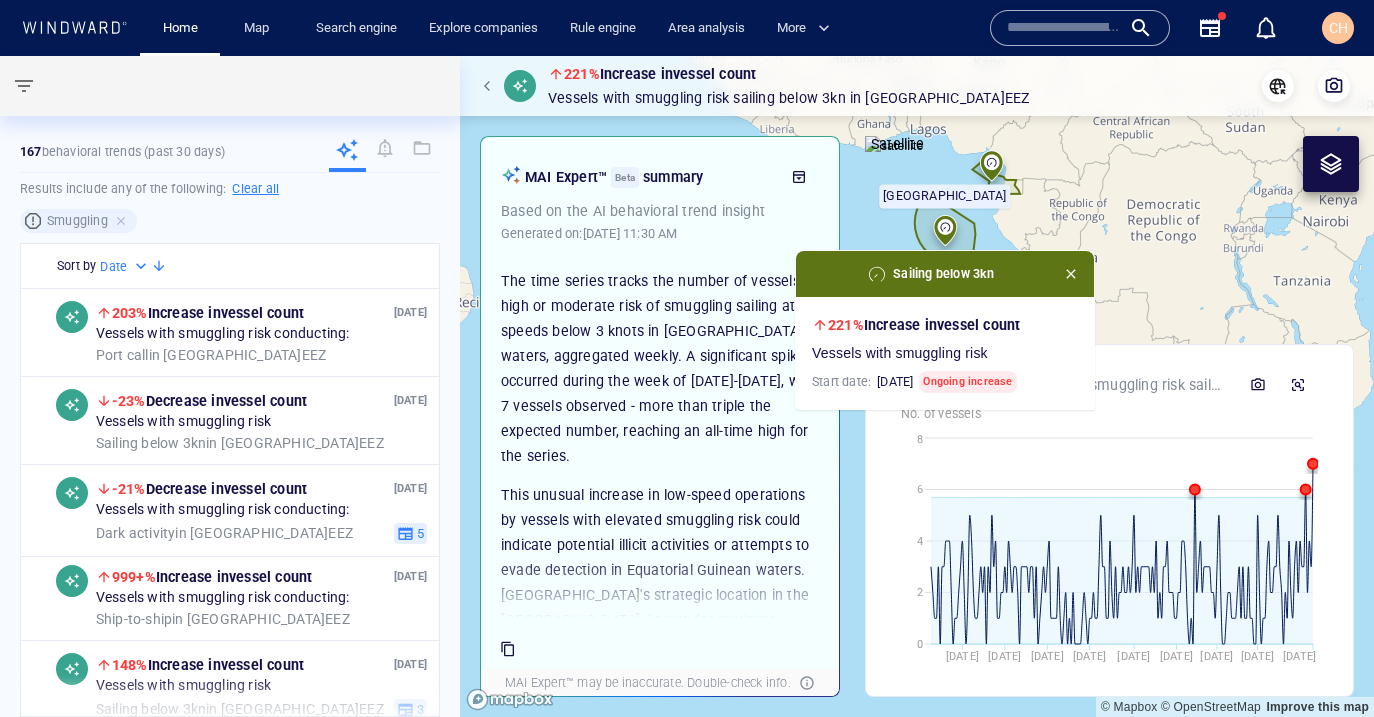 click at bounding box center [1071, 274] 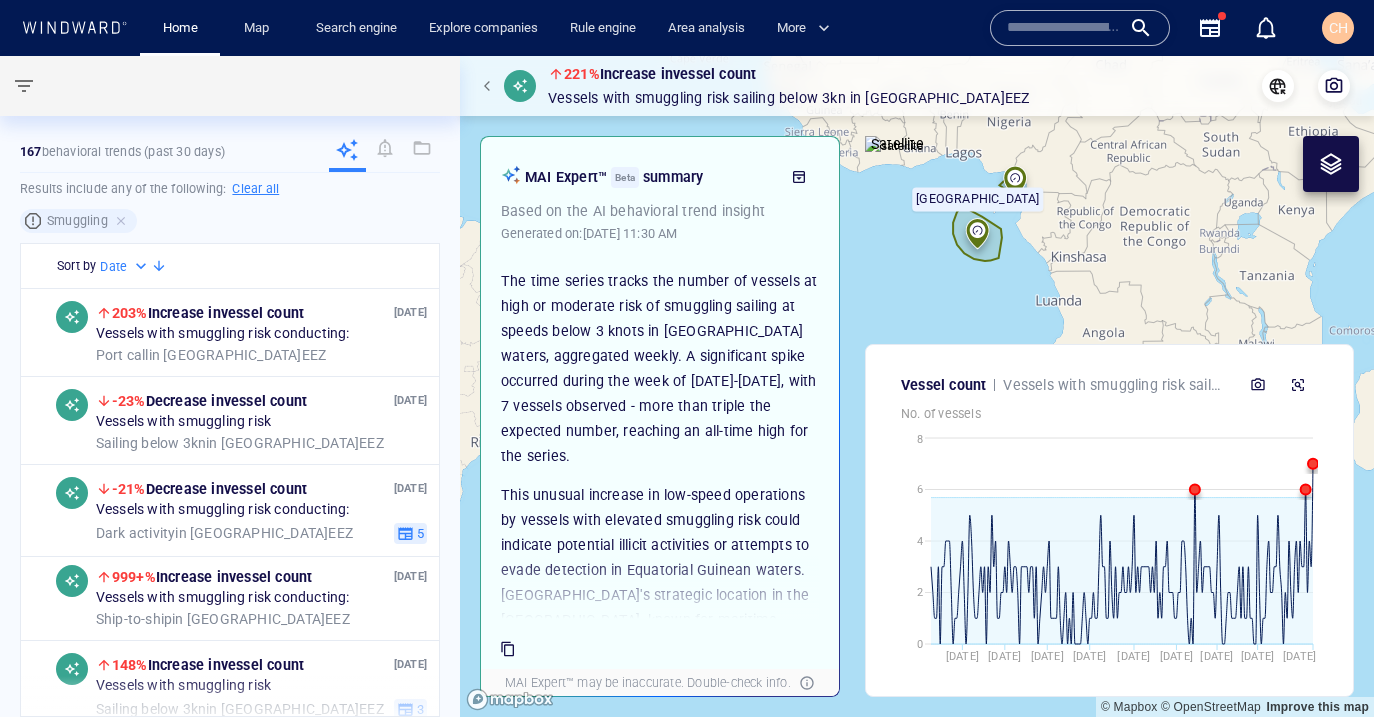 click at bounding box center [917, 386] 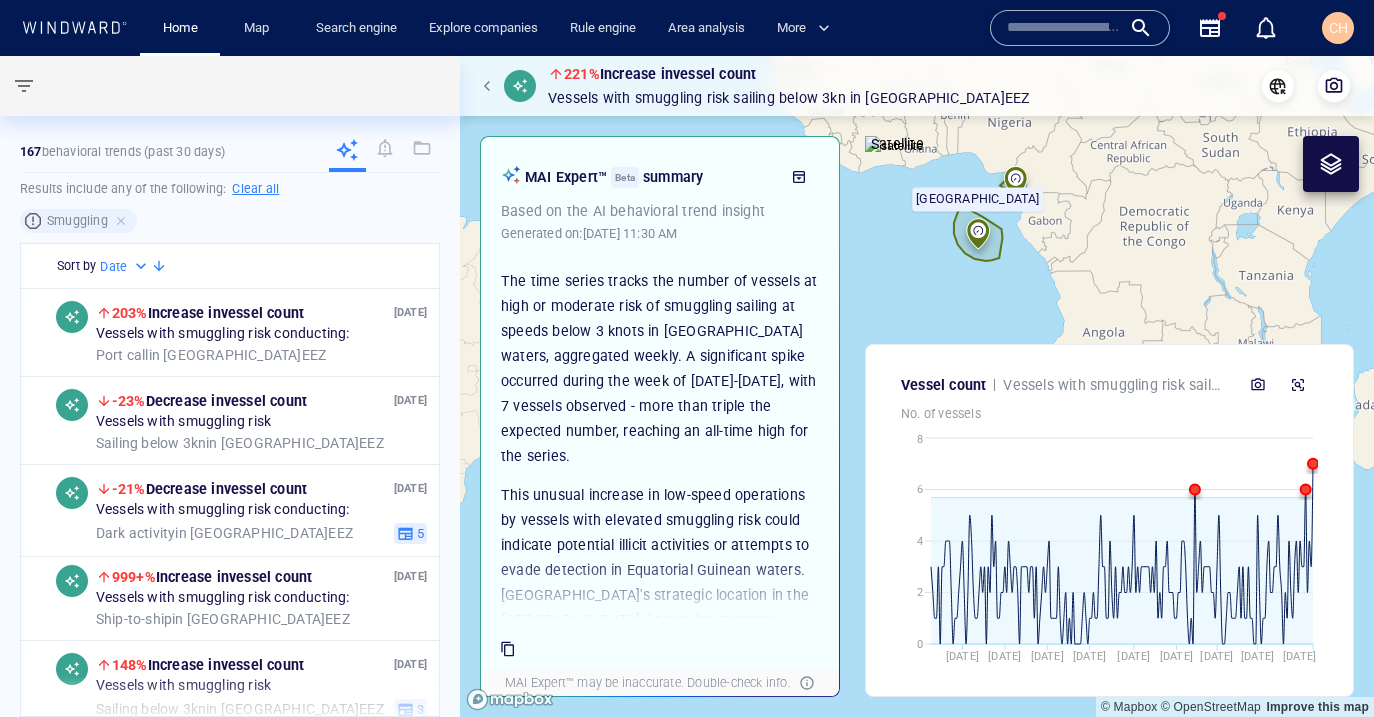 click at bounding box center (490, 86) 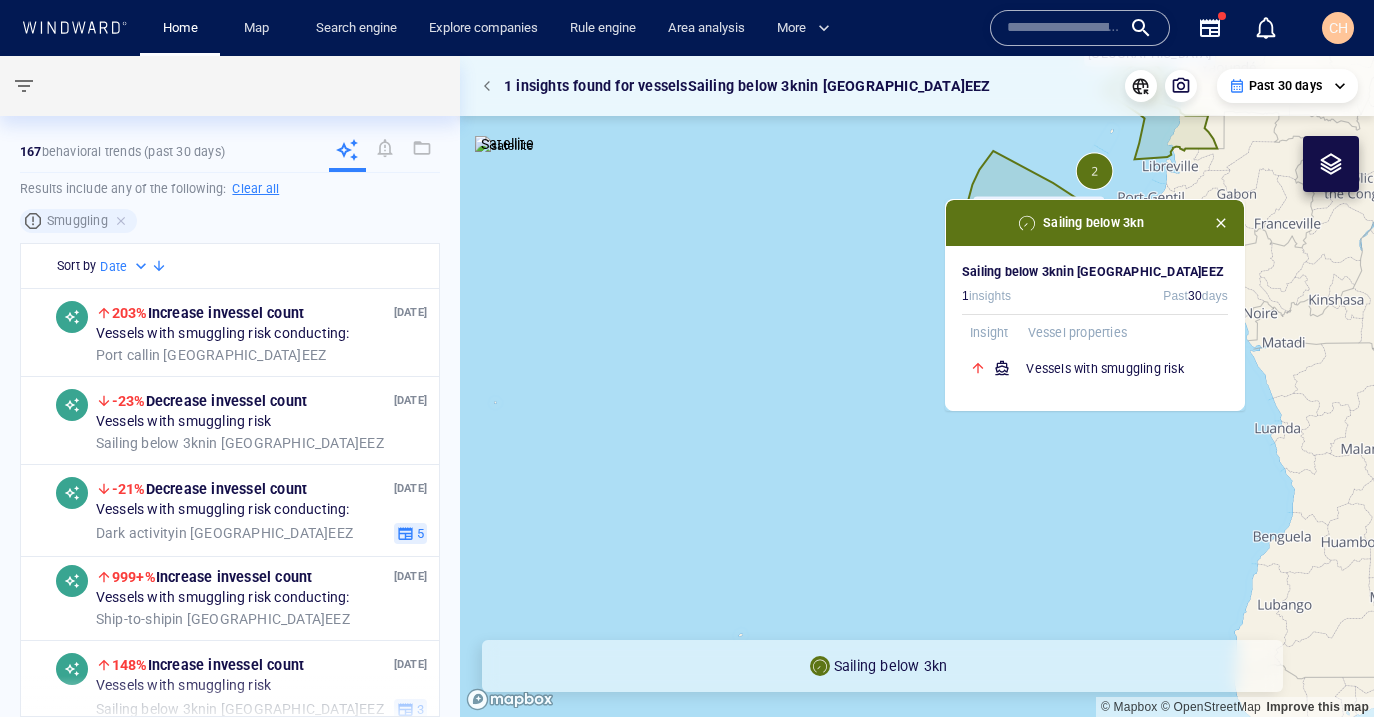 click at bounding box center [490, 86] 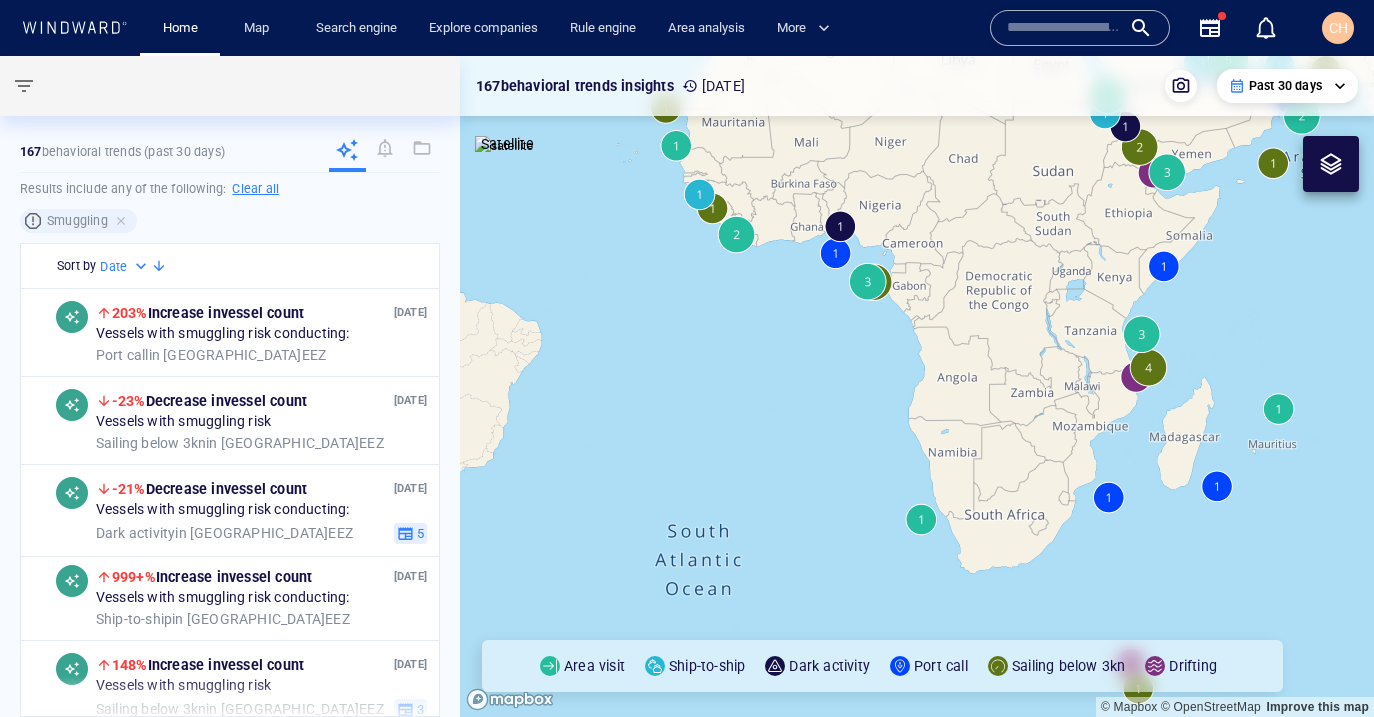 drag, startPoint x: 746, startPoint y: 241, endPoint x: 832, endPoint y: 359, distance: 146.0137 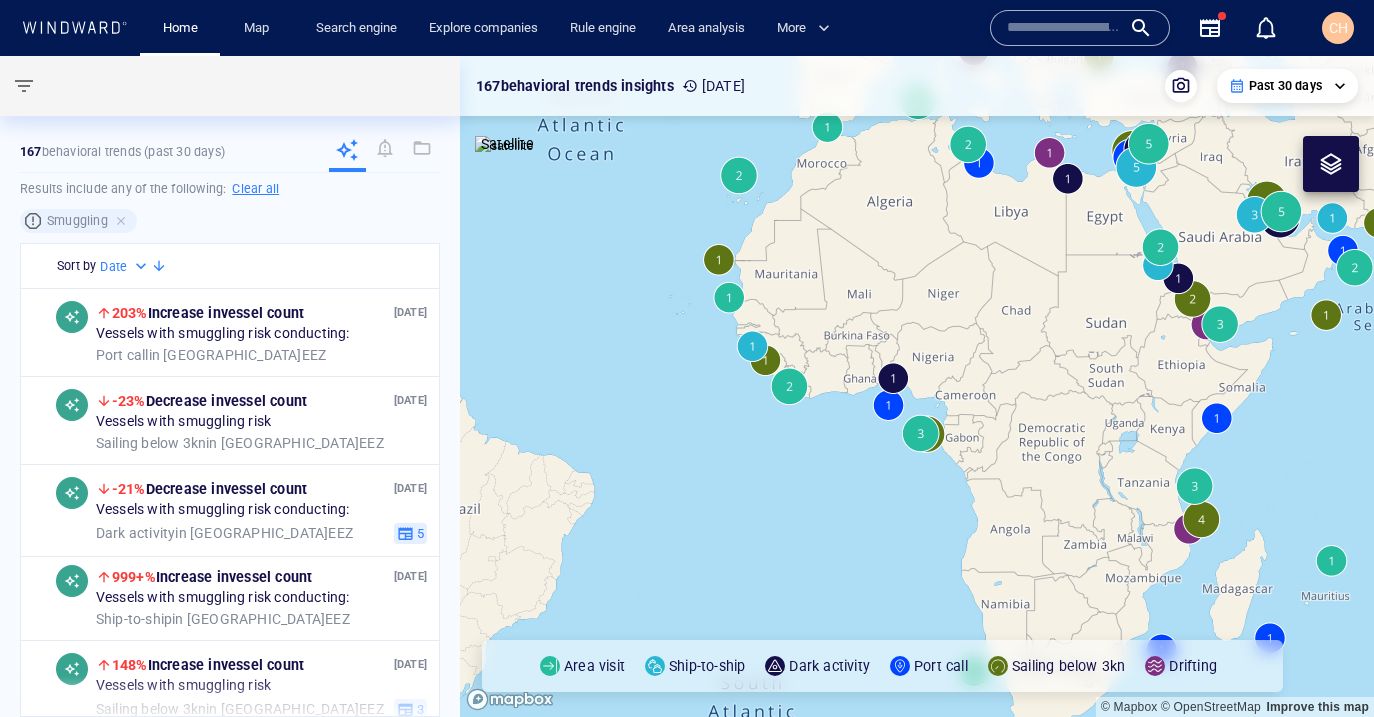 drag, startPoint x: 807, startPoint y: 299, endPoint x: 797, endPoint y: 277, distance: 24.166092 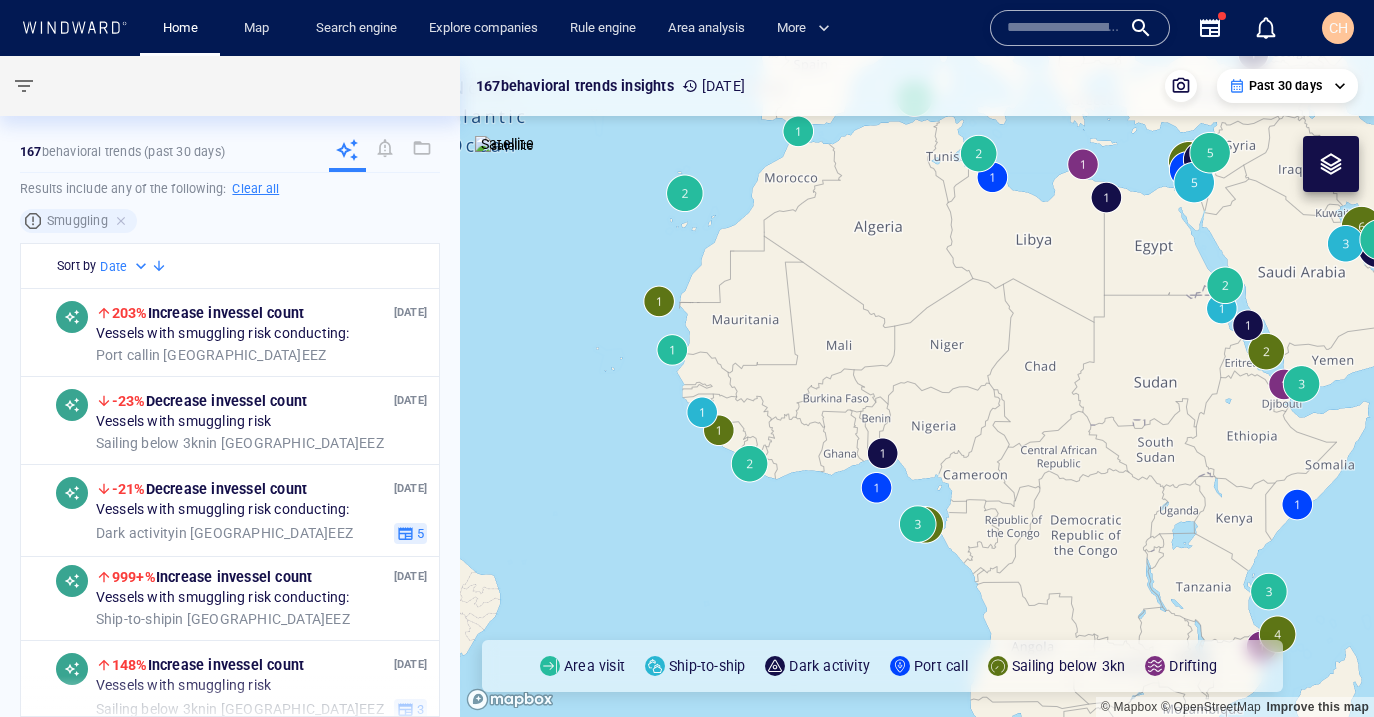 click at bounding box center (917, 386) 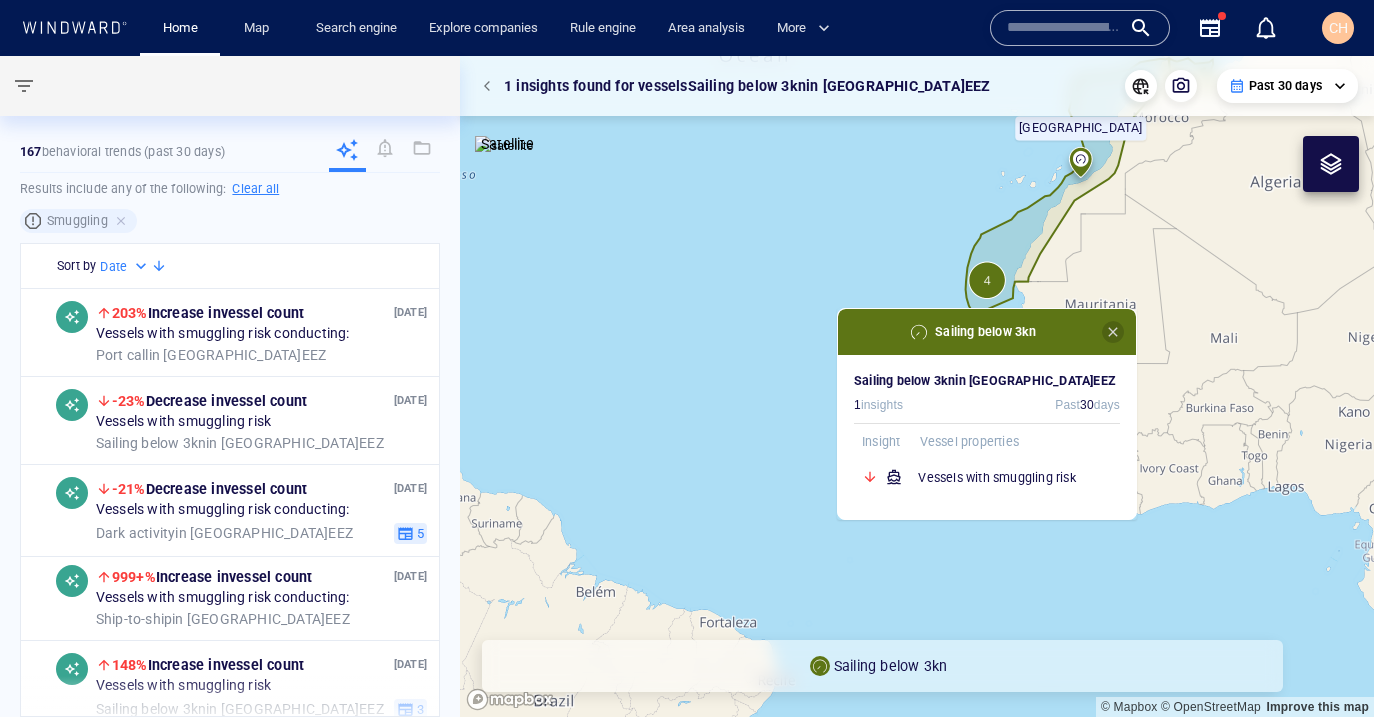 click at bounding box center [1113, 332] 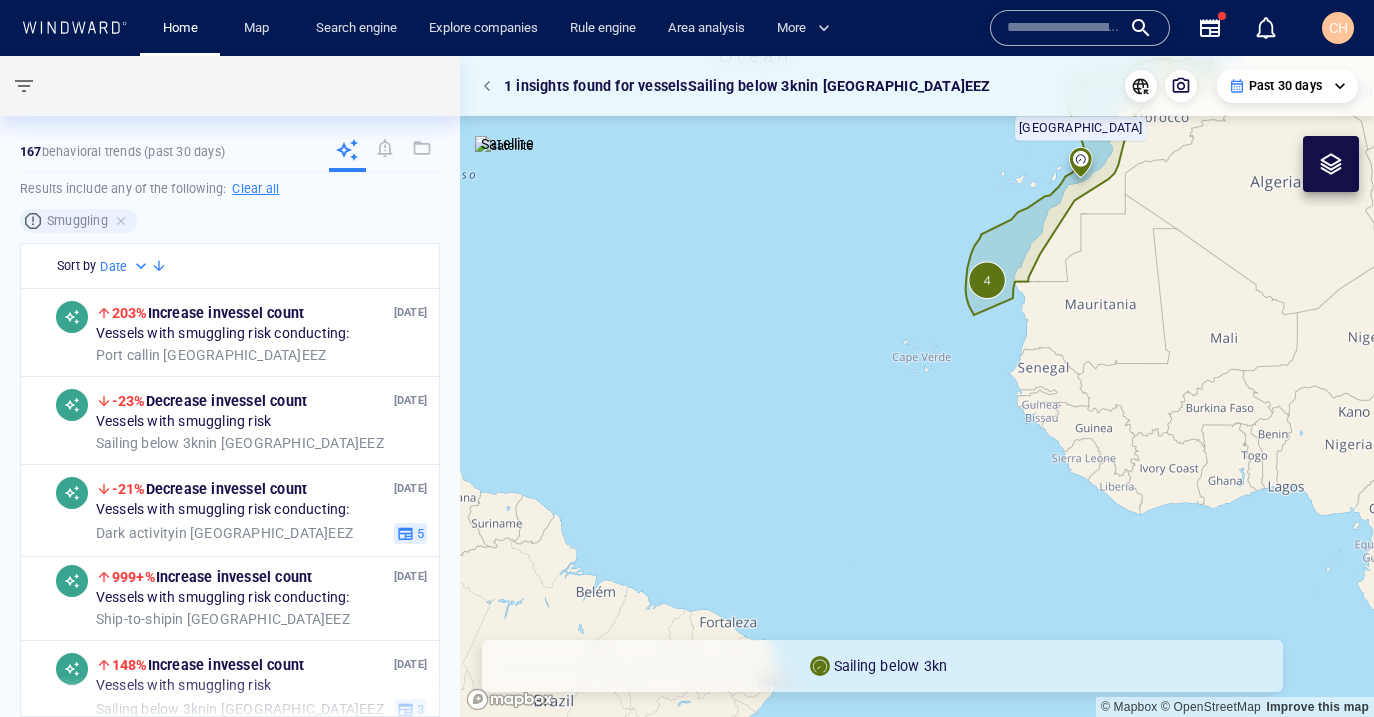 drag, startPoint x: 901, startPoint y: 309, endPoint x: 943, endPoint y: 324, distance: 44.598206 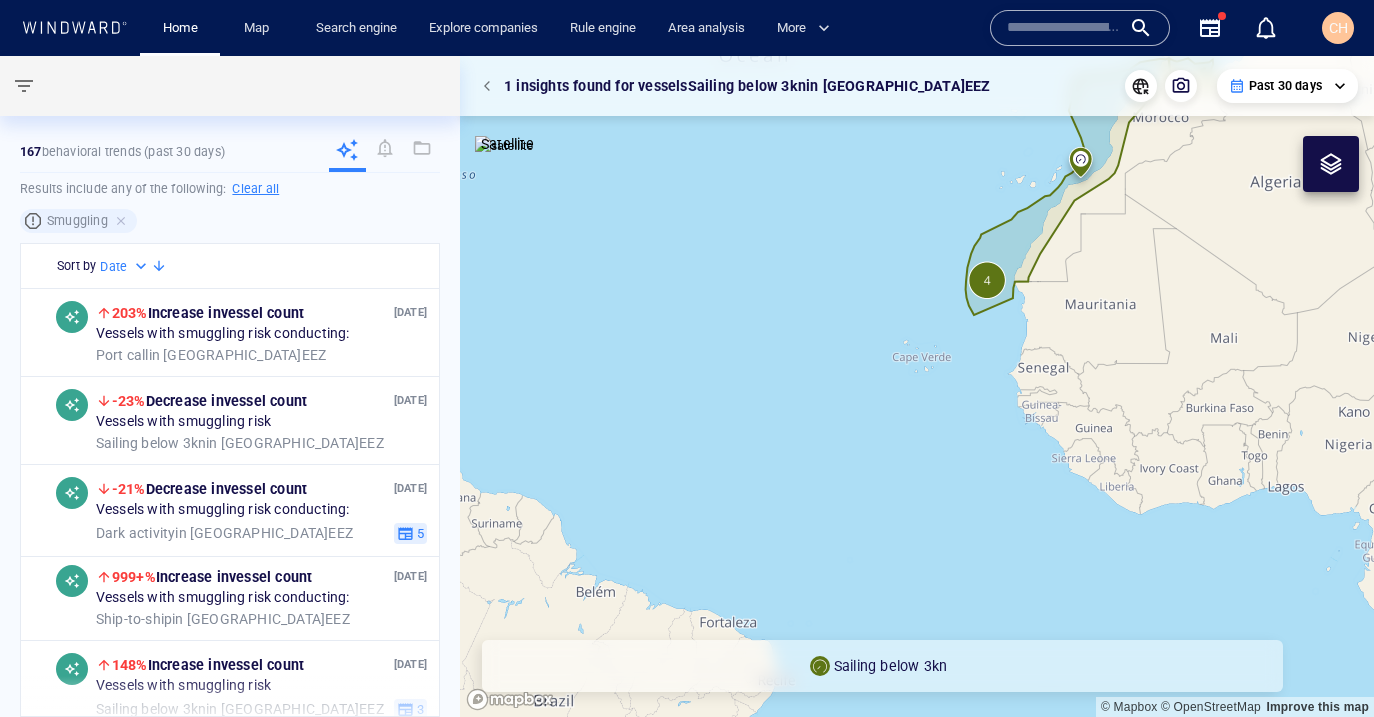 drag, startPoint x: 951, startPoint y: 387, endPoint x: 884, endPoint y: 367, distance: 69.92139 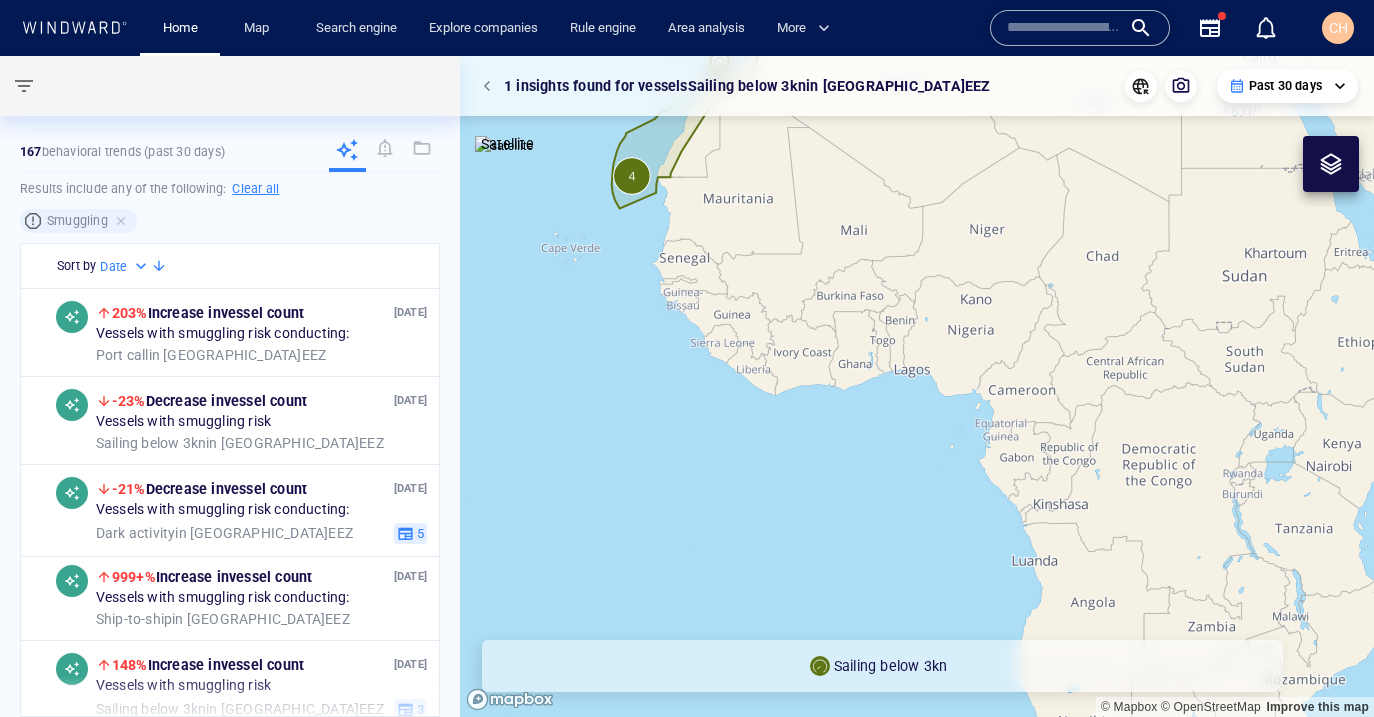 drag, startPoint x: 950, startPoint y: 432, endPoint x: 953, endPoint y: 451, distance: 19.235384 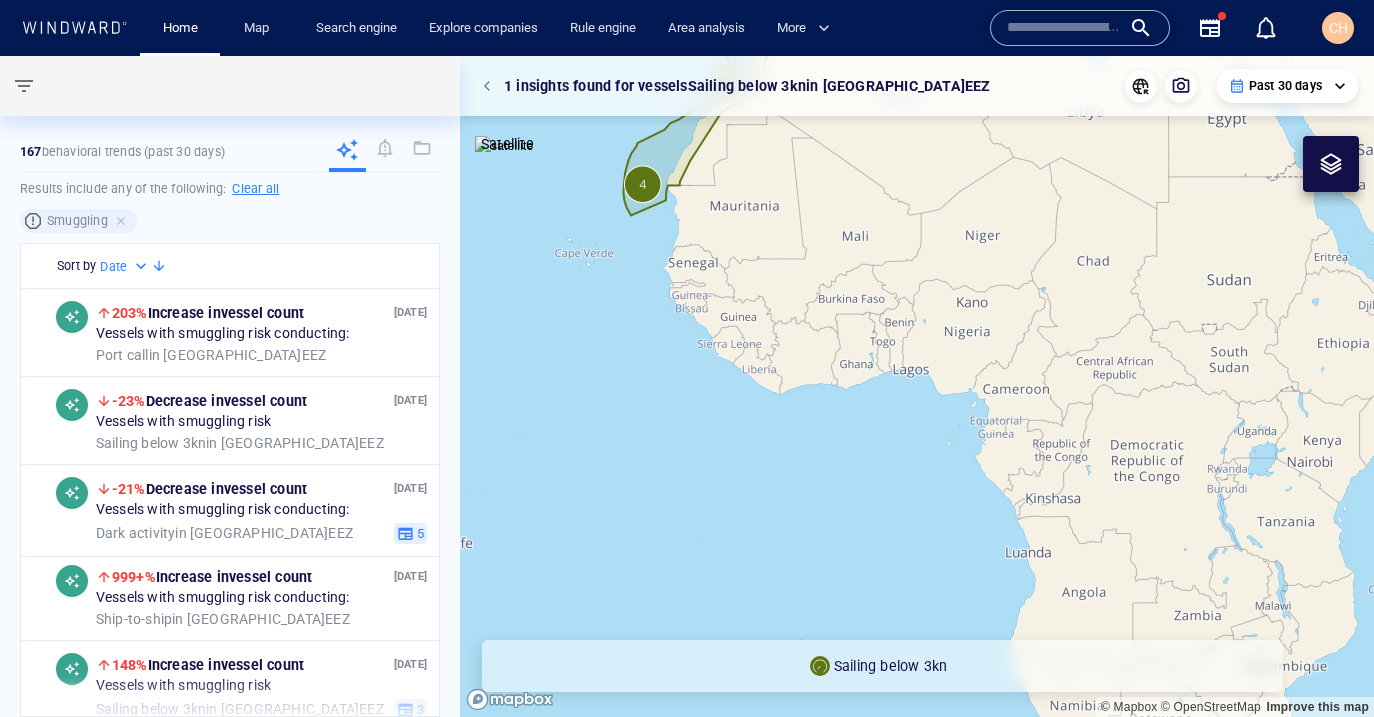 click on "**********" at bounding box center (917, 86) 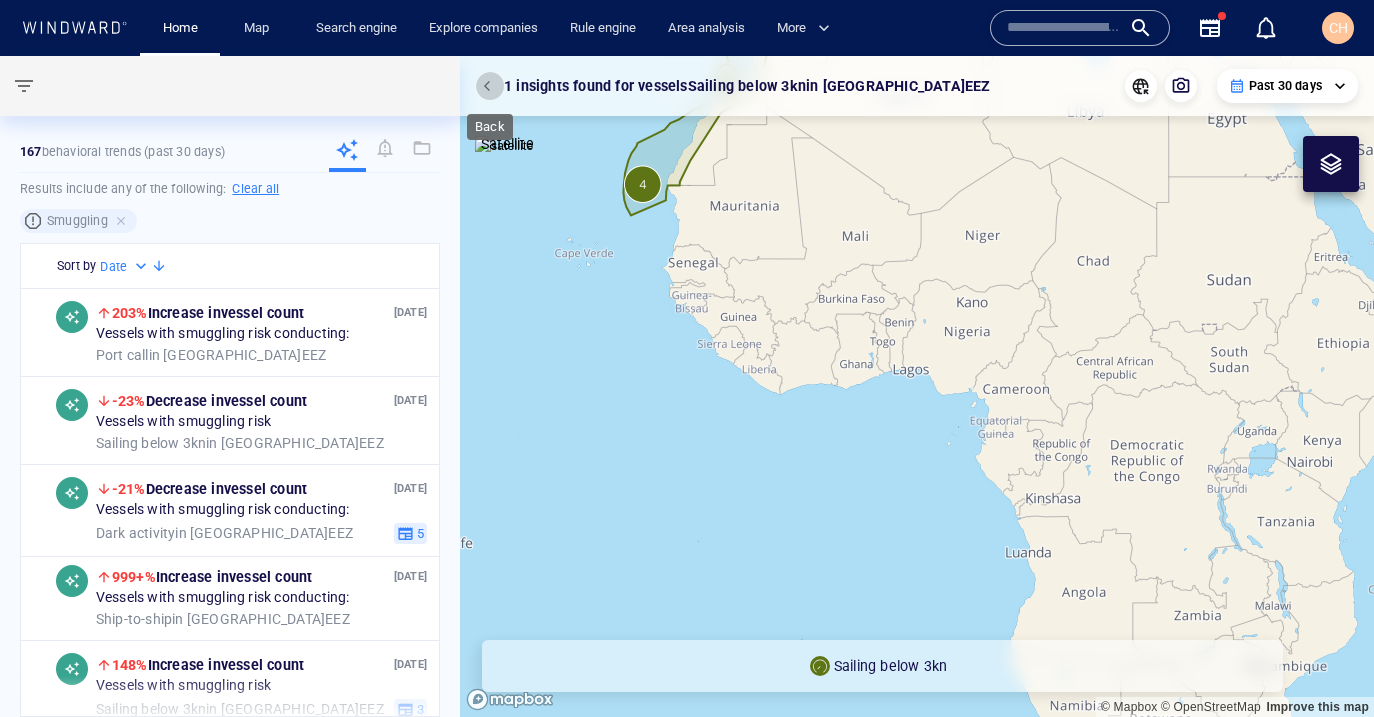 click at bounding box center [490, 86] 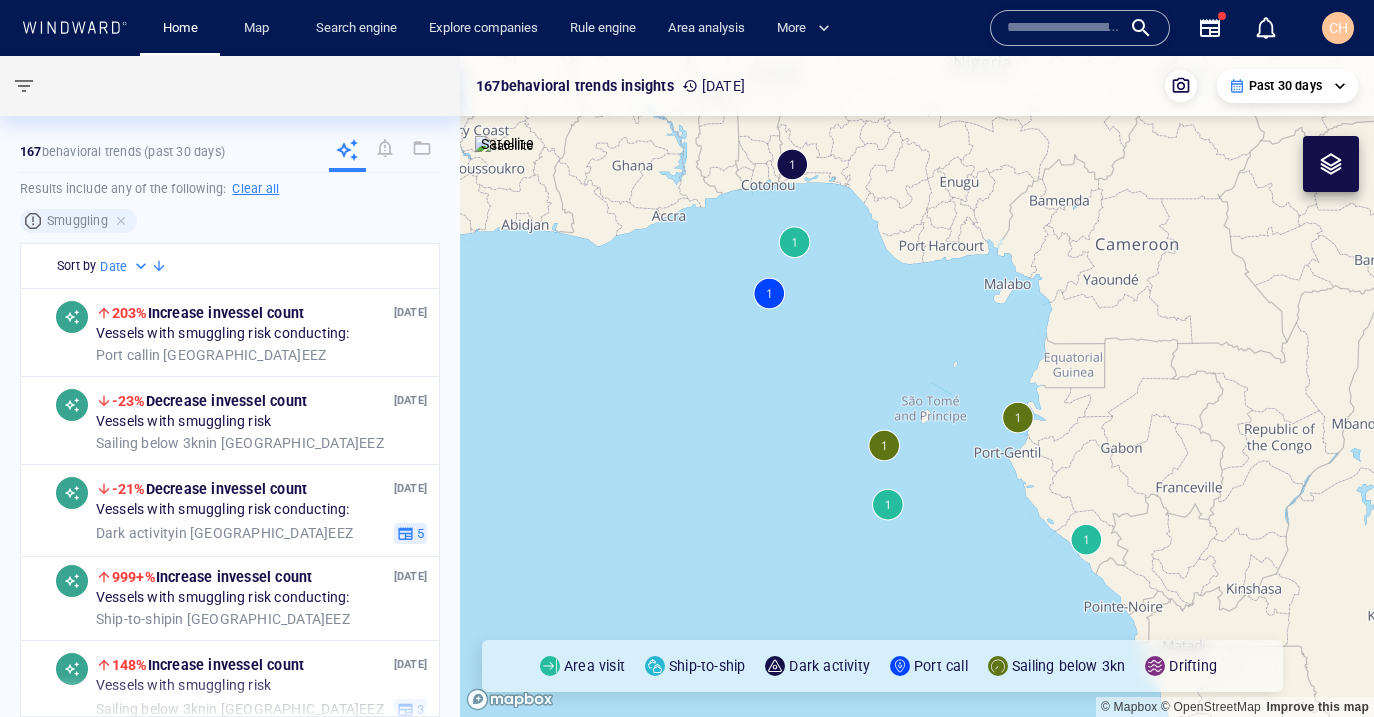 click at bounding box center (917, 386) 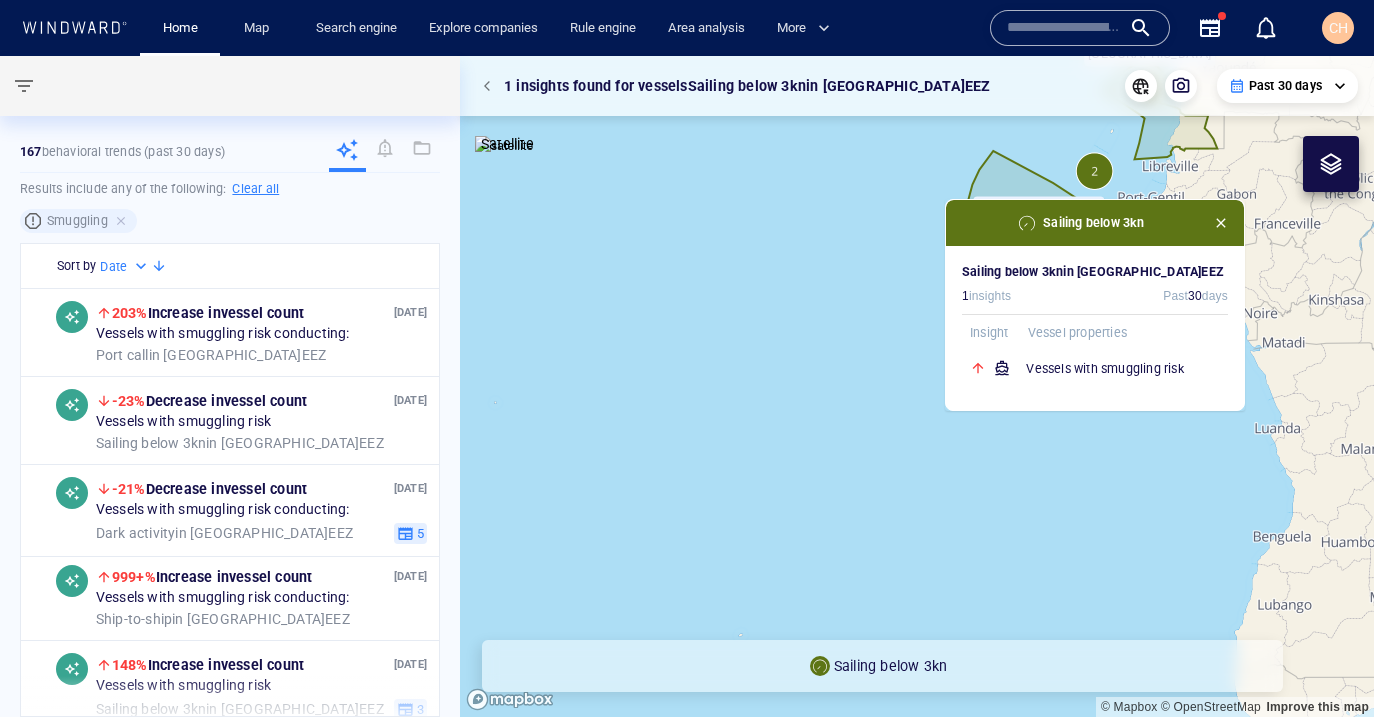 click at bounding box center [1221, 223] 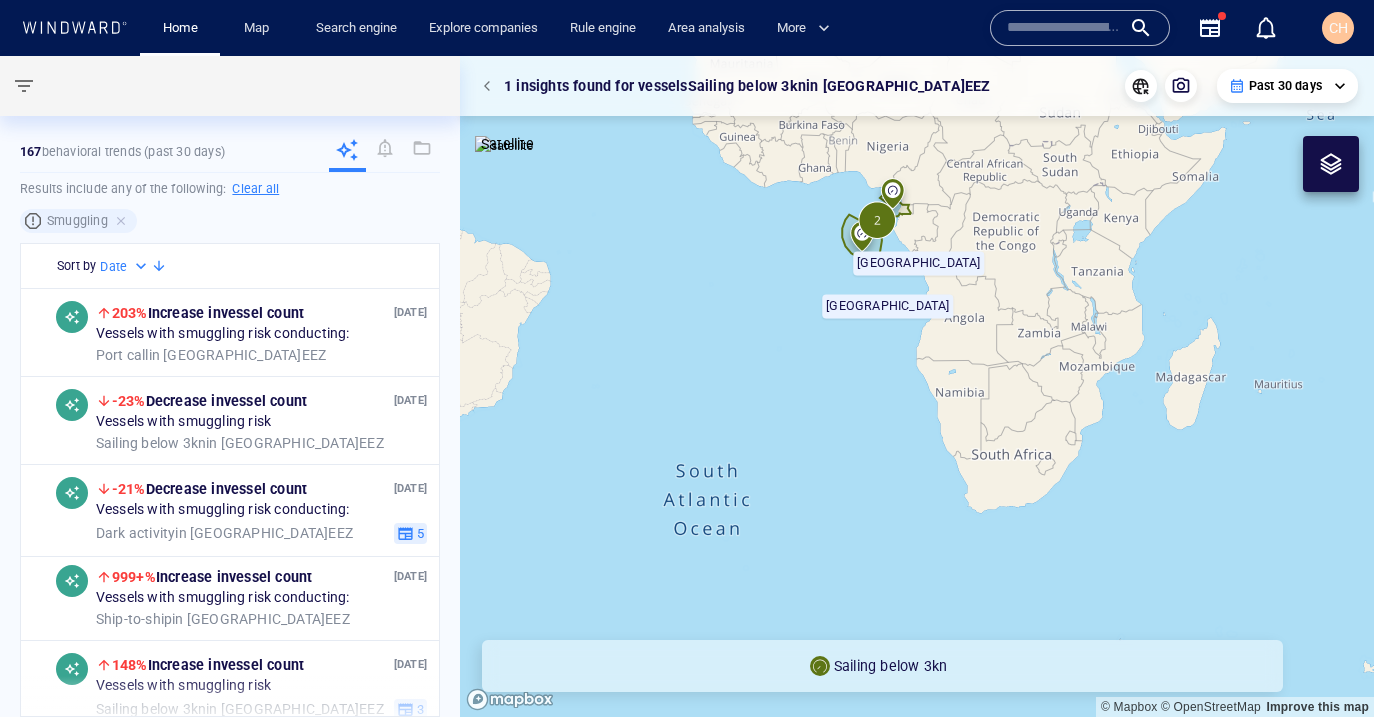 drag, startPoint x: 796, startPoint y: 281, endPoint x: 825, endPoint y: 389, distance: 111.82576 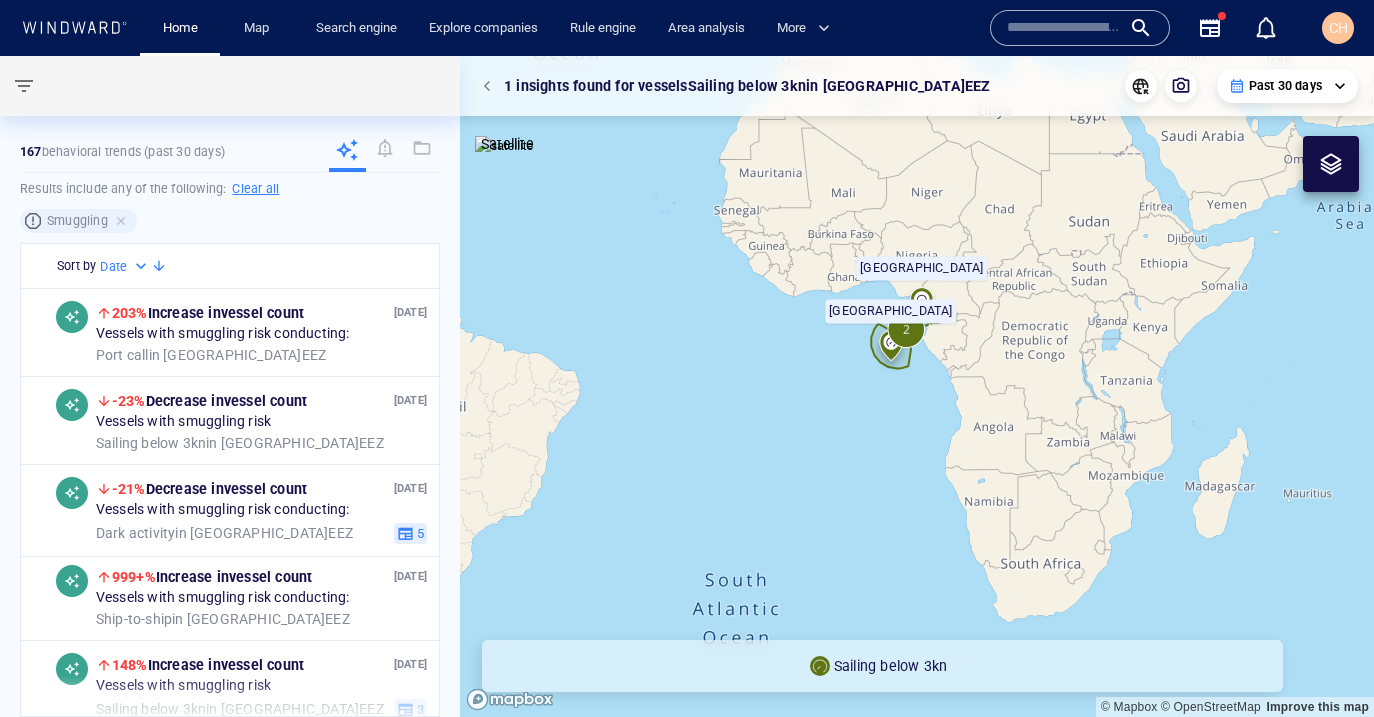 click at bounding box center [917, 386] 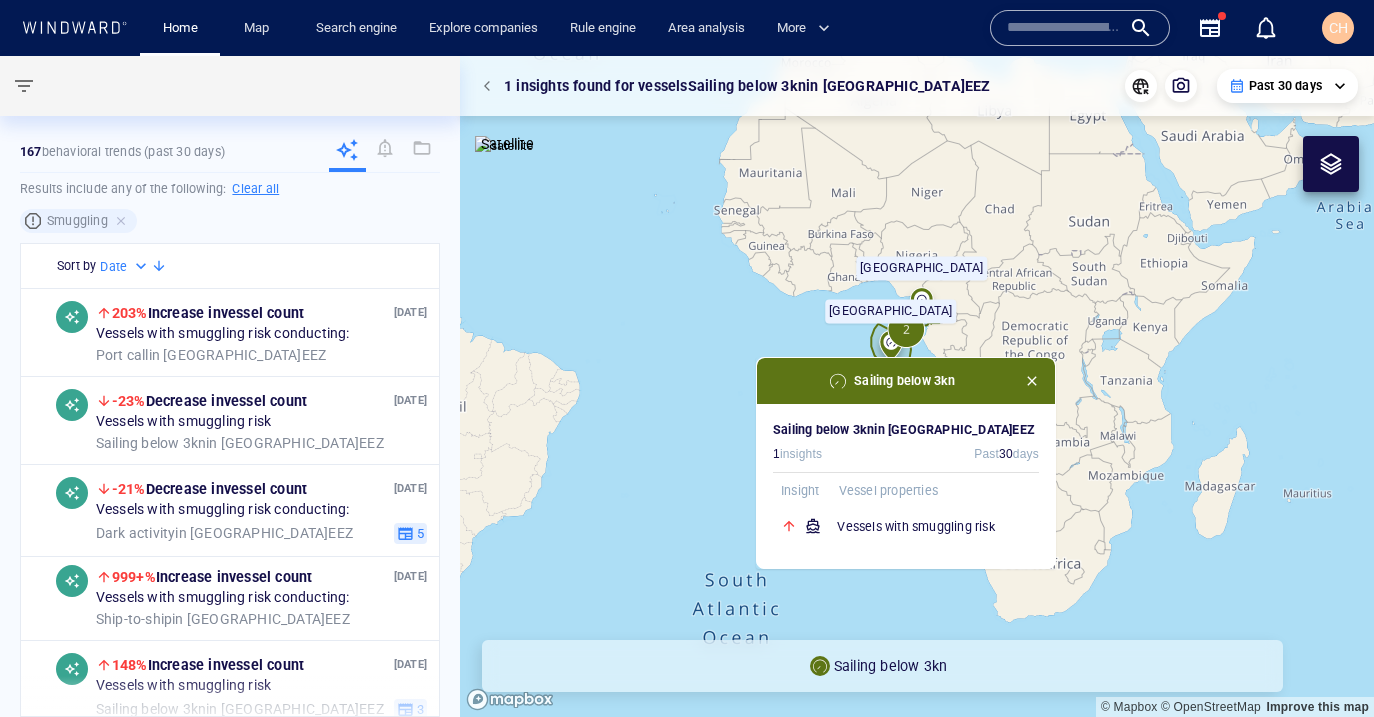 click at bounding box center [1032, 381] 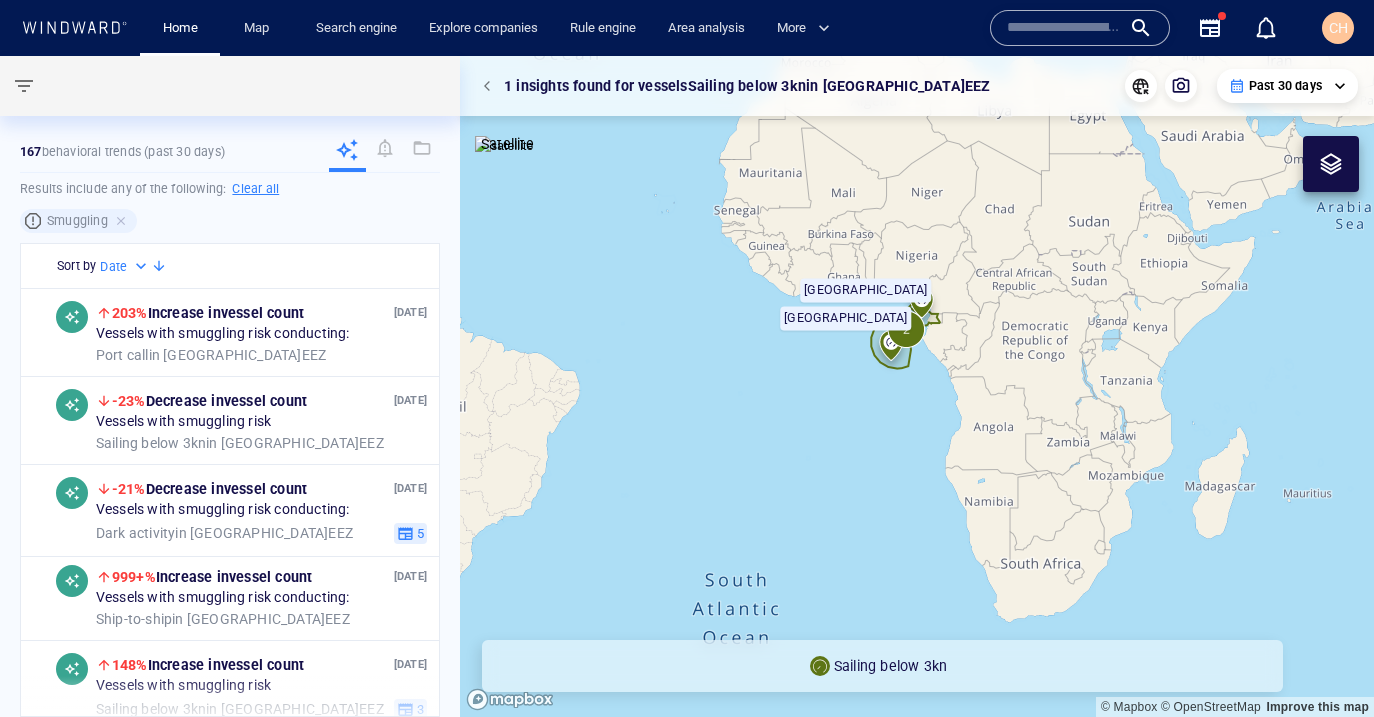 click at bounding box center (917, 386) 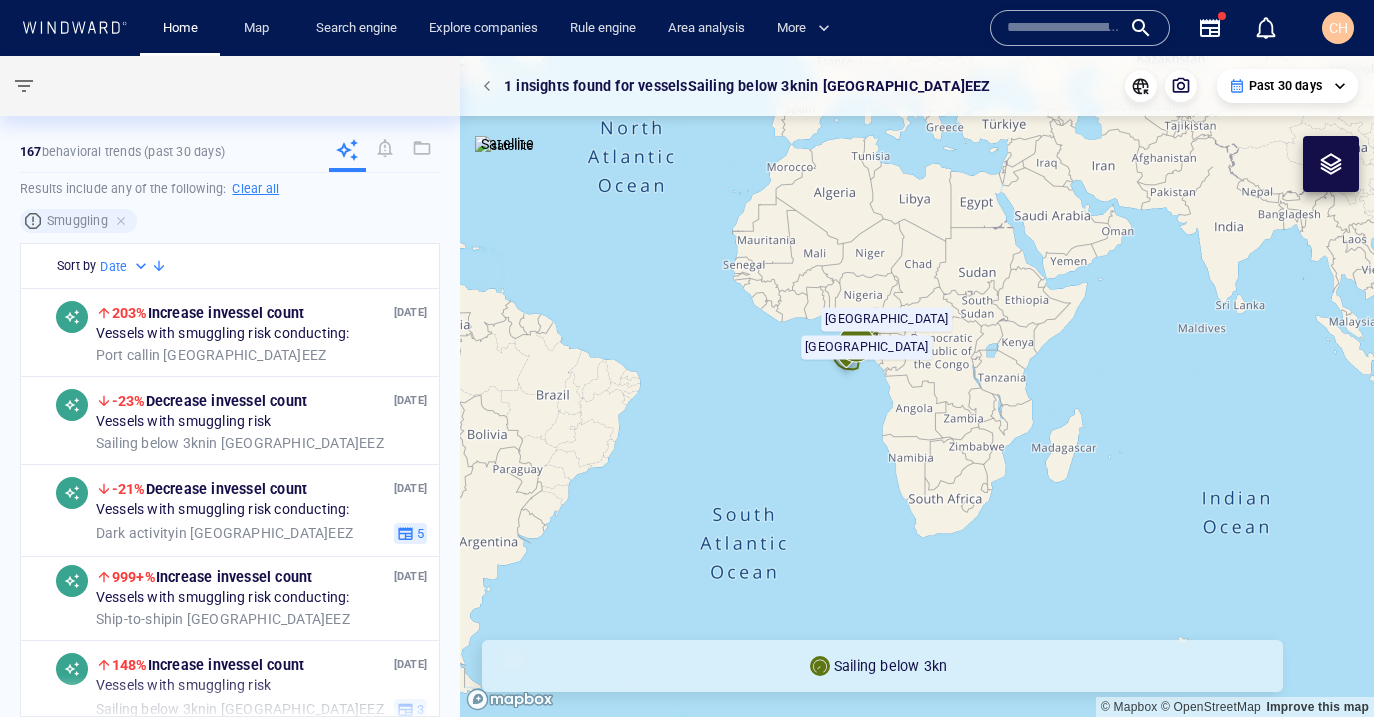 drag, startPoint x: 687, startPoint y: 268, endPoint x: 708, endPoint y: 297, distance: 35.805027 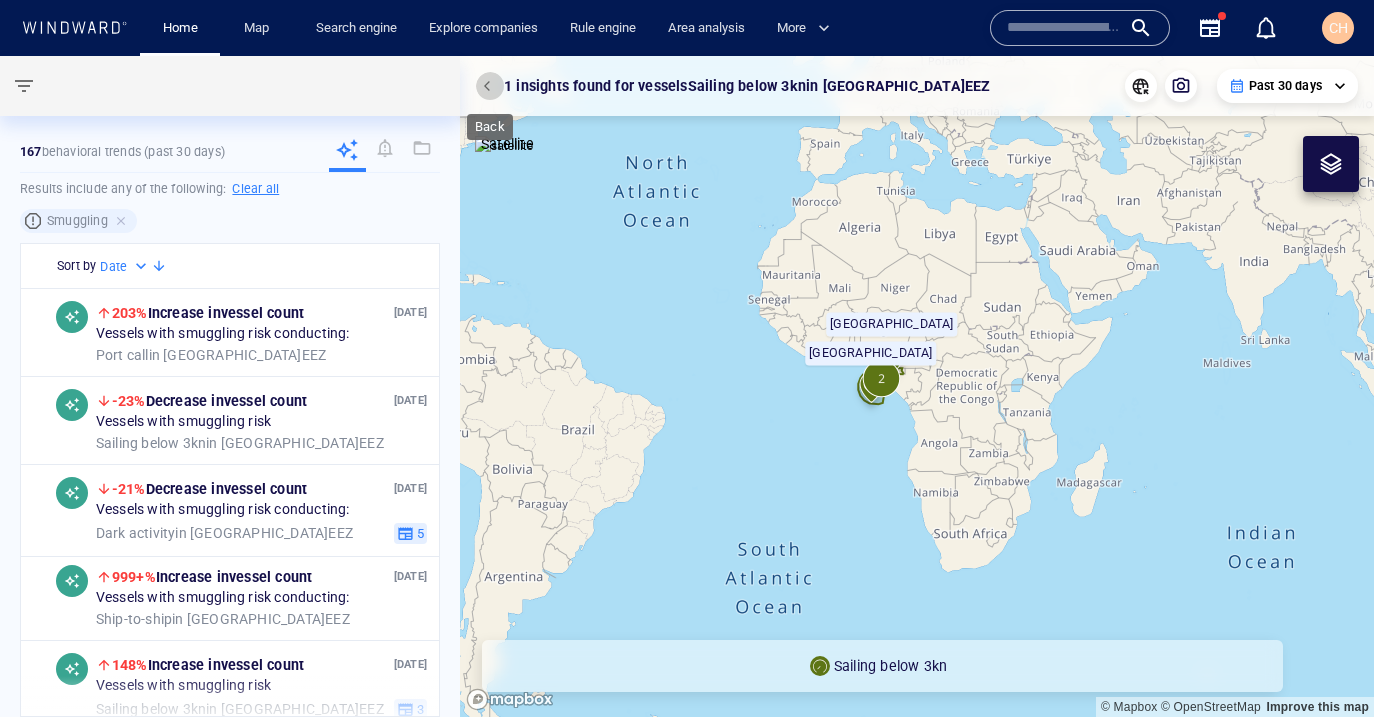 click at bounding box center (490, 86) 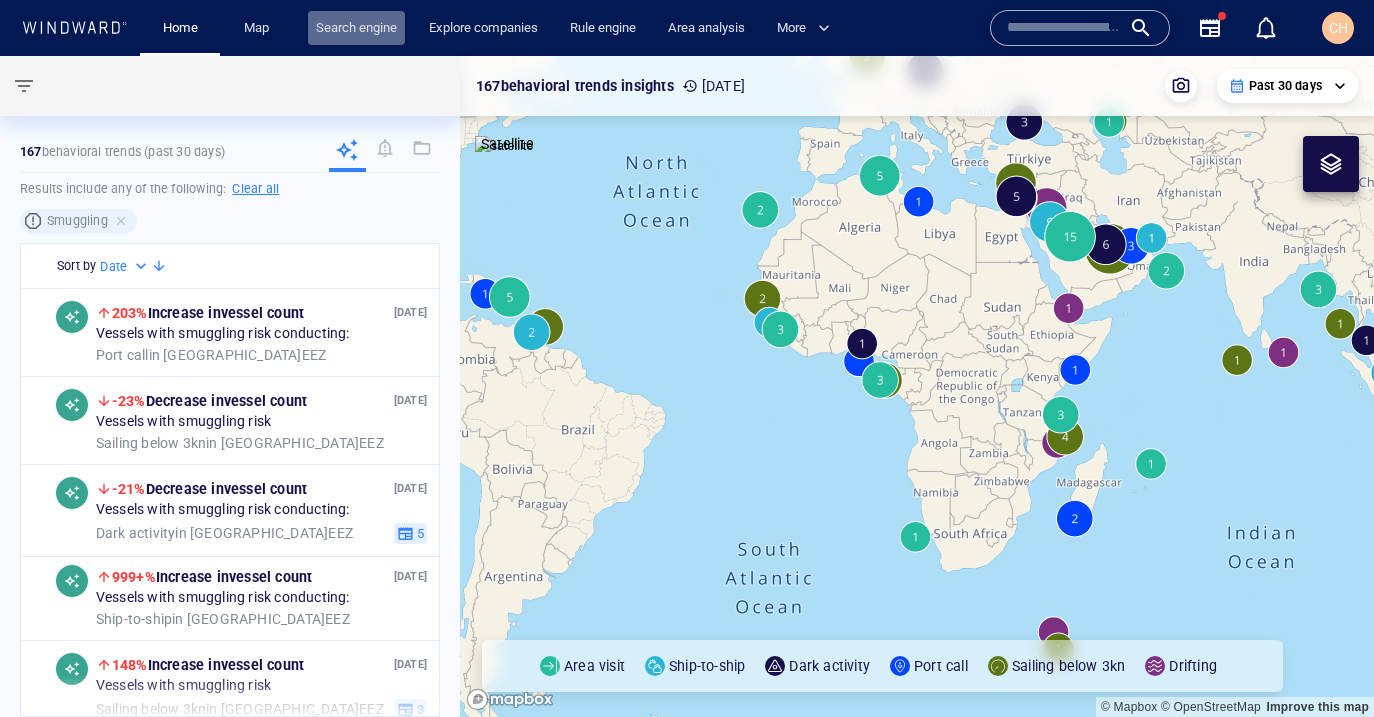 click on "Search engine" at bounding box center (356, 28) 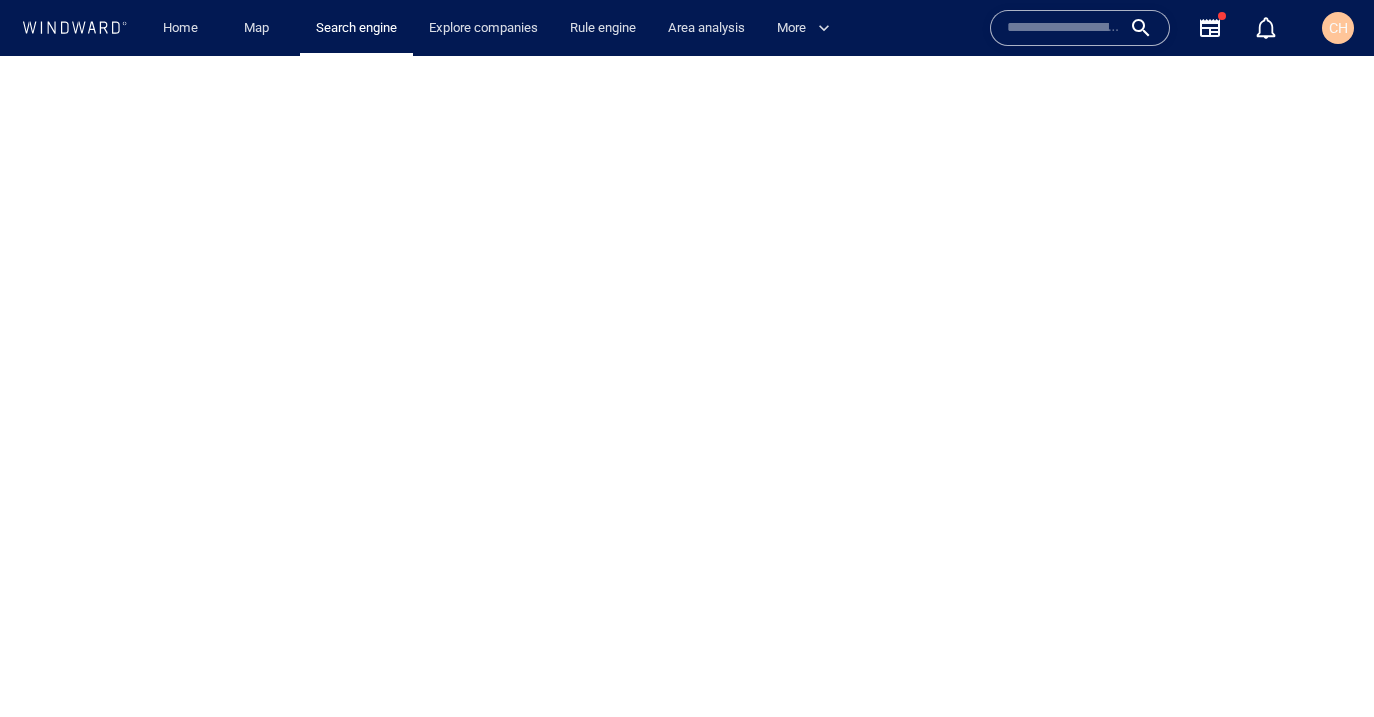 scroll, scrollTop: 0, scrollLeft: 0, axis: both 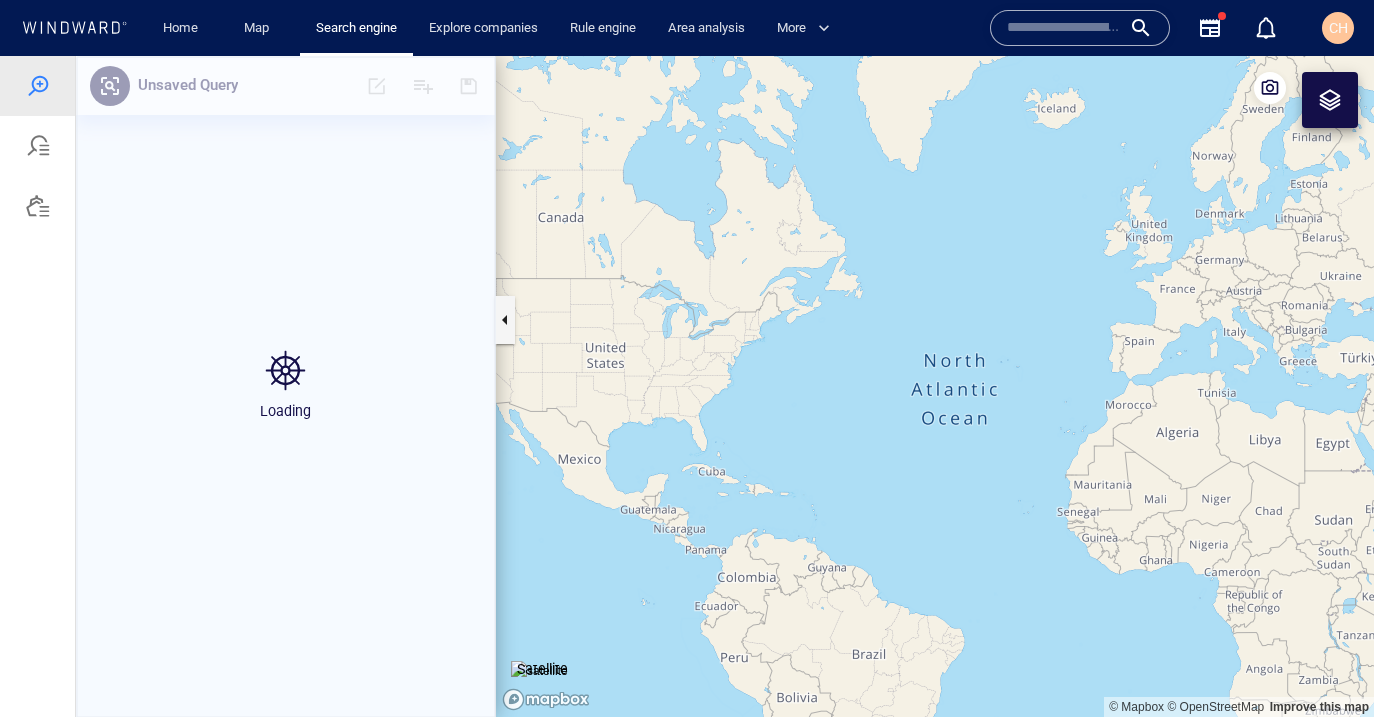 drag, startPoint x: 1134, startPoint y: 311, endPoint x: 1009, endPoint y: 259, distance: 135.38464 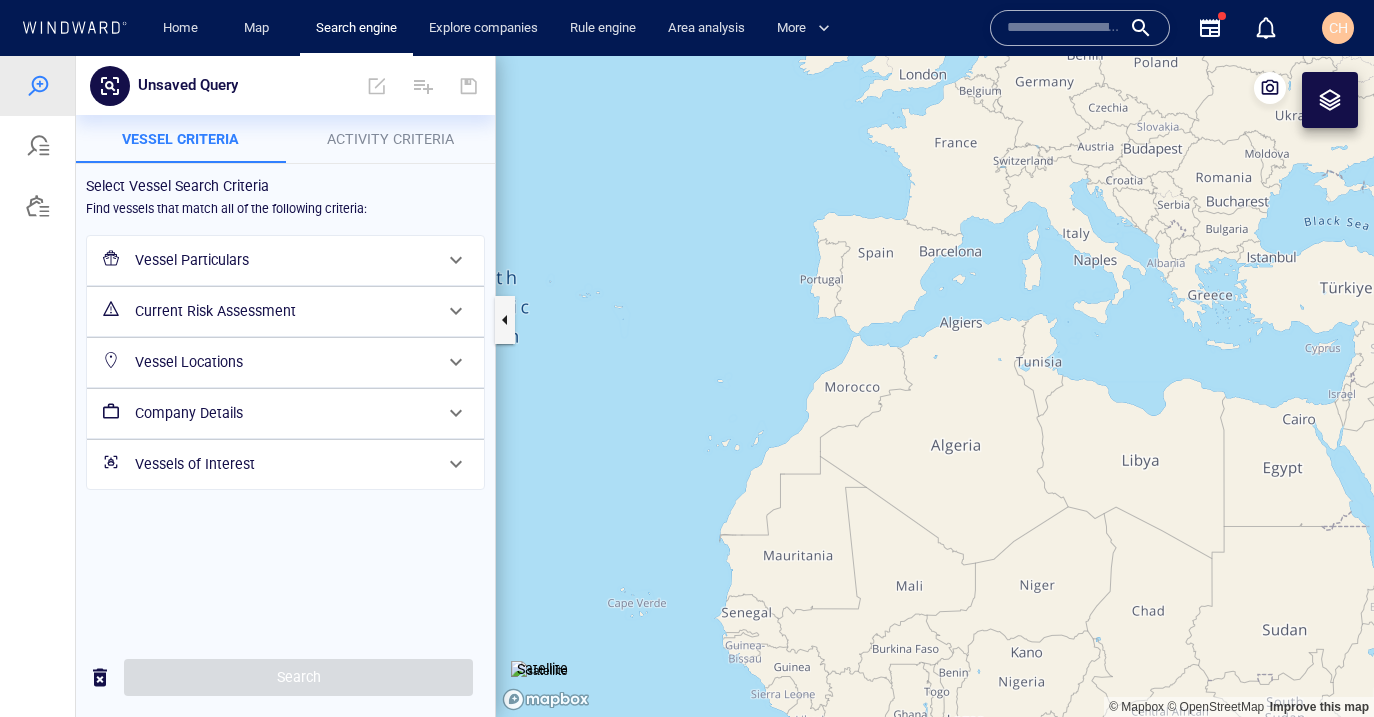 drag, startPoint x: 974, startPoint y: 274, endPoint x: 942, endPoint y: 265, distance: 33.24154 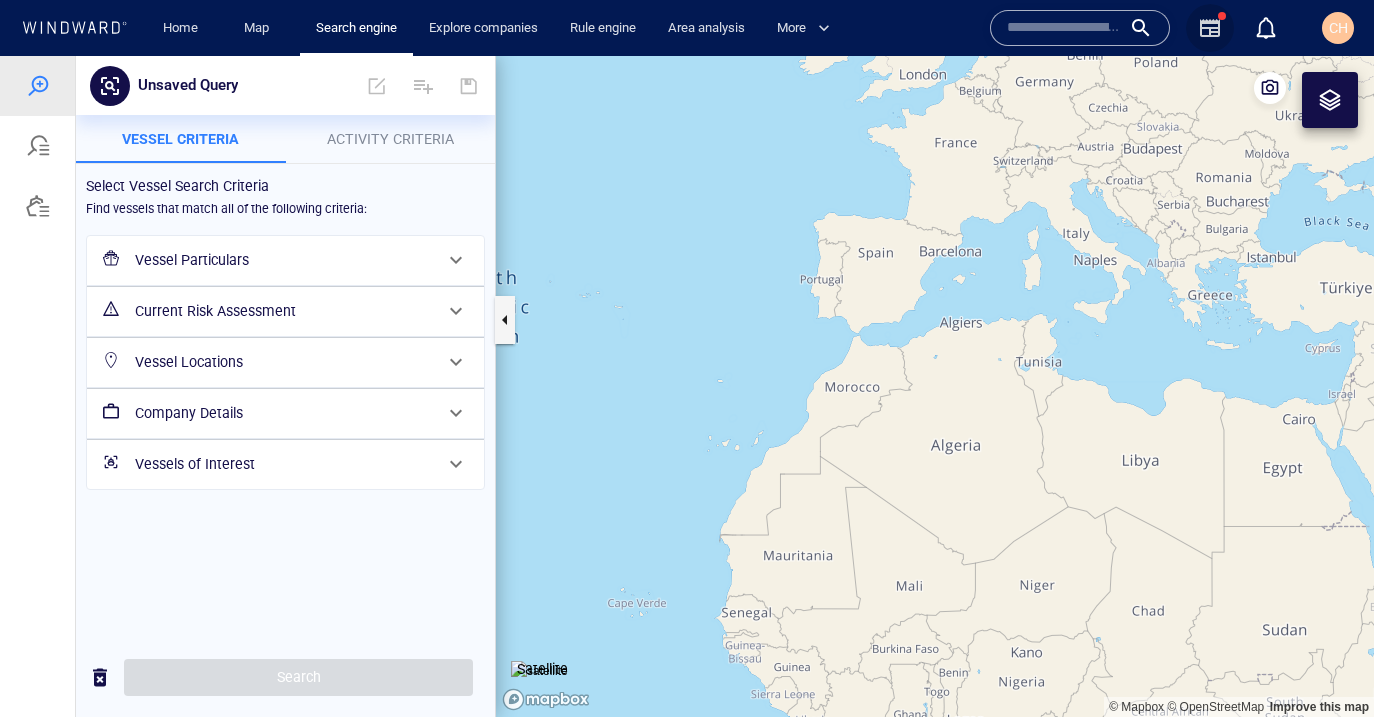 click at bounding box center (1210, 28) 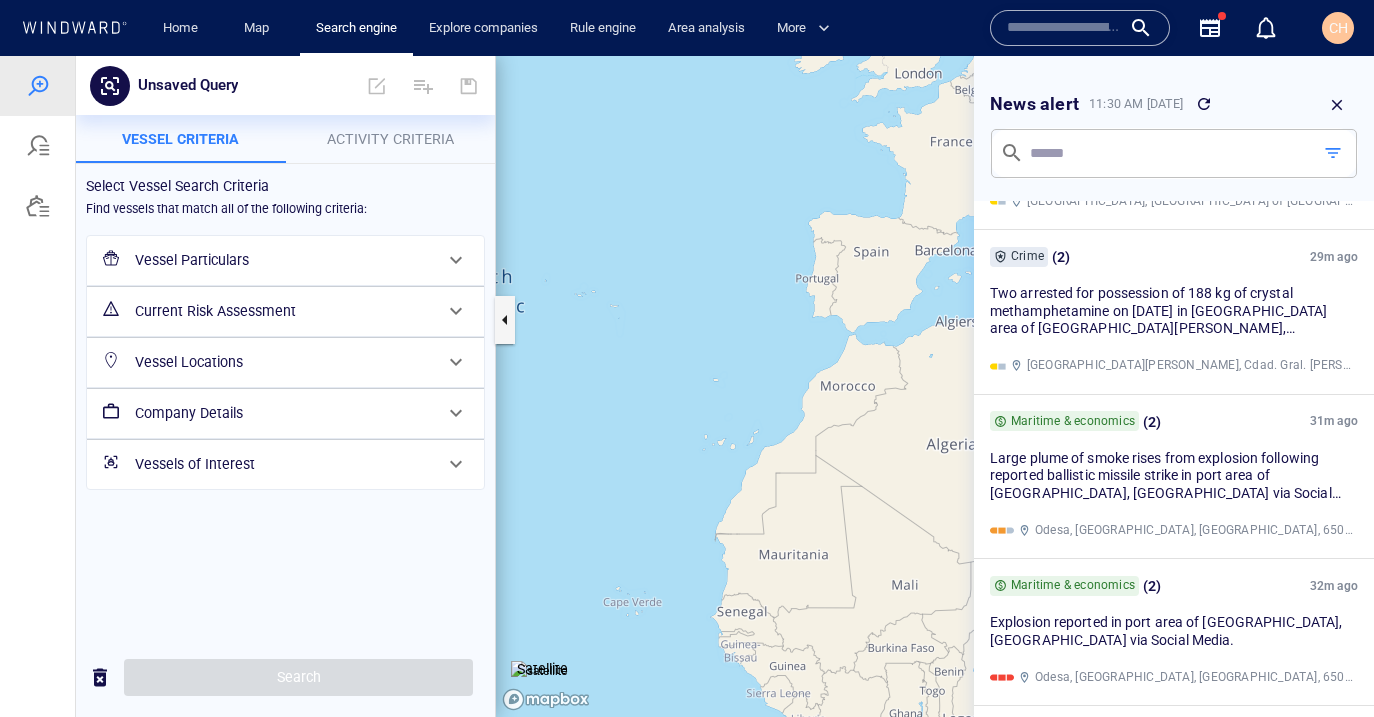 scroll, scrollTop: 60, scrollLeft: 0, axis: vertical 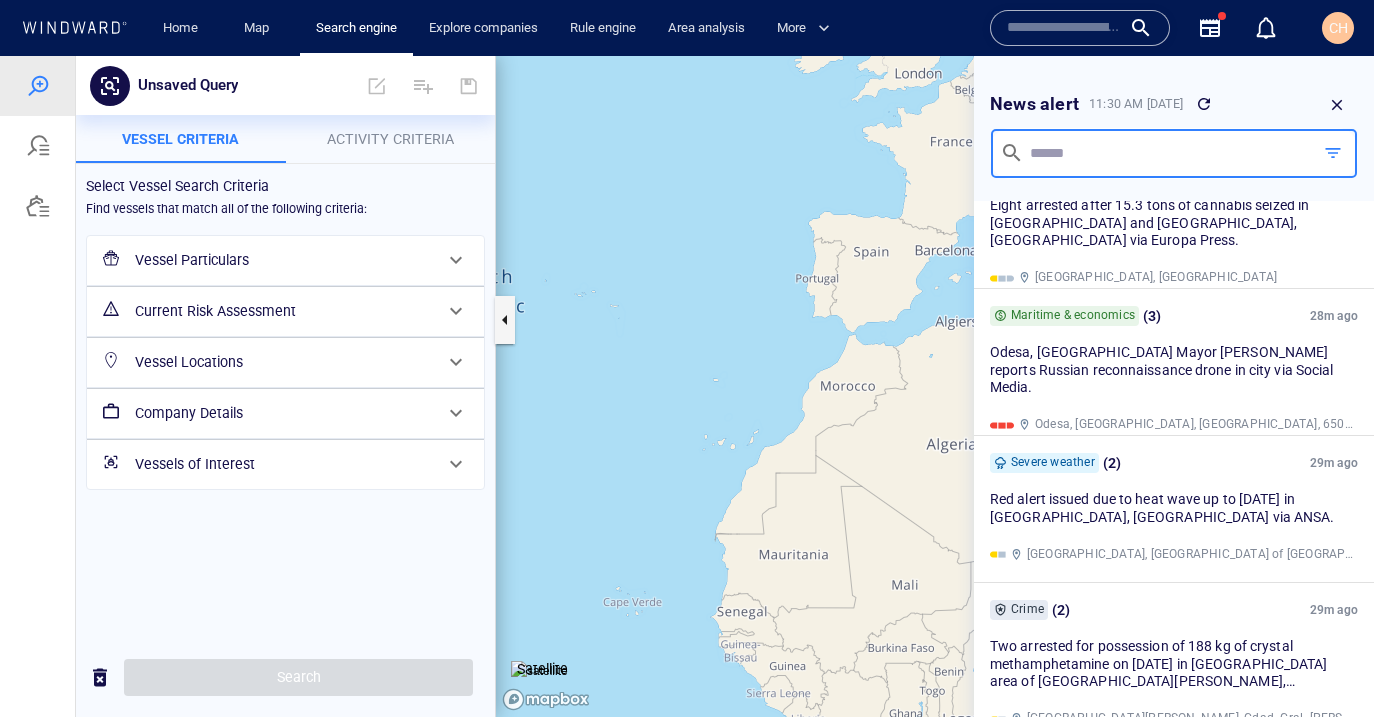 click at bounding box center [1165, 153] 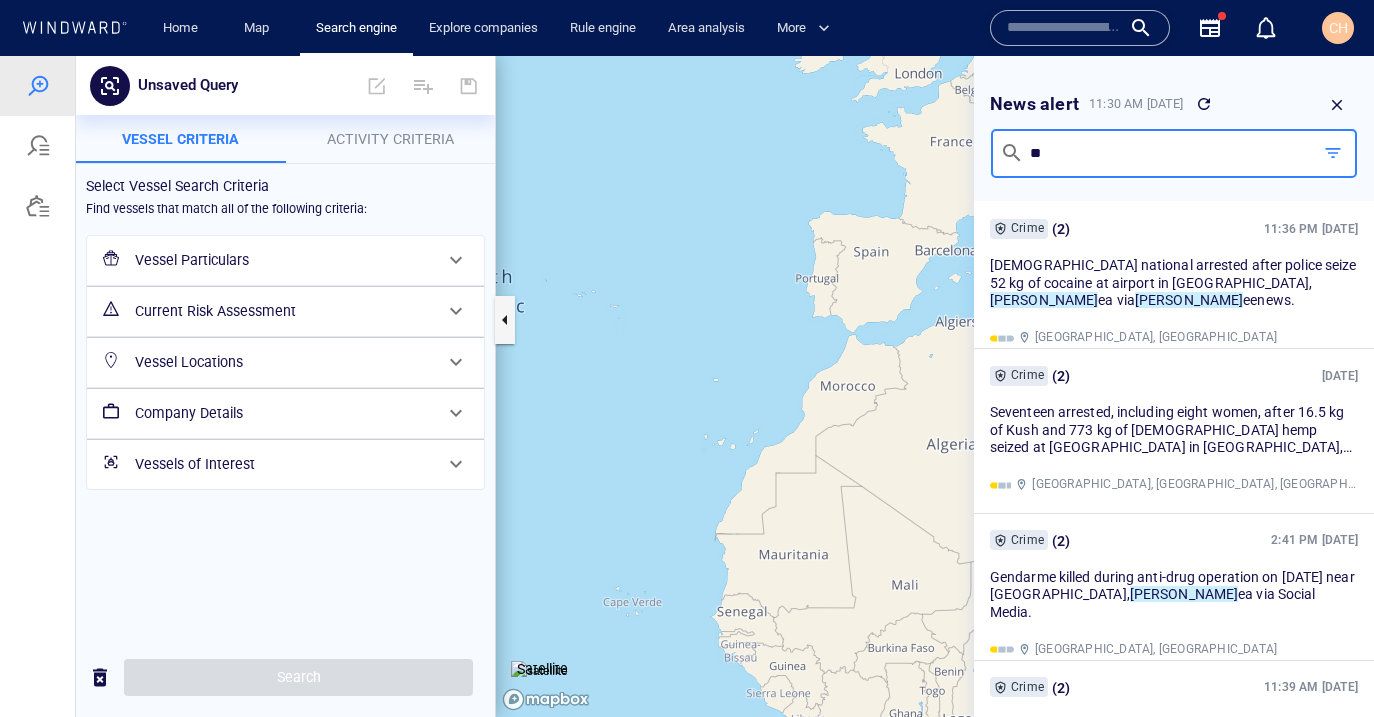 type on "*" 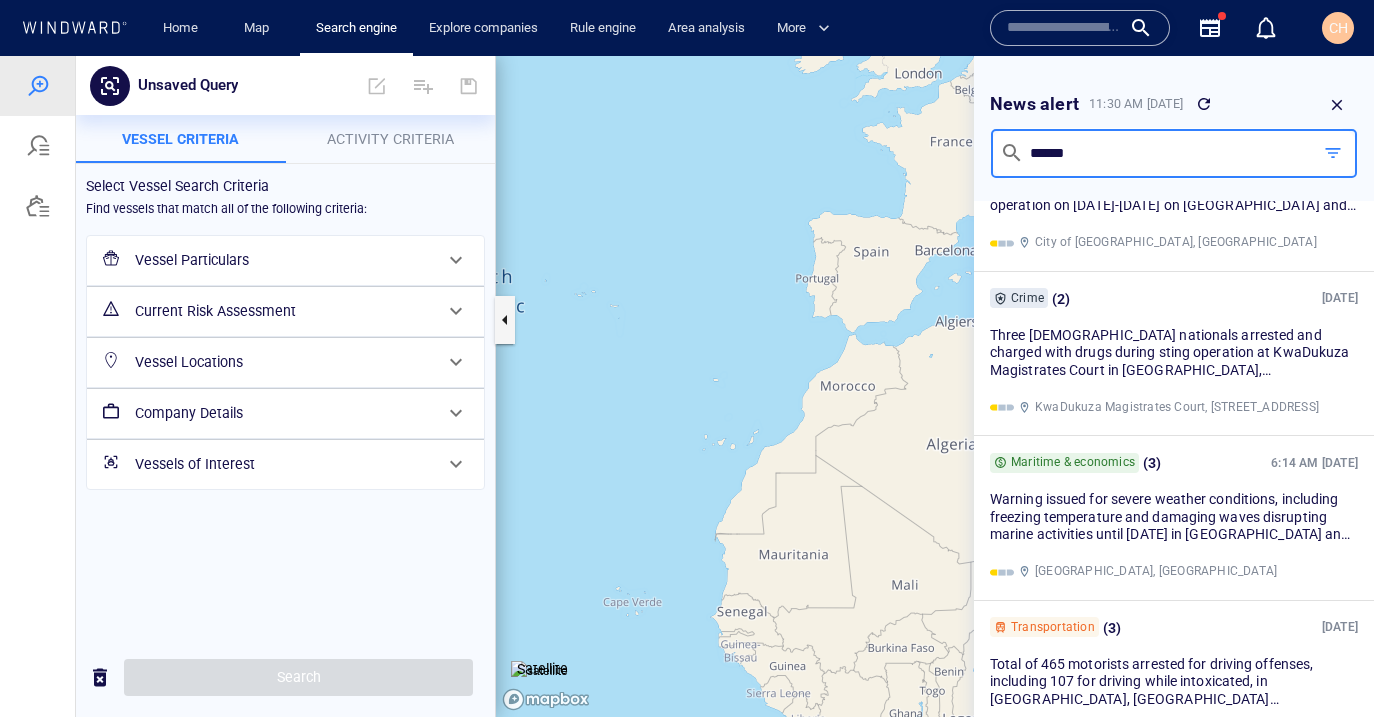 scroll, scrollTop: 143, scrollLeft: 0, axis: vertical 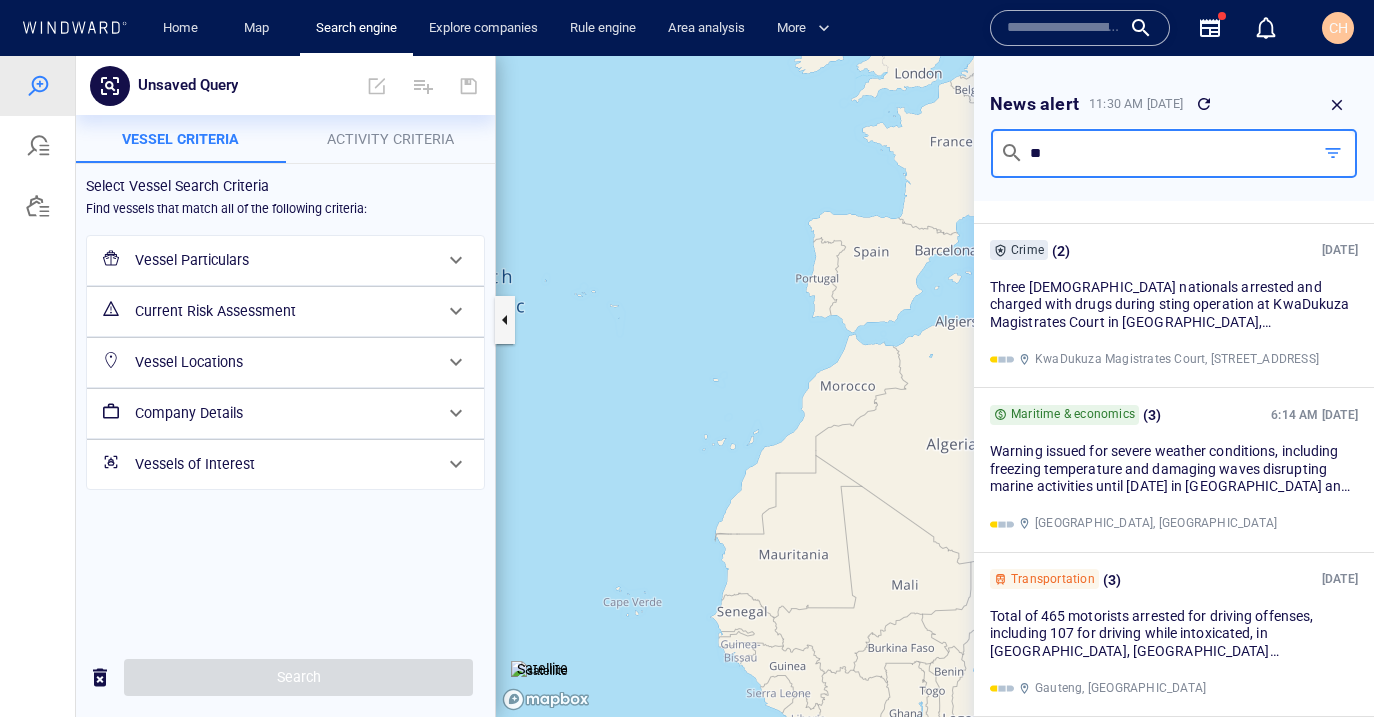 type on "*" 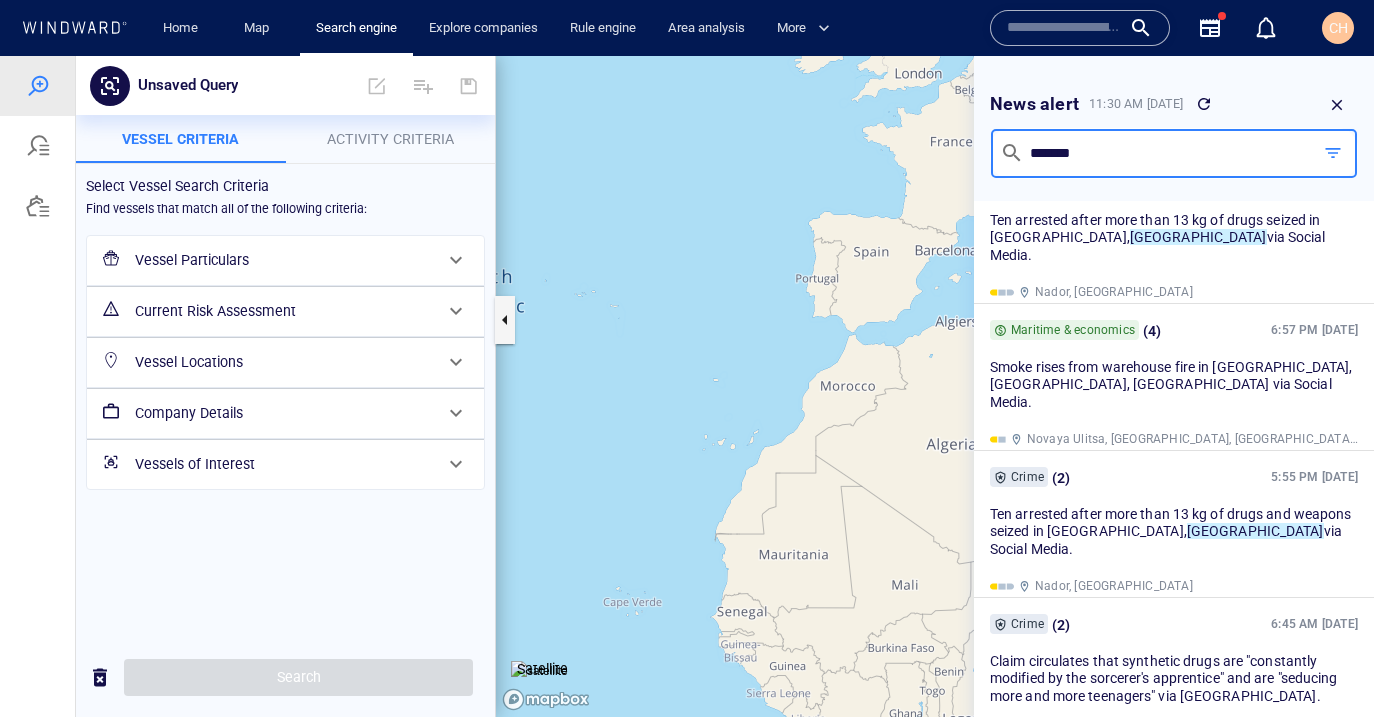 type on "*******" 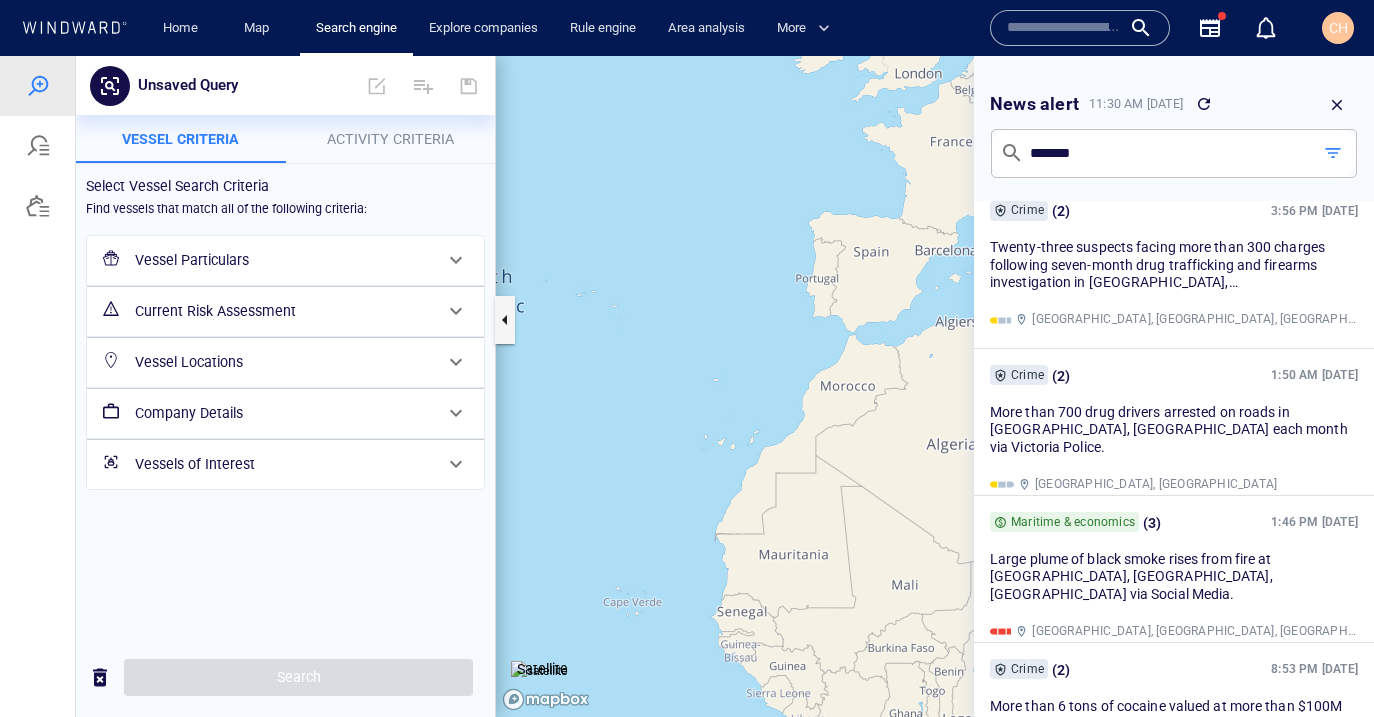 scroll, scrollTop: 789, scrollLeft: 0, axis: vertical 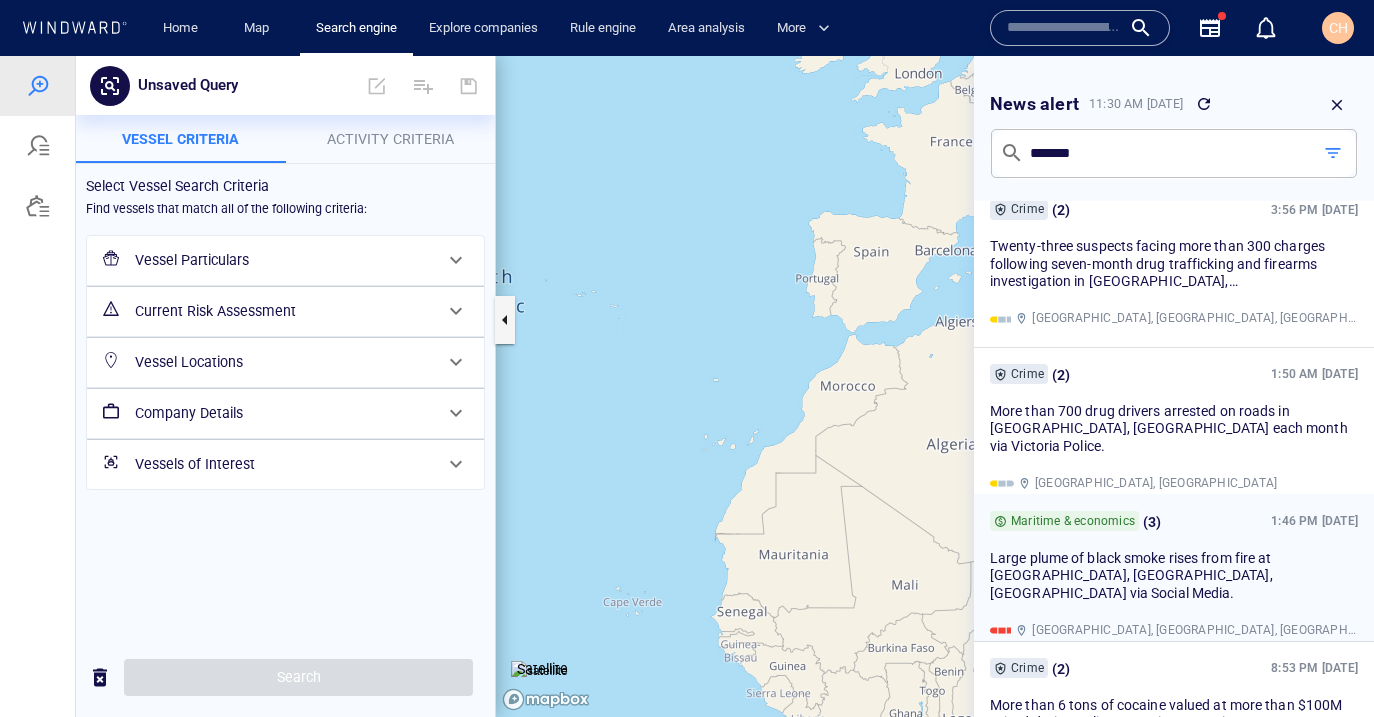click on "Large plume of black smoke rises from fire at Rajaei Port, Hormozgan Province, Iran via Social Media." at bounding box center (1131, 574) 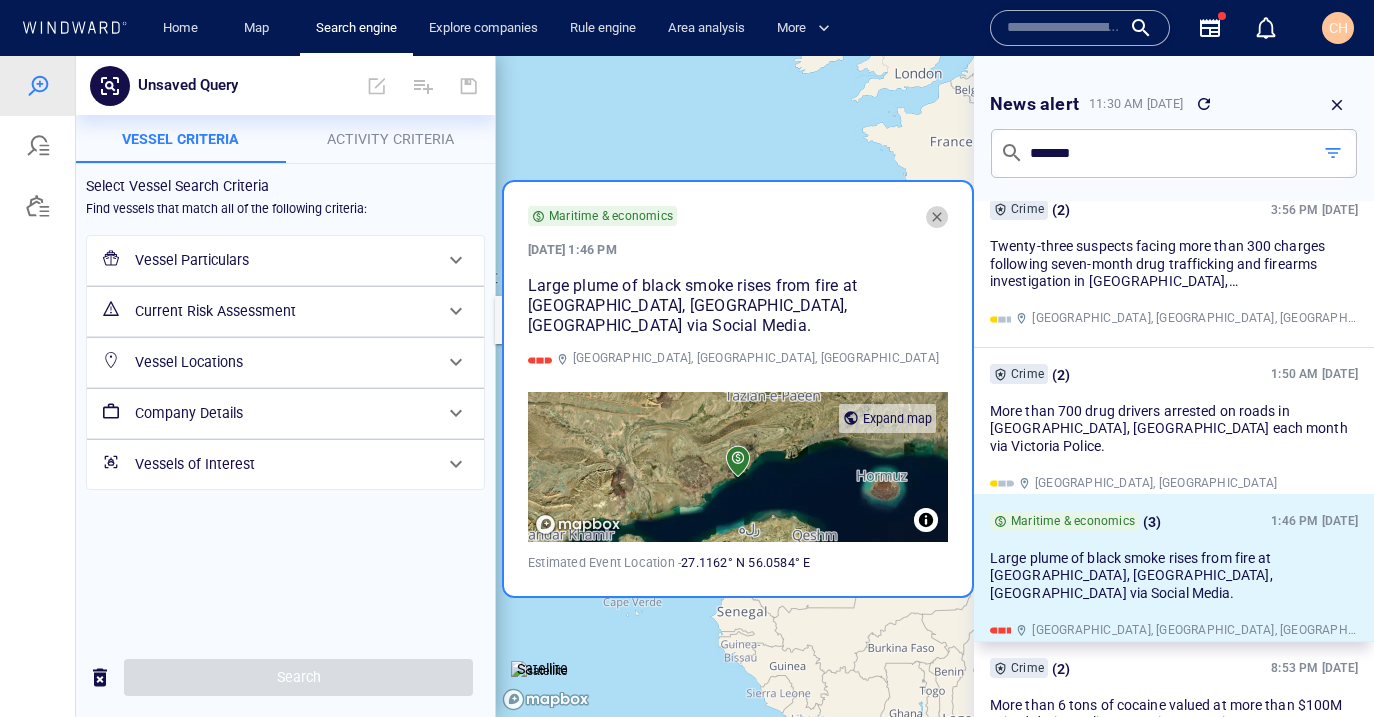 click at bounding box center [937, 217] 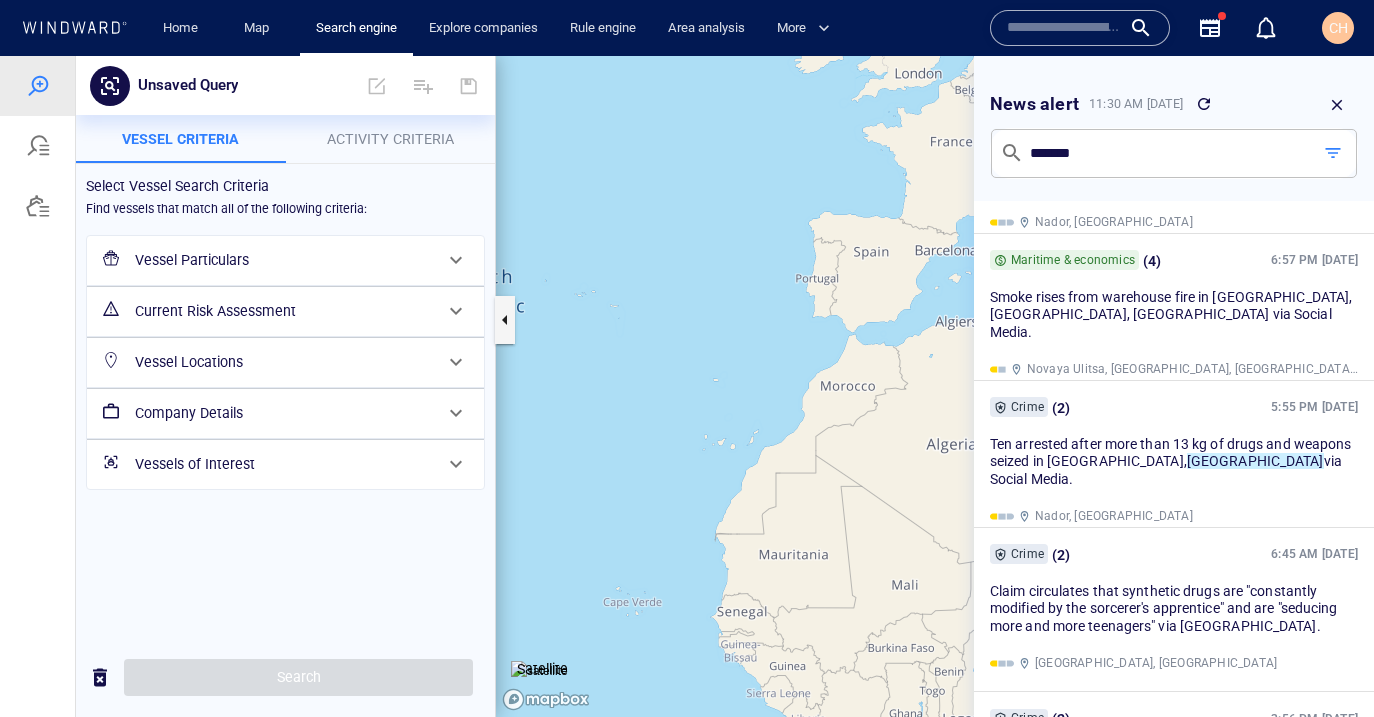 scroll, scrollTop: 0, scrollLeft: 0, axis: both 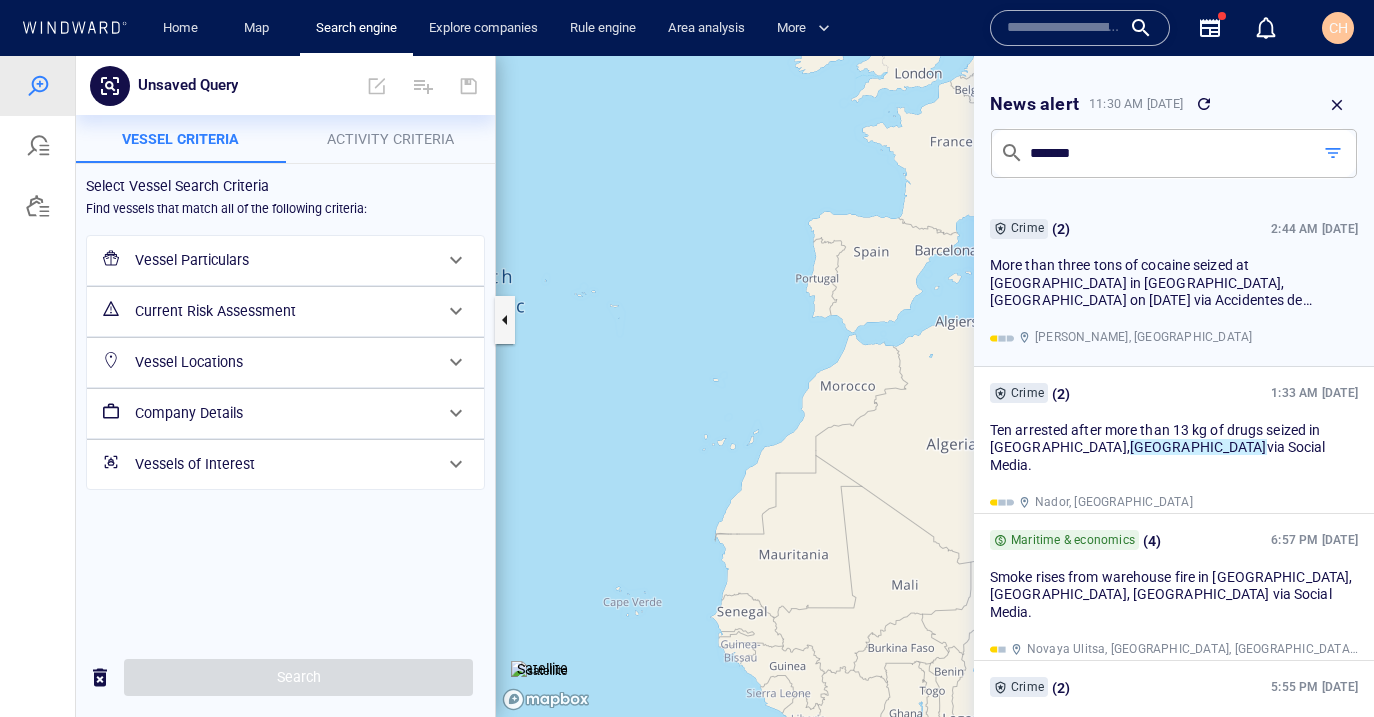 click on "More than three tons of cocaine seized at Puerto Moin in Limon, Costa Rica on June 9 via Accidentes de Costa Rica." at bounding box center (1151, 291) 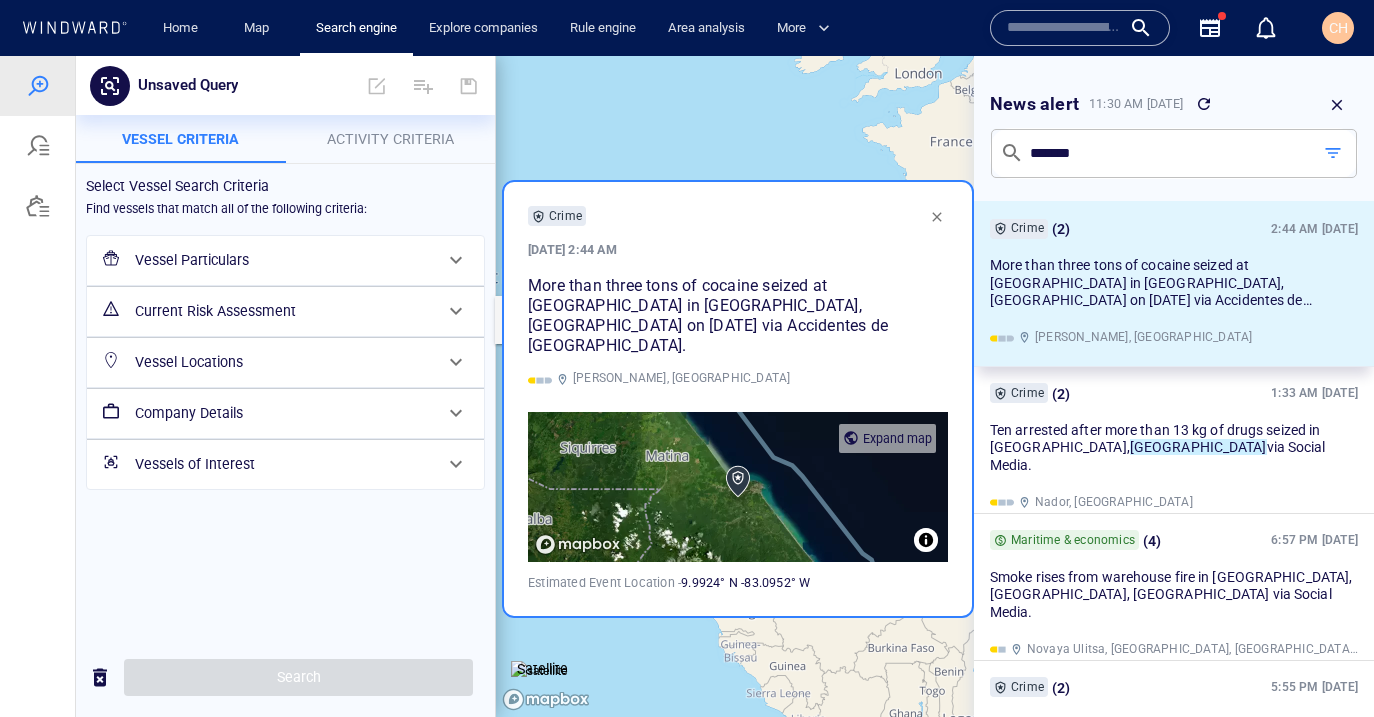 click at bounding box center (1333, 153) 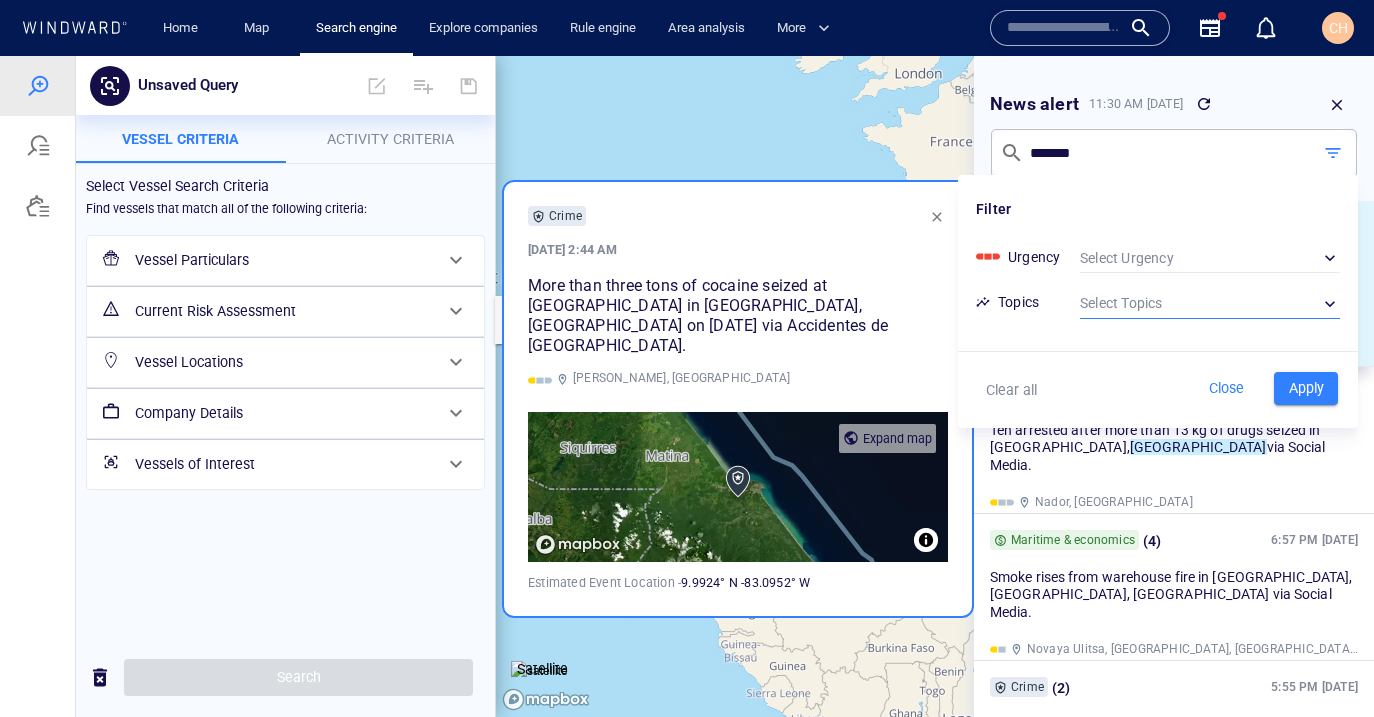 click on "​" at bounding box center [1210, 304] 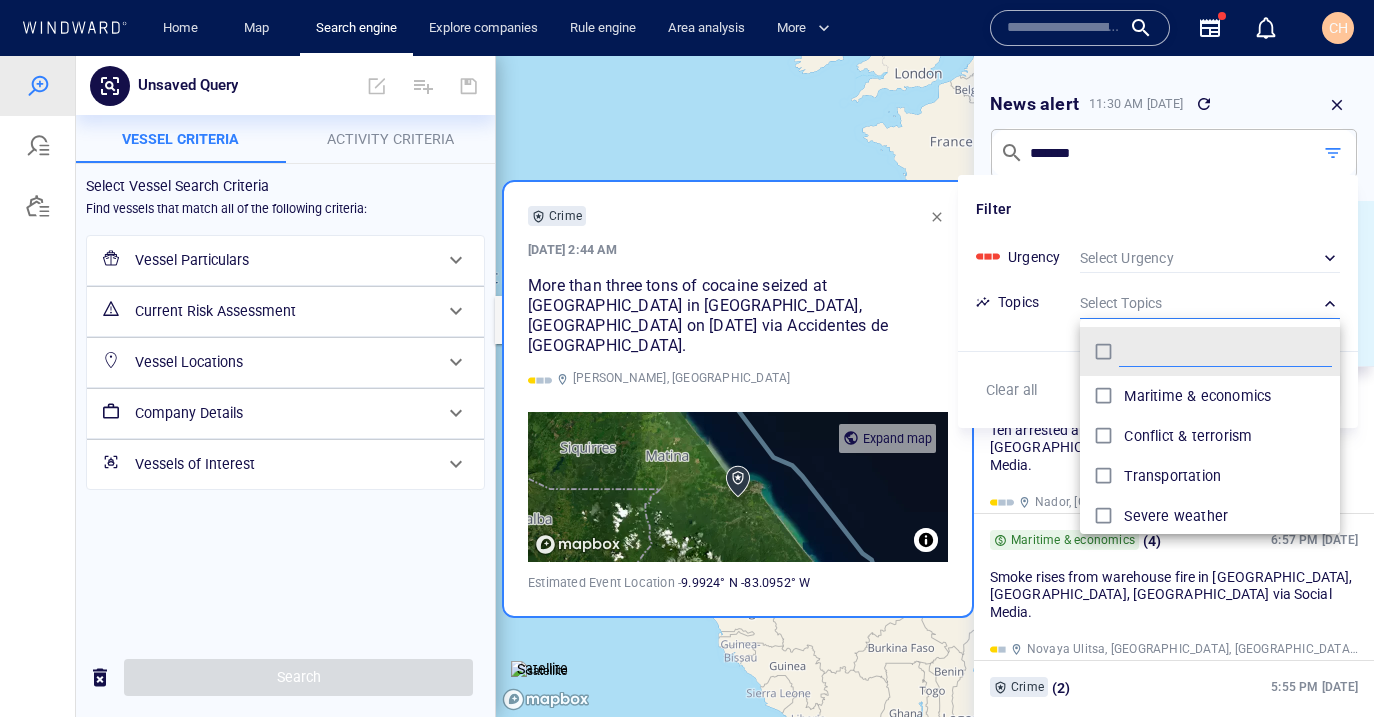 scroll, scrollTop: 0, scrollLeft: 1, axis: horizontal 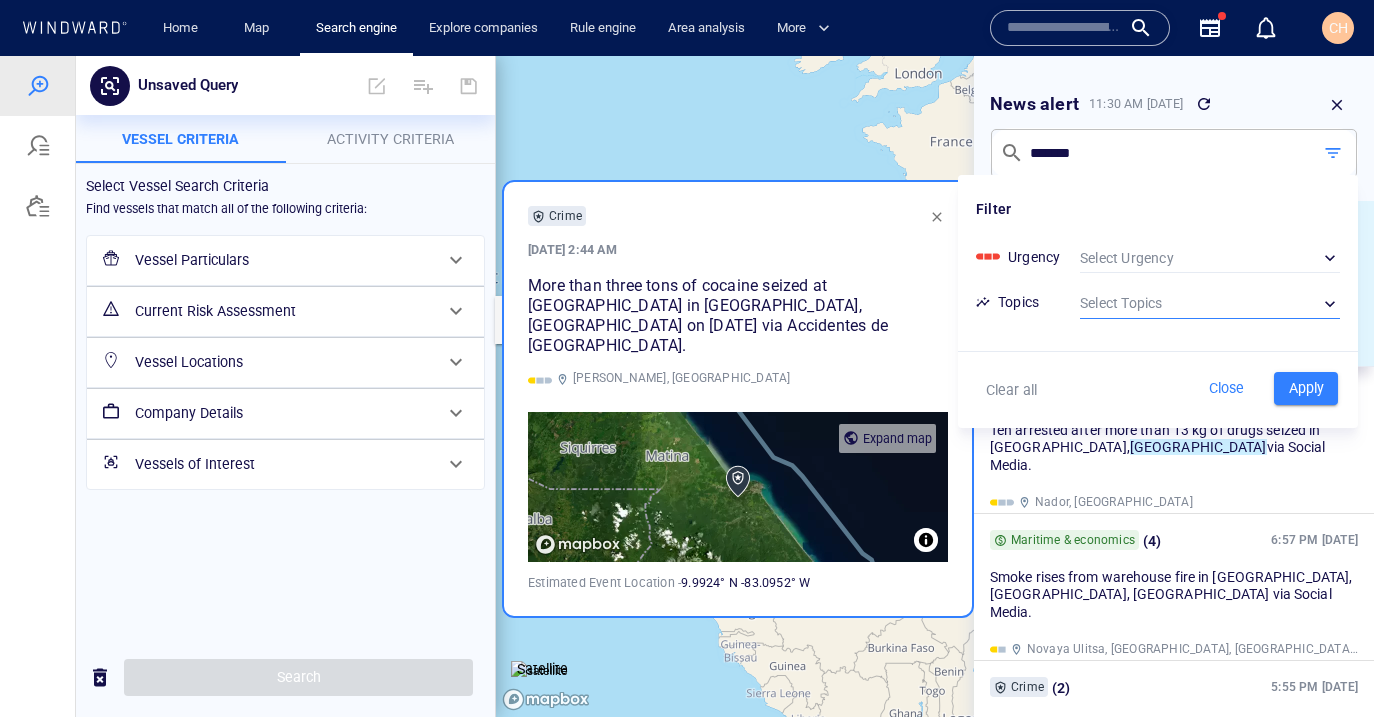 click at bounding box center [687, 358] 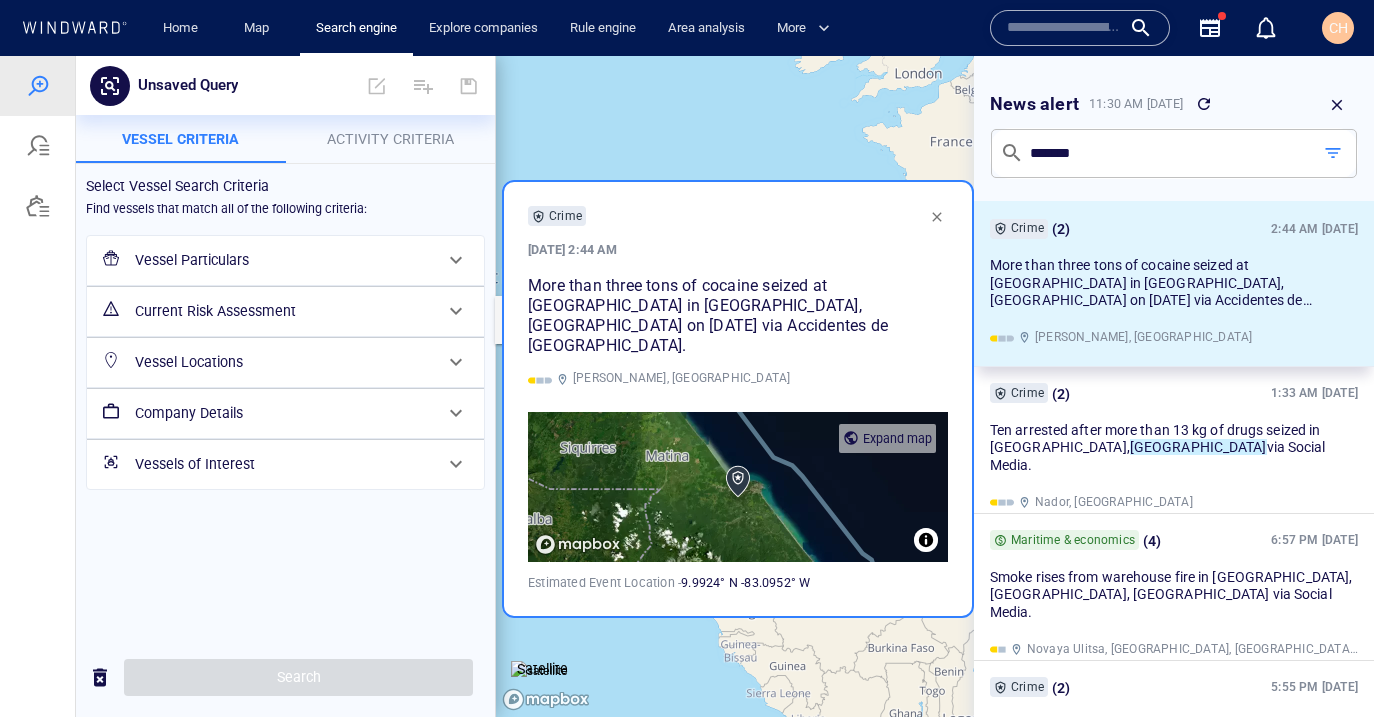 click at bounding box center [937, 217] 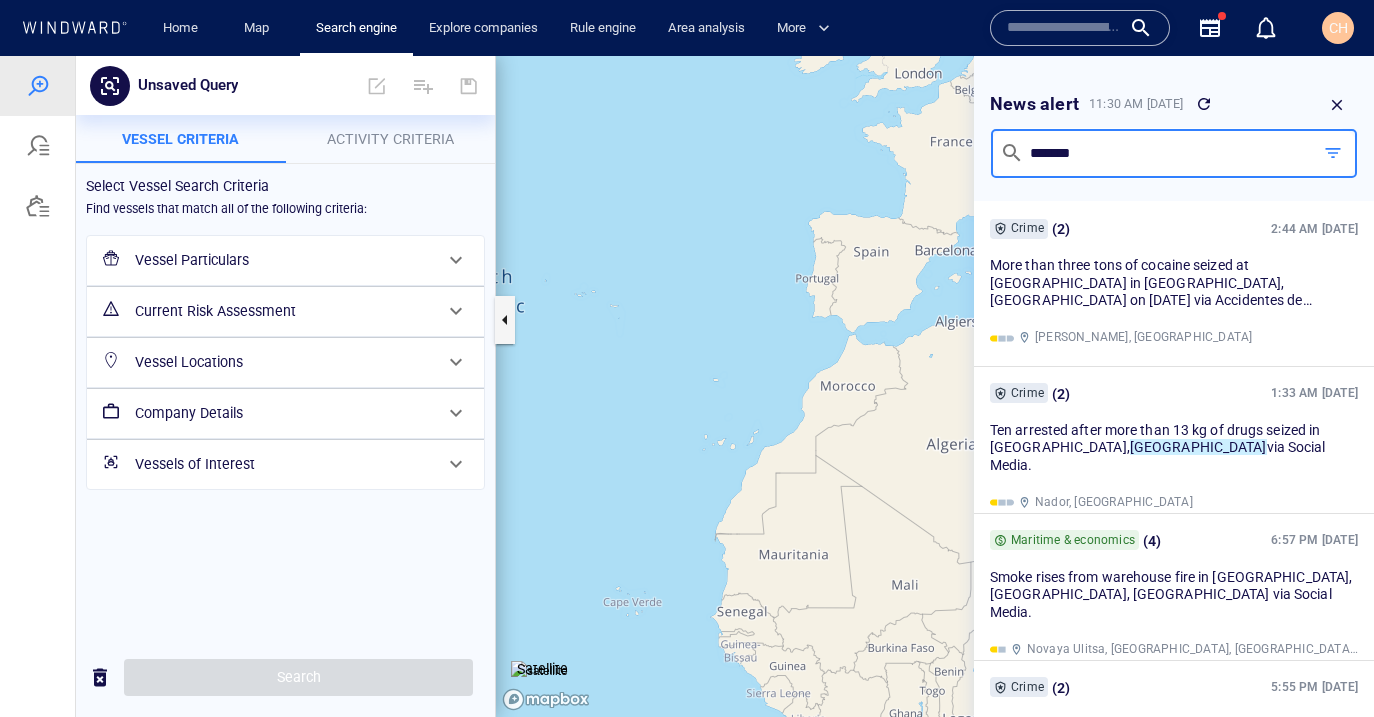 drag, startPoint x: 1246, startPoint y: 209, endPoint x: 786, endPoint y: 126, distance: 467.42807 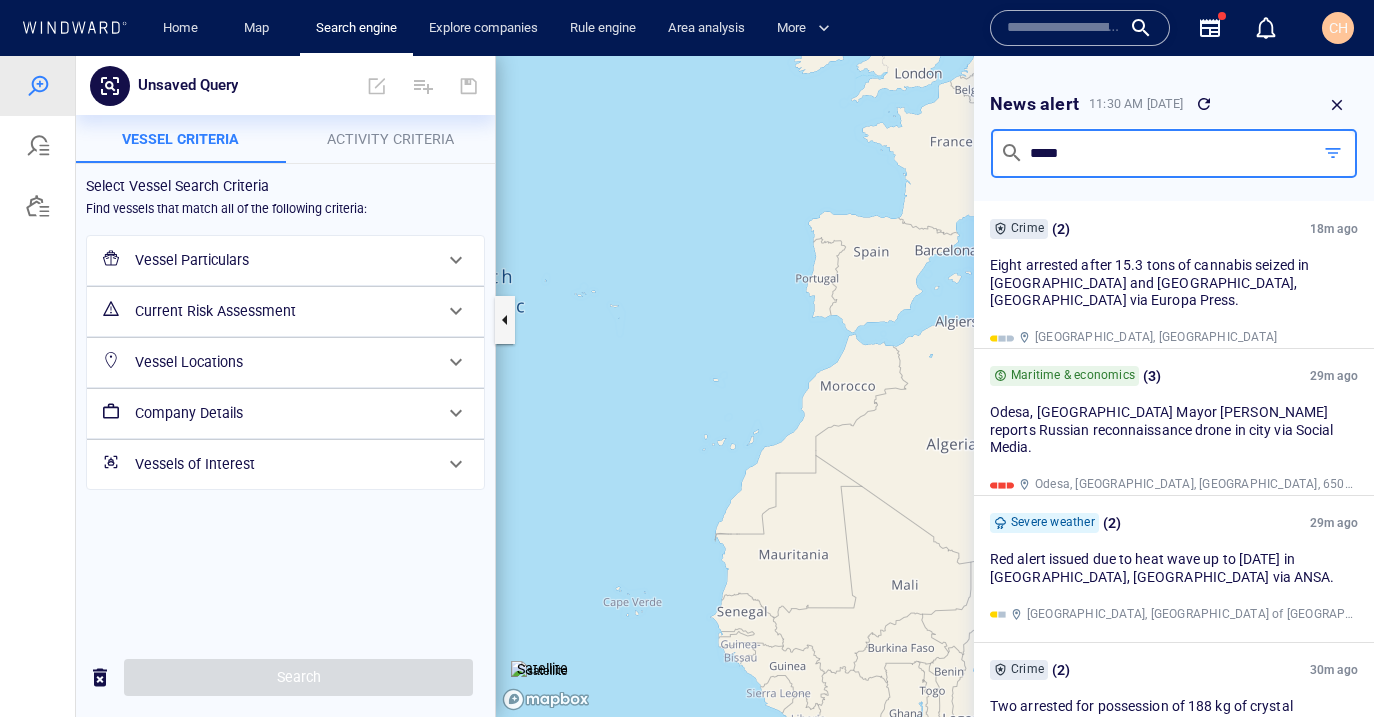 type on "*****" 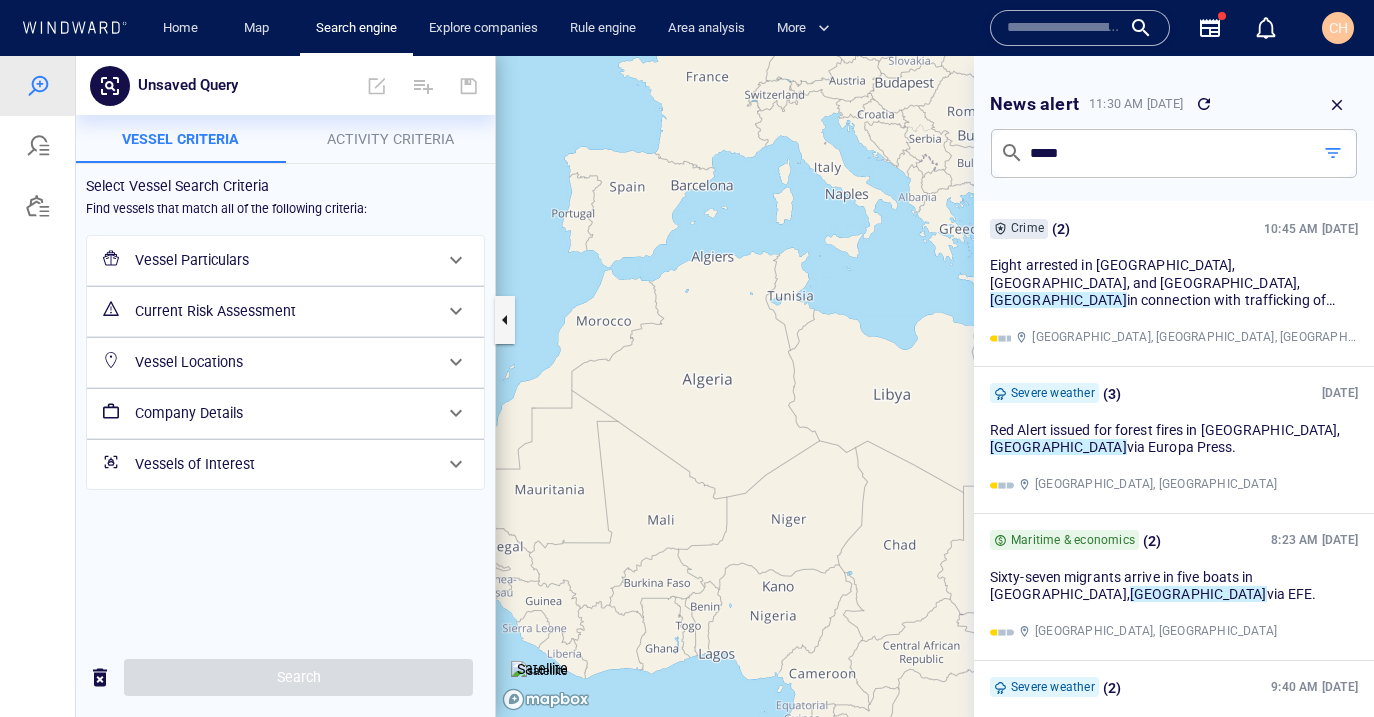 drag, startPoint x: 805, startPoint y: 351, endPoint x: 721, endPoint y: 225, distance: 151.43315 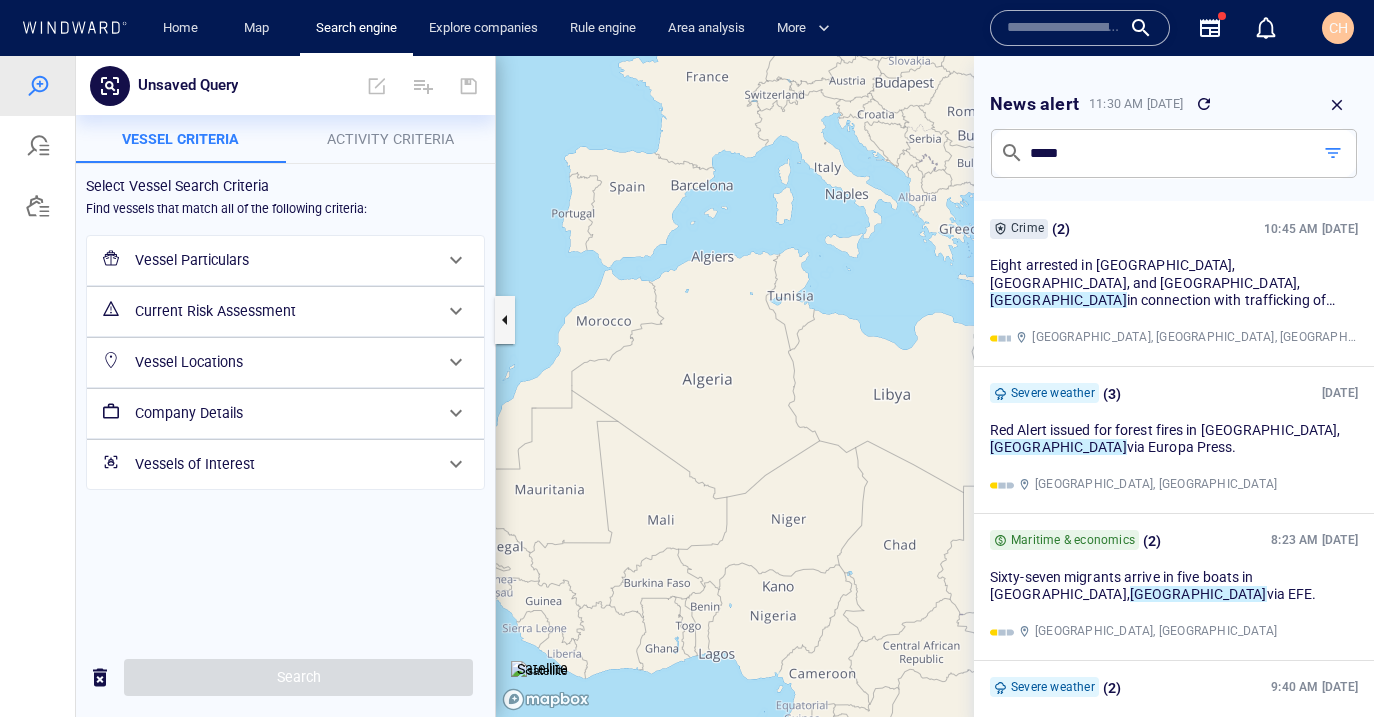 click at bounding box center (935, 386) 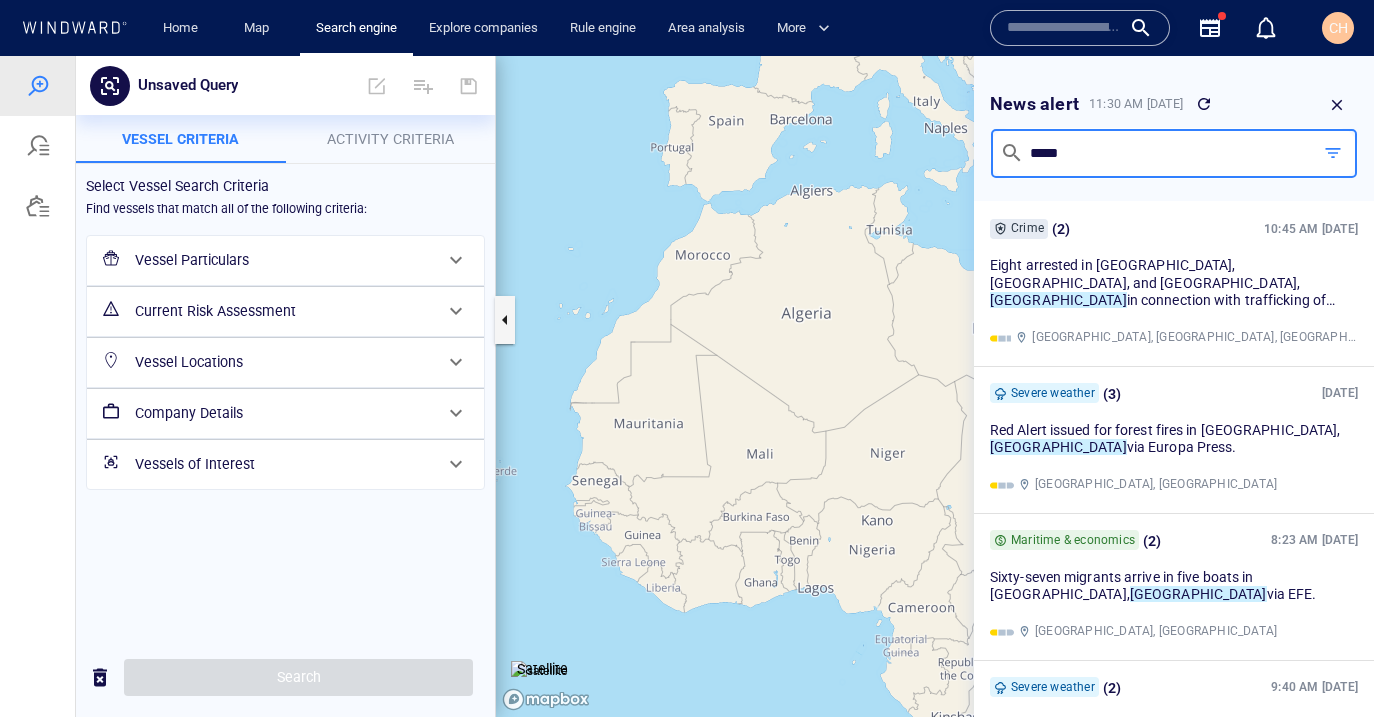 drag, startPoint x: 1057, startPoint y: 206, endPoint x: 921, endPoint y: 127, distance: 157.28 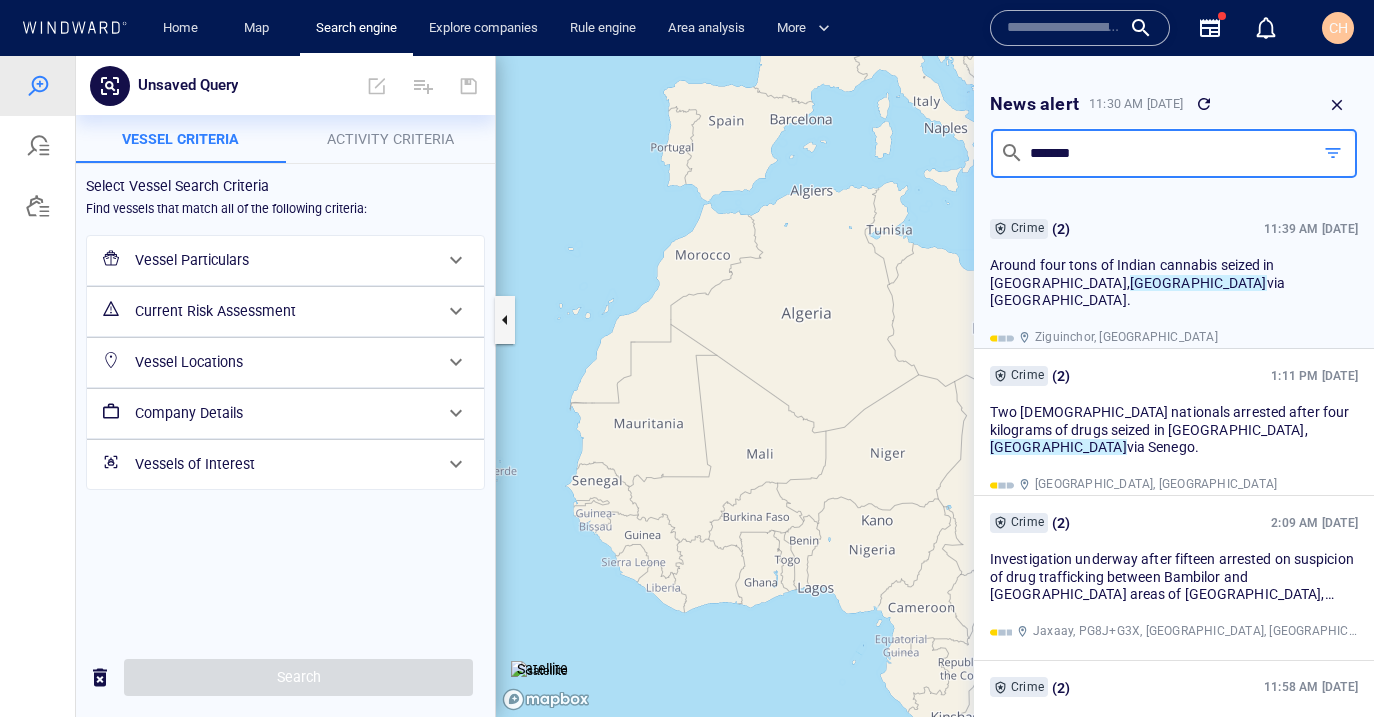 scroll, scrollTop: 127, scrollLeft: 0, axis: vertical 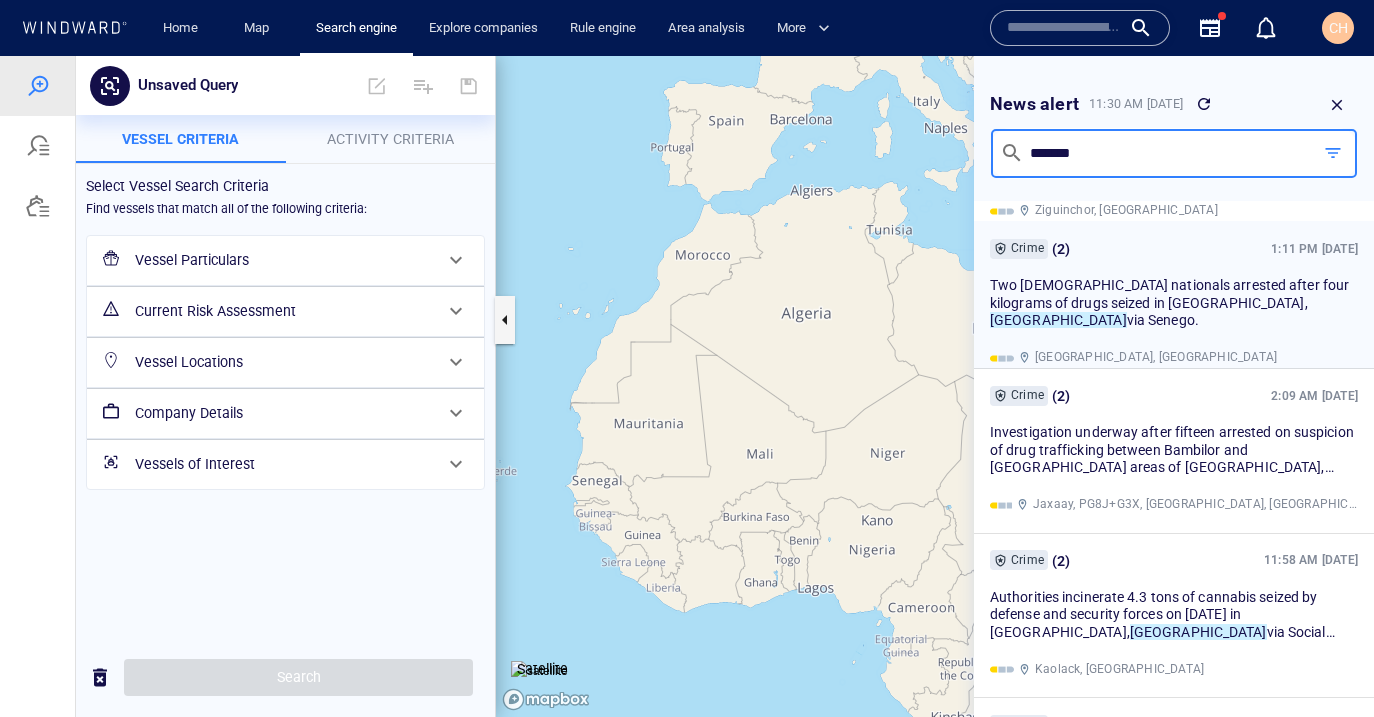 type on "*******" 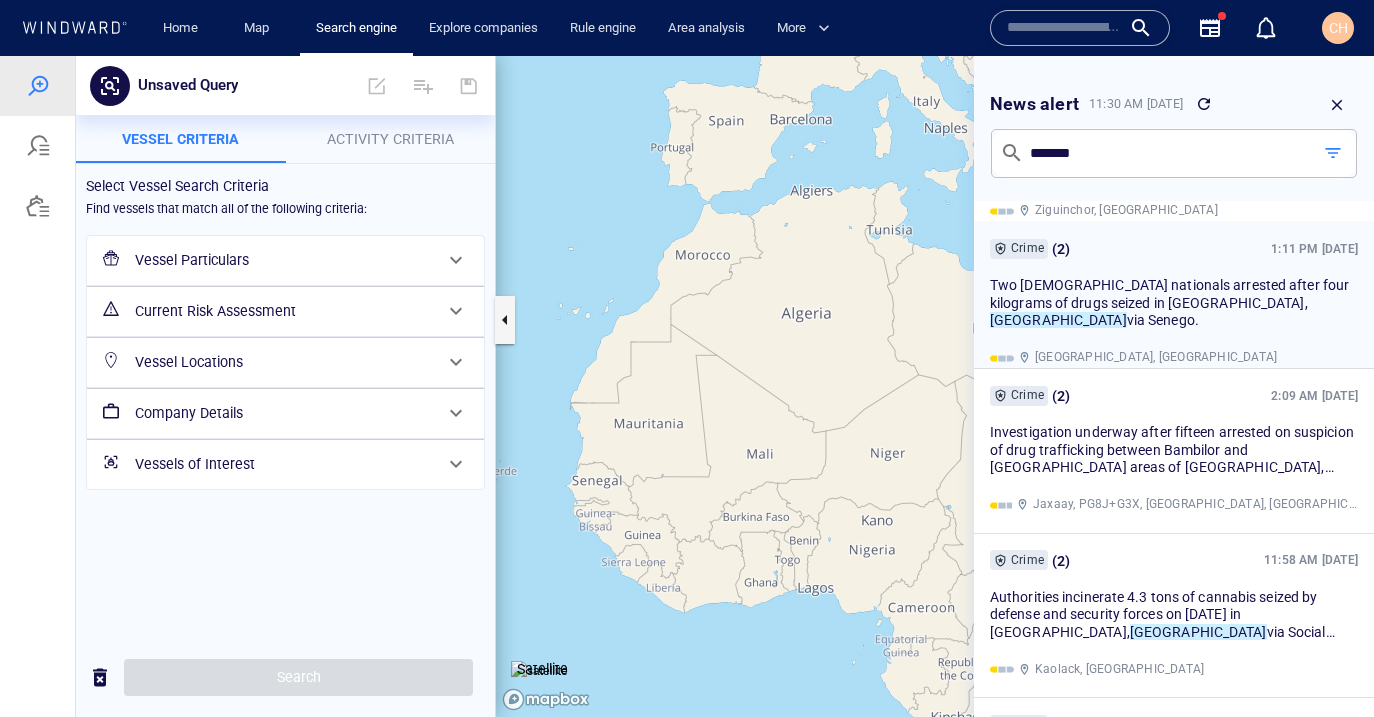 click on "Two [DEMOGRAPHIC_DATA] nationals arrested after four kilograms of drugs seized in [GEOGRAPHIC_DATA]," at bounding box center [1169, 294] 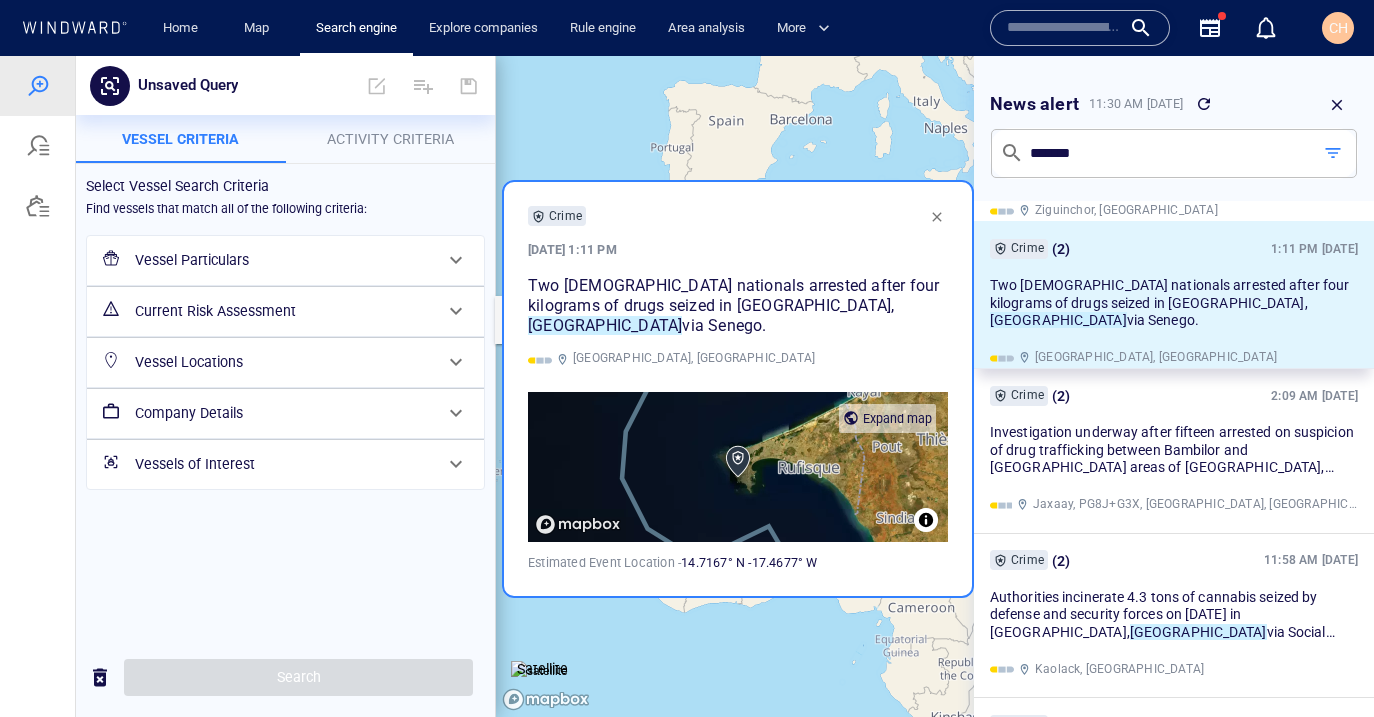 click on "Expand map" at bounding box center (897, 418) 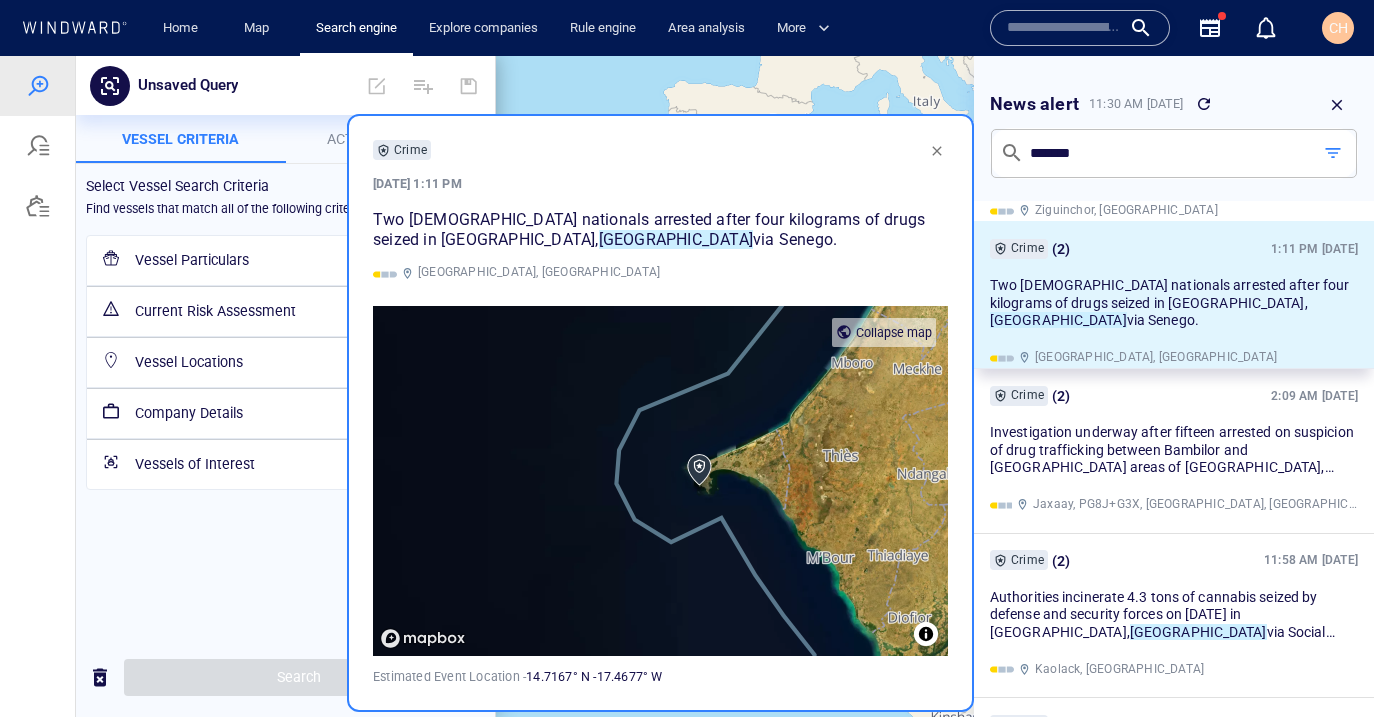 click at bounding box center [937, 151] 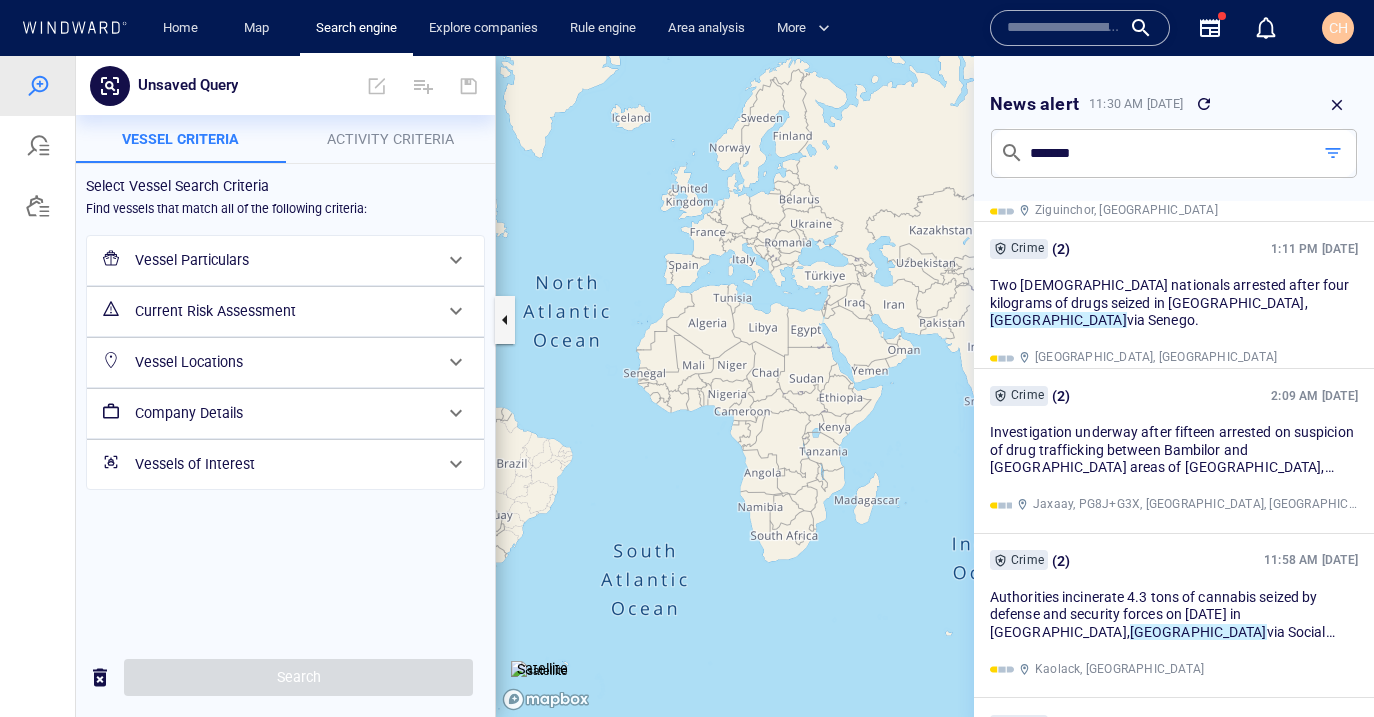click at bounding box center [1337, 105] 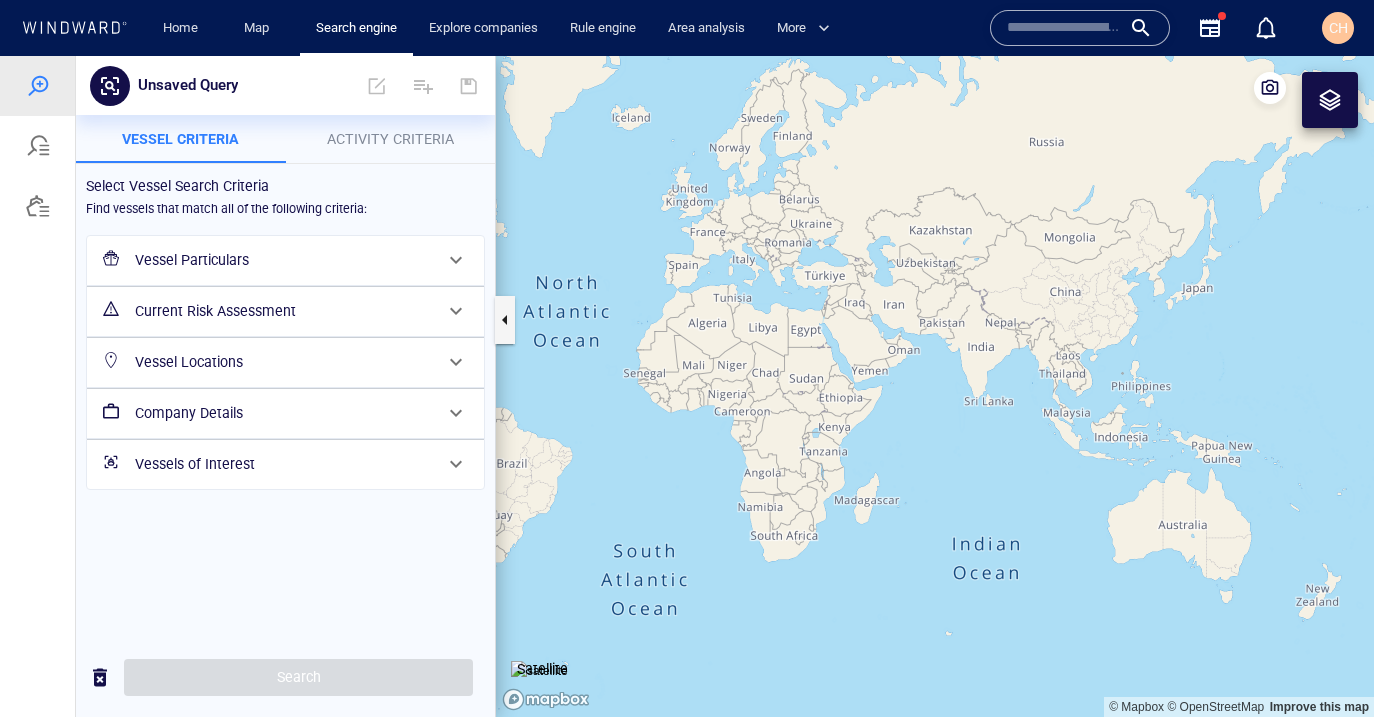 click on "Map" at bounding box center (260, 28) 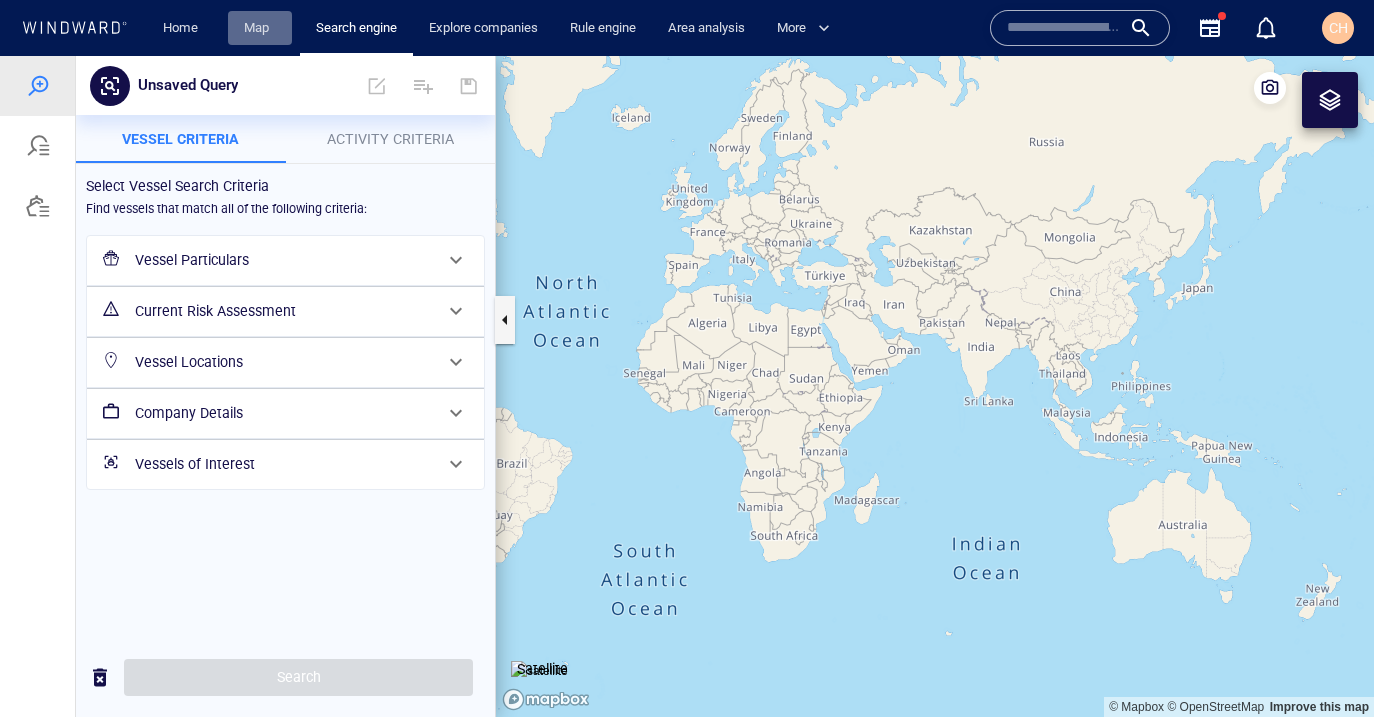 click on "Map" at bounding box center (260, 28) 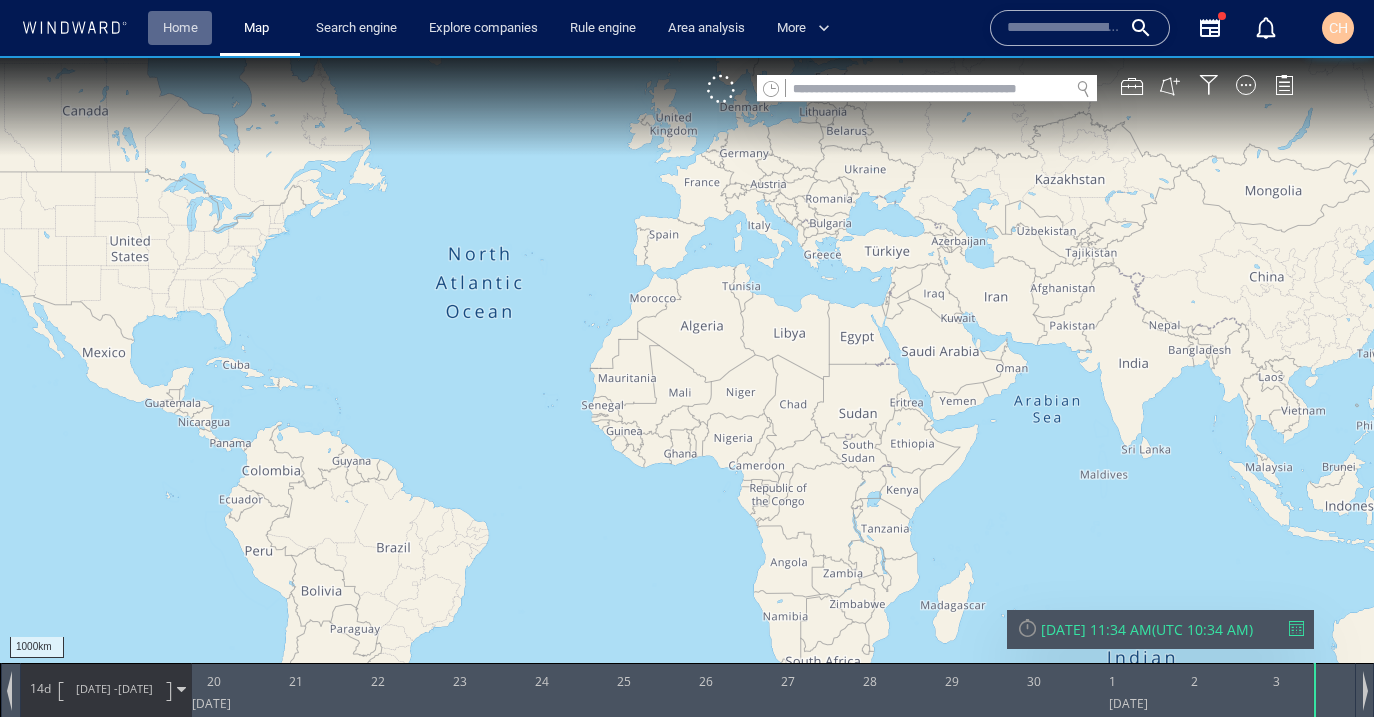 click on "Home" at bounding box center [180, 28] 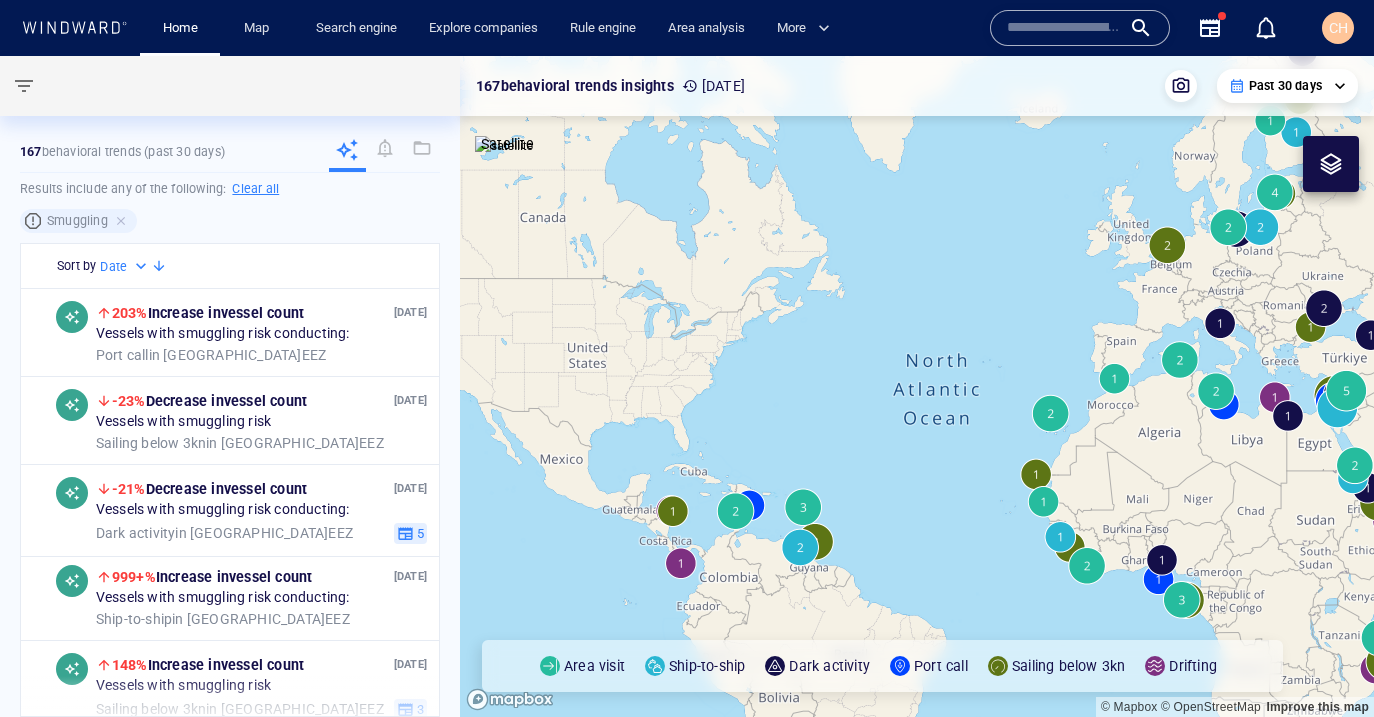 drag, startPoint x: 840, startPoint y: 418, endPoint x: 753, endPoint y: 359, distance: 105.11898 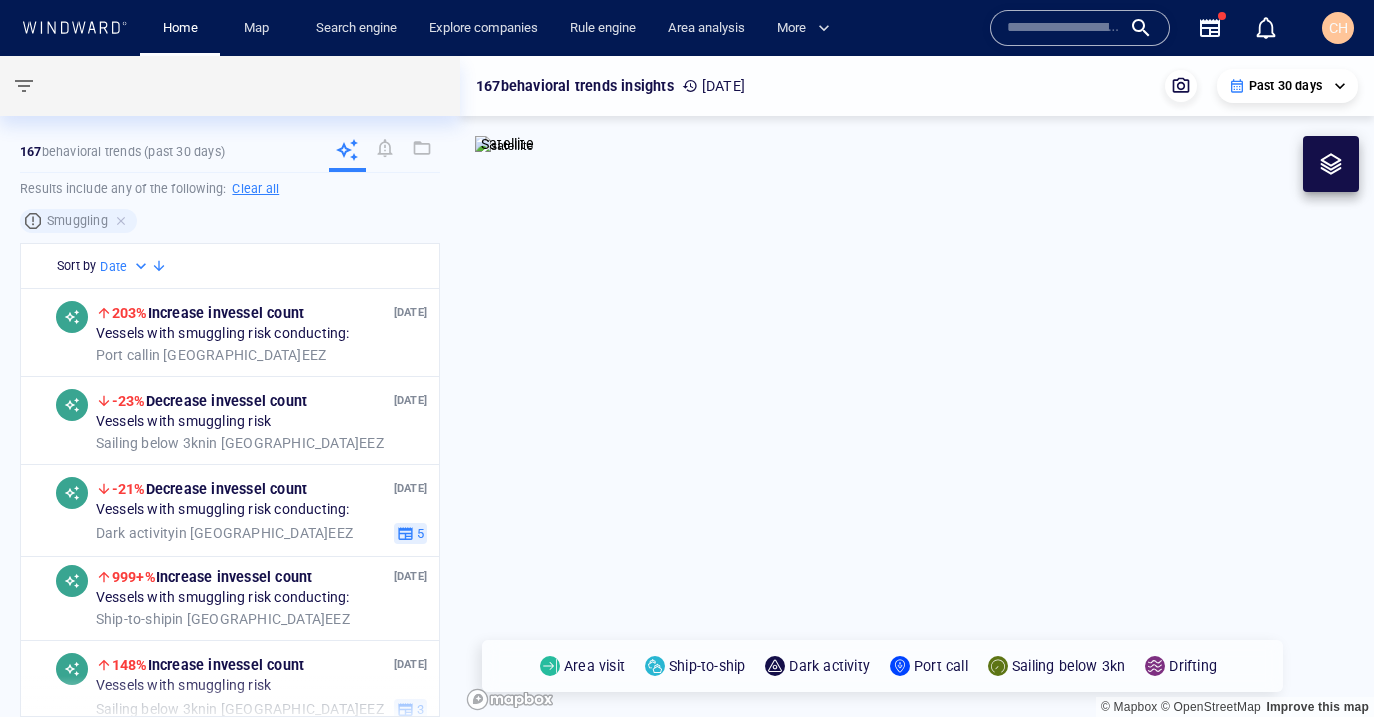 scroll, scrollTop: 0, scrollLeft: 0, axis: both 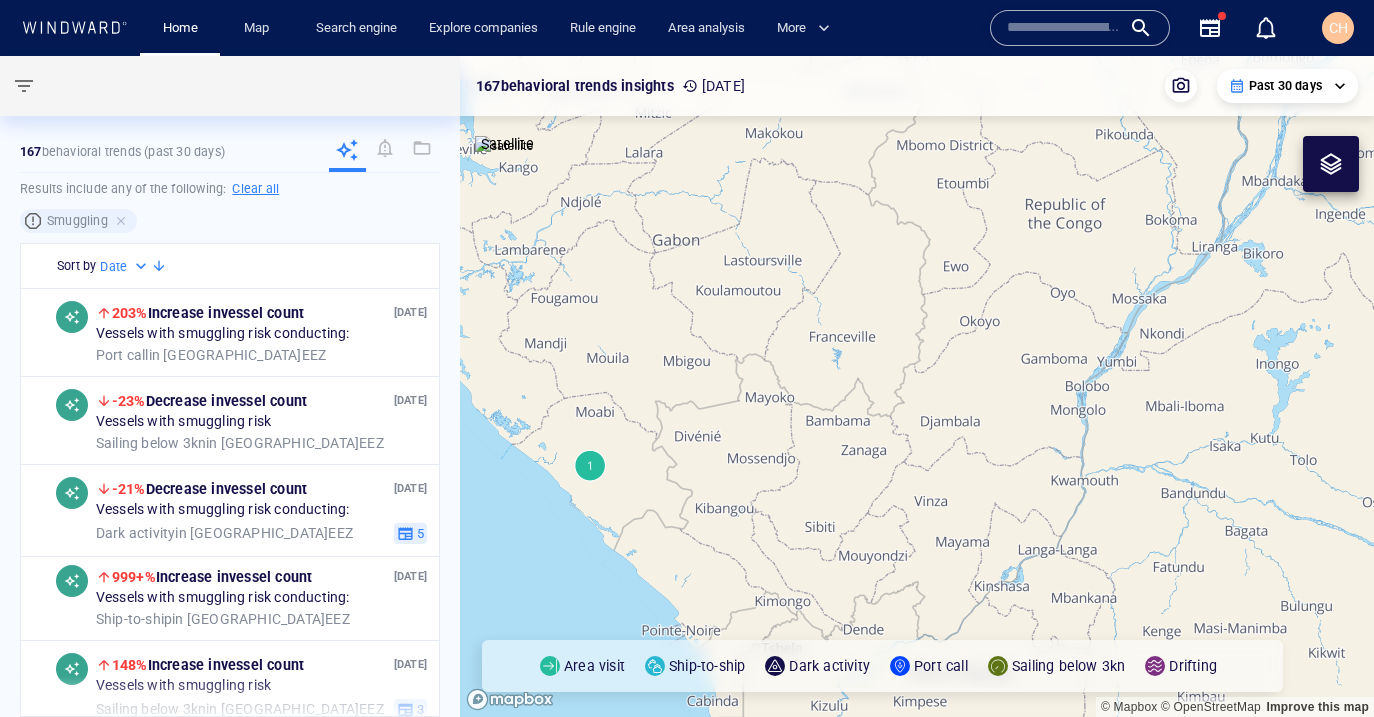 drag, startPoint x: 517, startPoint y: 399, endPoint x: 780, endPoint y: 421, distance: 263.91855 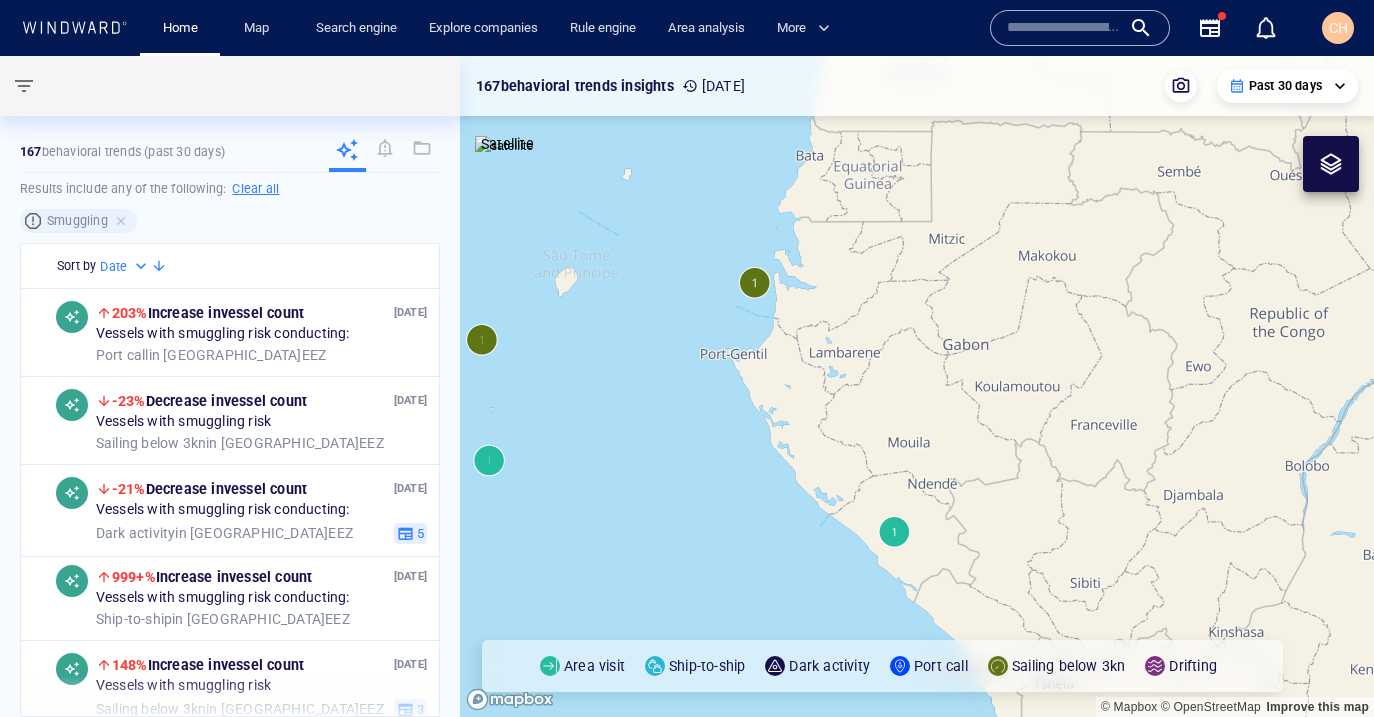 drag, startPoint x: 829, startPoint y: 379, endPoint x: 817, endPoint y: 378, distance: 12.0415945 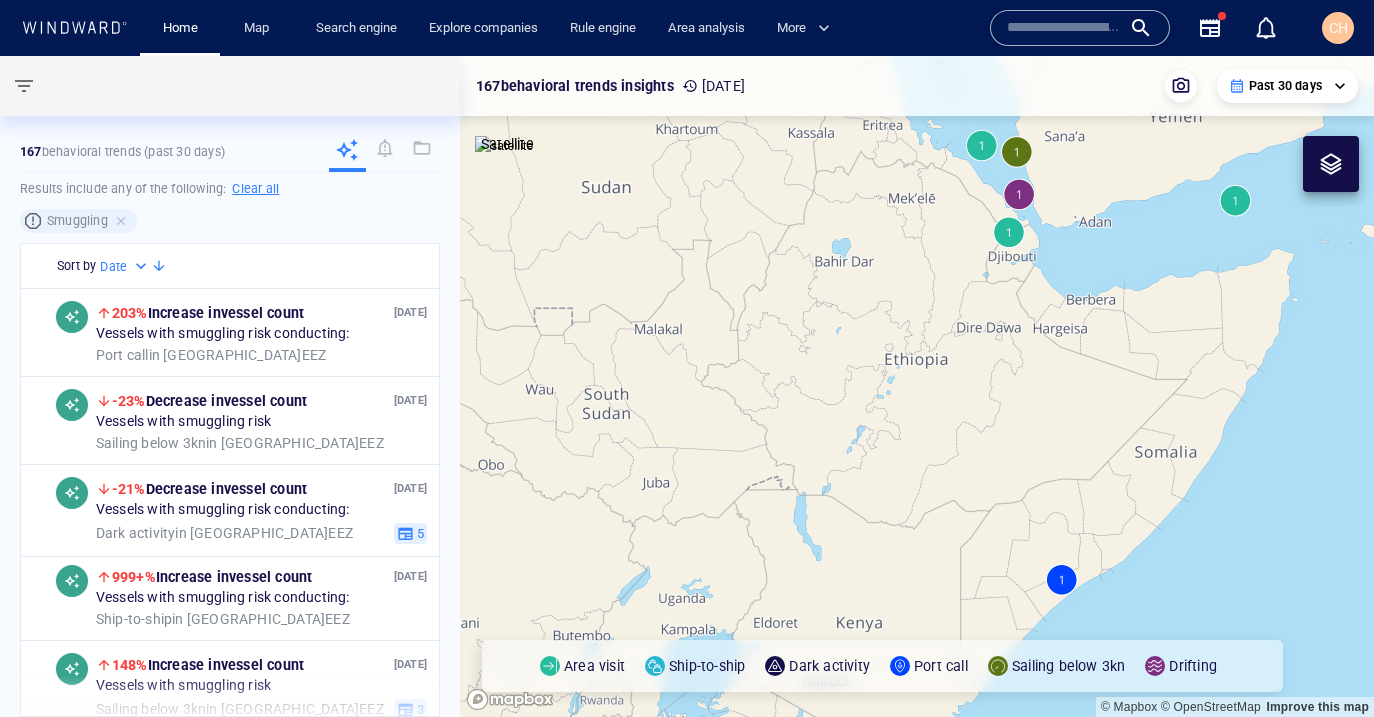 click at bounding box center (917, 386) 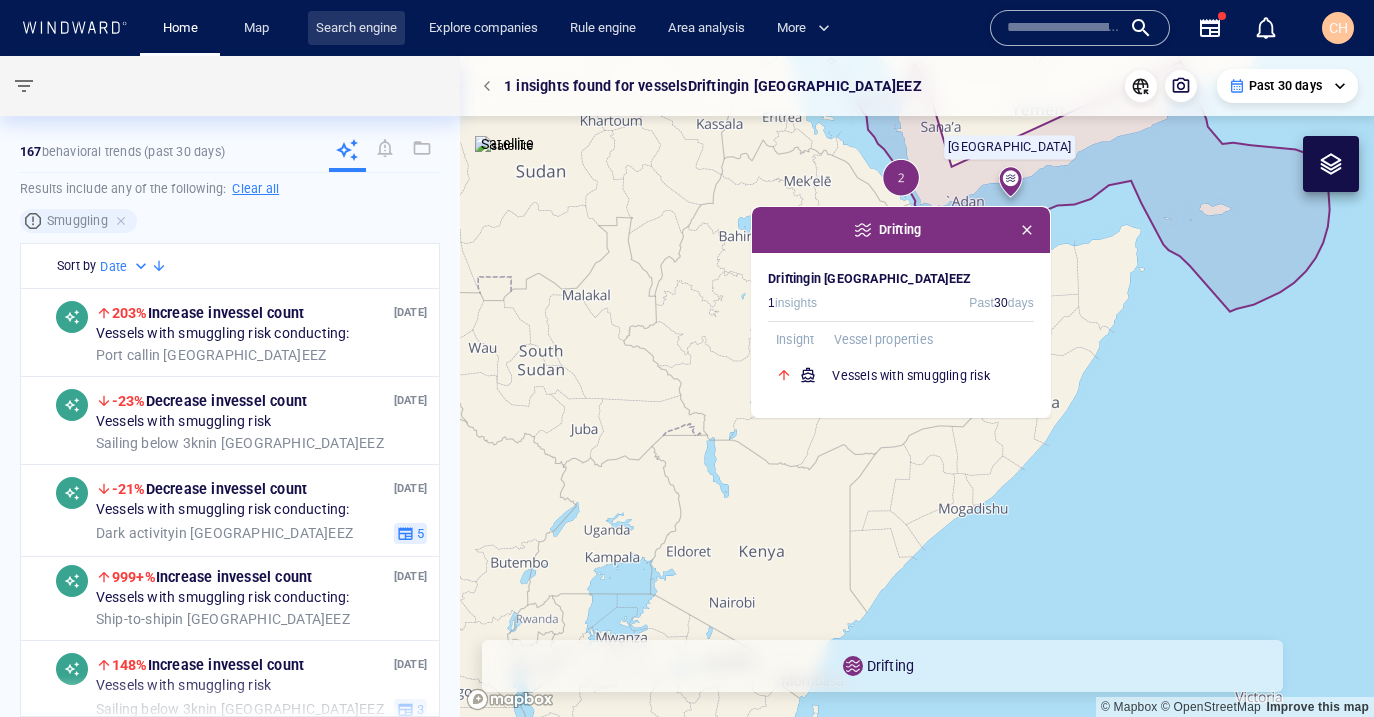 click on "Search engine" at bounding box center [356, 28] 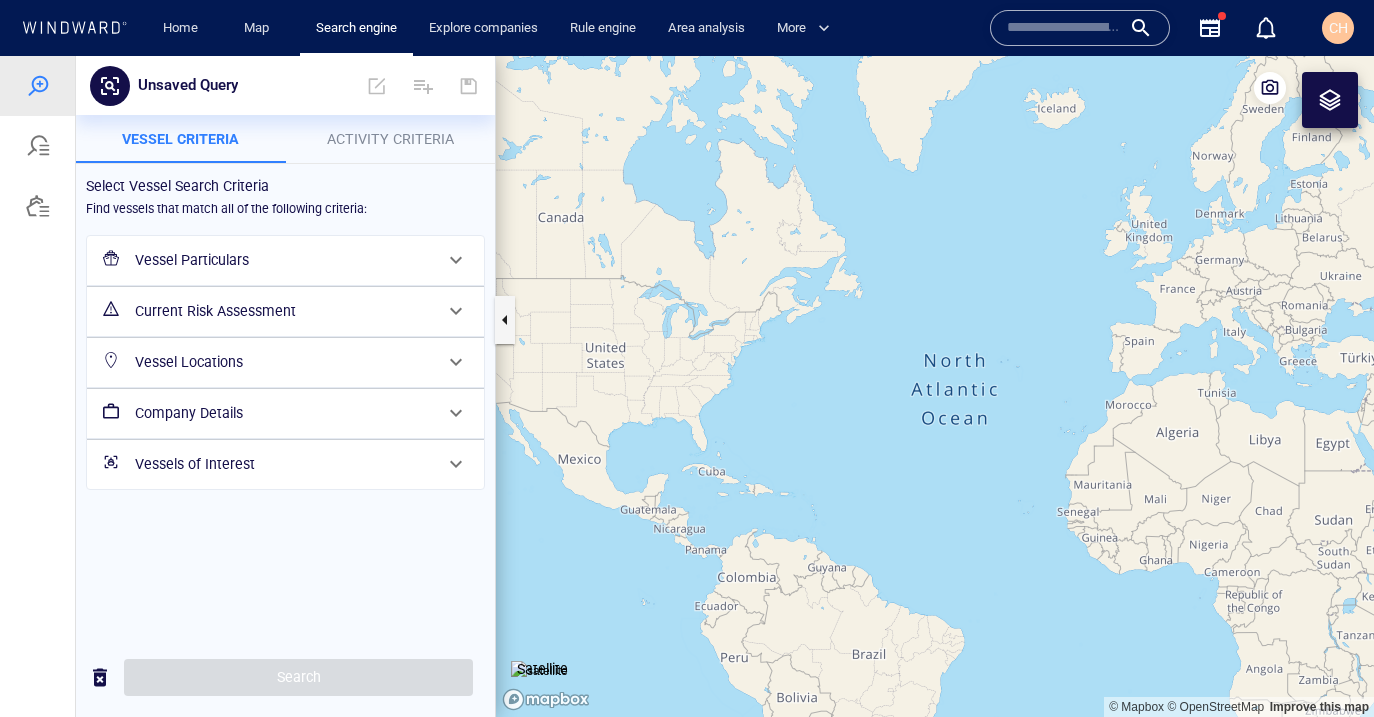click 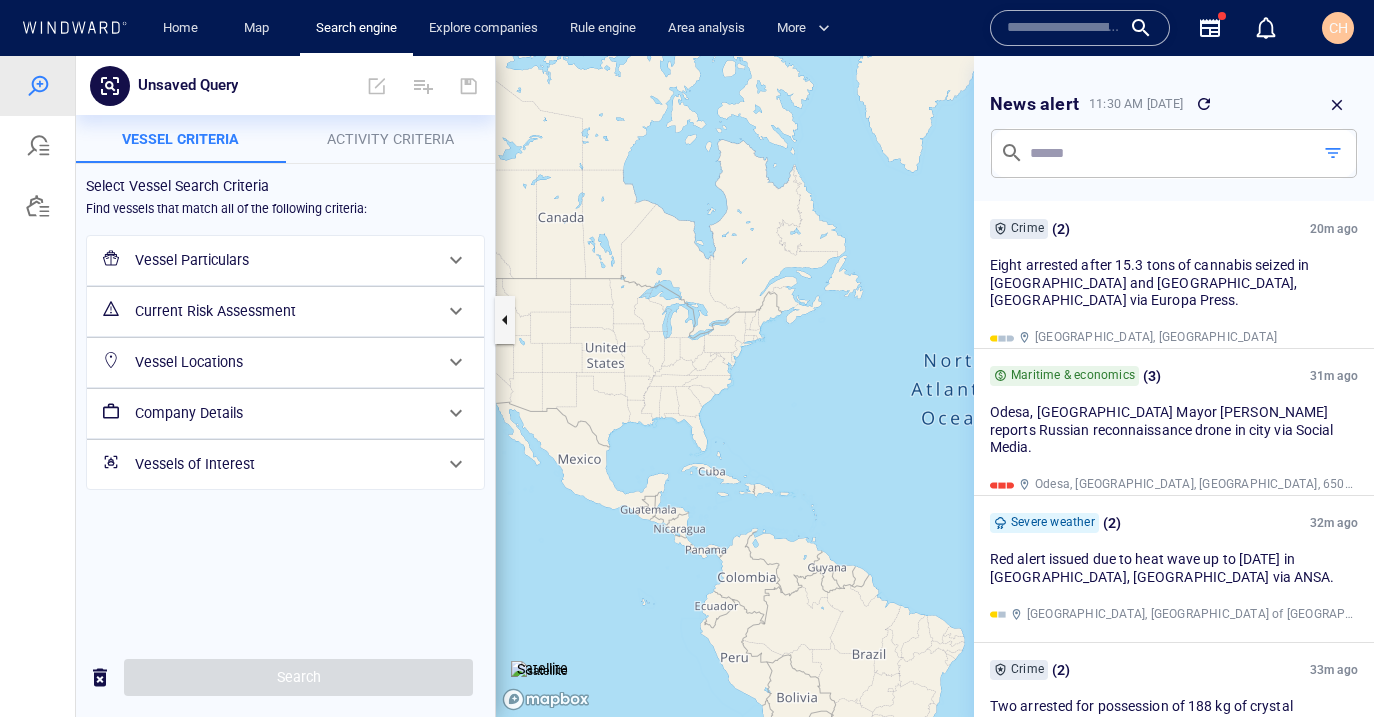 click at bounding box center (1165, 153) 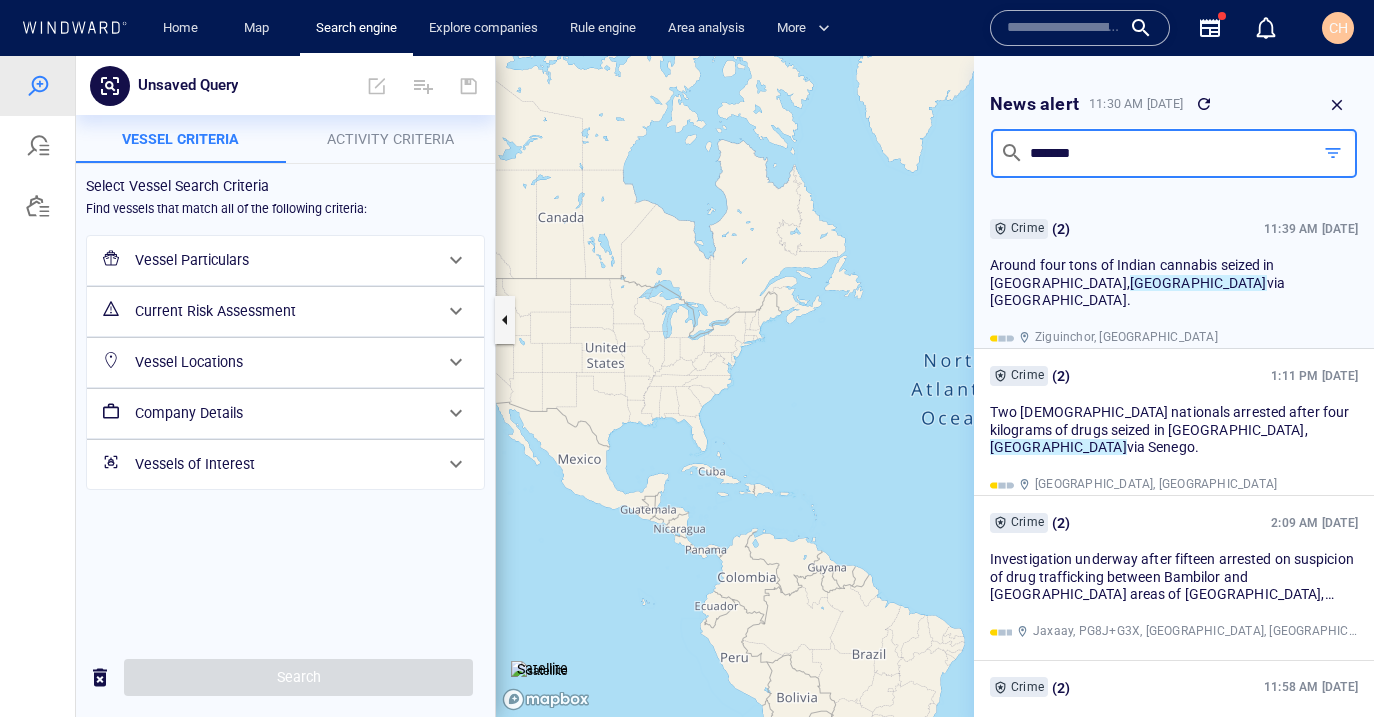 click on "Around four tons of Indian cannabis seized in Ziguinchor,  Senegal  via Dakaractu." at bounding box center (1174, 283) 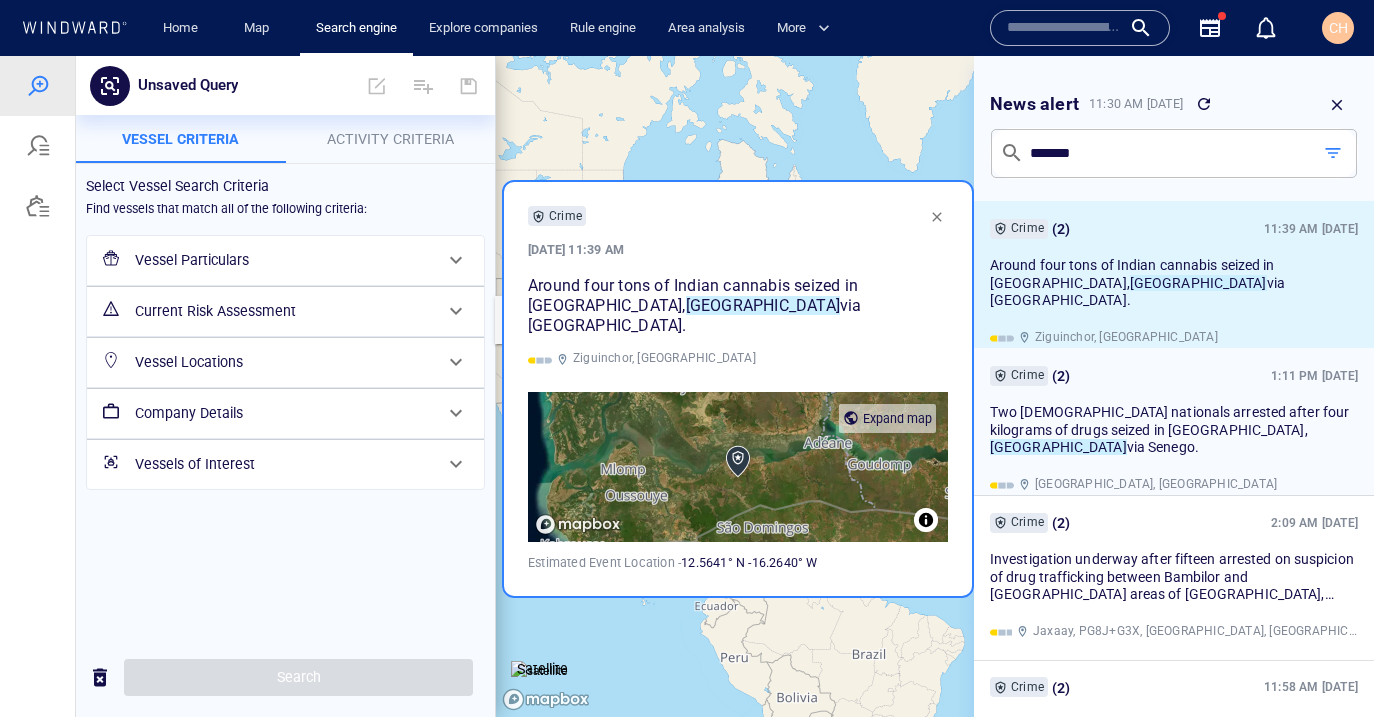 click on "Two foreign nationals arrested after four kilograms of drugs seized in Dakar,  Senegal  via Senego." at bounding box center [1174, 430] 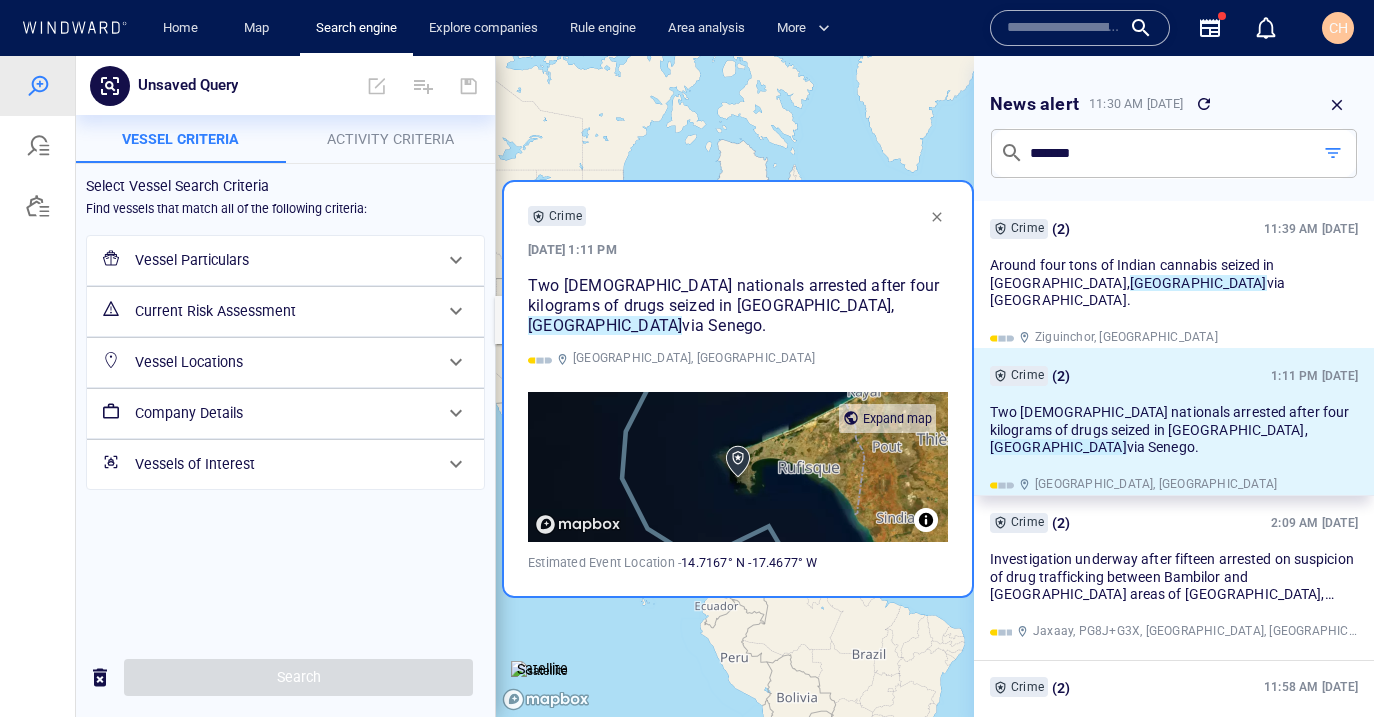 scroll, scrollTop: 16, scrollLeft: 0, axis: vertical 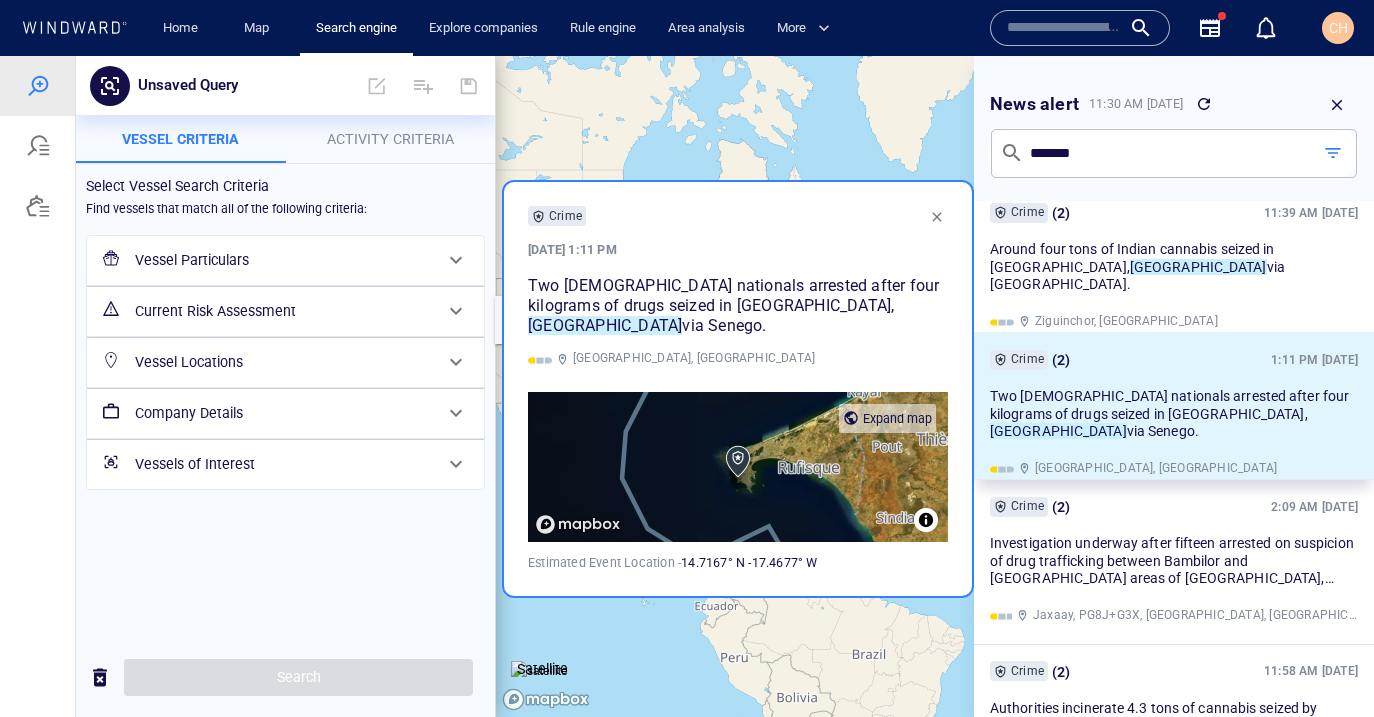 drag, startPoint x: 1025, startPoint y: 215, endPoint x: 949, endPoint y: 154, distance: 97.45255 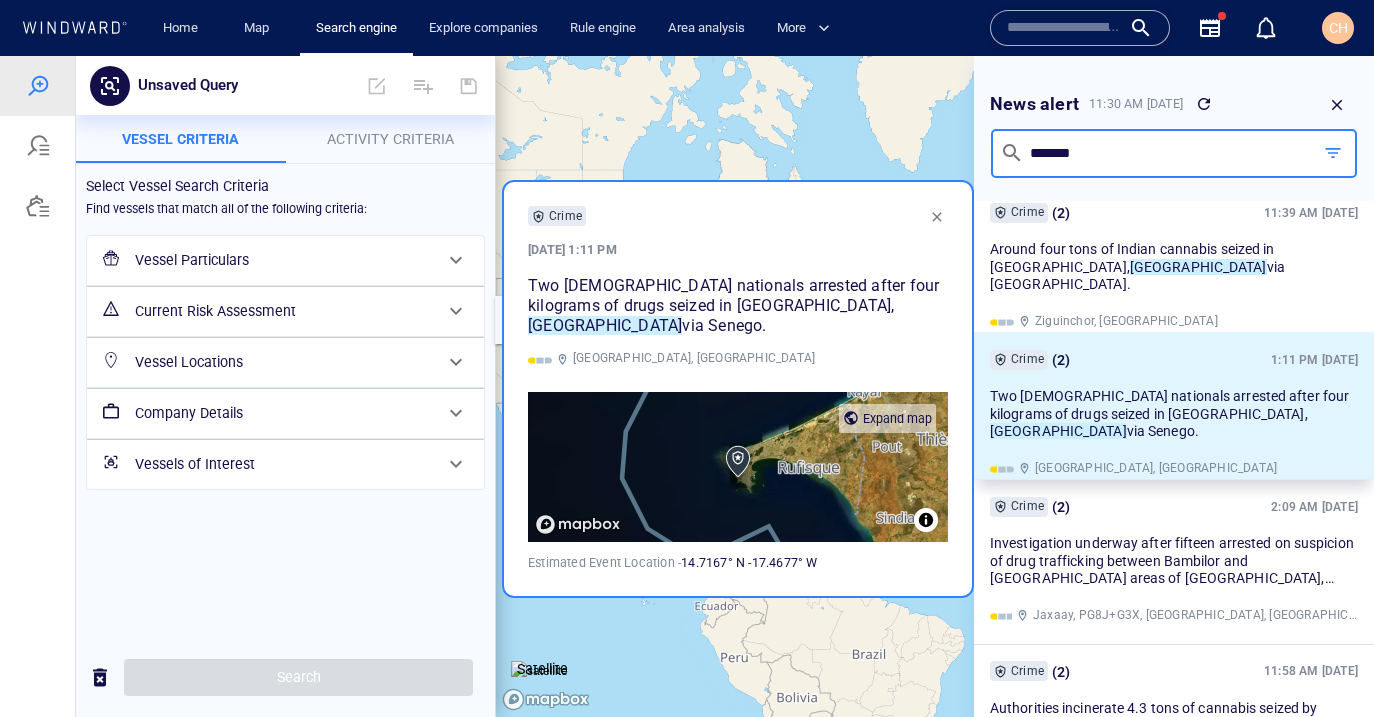 drag, startPoint x: 1077, startPoint y: 201, endPoint x: 913, endPoint y: 133, distance: 177.53873 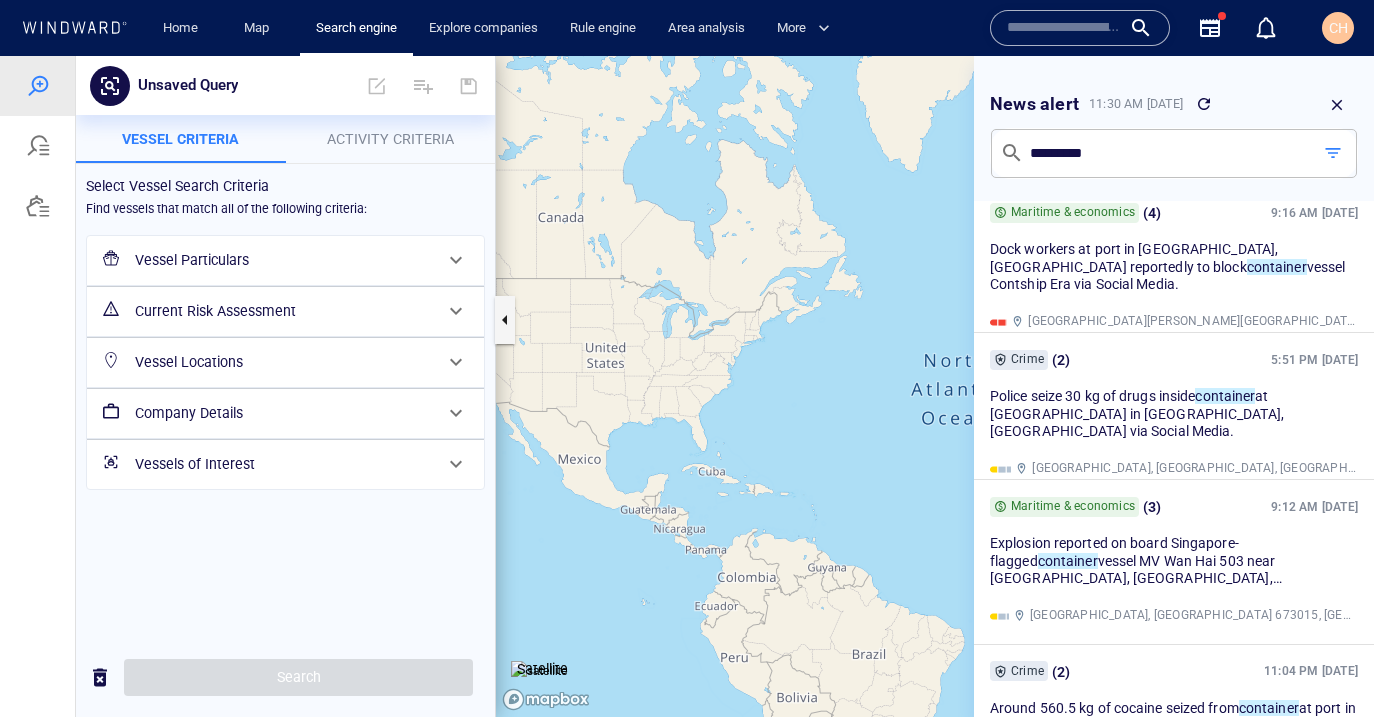 scroll, scrollTop: 194, scrollLeft: 0, axis: vertical 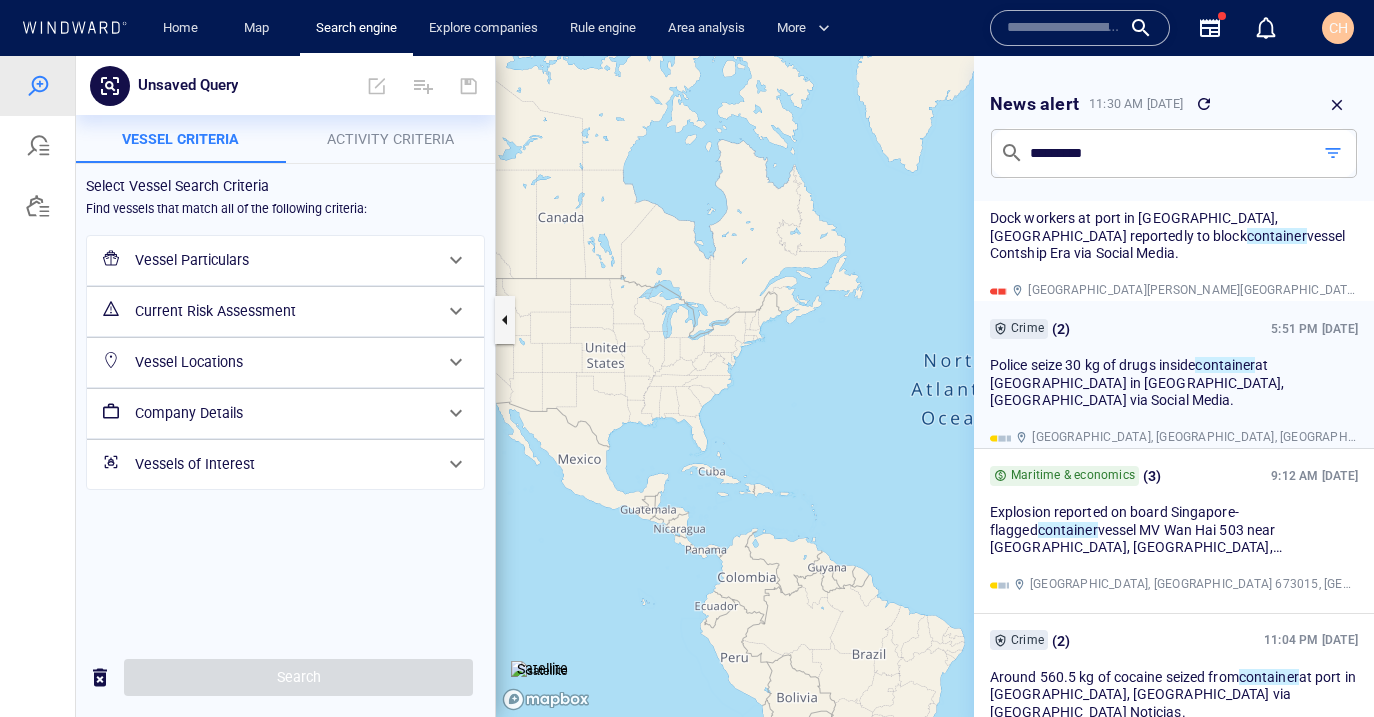 click on "Crime ( 2 ) 5:51 PM Jun 23, 2025 Police seize 30 kg of drugs inside  container  at Pacific port in Panama City, Panama via Social Media. Panama City, Panamá Province, Panama" at bounding box center (1174, 383) 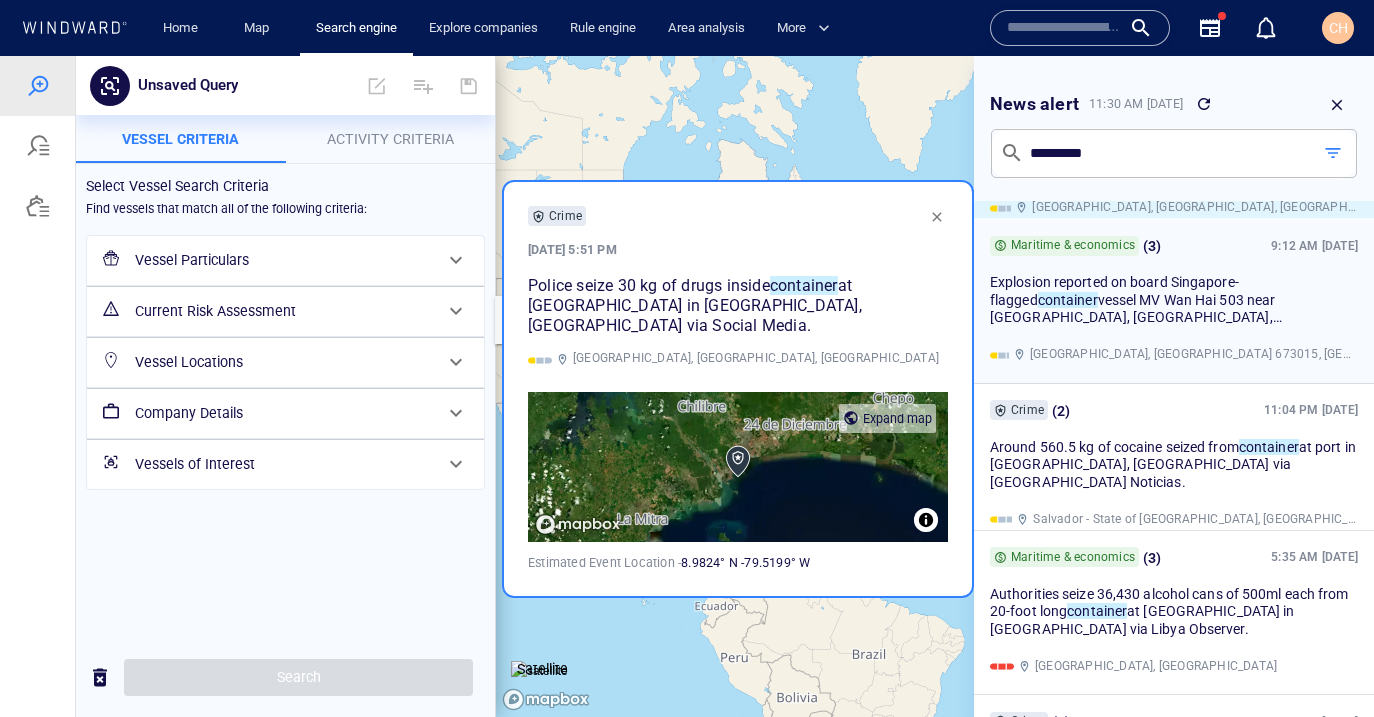 scroll, scrollTop: 447, scrollLeft: 0, axis: vertical 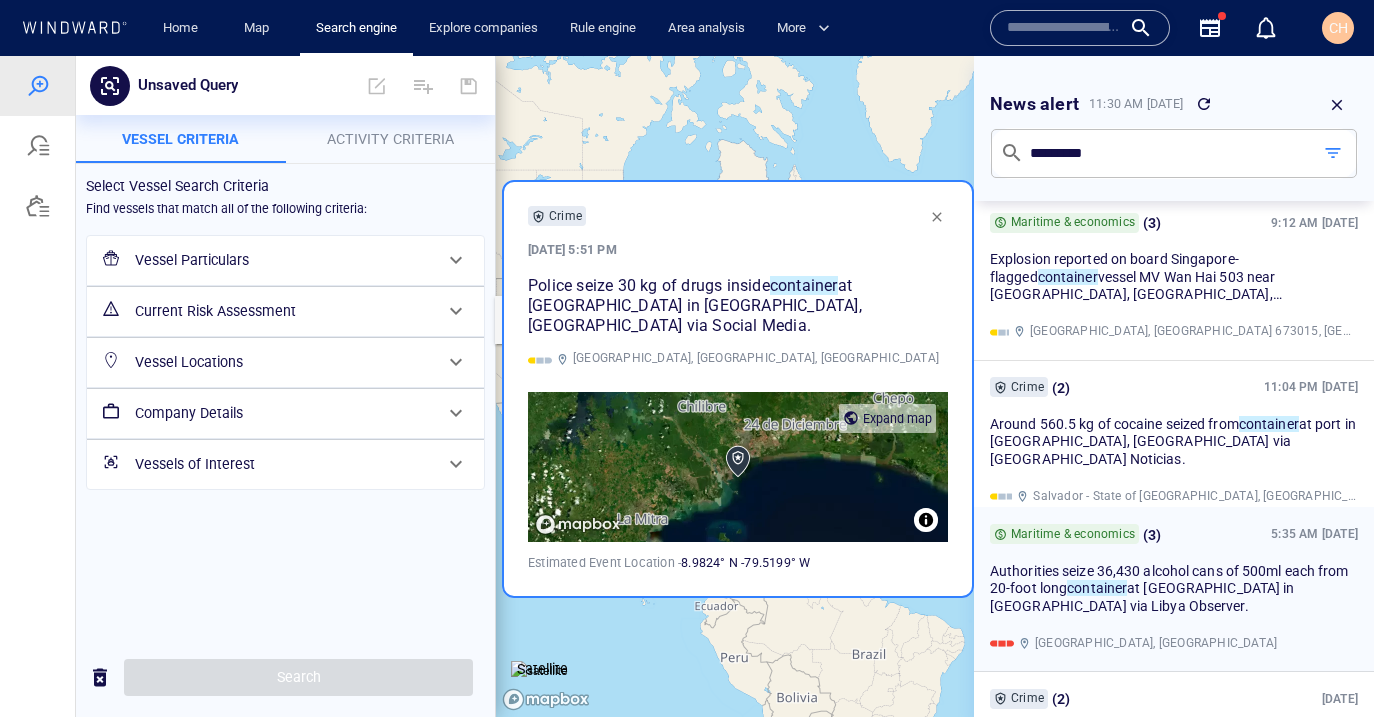 click on "Authorities seize 36,430 alcohol cans of 500ml each from 20-foot long" at bounding box center (1169, 579) 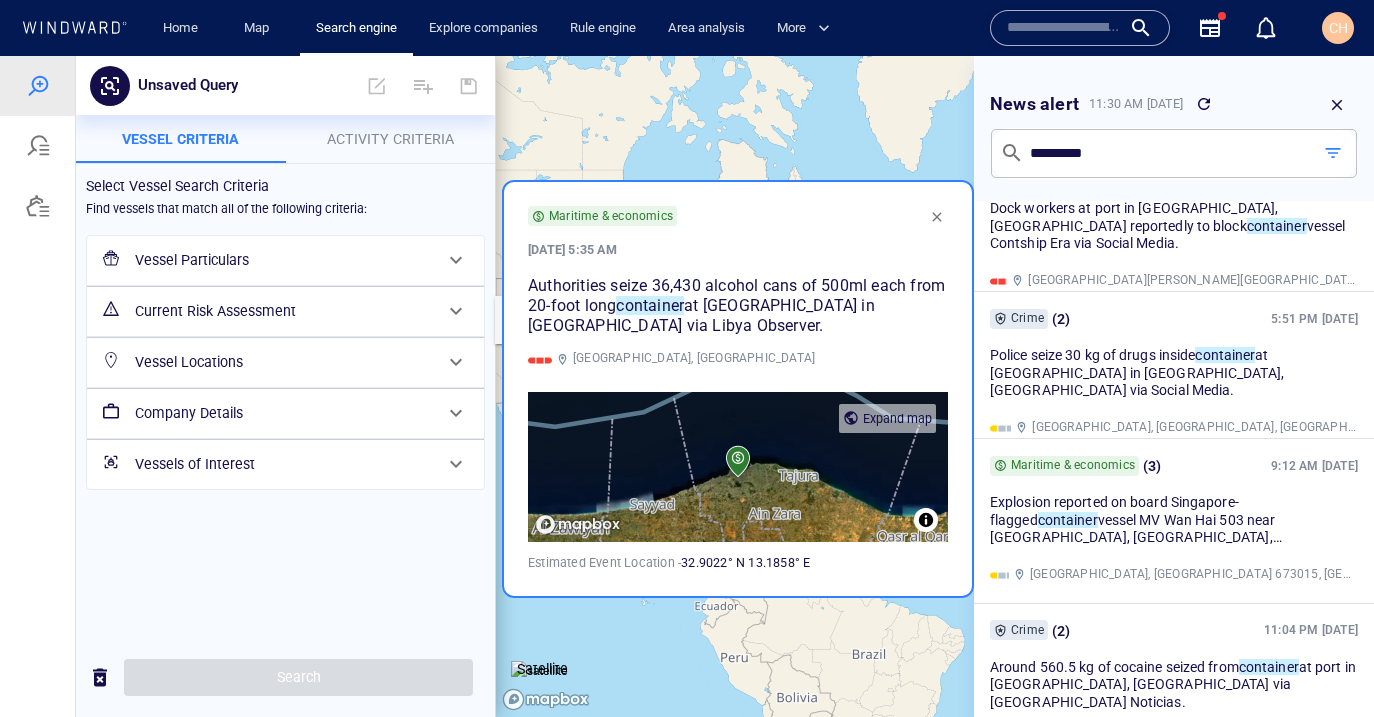 scroll, scrollTop: 0, scrollLeft: 0, axis: both 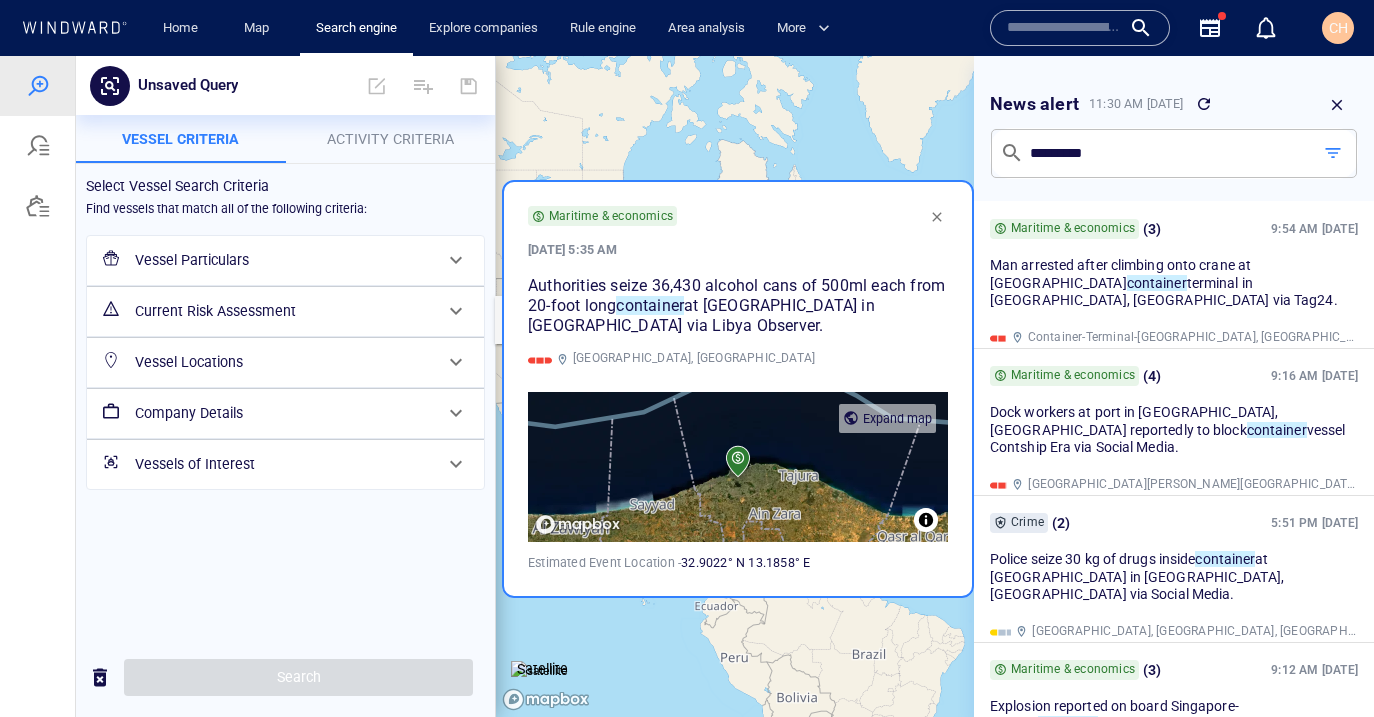 drag, startPoint x: 1099, startPoint y: 210, endPoint x: 890, endPoint y: 142, distance: 219.78398 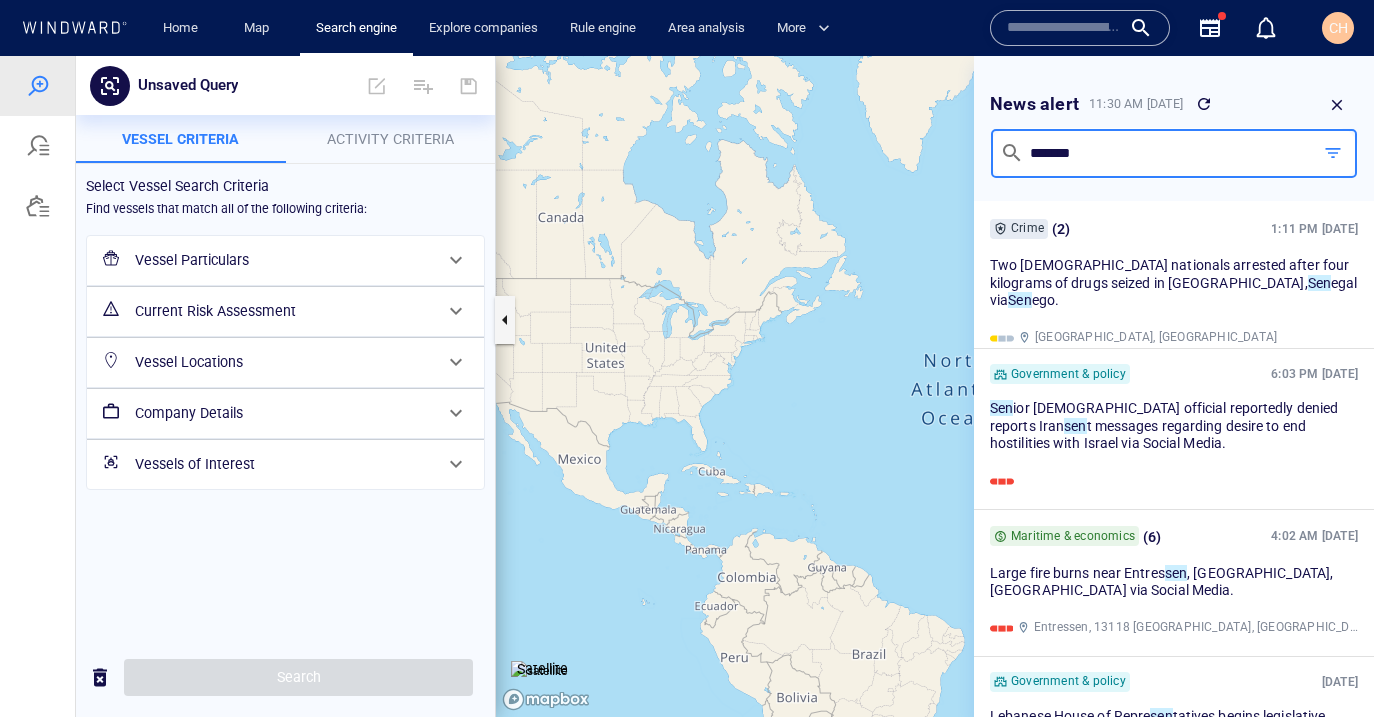 type on "*******" 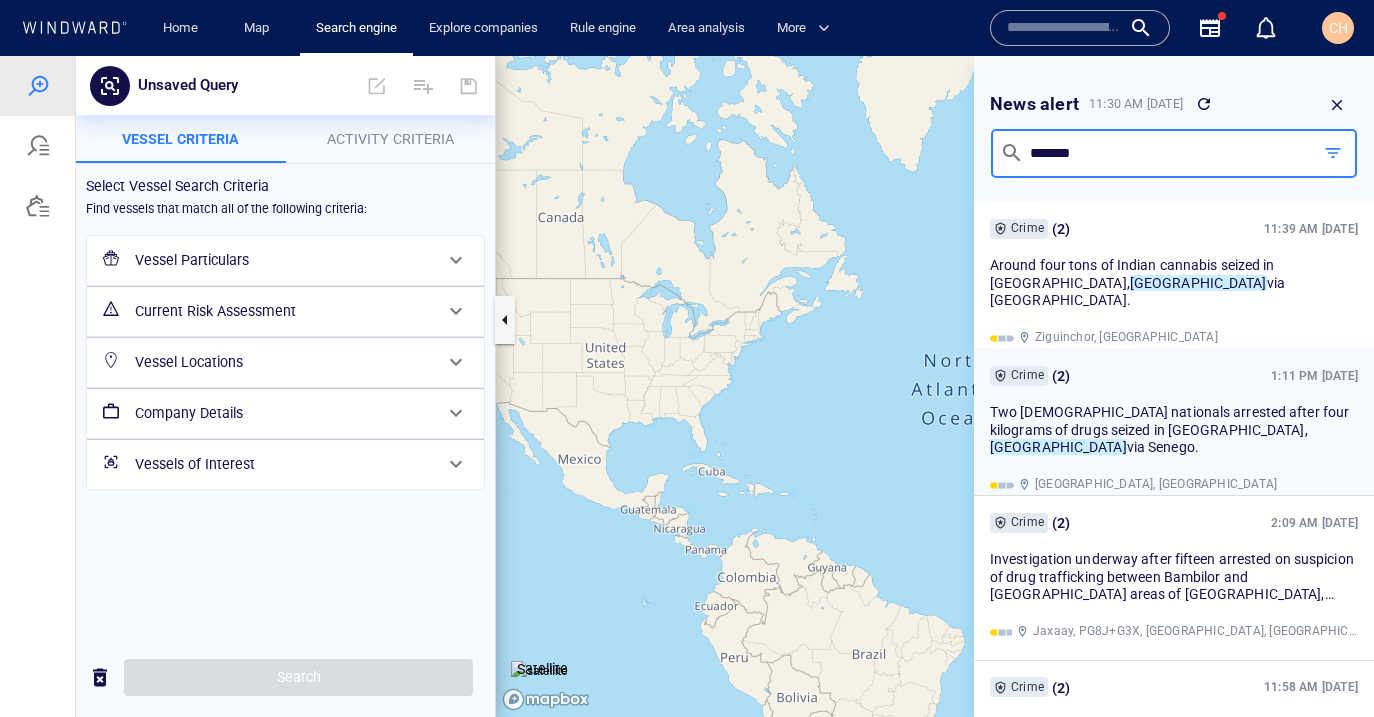 click on "Crime ( 2 ) 1:11 PM Jun 13, 2025" at bounding box center [1174, 376] 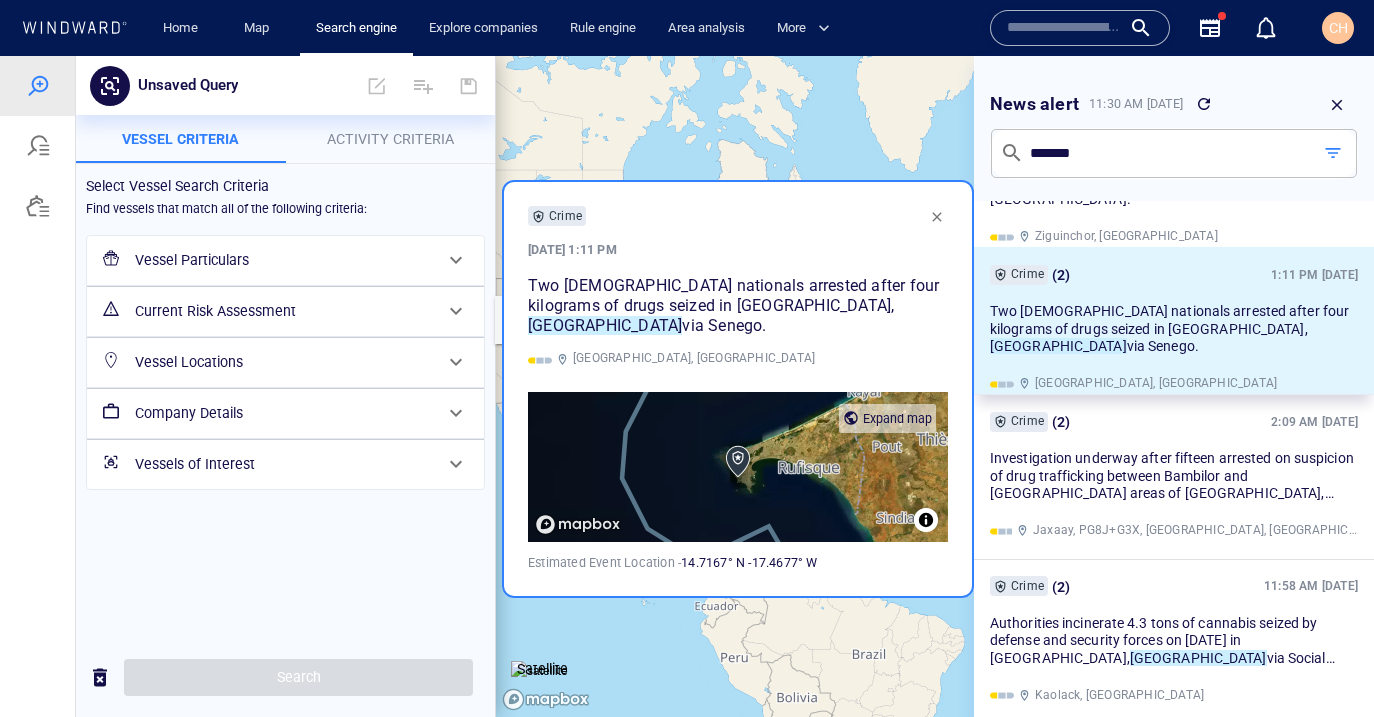 scroll, scrollTop: 112, scrollLeft: 0, axis: vertical 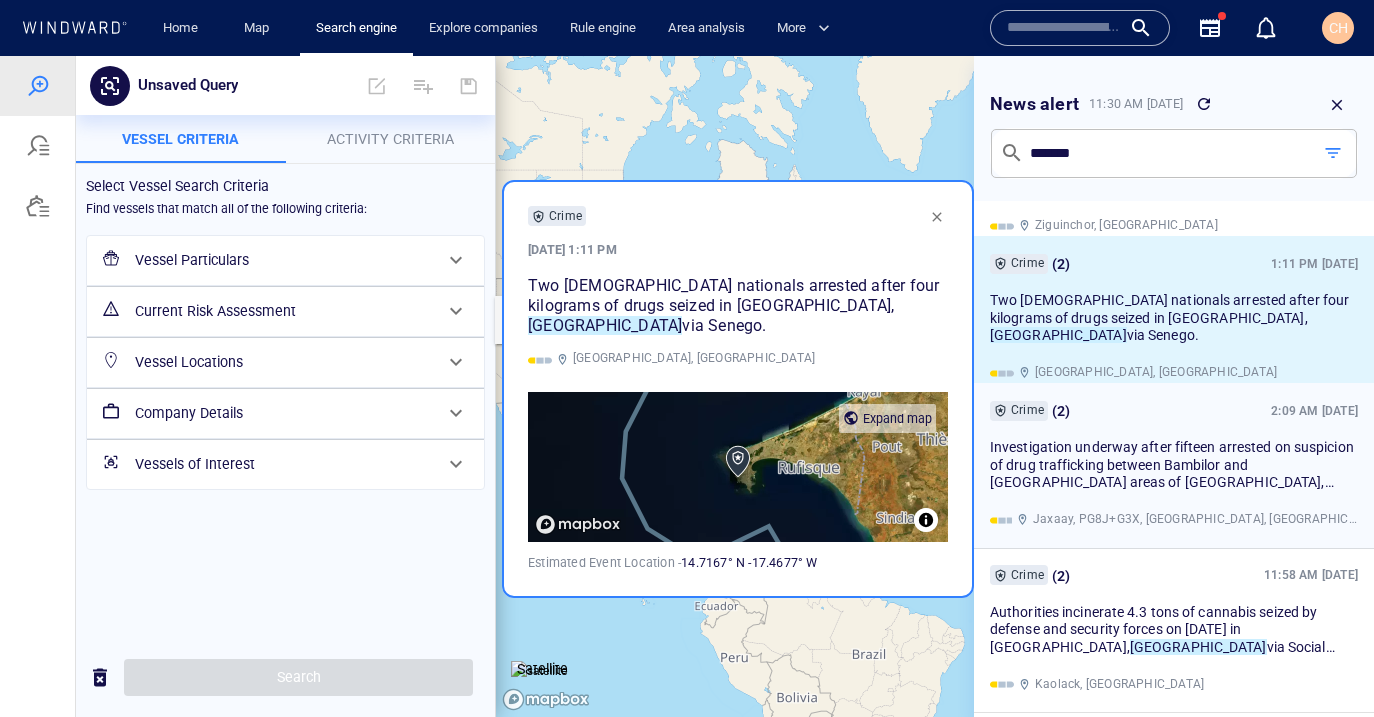 click on "Crime ( 2 ) 2:09 AM Jun 21, 2025" at bounding box center (1174, 411) 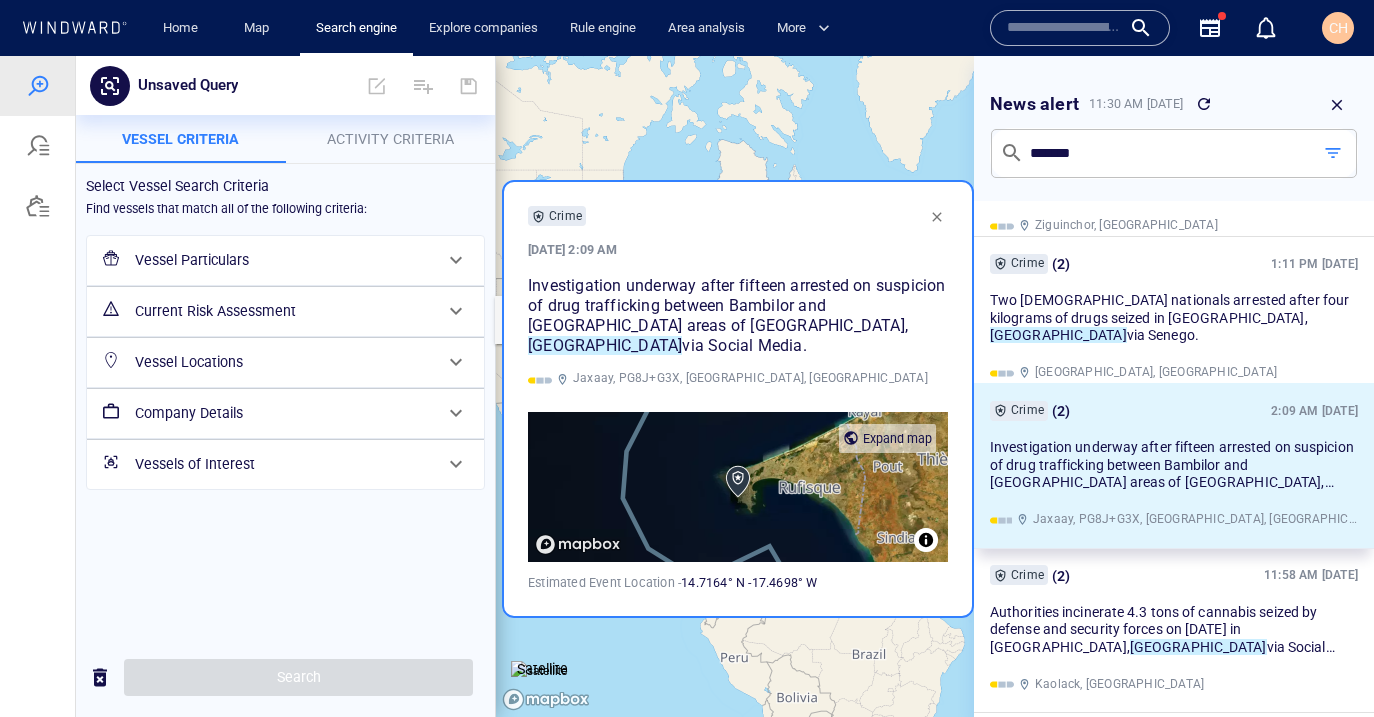 click on "Investigation underway after fifteen arrested on suspicion of drug trafficking between Bambilor and [GEOGRAPHIC_DATA] areas of [GEOGRAPHIC_DATA]," at bounding box center (1172, 464) 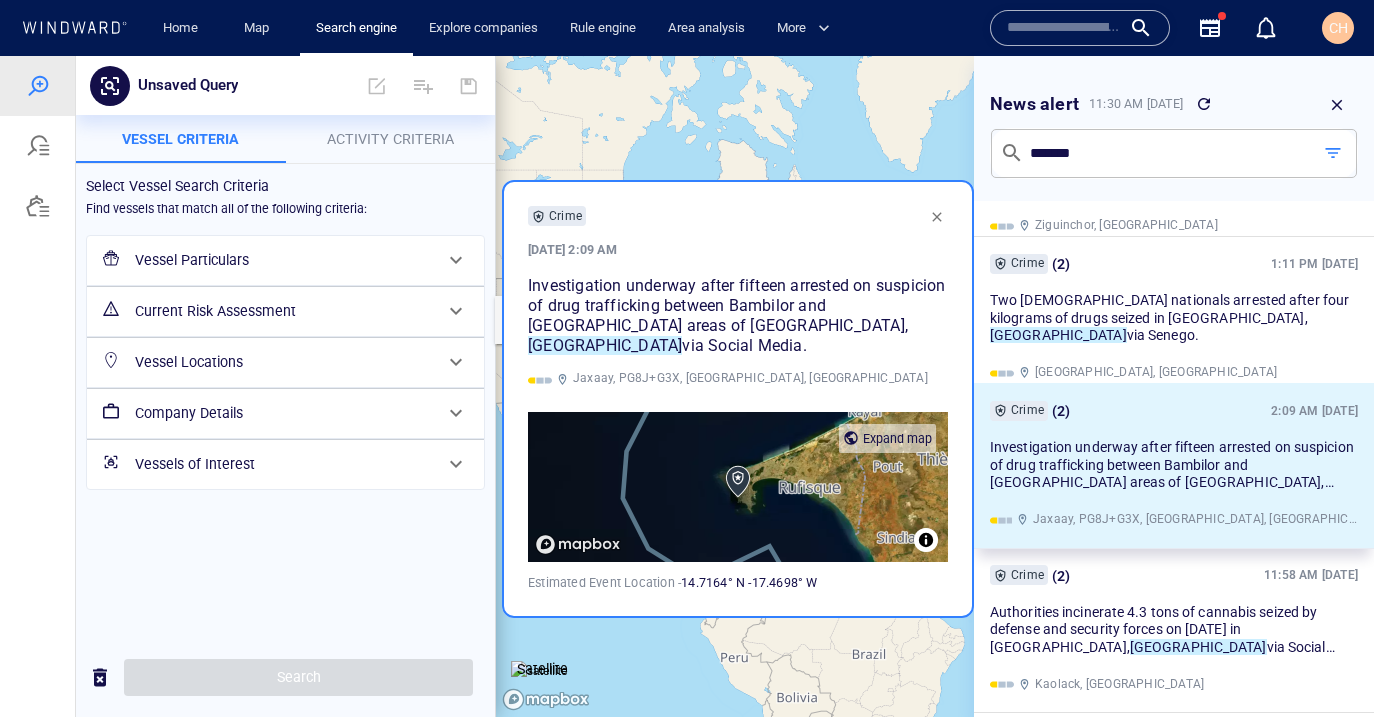 scroll, scrollTop: 127, scrollLeft: 0, axis: vertical 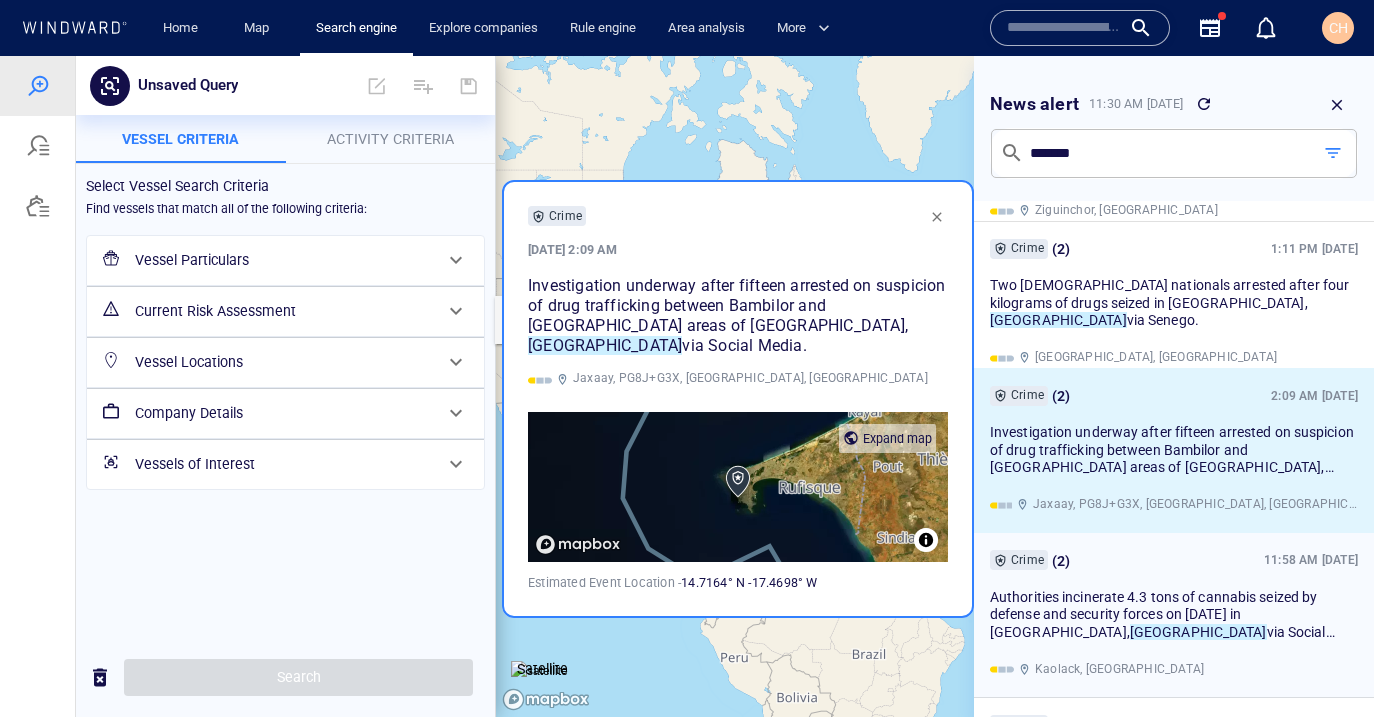 click on "Authorities incinerate 4.3 tons of cannabis seized by defense and security forces on [DATE] in [GEOGRAPHIC_DATA]," at bounding box center [1153, 613] 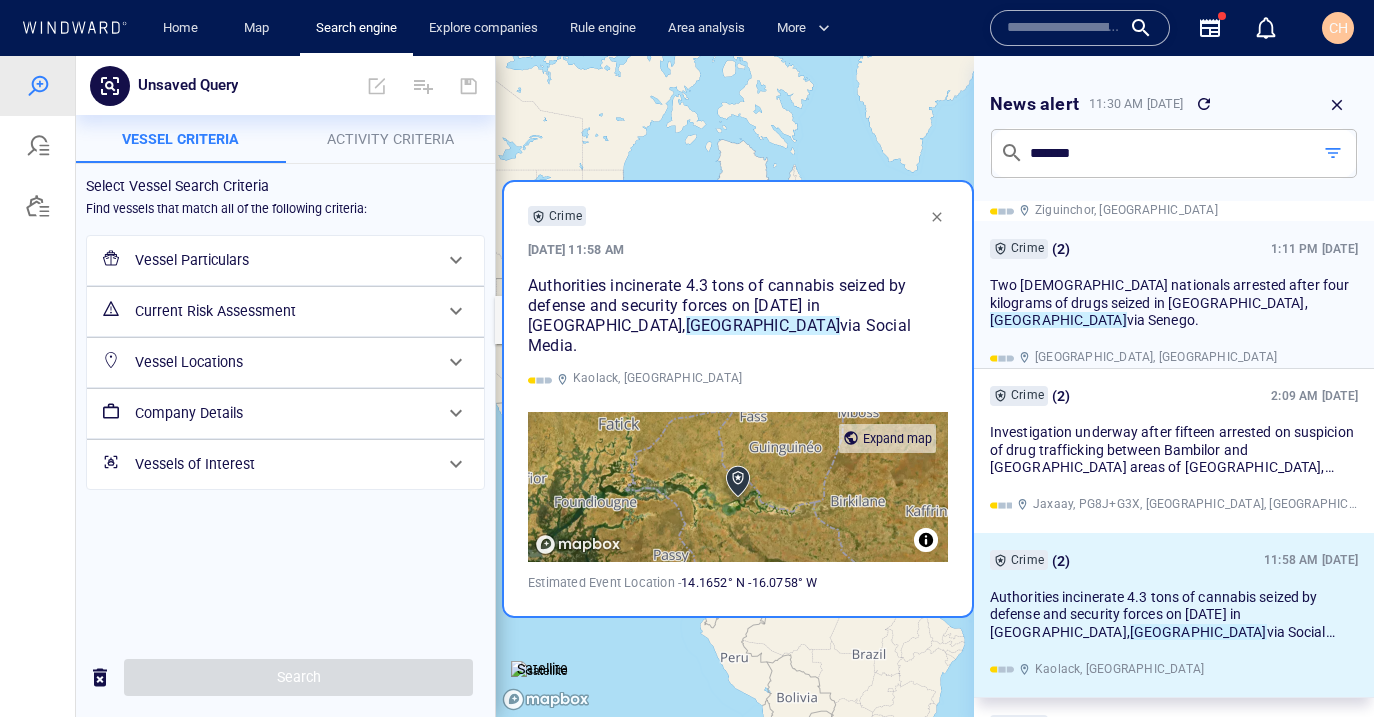 click on "Two [DEMOGRAPHIC_DATA] nationals arrested after four kilograms of drugs seized in [GEOGRAPHIC_DATA]," at bounding box center (1169, 294) 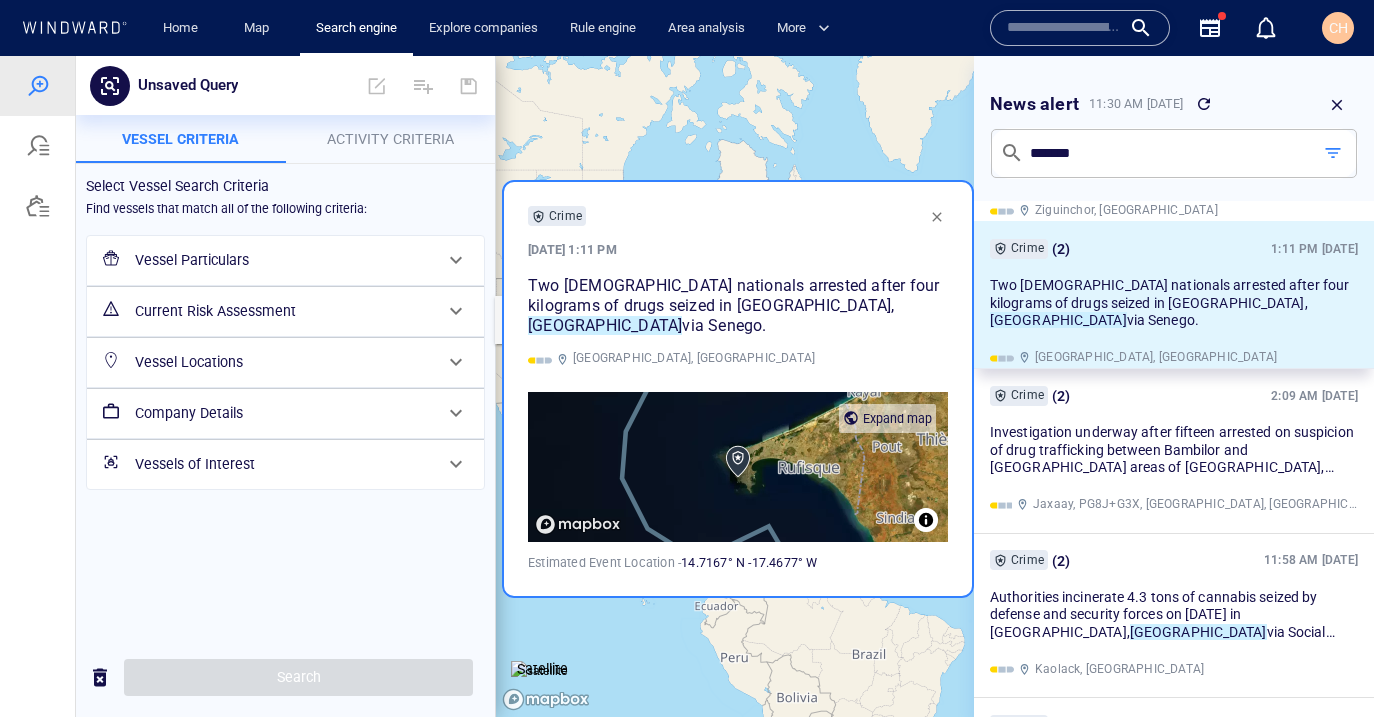 click 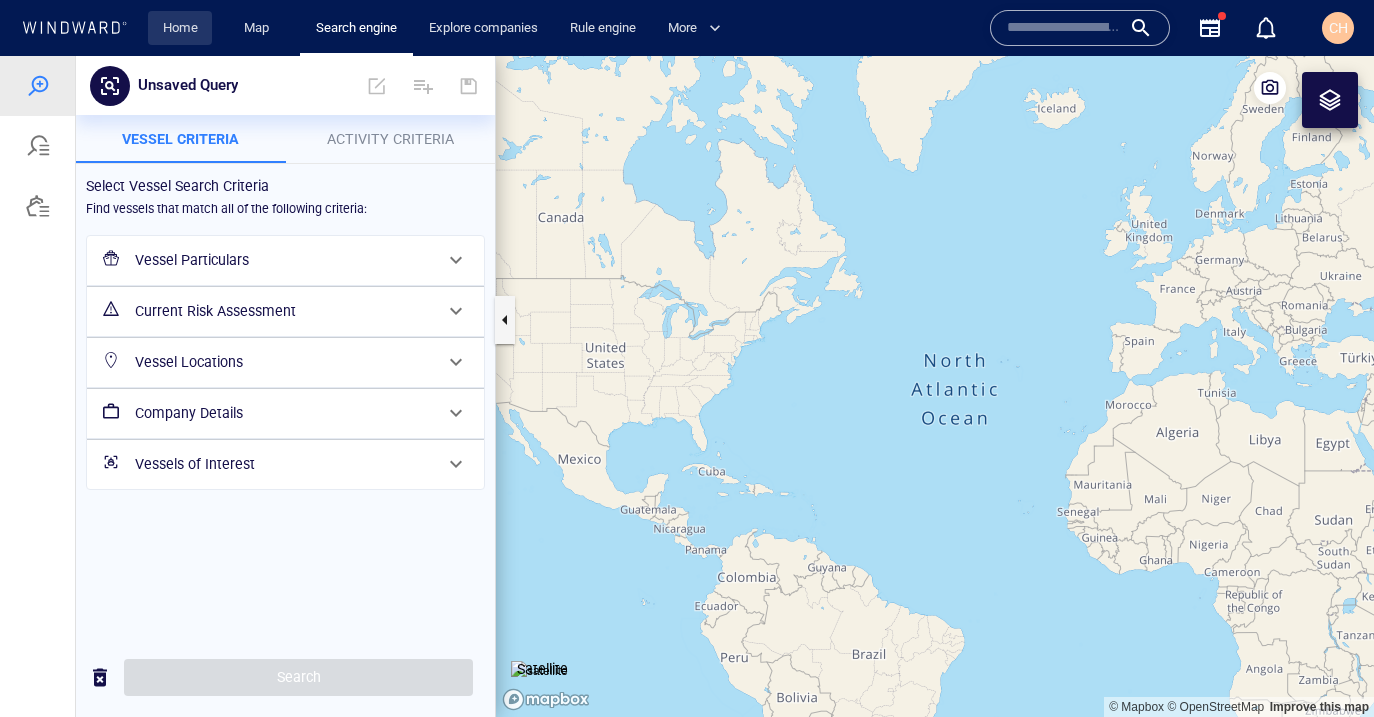 click on "Home" at bounding box center (180, 28) 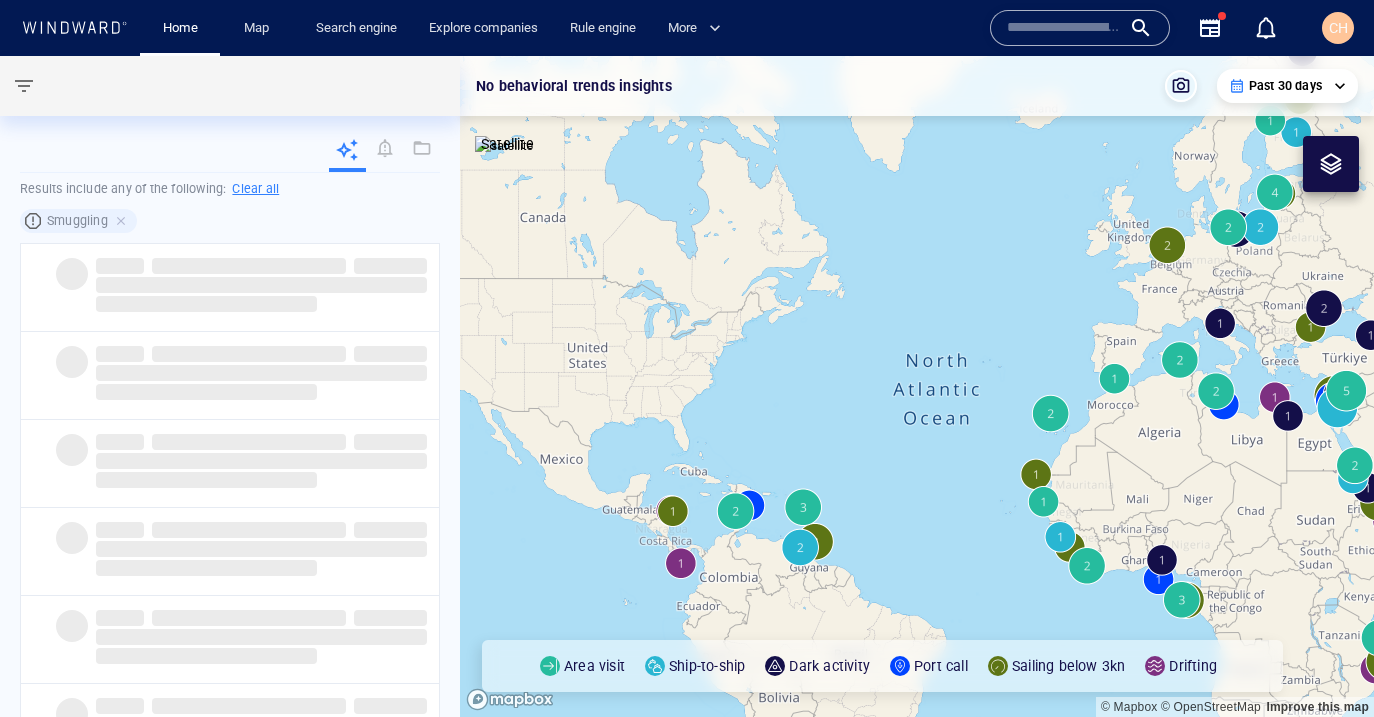 click at bounding box center (123, 221) 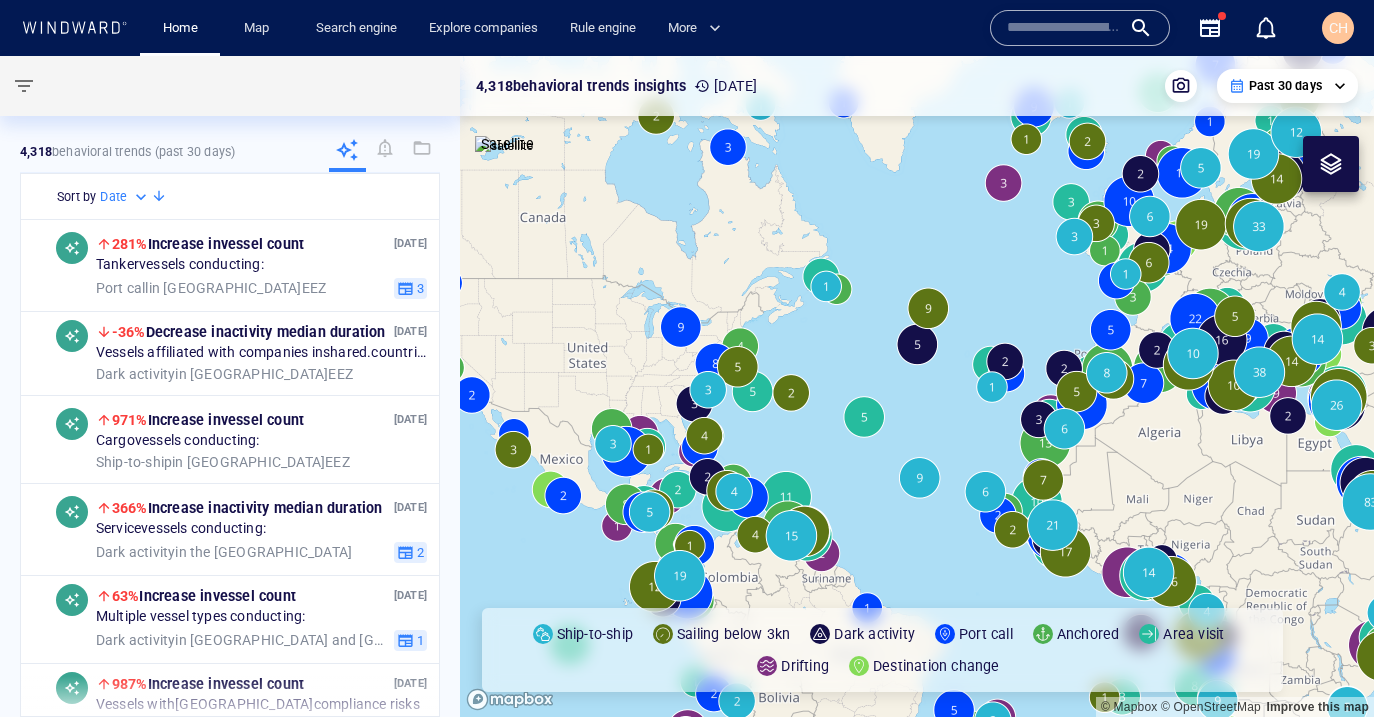 drag, startPoint x: 940, startPoint y: 250, endPoint x: 904, endPoint y: 293, distance: 56.0803 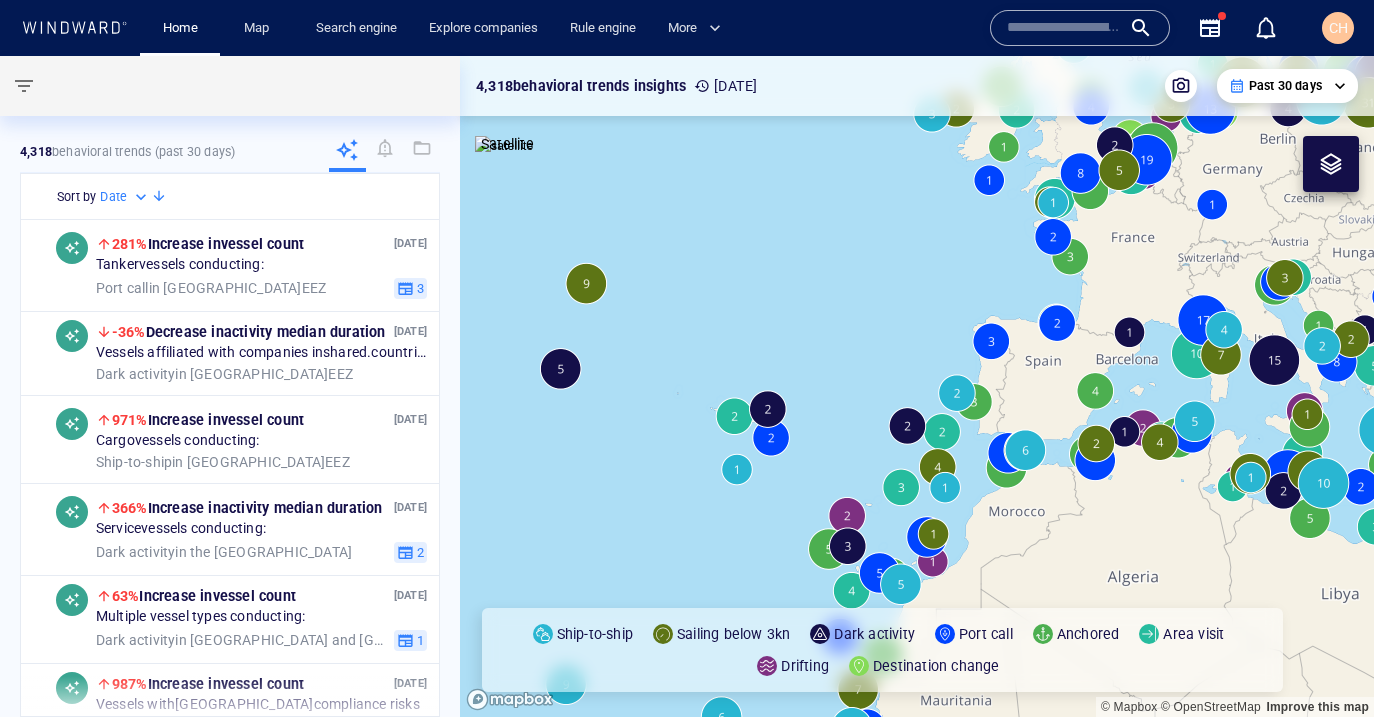 drag, startPoint x: 923, startPoint y: 323, endPoint x: 855, endPoint y: 319, distance: 68.117546 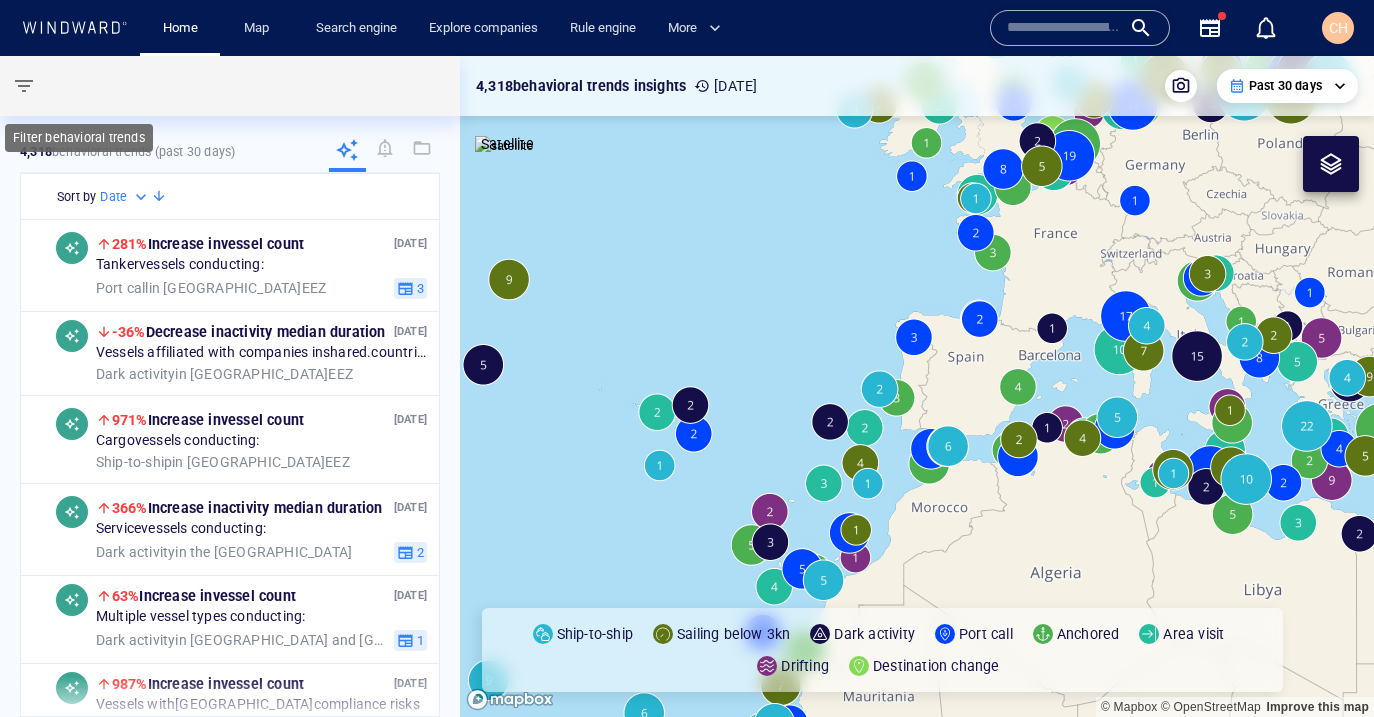 click at bounding box center [24, 86] 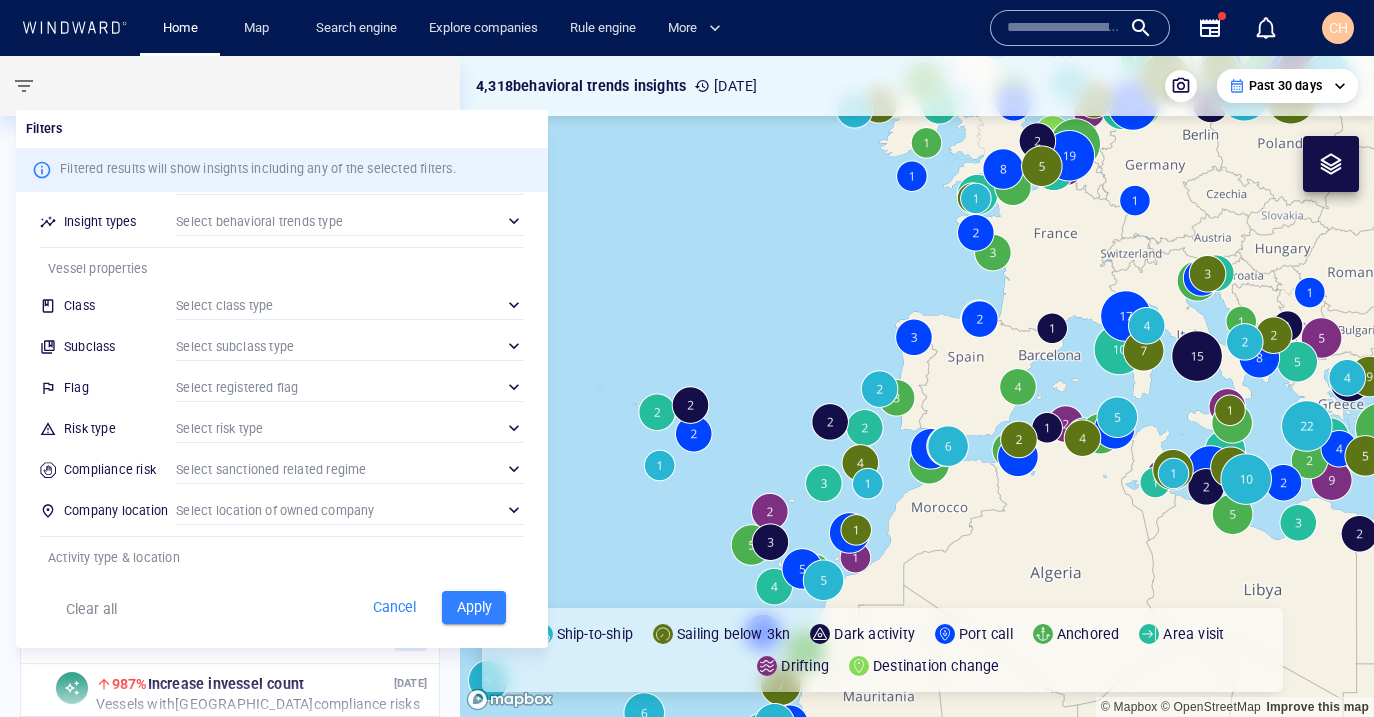 scroll, scrollTop: 77, scrollLeft: 0, axis: vertical 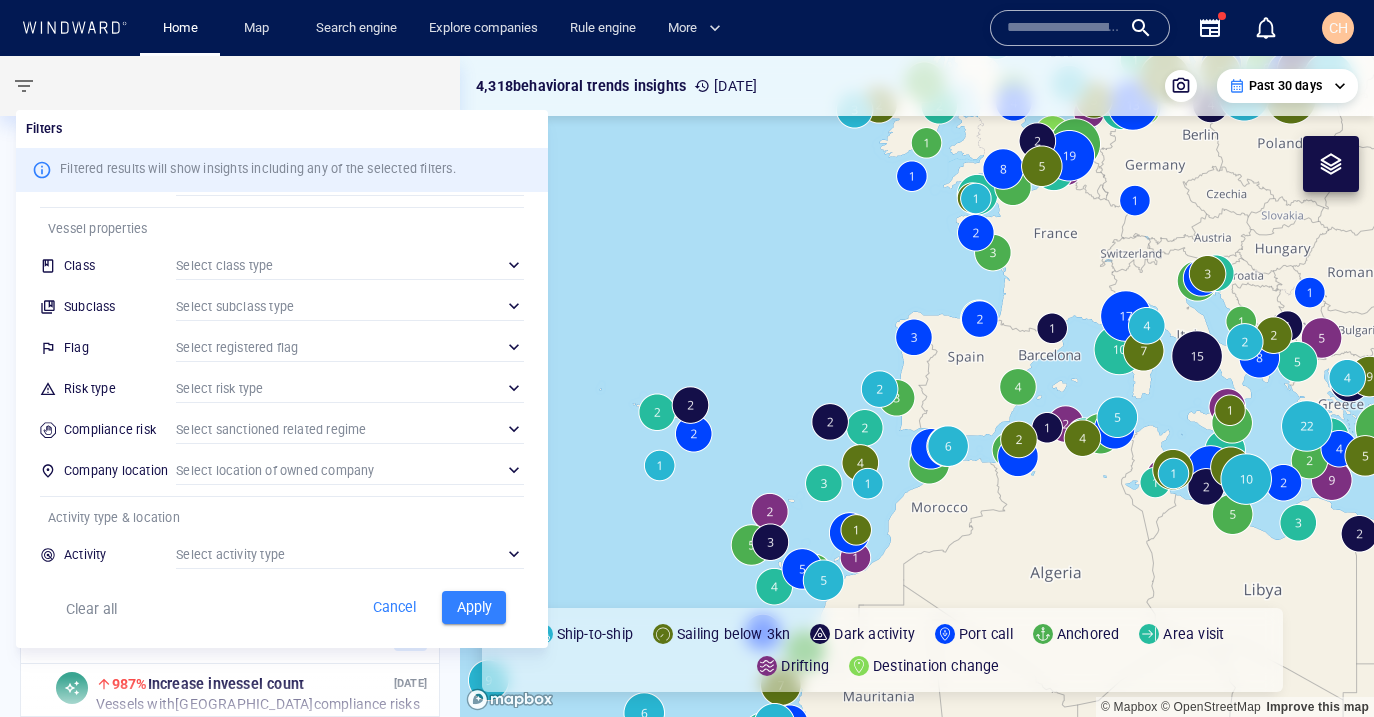 click on "​" at bounding box center [350, 265] 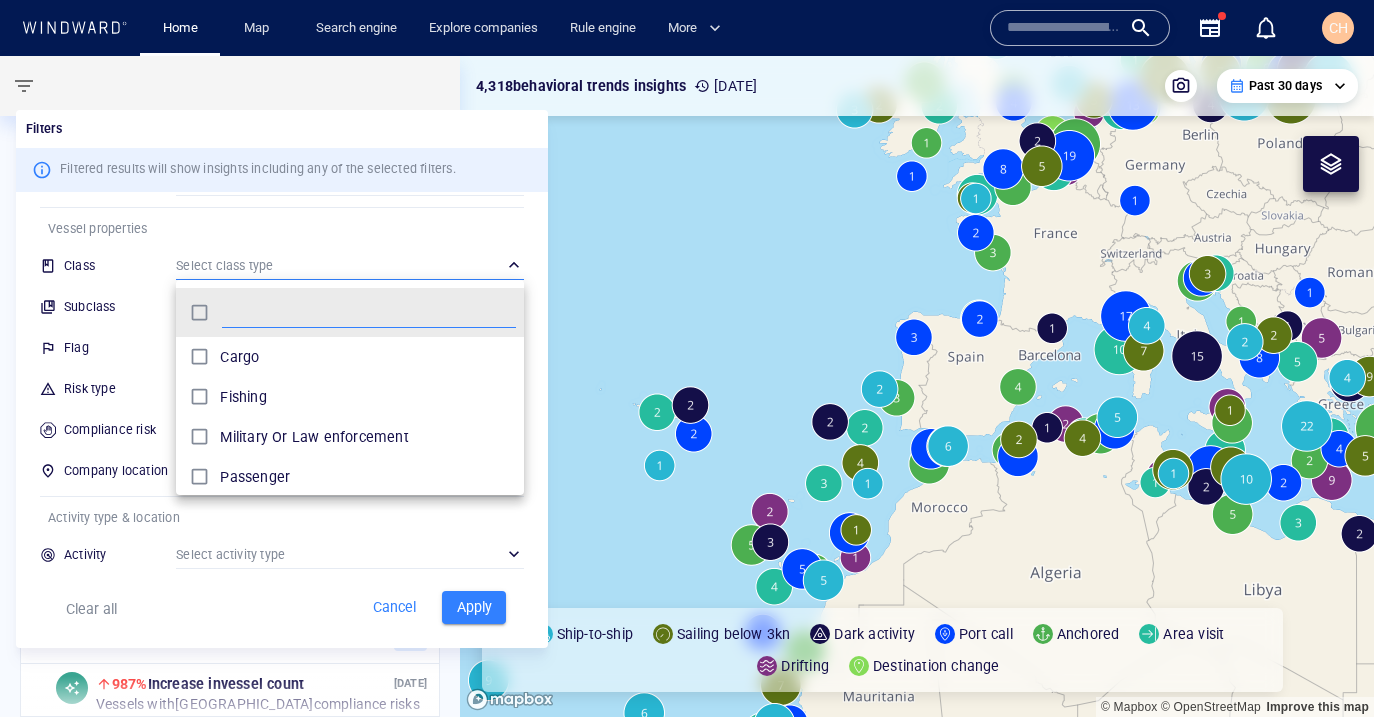 scroll, scrollTop: 0, scrollLeft: 1, axis: horizontal 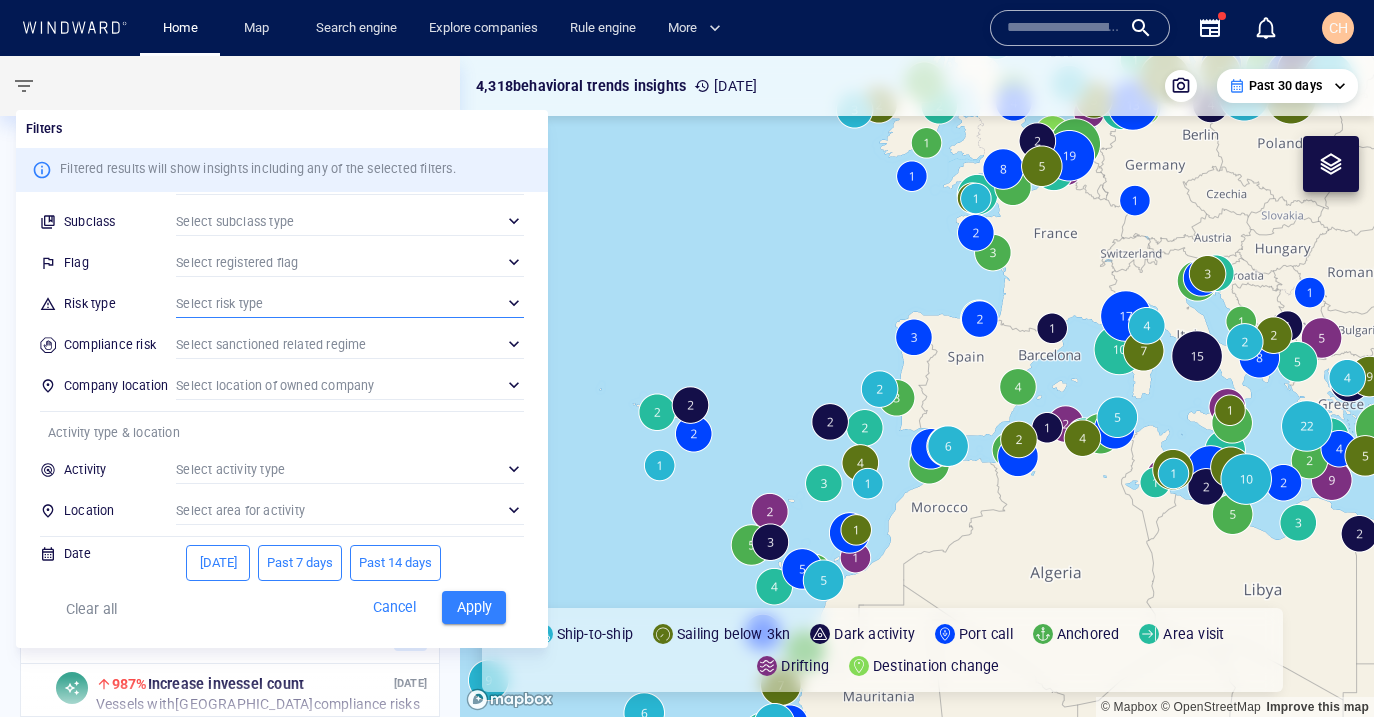 click on "​" at bounding box center [350, 303] 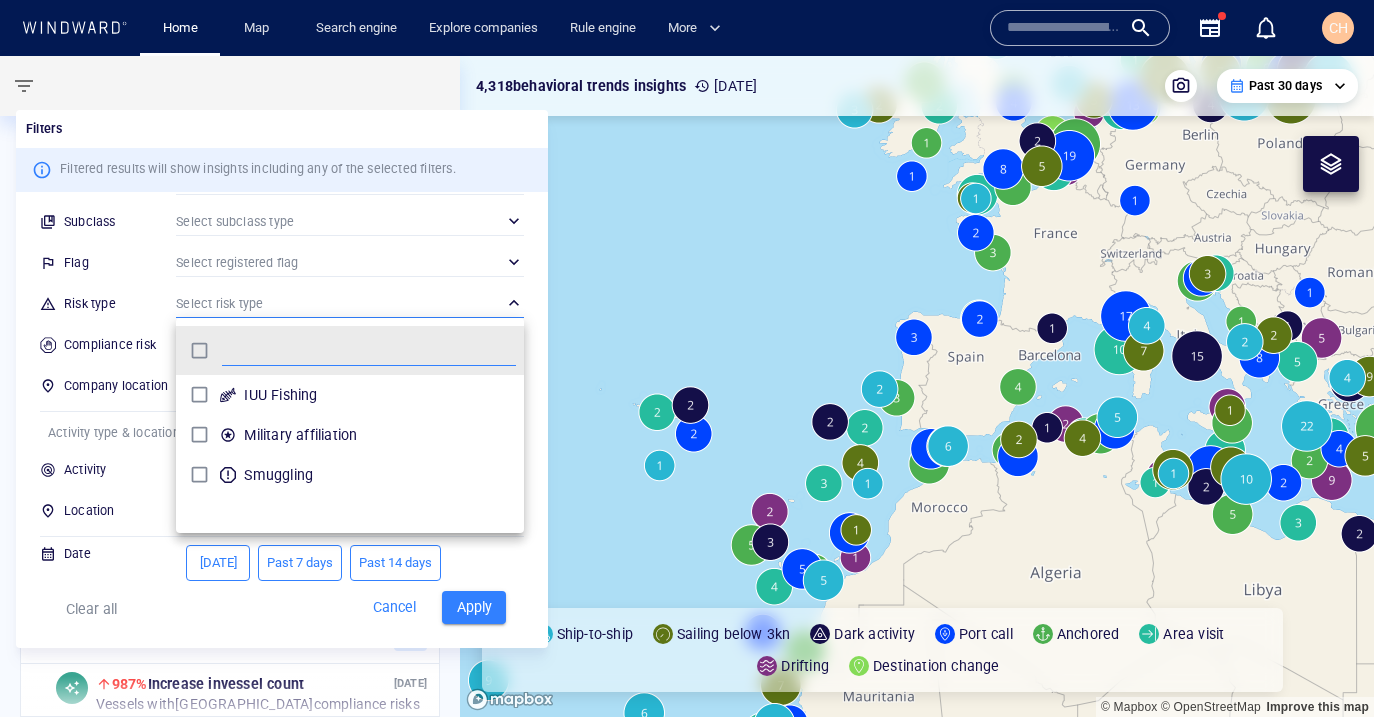 scroll, scrollTop: 0, scrollLeft: 1, axis: horizontal 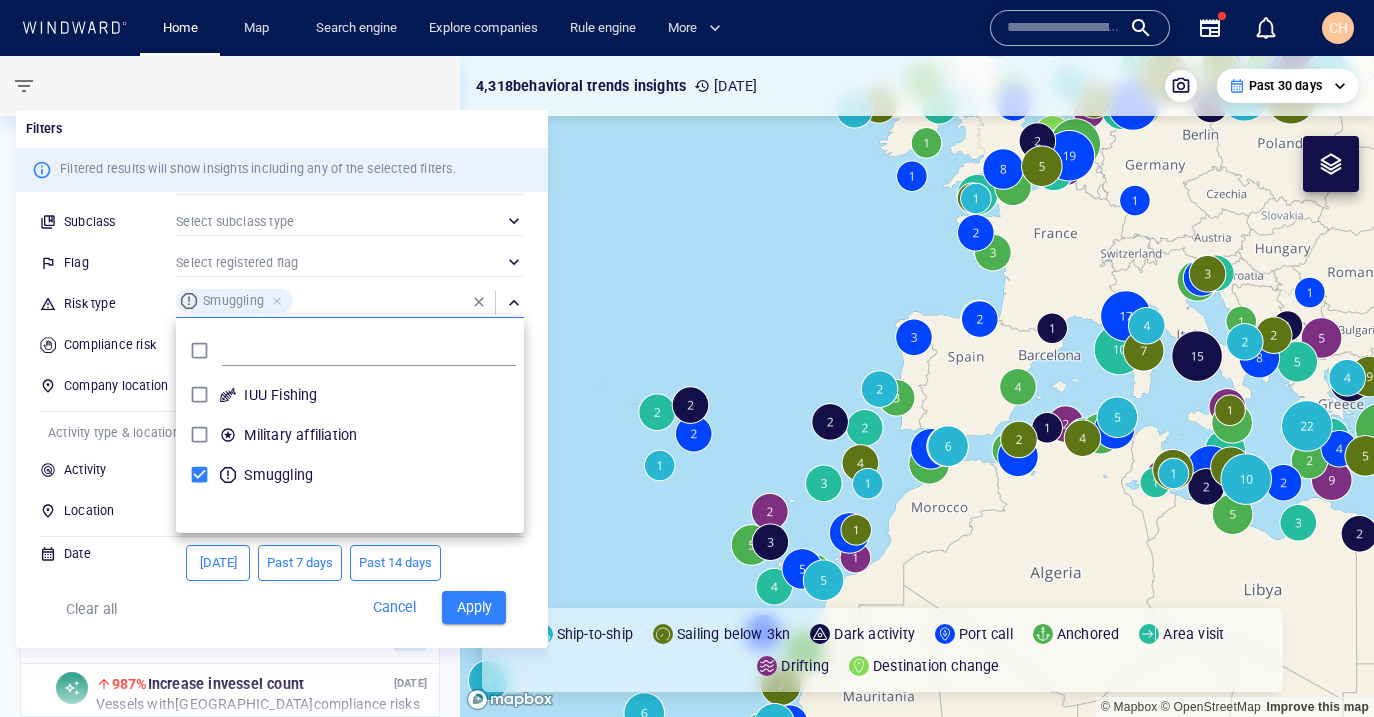 click at bounding box center [687, 358] 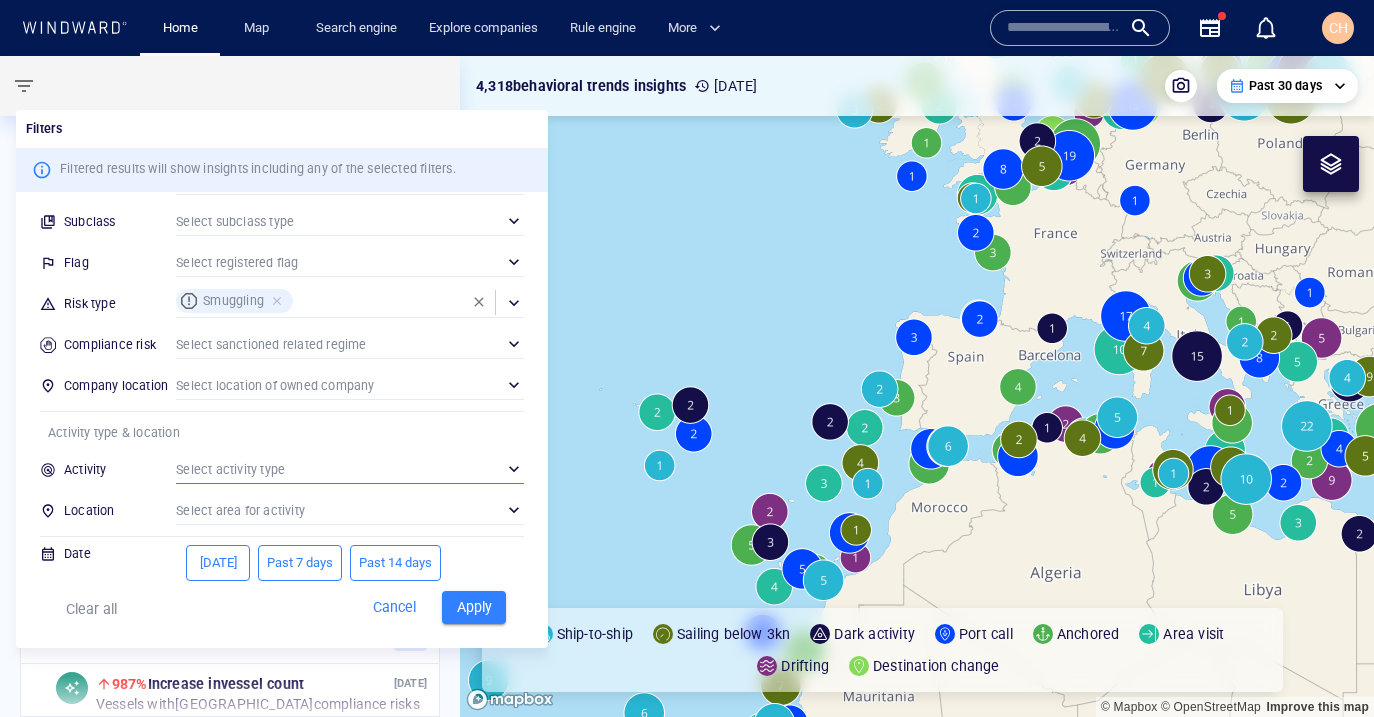 click on "​" at bounding box center [350, 469] 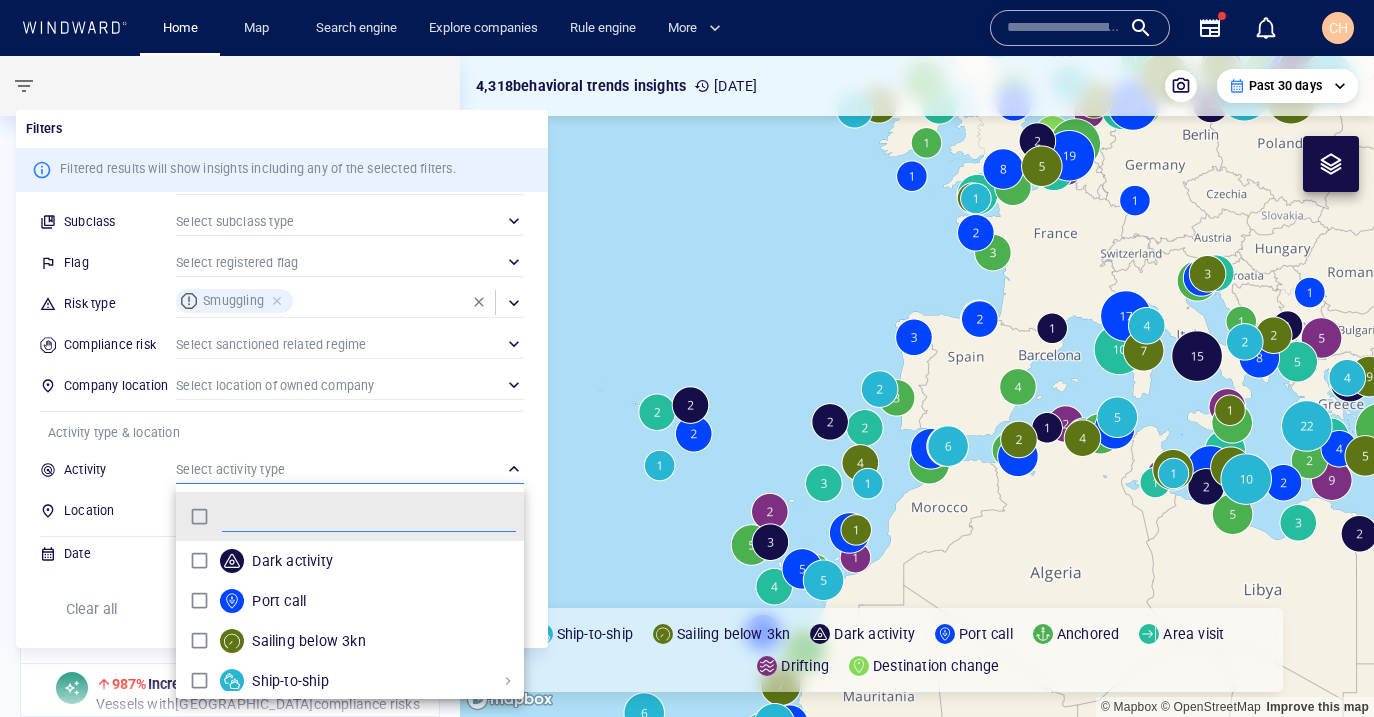 scroll, scrollTop: 0, scrollLeft: 1, axis: horizontal 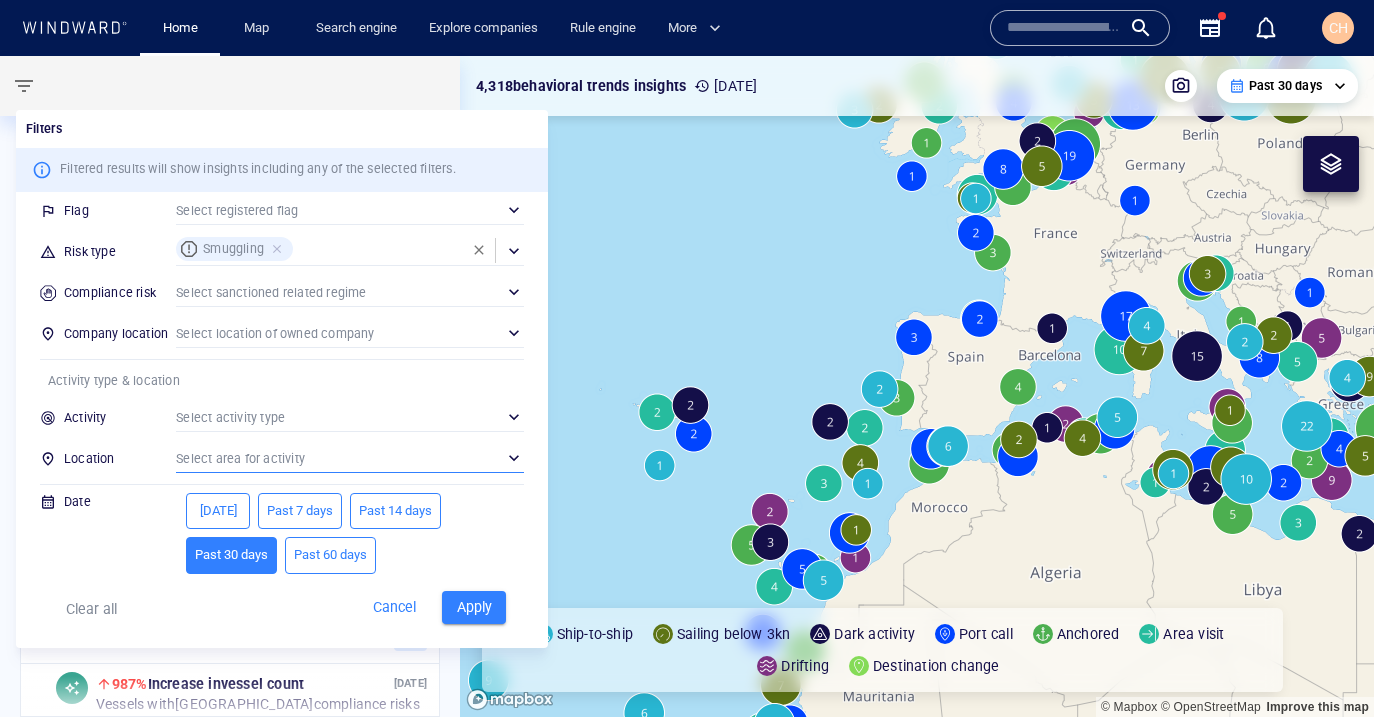 click on "​" at bounding box center (350, 458) 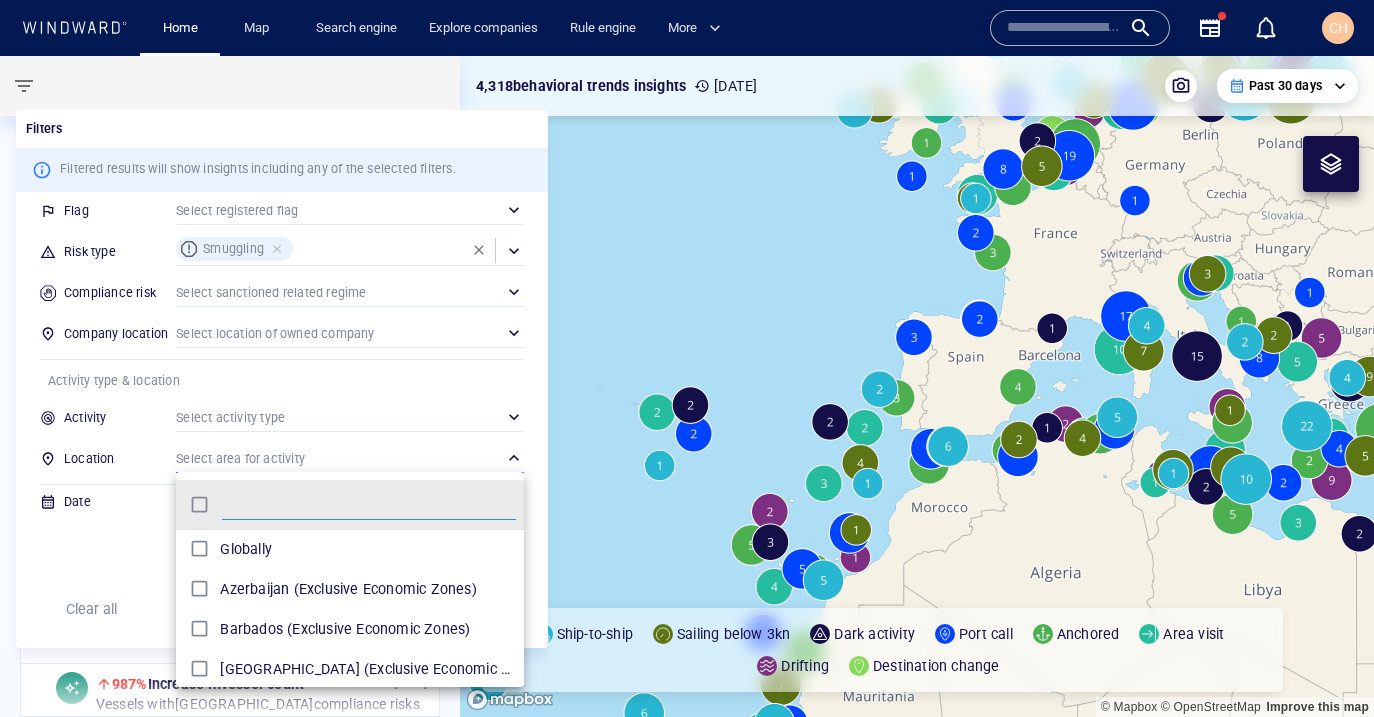 scroll, scrollTop: 0, scrollLeft: 1, axis: horizontal 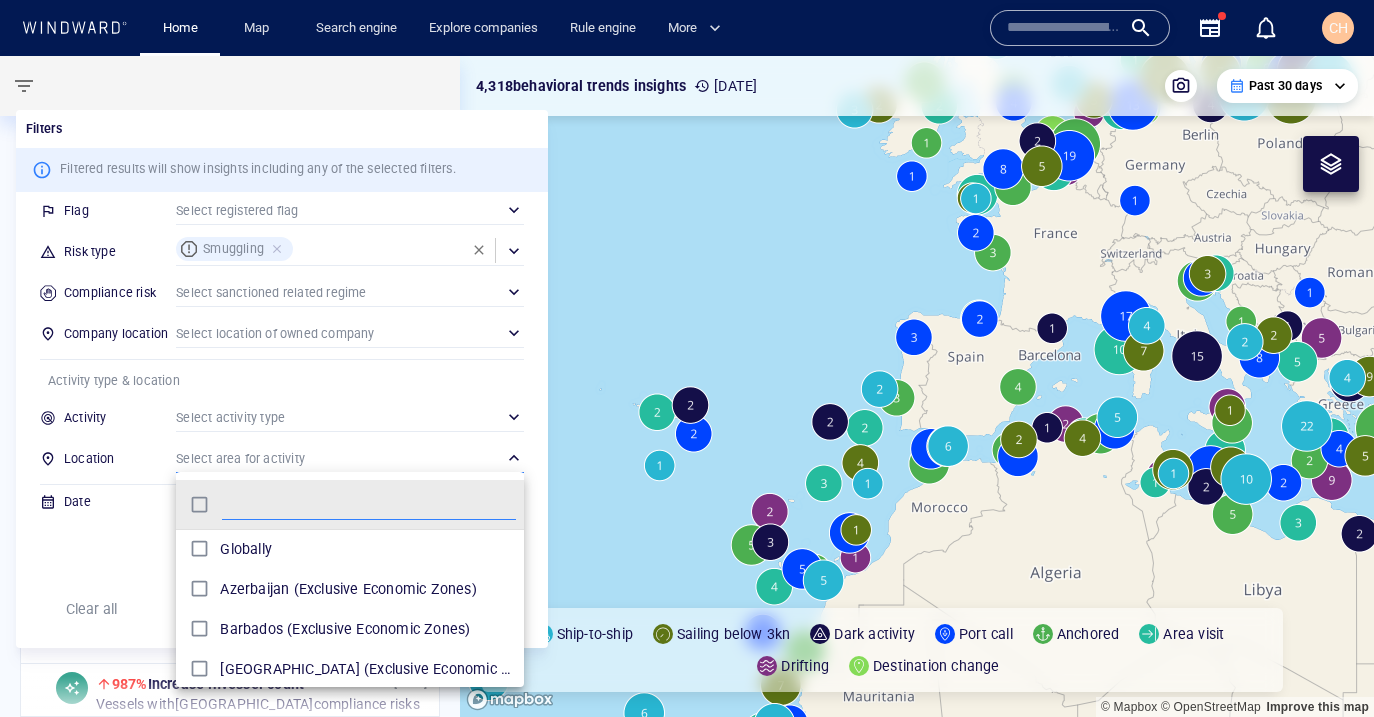click at bounding box center [687, 358] 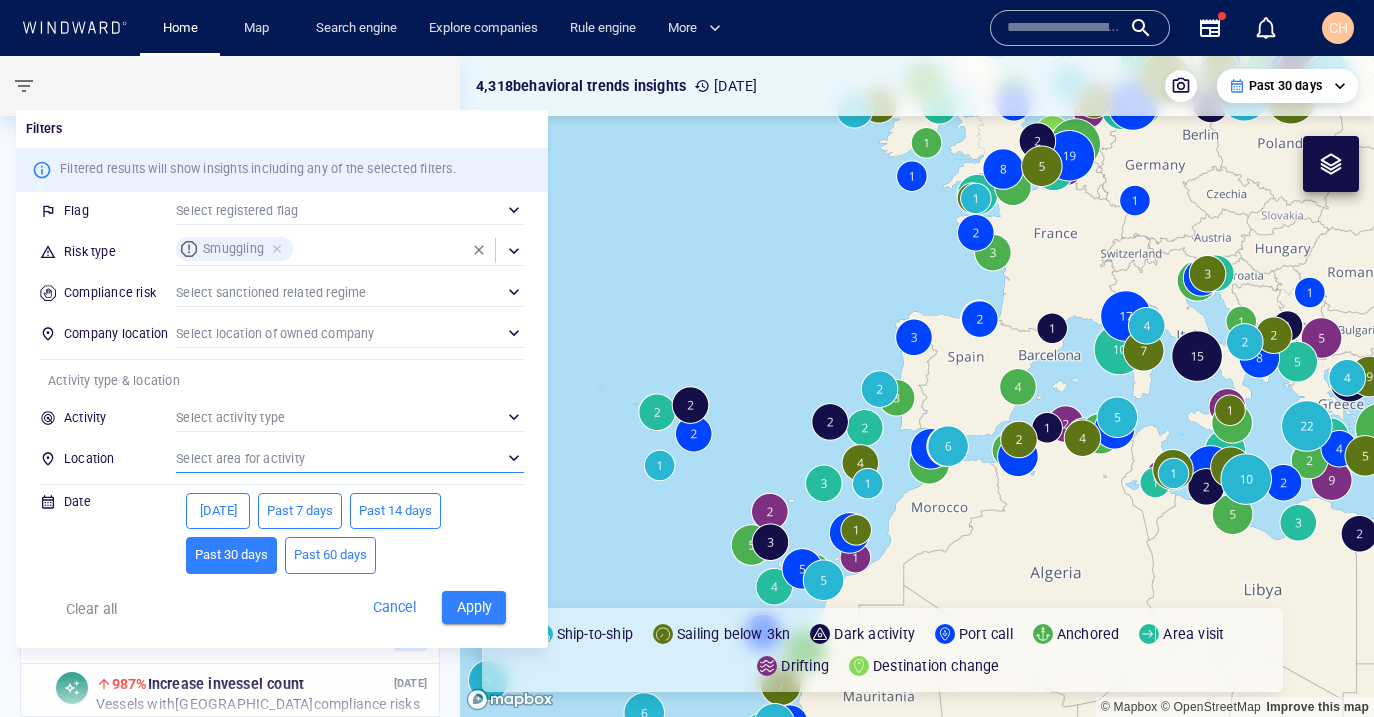 click on "Apply" at bounding box center [474, 607] 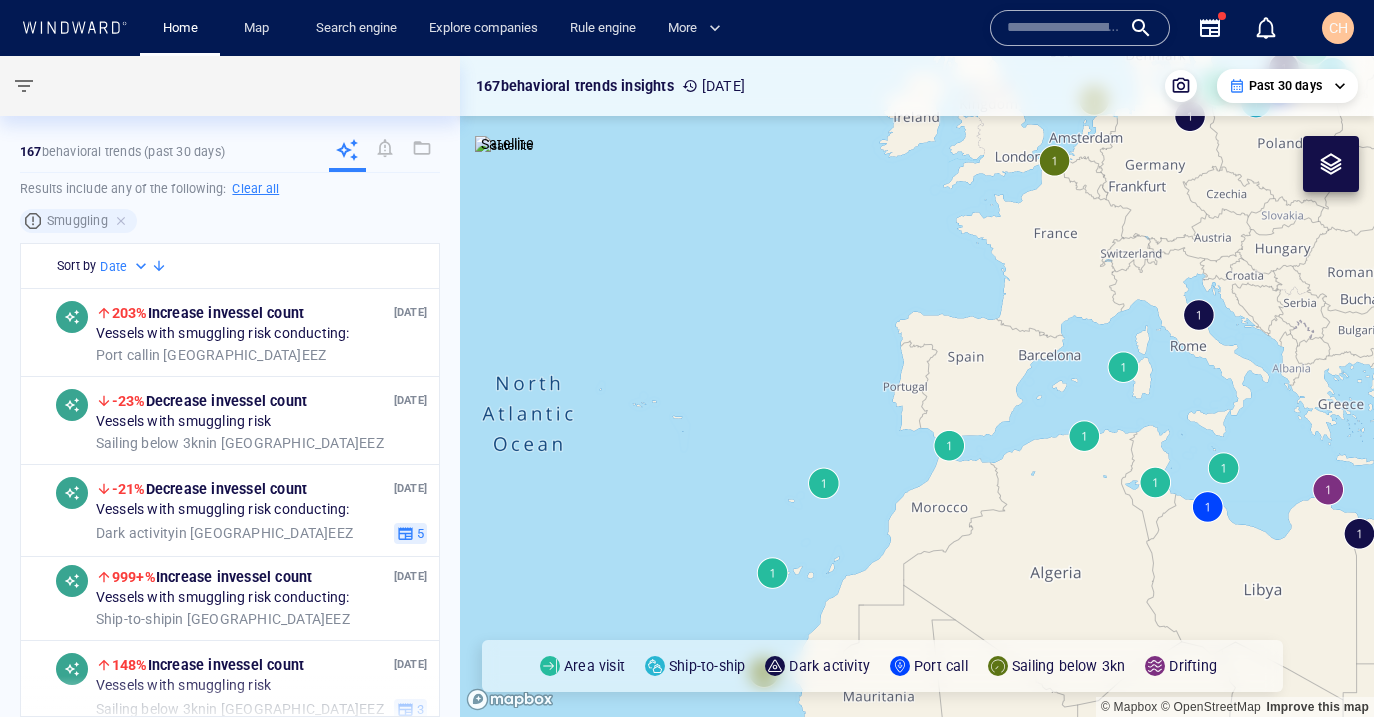 drag, startPoint x: 997, startPoint y: 549, endPoint x: 885, endPoint y: 495, distance: 124.33825 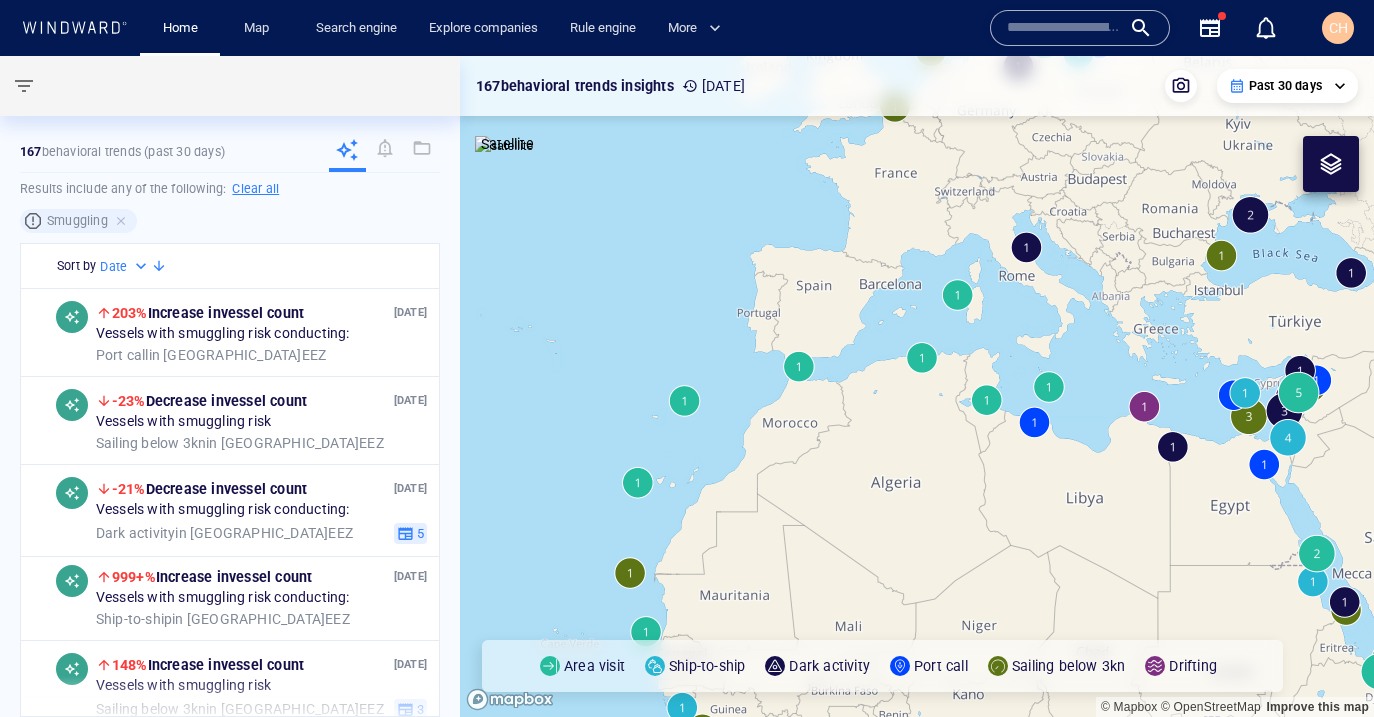 drag, startPoint x: 888, startPoint y: 543, endPoint x: 827, endPoint y: 600, distance: 83.48653 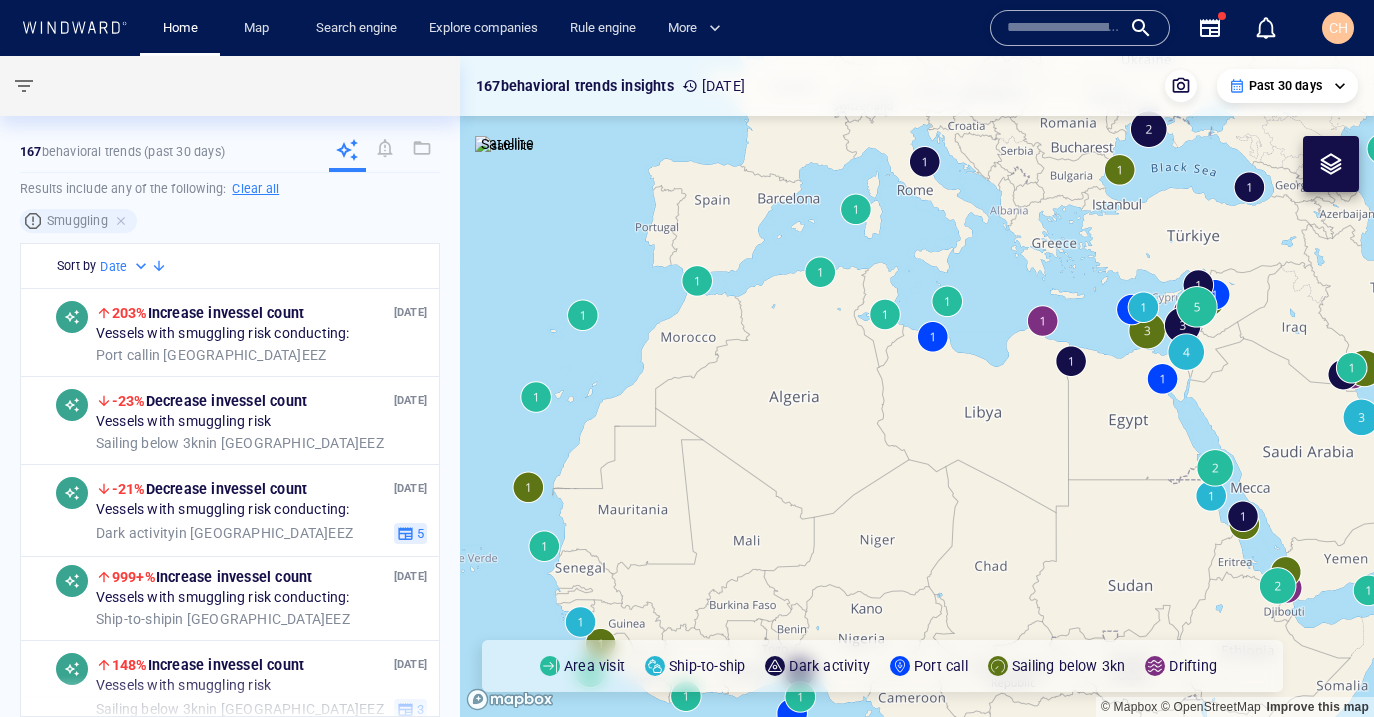 drag, startPoint x: 669, startPoint y: 555, endPoint x: 710, endPoint y: 545, distance: 42.201897 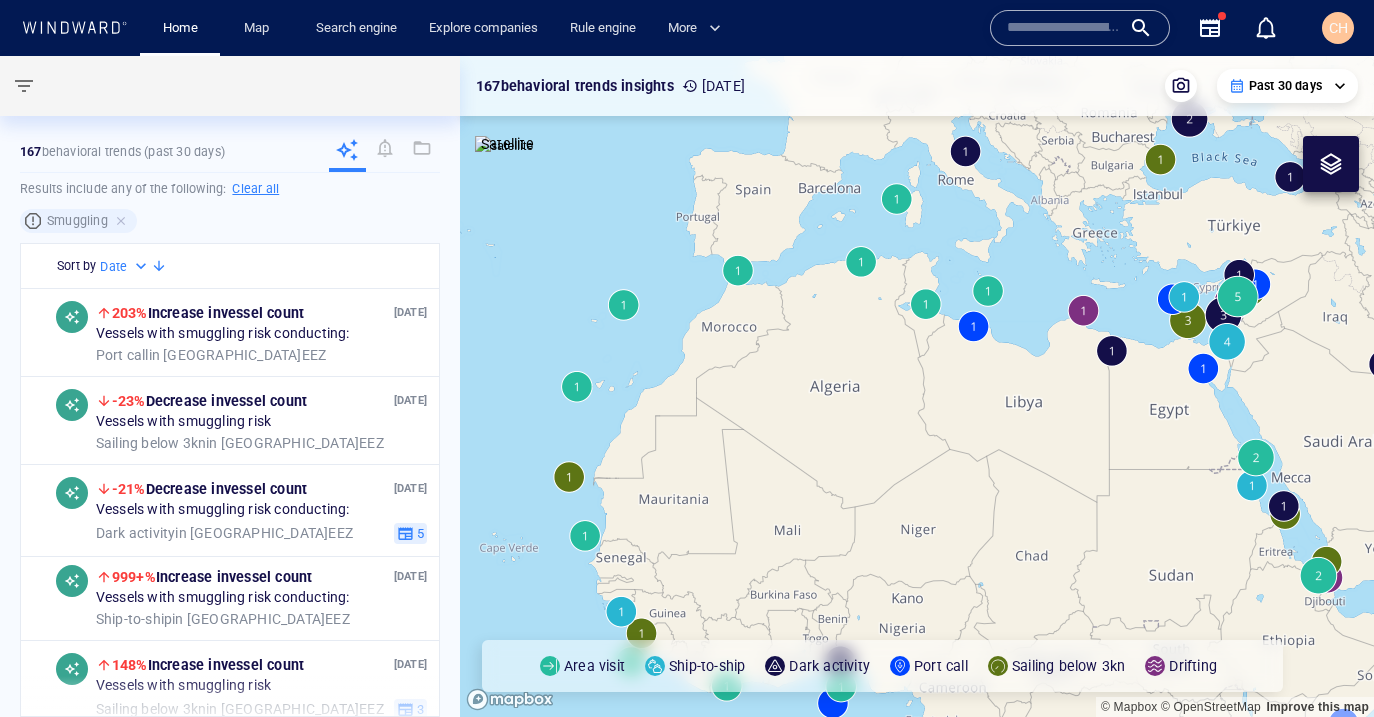 drag, startPoint x: 723, startPoint y: 570, endPoint x: 688, endPoint y: 379, distance: 194.18033 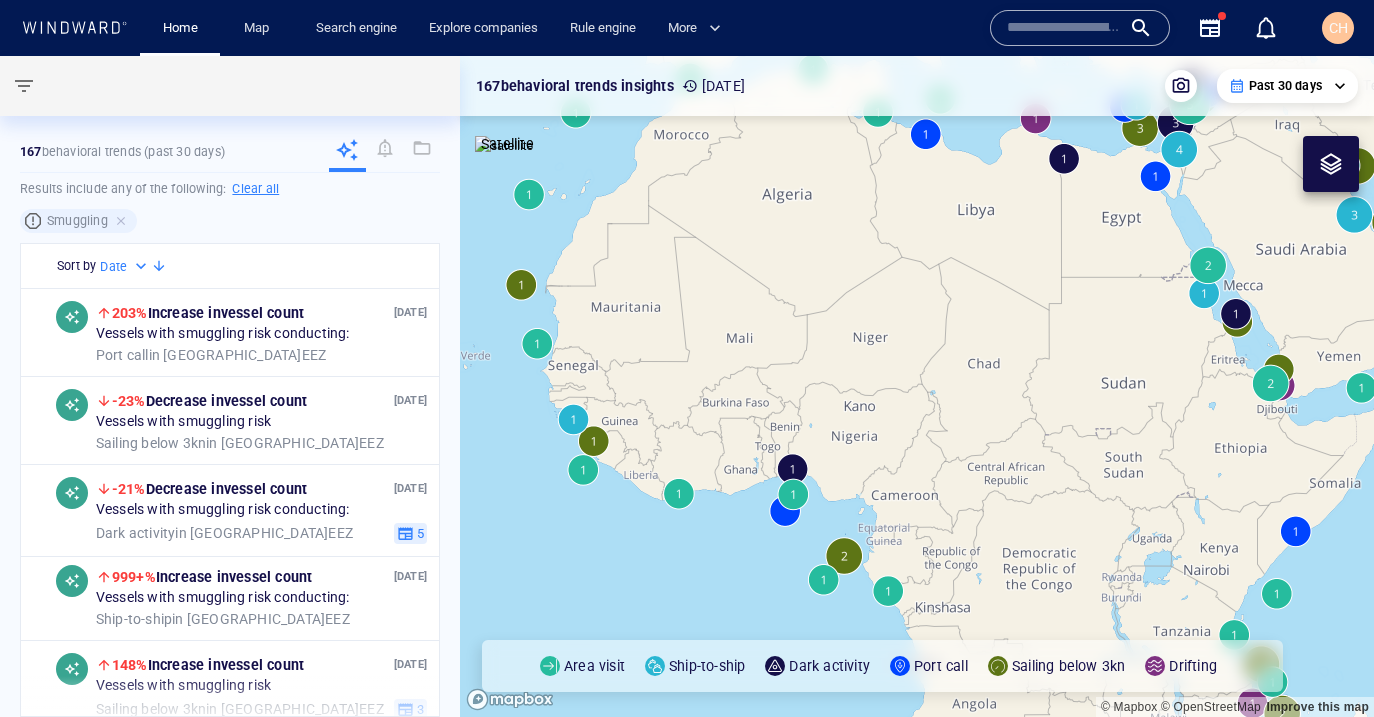 click at bounding box center (917, 386) 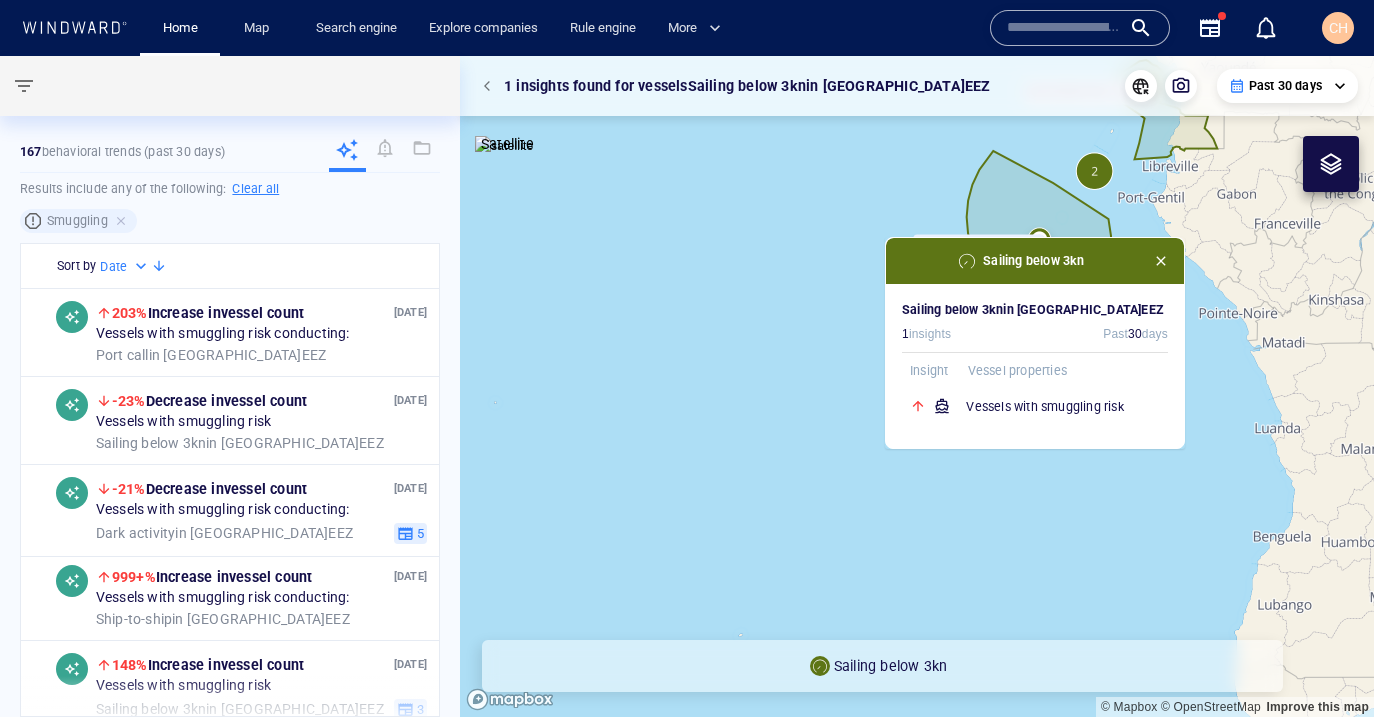 drag, startPoint x: 814, startPoint y: 378, endPoint x: 728, endPoint y: 425, distance: 98.005104 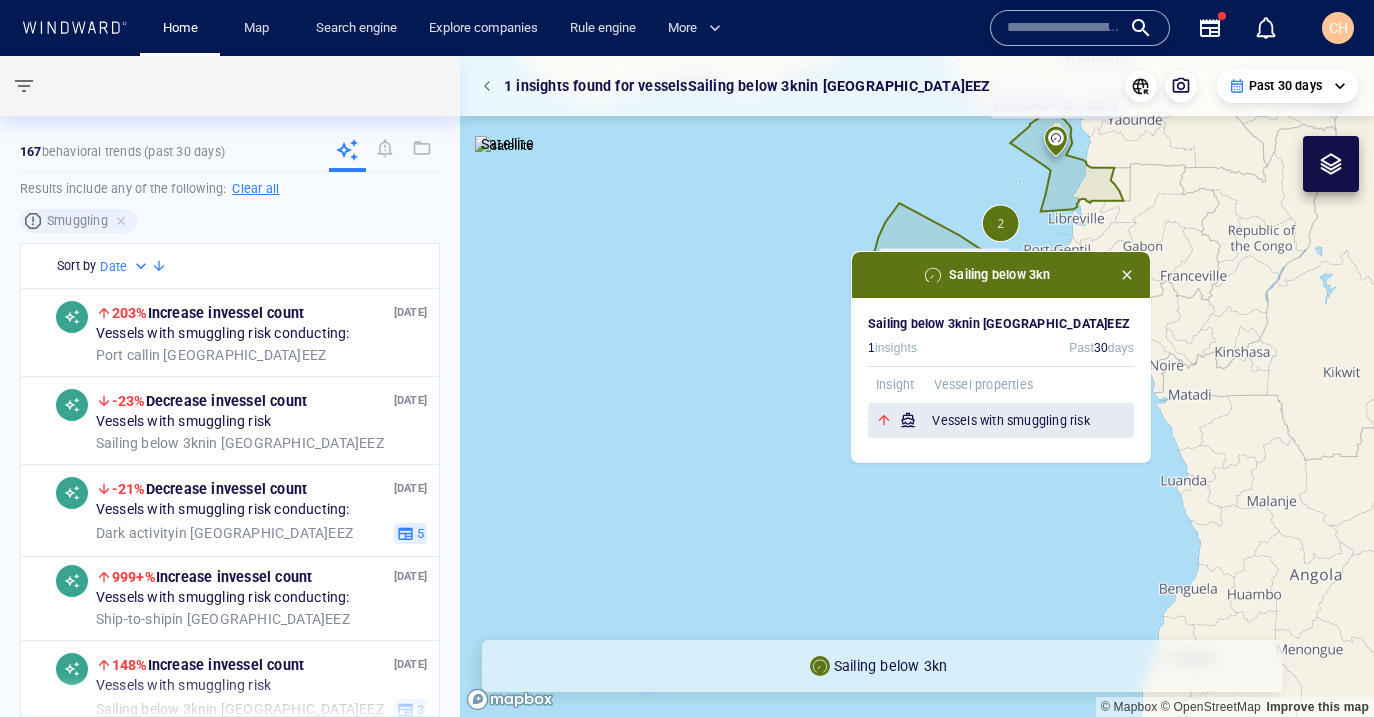 click on "Vessels with smuggling risk" at bounding box center (1033, 421) 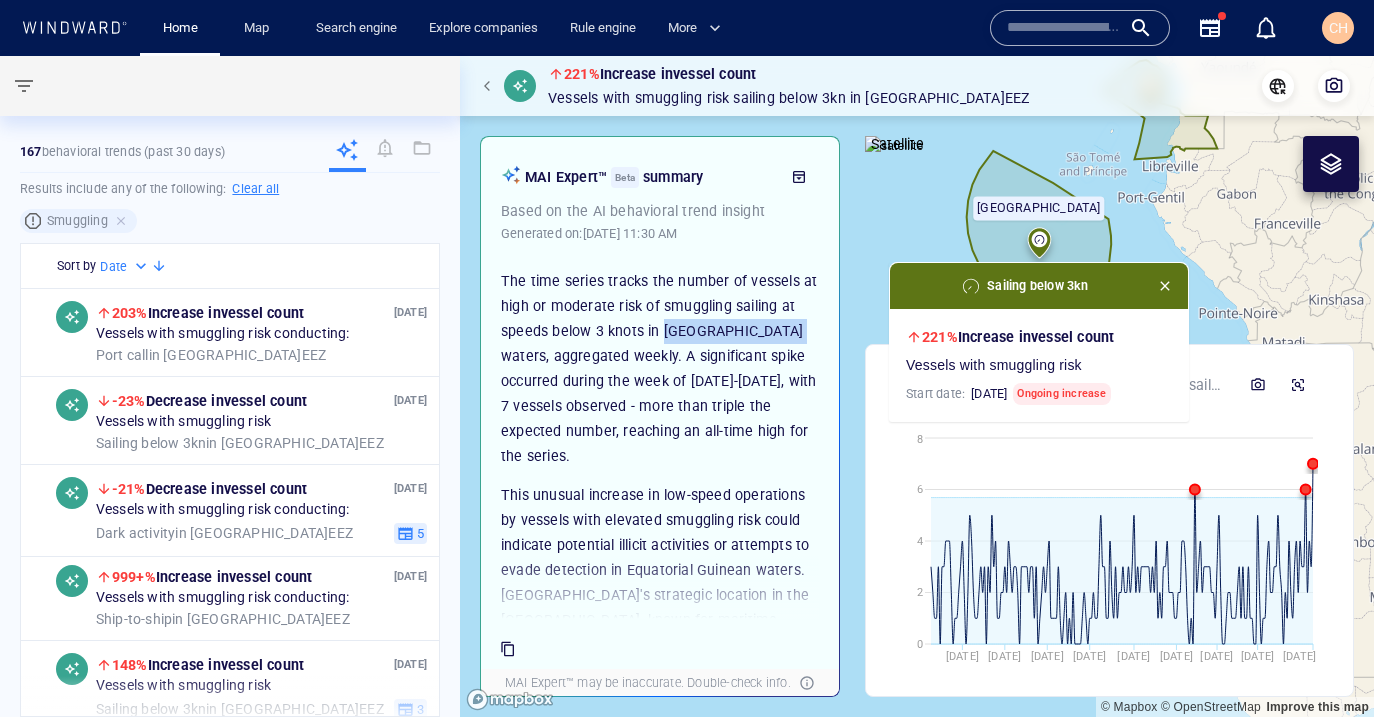 drag, startPoint x: 791, startPoint y: 336, endPoint x: 697, endPoint y: 336, distance: 94 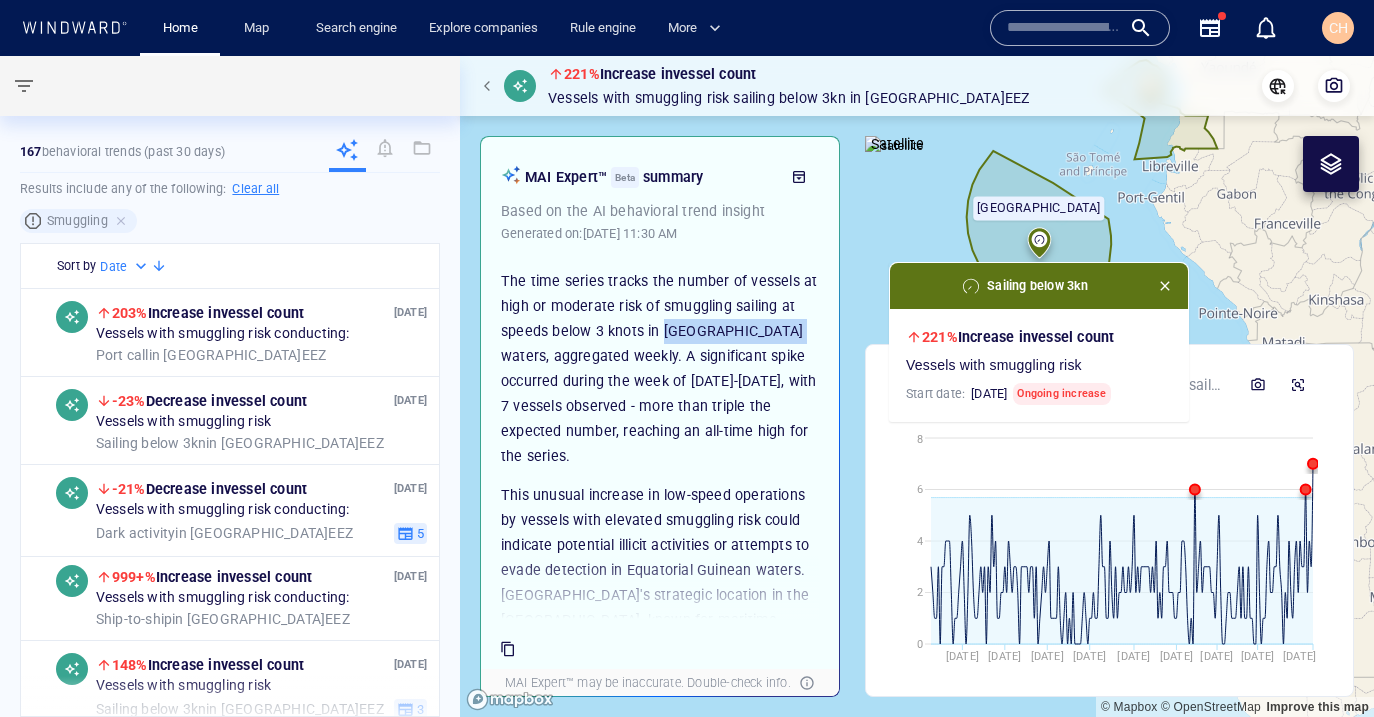 click at bounding box center [1165, 286] 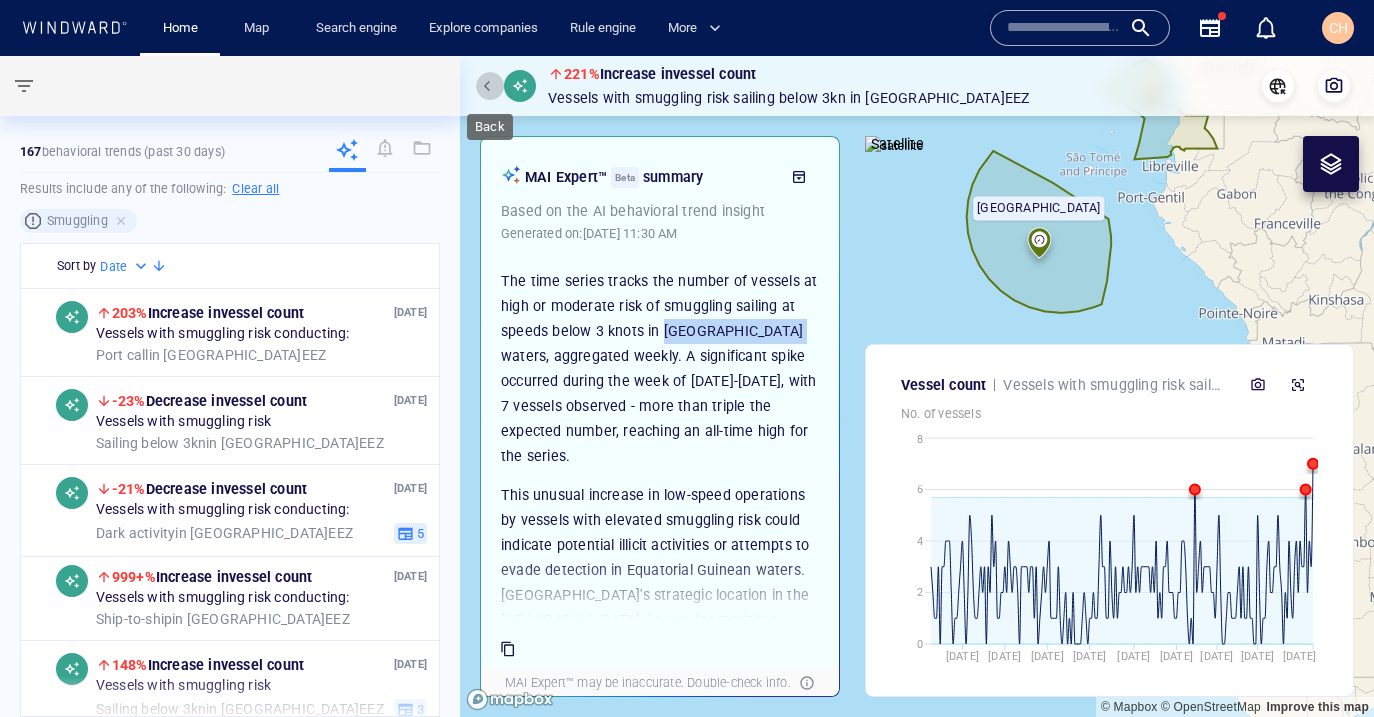 click at bounding box center (490, 86) 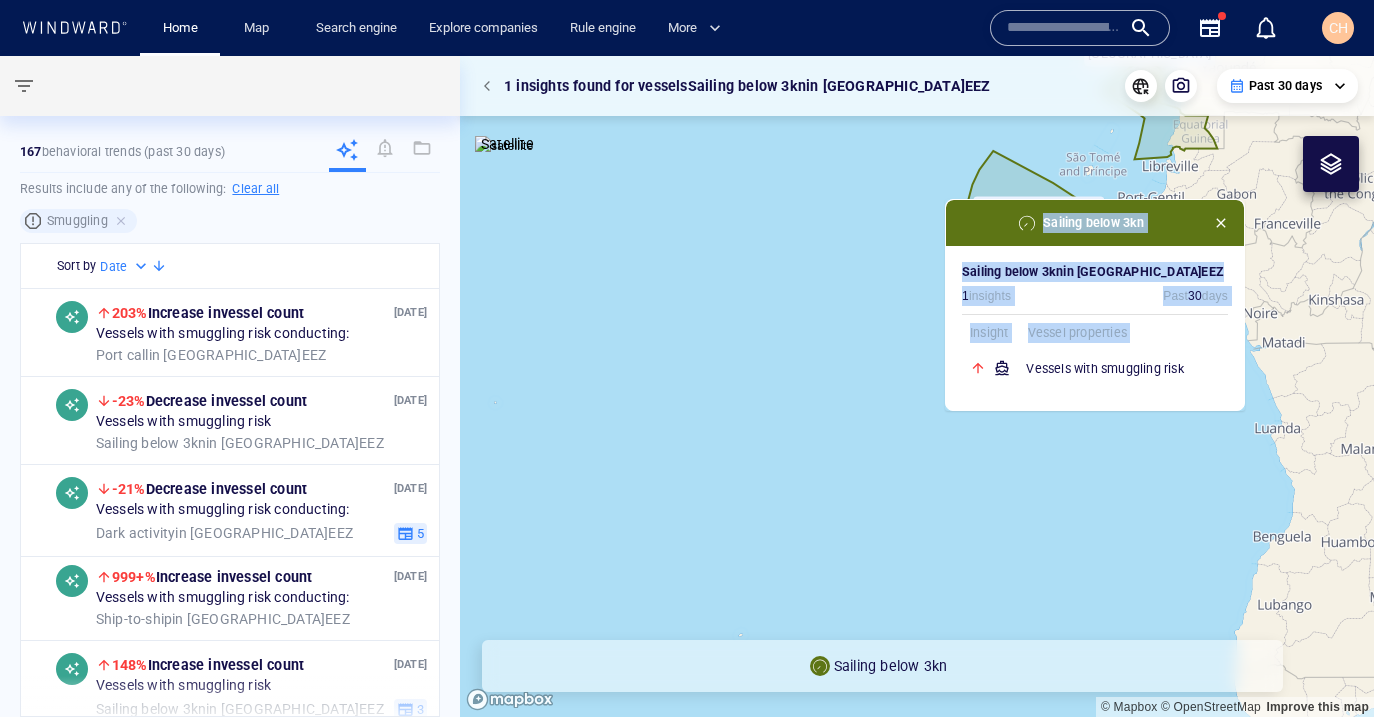 click on "Sailing below 3kn Sailing below 3kn  in Equatorial Guinea  EEZ 1  insights Past  30  days Insight Vessel properties Vessels with smuggling risk" at bounding box center [1095, 305] 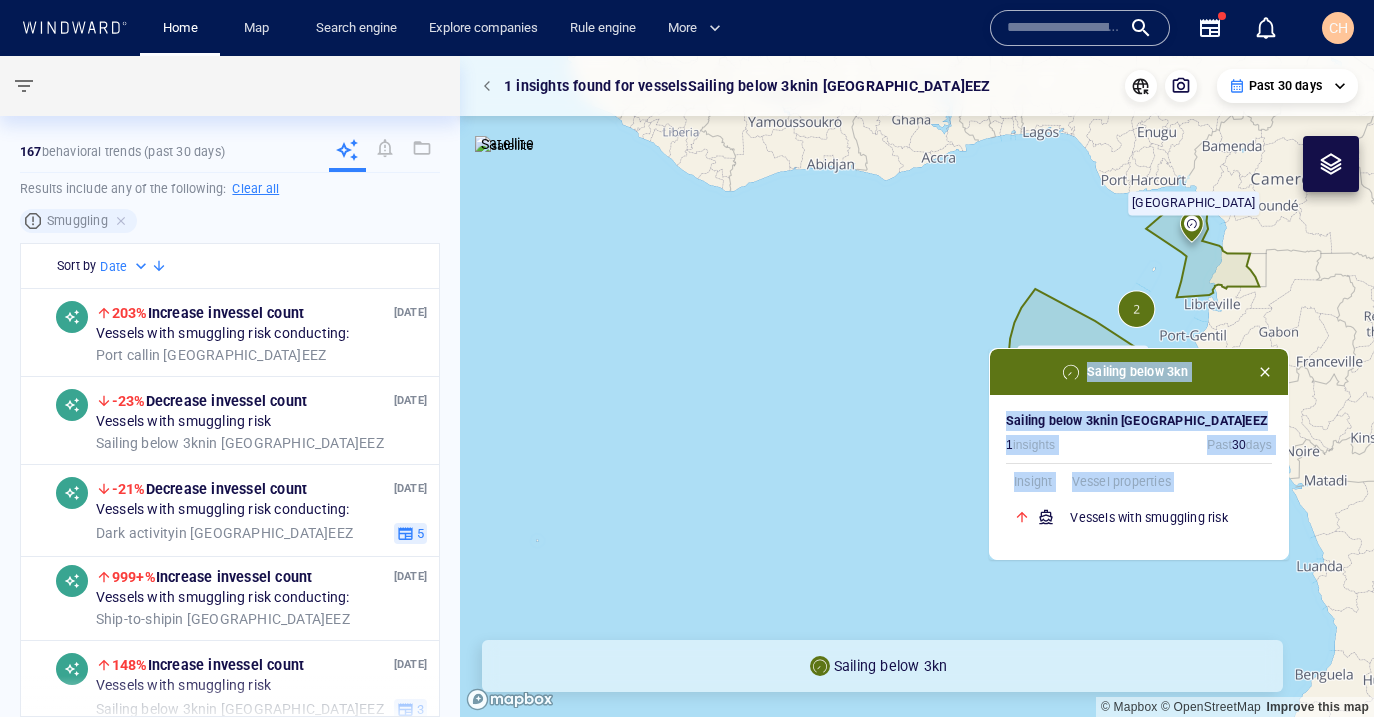 drag, startPoint x: 884, startPoint y: 251, endPoint x: 914, endPoint y: 316, distance: 71.5891 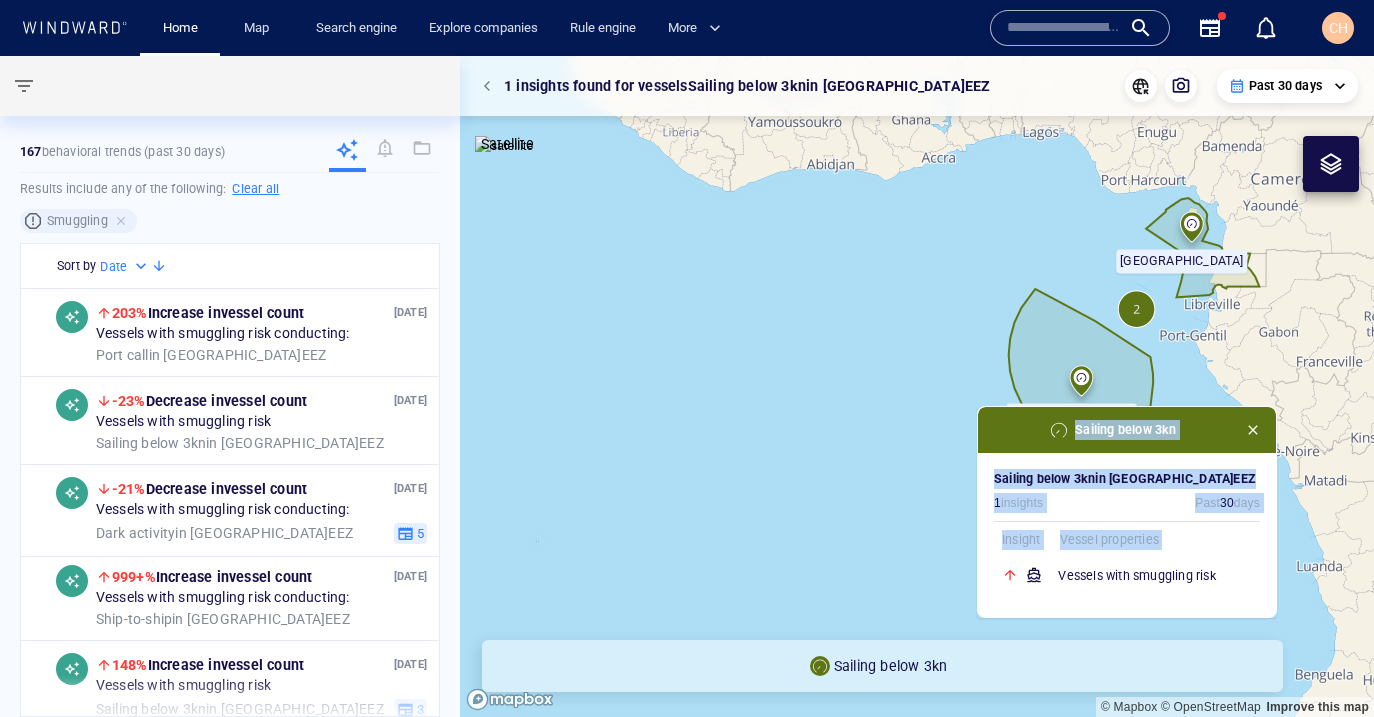 drag, startPoint x: 910, startPoint y: 307, endPoint x: 907, endPoint y: 295, distance: 12.369317 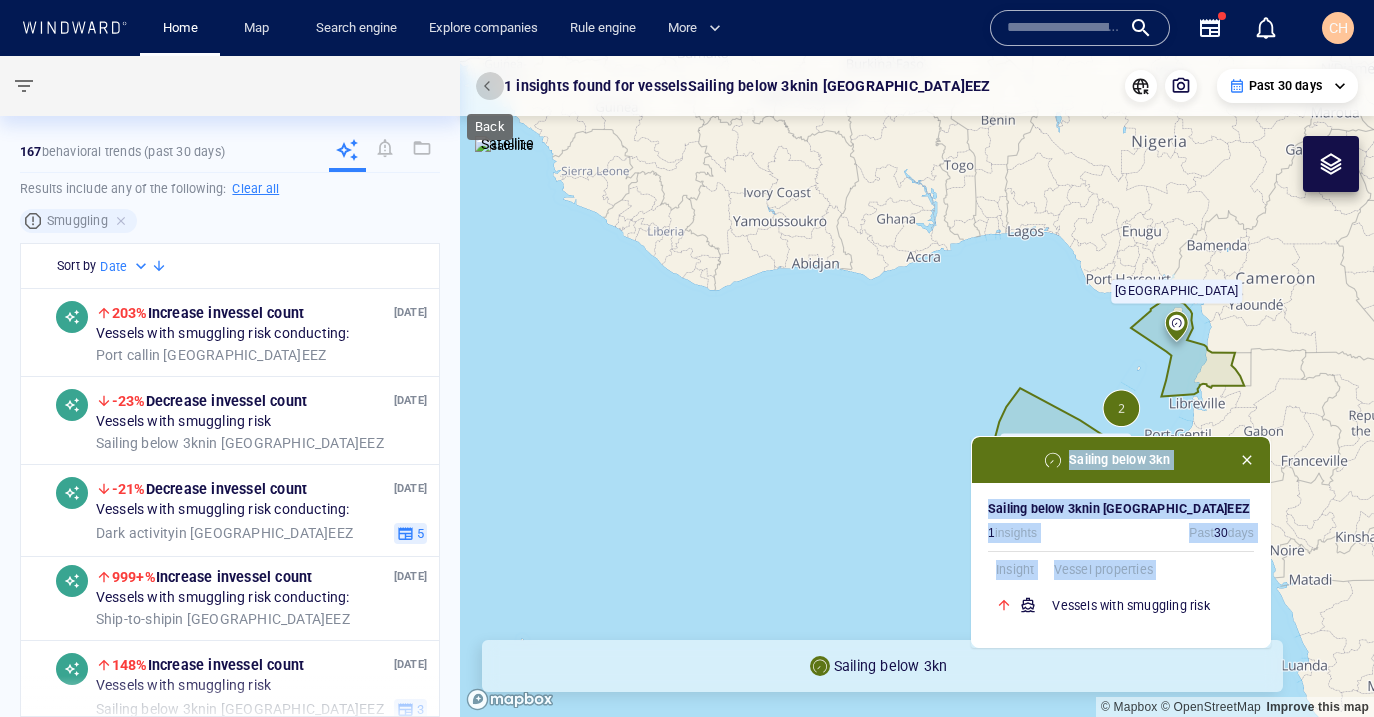 click at bounding box center [490, 86] 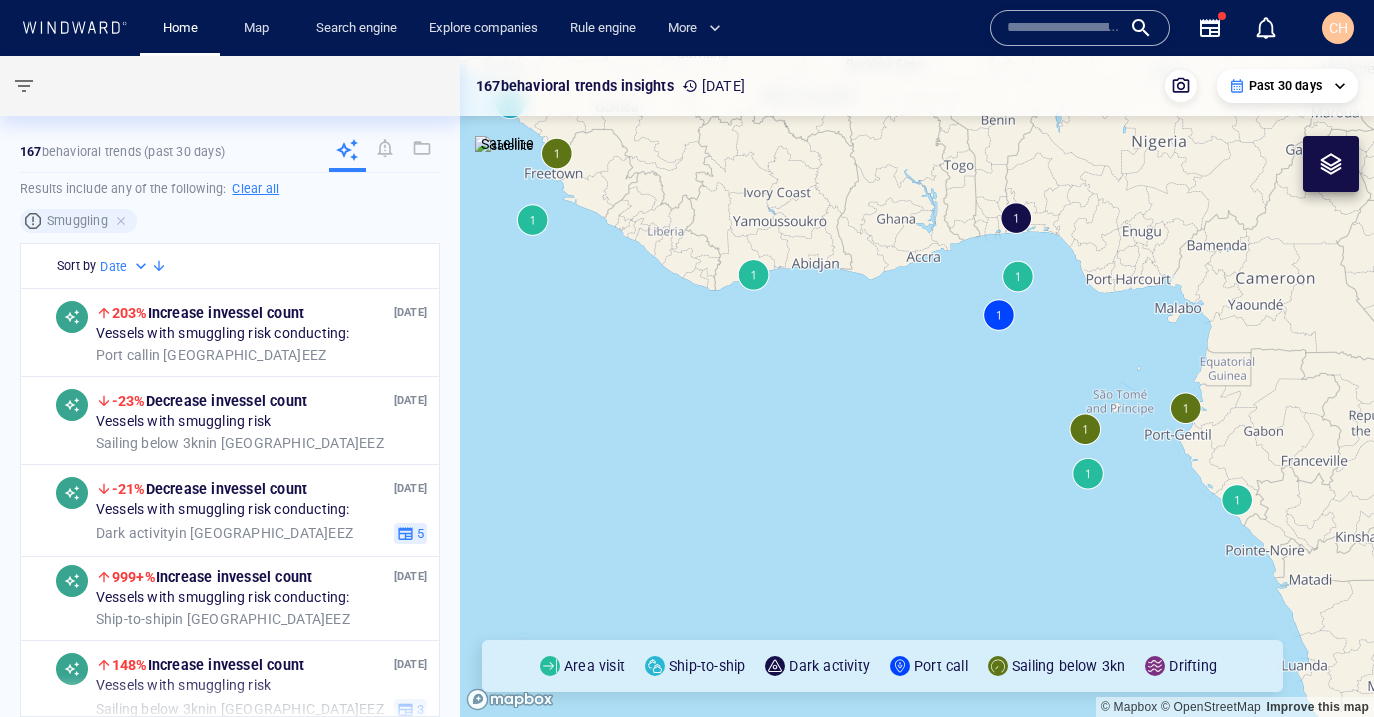 click at bounding box center (917, 386) 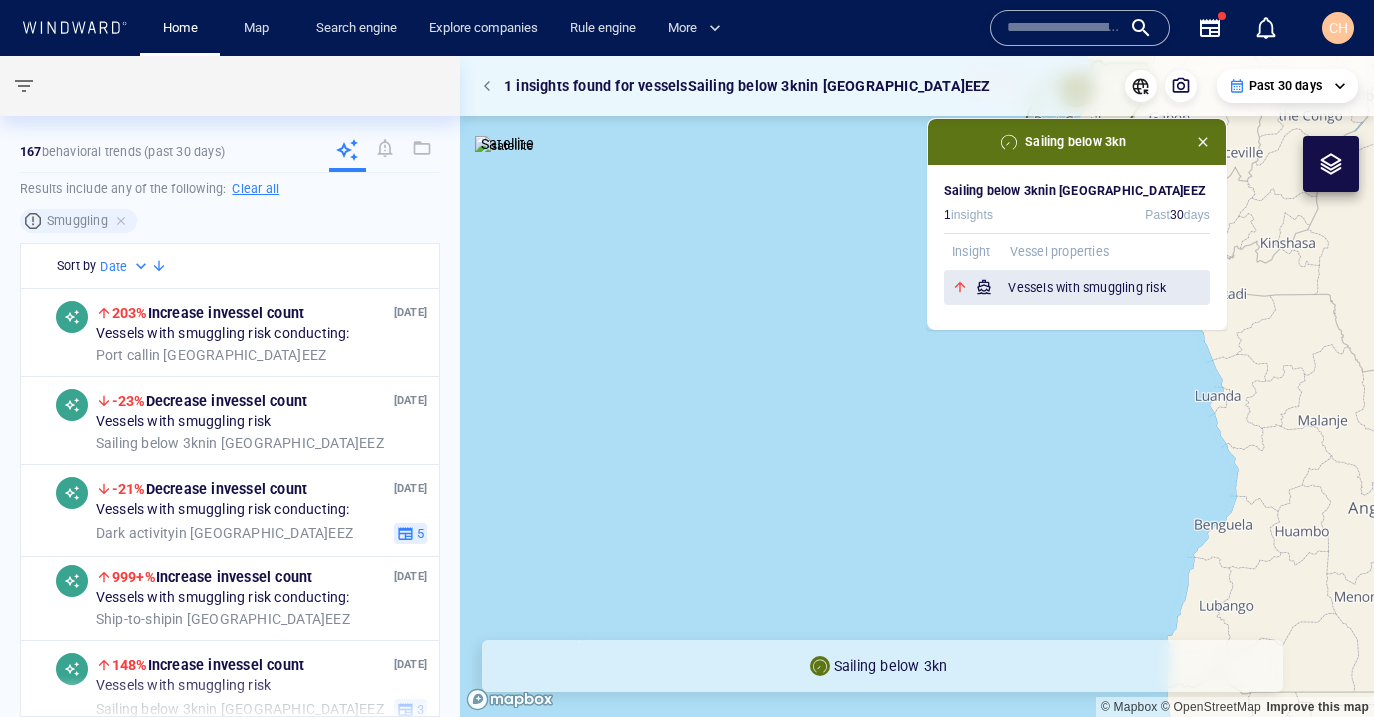 click on "Vessels with smuggling risk" at bounding box center (1109, 288) 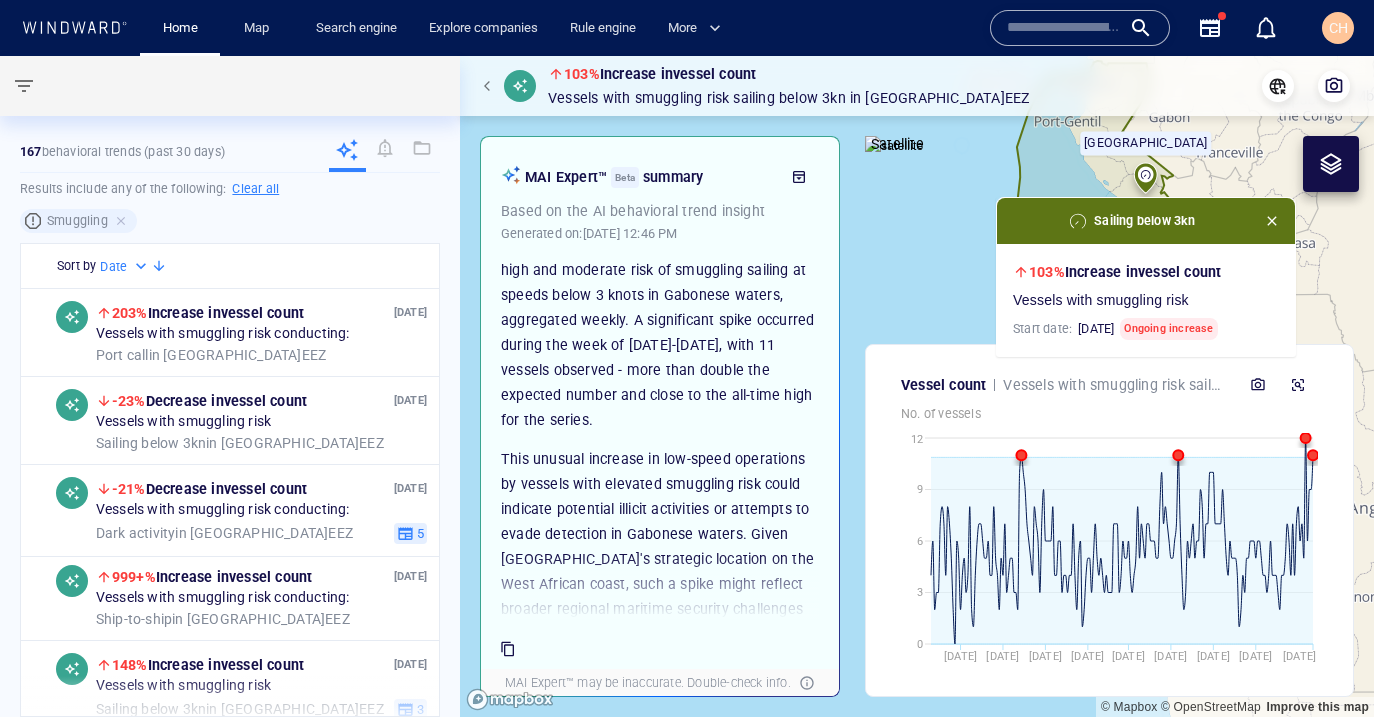 scroll, scrollTop: 41, scrollLeft: 0, axis: vertical 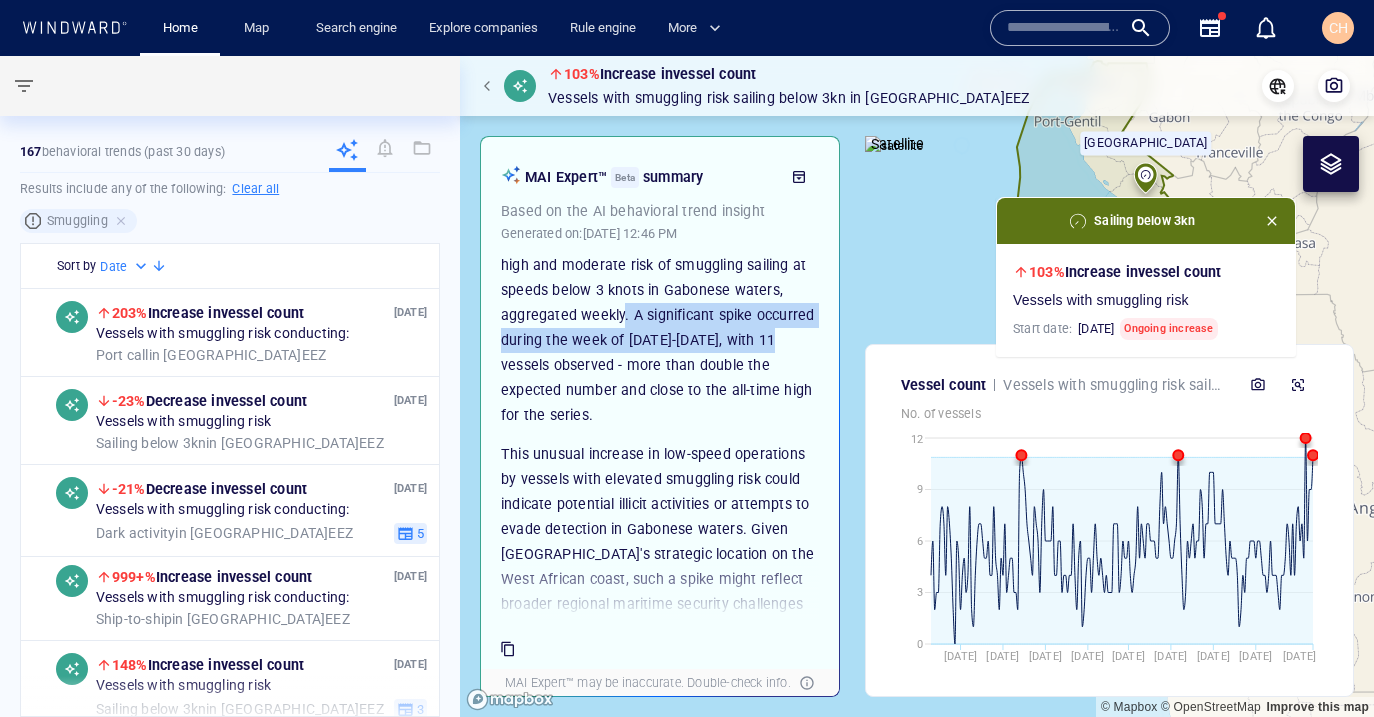 drag, startPoint x: 622, startPoint y: 315, endPoint x: 772, endPoint y: 350, distance: 154.02922 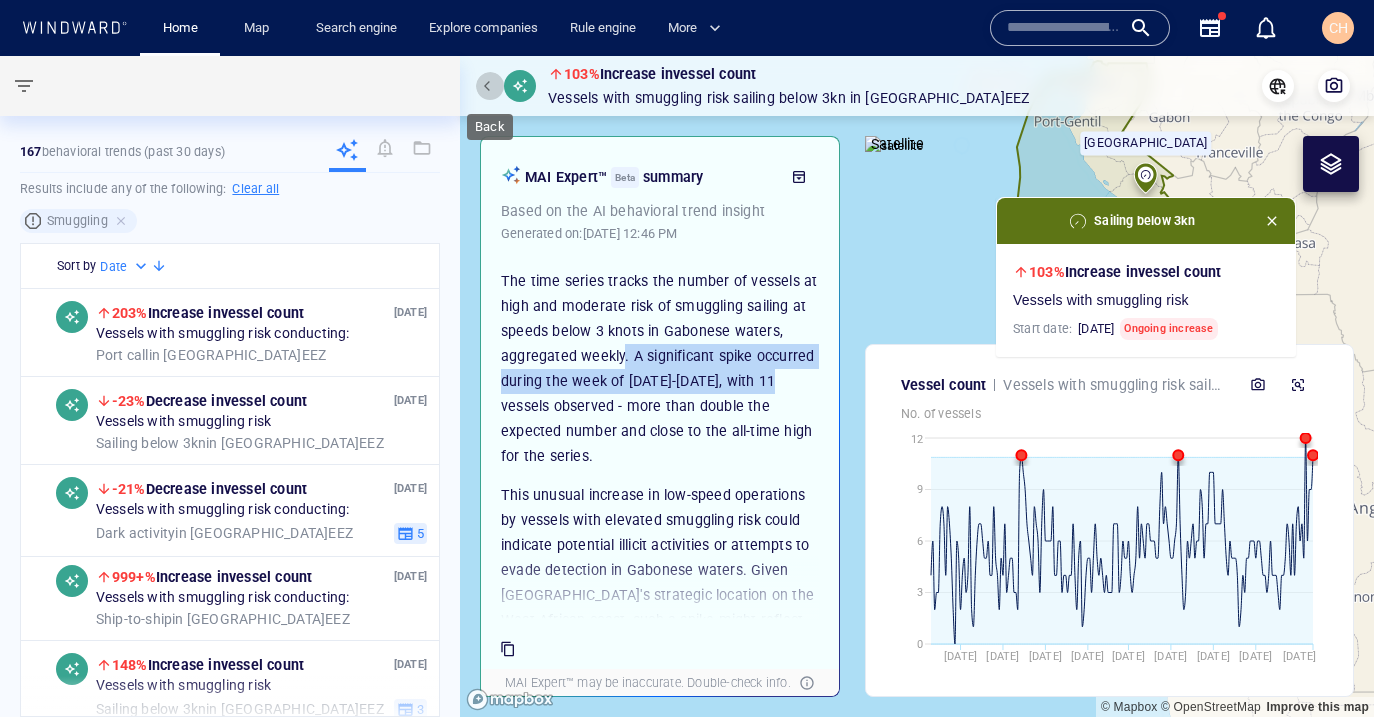 click at bounding box center [490, 86] 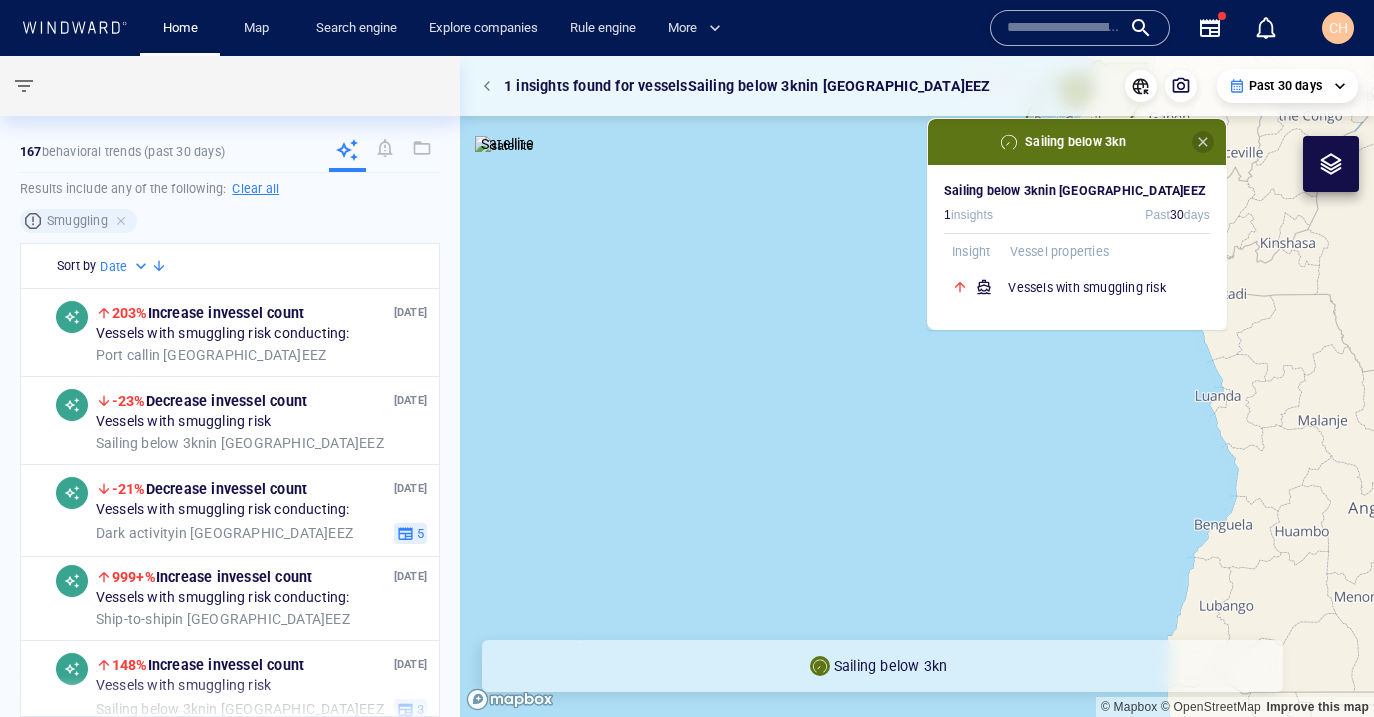 click at bounding box center (1203, 142) 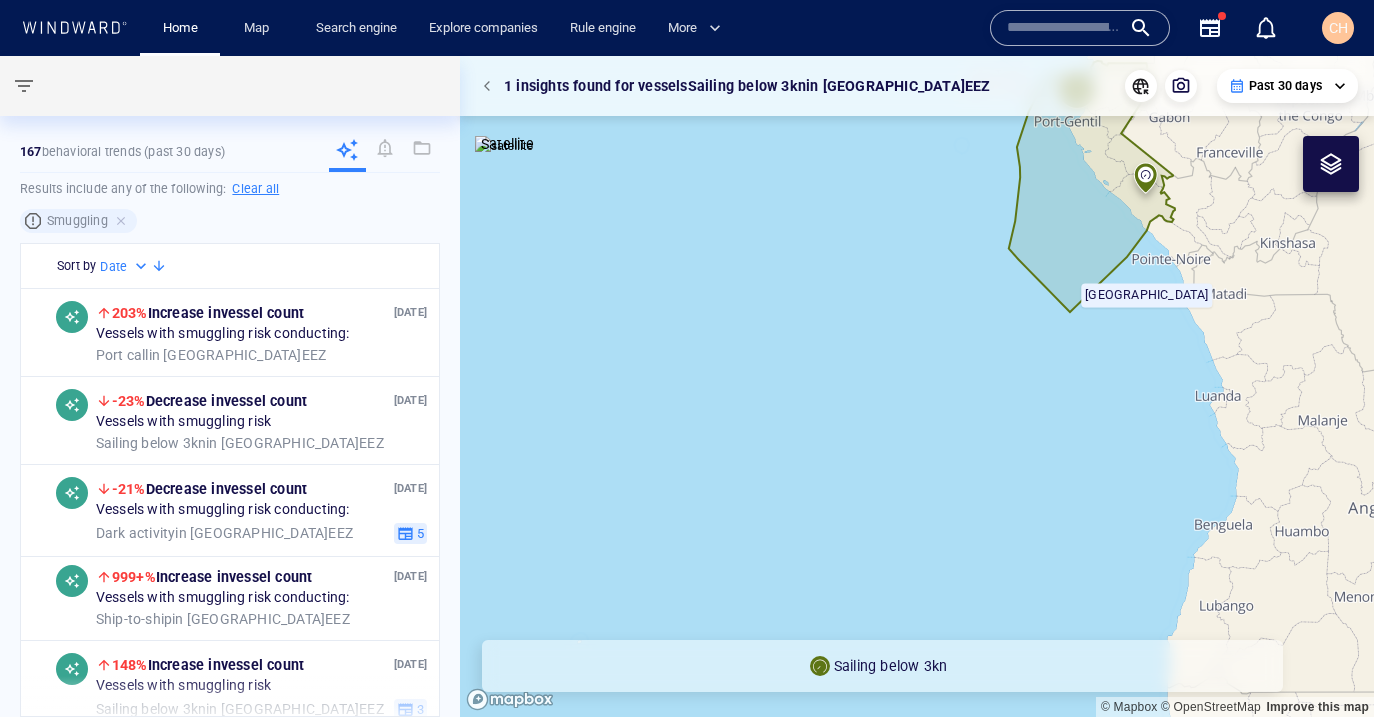 drag, startPoint x: 1023, startPoint y: 241, endPoint x: 1005, endPoint y: 367, distance: 127.27922 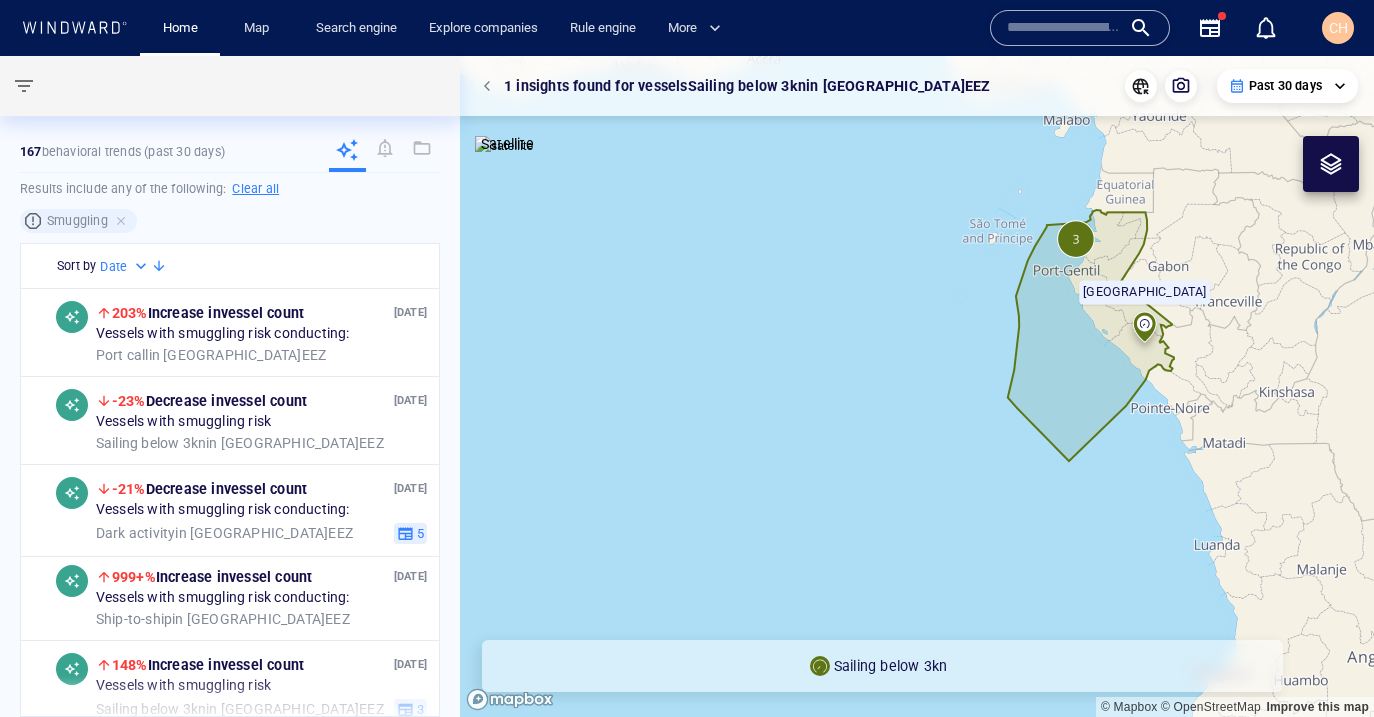 click at bounding box center [490, 86] 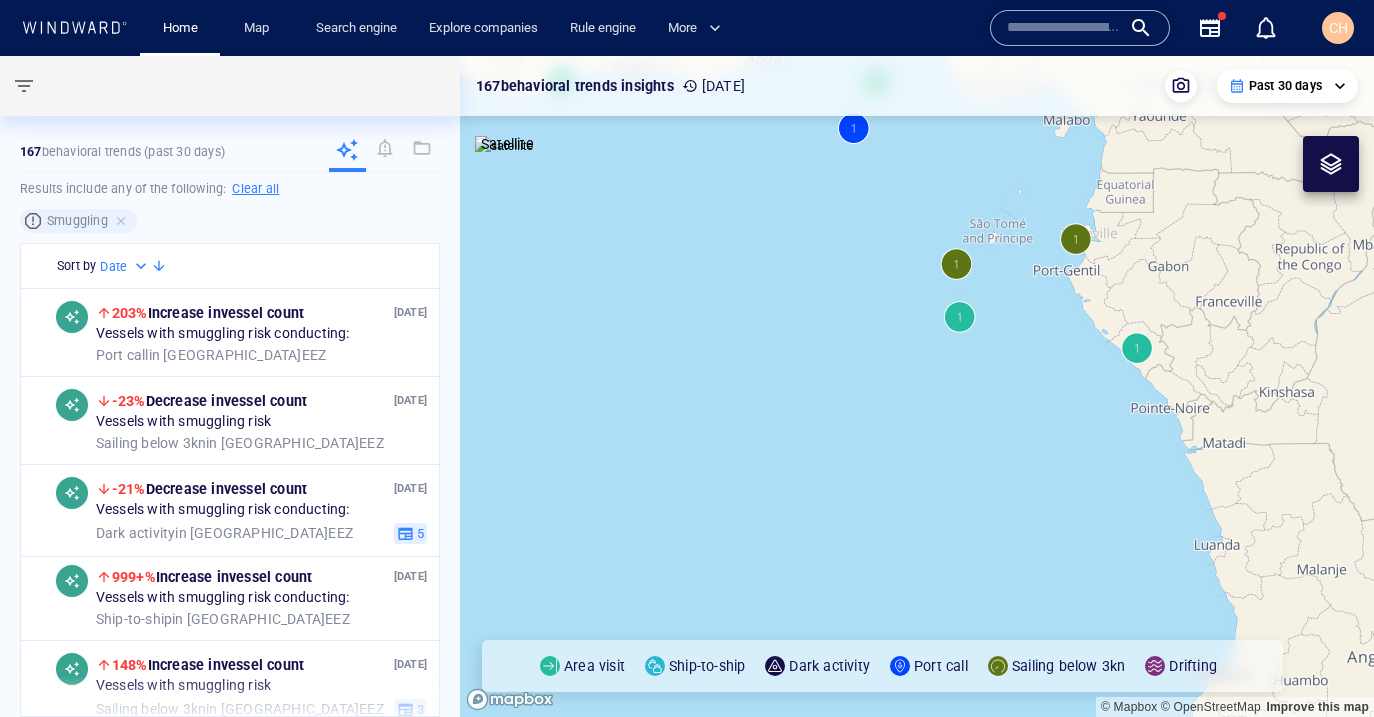 drag, startPoint x: 1001, startPoint y: 236, endPoint x: 1070, endPoint y: 376, distance: 156.08011 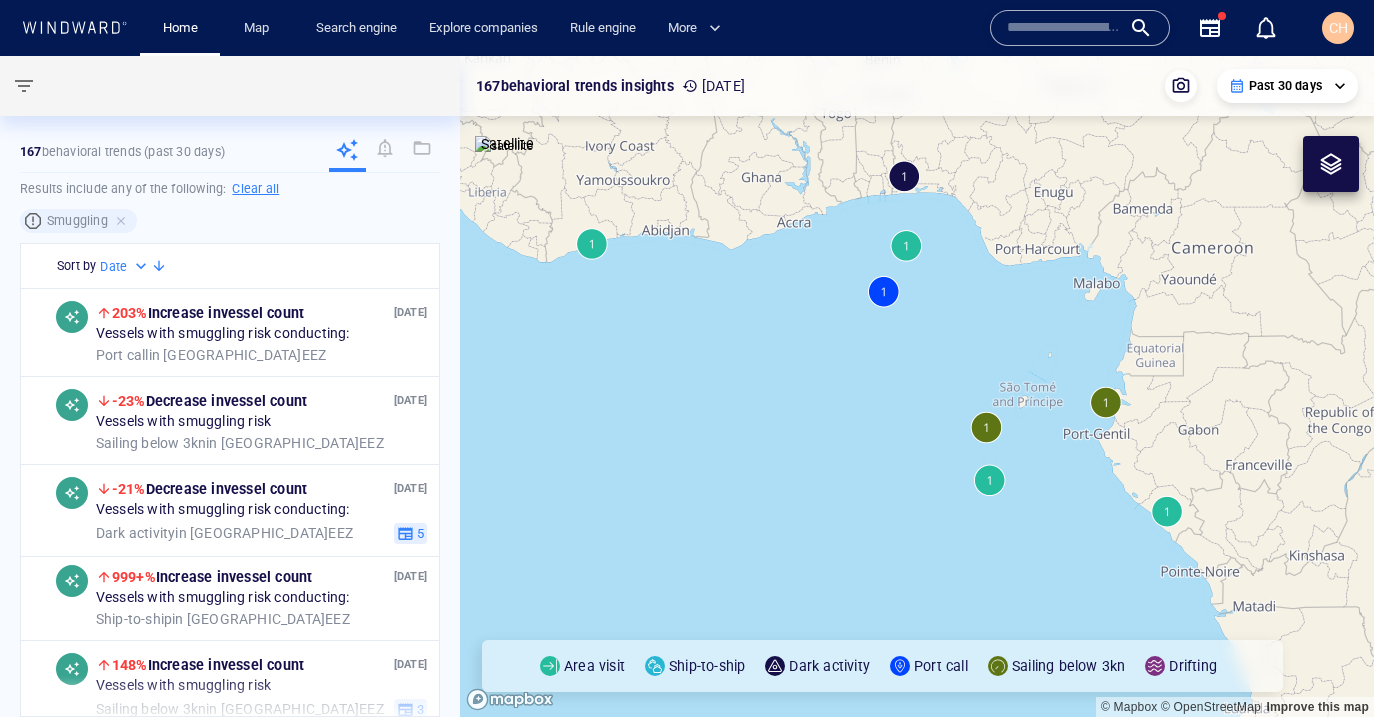 click at bounding box center [917, 386] 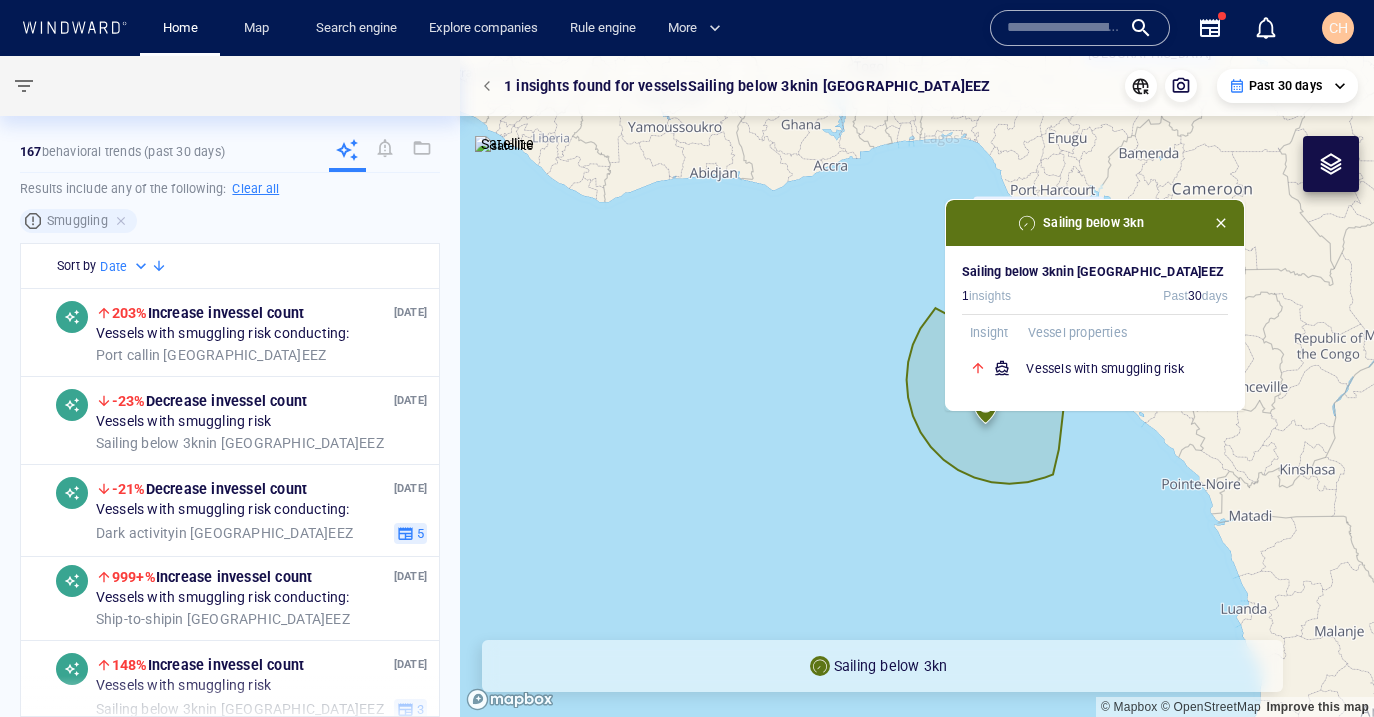 click on "Insight Vessel properties Vessels with smuggling risk" at bounding box center (1095, 355) 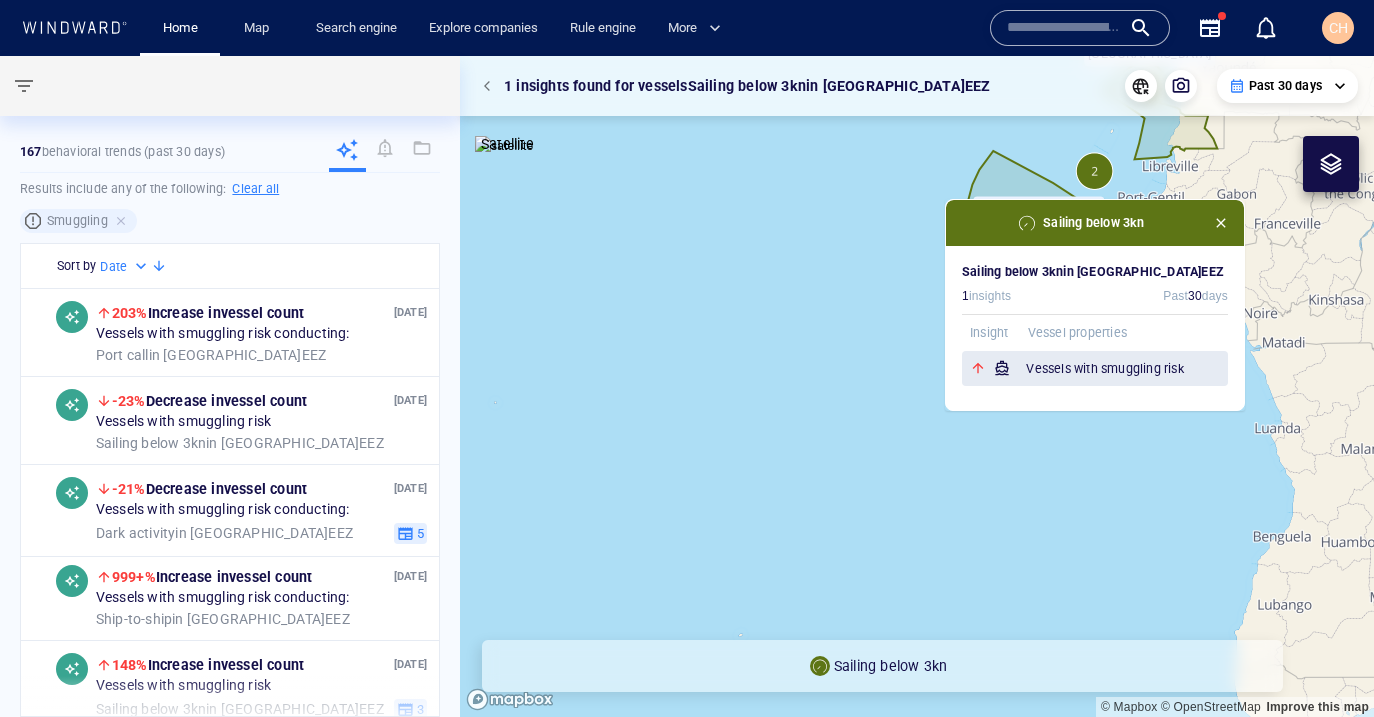 click on "Vessels with smuggling risk" at bounding box center (1127, 369) 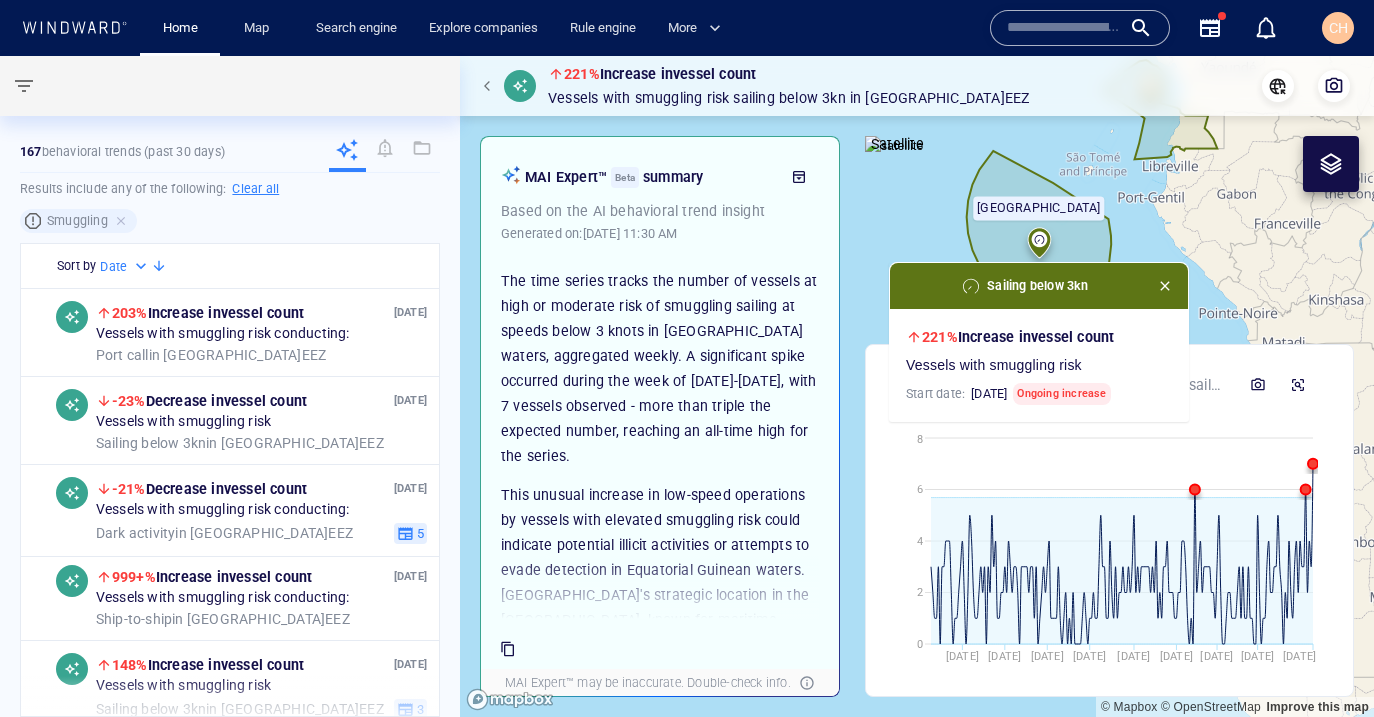 drag, startPoint x: 668, startPoint y: 404, endPoint x: 682, endPoint y: 389, distance: 20.518284 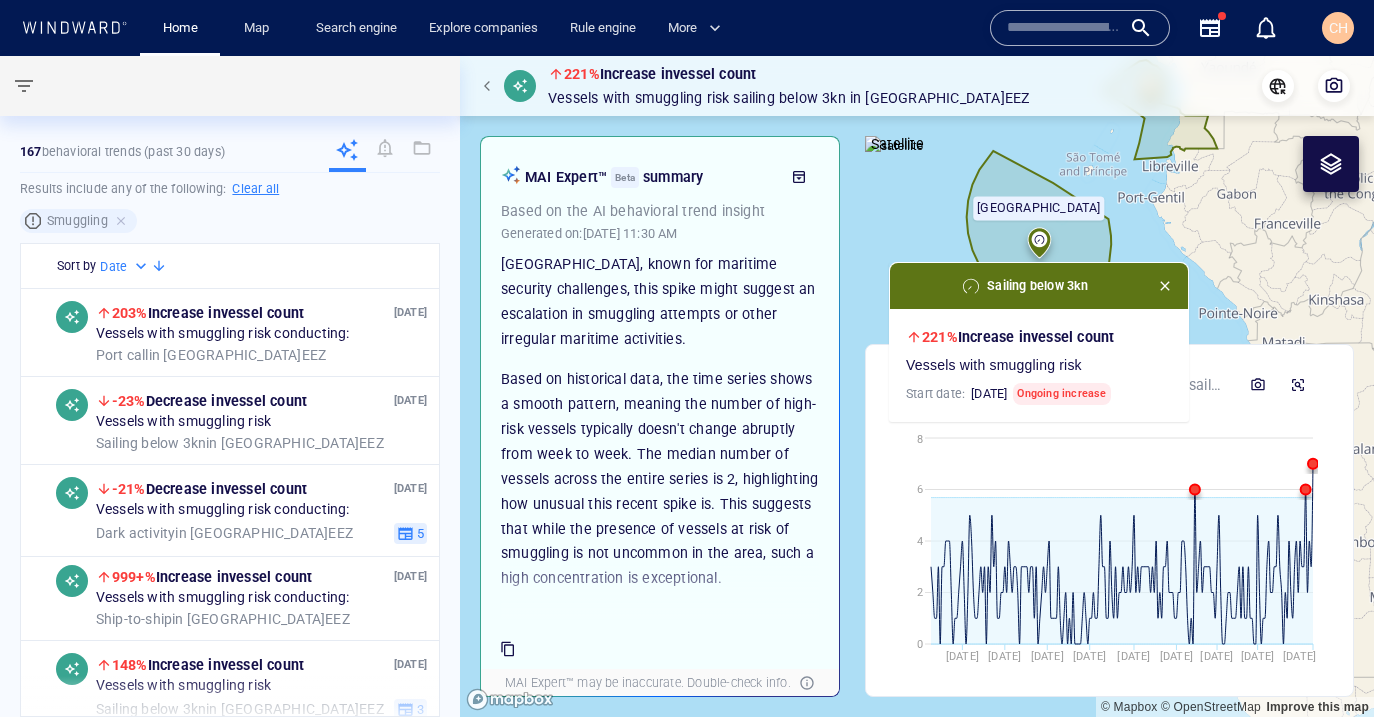 scroll, scrollTop: 407, scrollLeft: 0, axis: vertical 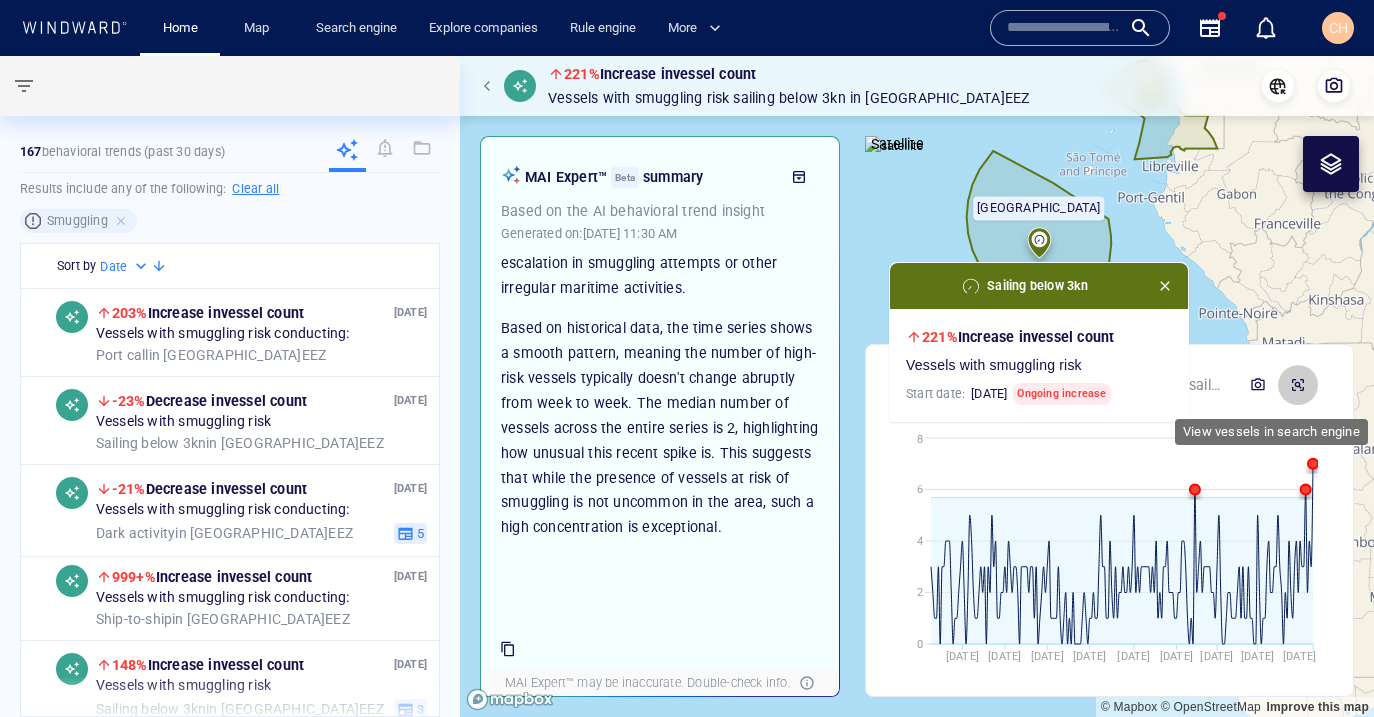 click at bounding box center [1298, 385] 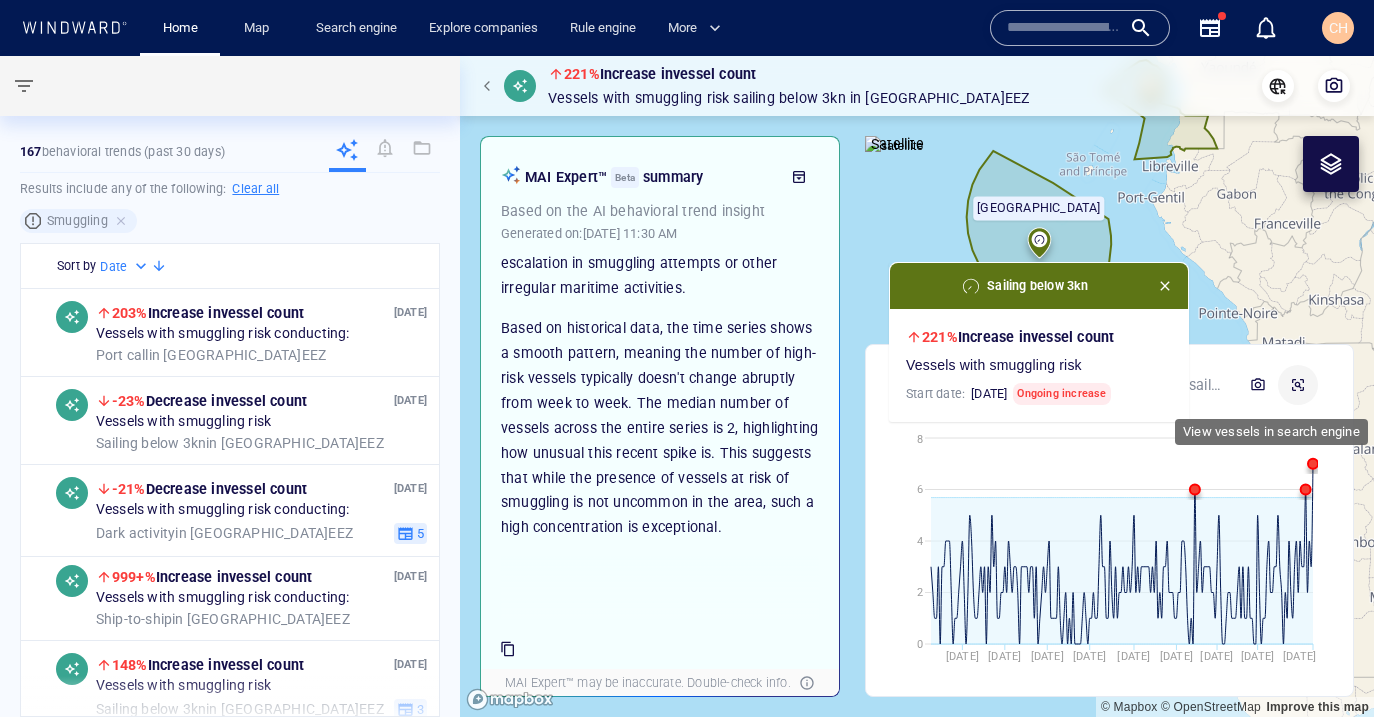 click 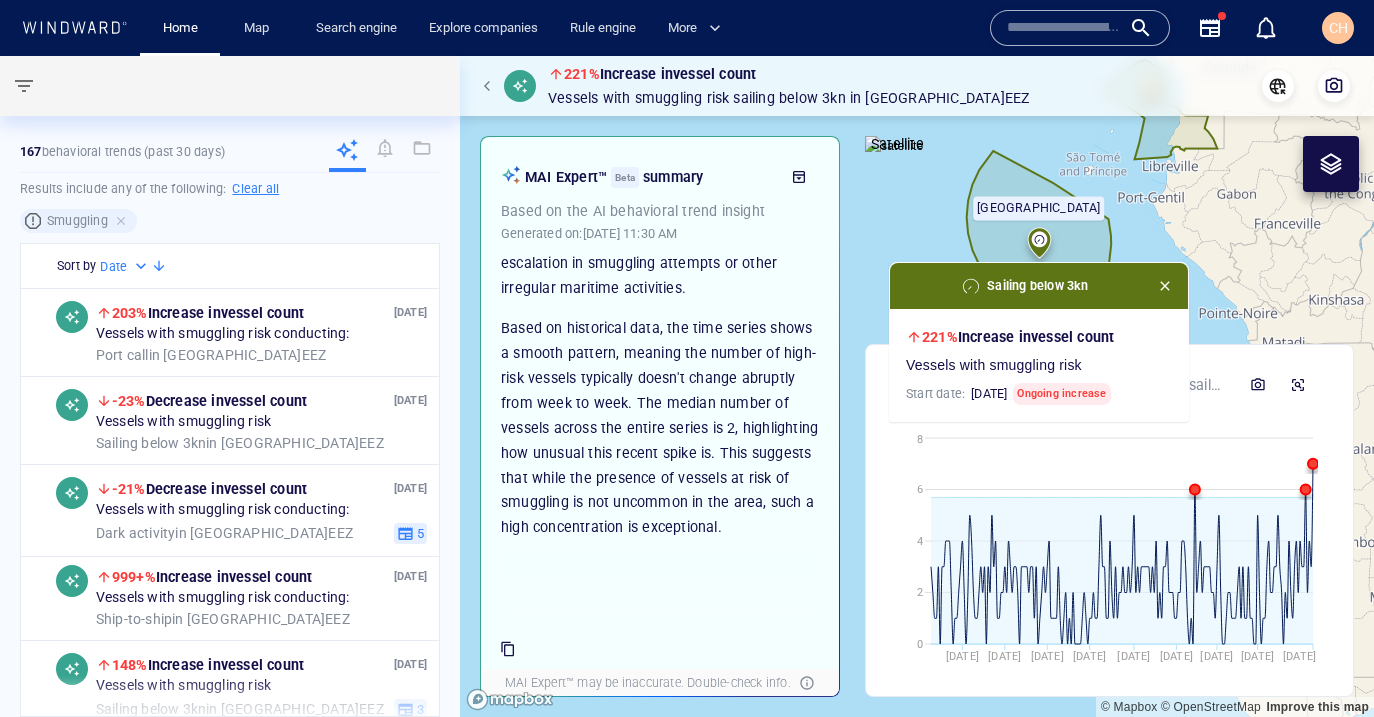 click at bounding box center (490, 86) 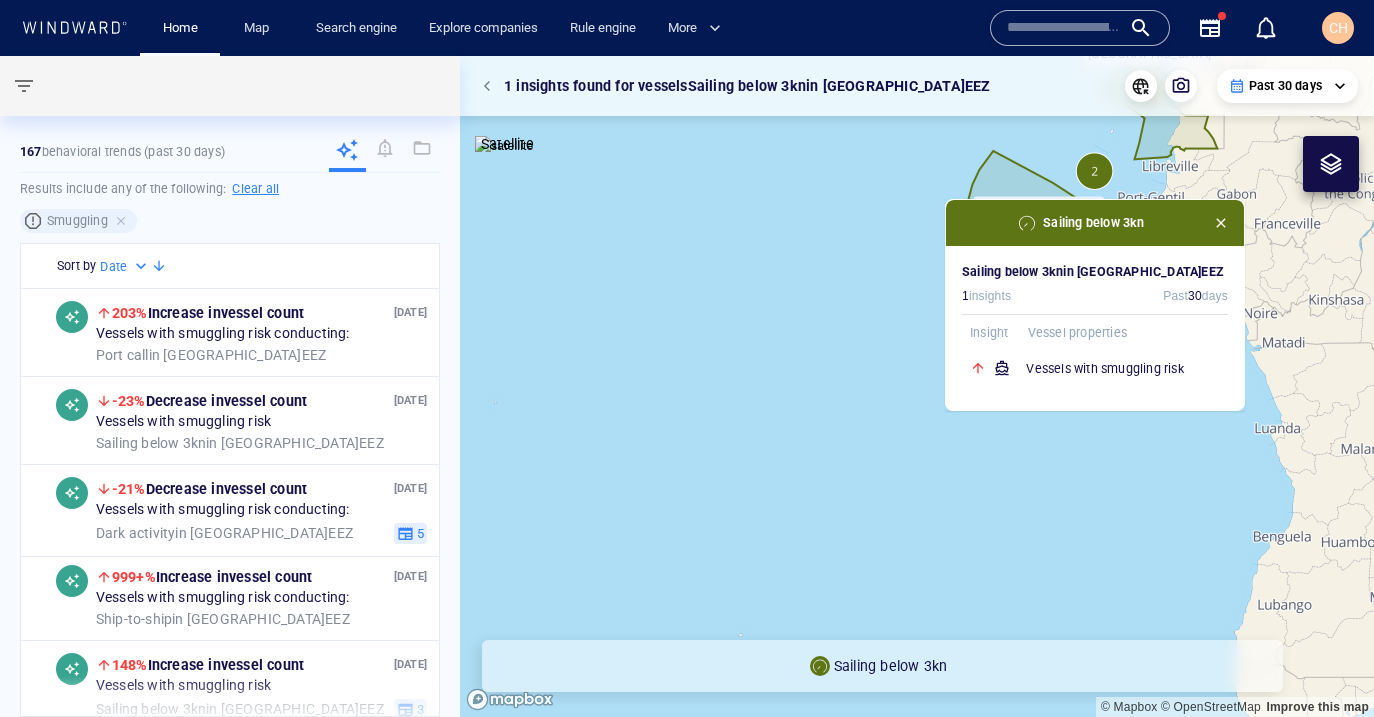 click at bounding box center (1221, 223) 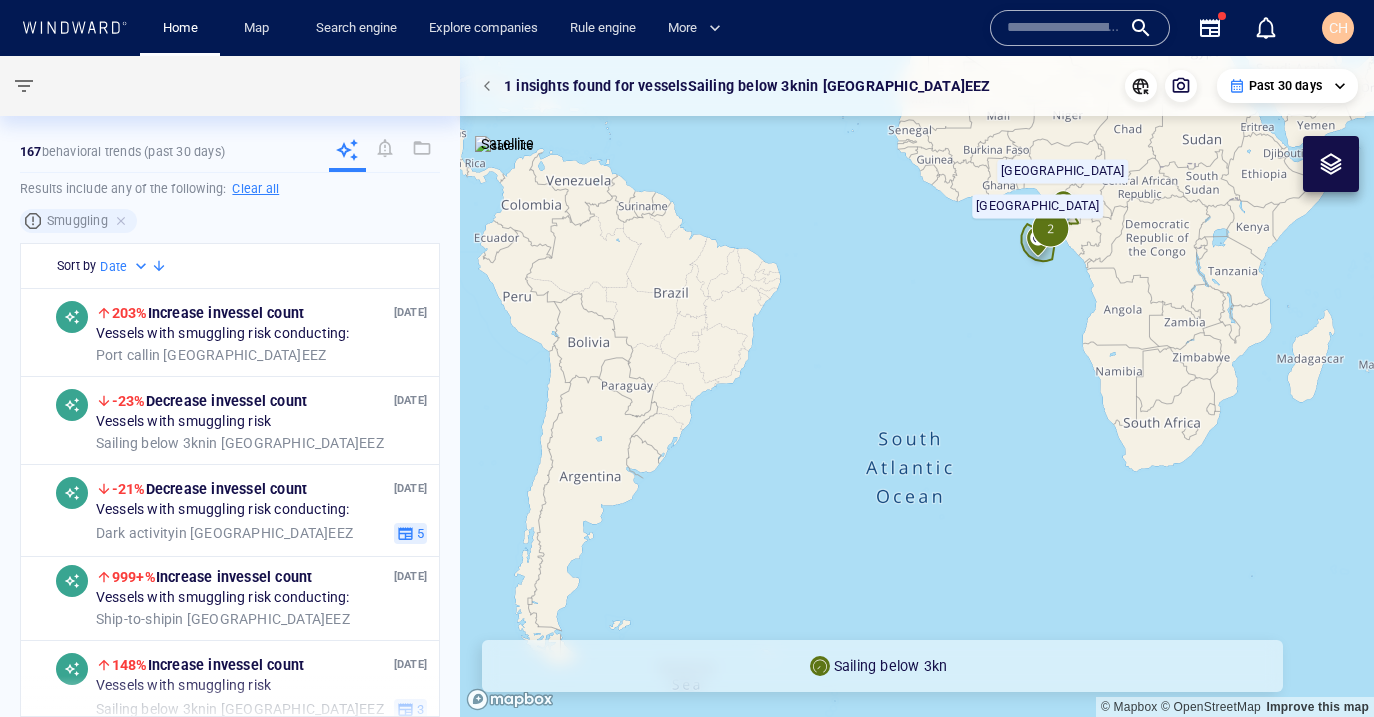 click at bounding box center [490, 86] 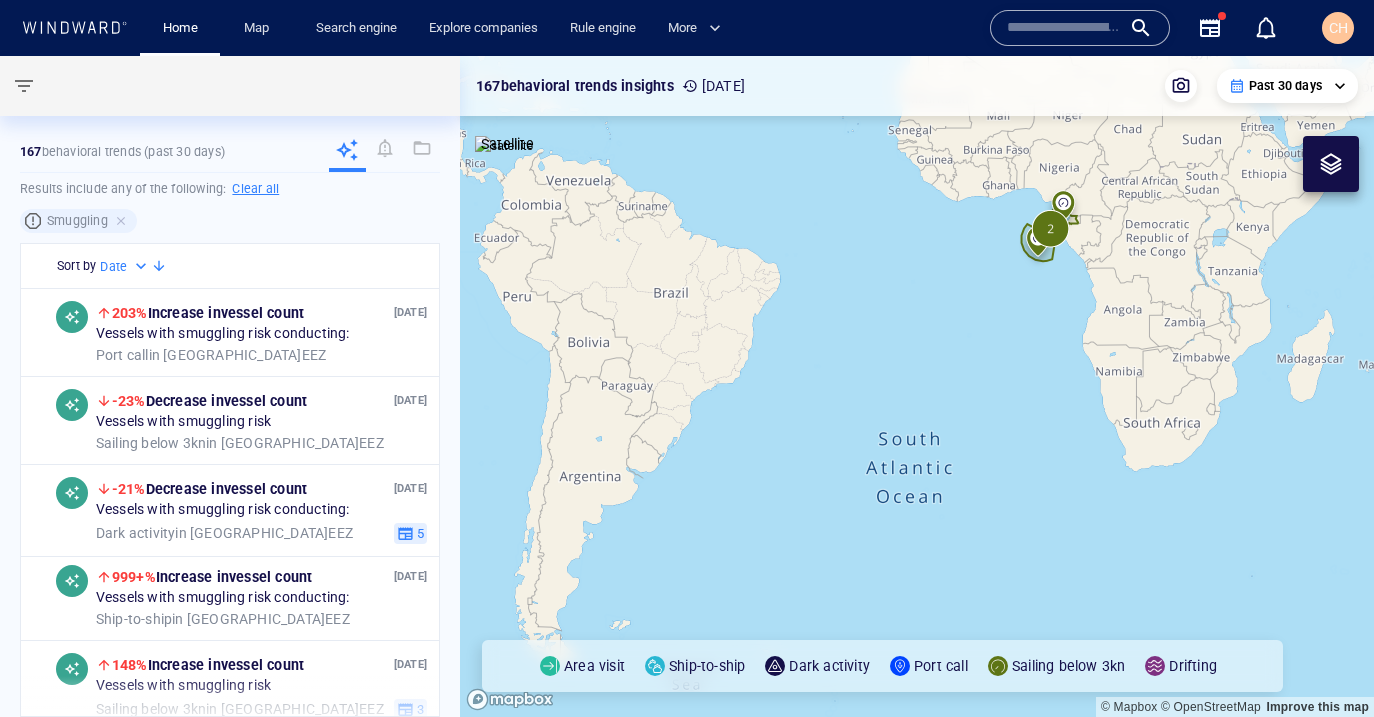 drag, startPoint x: 1073, startPoint y: 231, endPoint x: 897, endPoint y: 351, distance: 213.01643 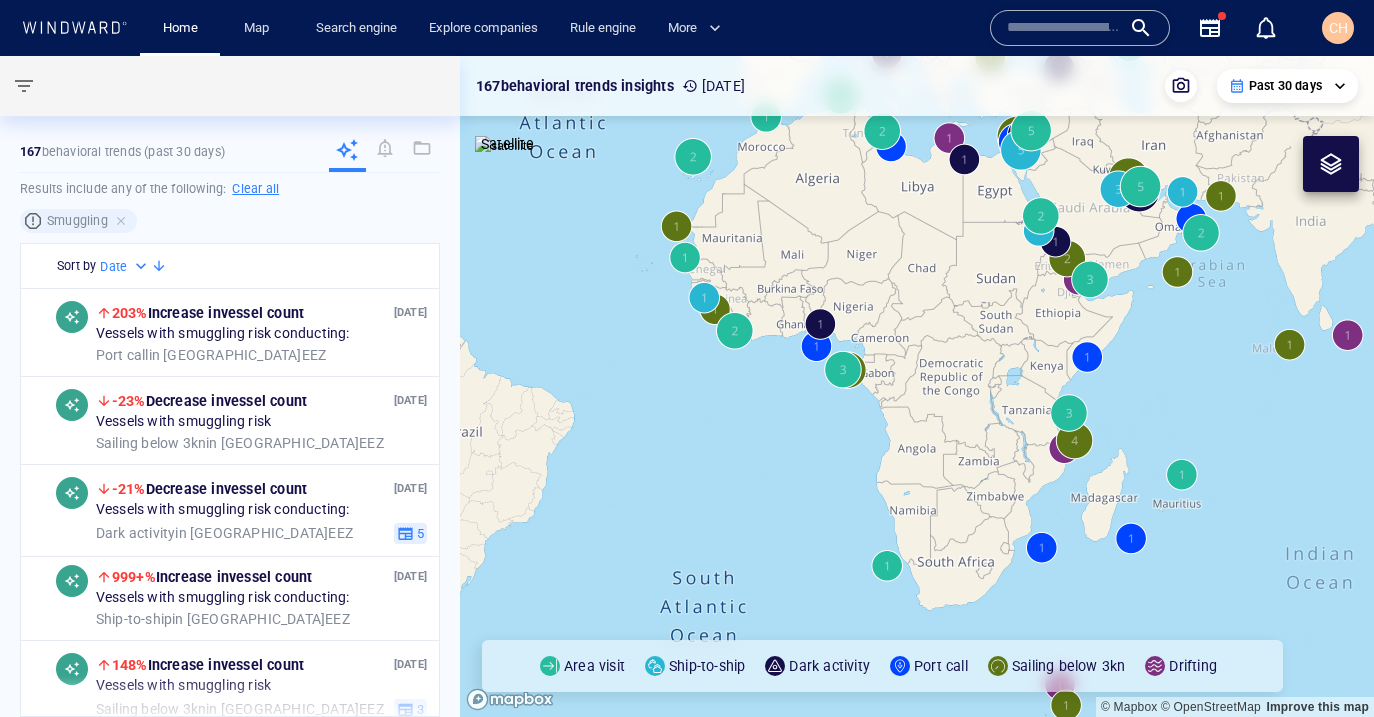 drag, startPoint x: 1030, startPoint y: 251, endPoint x: 963, endPoint y: 270, distance: 69.641945 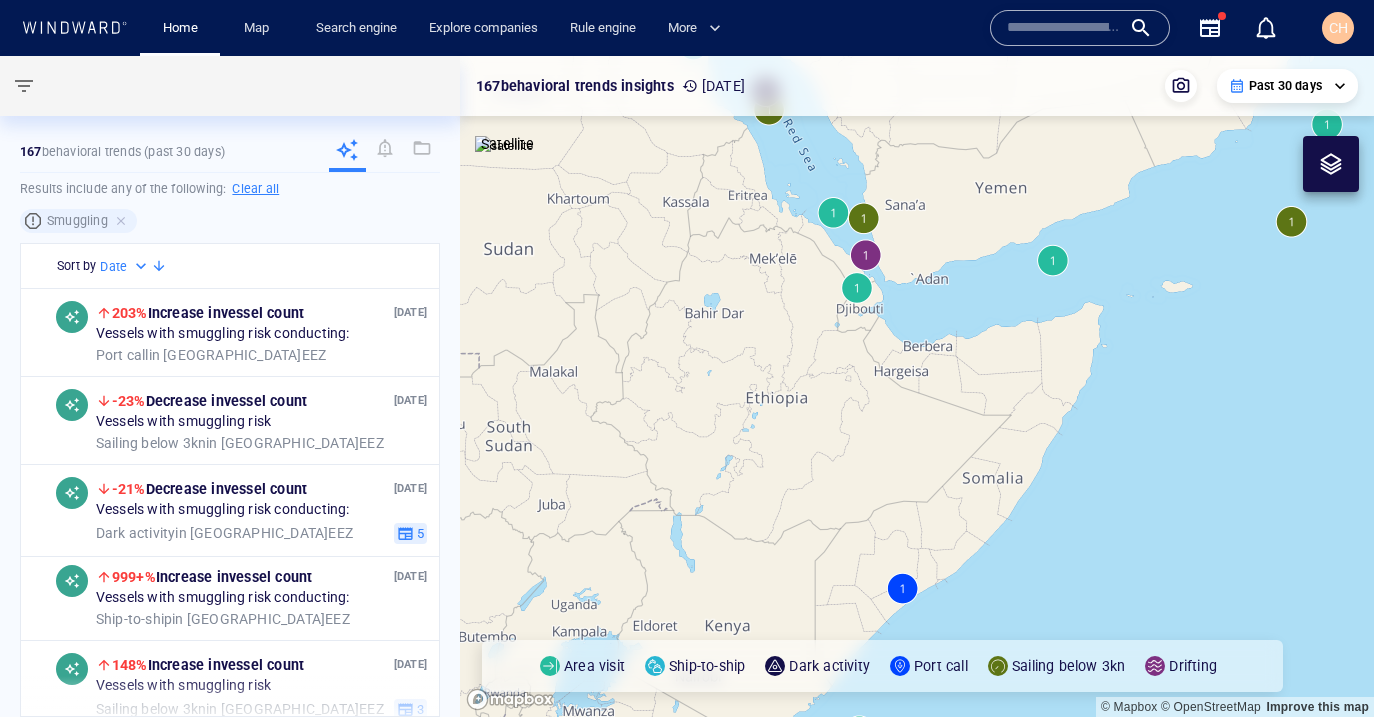 click at bounding box center [917, 386] 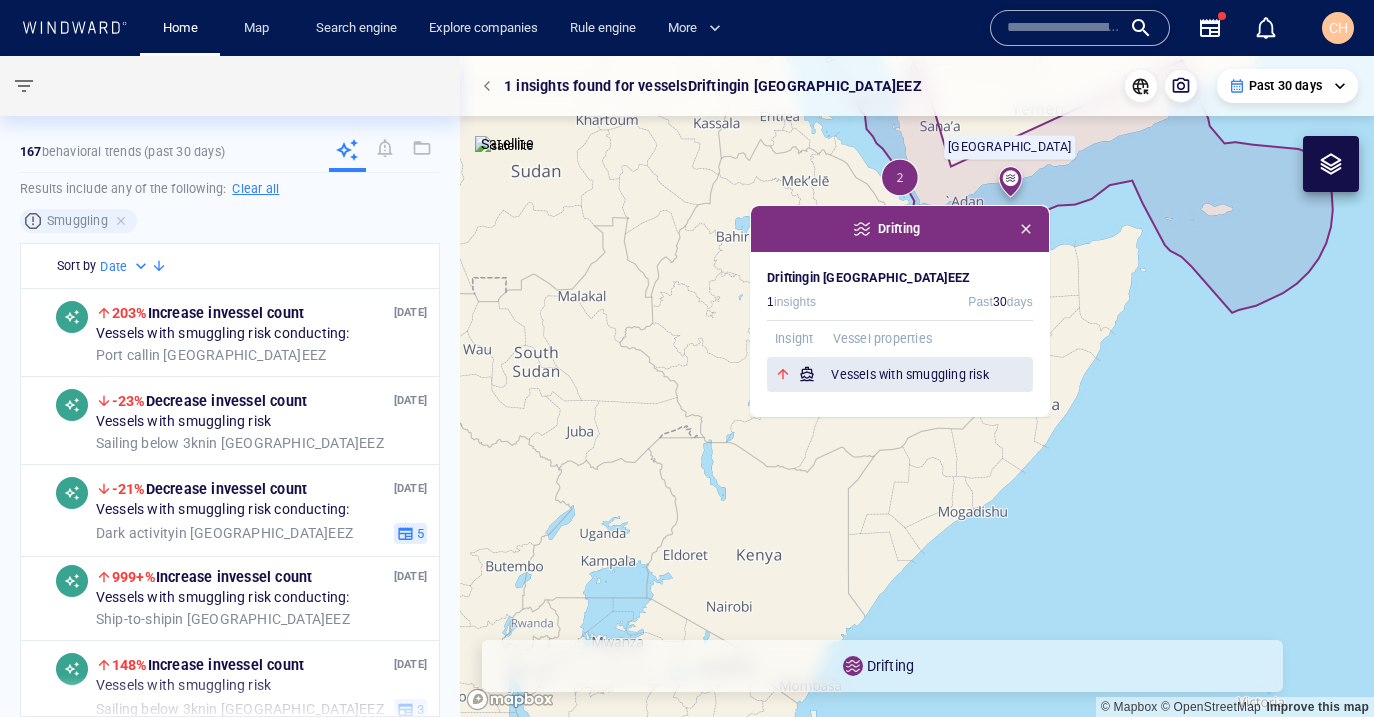 click on "Vessels with smuggling risk" at bounding box center [932, 375] 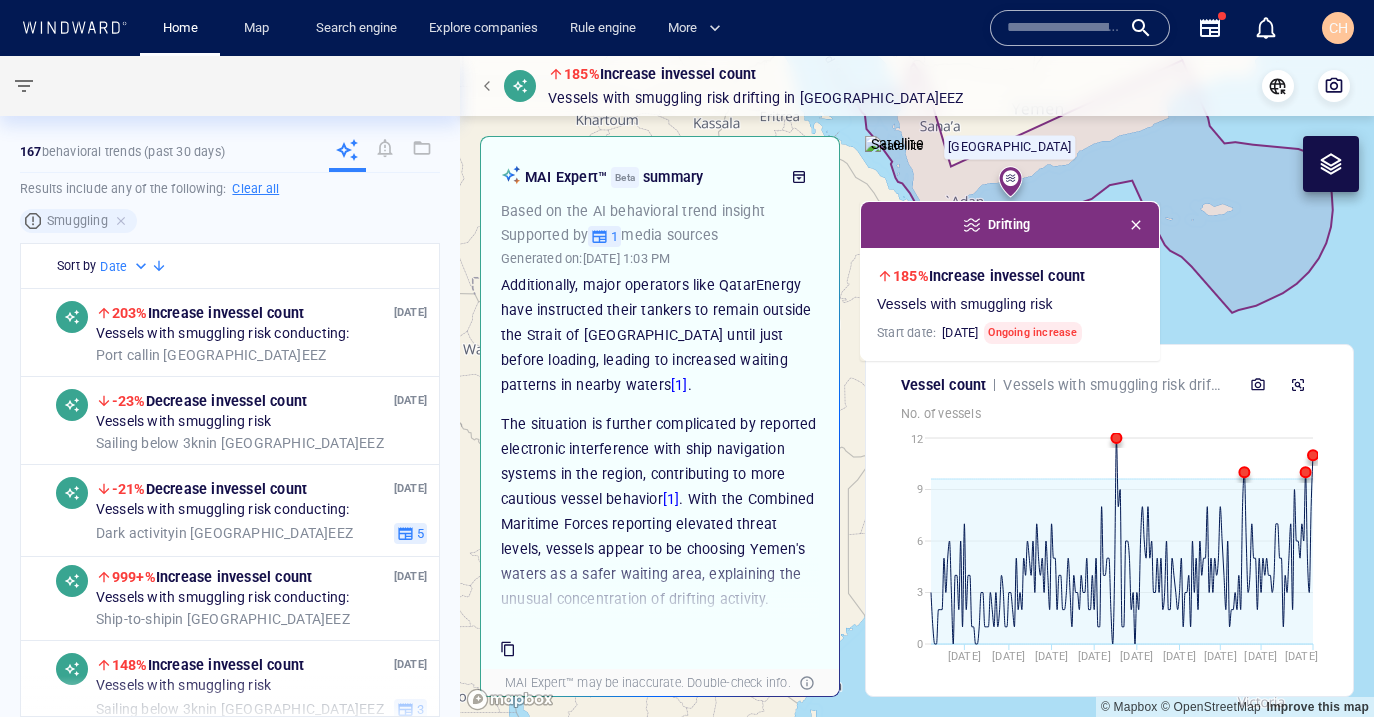 scroll, scrollTop: 445, scrollLeft: 0, axis: vertical 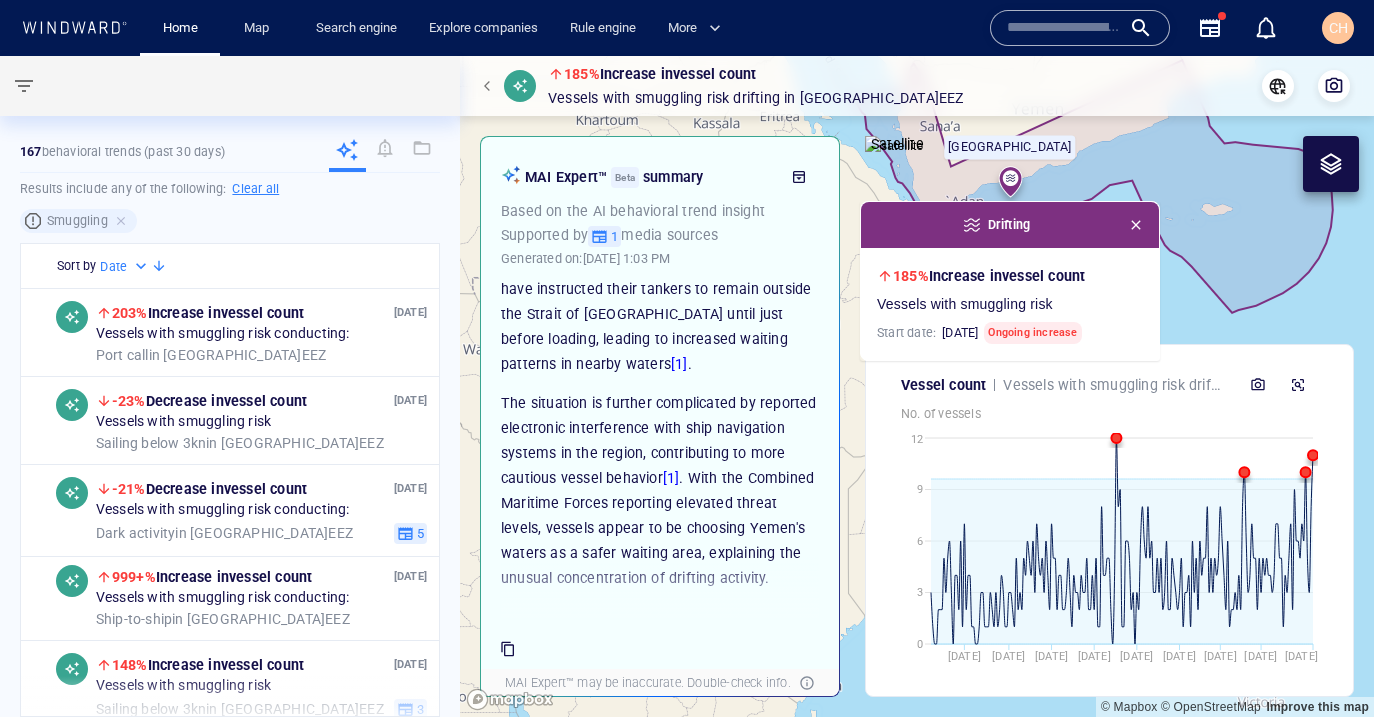 click on "Unusual Increase in Drifting Vessels off Yemen Coast Amid Regional Tensions An anomaly was detected in Yemen's maritime zone, showing 10 unique vessels engaged in low-speed drifting during June 25-July 2, 2025, significantly above the expected baseline of 4 vessels. This 160% increase appears to be directly linked to escalating regional maritime tensions. The surge in drifting activity can be attributed to commercial vessels adjusting their operations in response to security concerns. Ships are being advised to avoid Iranian waters and stay closer to the Omani coast  [1] . Additionally, major operators like QatarEnergy have instructed their tankers to remain outside the Strait of Hormuz until just before loading, leading to increased waiting patterns in nearby waters  [1] . The situation is further complicated by reported electronic interference with ship navigation systems in the region, contributing to more cautious vessel behavior  [1]" at bounding box center (660, 449) 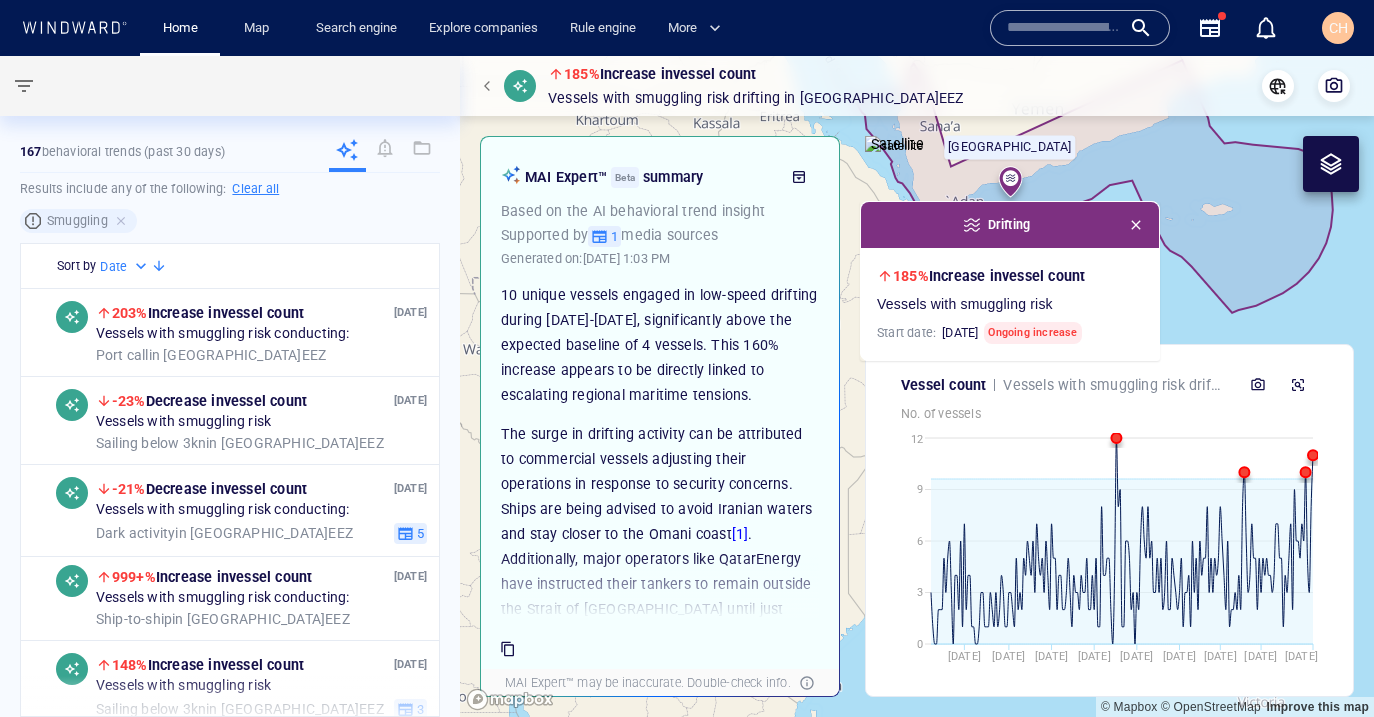 scroll, scrollTop: 0, scrollLeft: 0, axis: both 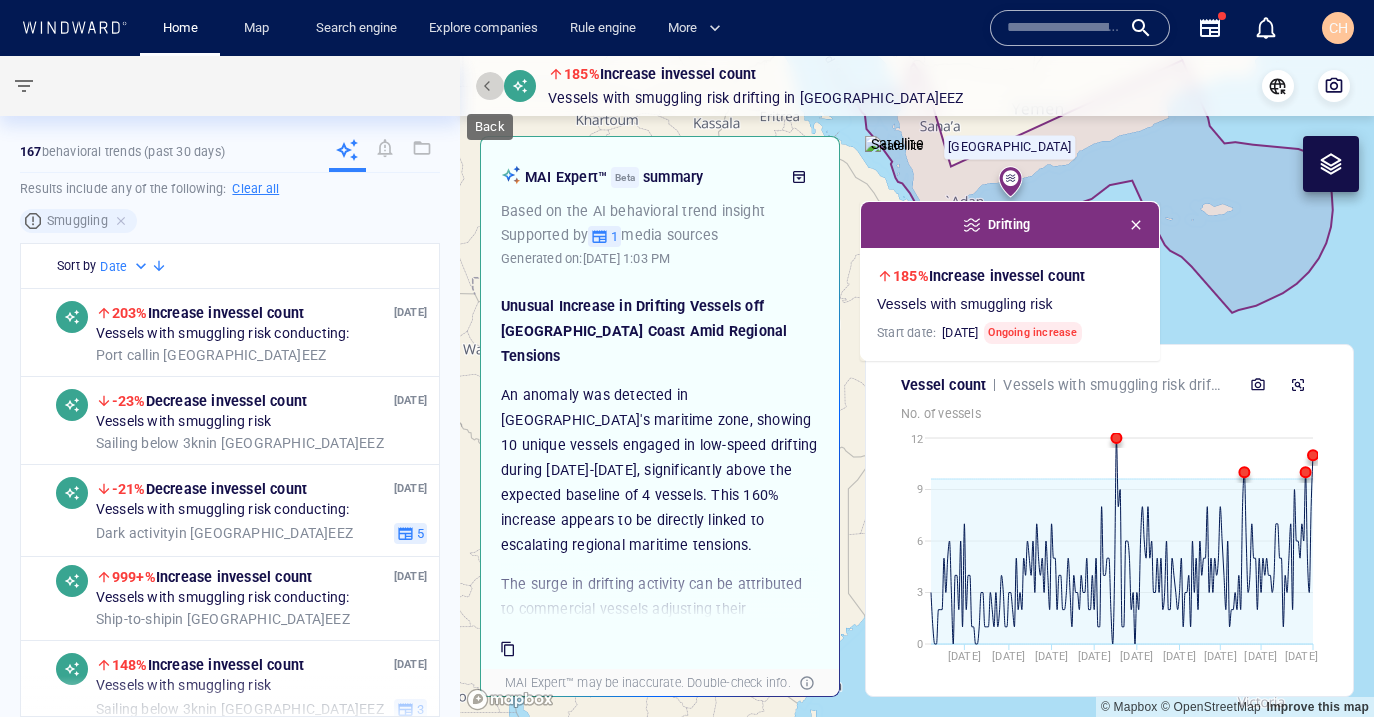 click at bounding box center [490, 86] 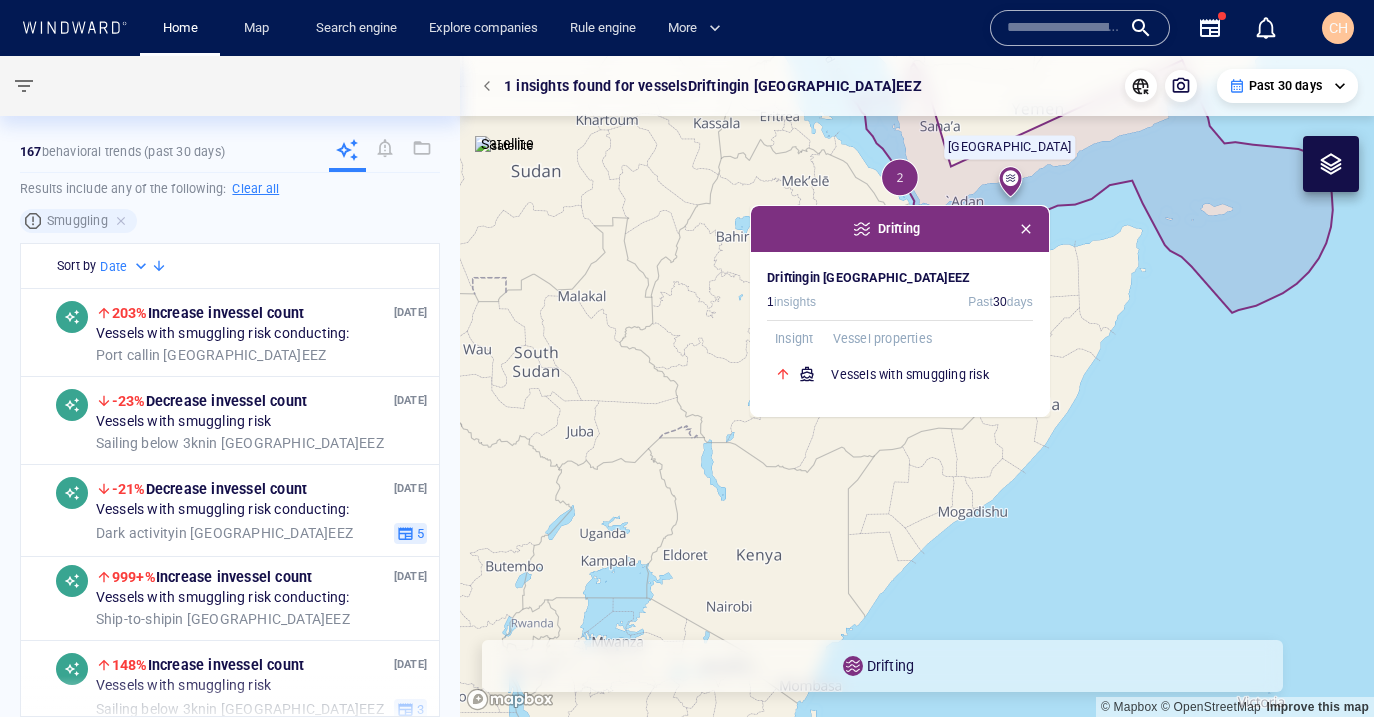 click at bounding box center (1026, 229) 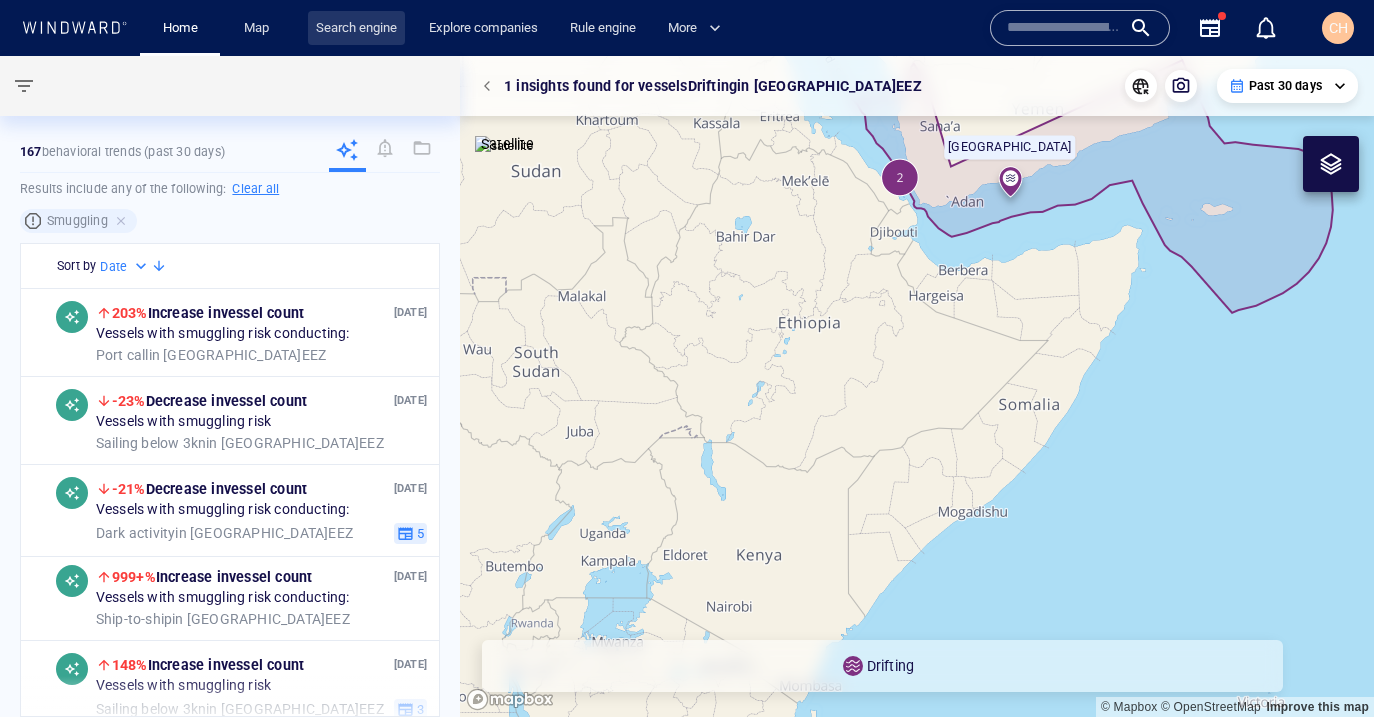 click on "Search engine" at bounding box center (356, 28) 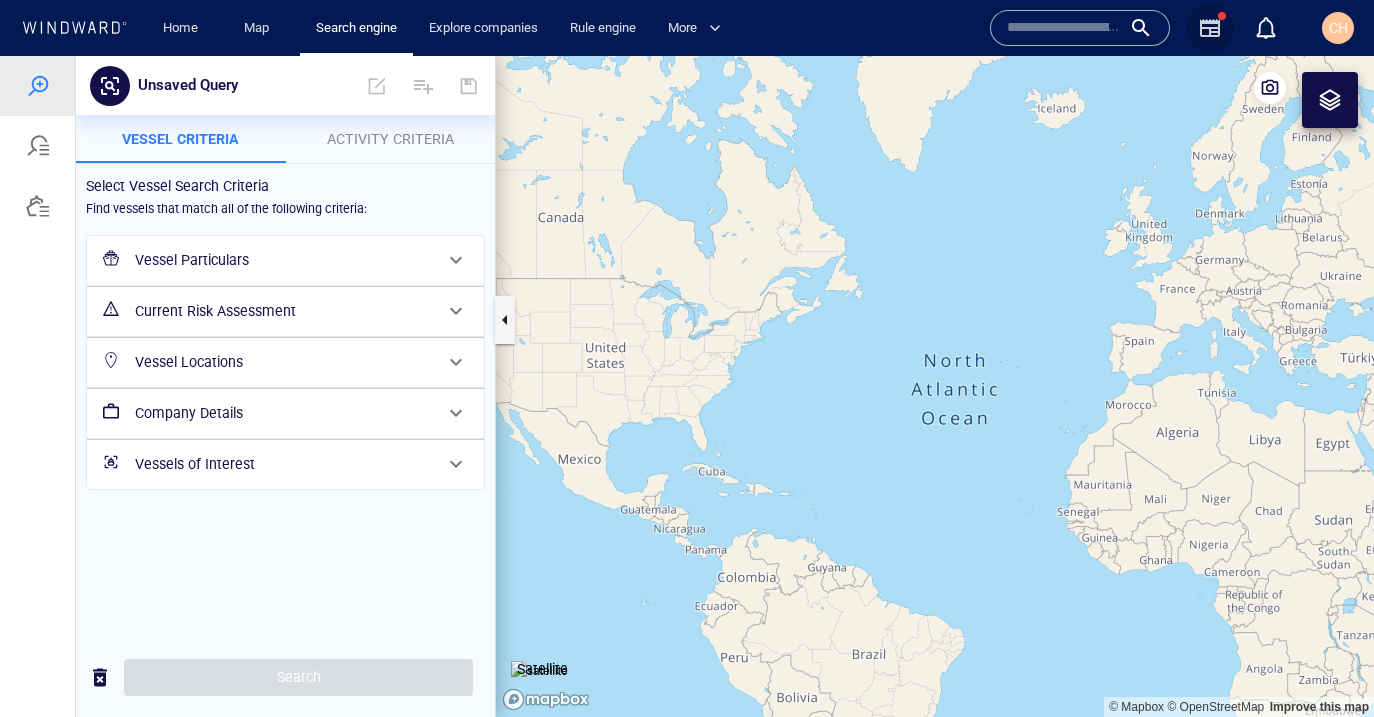 click 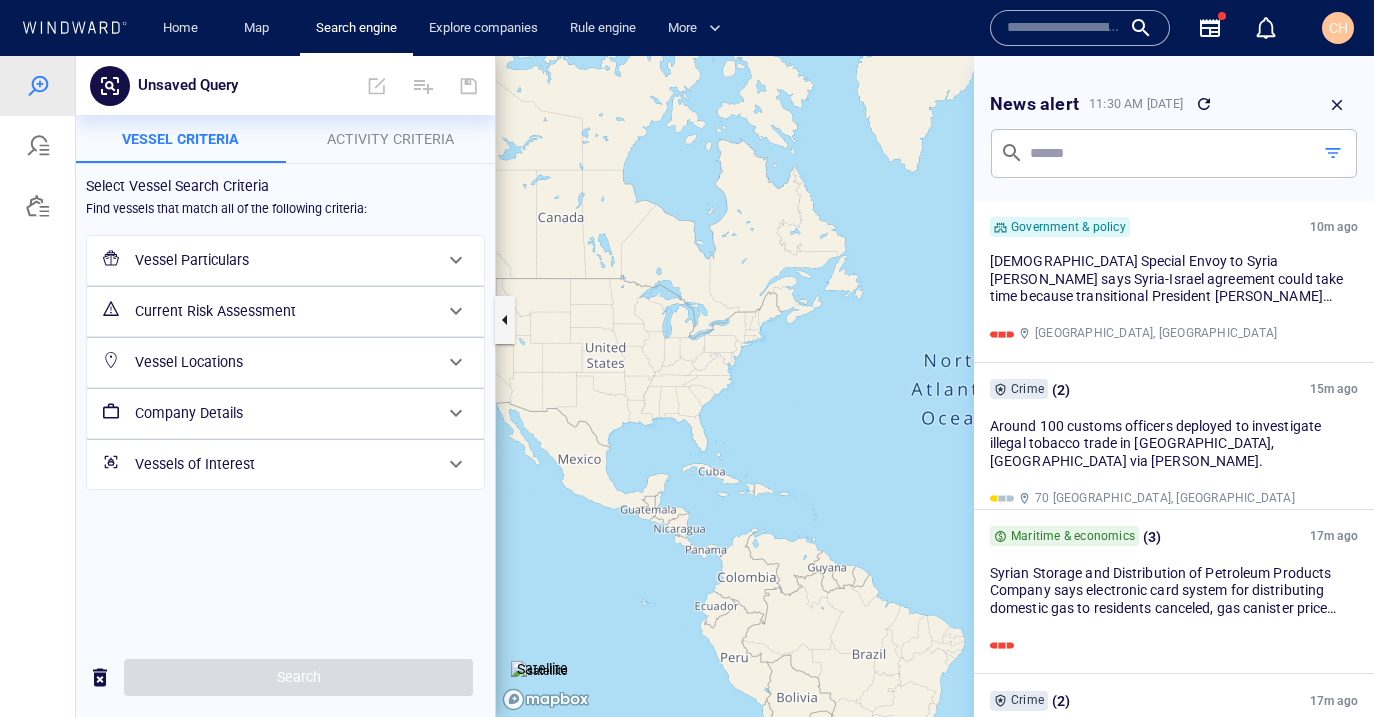 click at bounding box center (1333, 153) 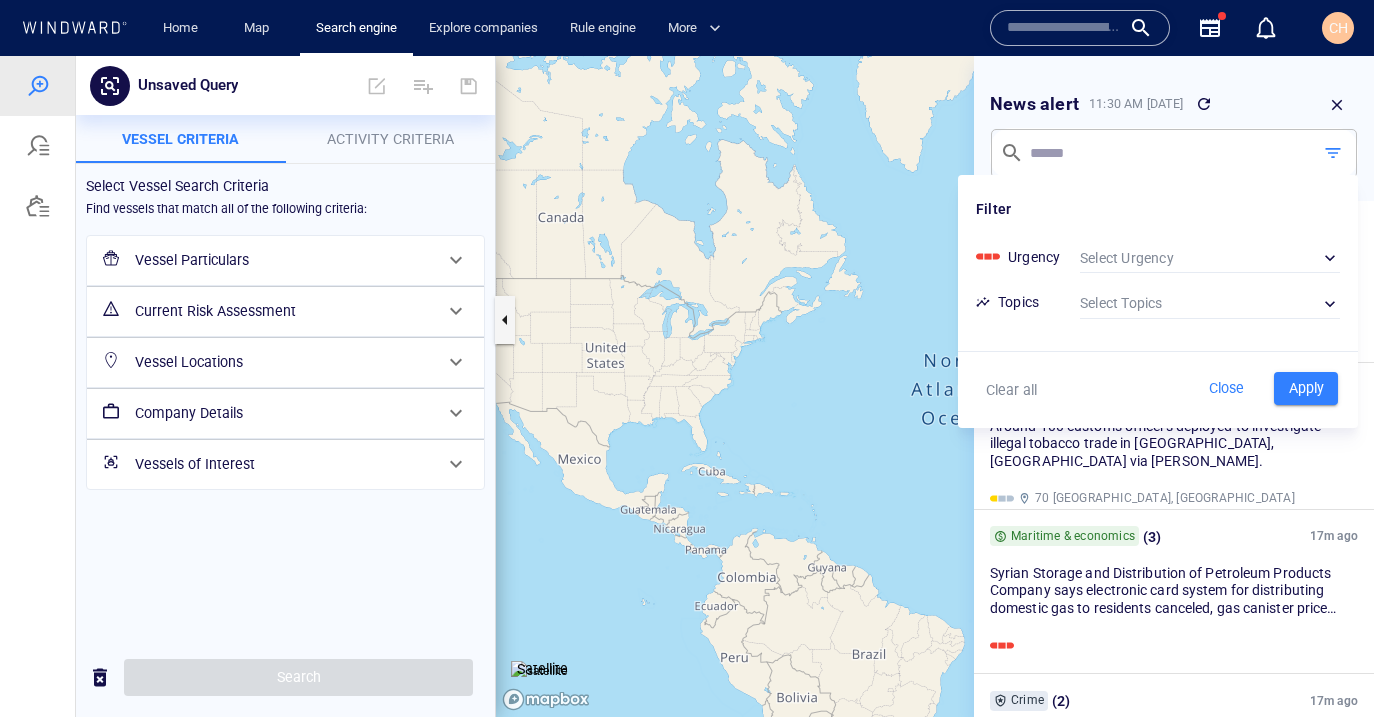 click on "​" at bounding box center [1210, 304] 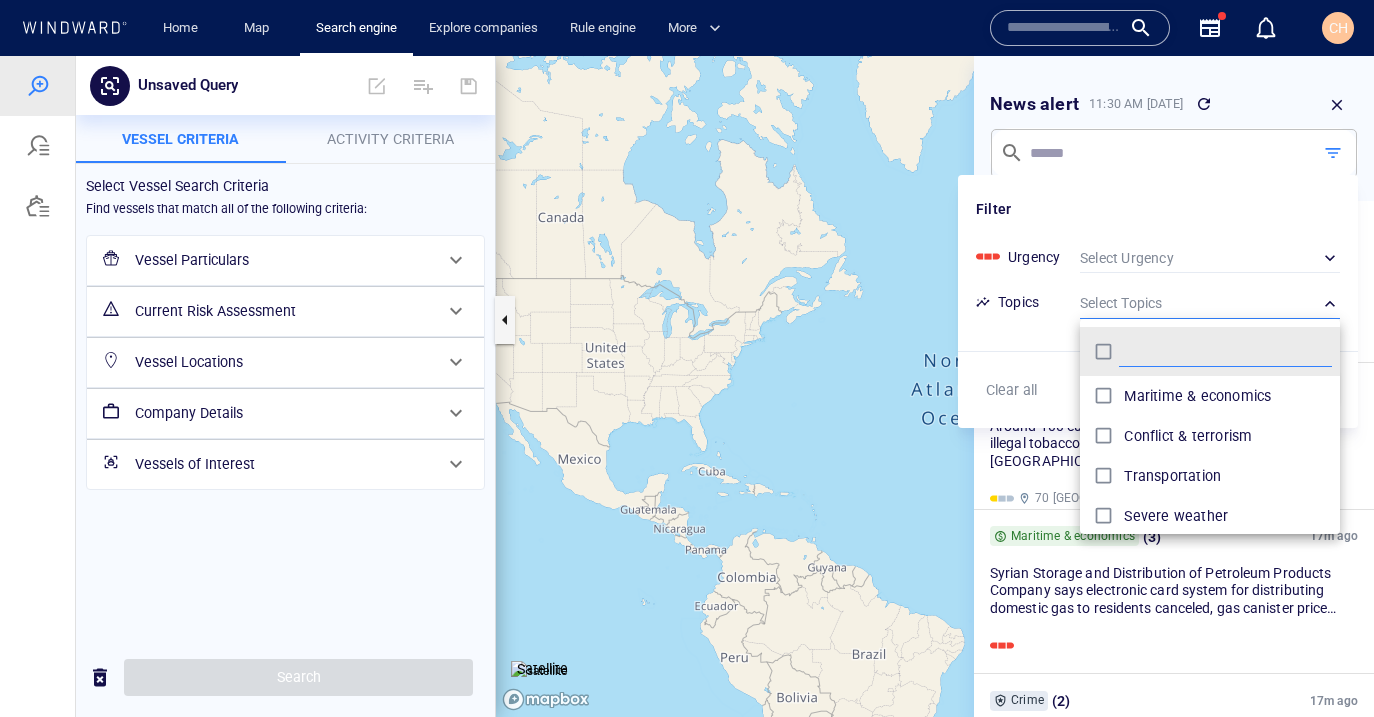 scroll, scrollTop: 0, scrollLeft: 1, axis: horizontal 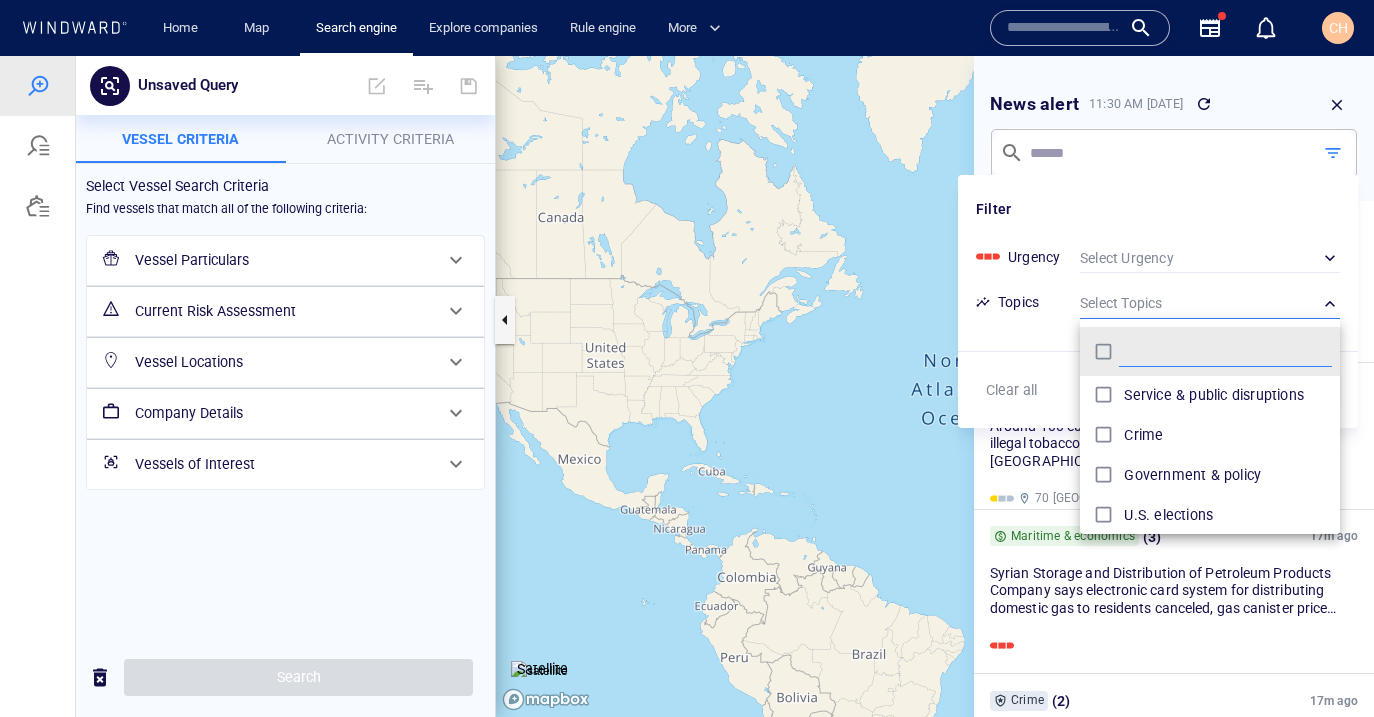 click at bounding box center (687, 358) 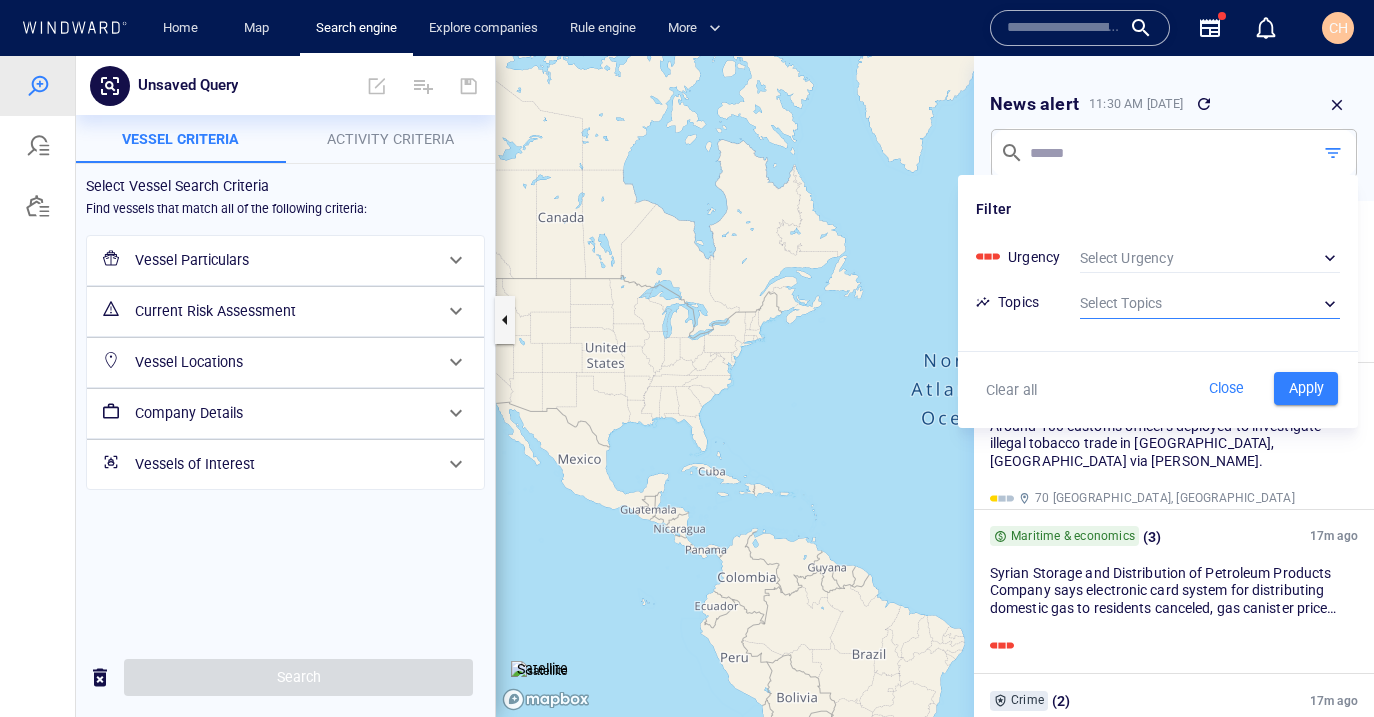 click at bounding box center (687, 358) 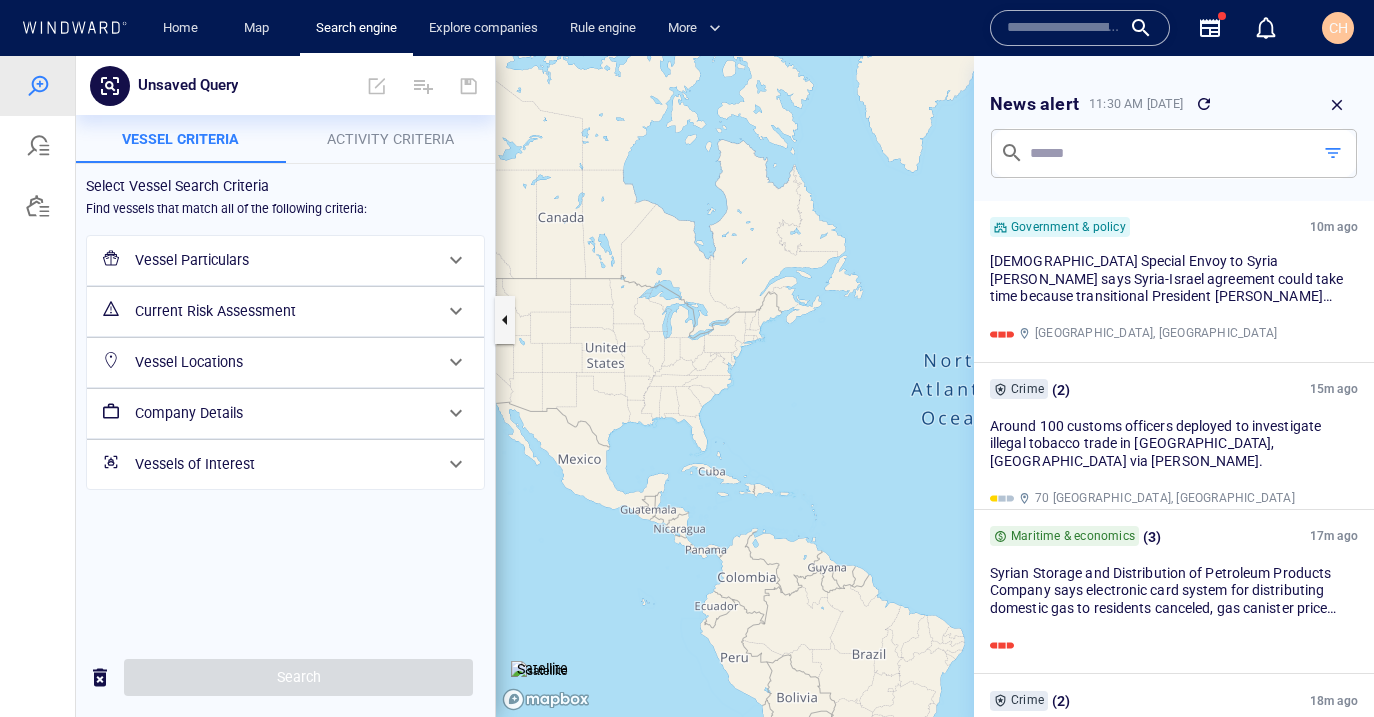 click at bounding box center [1165, 153] 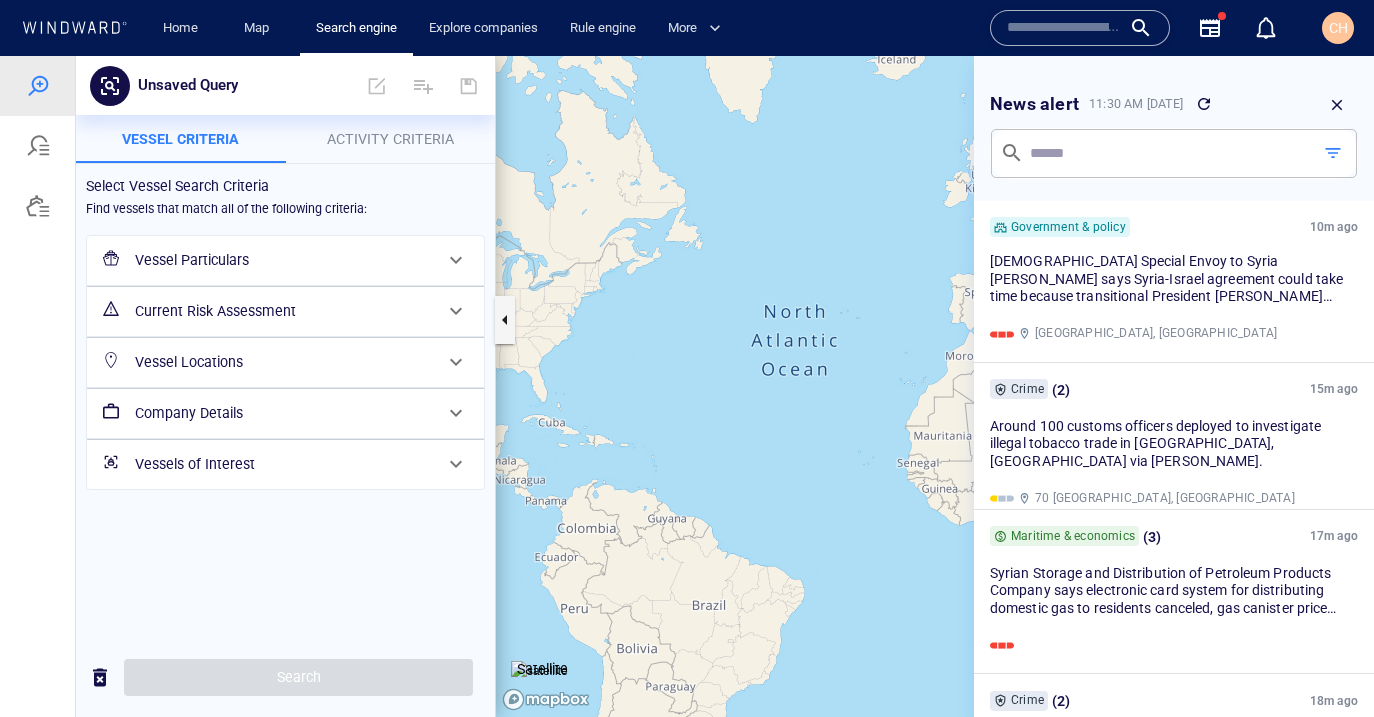 drag, startPoint x: 834, startPoint y: 254, endPoint x: 666, endPoint y: 211, distance: 173.41568 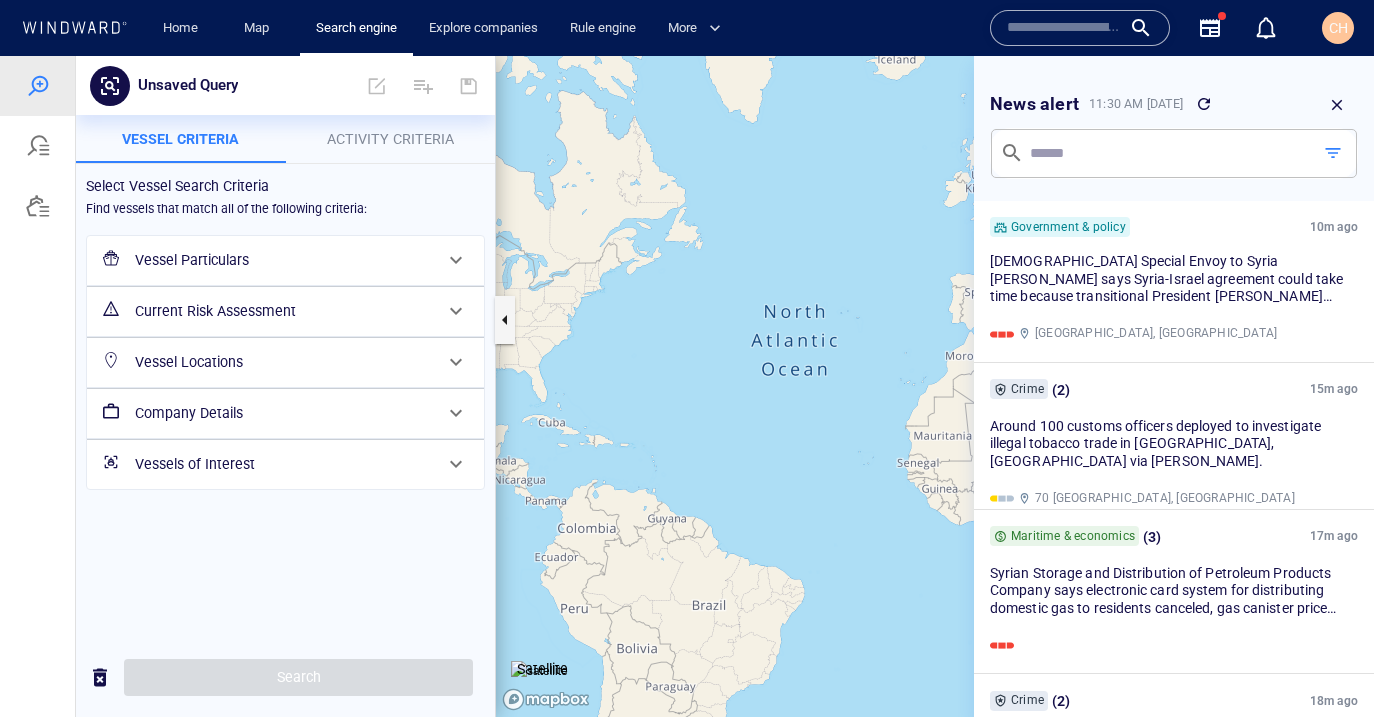 click at bounding box center [935, 386] 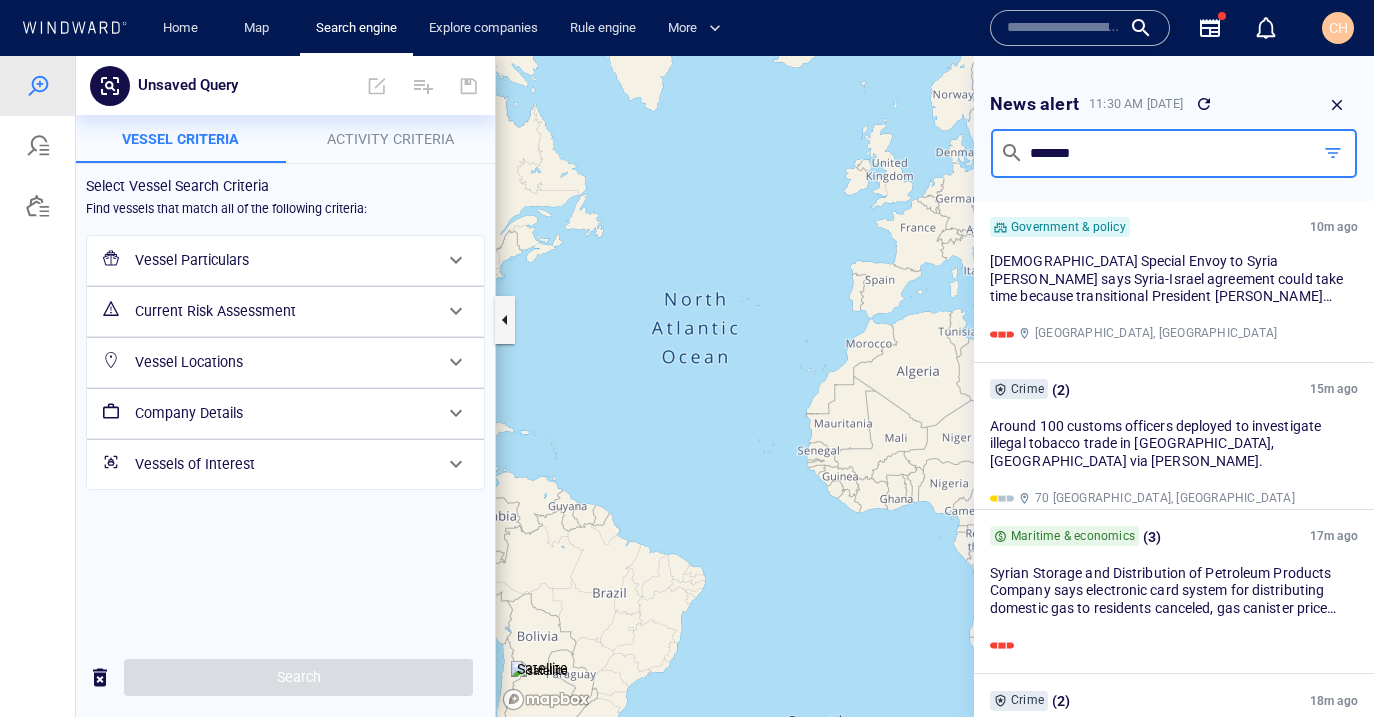 type on "*******" 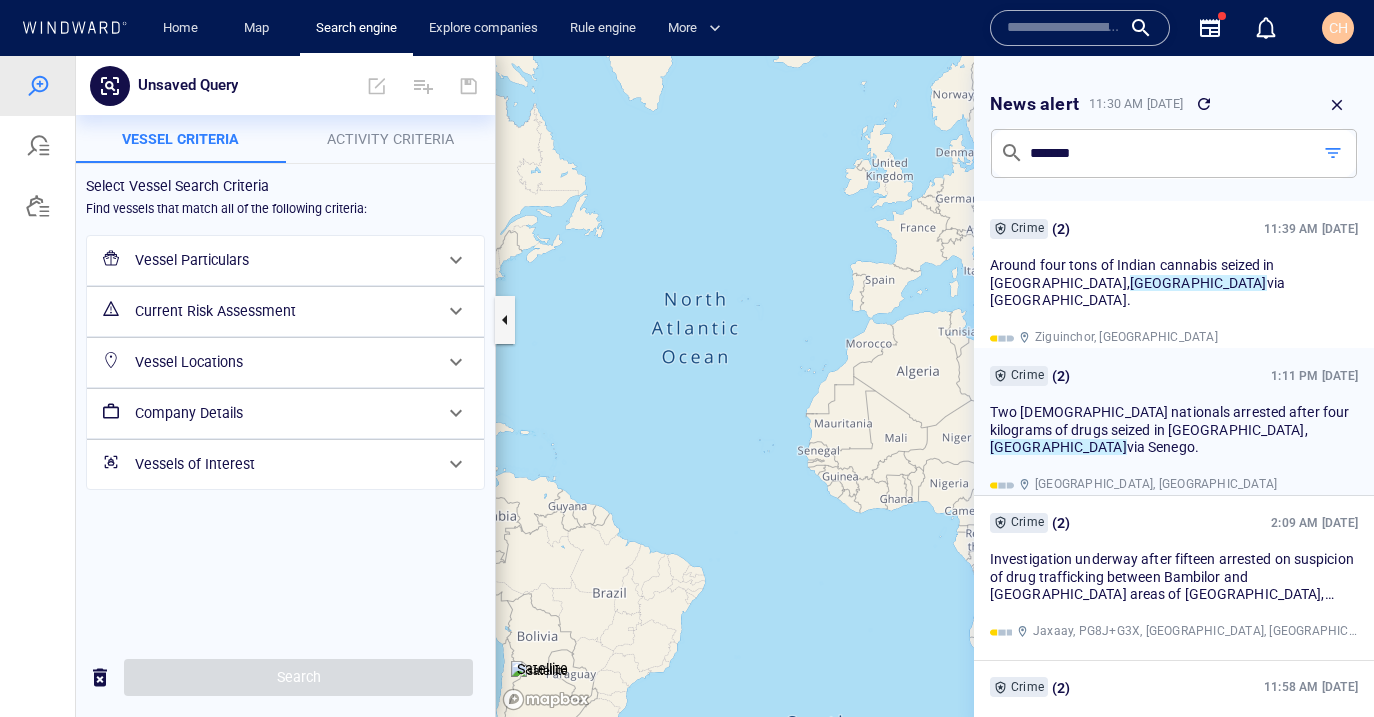 click on "Crime ( 2 ) 1:11 PM Jun 13, 2025" at bounding box center [1174, 376] 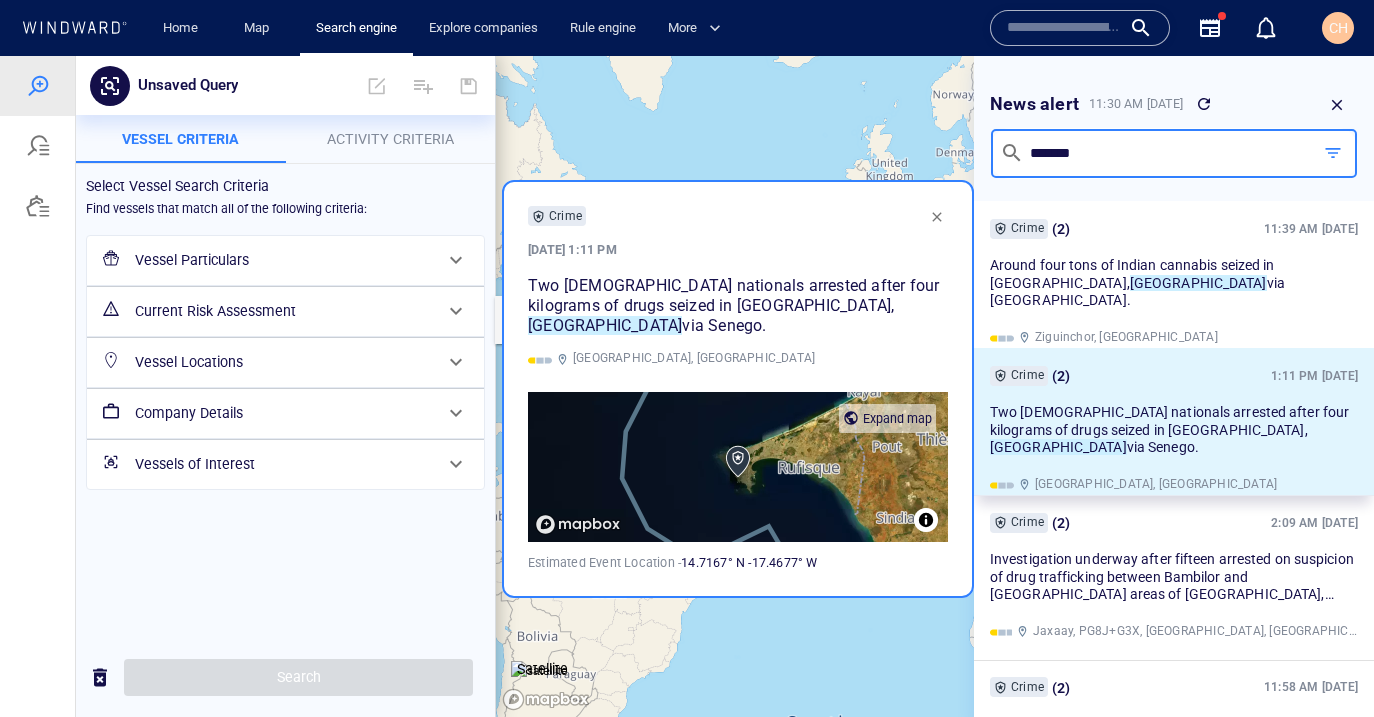 drag, startPoint x: 1159, startPoint y: 210, endPoint x: 941, endPoint y: 145, distance: 227.48407 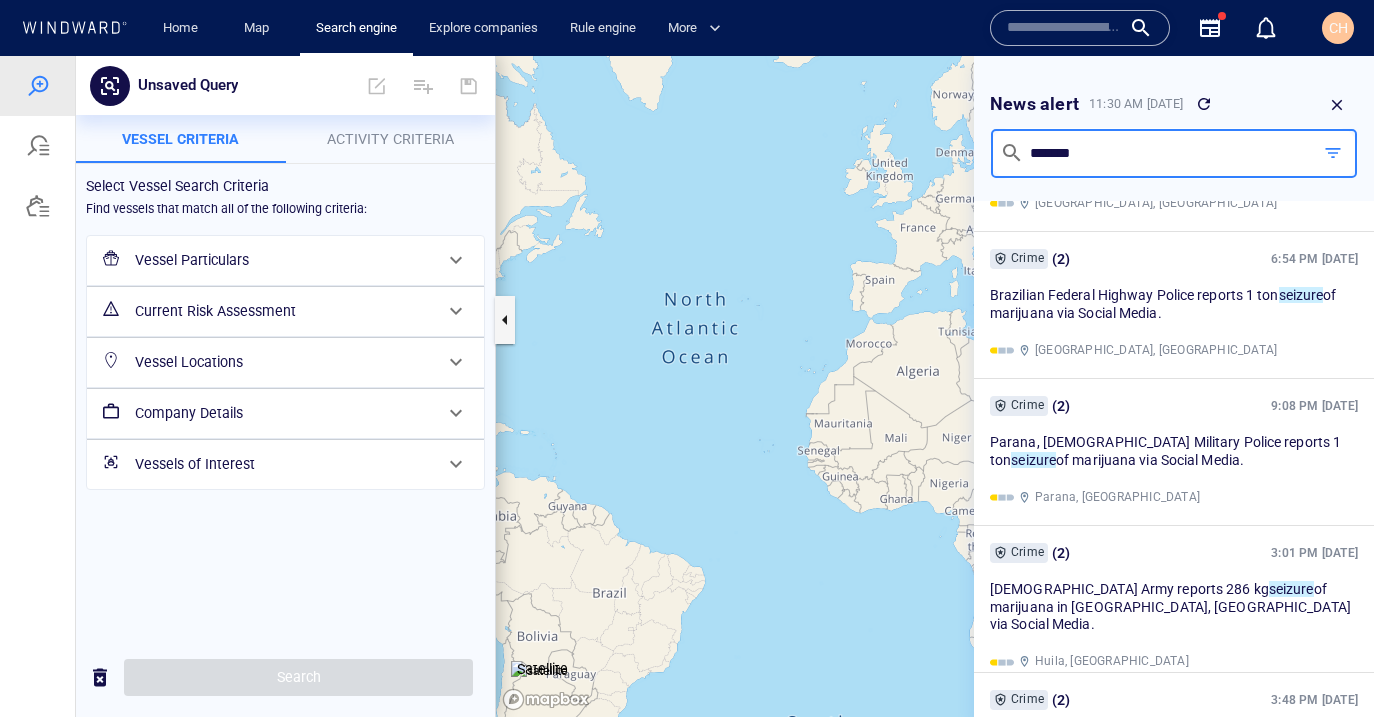 scroll, scrollTop: 1014, scrollLeft: 0, axis: vertical 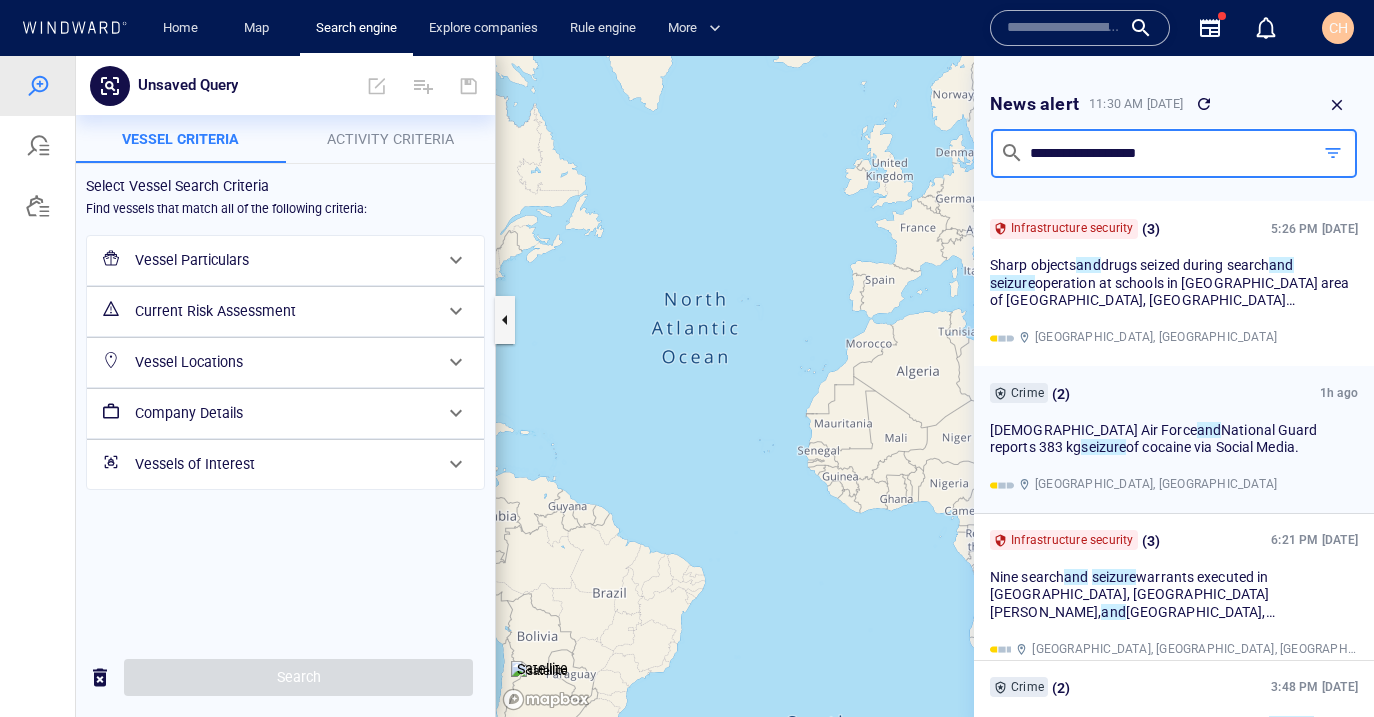 click on "Crime ( 2 ) 1h ago Mexican Air Force  and  National Guard reports 383 kg  seizure  of cocaine via Social Media. Mexico, Mexico" at bounding box center [1174, 438] 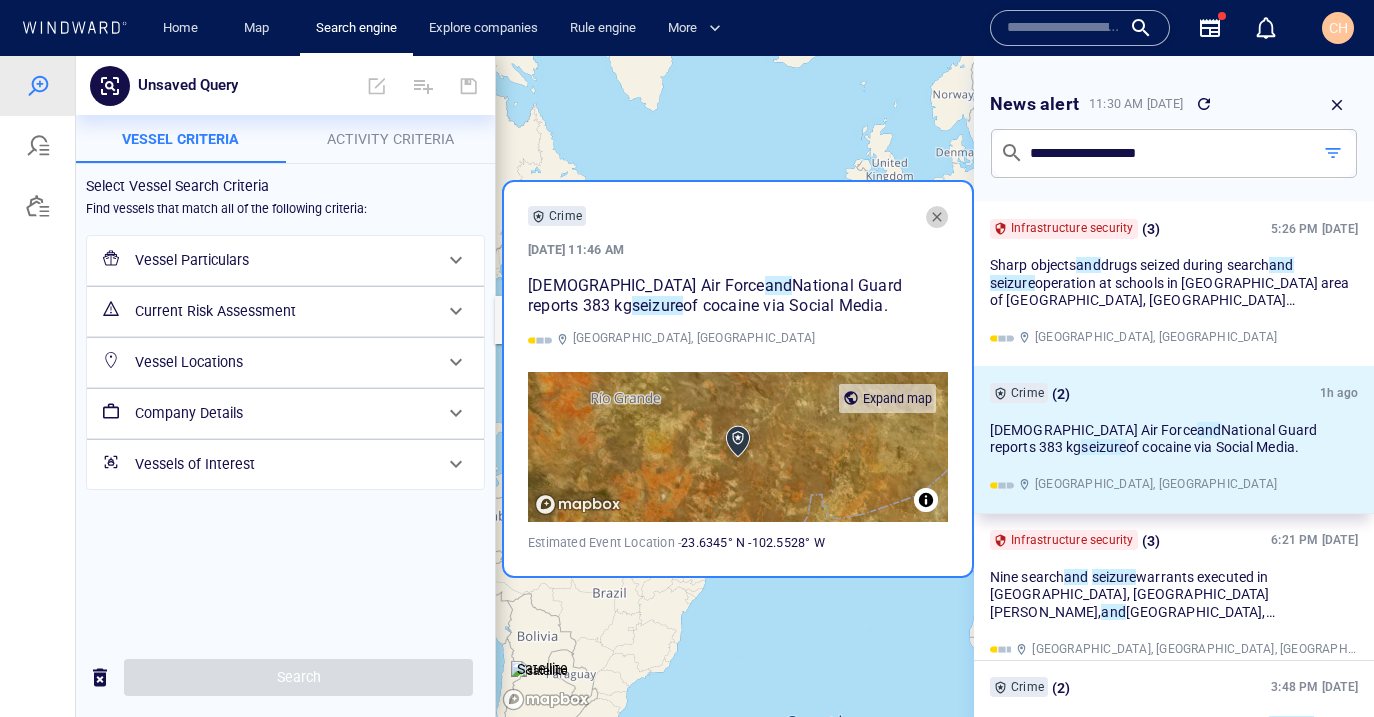 click at bounding box center [937, 217] 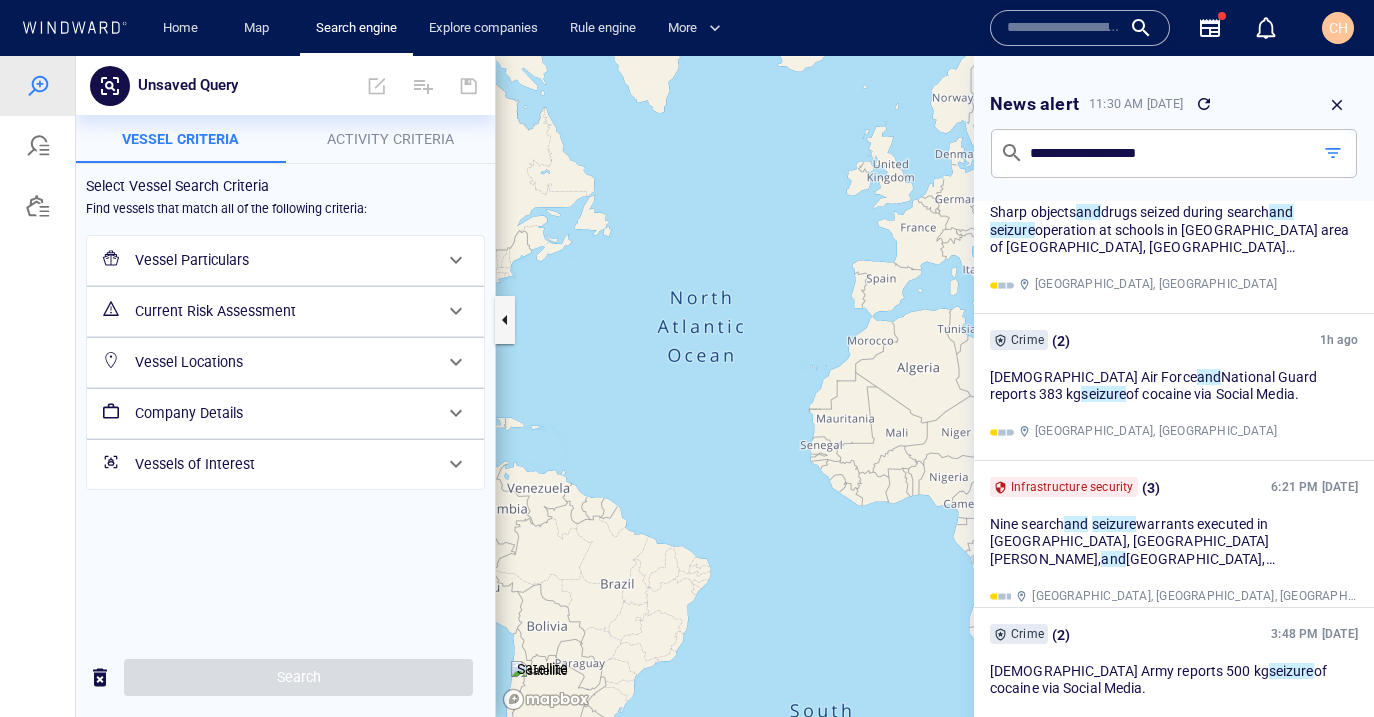 scroll, scrollTop: 0, scrollLeft: 0, axis: both 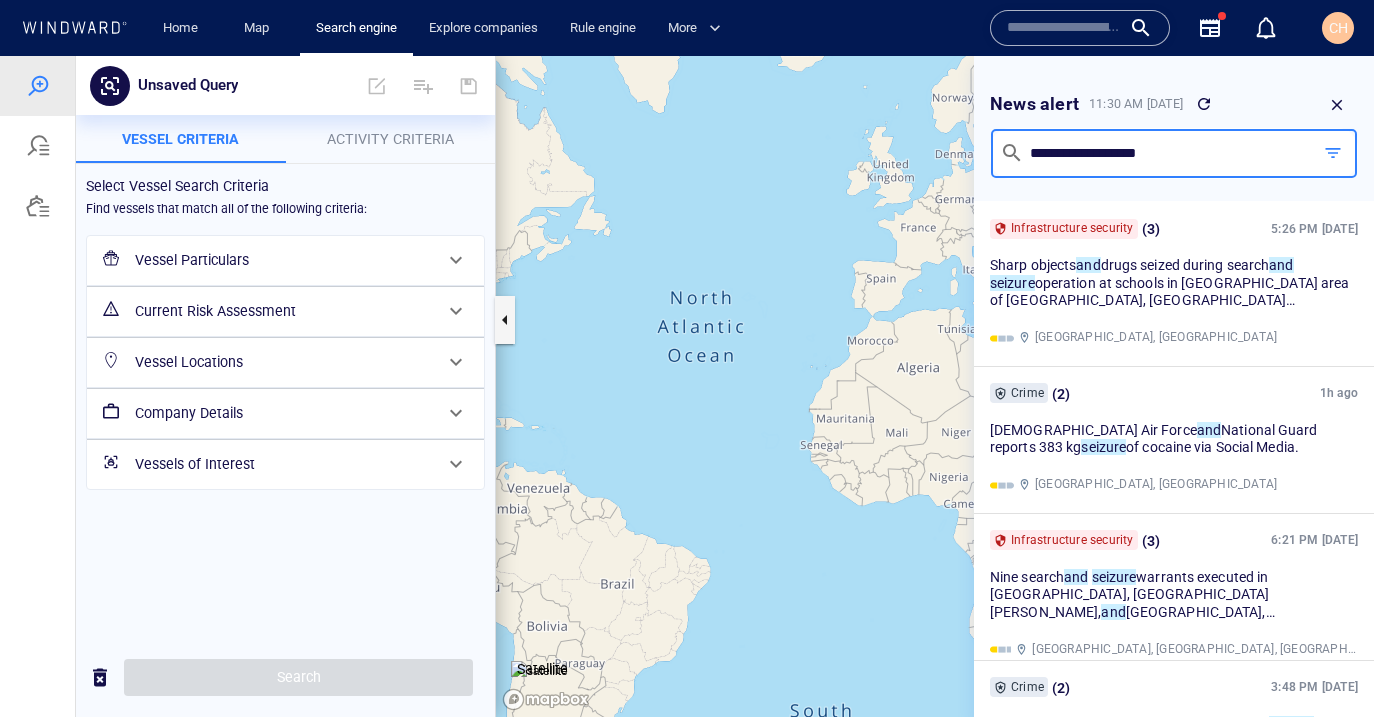 drag, startPoint x: 1185, startPoint y: 156, endPoint x: 1103, endPoint y: 148, distance: 82.38932 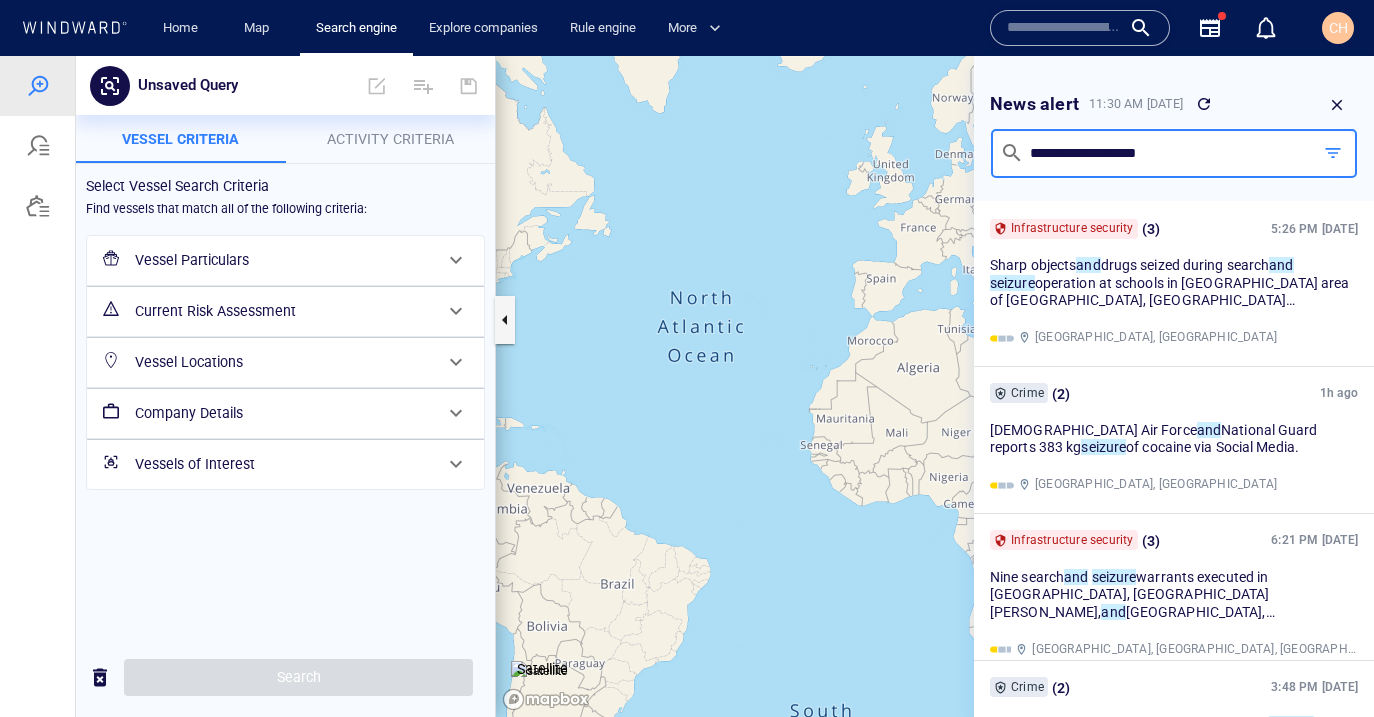 click on "**********" at bounding box center [1165, 153] 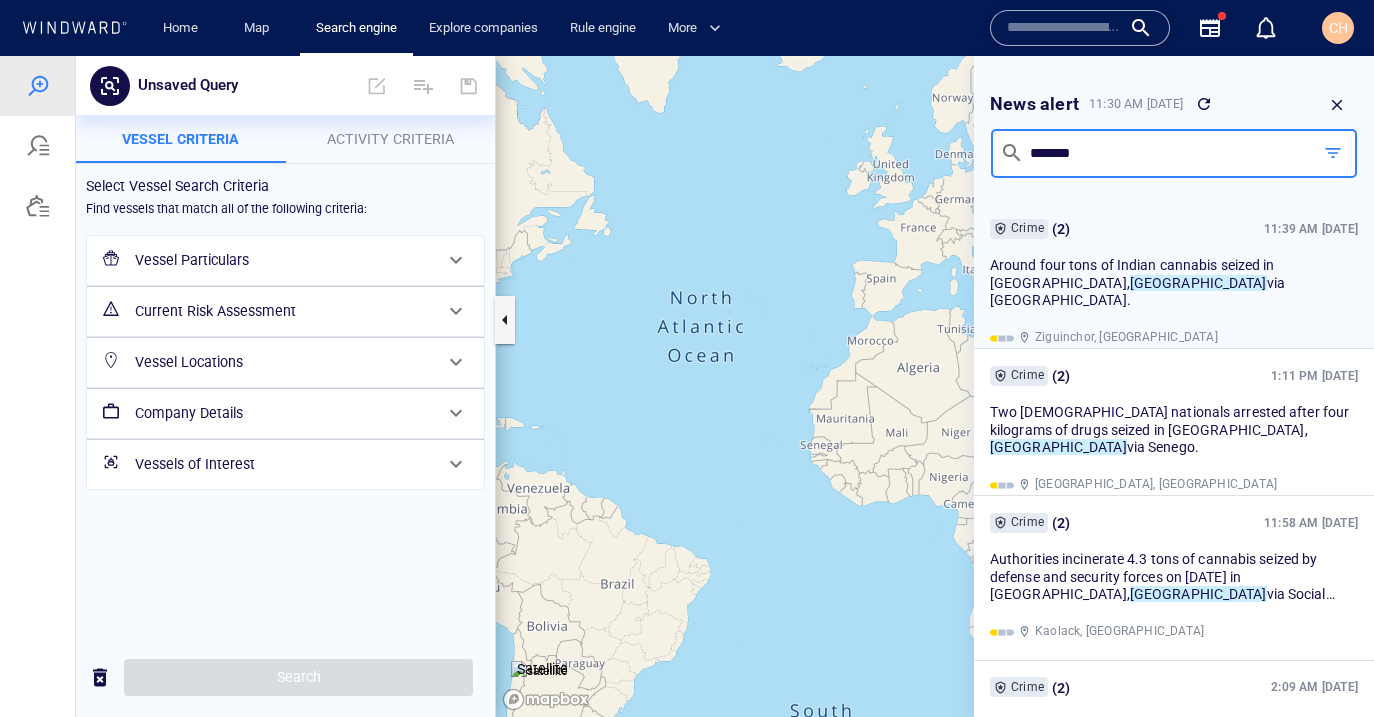 scroll, scrollTop: 3, scrollLeft: 0, axis: vertical 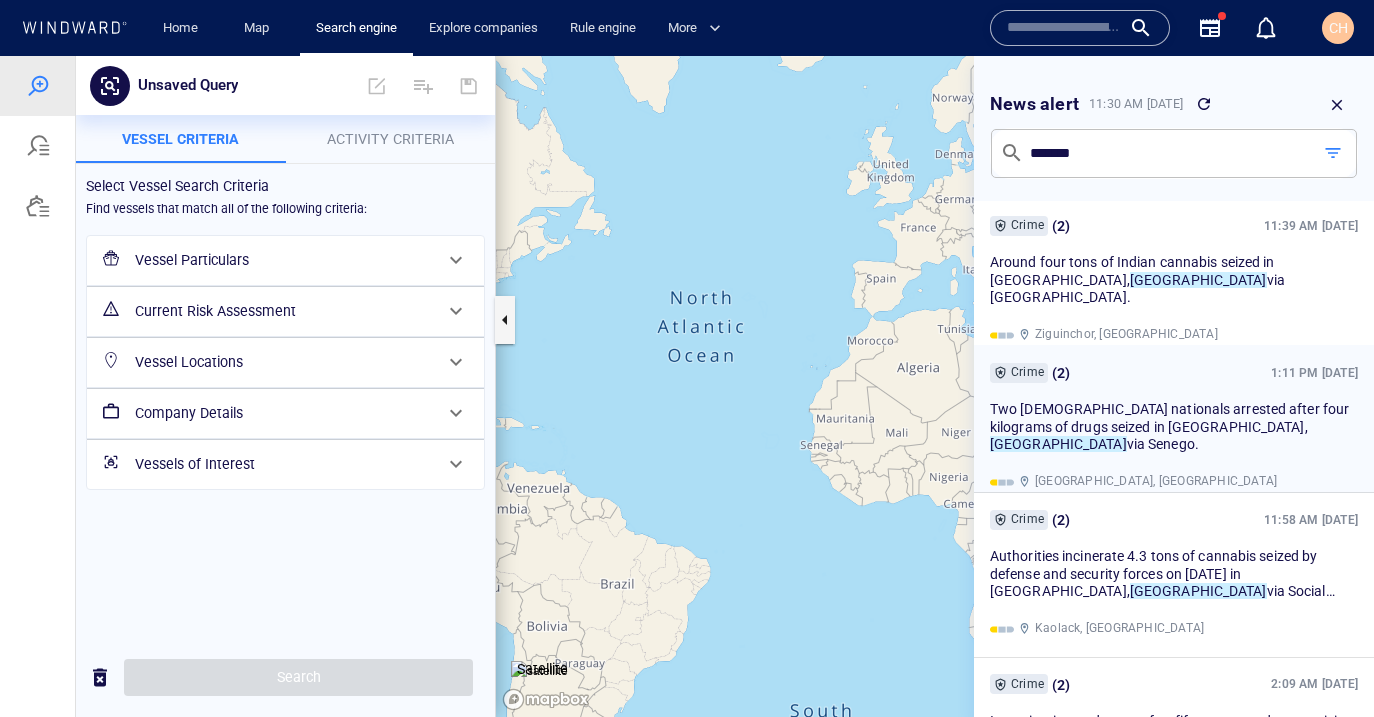 click on "Crime ( 2 ) 1:11 PM Jun 13, 2025" at bounding box center [1174, 373] 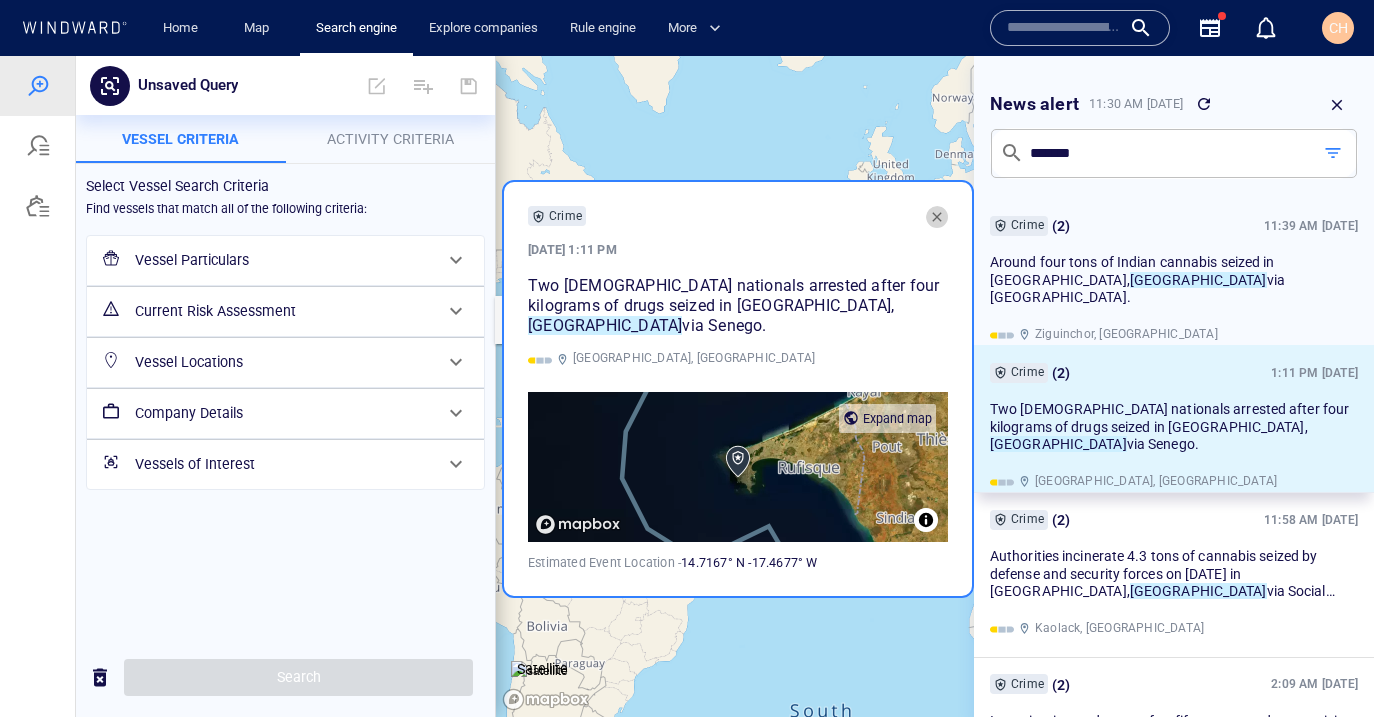 drag, startPoint x: 938, startPoint y: 226, endPoint x: 1022, endPoint y: 278, distance: 98.79271 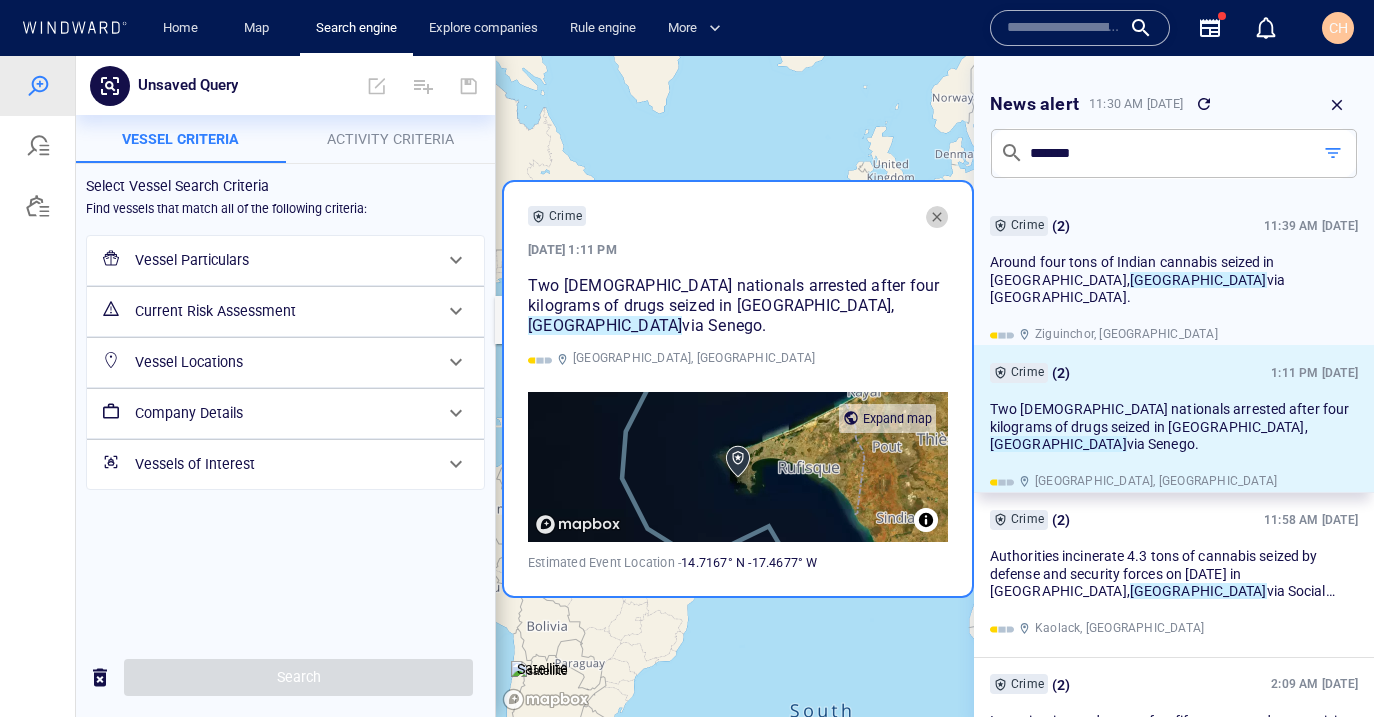 click at bounding box center [937, 217] 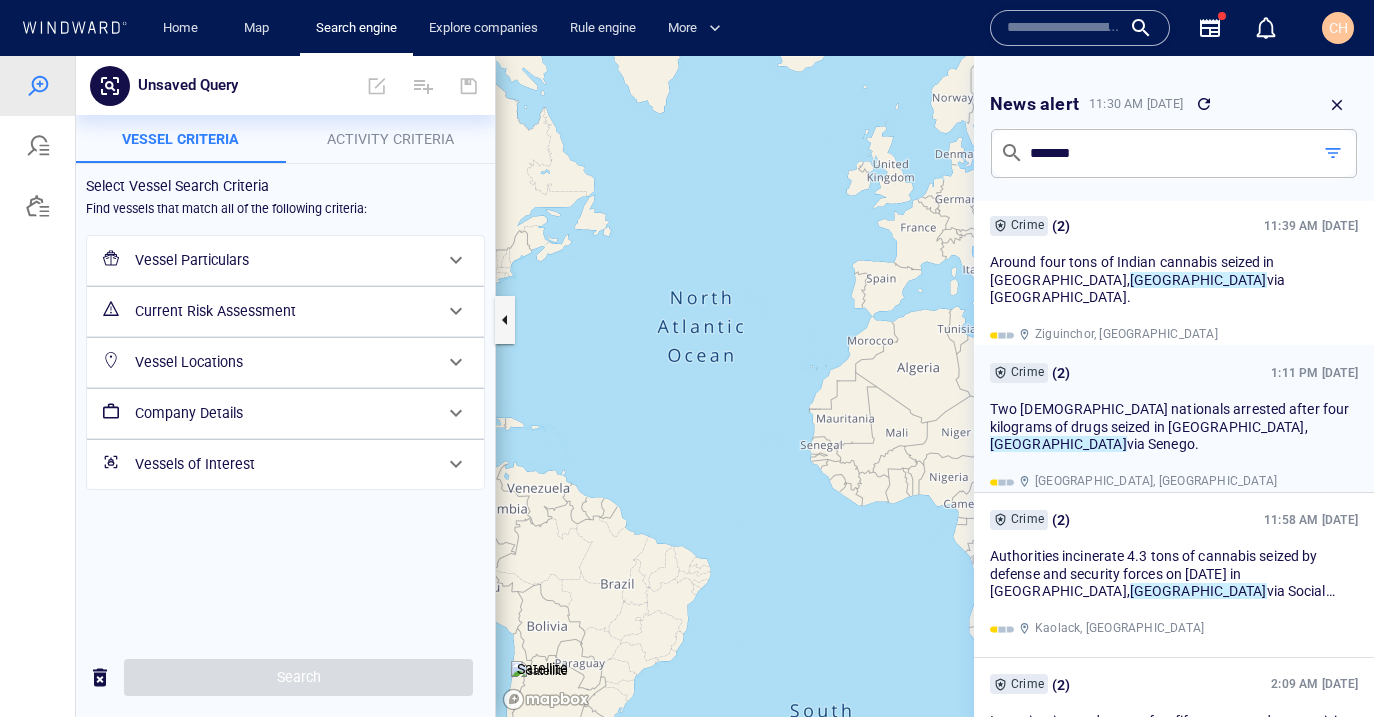 scroll, scrollTop: 127, scrollLeft: 0, axis: vertical 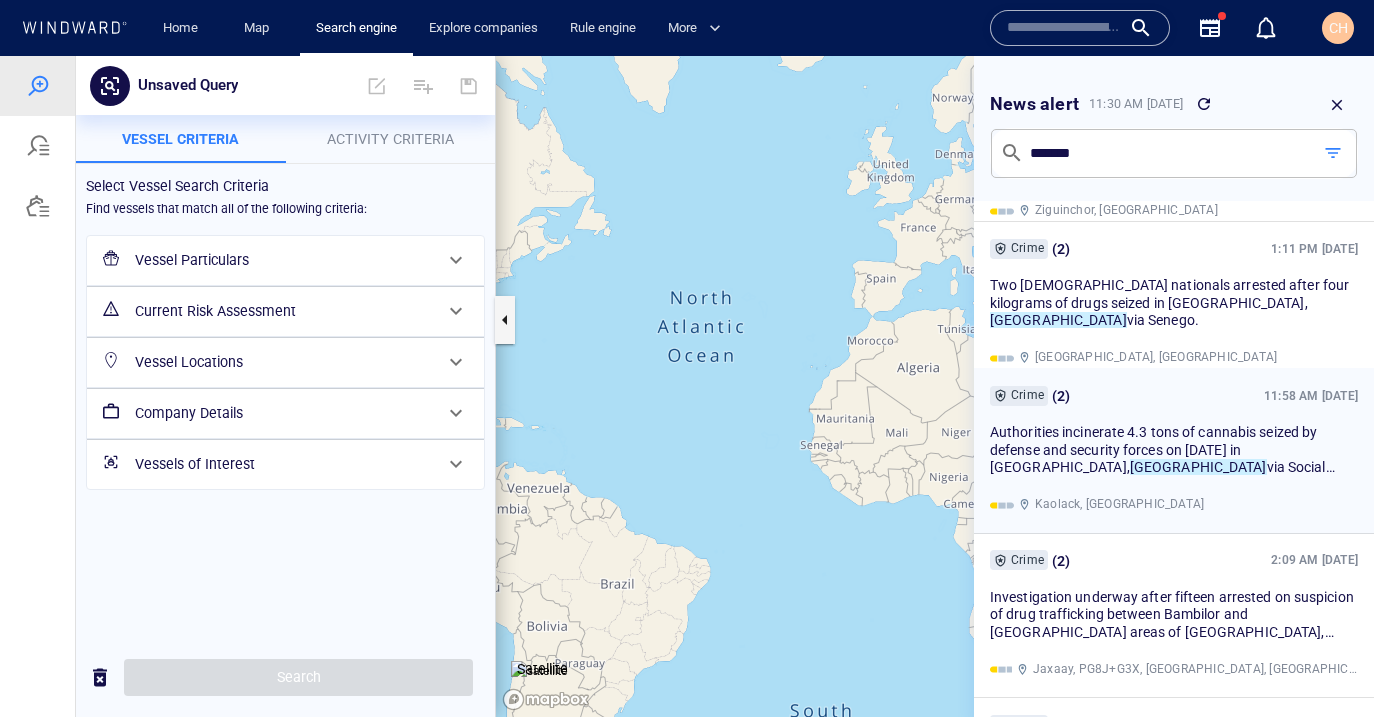 click on "Authorities incinerate 4.3 tons of cannabis seized by defense and security forces on [DATE] in [GEOGRAPHIC_DATA]," at bounding box center [1153, 449] 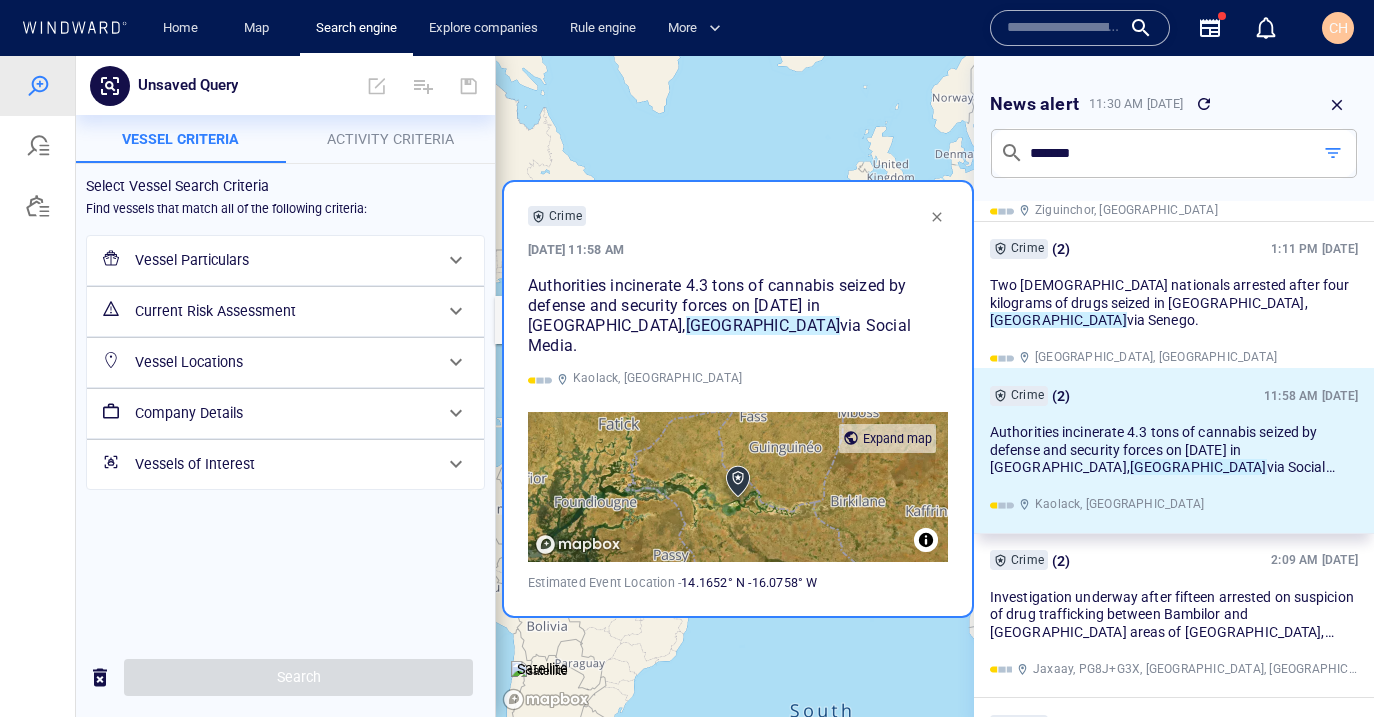 click at bounding box center (937, 217) 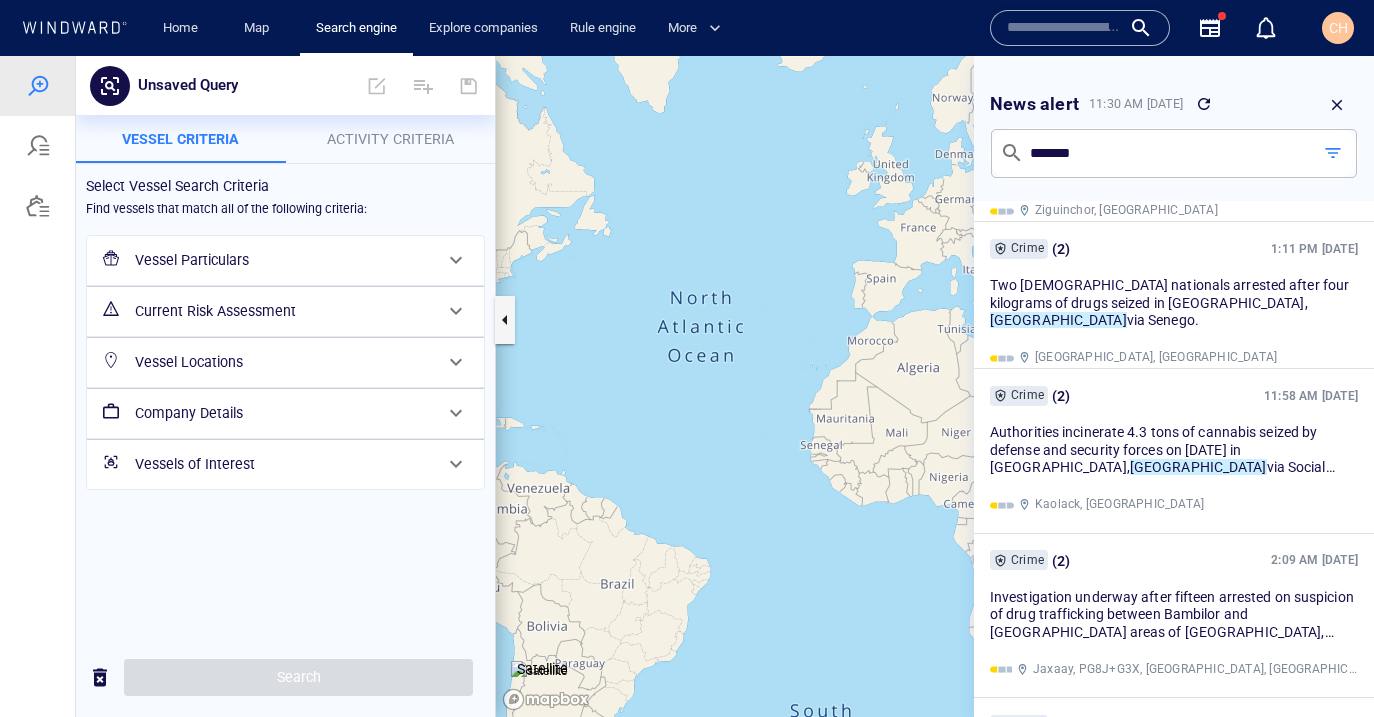 drag, startPoint x: 1163, startPoint y: 227, endPoint x: 892, endPoint y: 141, distance: 284.31848 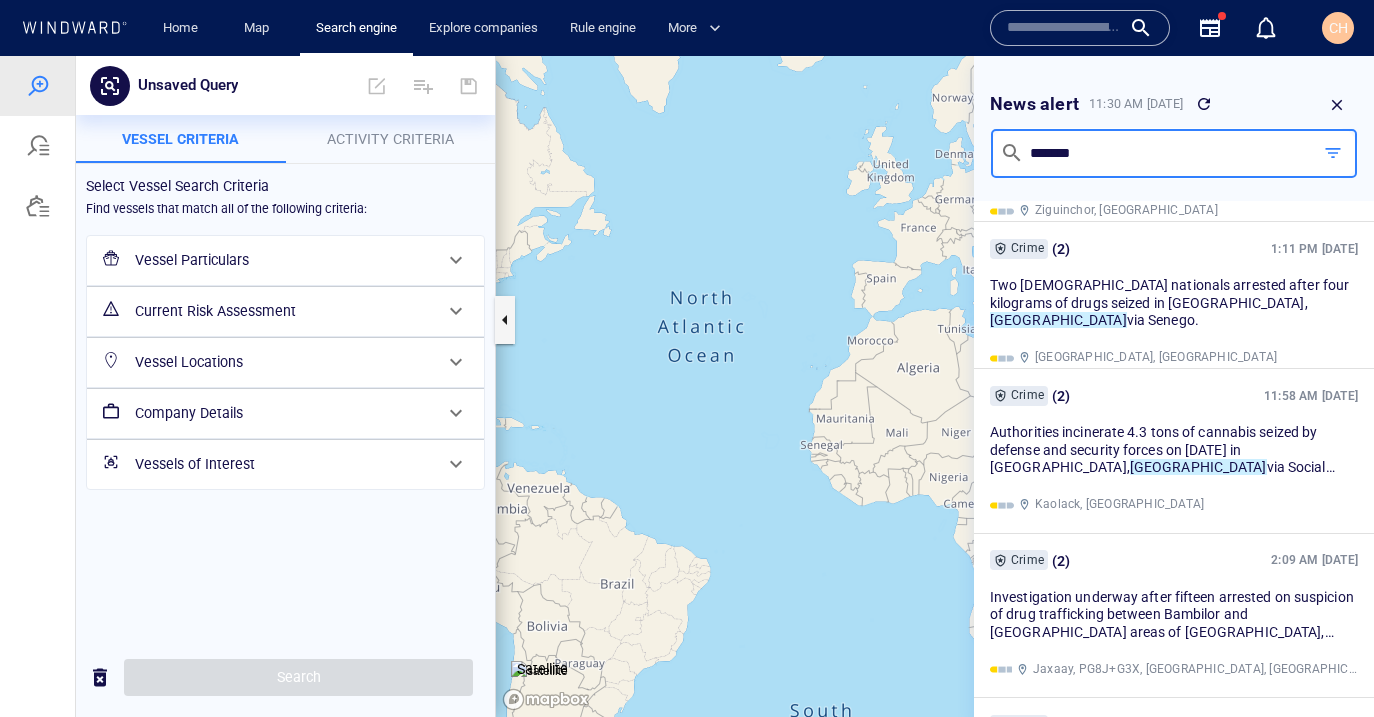 drag, startPoint x: 1144, startPoint y: 213, endPoint x: 944, endPoint y: 140, distance: 212.90608 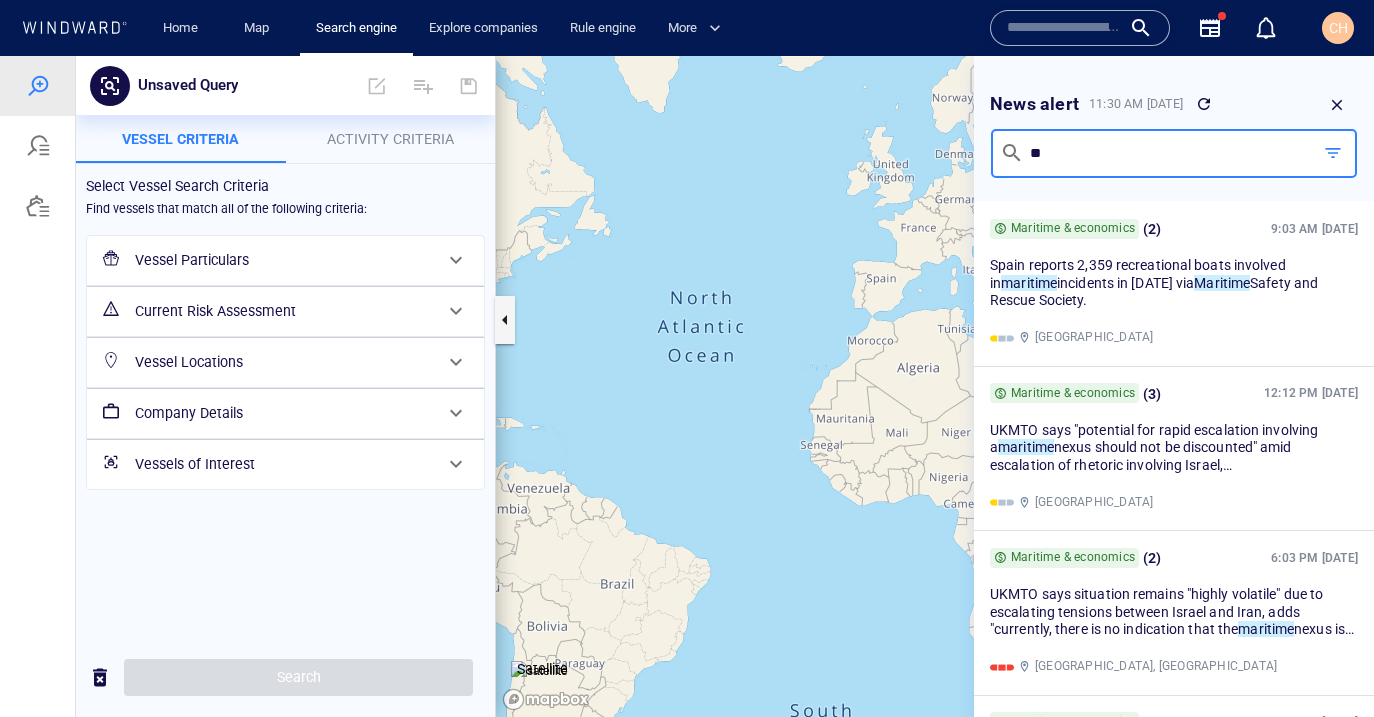 type on "*" 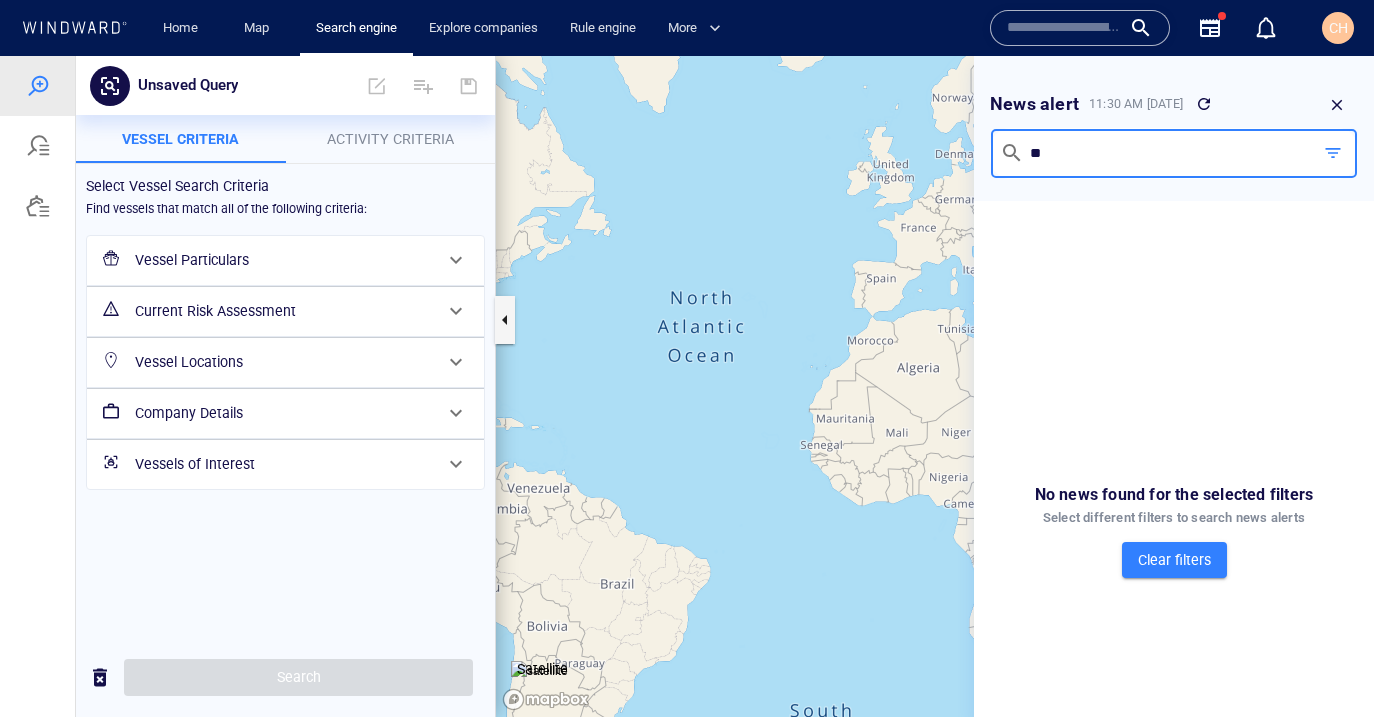 type on "*" 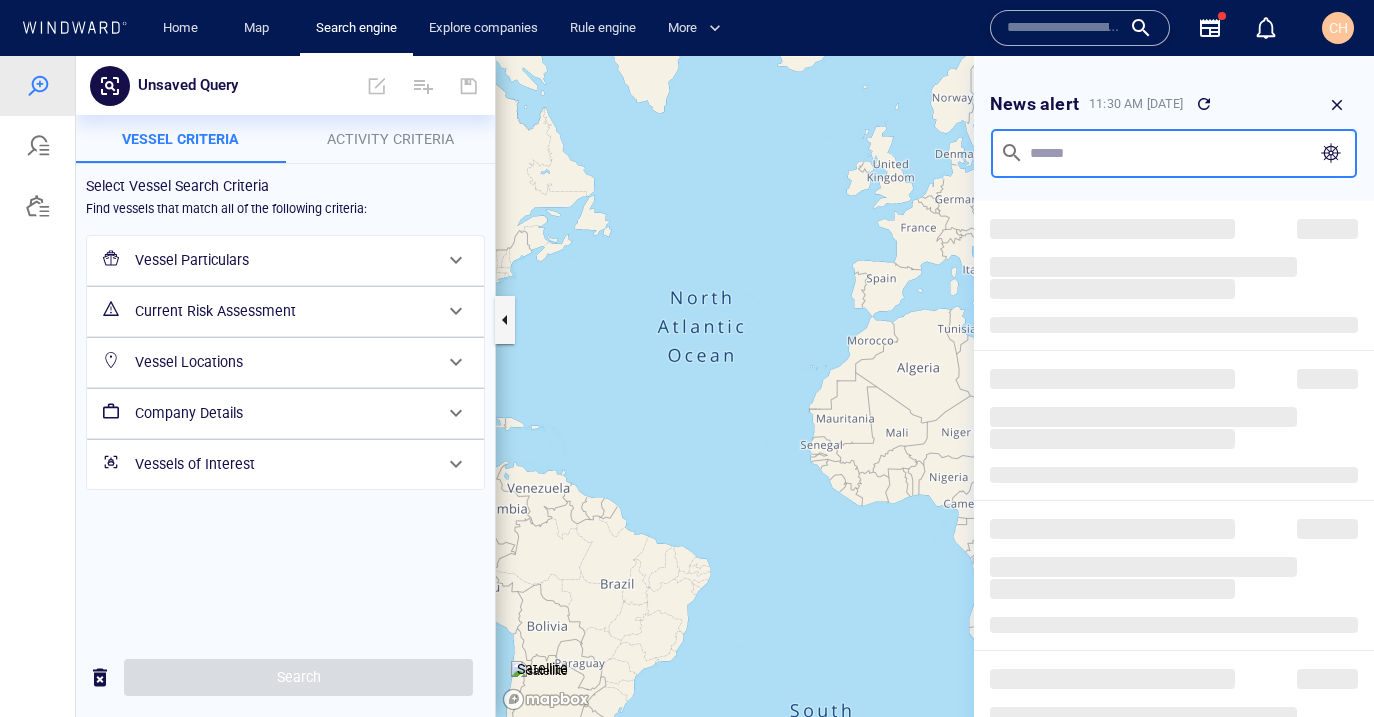 type on "*" 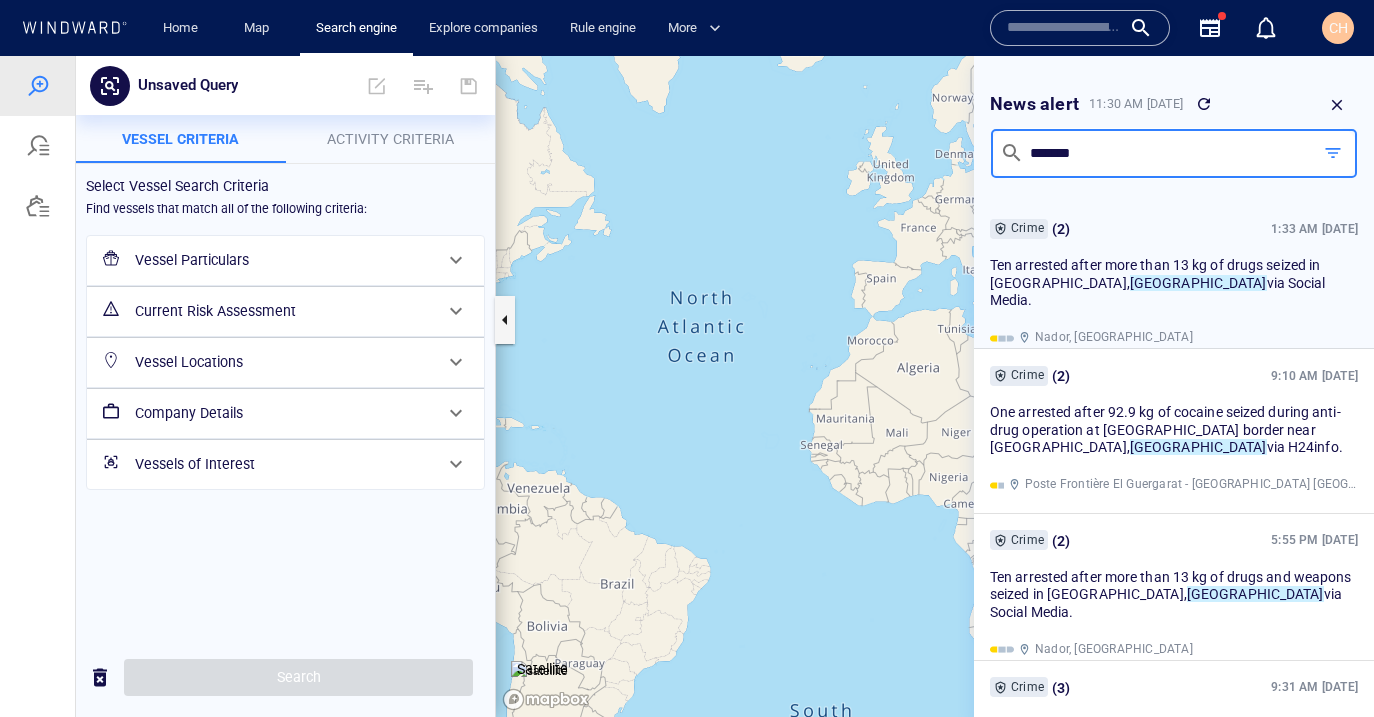 click on "Crime ( 2 ) 1:33 AM Jun 30, 2025 Ten arrested after more than 13 kg of drugs seized in Nador,  Morocco  via Social Media. Nador, Morocco" at bounding box center (1174, 283) 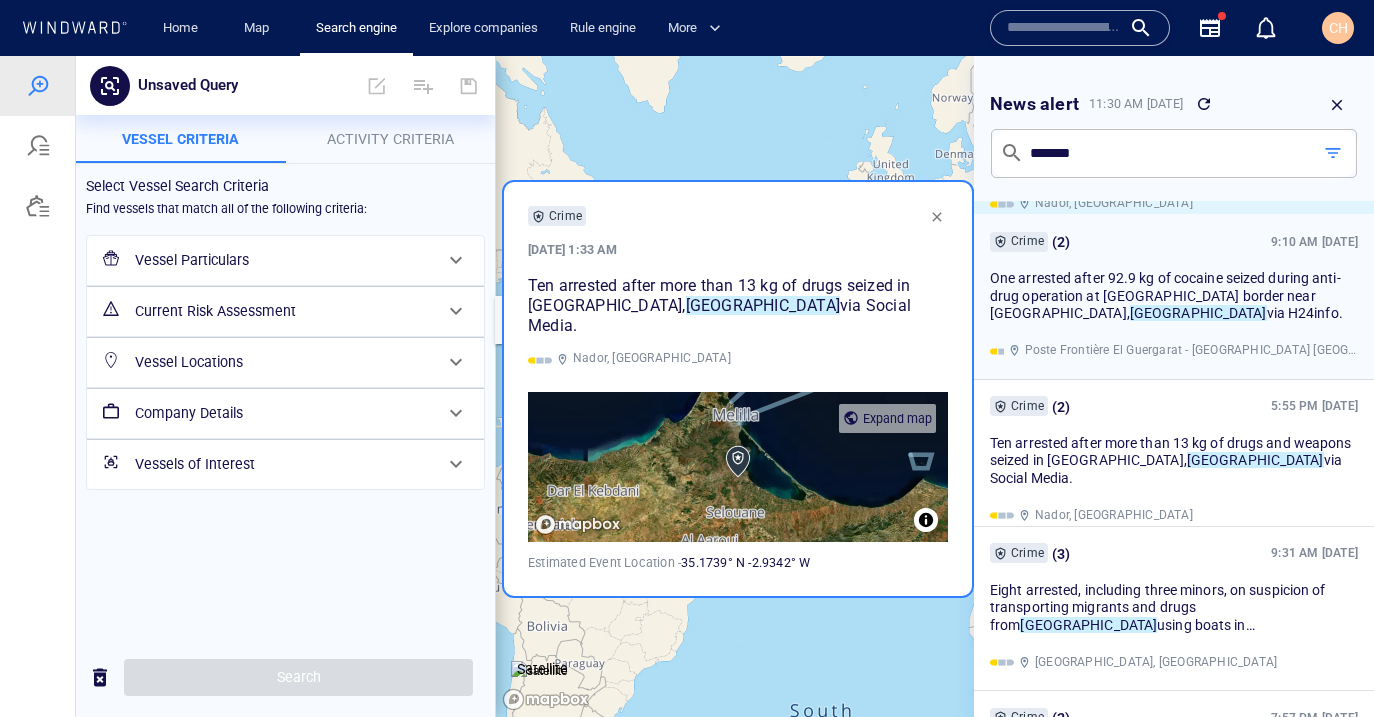 scroll, scrollTop: 186, scrollLeft: 0, axis: vertical 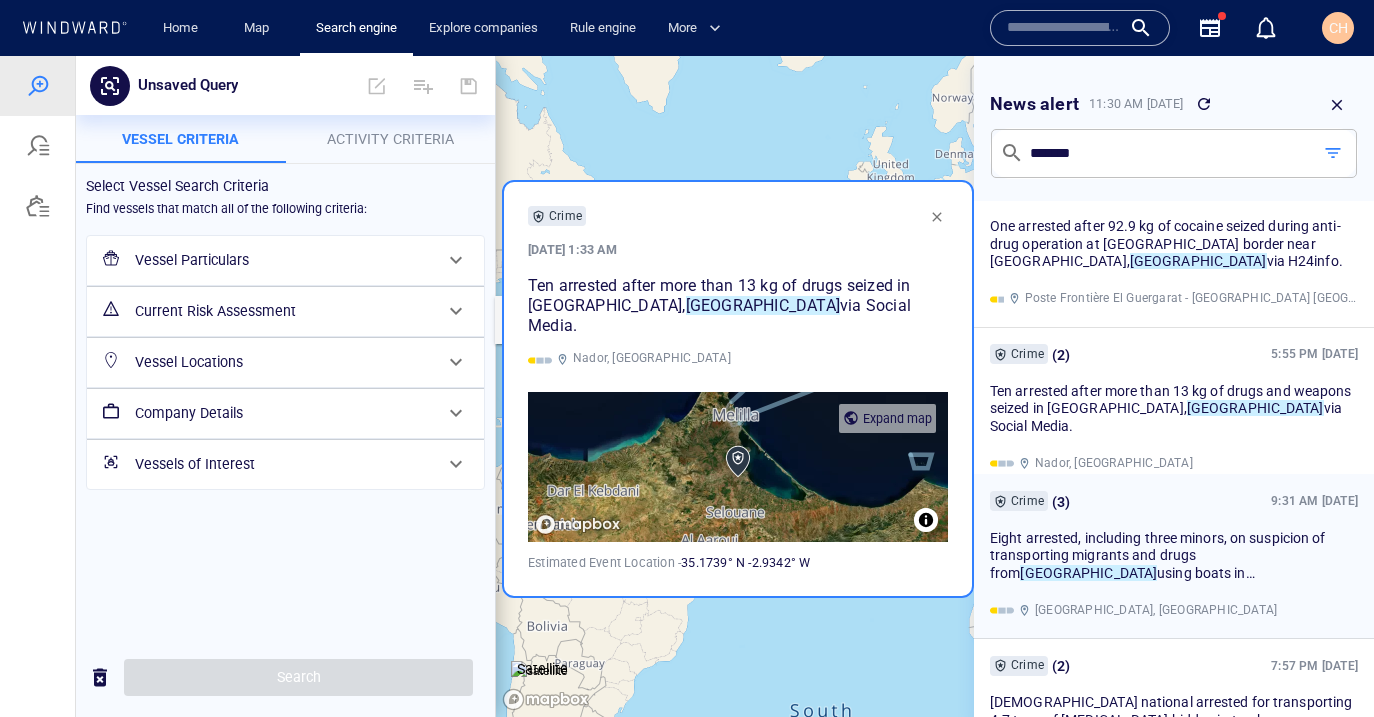 click on "Eight arrested, including three minors, on suspicion of transporting migrants and drugs from" at bounding box center (1158, 554) 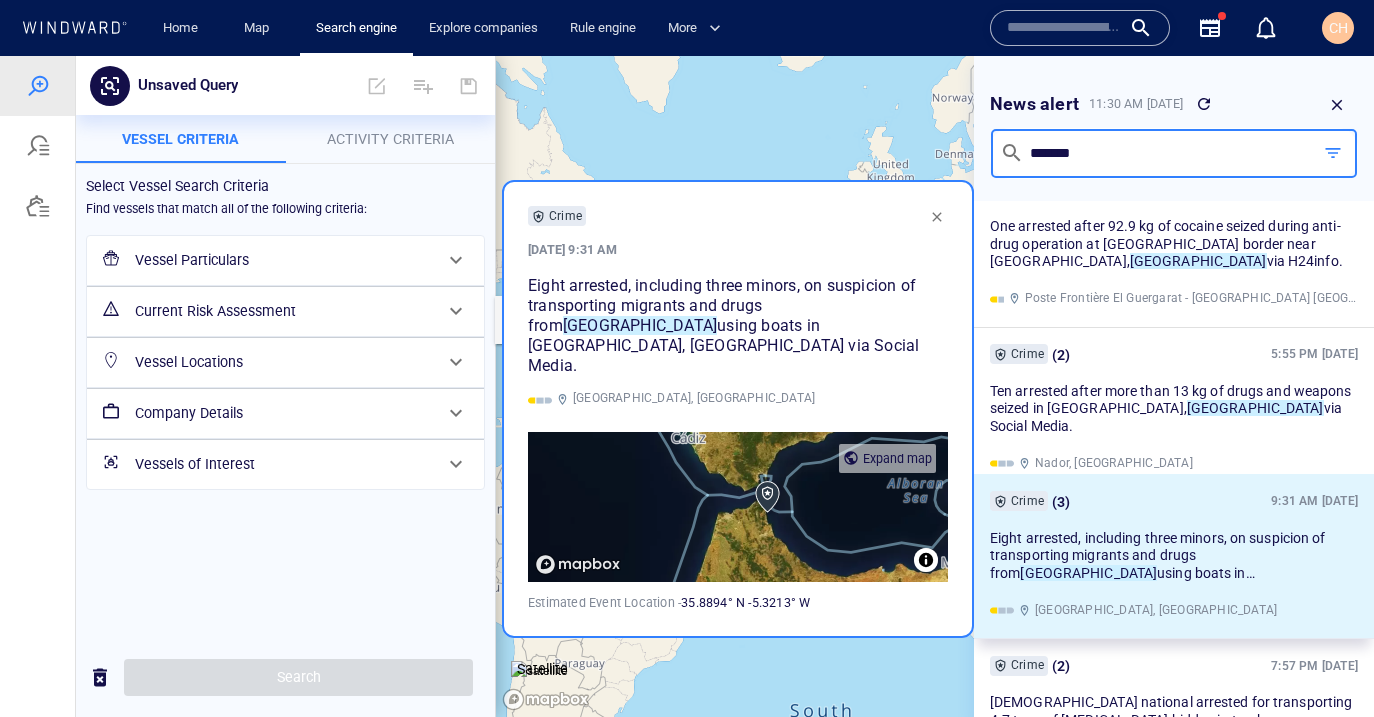 click on "*******" at bounding box center (1165, 153) 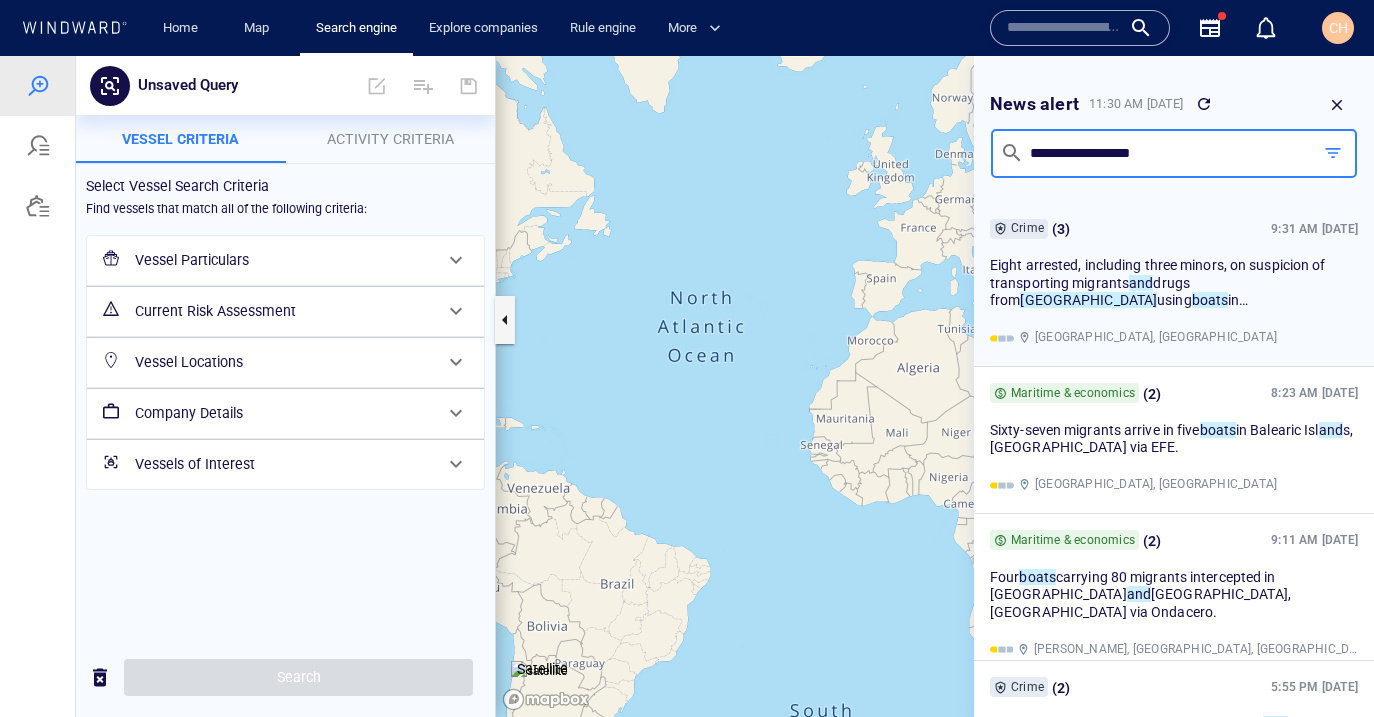 click on "Crime ( 3 ) 9:31 AM Jun 19, 2025 Eight arrested, including three minors, on suspicion of transporting migrants  and  drugs from  Morocco  using  boats  in Ceuta, Spain via Social Media. Ceuta, Spain" at bounding box center [1174, 283] 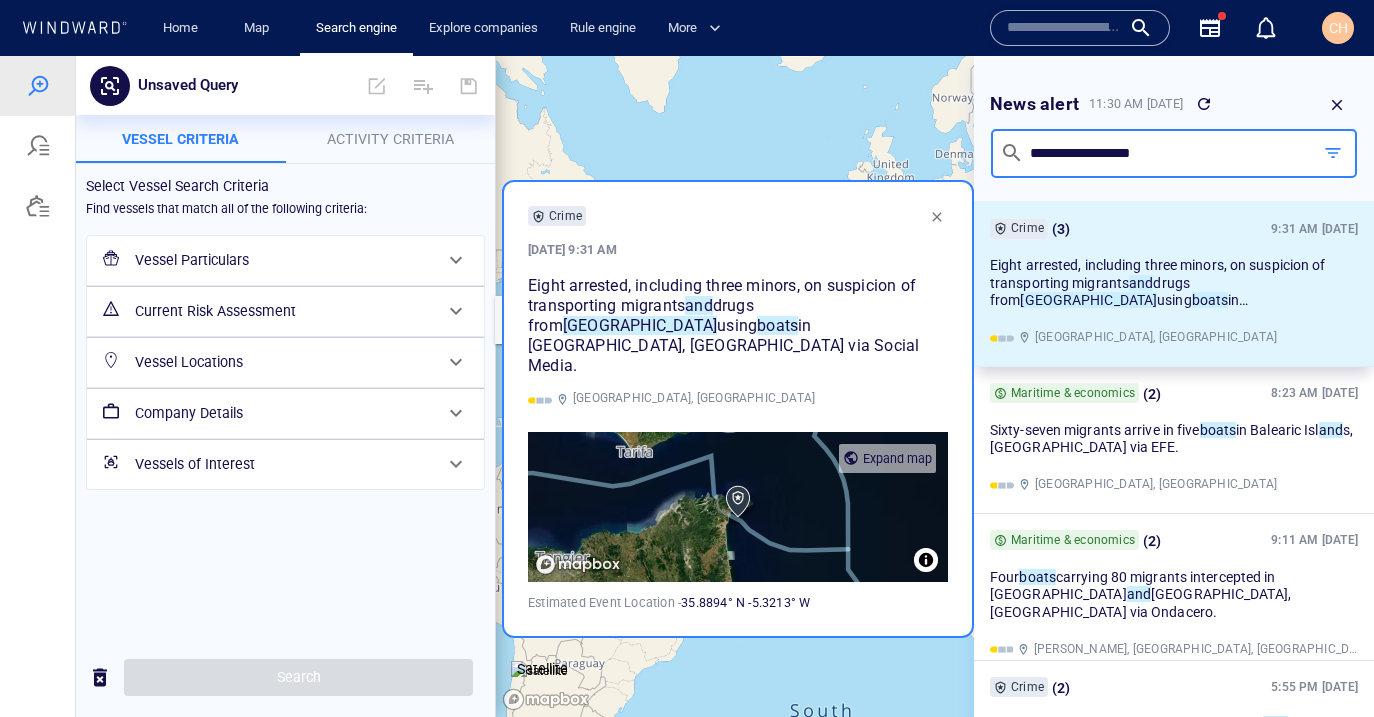 drag, startPoint x: 1211, startPoint y: 219, endPoint x: 879, endPoint y: 154, distance: 338.30313 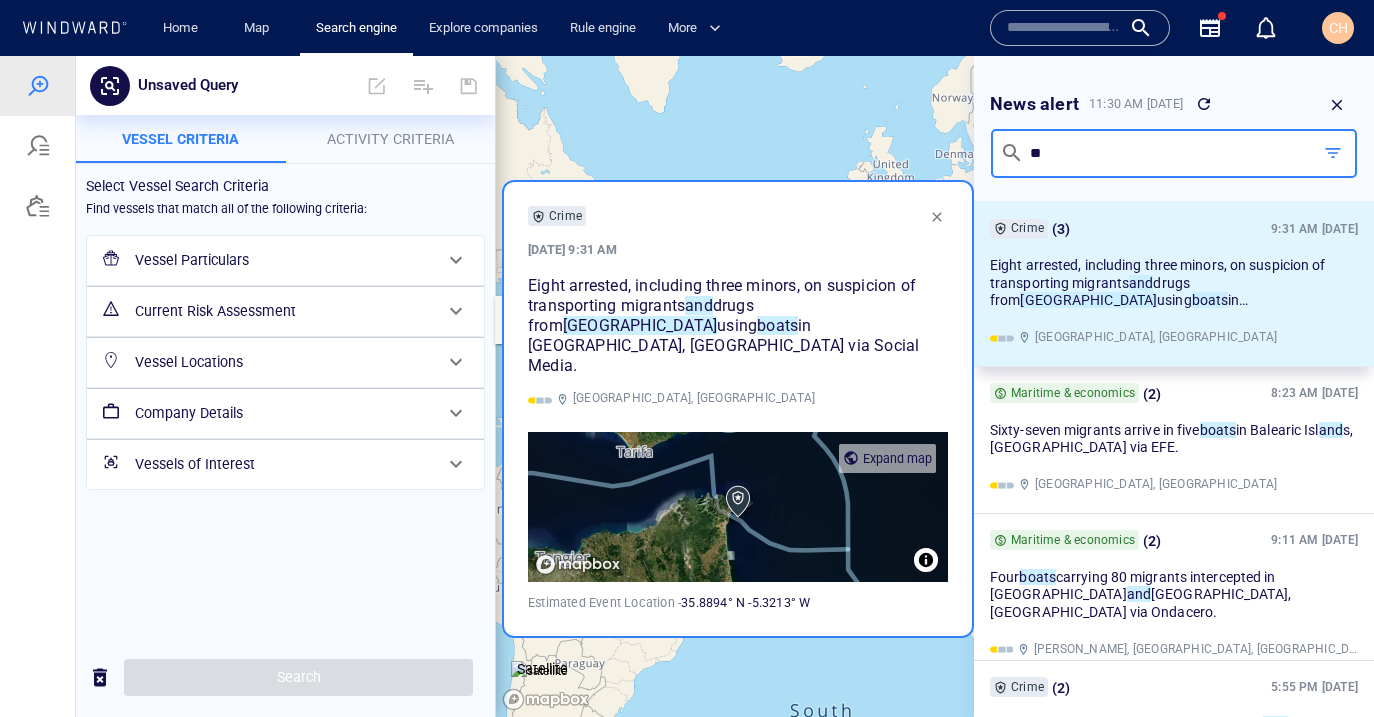 type on "*" 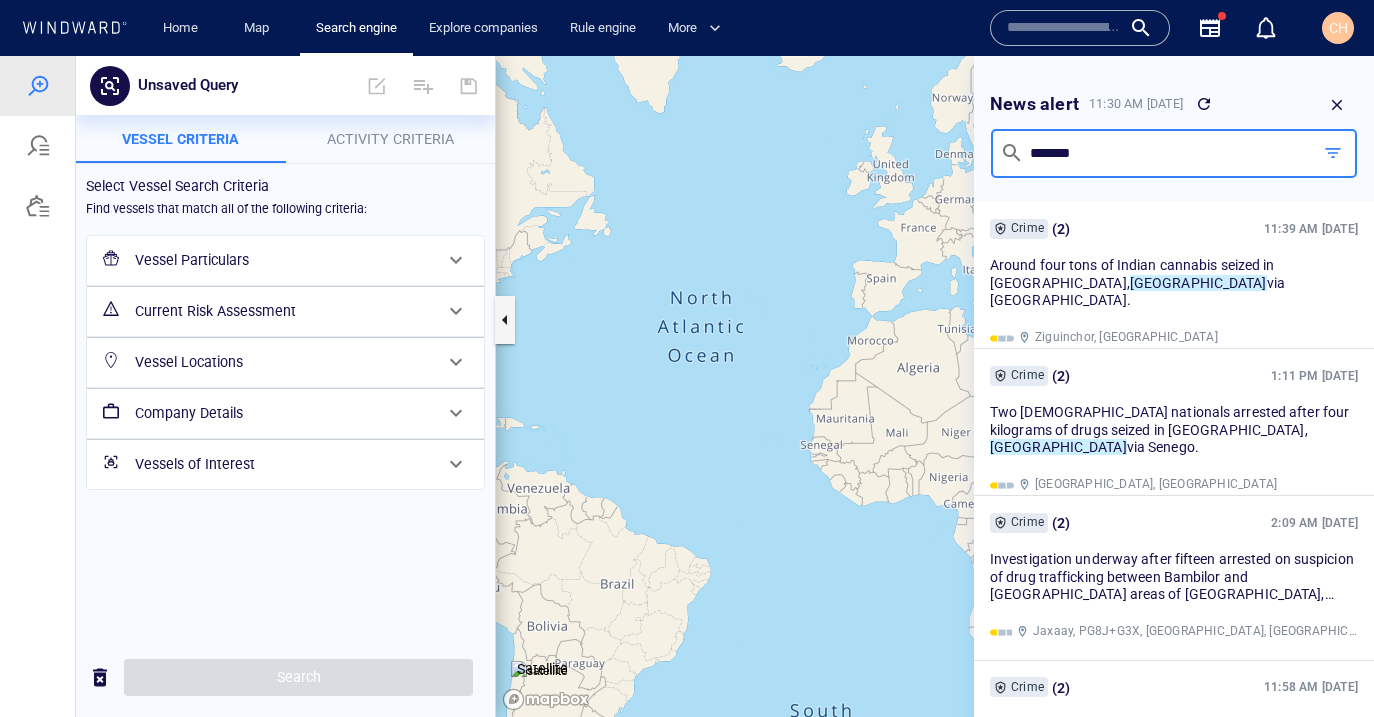 drag, startPoint x: 1085, startPoint y: 219, endPoint x: 900, endPoint y: 154, distance: 196.08672 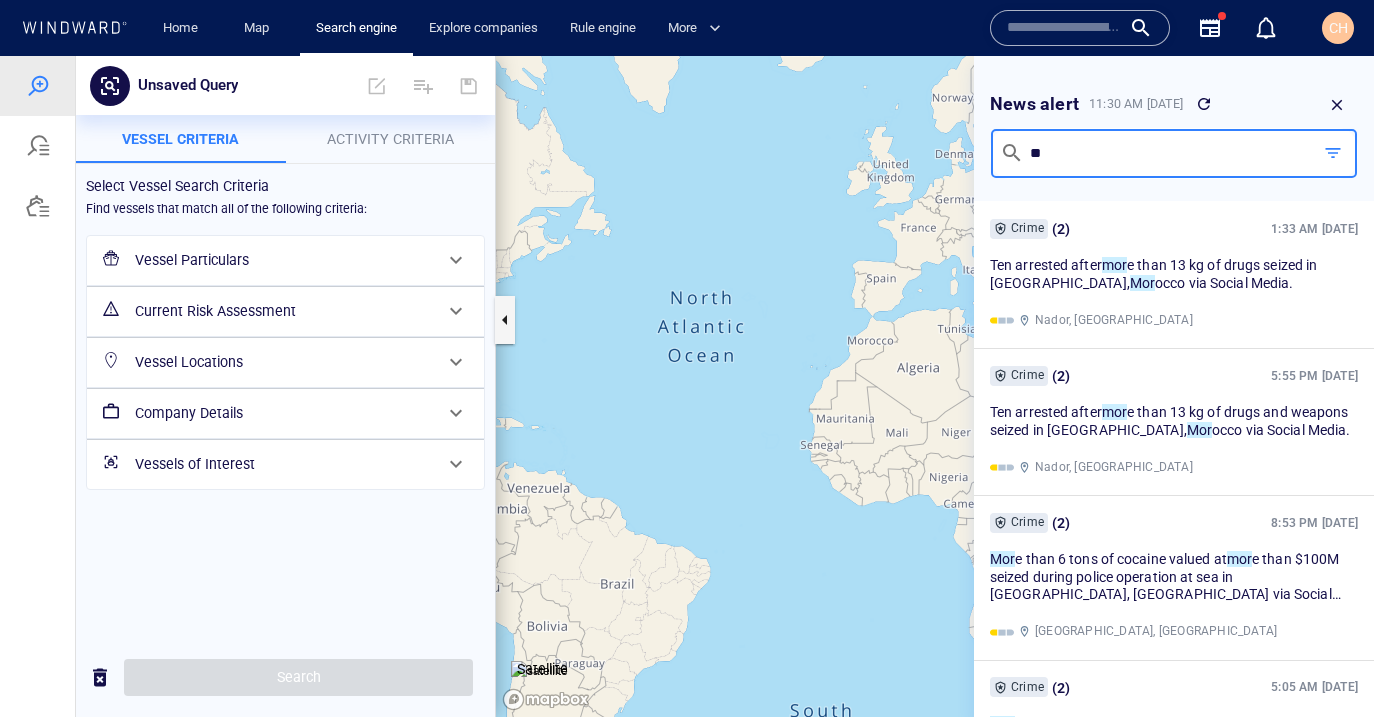 type on "*" 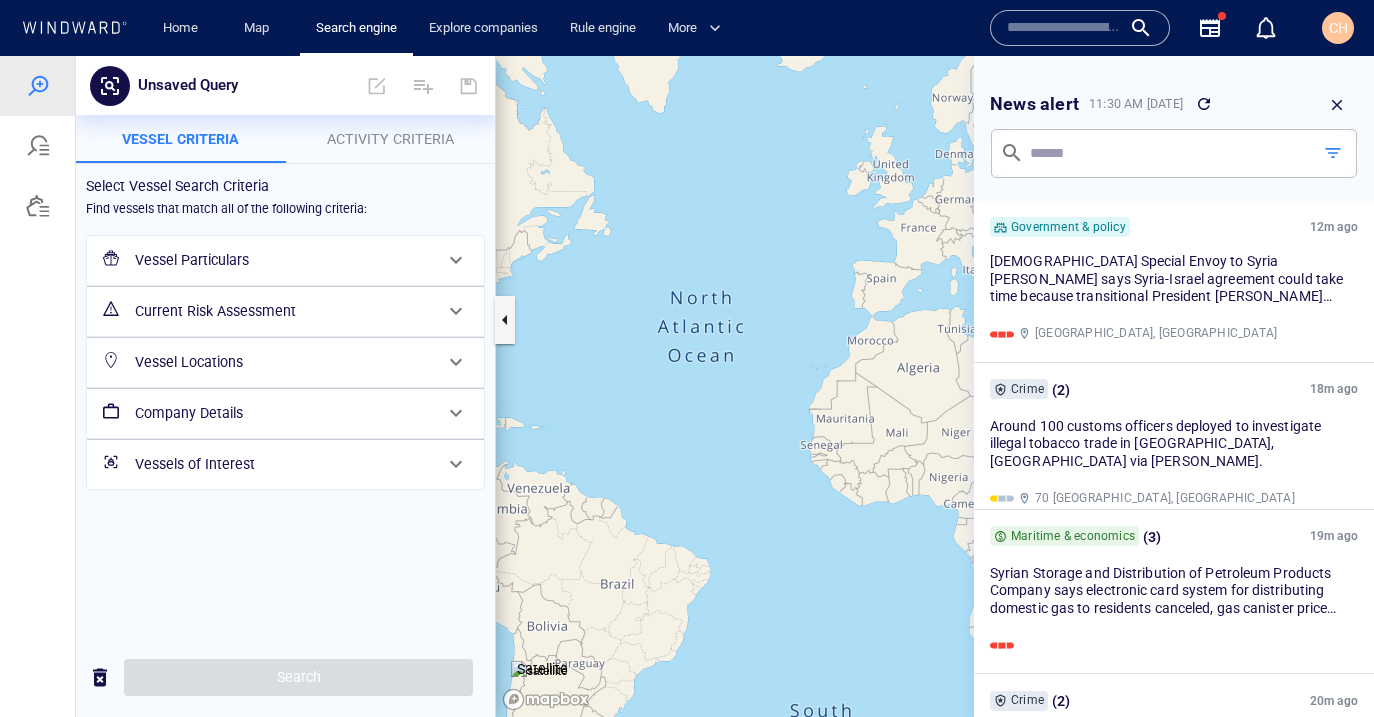 drag, startPoint x: 870, startPoint y: 462, endPoint x: 752, endPoint y: 416, distance: 126.649124 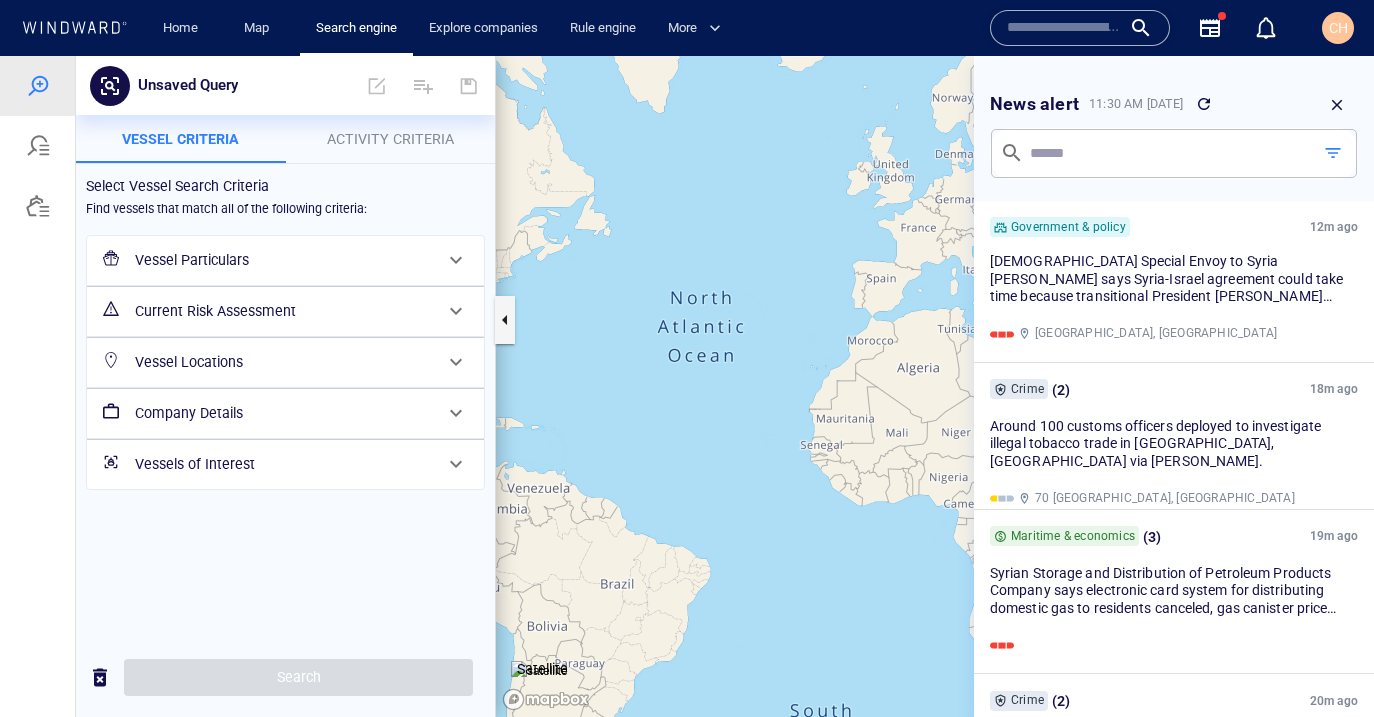 click at bounding box center (935, 386) 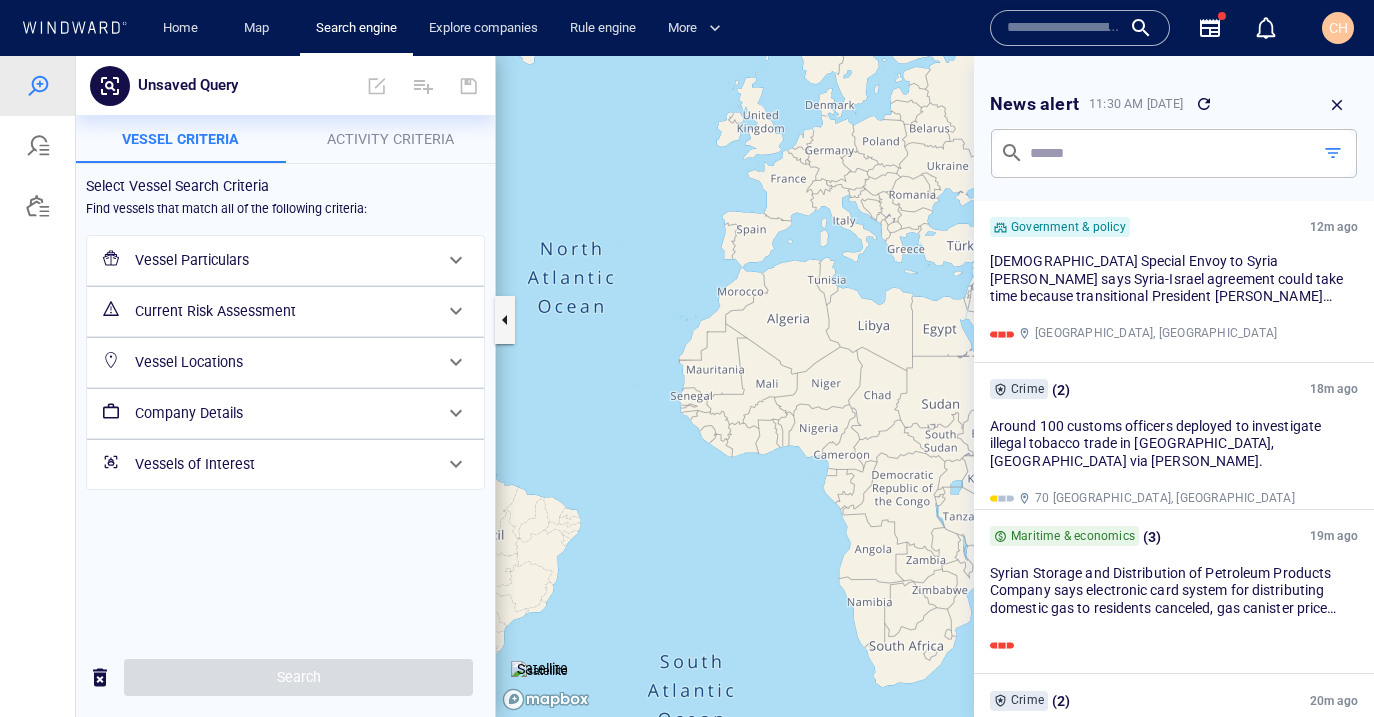 click on "​" at bounding box center [1174, 153] 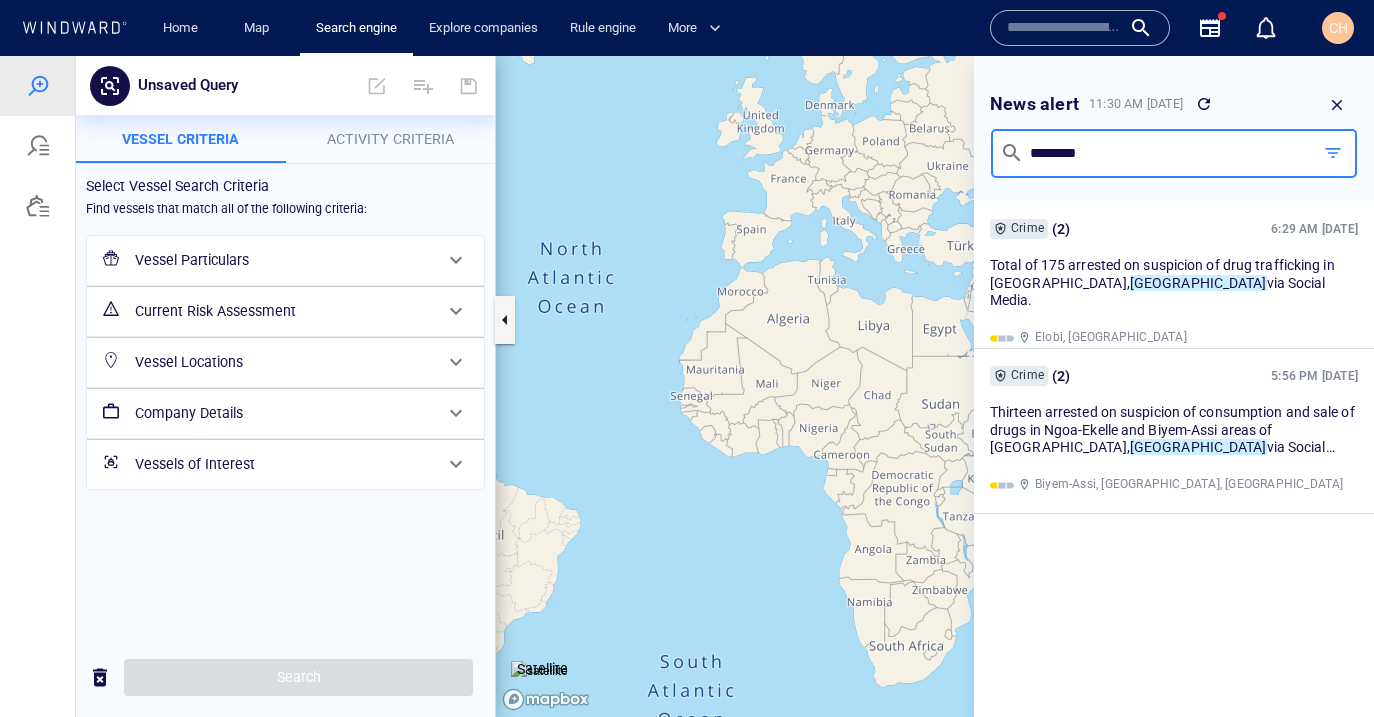 type on "********" 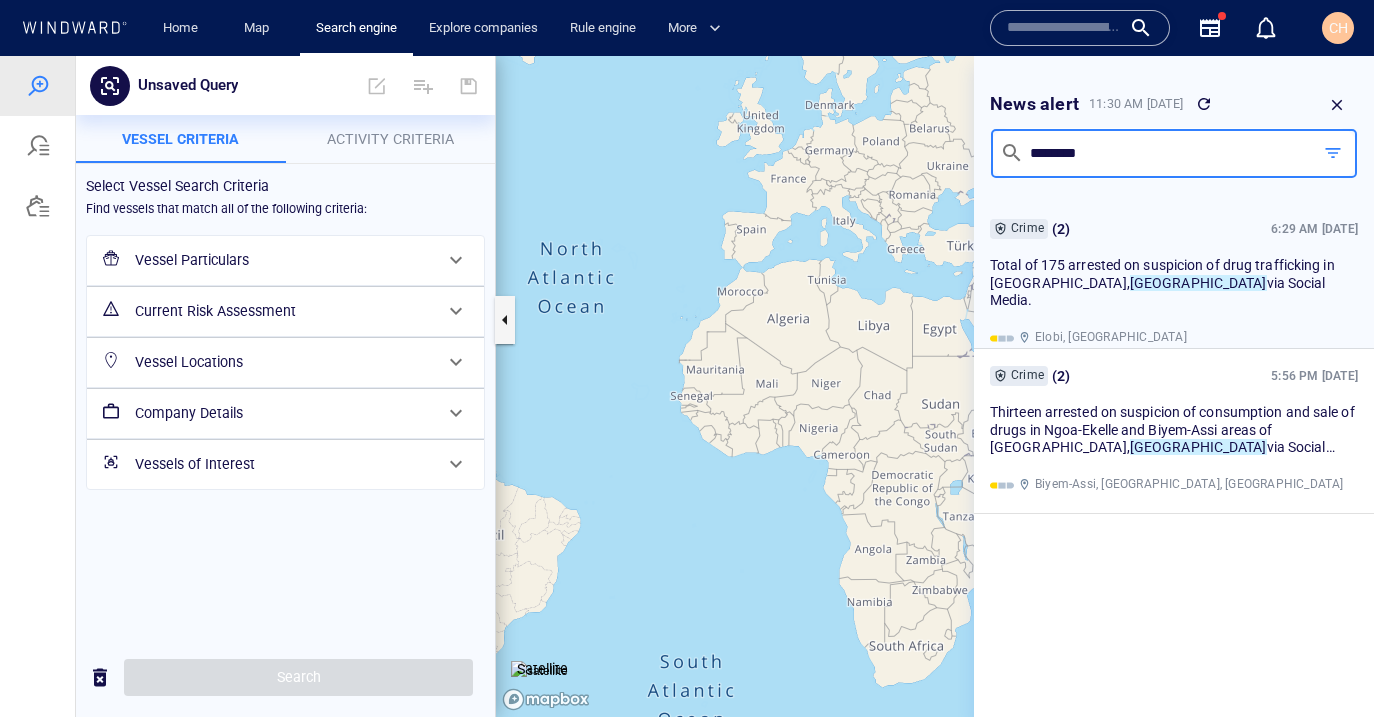 click on "Crime ( 2 ) 6:29 AM Jun 30, 2025 Total of 175 arrested on suspicion of drug trafficking in Elobi,  Cameroon  via Social Media. Elobi, Cameroon" at bounding box center [1174, 283] 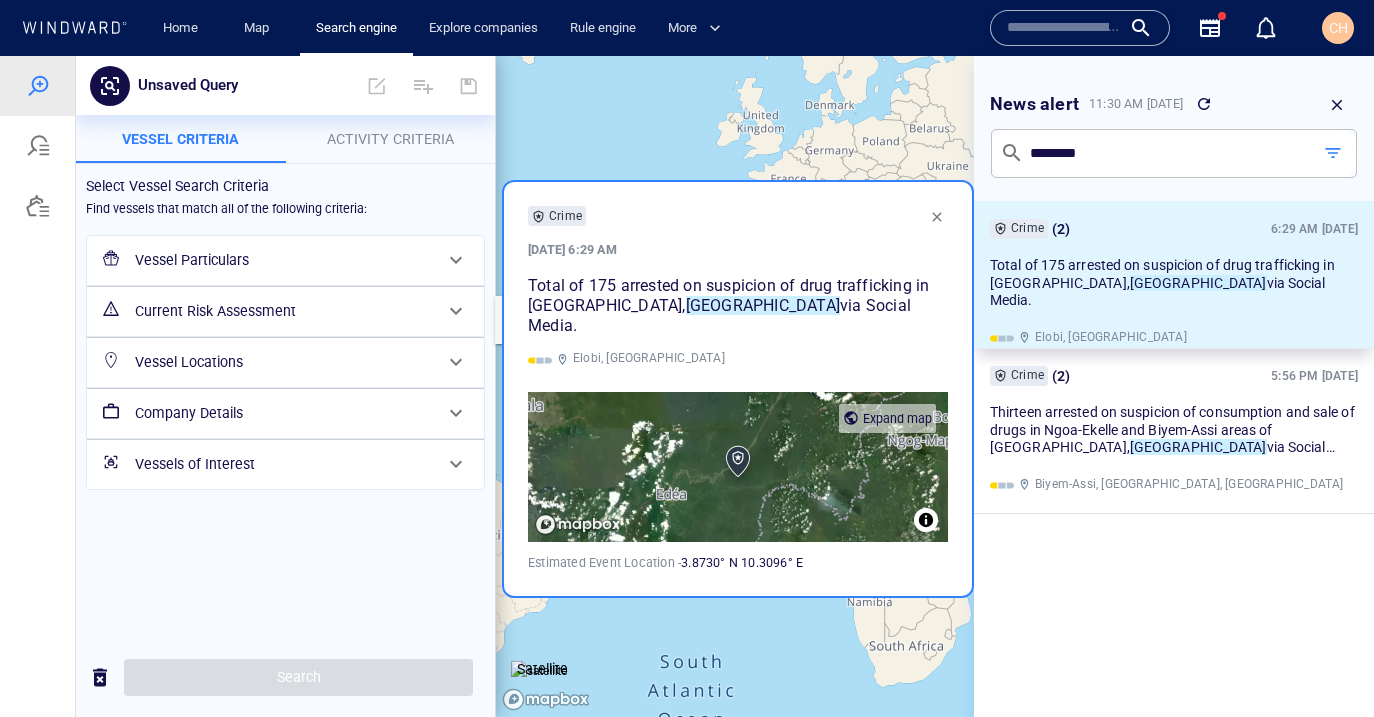 click on "********" at bounding box center (1165, 153) 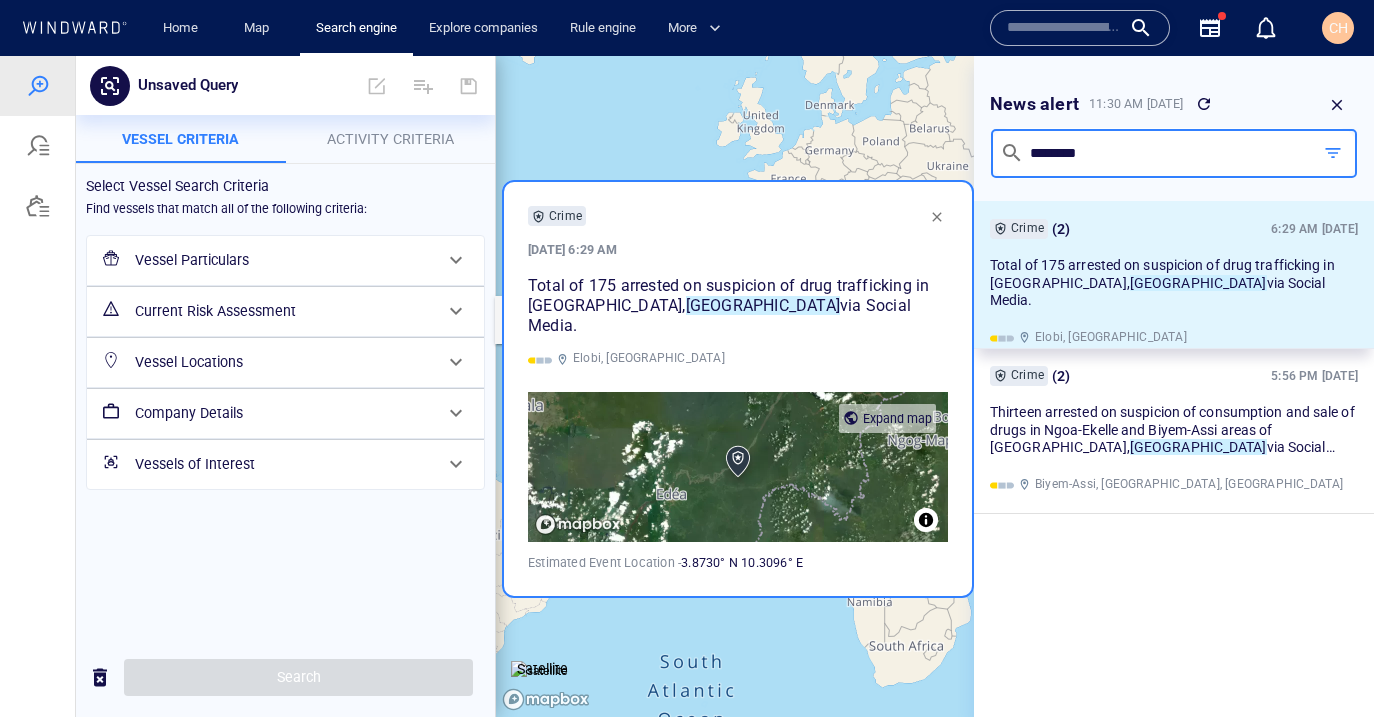 drag, startPoint x: 1025, startPoint y: 194, endPoint x: 869, endPoint y: 123, distance: 171.3972 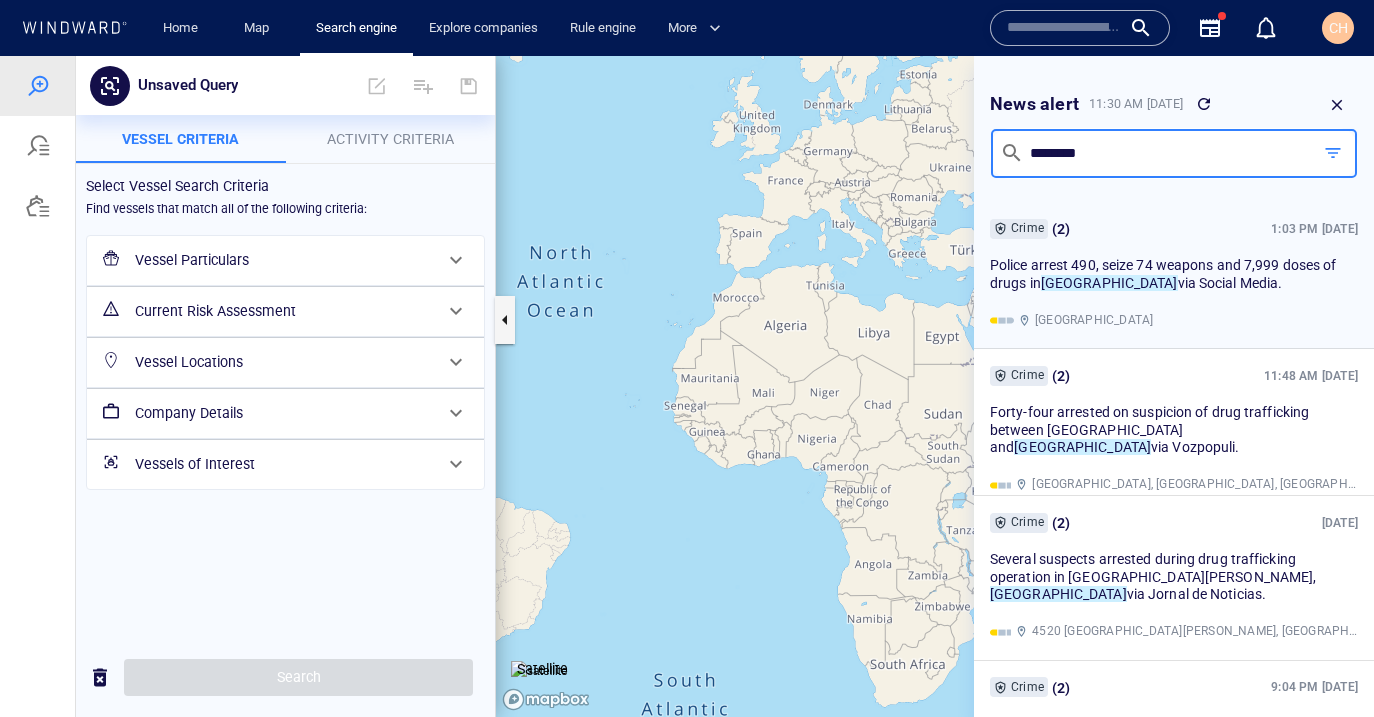 click on "Crime ( 2 ) 1:03 PM Jun 21, 2025 Police arrest 490, seize 74 weapons and 7,999 doses of drugs in  Portugal  via Social Media. Portugal" at bounding box center [1174, 274] 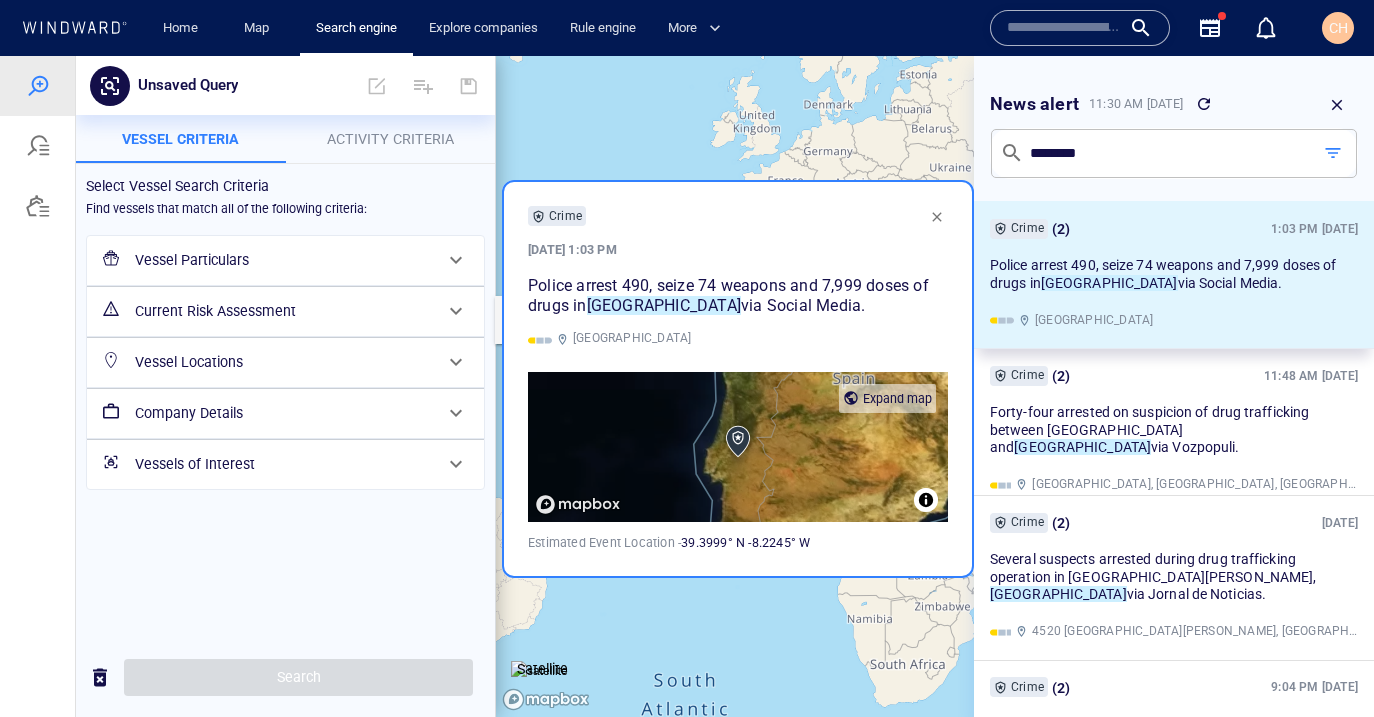 scroll, scrollTop: 7, scrollLeft: 0, axis: vertical 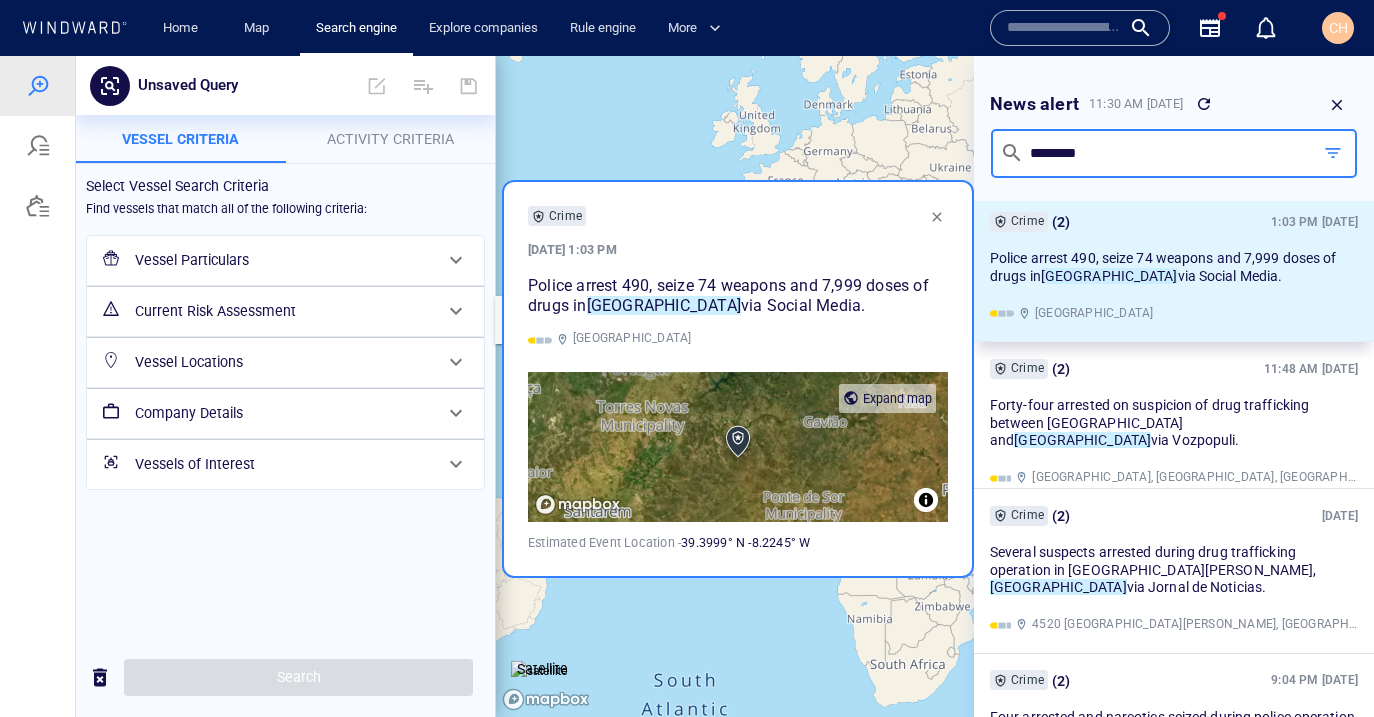 click on "********" at bounding box center (1165, 153) 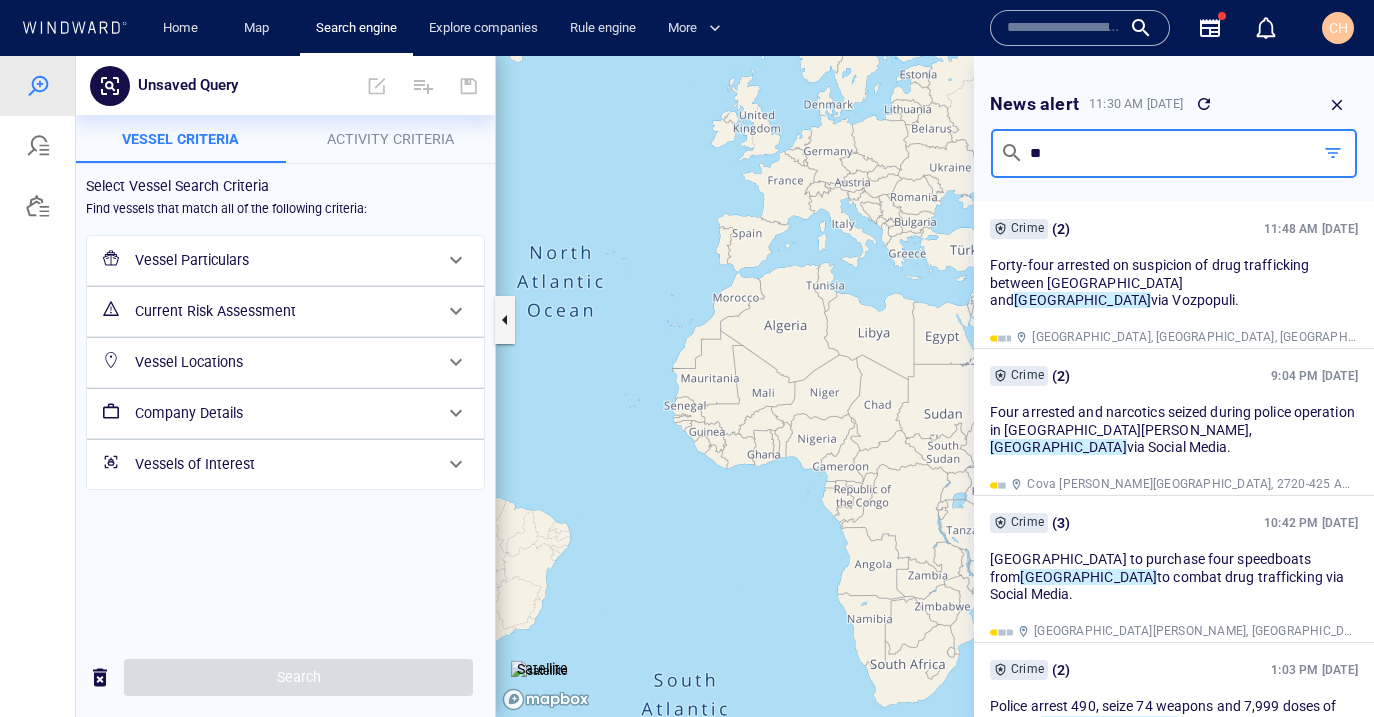 type on "*" 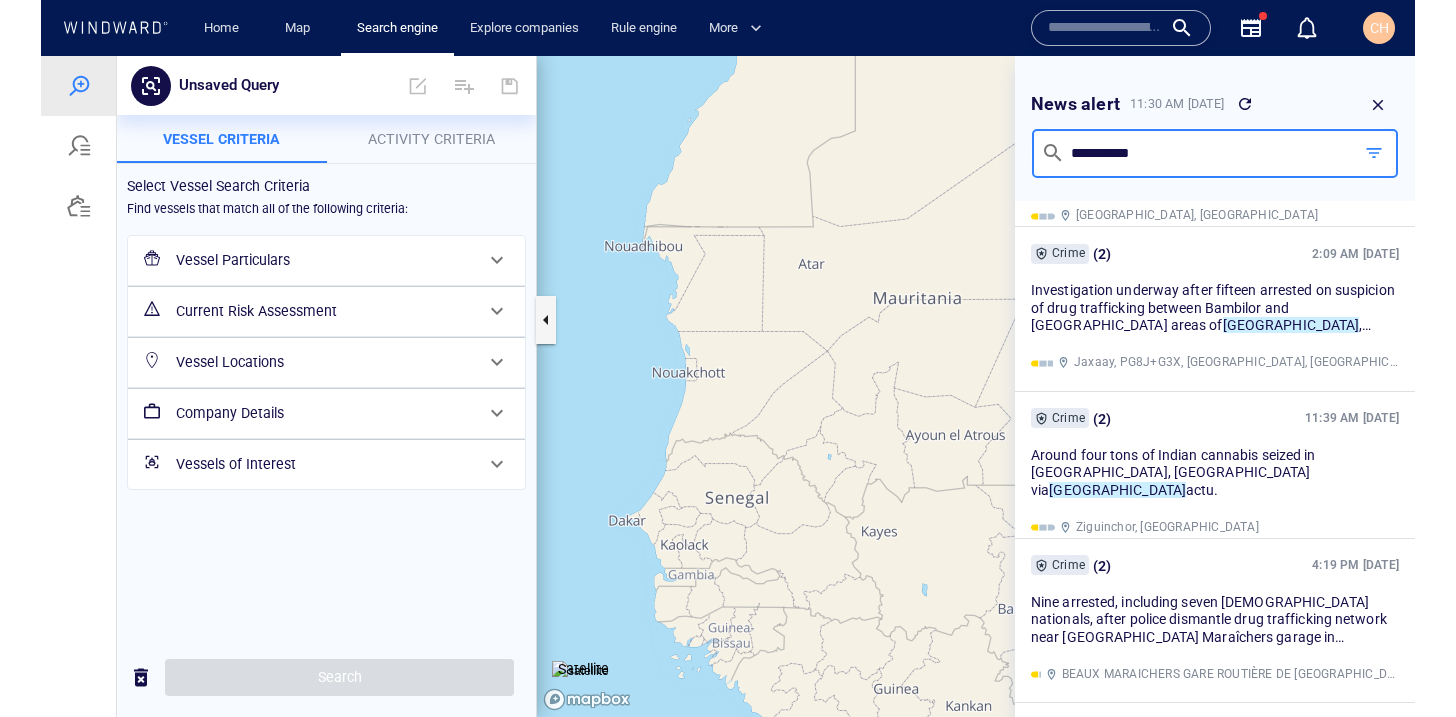 scroll, scrollTop: 83, scrollLeft: 0, axis: vertical 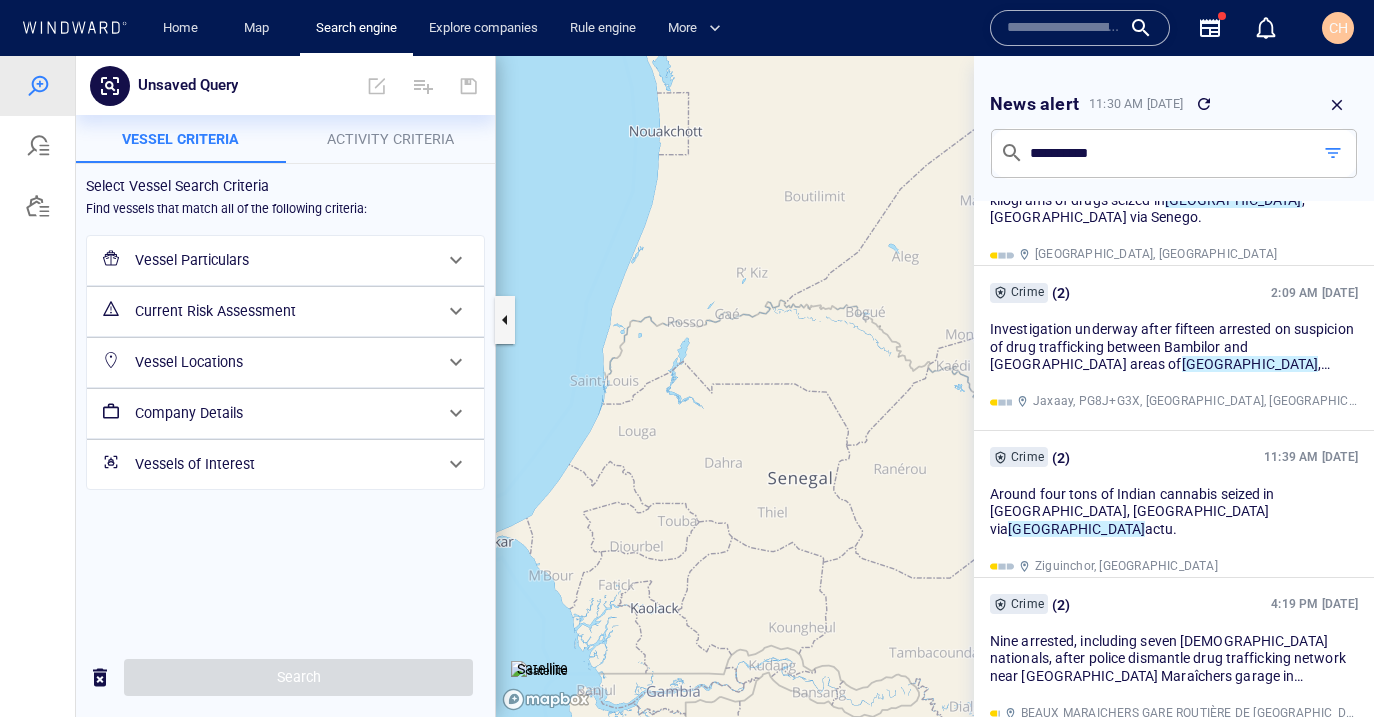 drag, startPoint x: 734, startPoint y: 518, endPoint x: 687, endPoint y: 505, distance: 48.76474 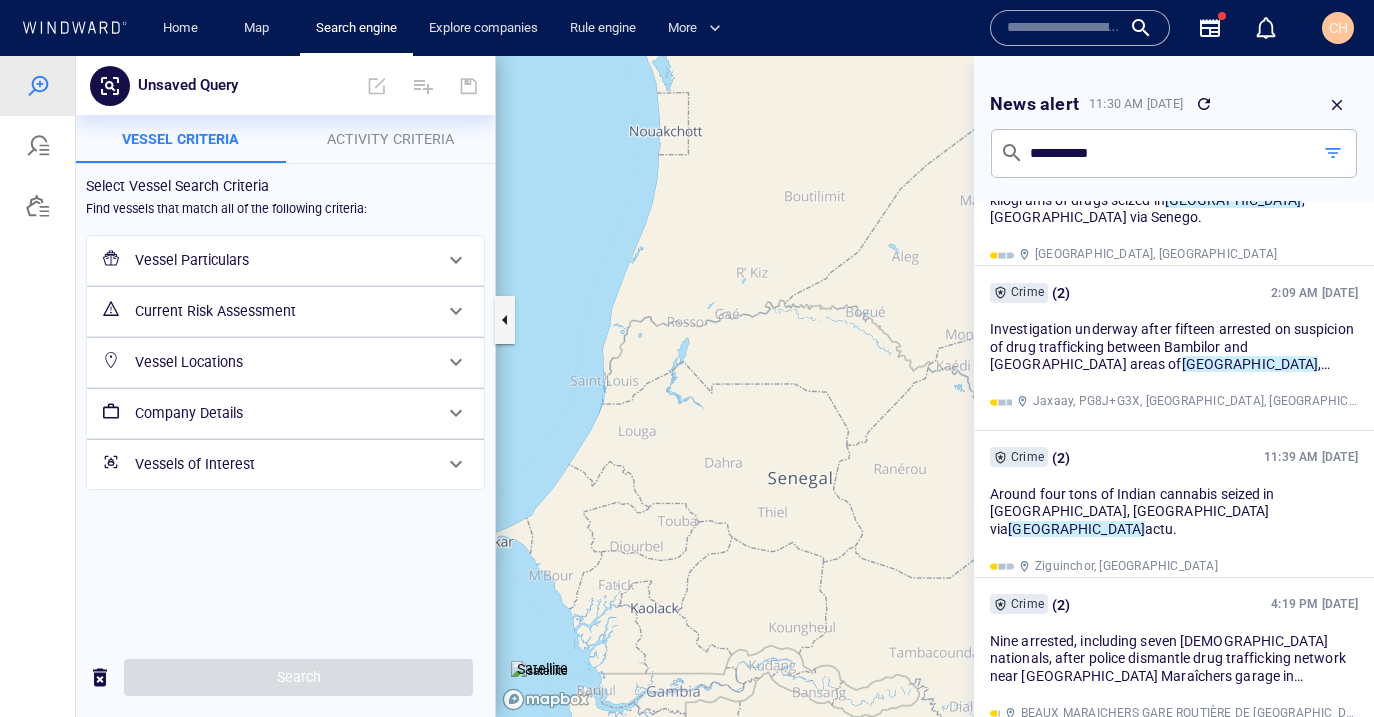 click at bounding box center (935, 386) 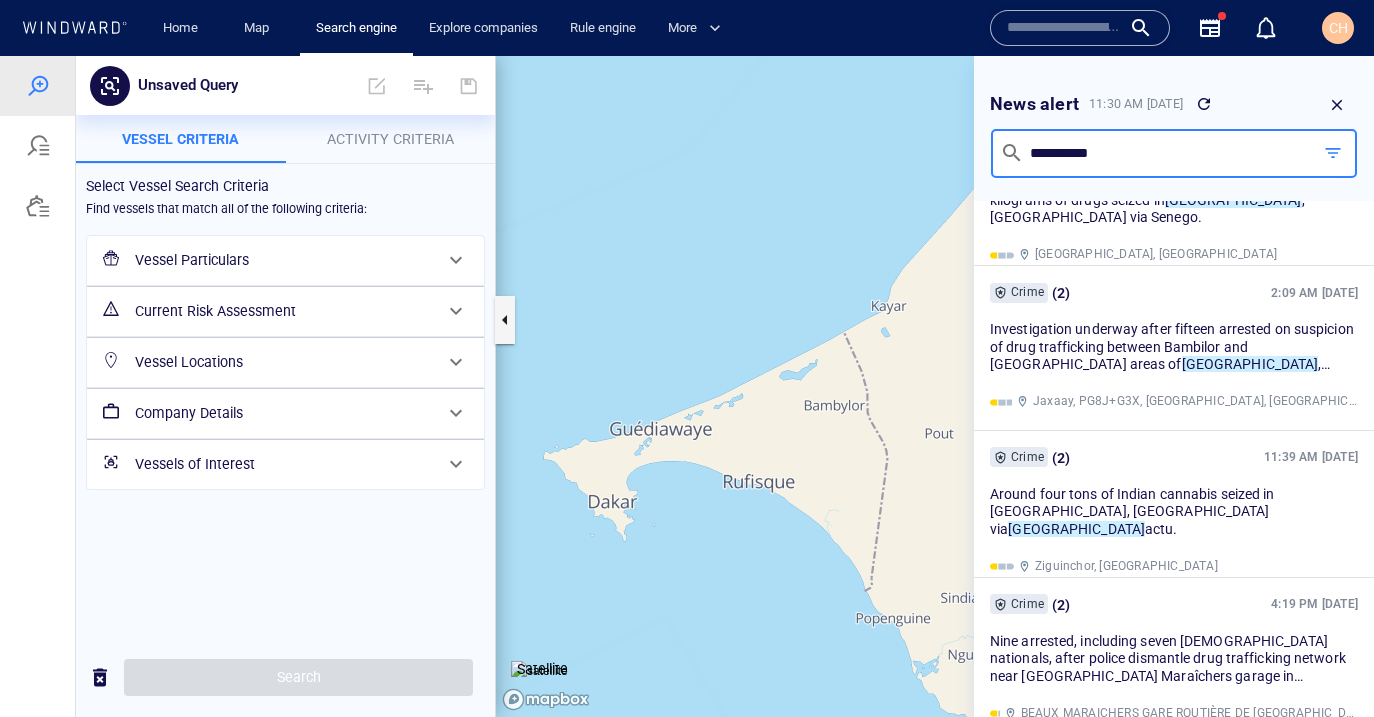 drag, startPoint x: 1119, startPoint y: 154, endPoint x: 1080, endPoint y: 161, distance: 39.623226 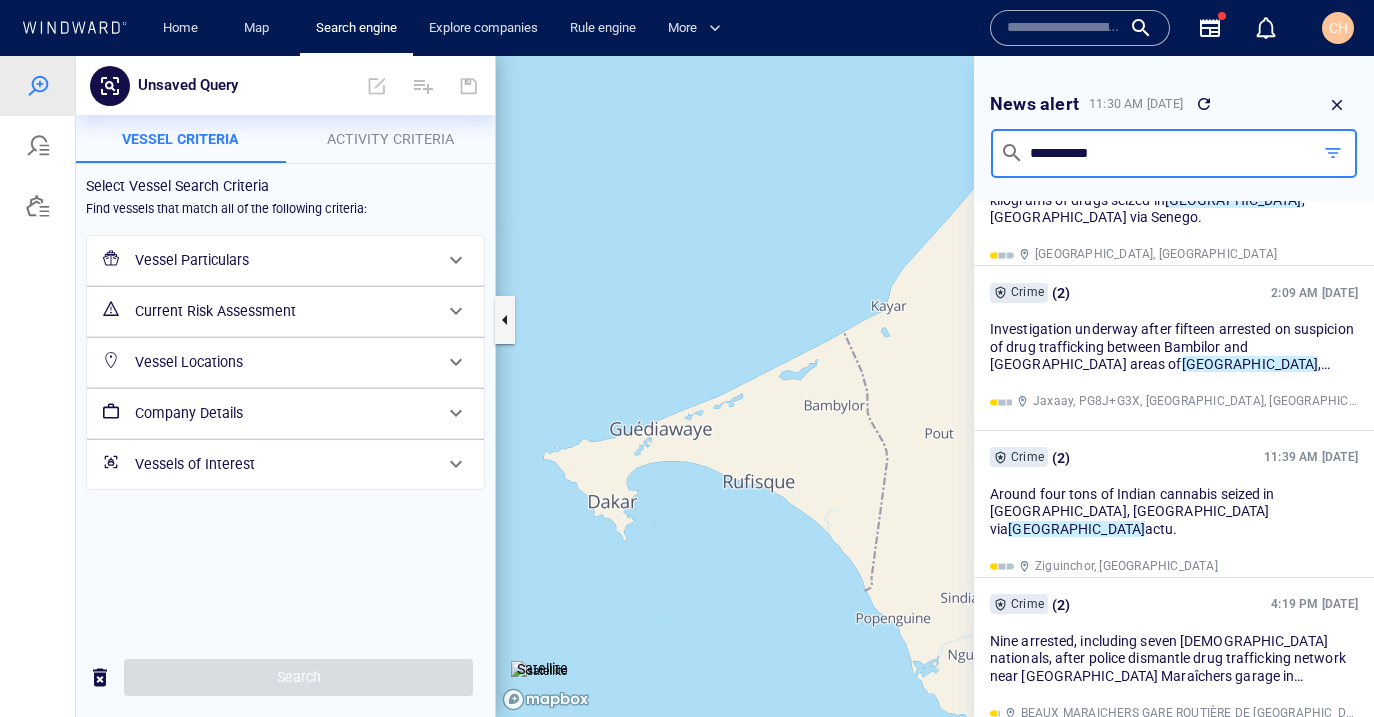 click on "**********" at bounding box center [1165, 153] 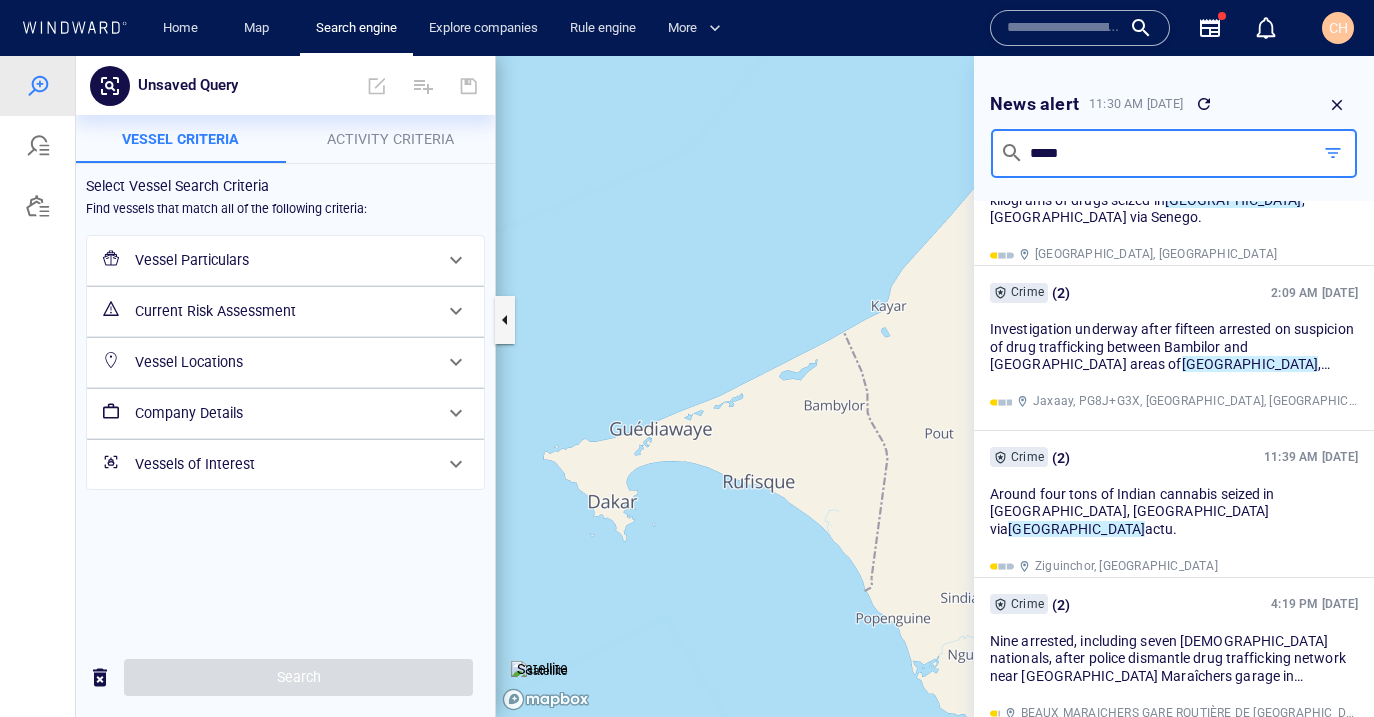 type on "*****" 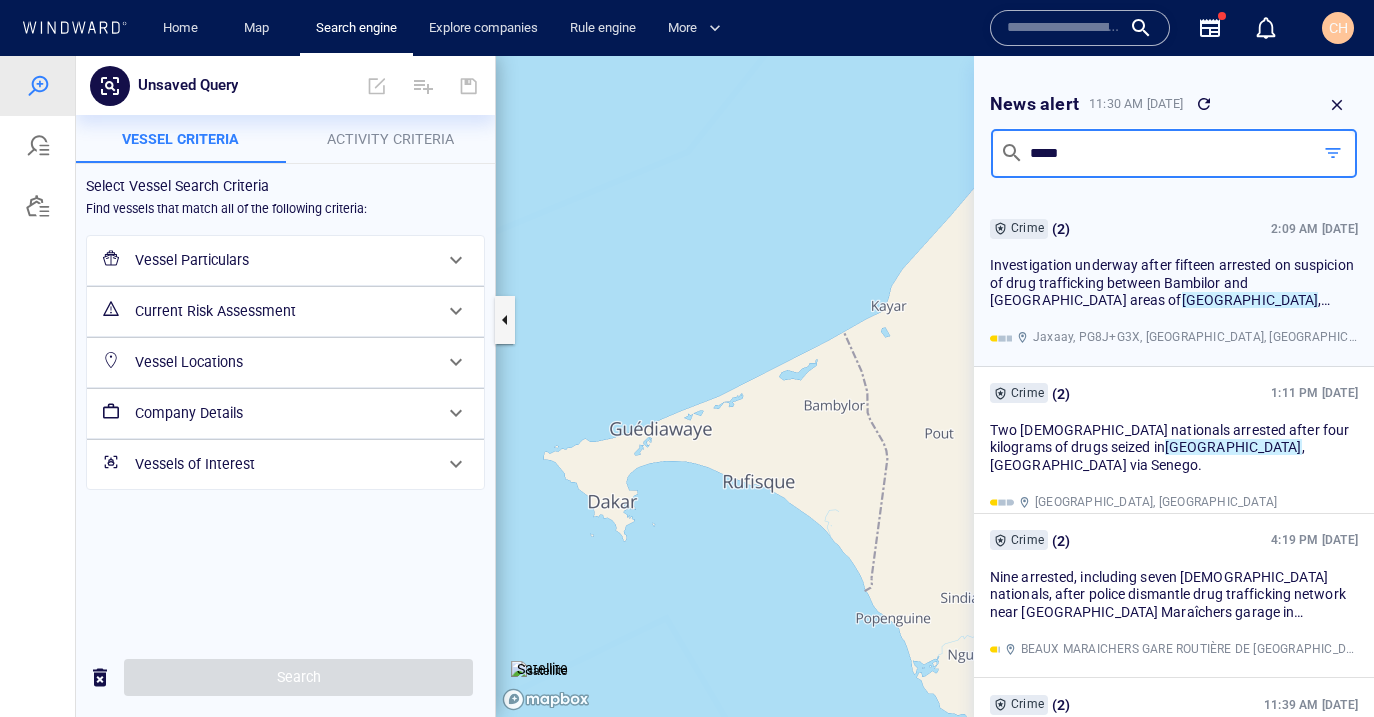 click on "Investigation underway after fifteen arrested on suspicion of drug trafficking between Bambilor and Jaxaay areas of" at bounding box center (1172, 282) 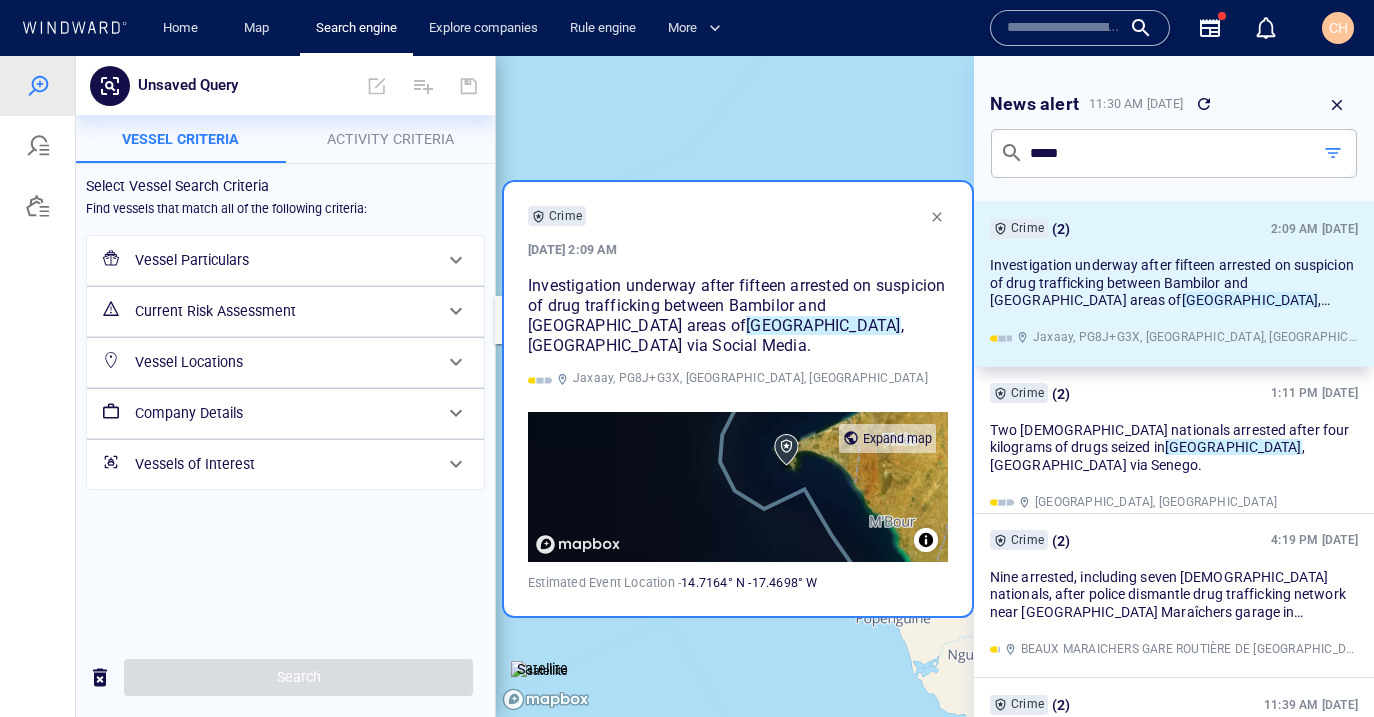 drag, startPoint x: 797, startPoint y: 139, endPoint x: 824, endPoint y: 170, distance: 41.109608 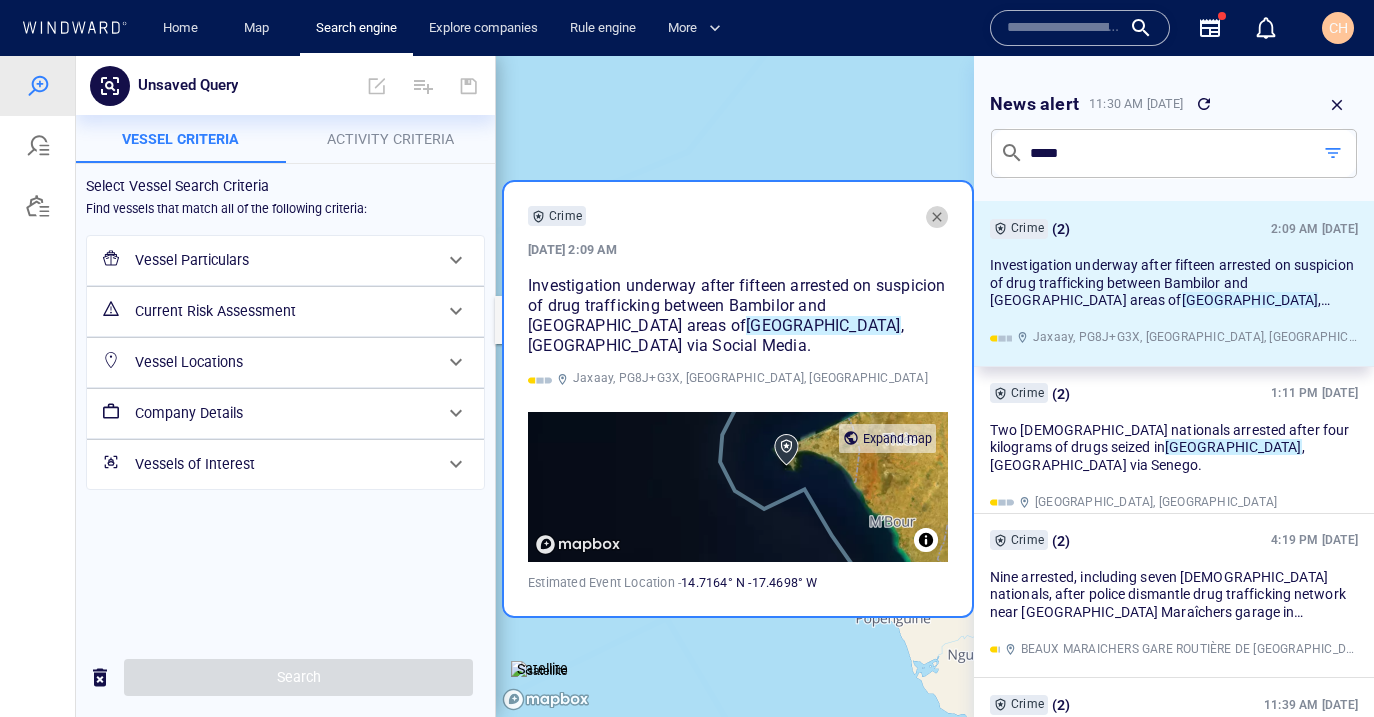 click at bounding box center [937, 217] 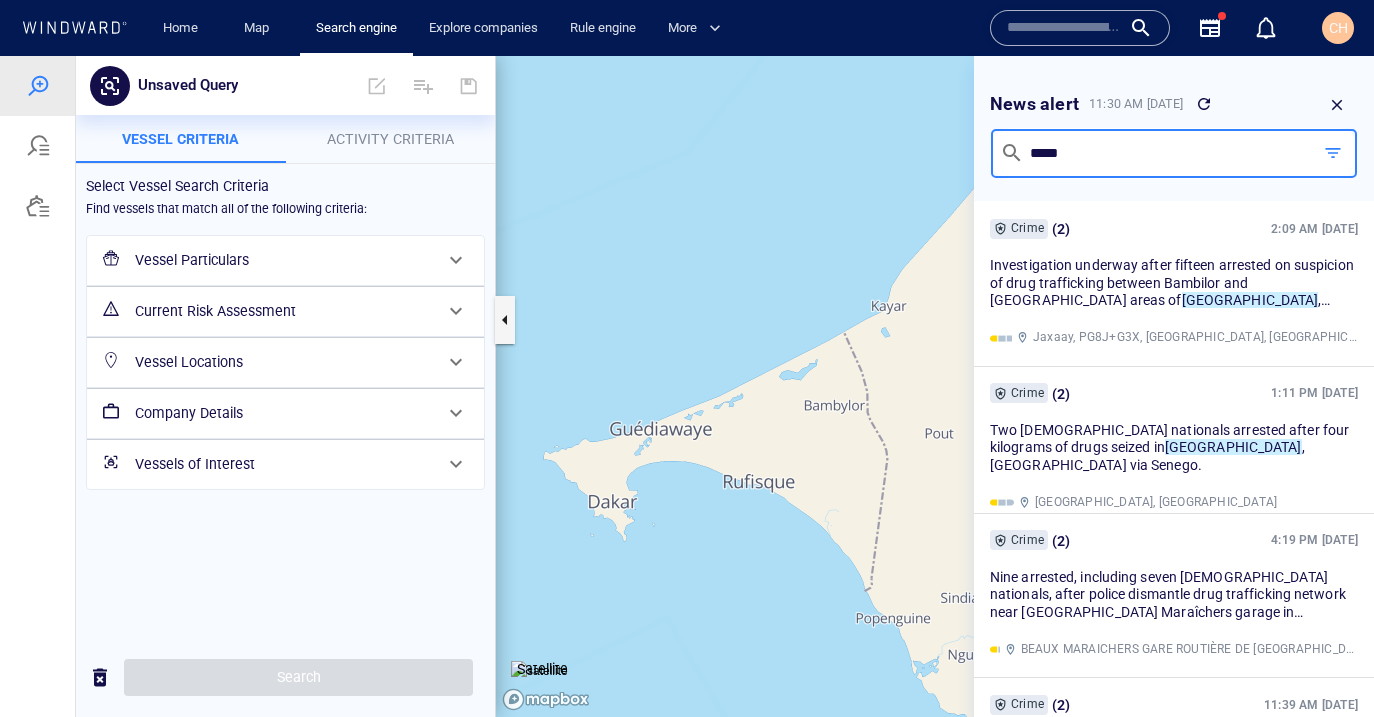 drag, startPoint x: 1079, startPoint y: 213, endPoint x: 883, endPoint y: 144, distance: 207.79076 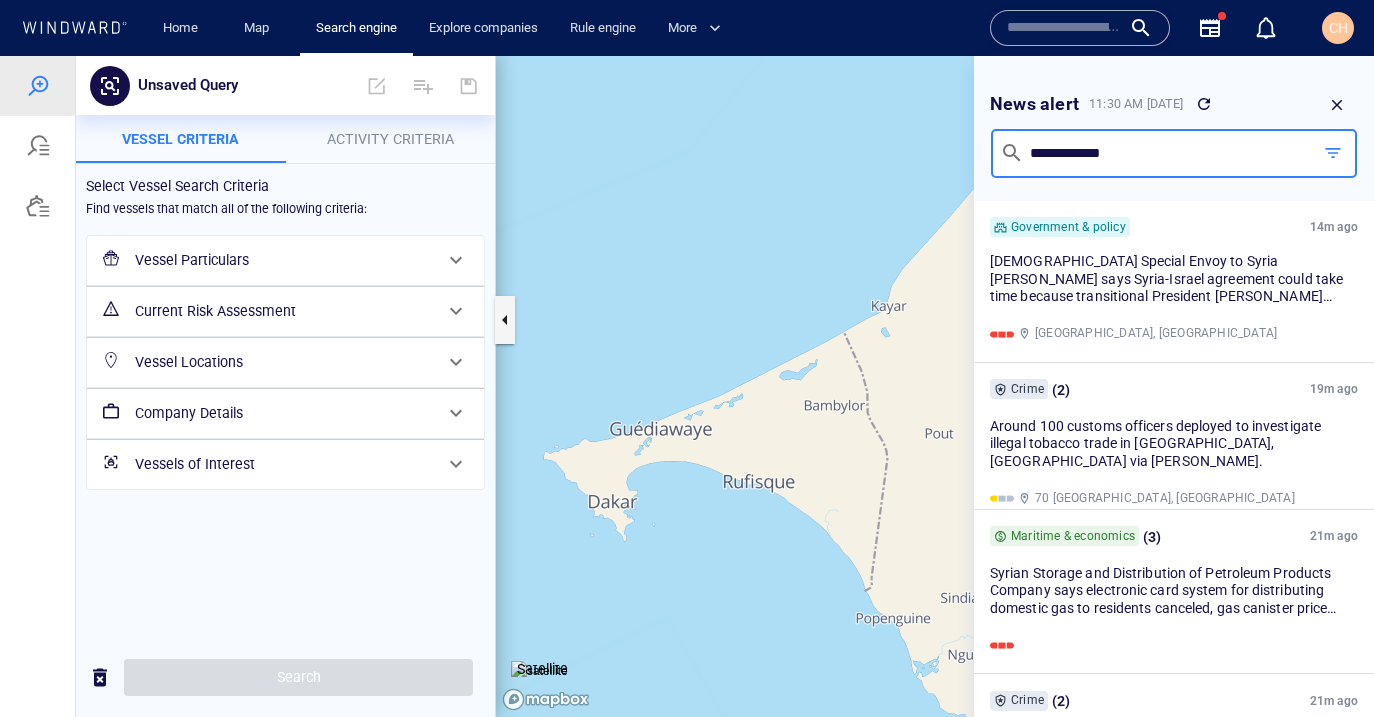 type on "**********" 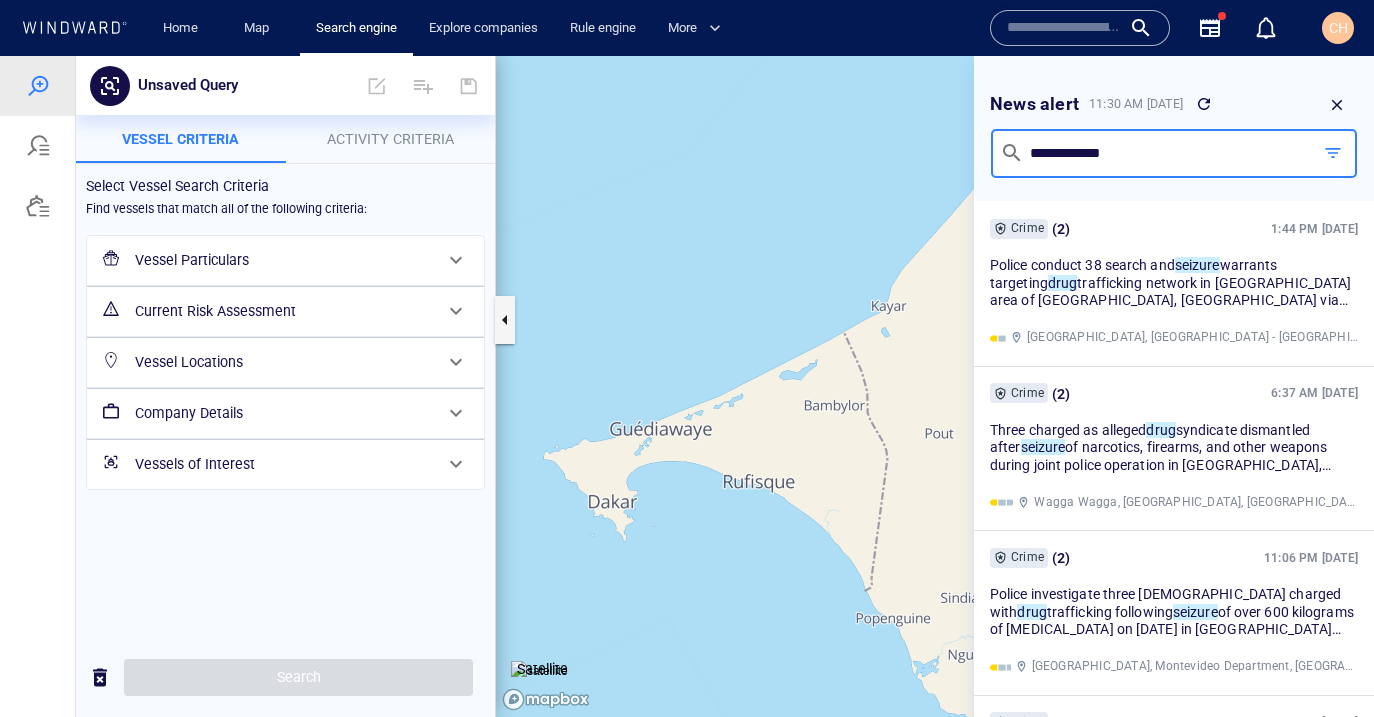 drag, startPoint x: 1156, startPoint y: 204, endPoint x: 946, endPoint y: 148, distance: 217.33844 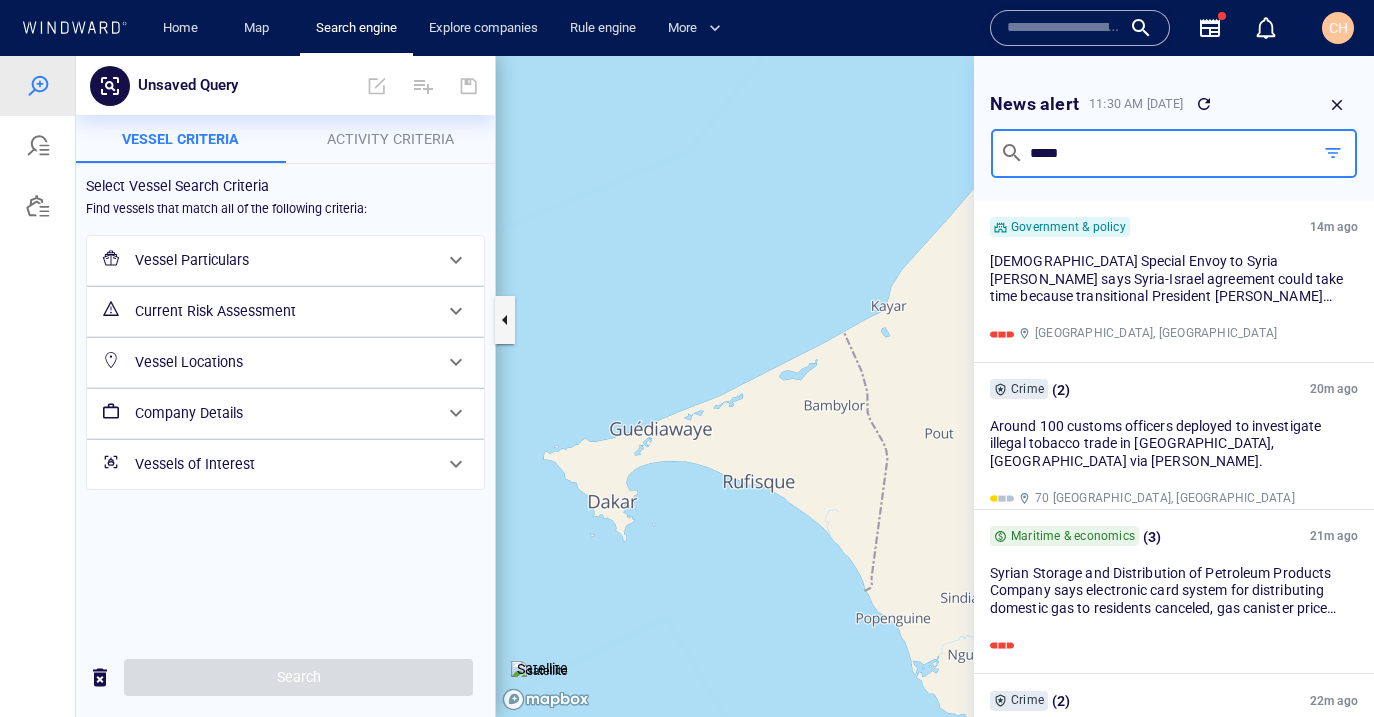 type on "*****" 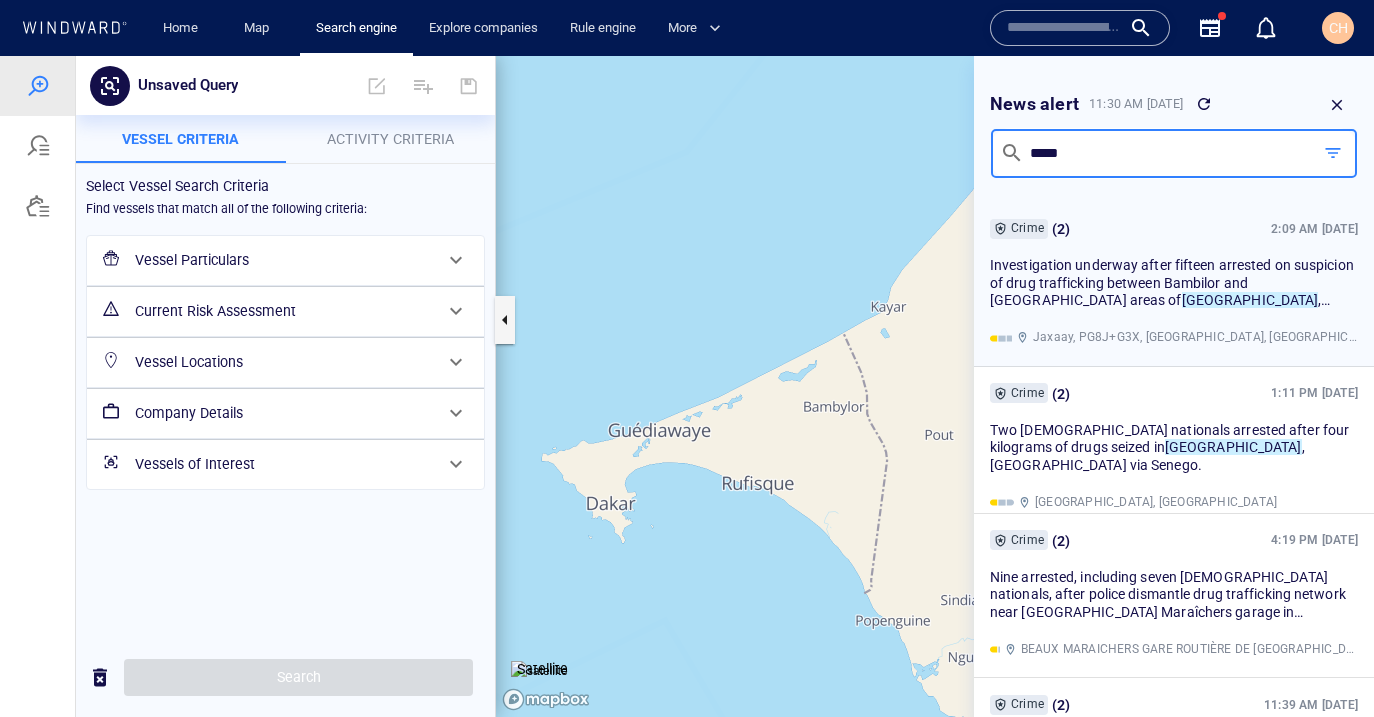 click on "Investigation underway after fifteen arrested on suspicion of drug trafficking between Bambilor and Jaxaay areas of  Dakar , Senegal via Social Media." at bounding box center [1174, 283] 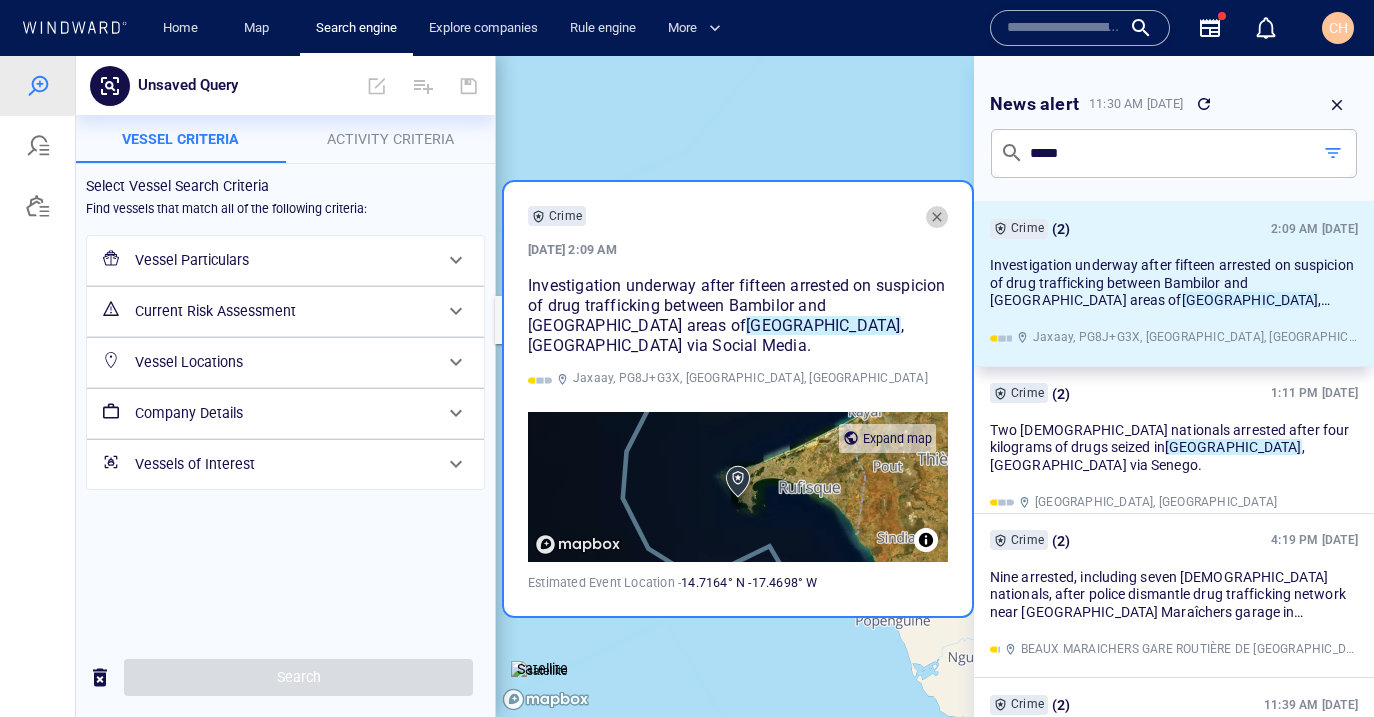 click at bounding box center (937, 217) 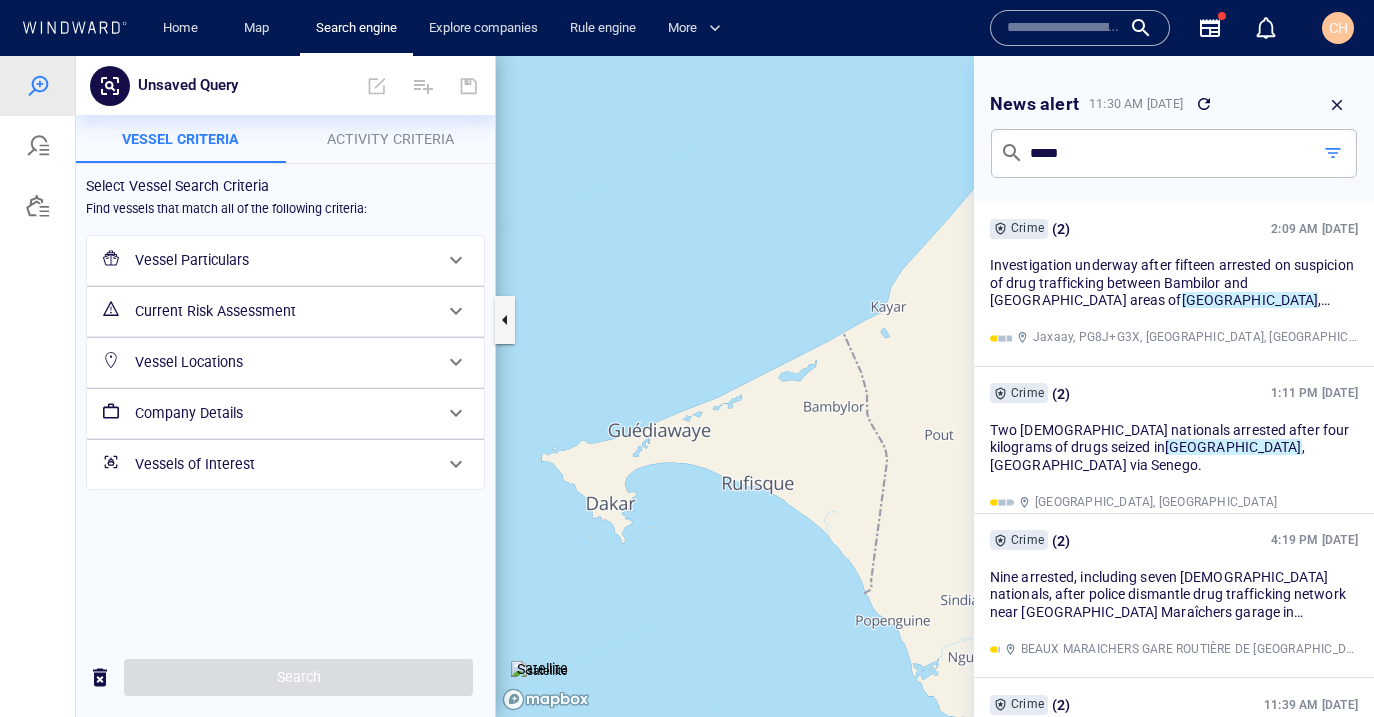 click at bounding box center [1337, 105] 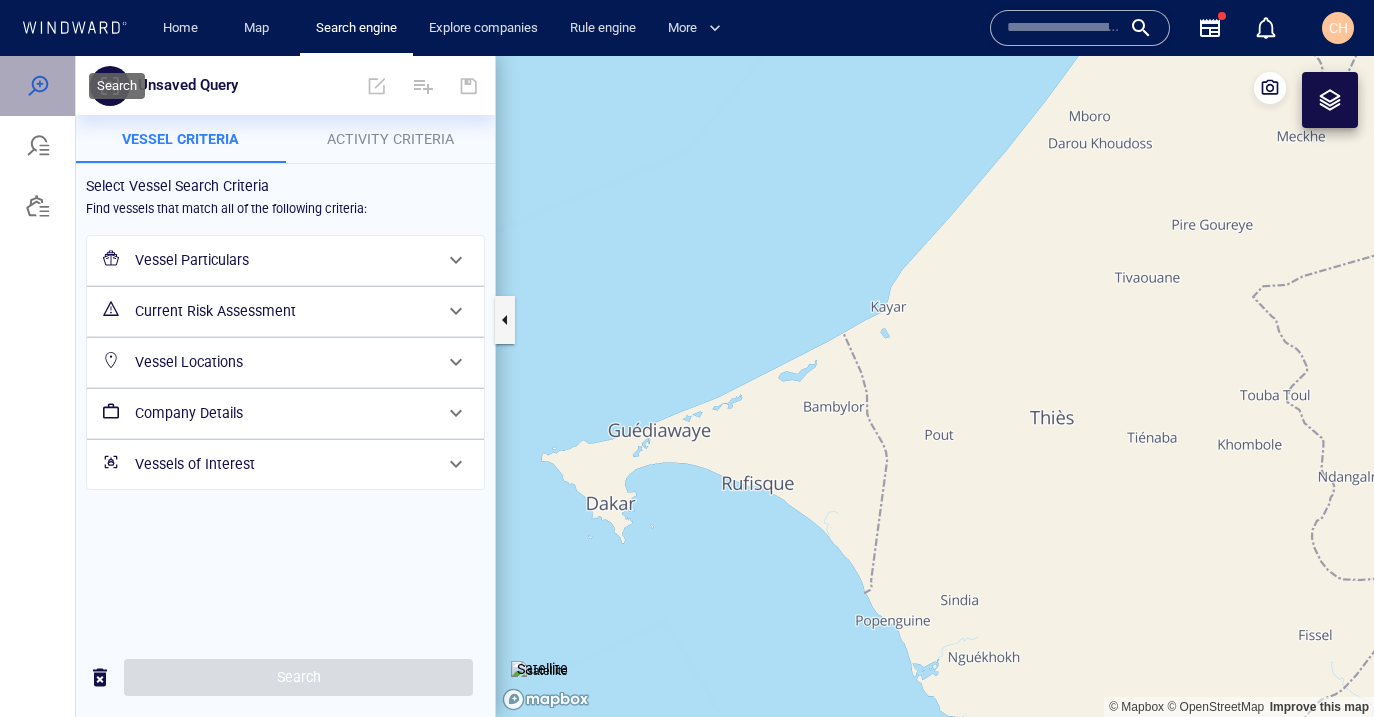 click at bounding box center [37, 86] 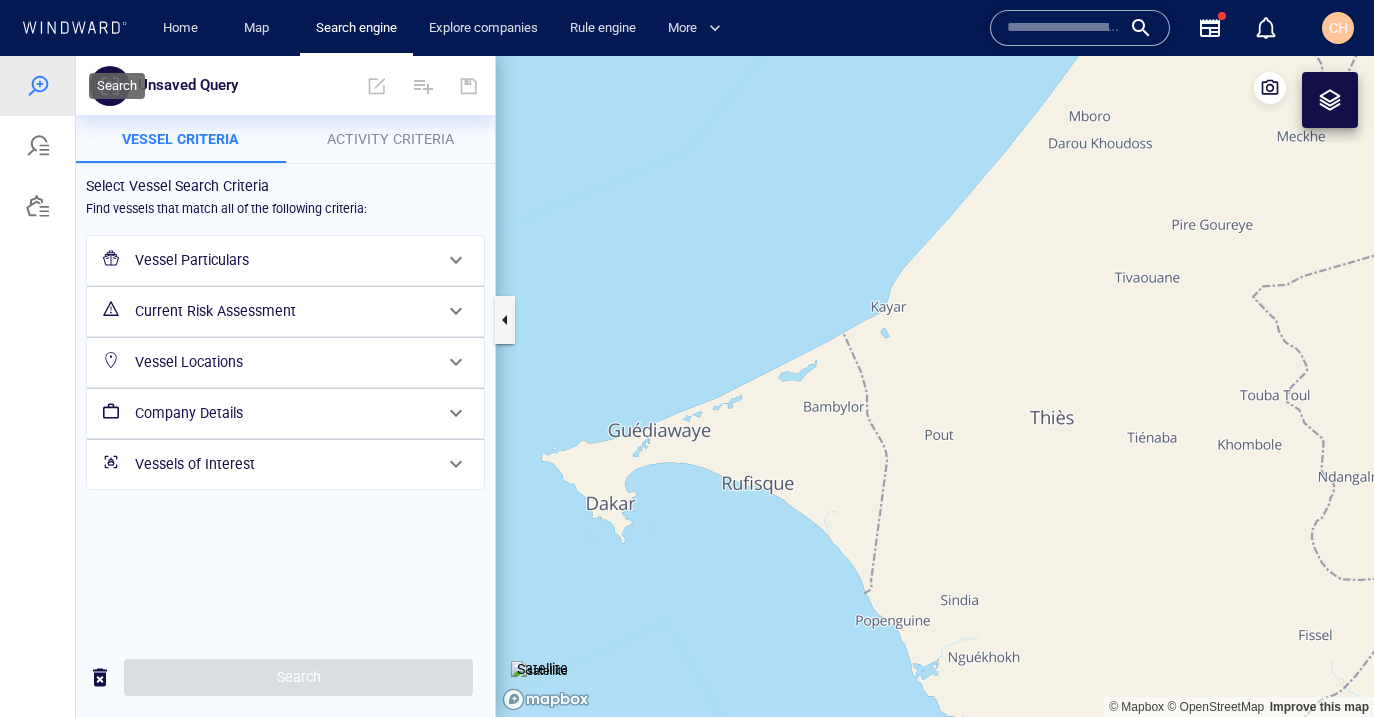 click at bounding box center (38, 86) 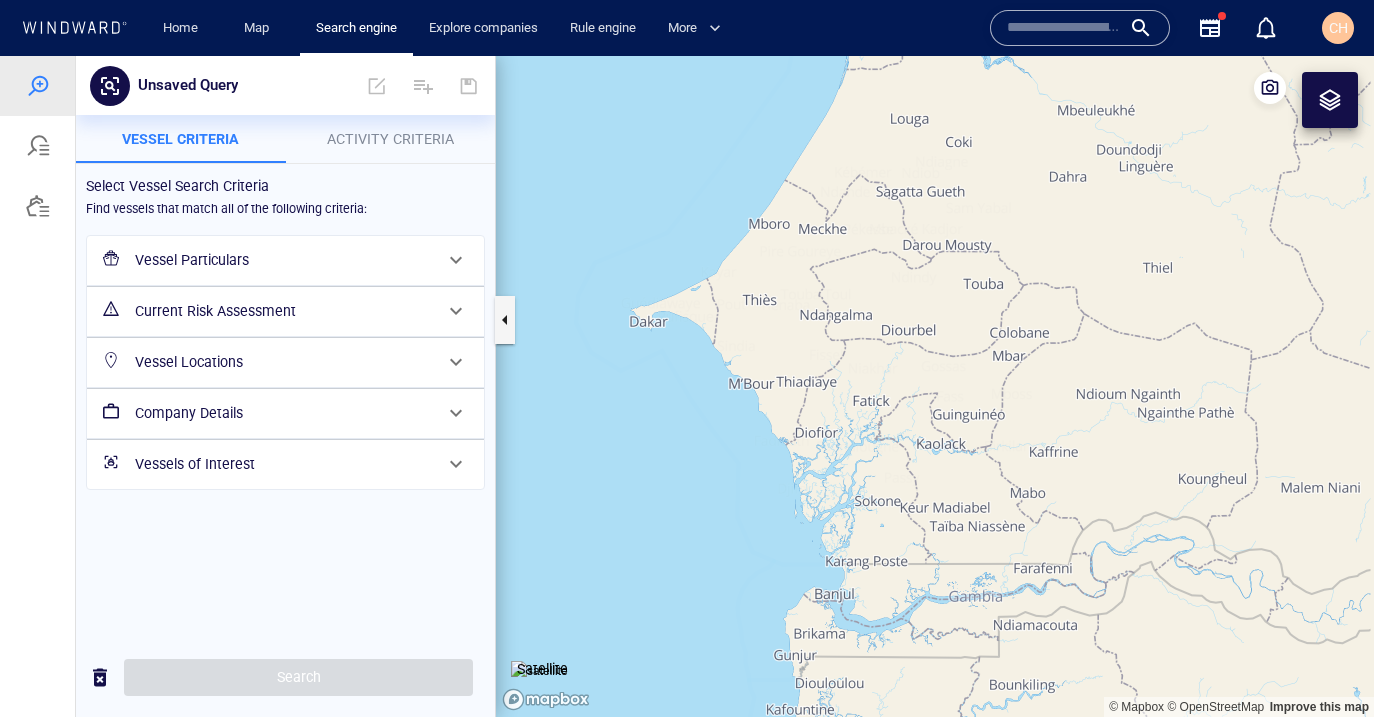 drag, startPoint x: 706, startPoint y: 244, endPoint x: 923, endPoint y: 310, distance: 226.8149 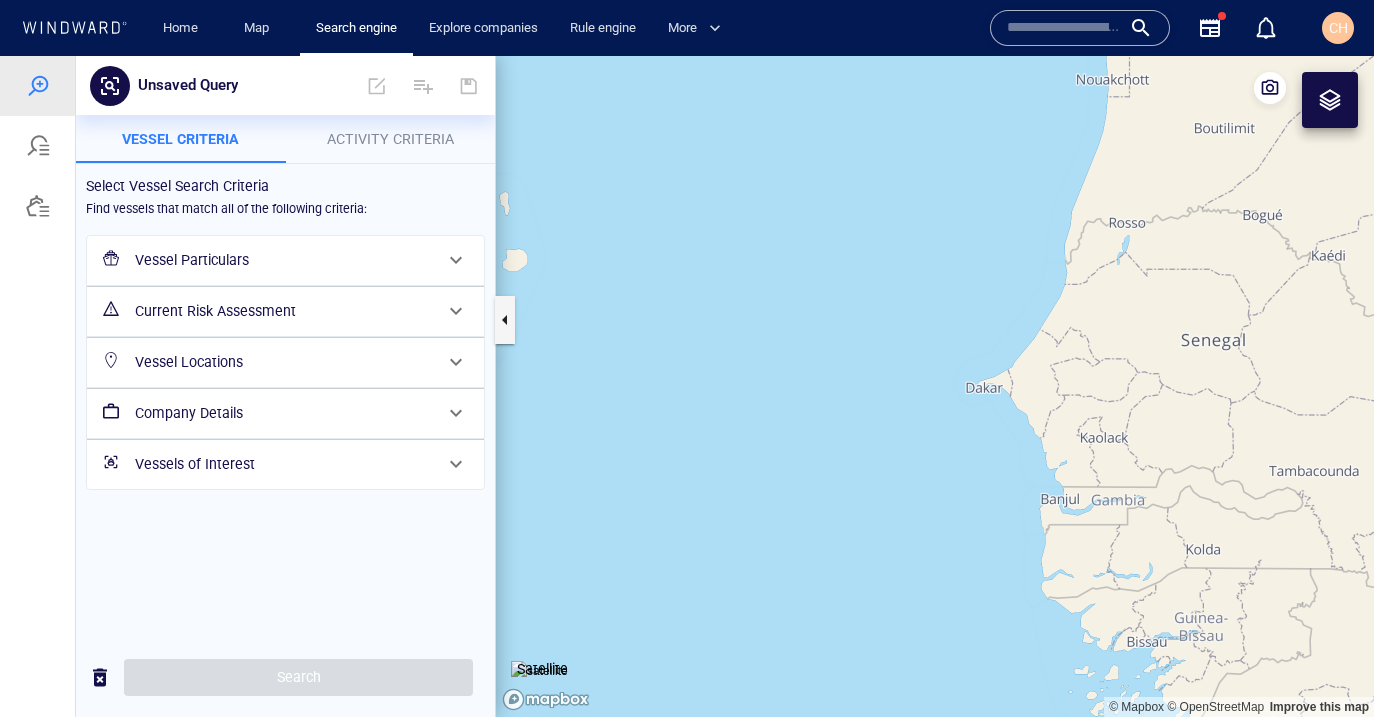 drag, startPoint x: 782, startPoint y: 289, endPoint x: 850, endPoint y: 322, distance: 75.58439 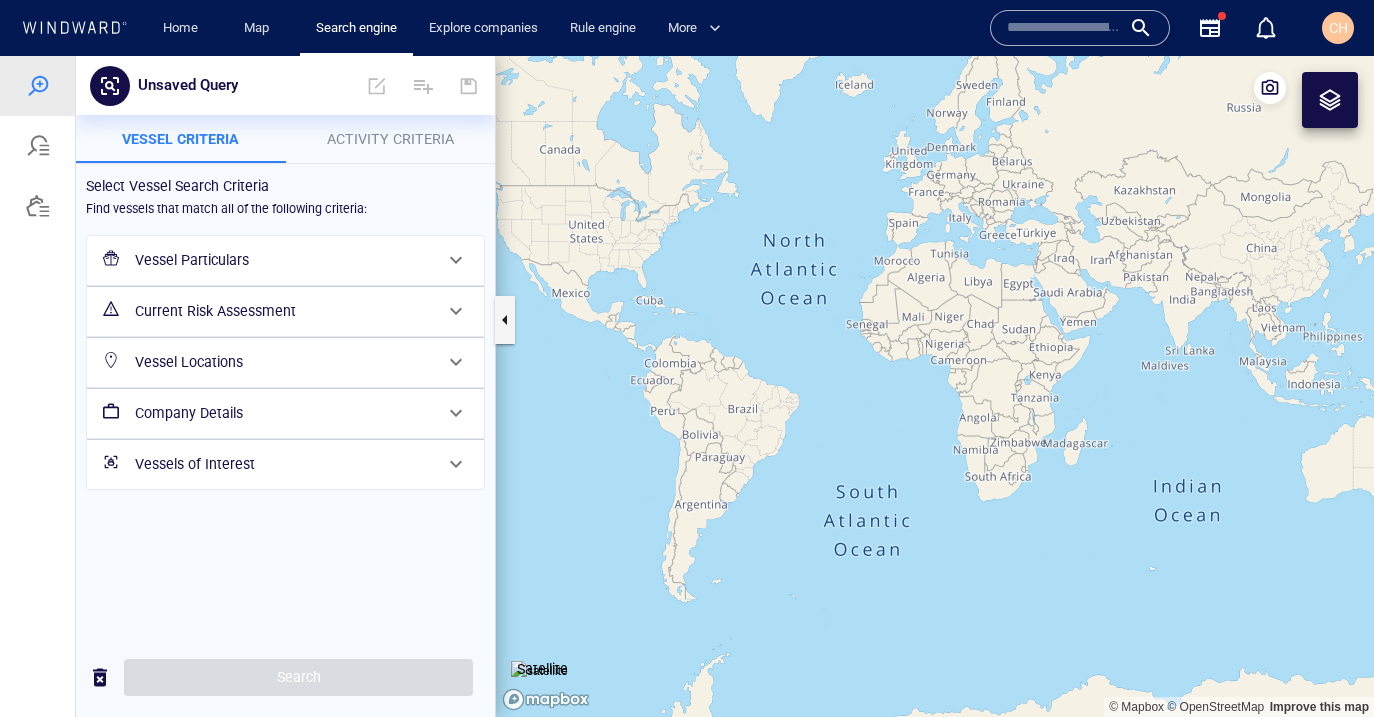 drag, startPoint x: 637, startPoint y: 261, endPoint x: 720, endPoint y: 277, distance: 84.5281 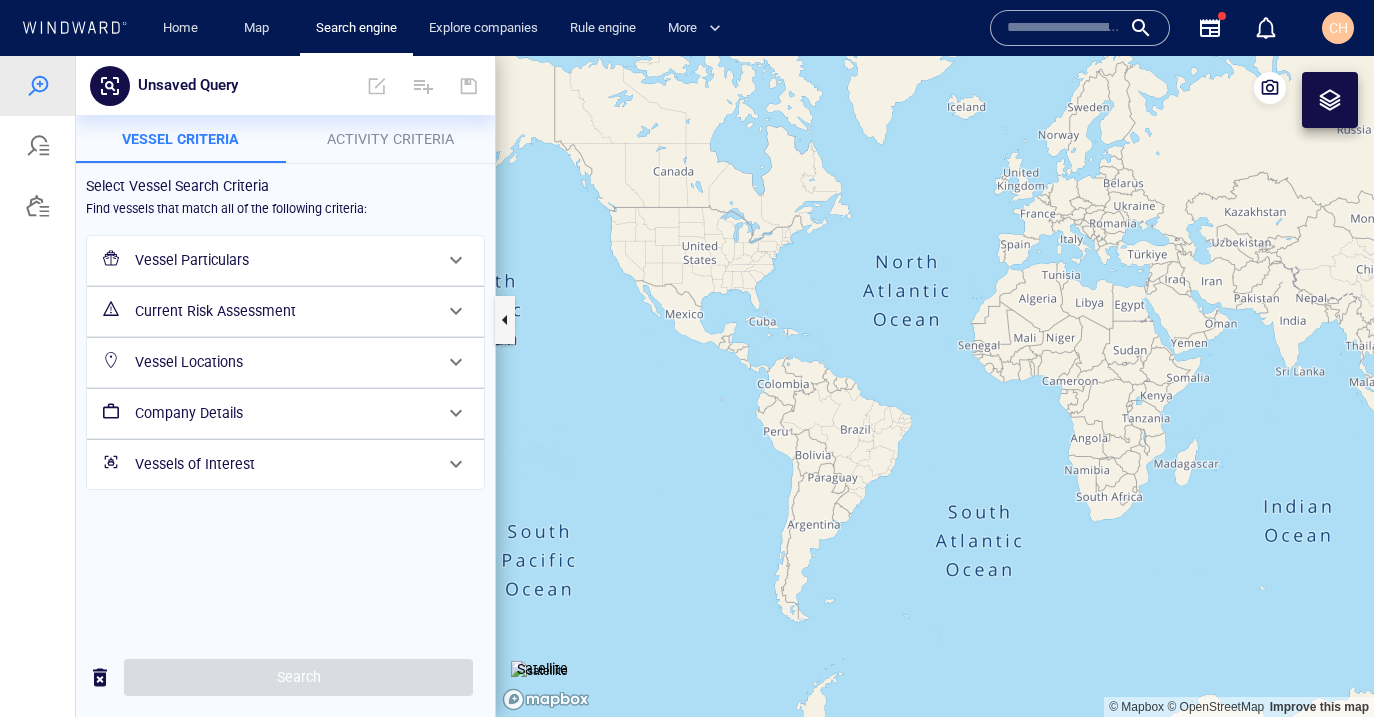 click on "Map" at bounding box center [260, 28] 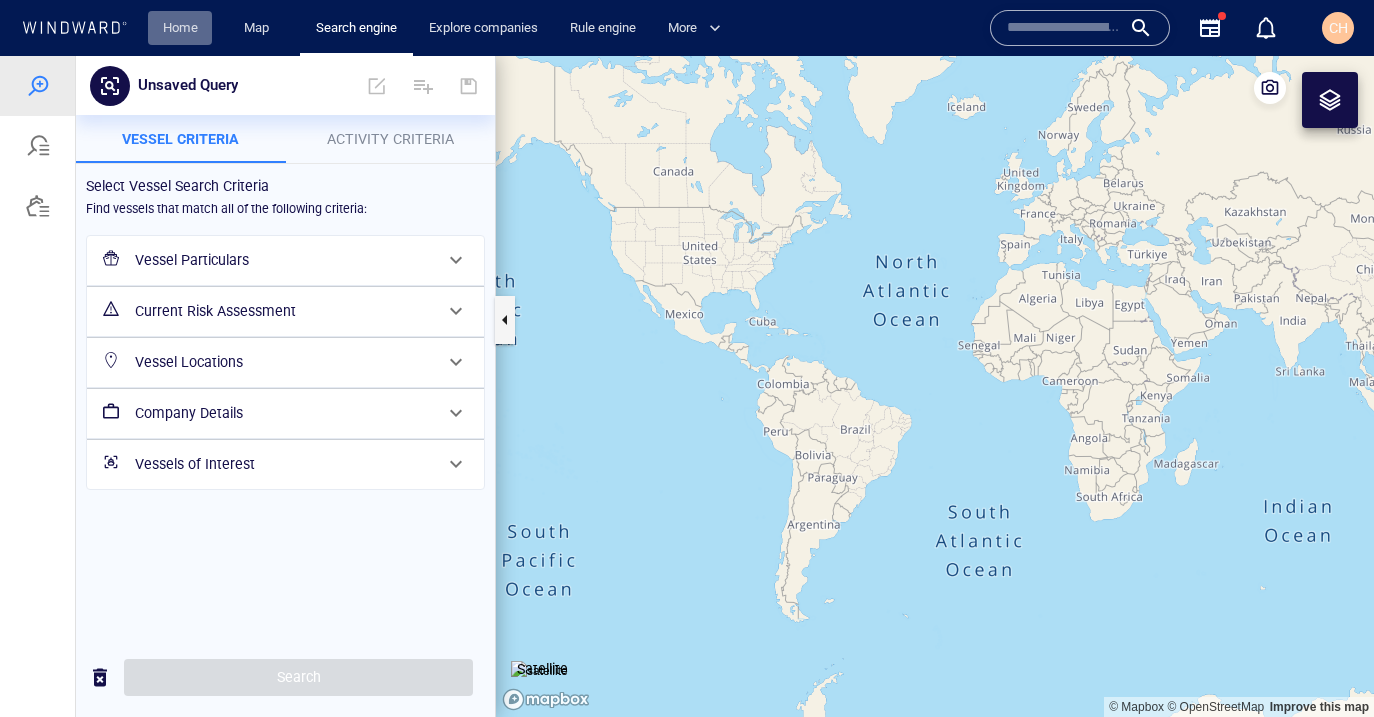 click on "Home" at bounding box center [180, 28] 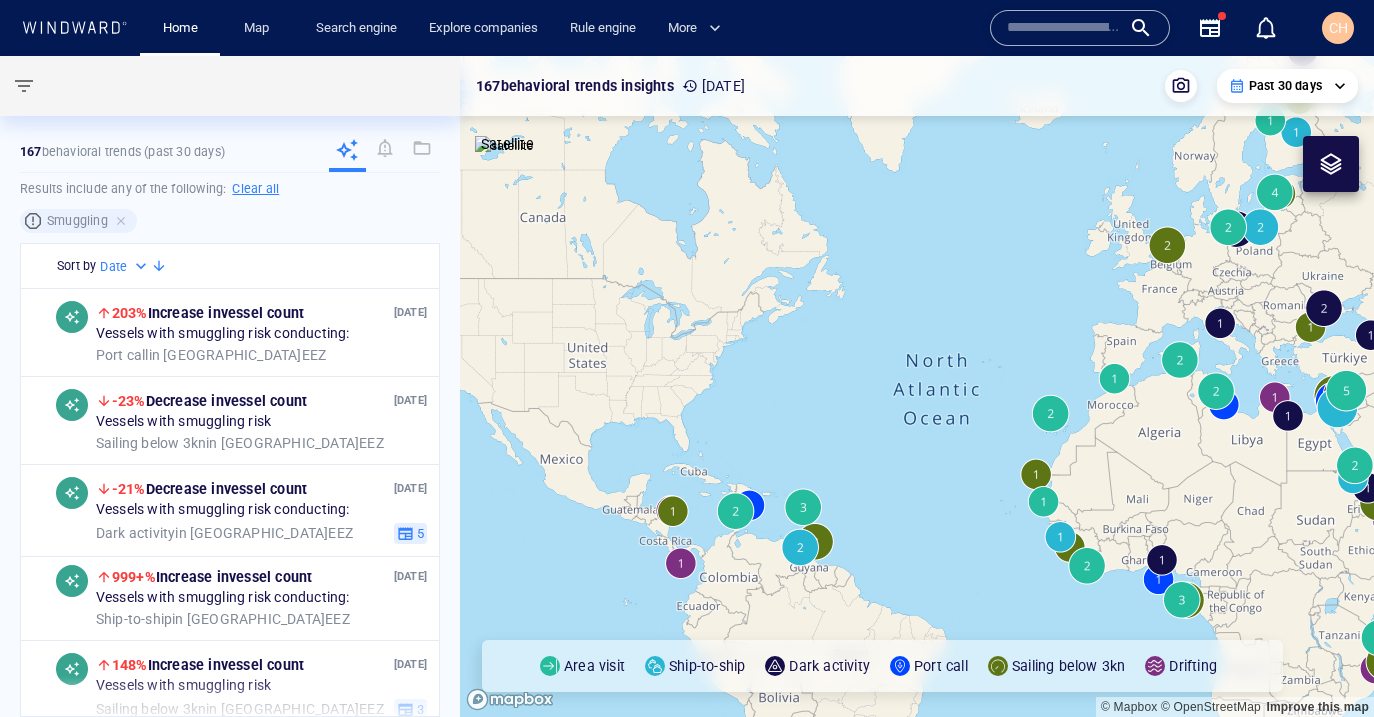 click on "Clear all" at bounding box center (255, 189) 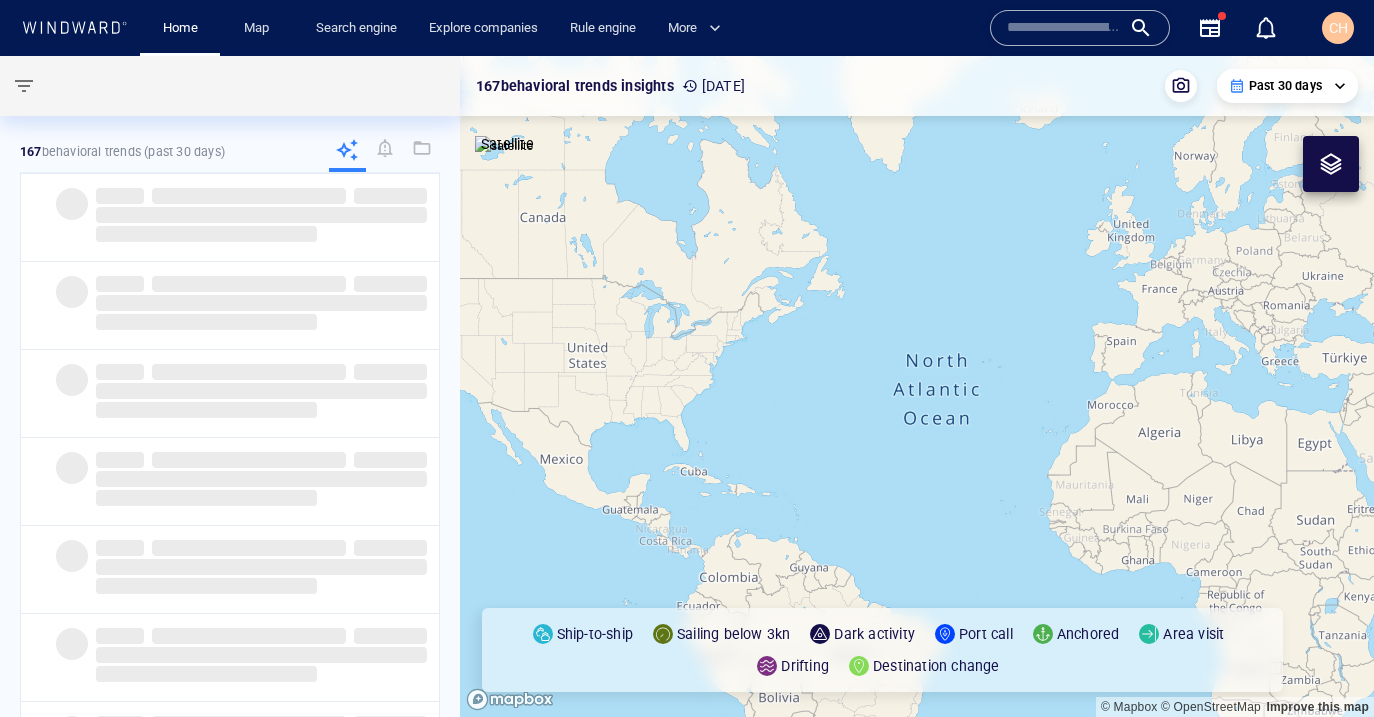 drag, startPoint x: 744, startPoint y: 382, endPoint x: 539, endPoint y: 318, distance: 214.75801 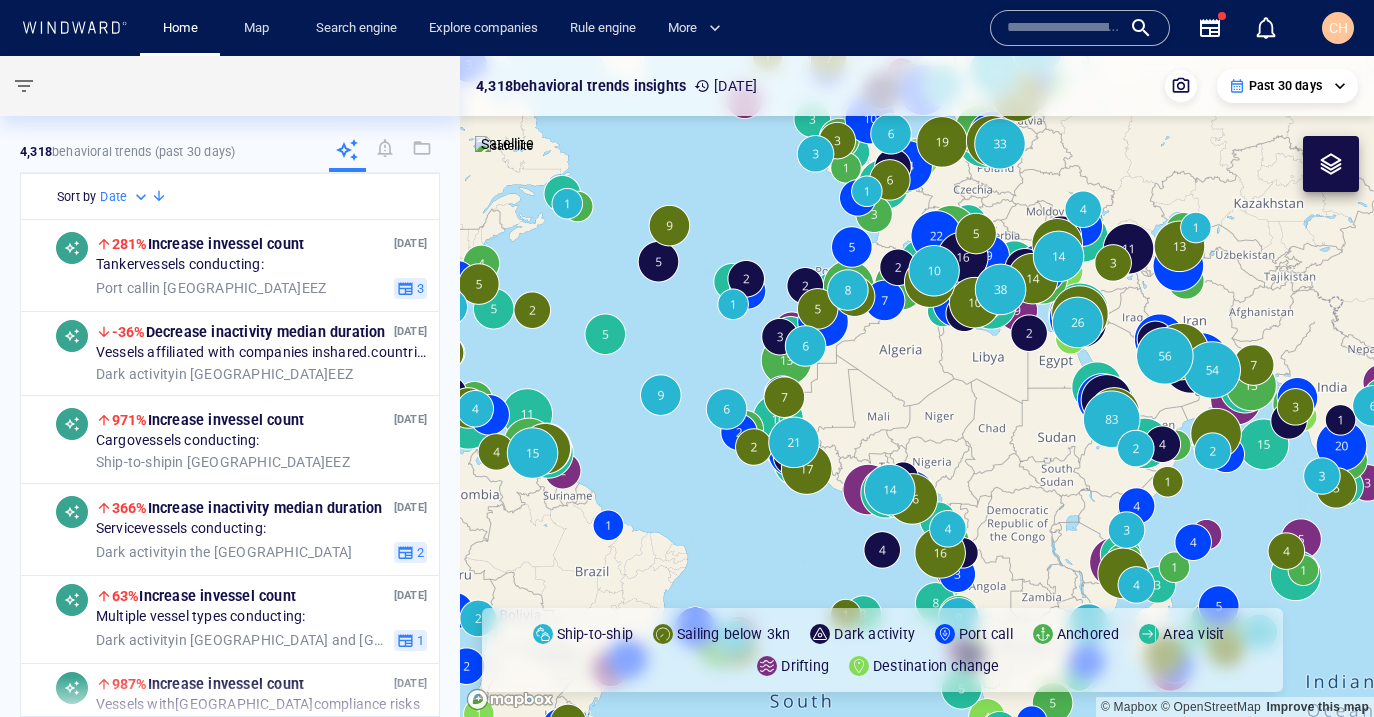 drag, startPoint x: 1048, startPoint y: 421, endPoint x: 867, endPoint y: 401, distance: 182.10162 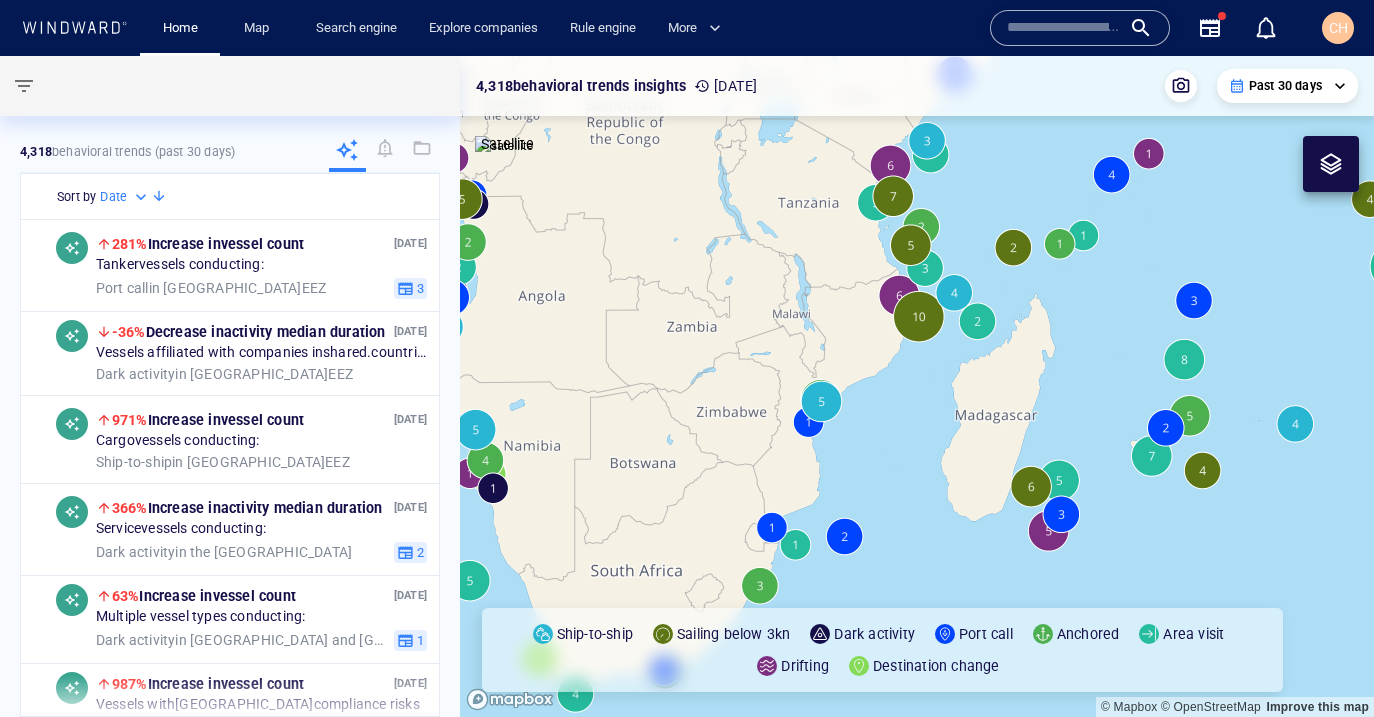 click at bounding box center [917, 386] 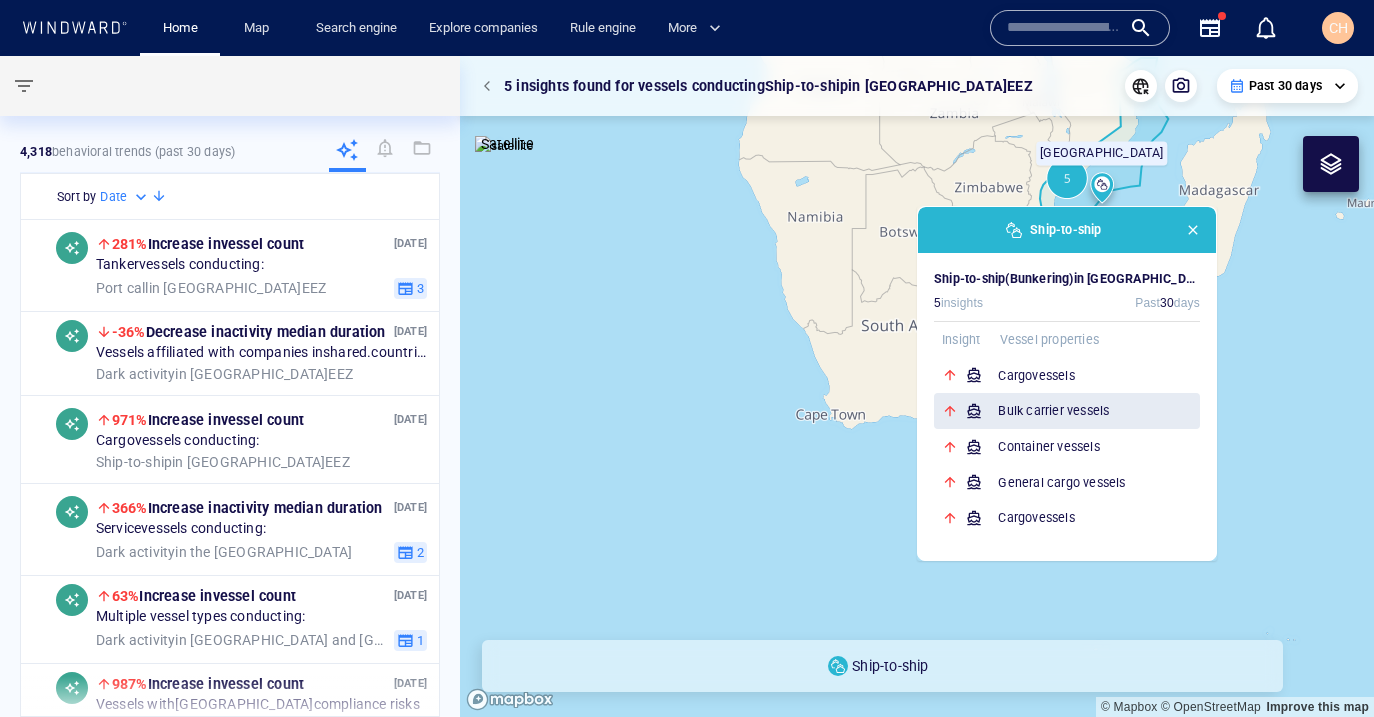 click on "Bulk carrier vessels" at bounding box center [1067, 411] 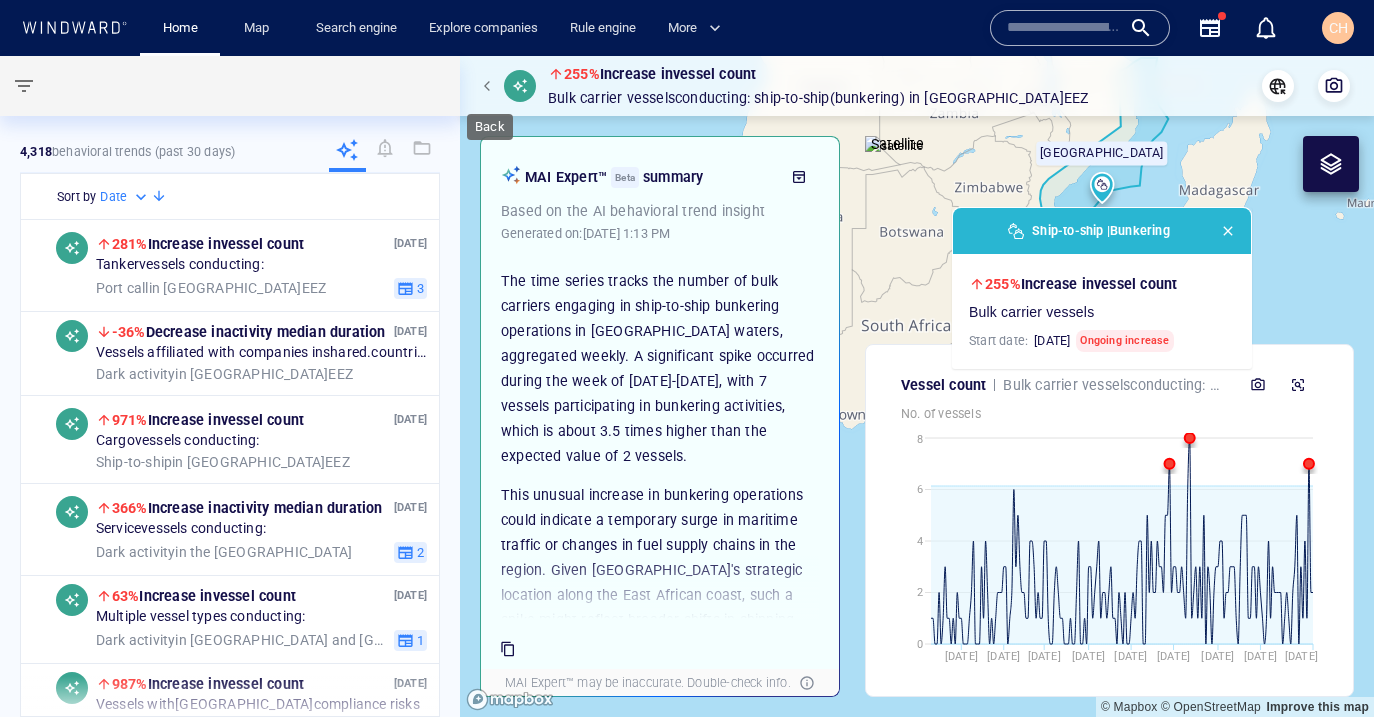 click at bounding box center [490, 86] 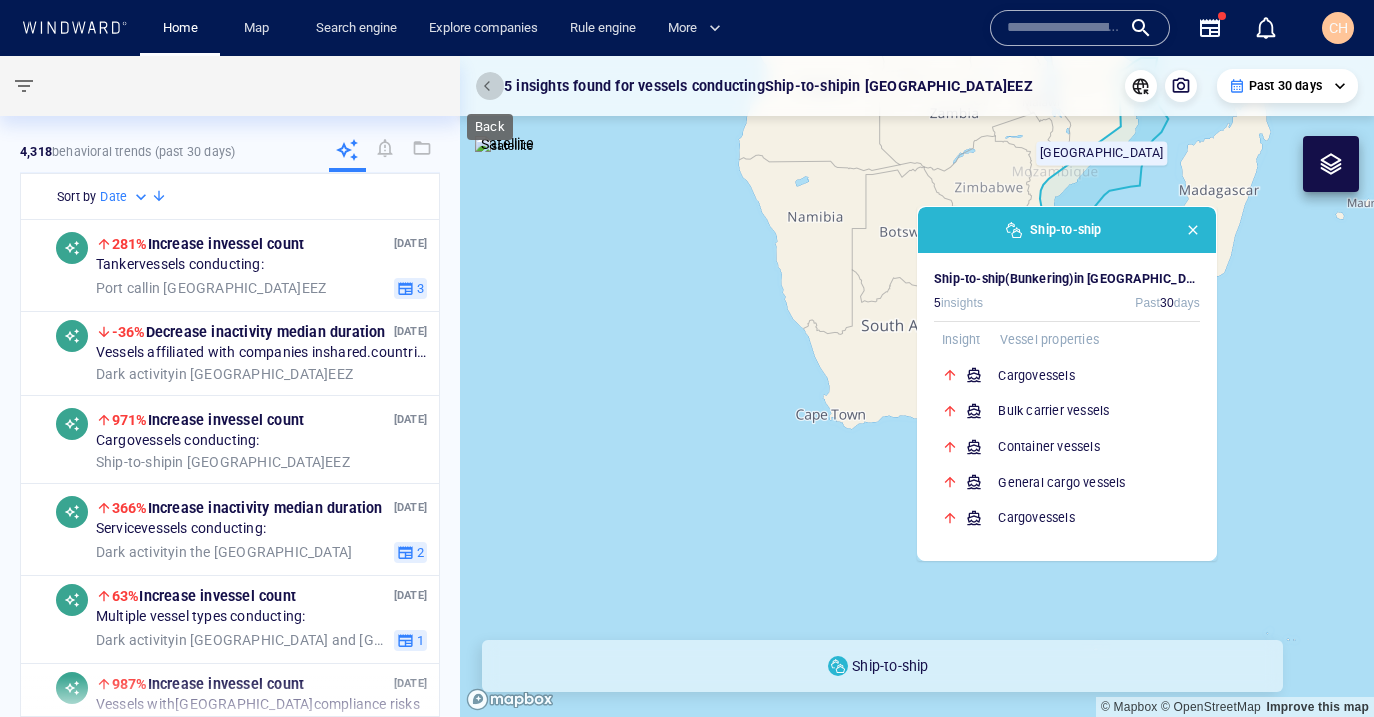click at bounding box center (490, 86) 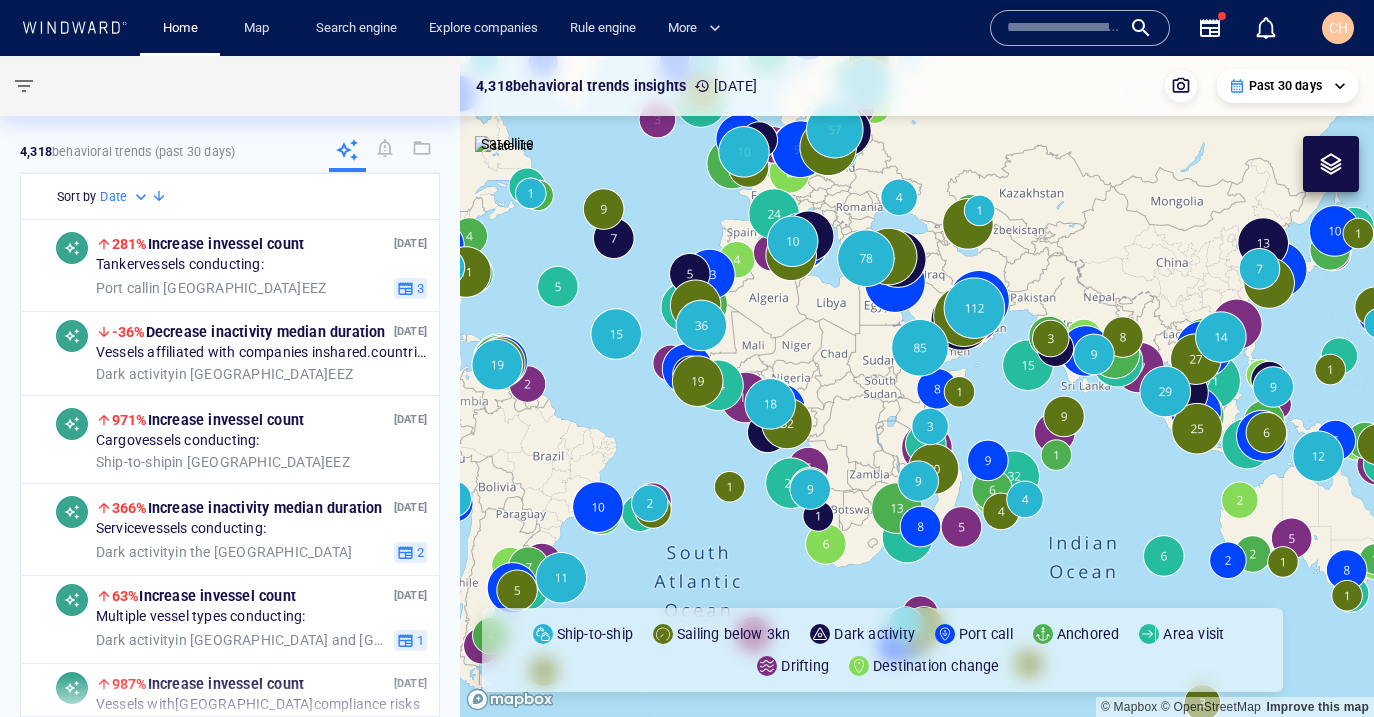 drag, startPoint x: 763, startPoint y: 200, endPoint x: 869, endPoint y: 452, distance: 273.38617 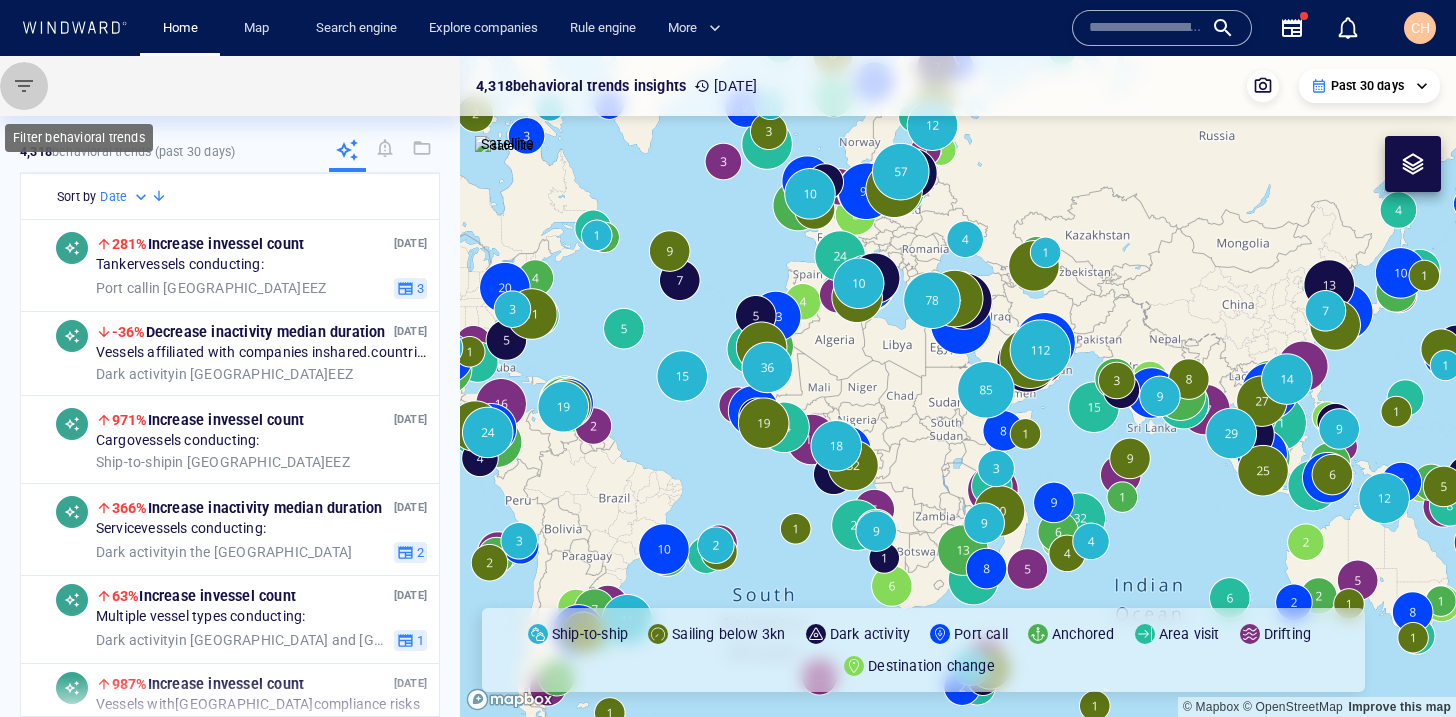 click at bounding box center [24, 86] 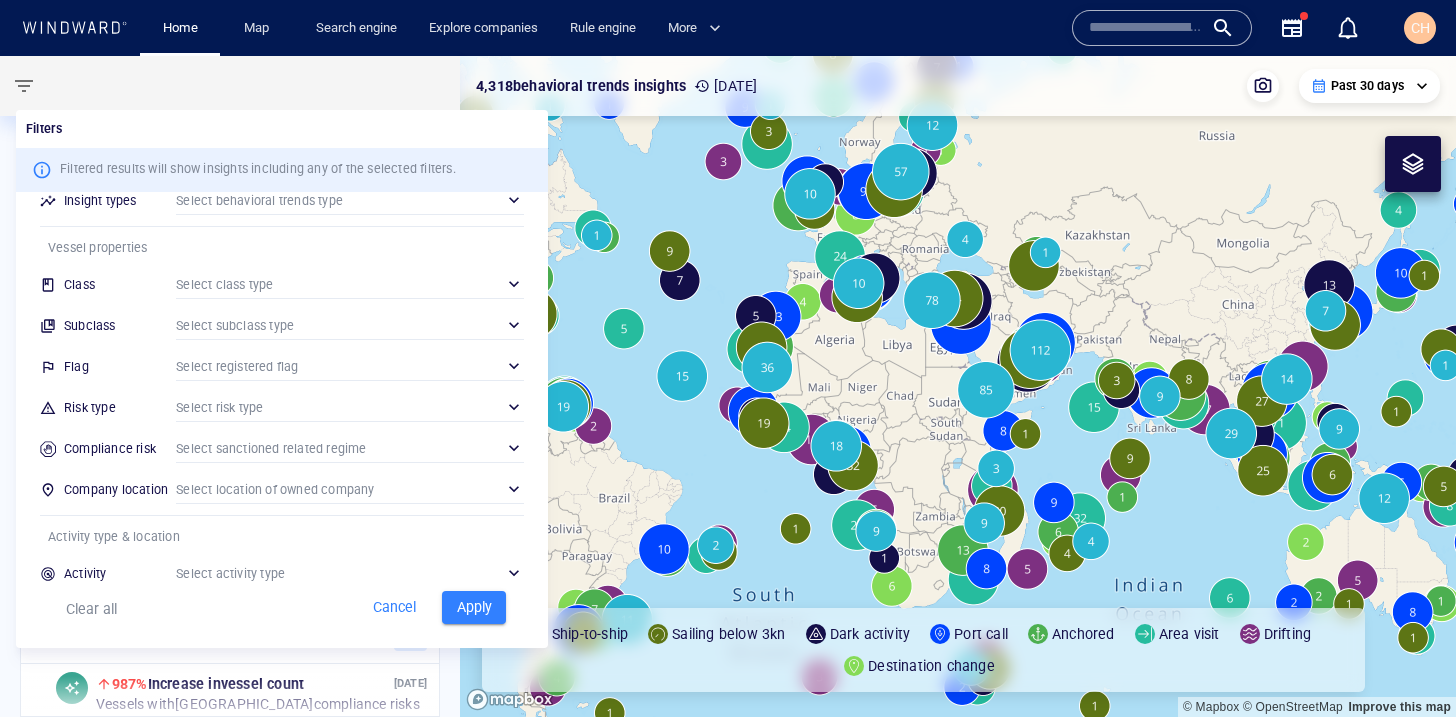 scroll, scrollTop: 59, scrollLeft: 0, axis: vertical 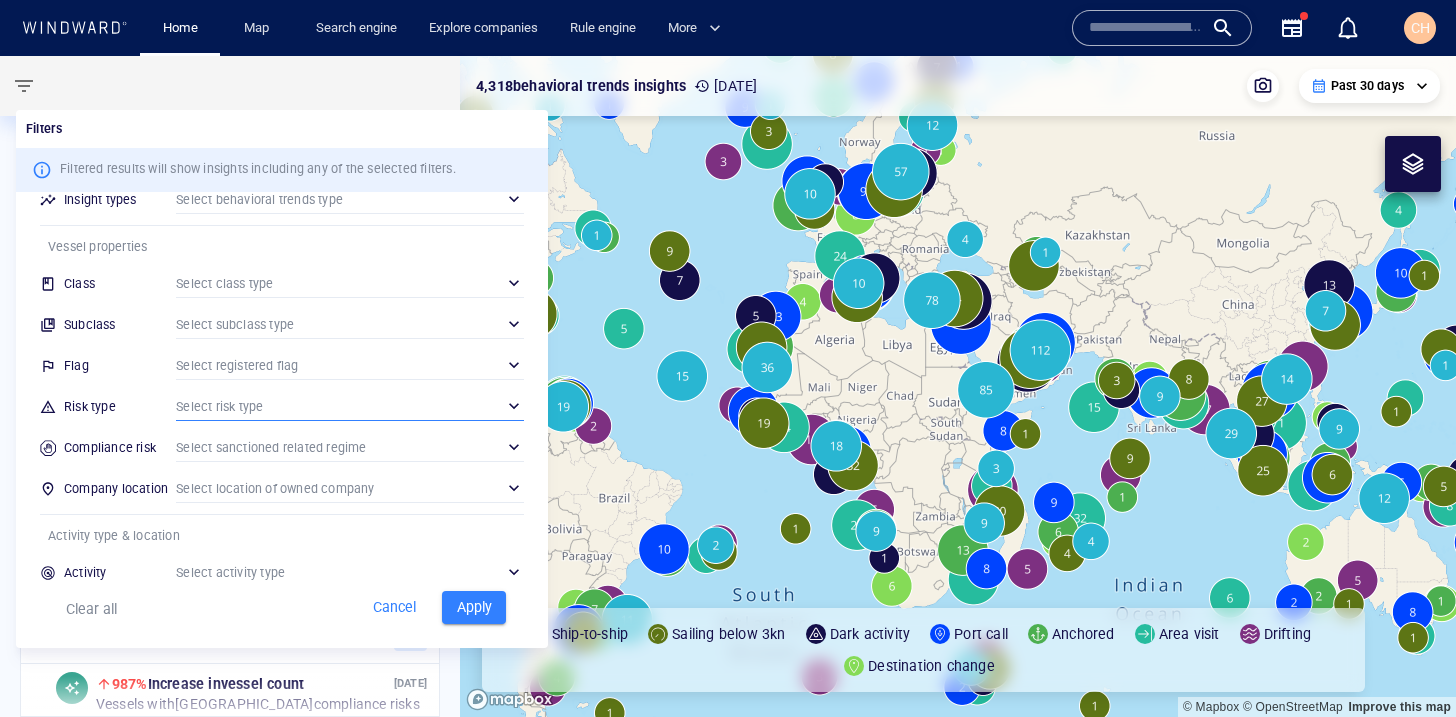 click on "​" at bounding box center (350, 406) 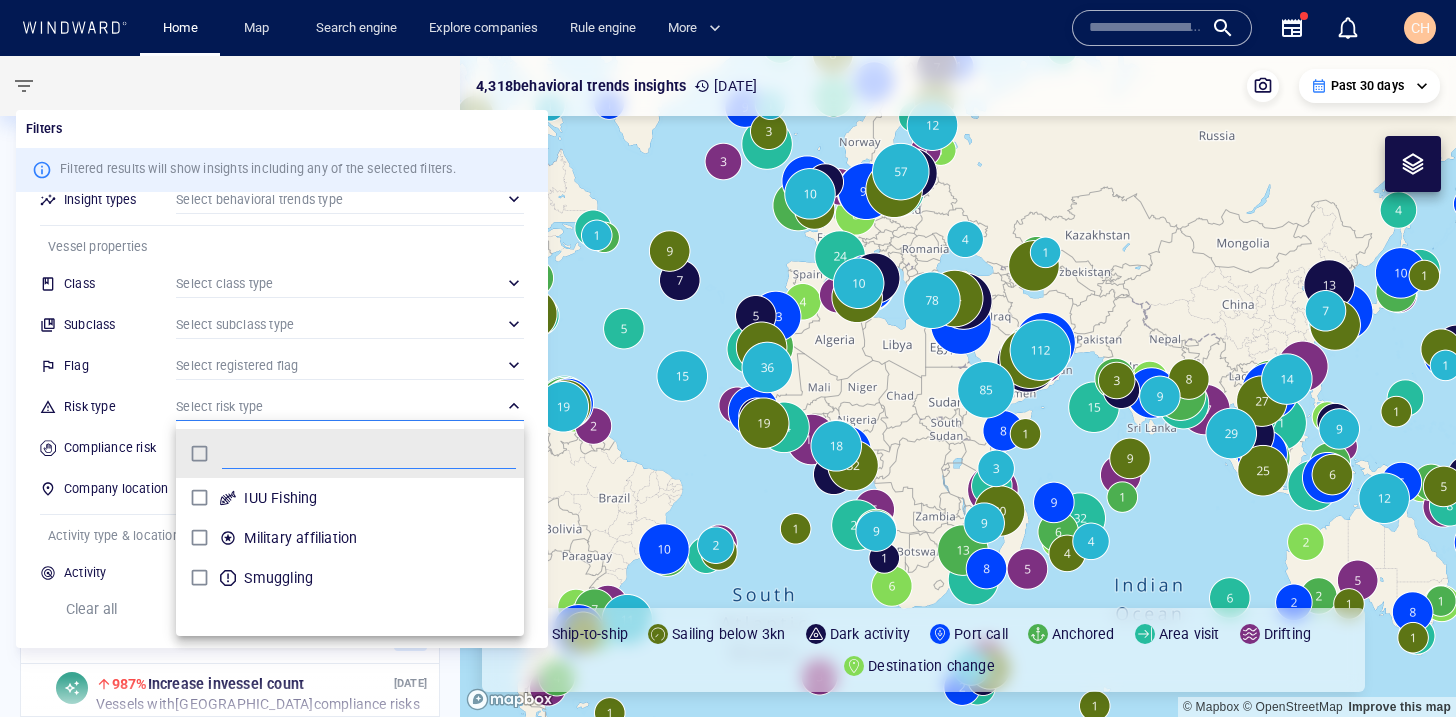 scroll, scrollTop: 0, scrollLeft: 1, axis: horizontal 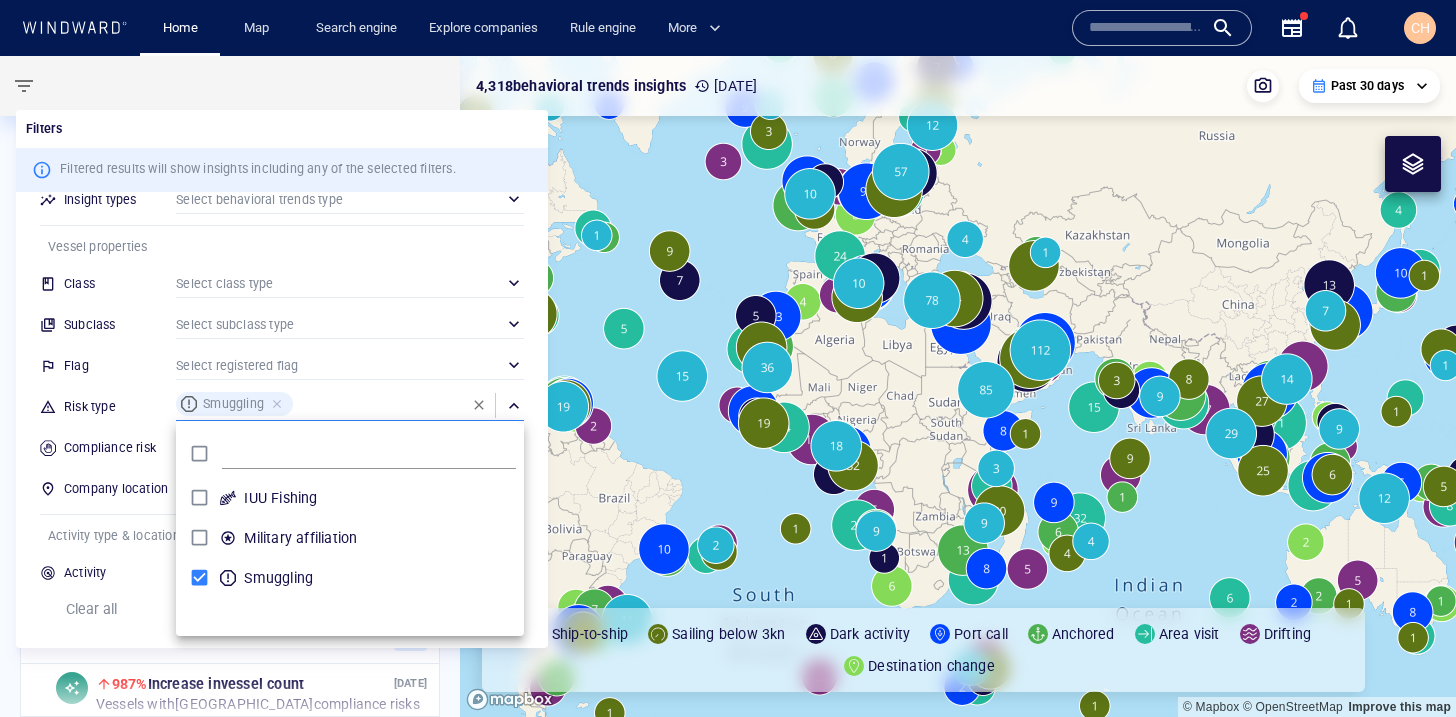 click at bounding box center [728, 358] 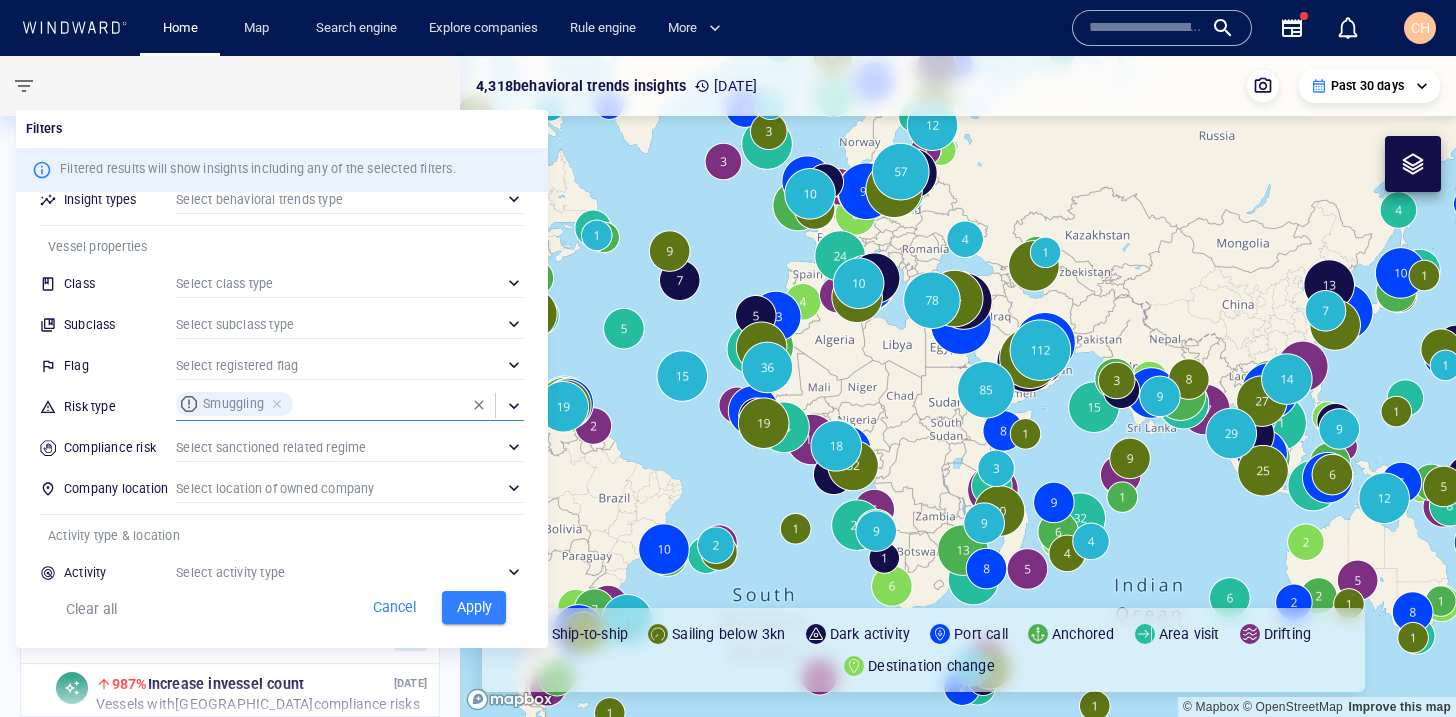 click on "Apply" at bounding box center (474, 607) 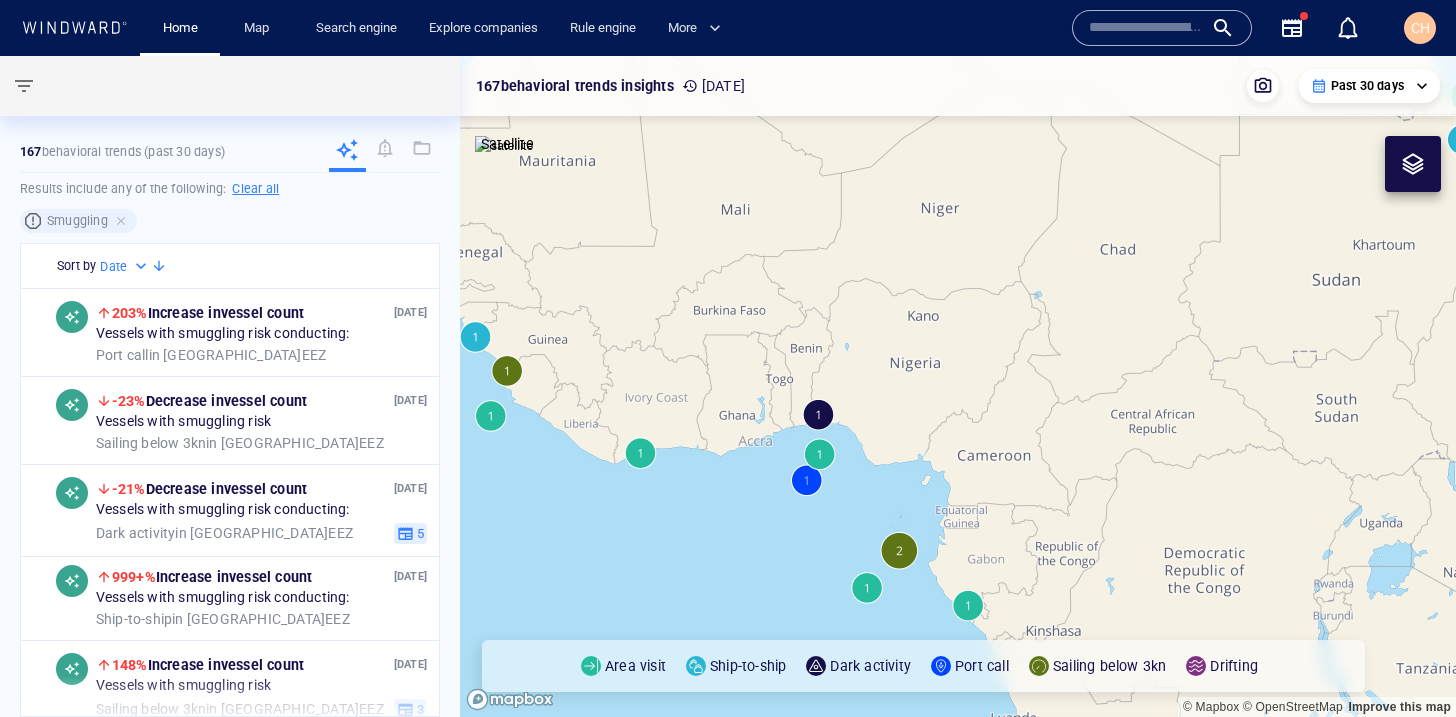 click at bounding box center [958, 386] 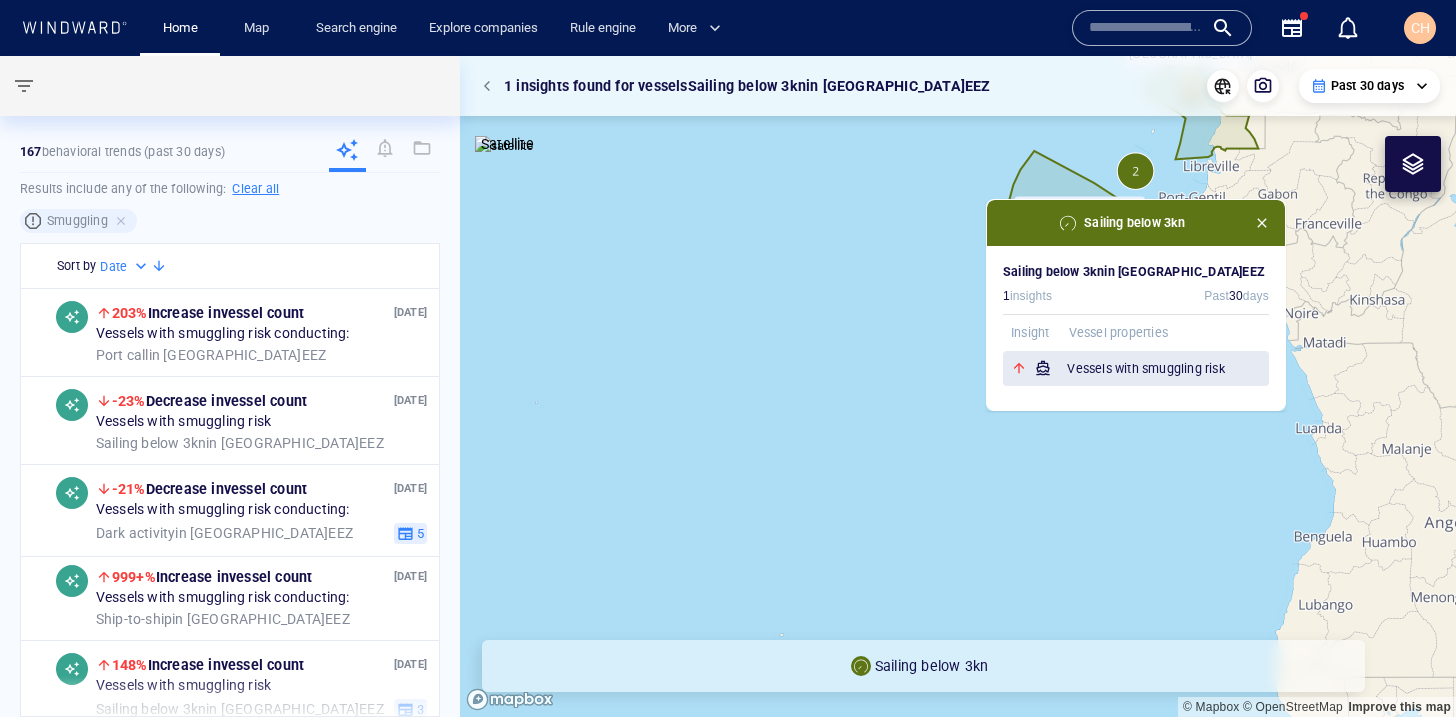 click on "Vessels with smuggling risk" at bounding box center [1168, 369] 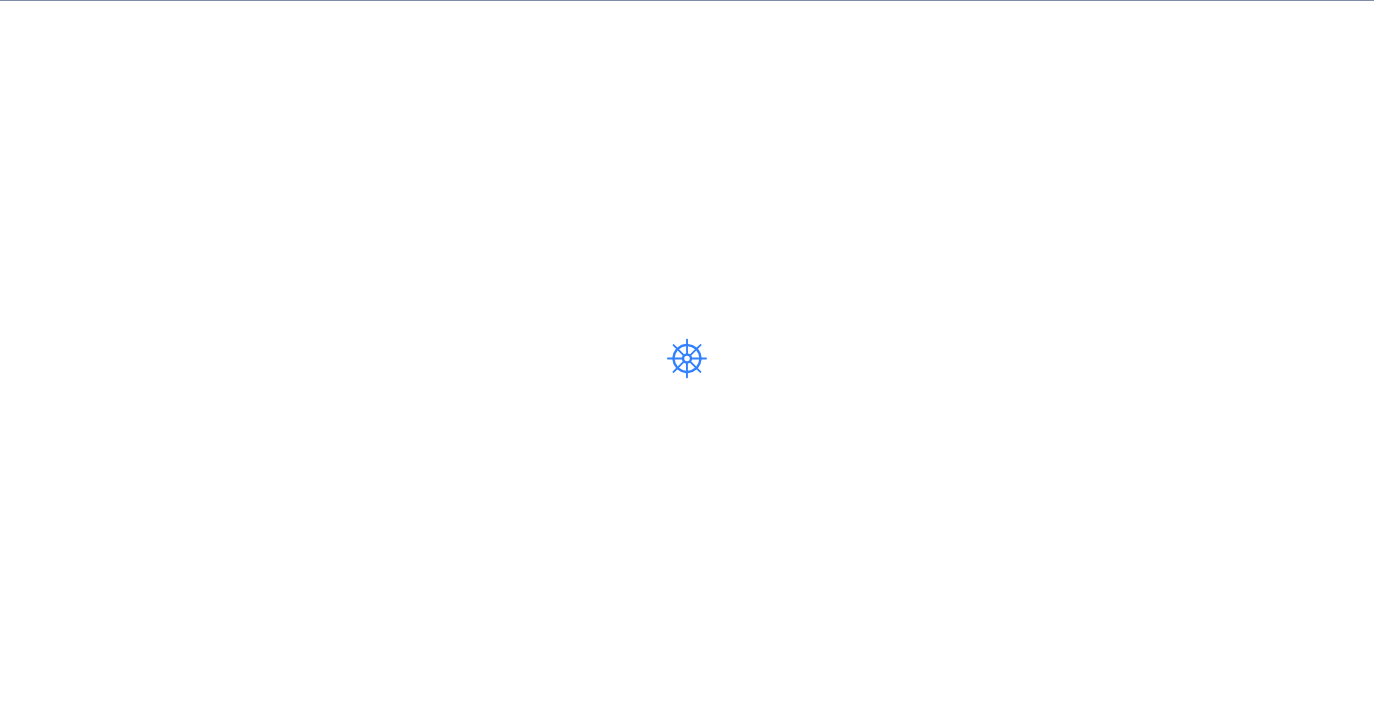 scroll, scrollTop: 0, scrollLeft: 0, axis: both 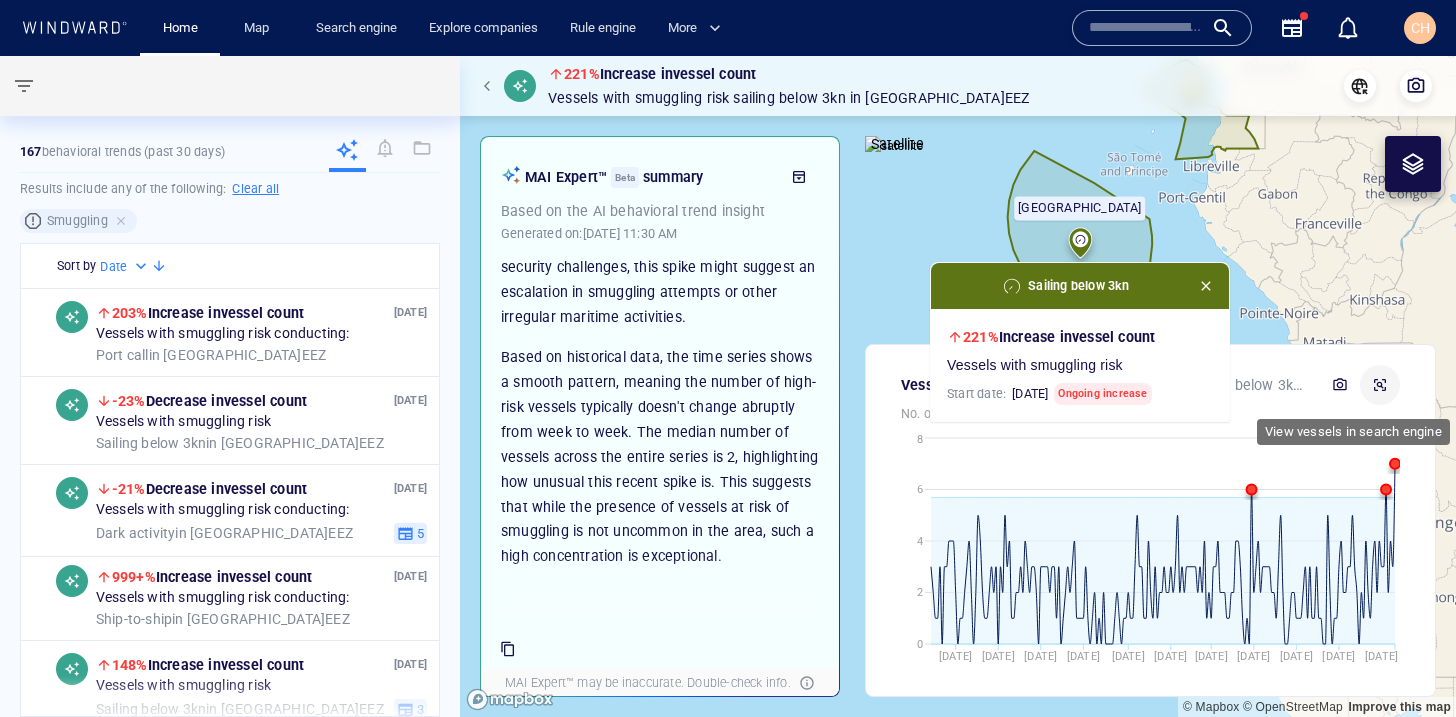click at bounding box center [1380, 385] 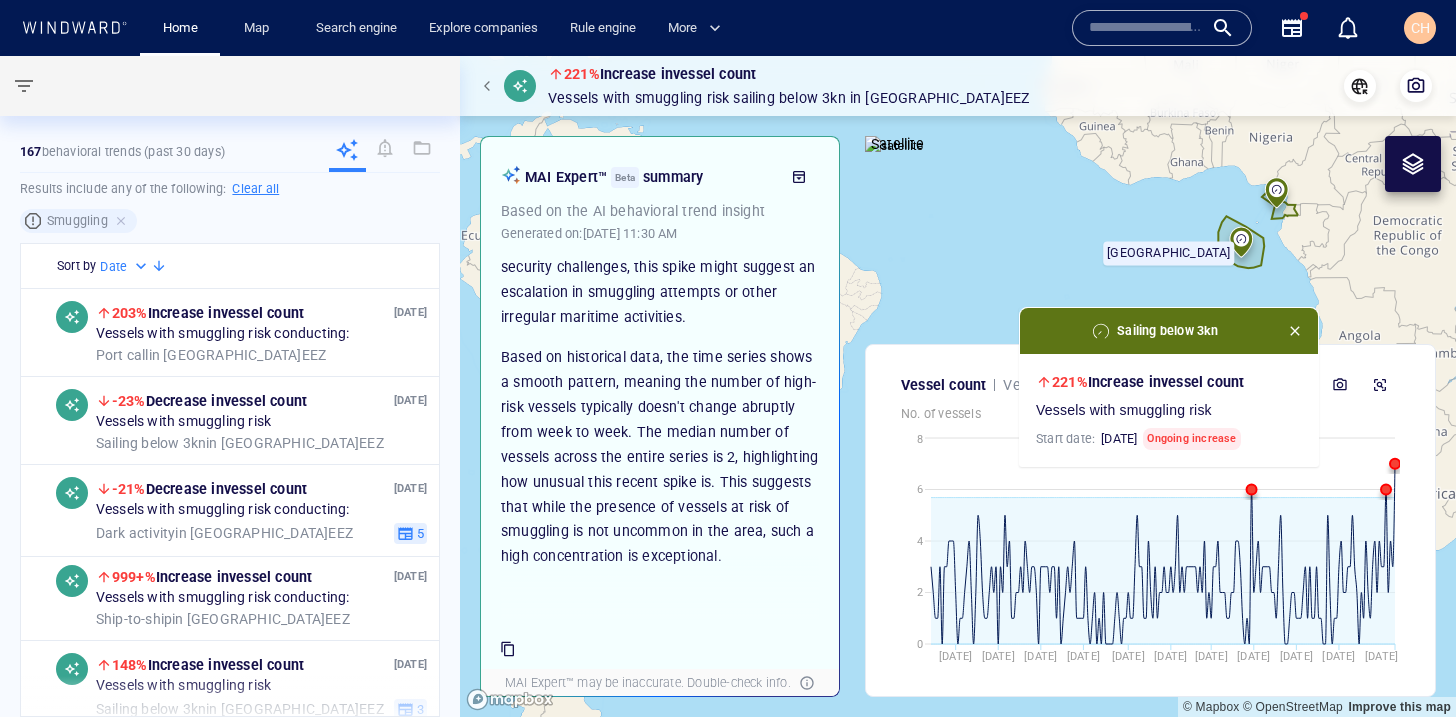 drag, startPoint x: 1140, startPoint y: 188, endPoint x: 1043, endPoint y: 267, distance: 125.09996 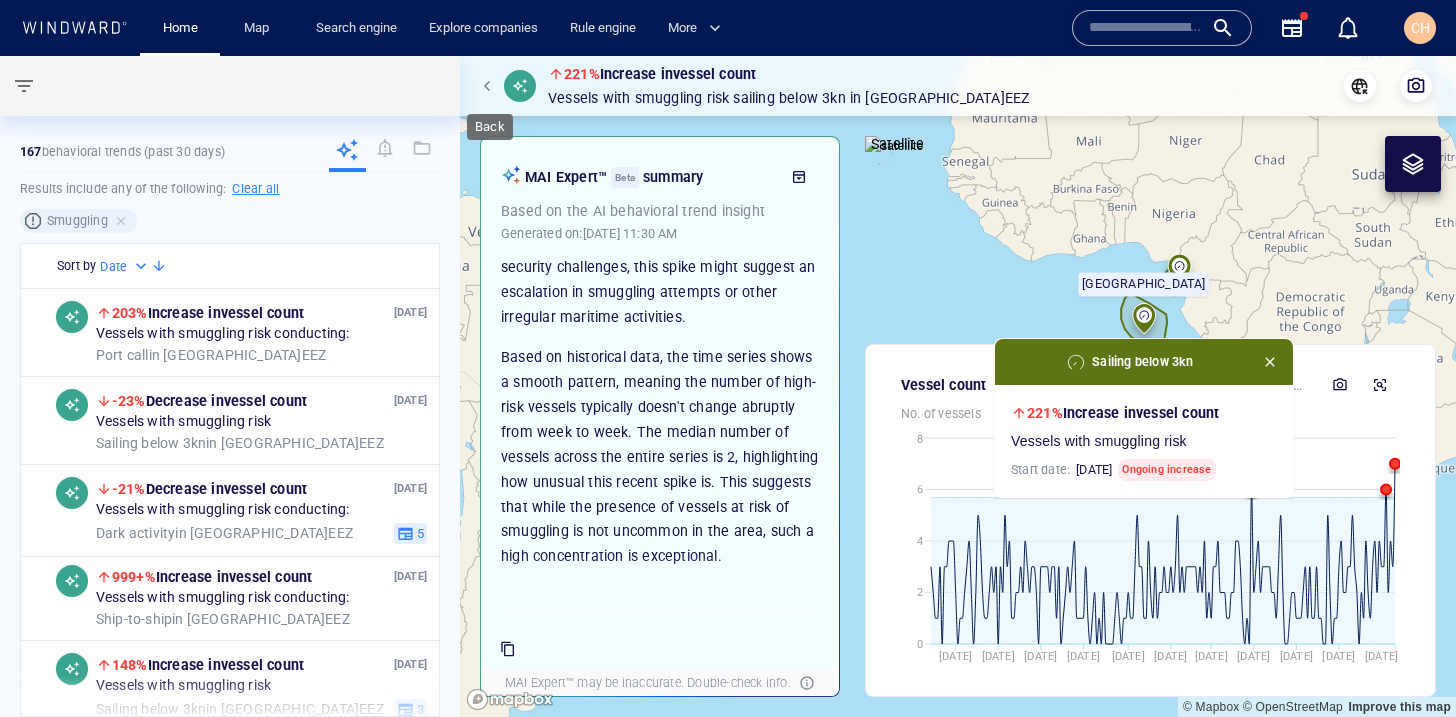 click at bounding box center [490, 86] 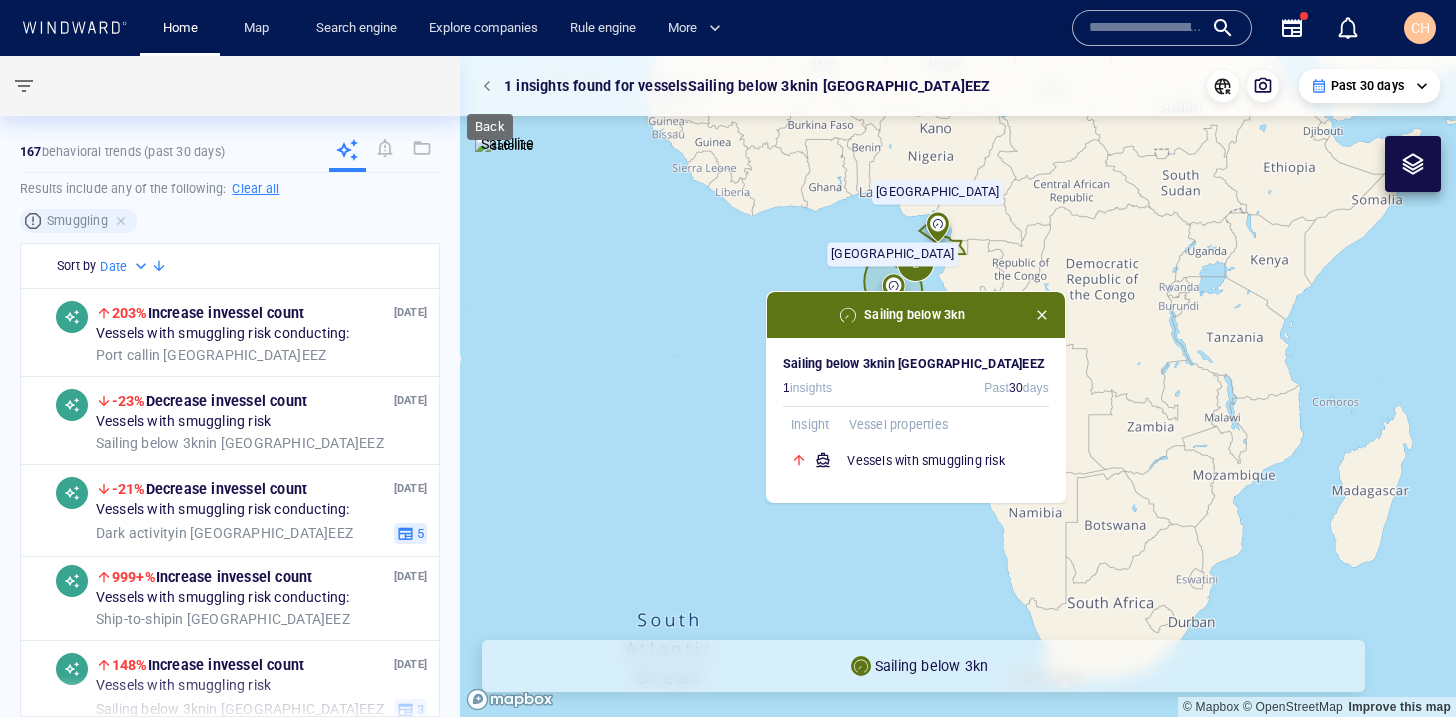 click at bounding box center (490, 86) 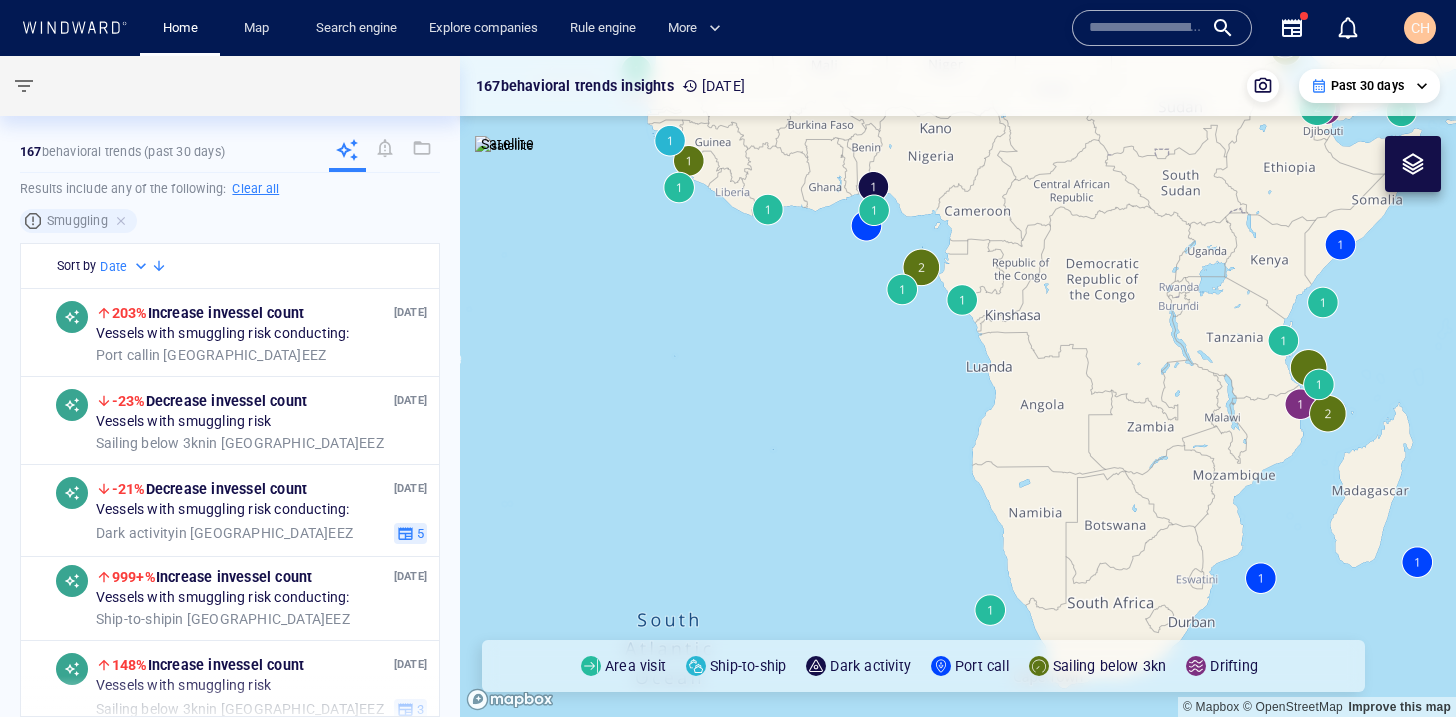 drag, startPoint x: 558, startPoint y: 280, endPoint x: 654, endPoint y: 404, distance: 156.81836 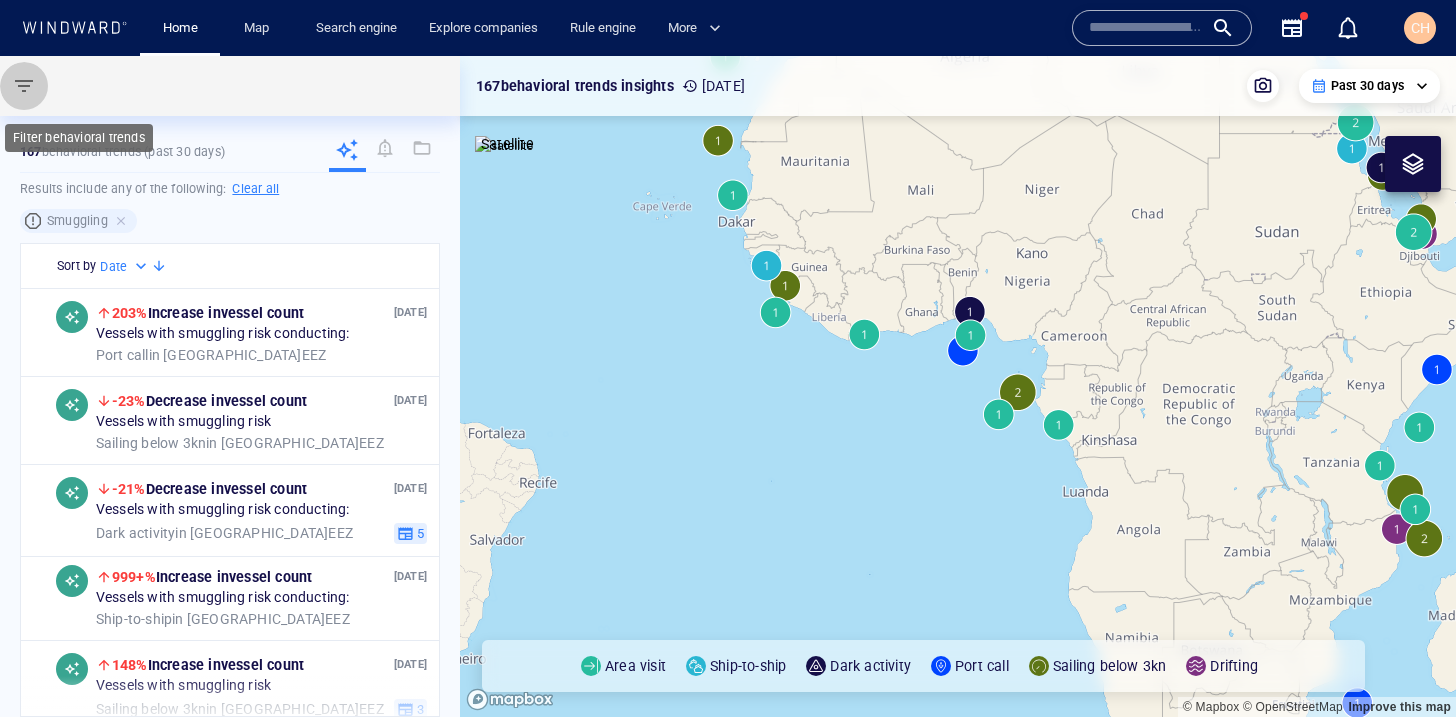 click at bounding box center (24, 86) 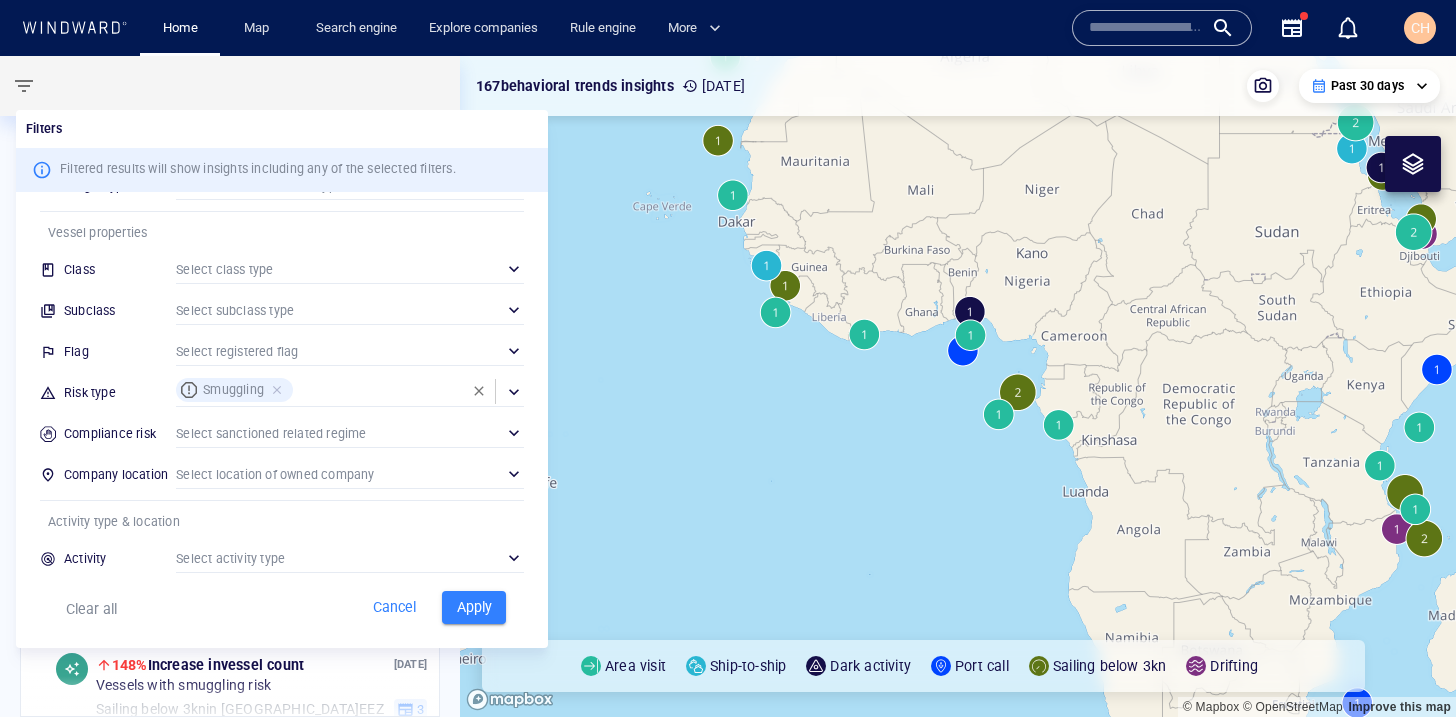 scroll, scrollTop: 84, scrollLeft: 0, axis: vertical 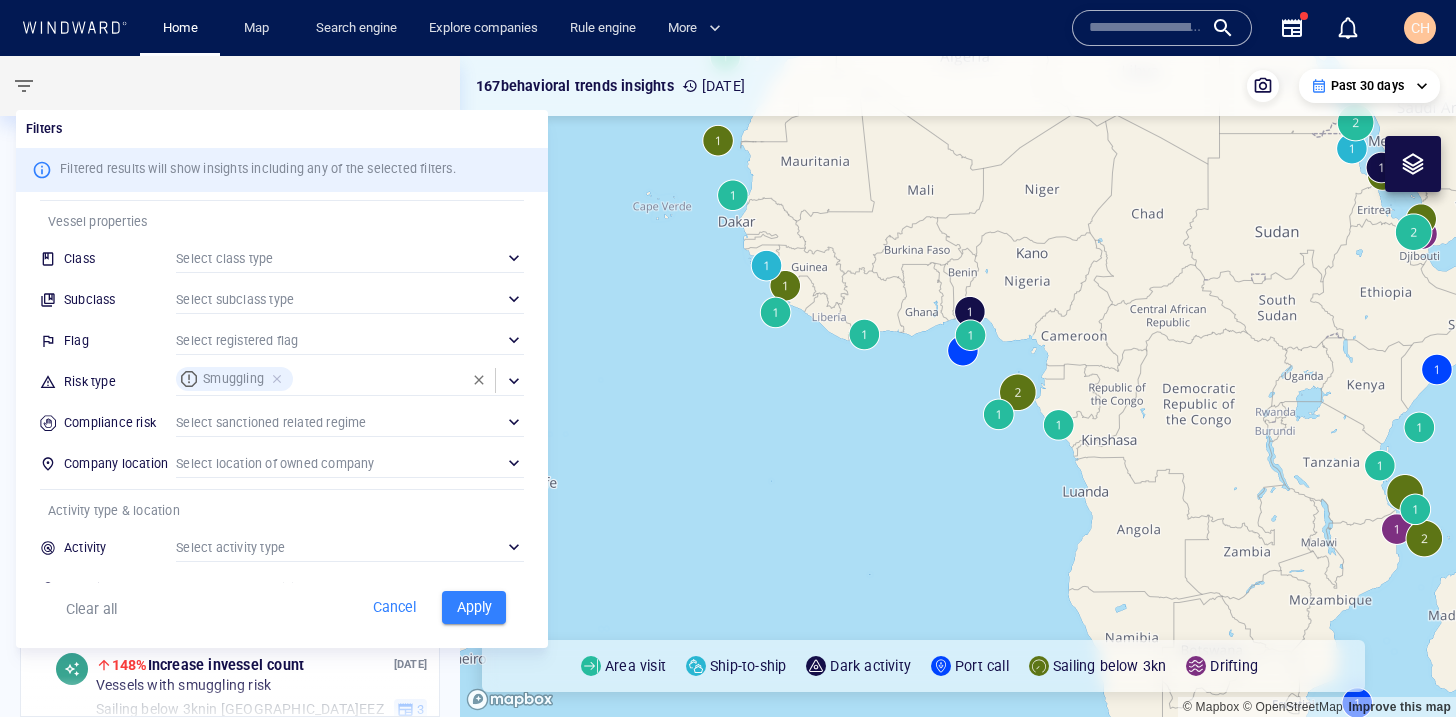 click on "​" at bounding box center [350, 381] 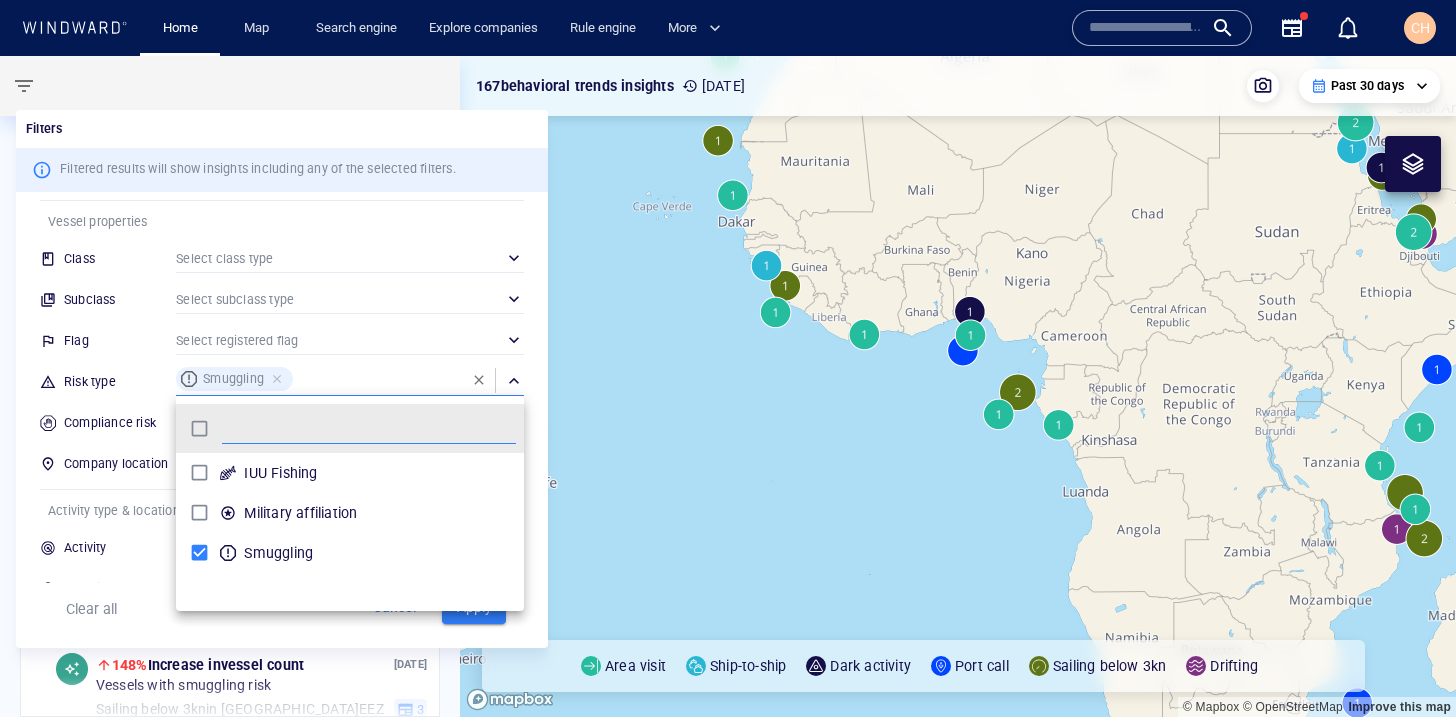 scroll, scrollTop: 0, scrollLeft: 1, axis: horizontal 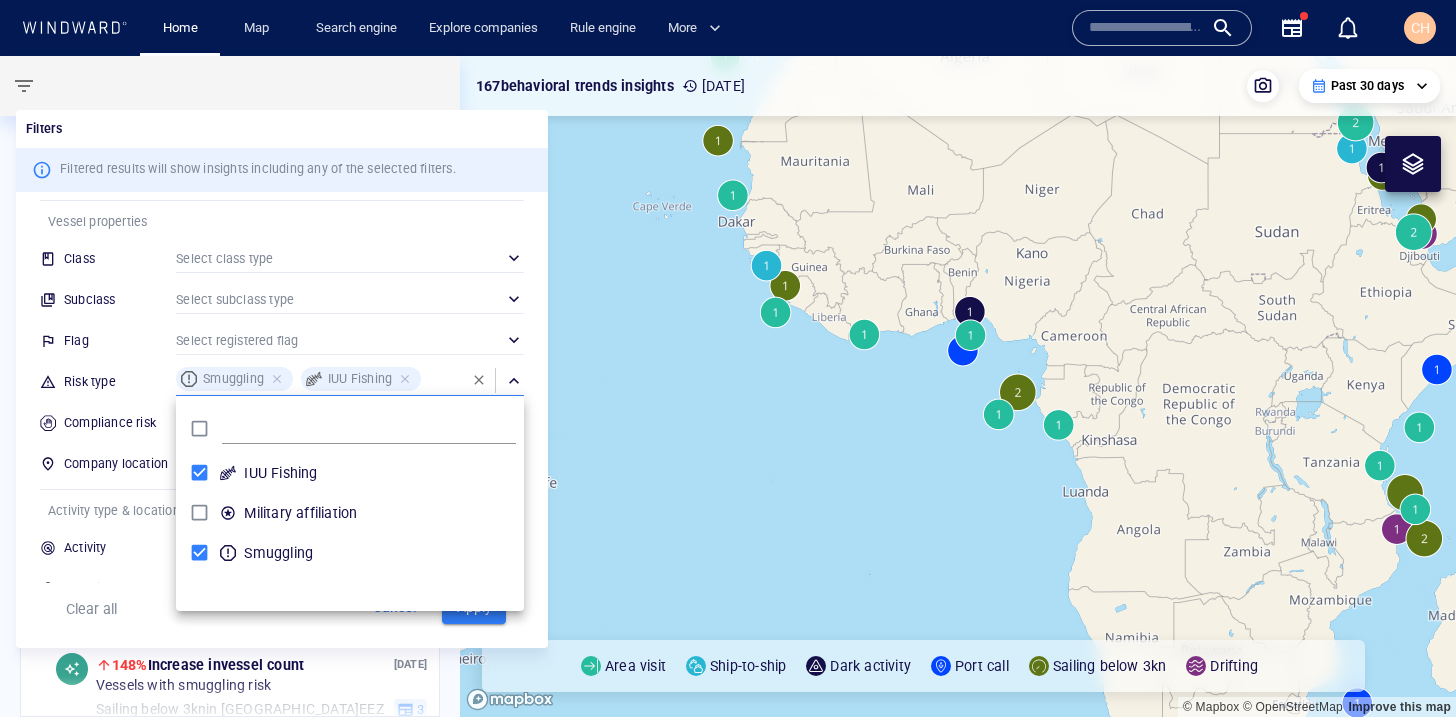 click at bounding box center (728, 358) 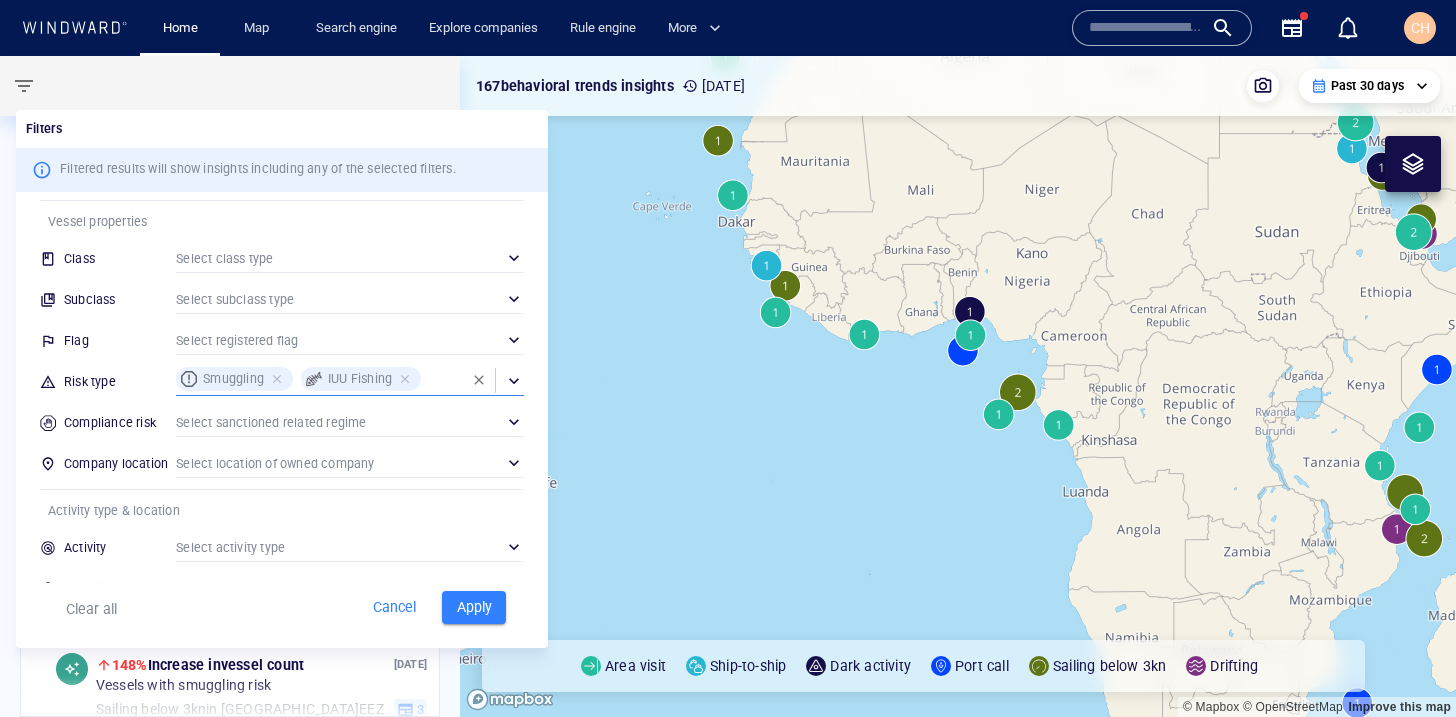 click on "Apply" at bounding box center [474, 607] 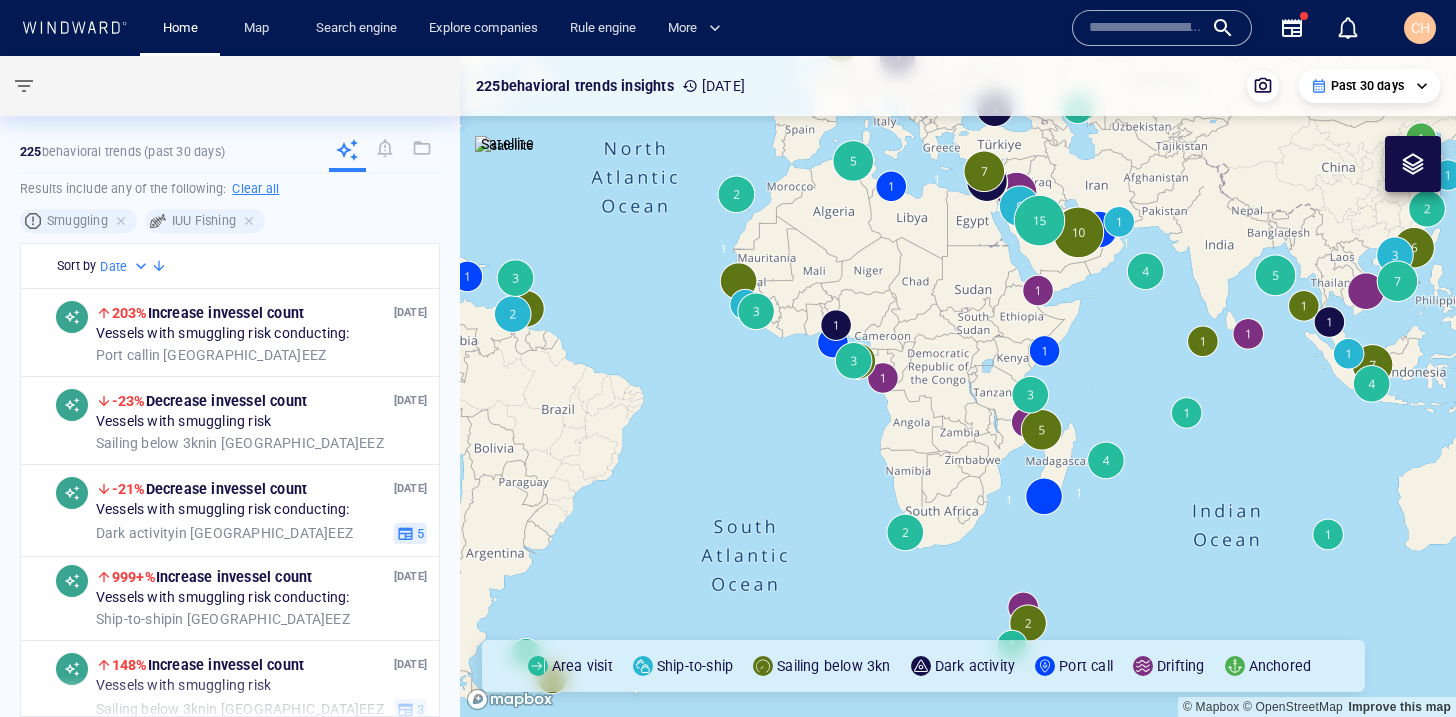 drag, startPoint x: 823, startPoint y: 252, endPoint x: 823, endPoint y: 305, distance: 53 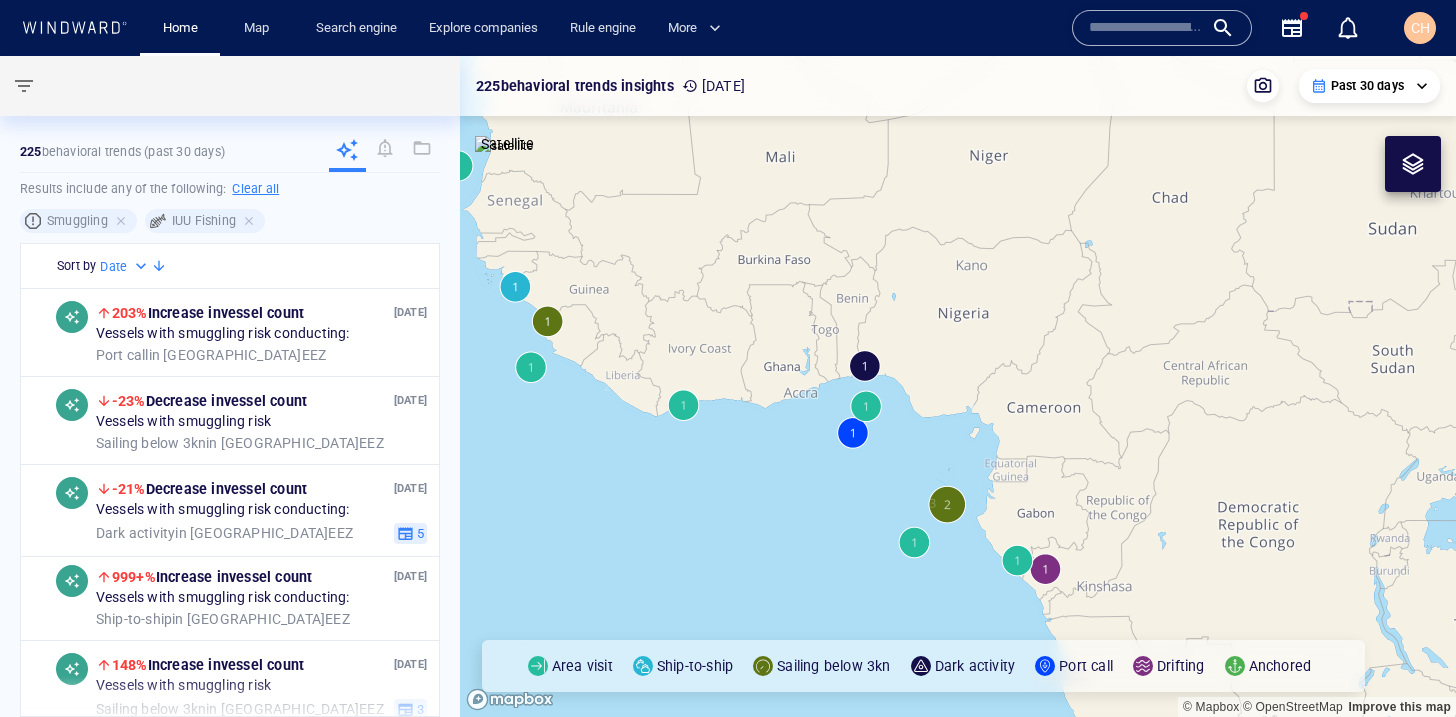 click at bounding box center [958, 386] 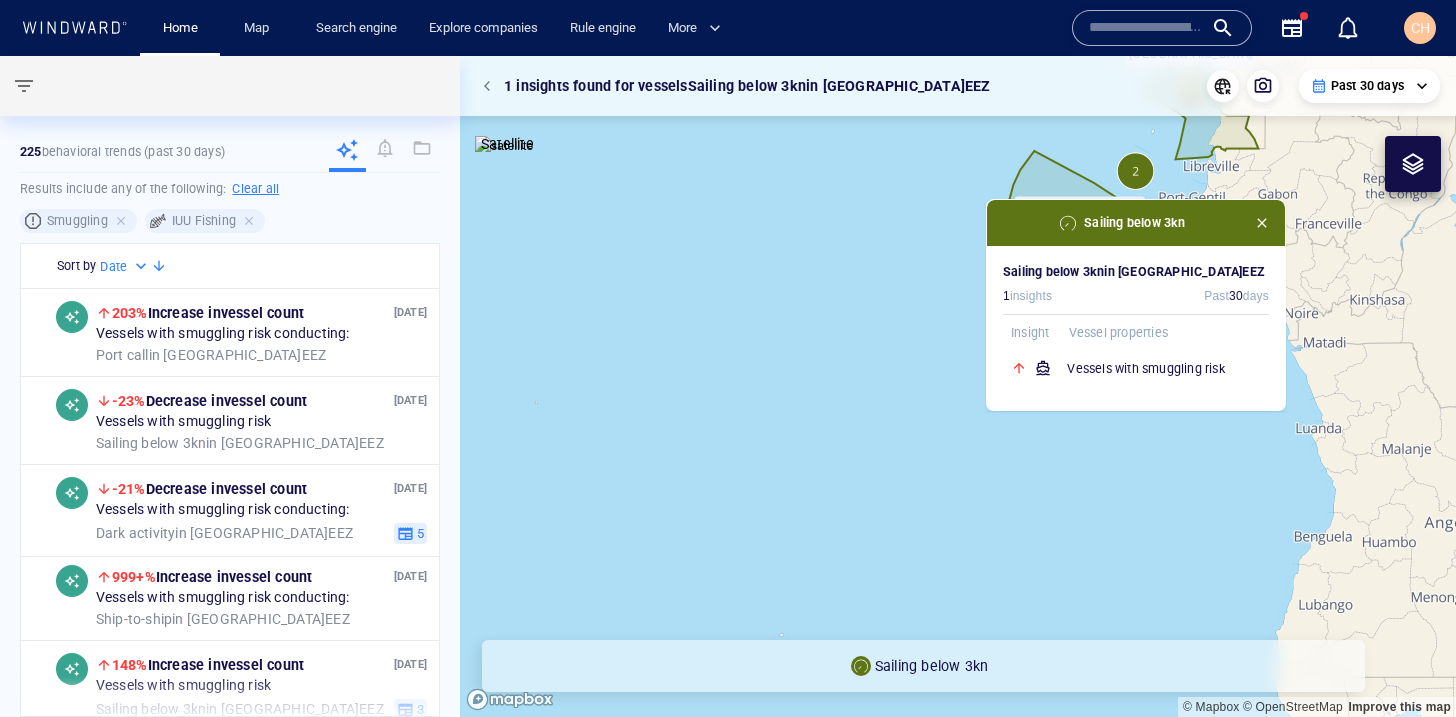 click at bounding box center (1262, 223) 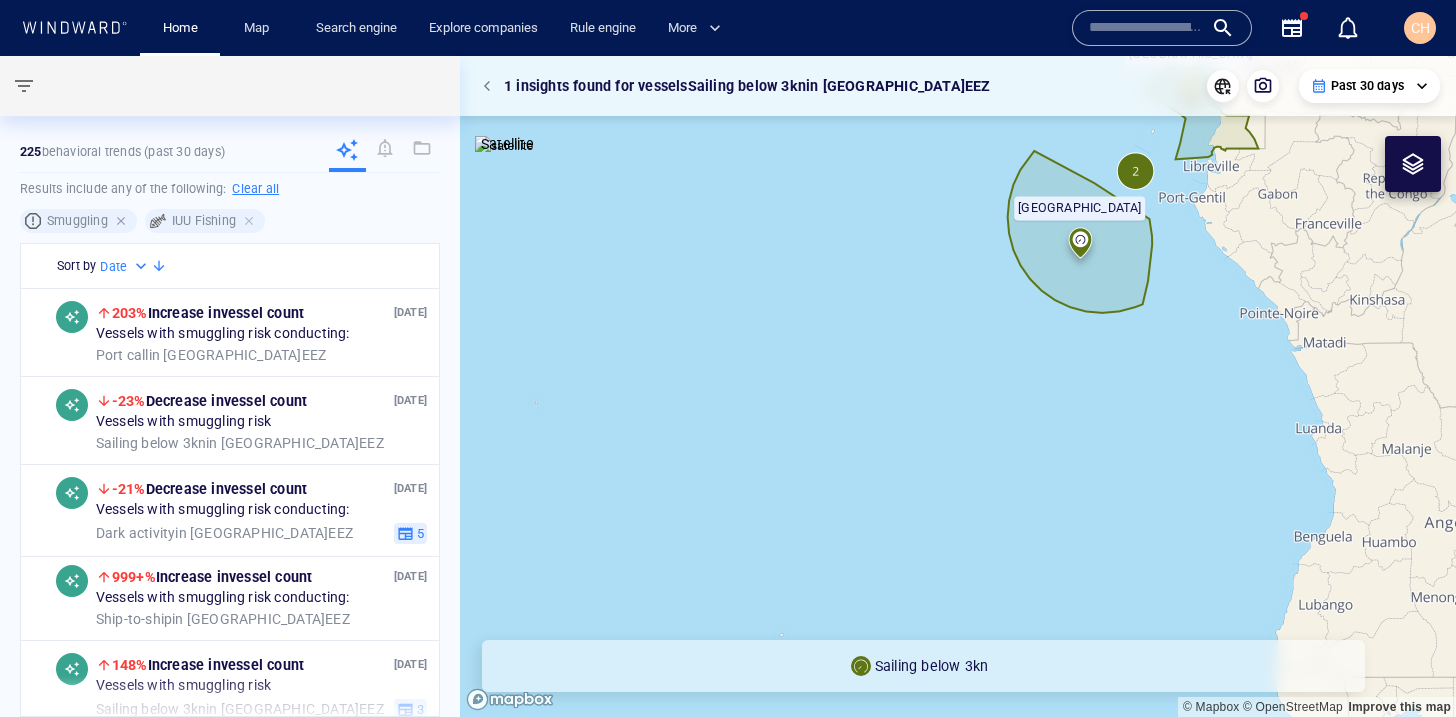 click at bounding box center (123, 221) 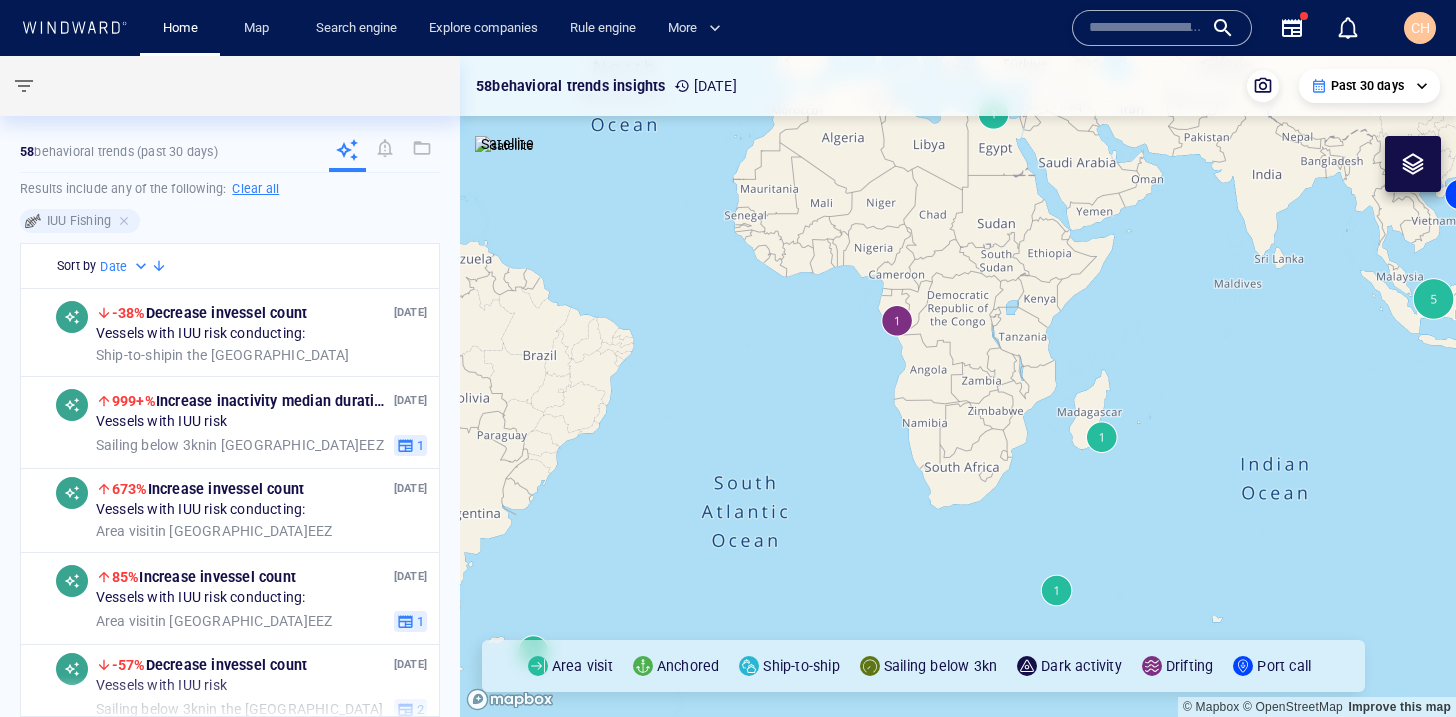 drag, startPoint x: 768, startPoint y: 255, endPoint x: 801, endPoint y: 421, distance: 169.24834 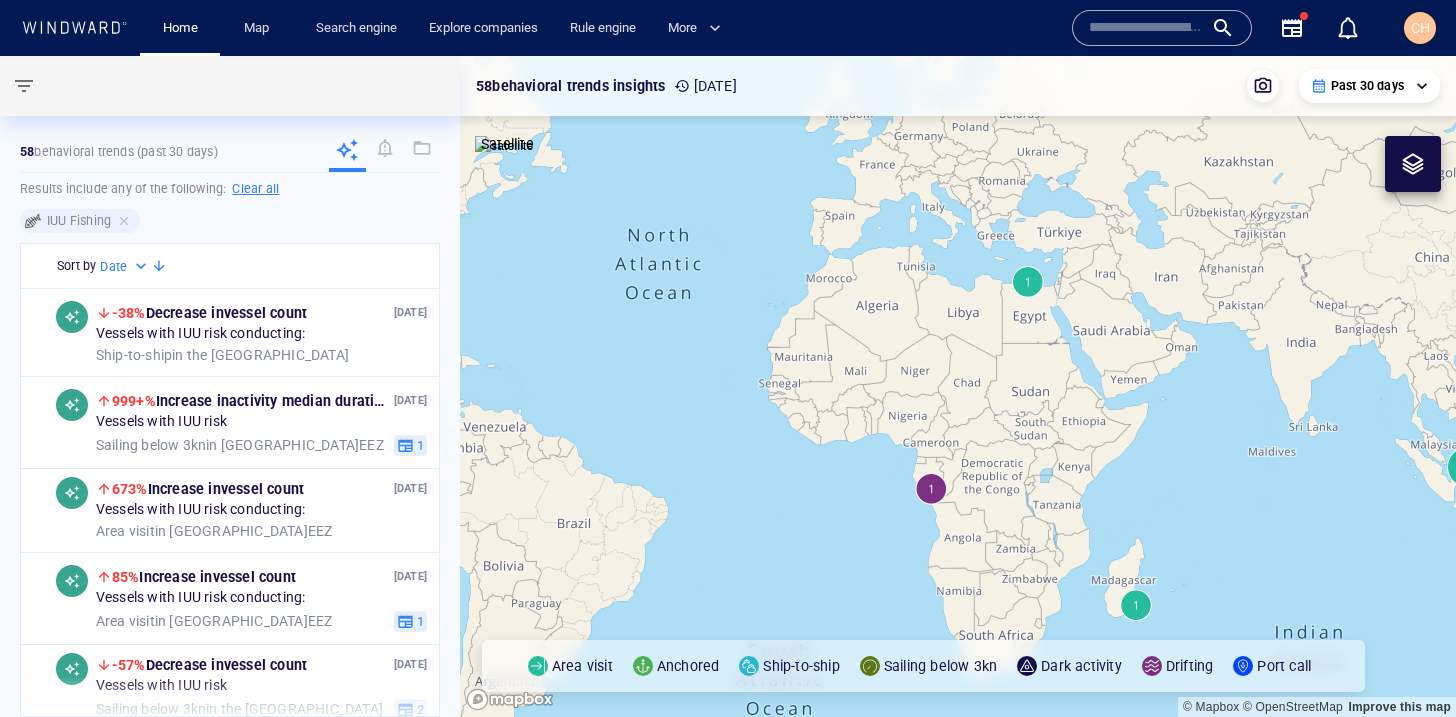 click on "**********" at bounding box center (1369, 86) 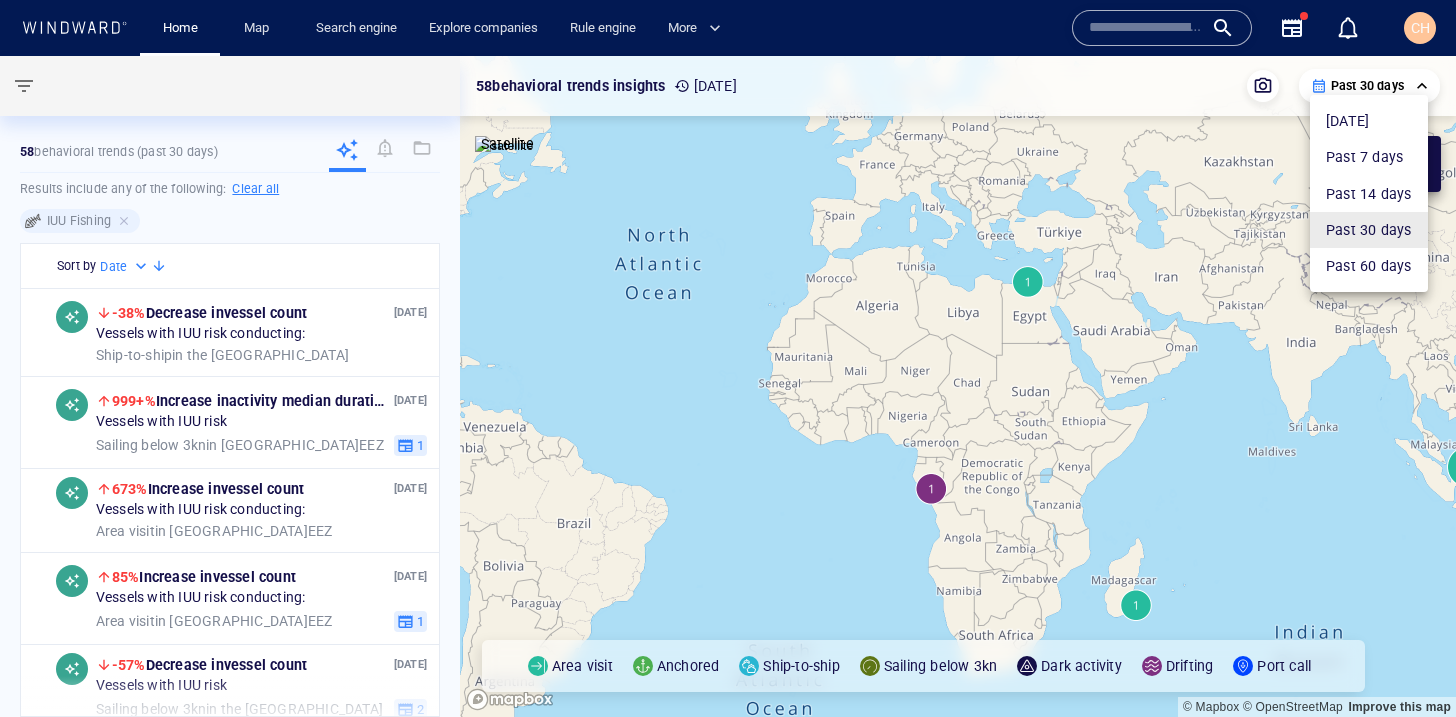 click at bounding box center (728, 358) 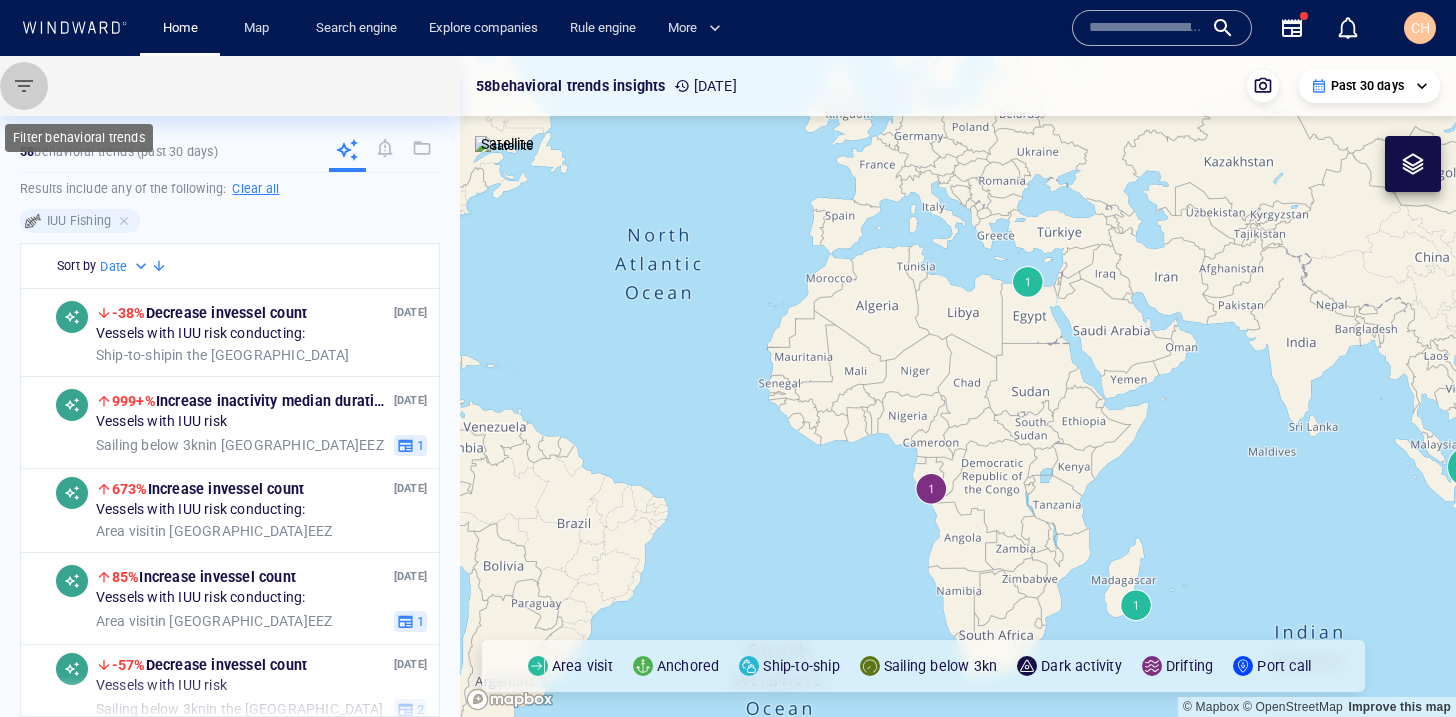 click at bounding box center [24, 86] 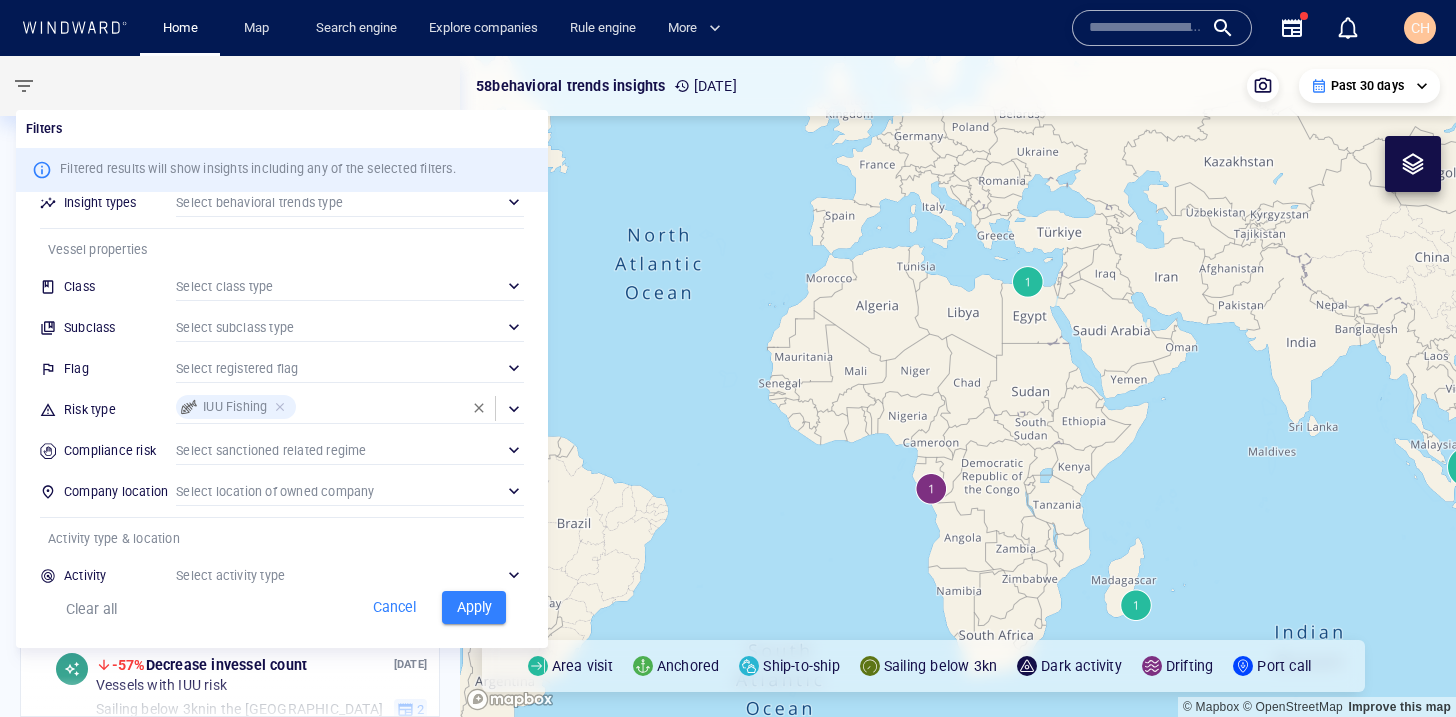 scroll, scrollTop: 74, scrollLeft: 0, axis: vertical 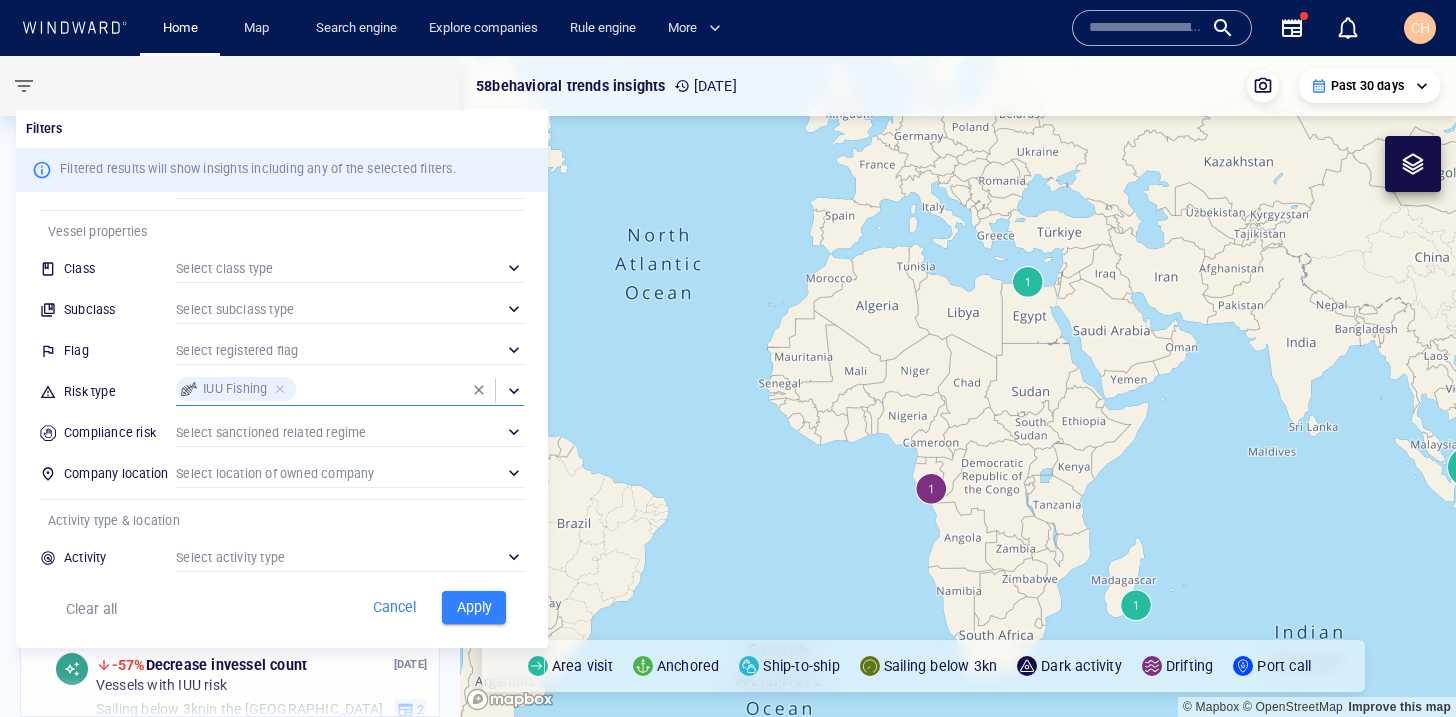 click on "​" at bounding box center [350, 391] 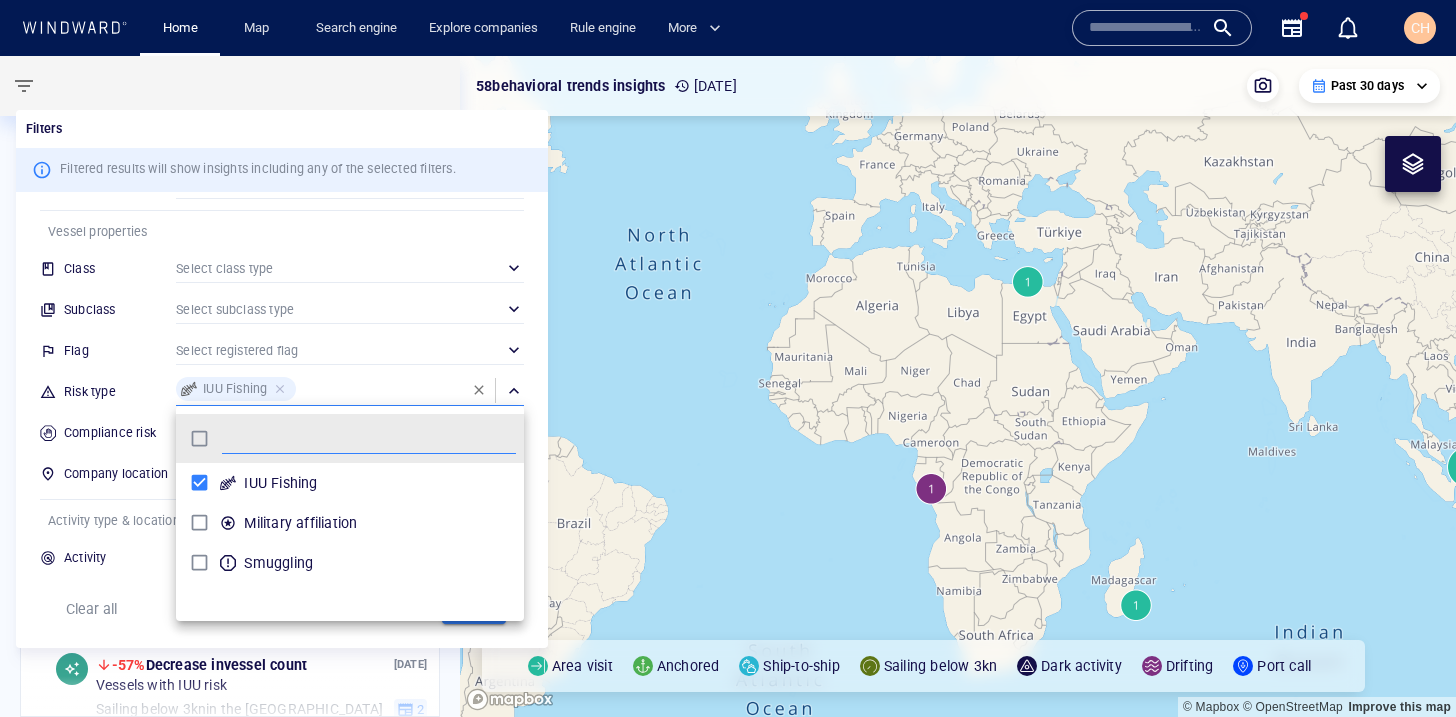 scroll, scrollTop: 0, scrollLeft: 1, axis: horizontal 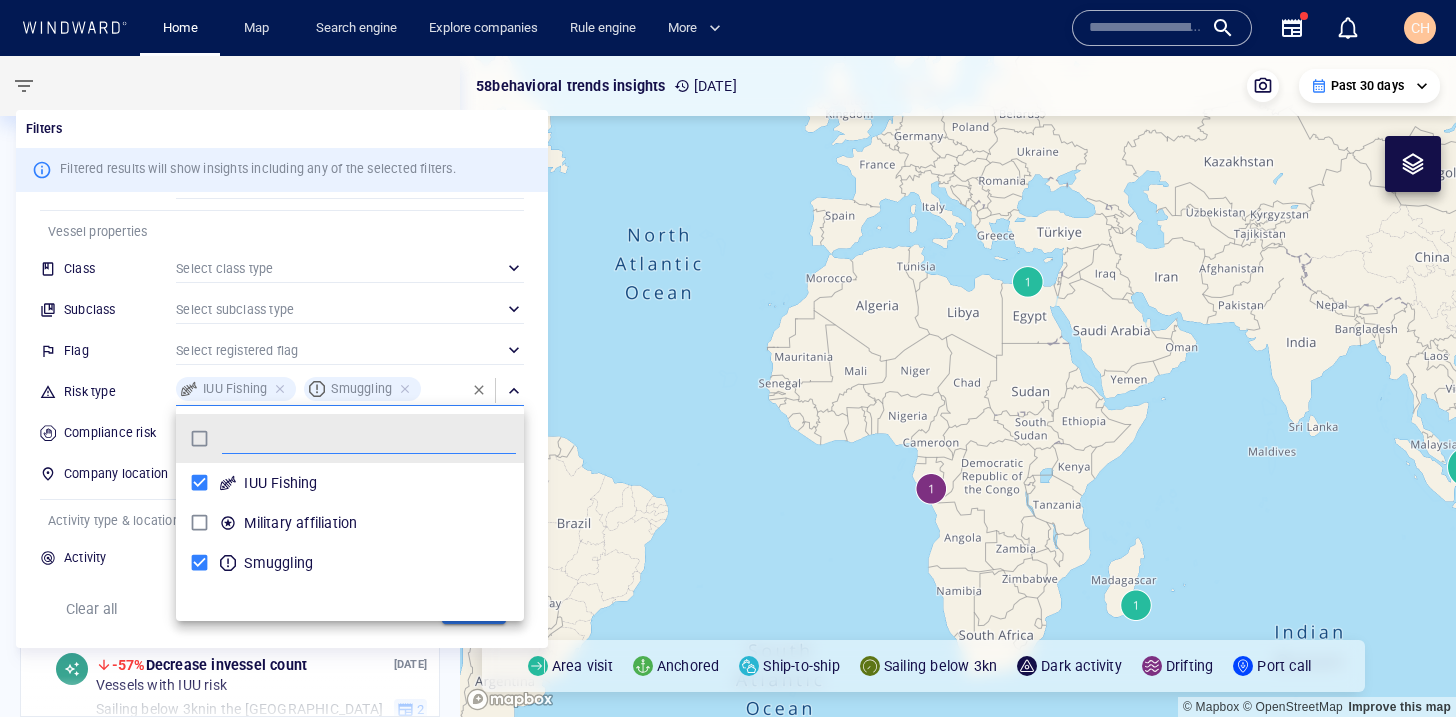 click at bounding box center [728, 358] 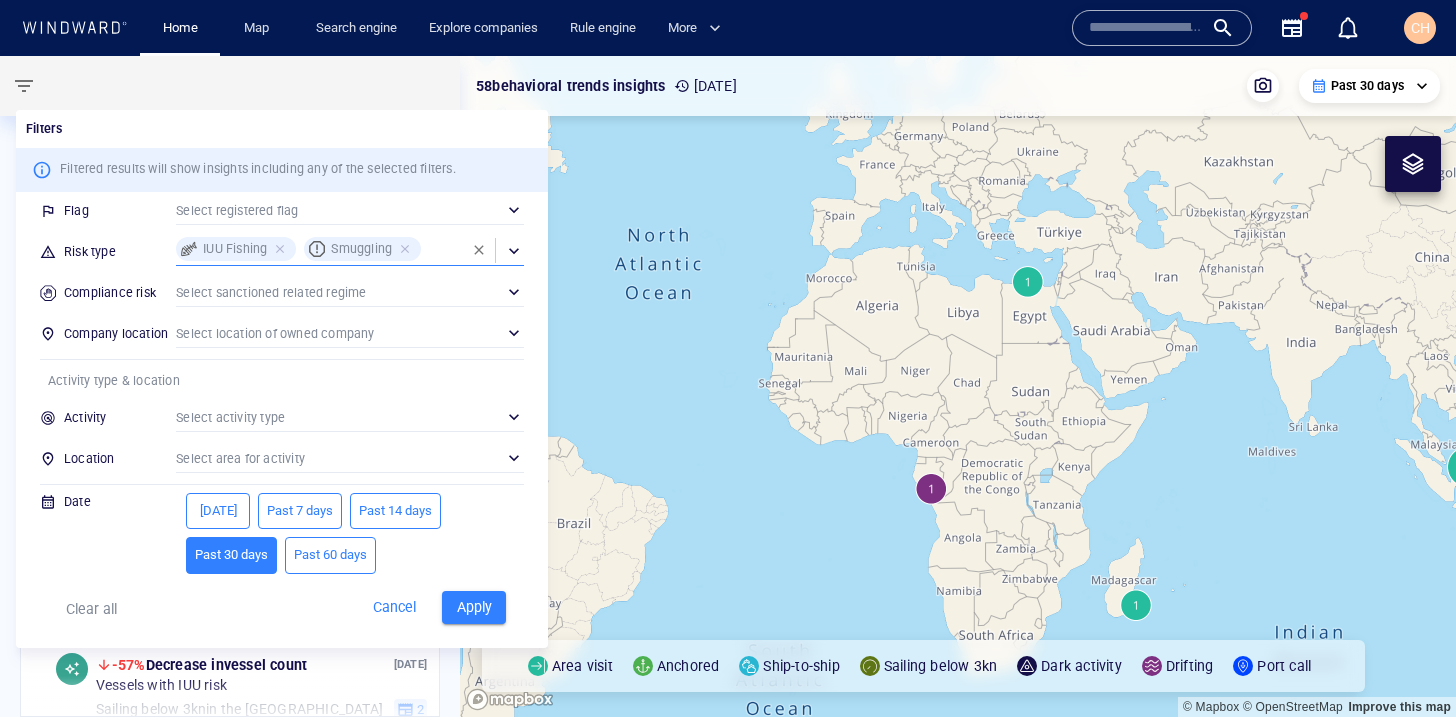 scroll, scrollTop: 171, scrollLeft: 0, axis: vertical 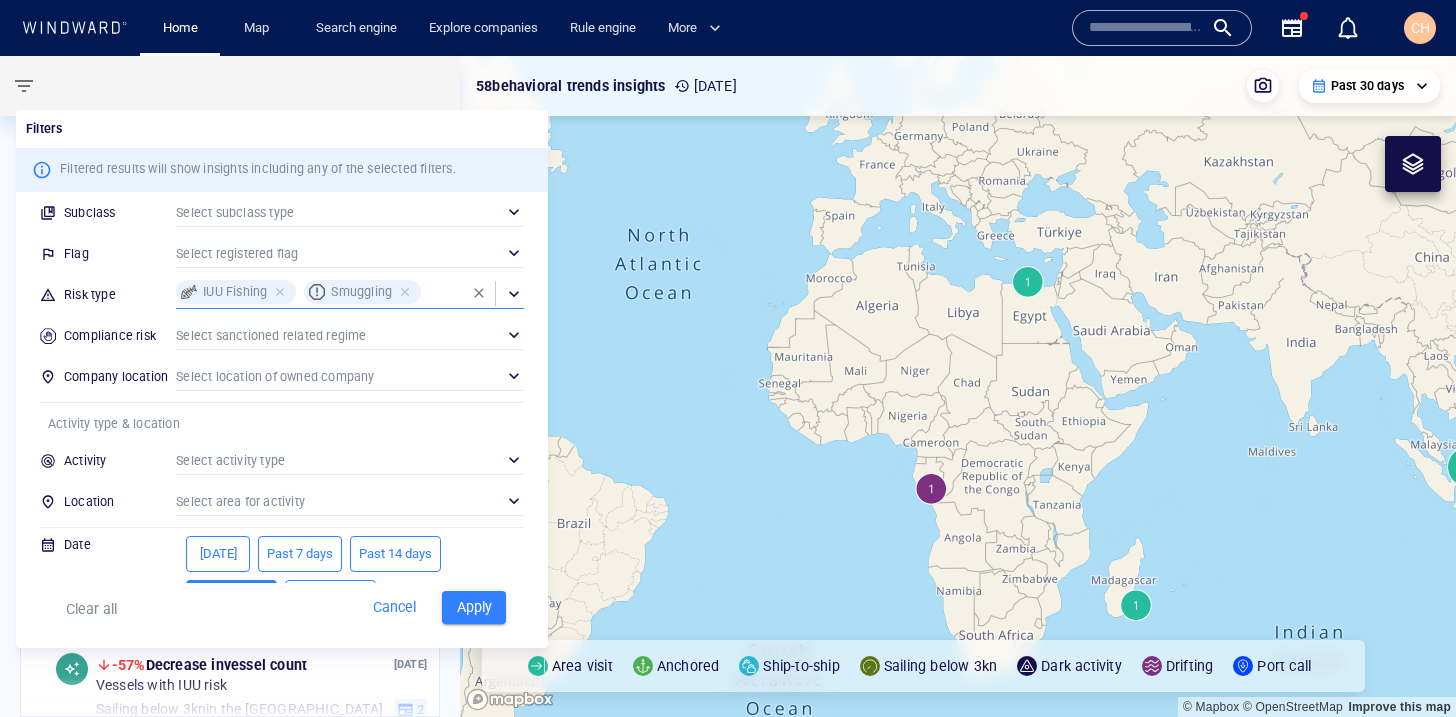 click on "​" at bounding box center [350, 460] 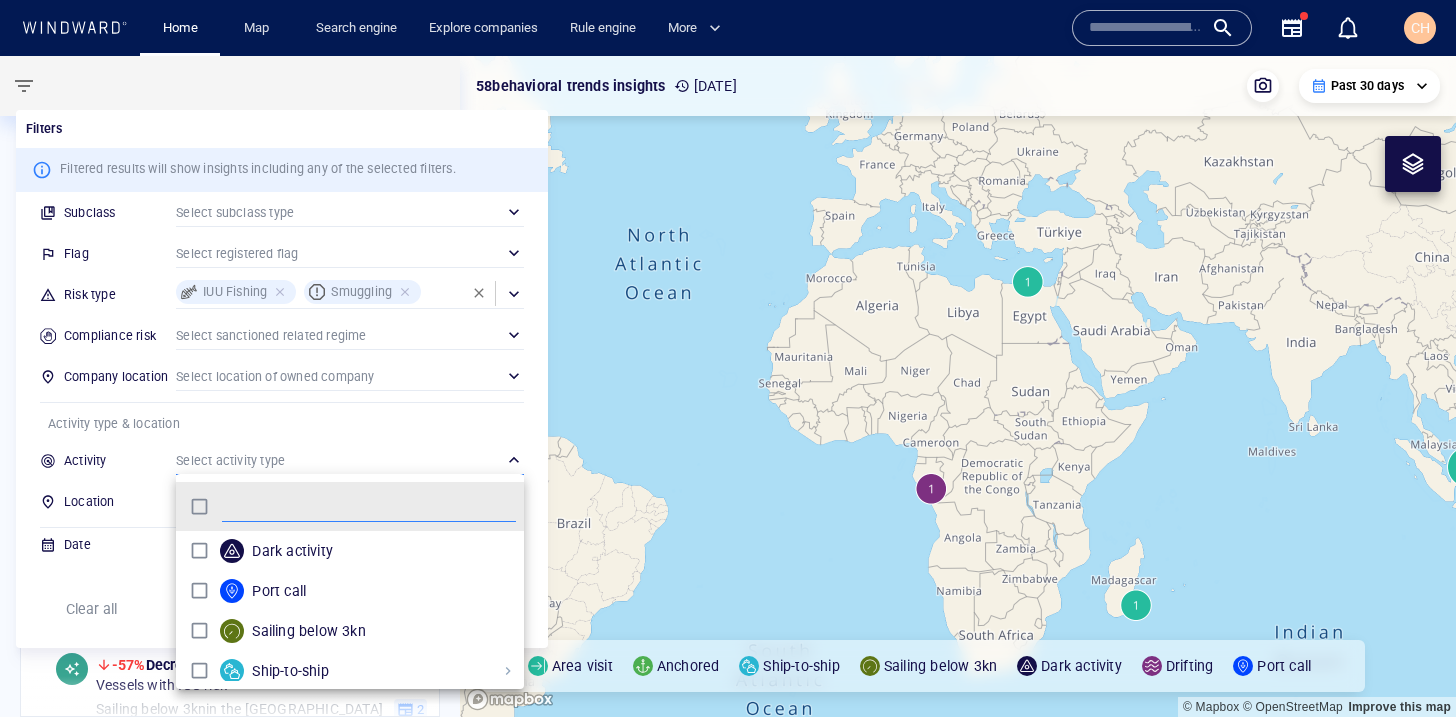 scroll, scrollTop: 0, scrollLeft: 1, axis: horizontal 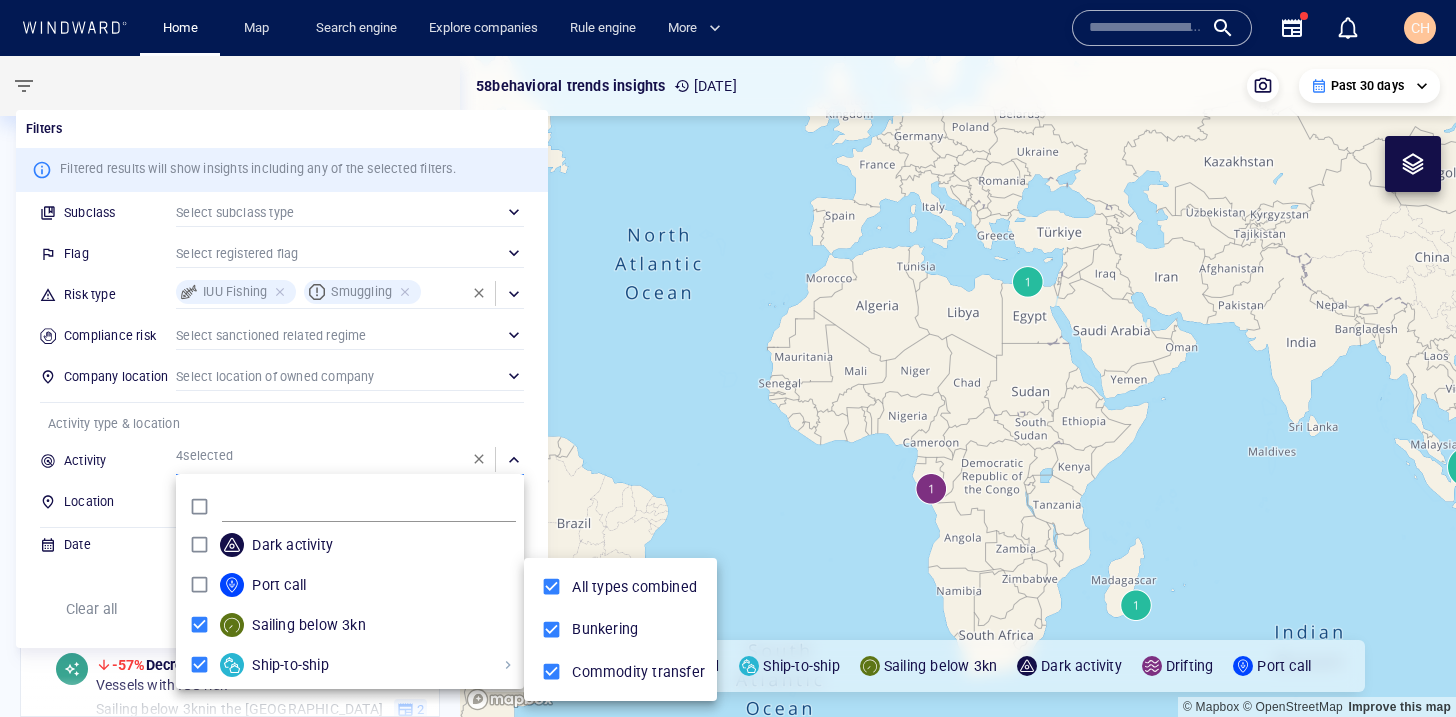click at bounding box center [728, 358] 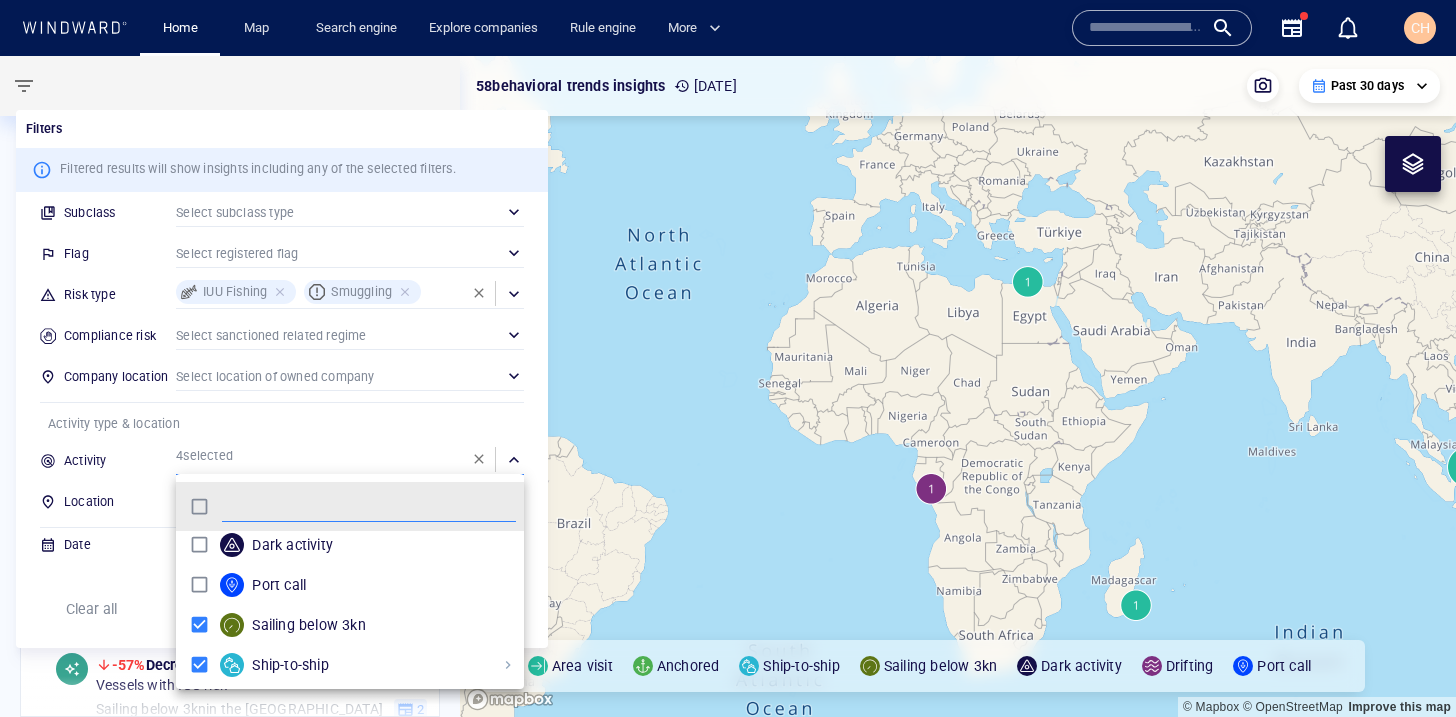 click at bounding box center [728, 358] 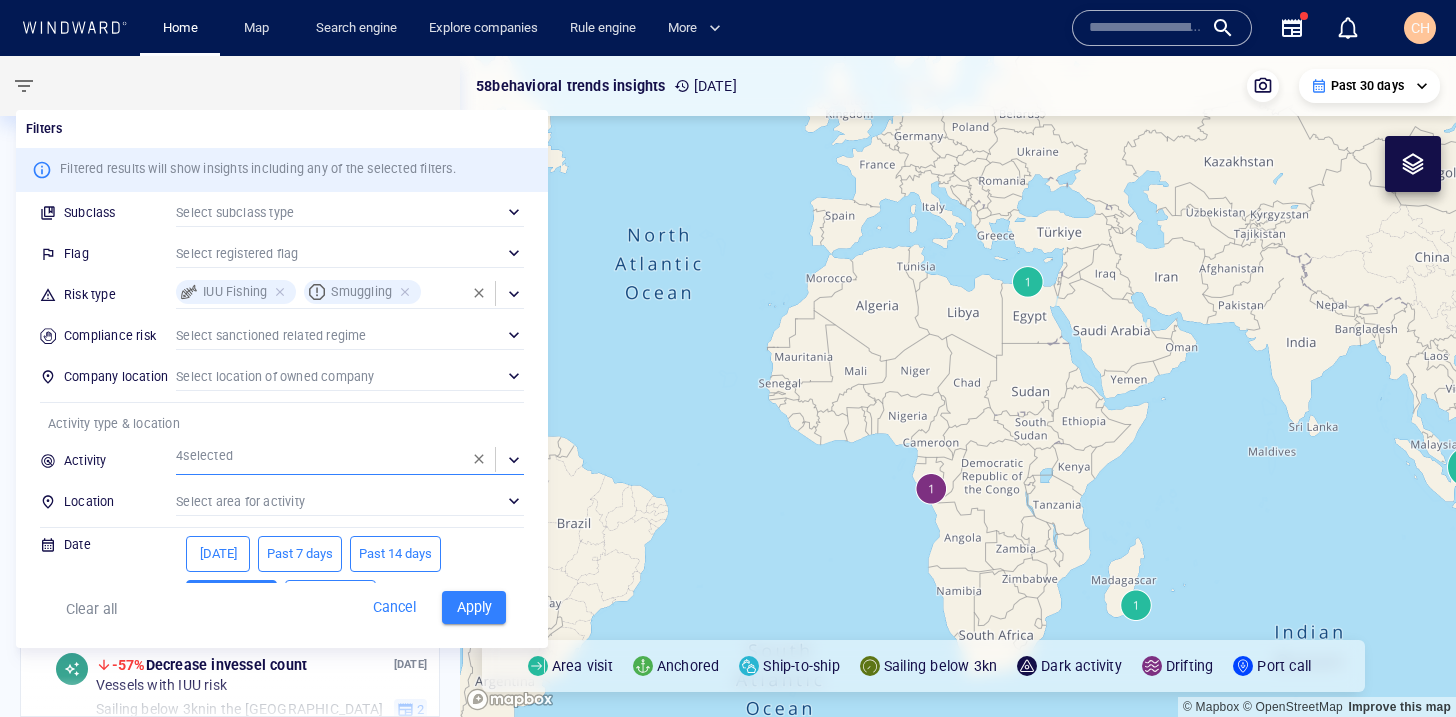 click on "Clear all Cancel Apply" at bounding box center [282, 615] 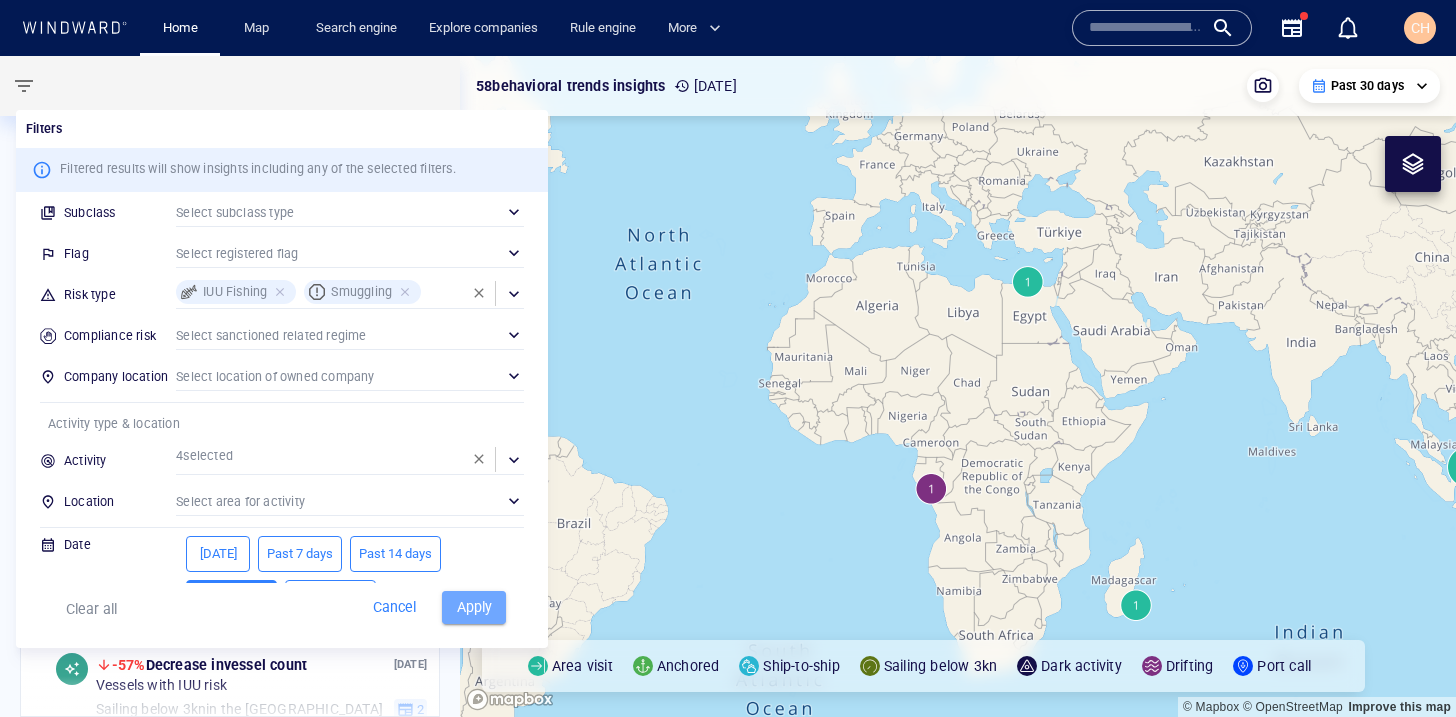 click on "Apply" at bounding box center [474, 607] 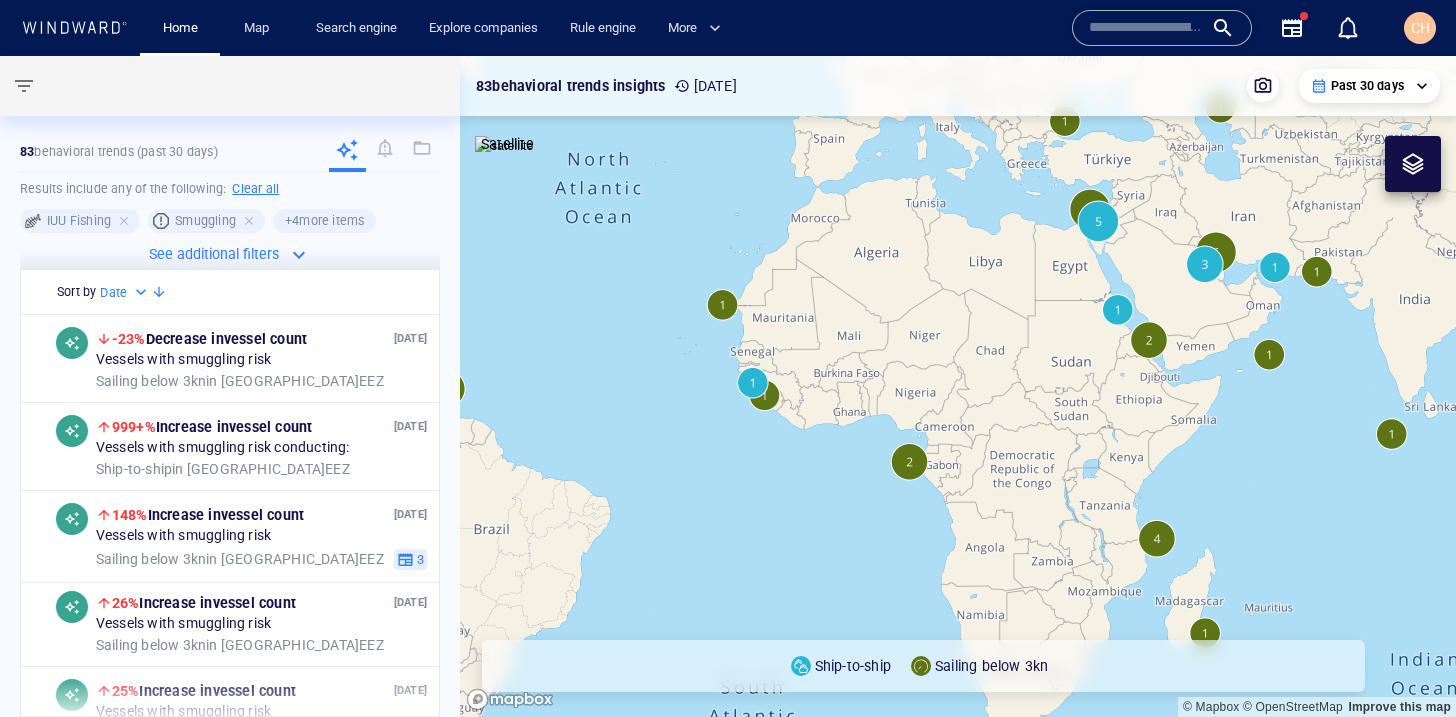 click on "+ 4  more items" at bounding box center (324, 221) 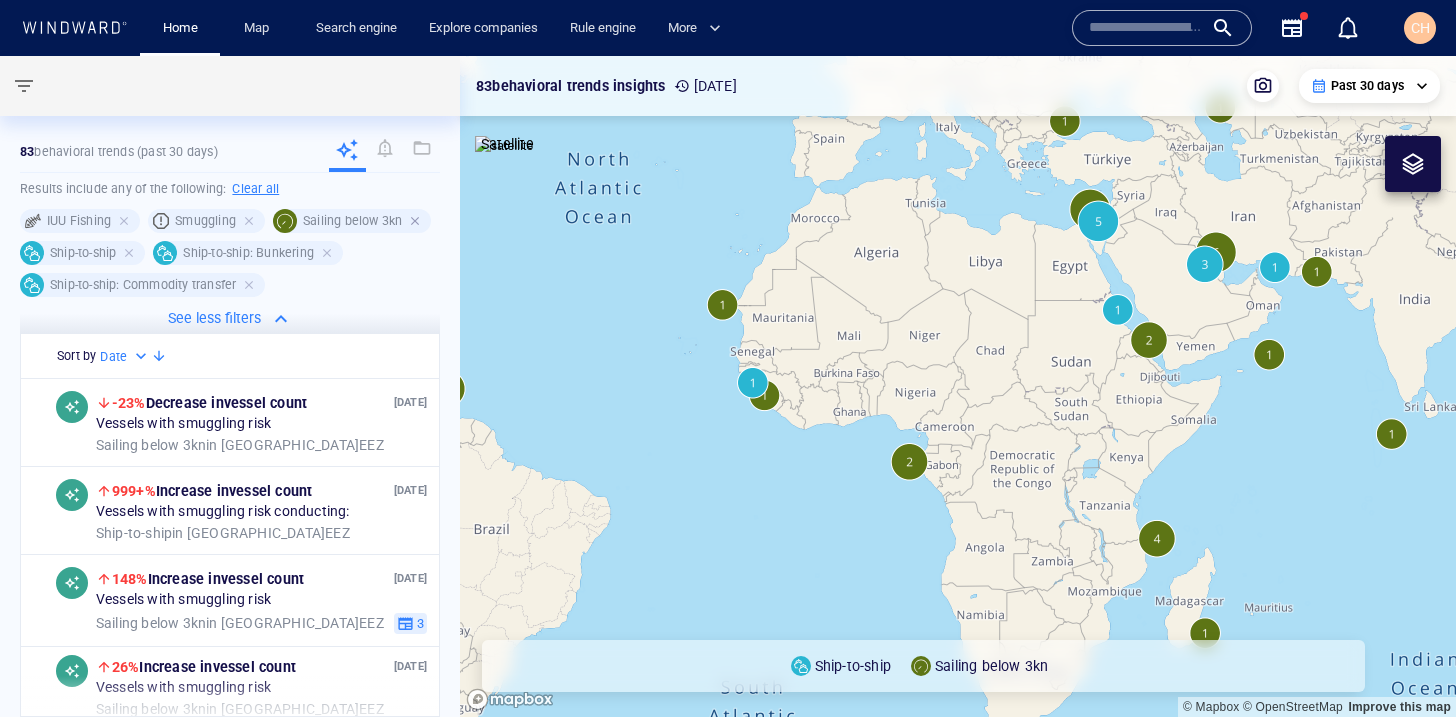 click at bounding box center [417, 221] 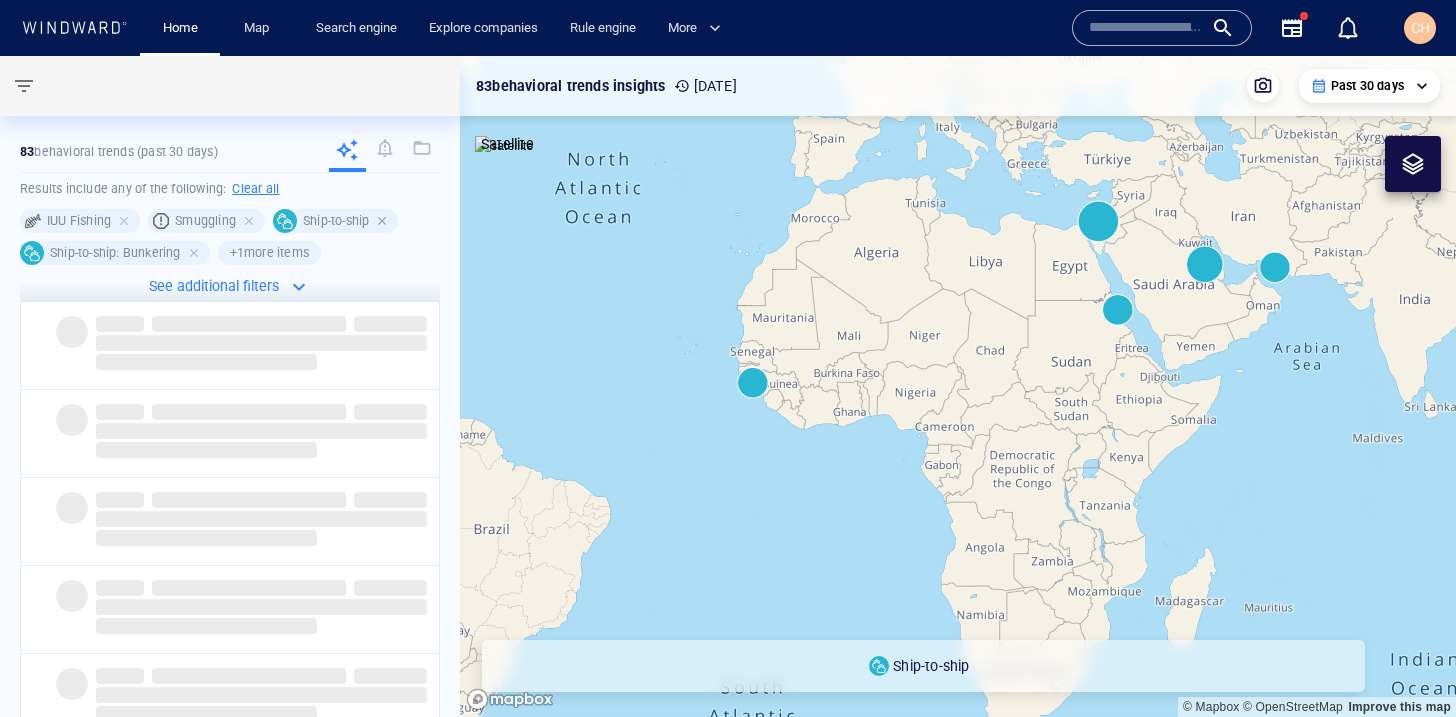 click at bounding box center [384, 221] 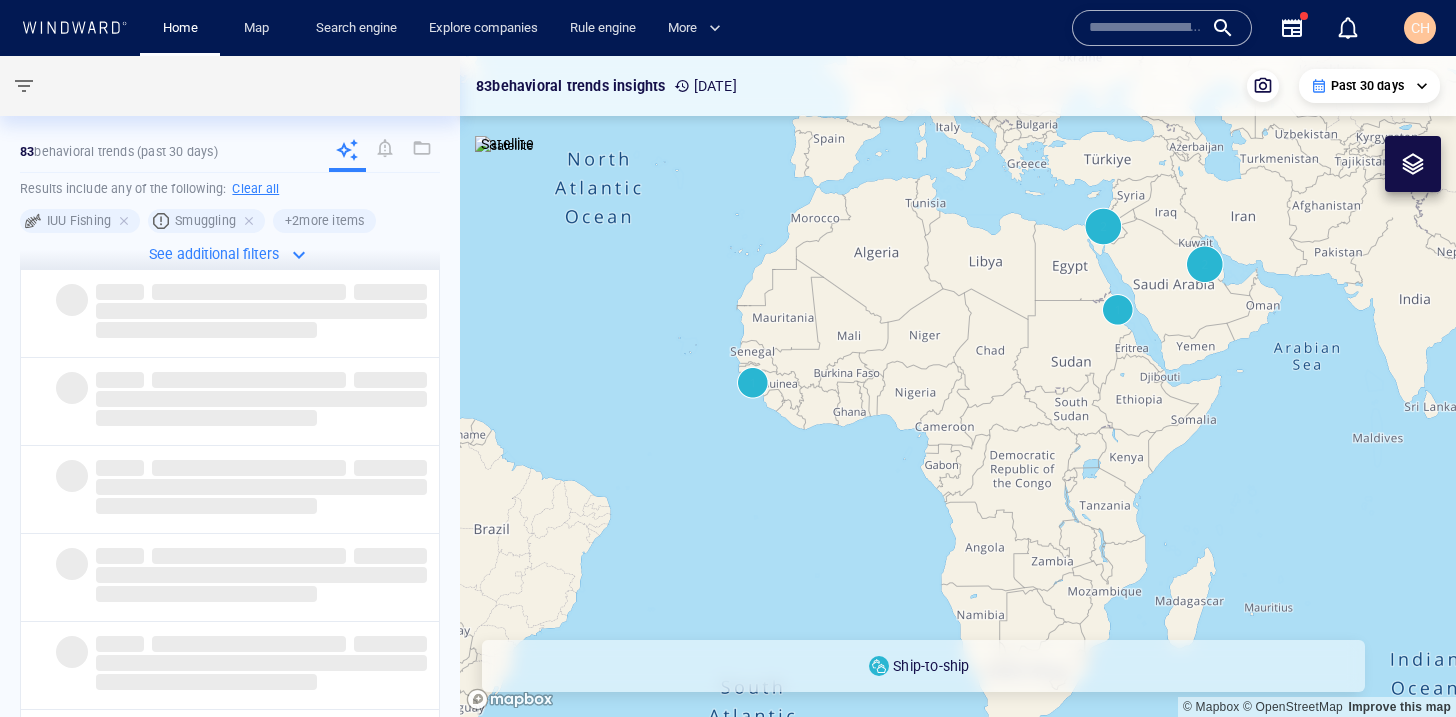 click on "+ 2  more items" at bounding box center [324, 221] 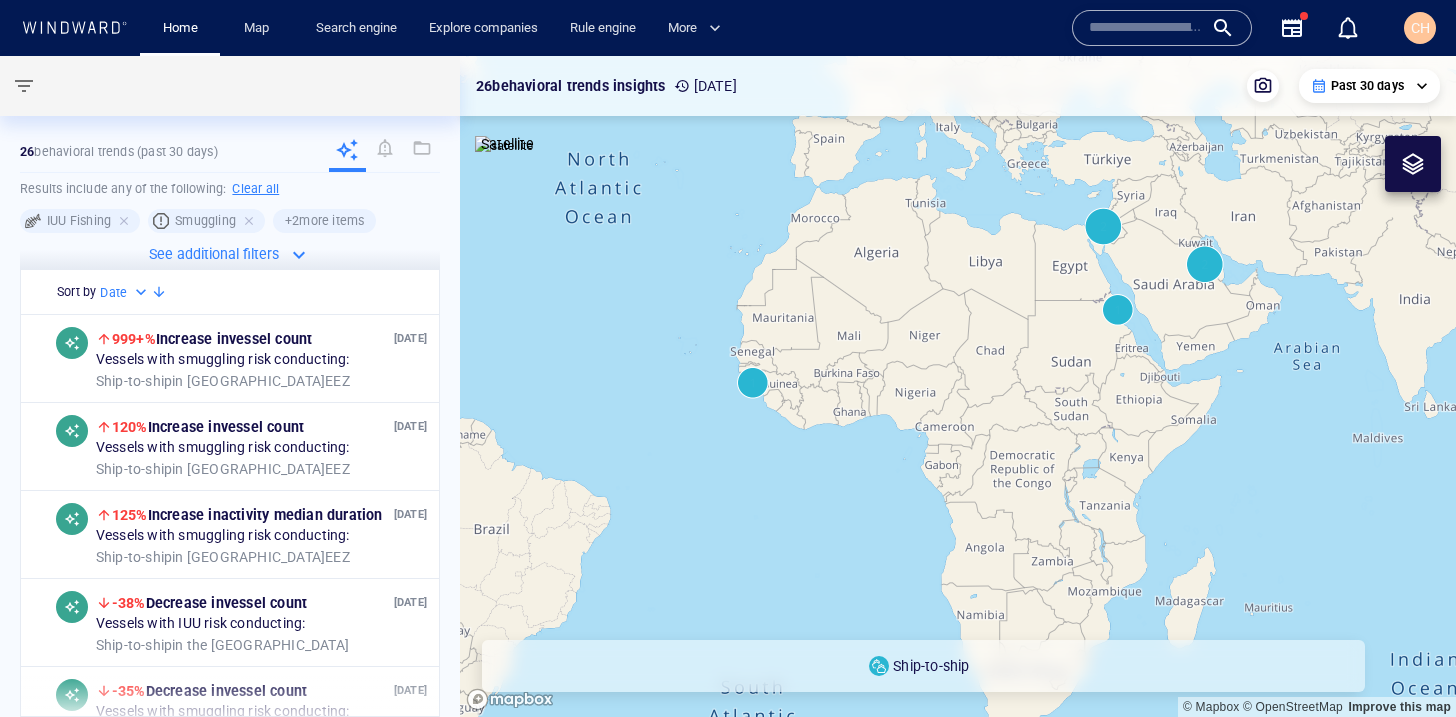 click 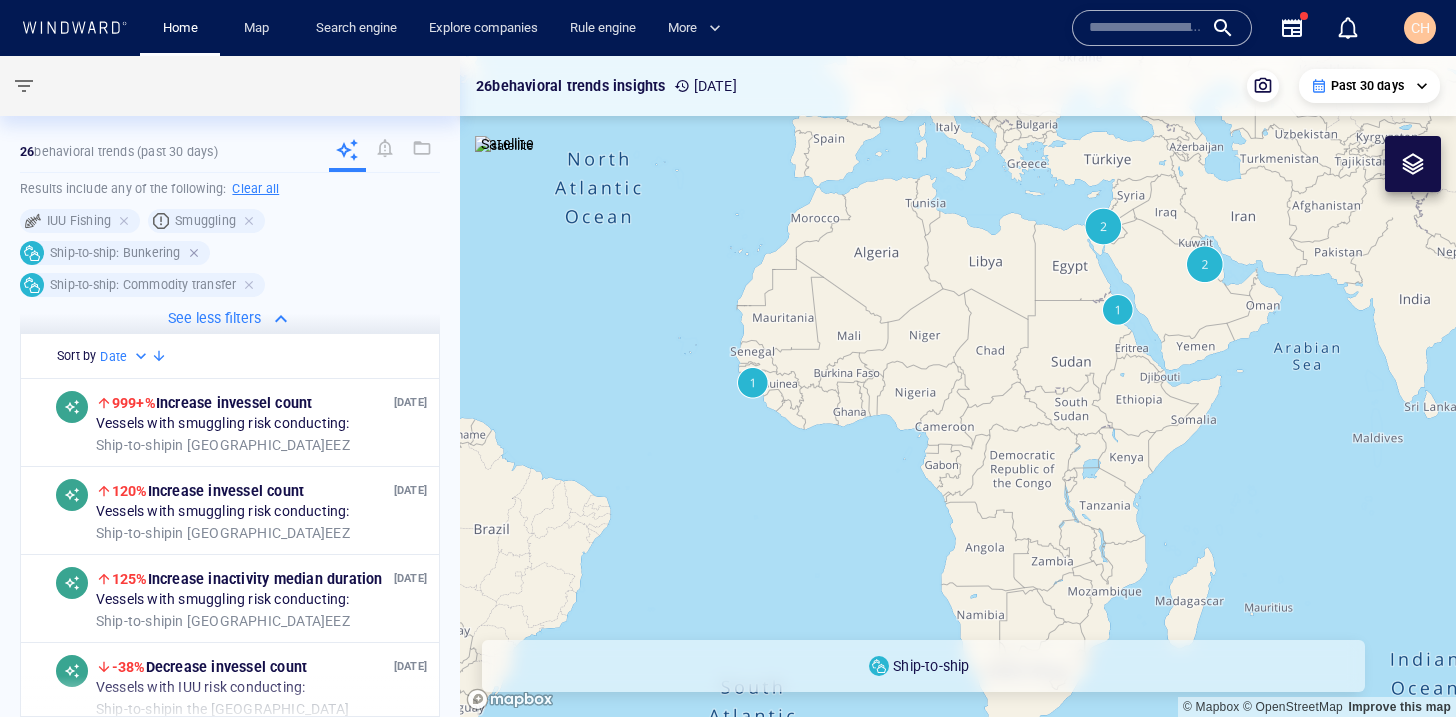 click at bounding box center [196, 253] 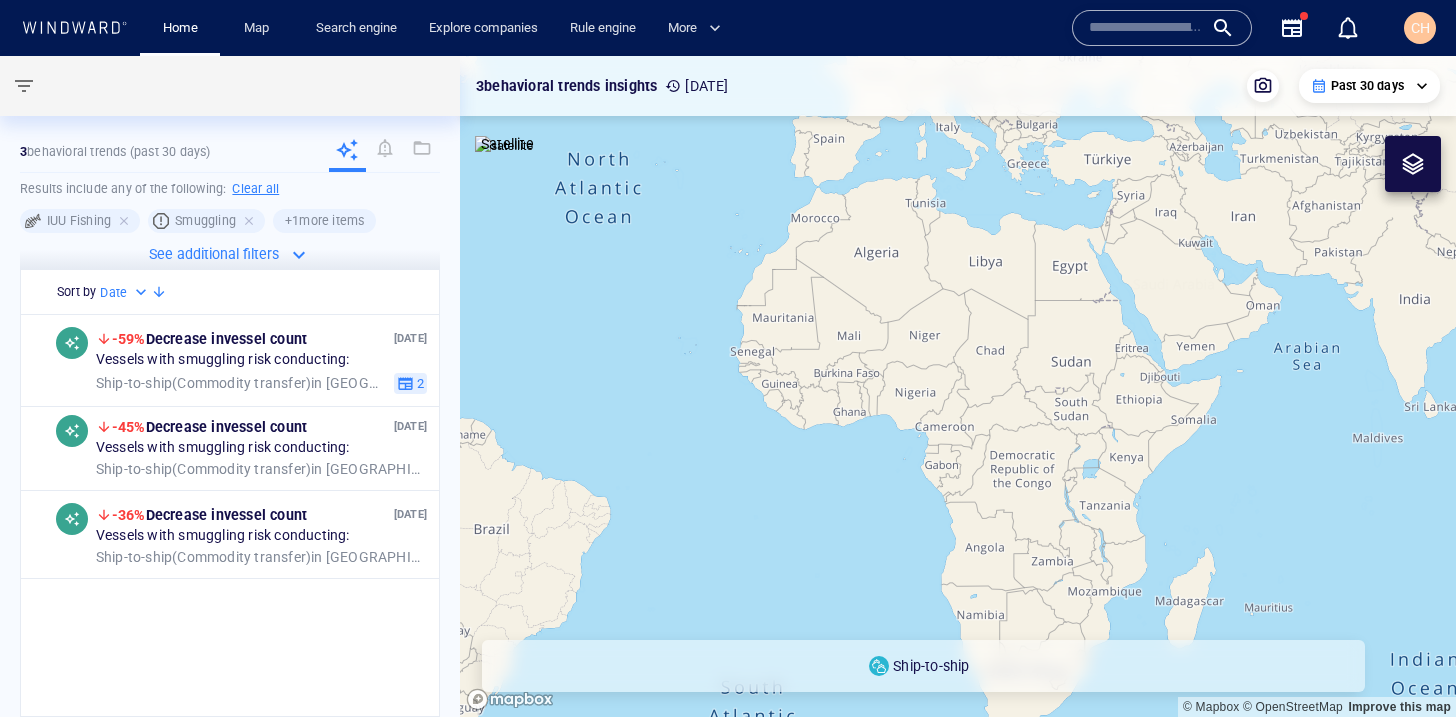 click 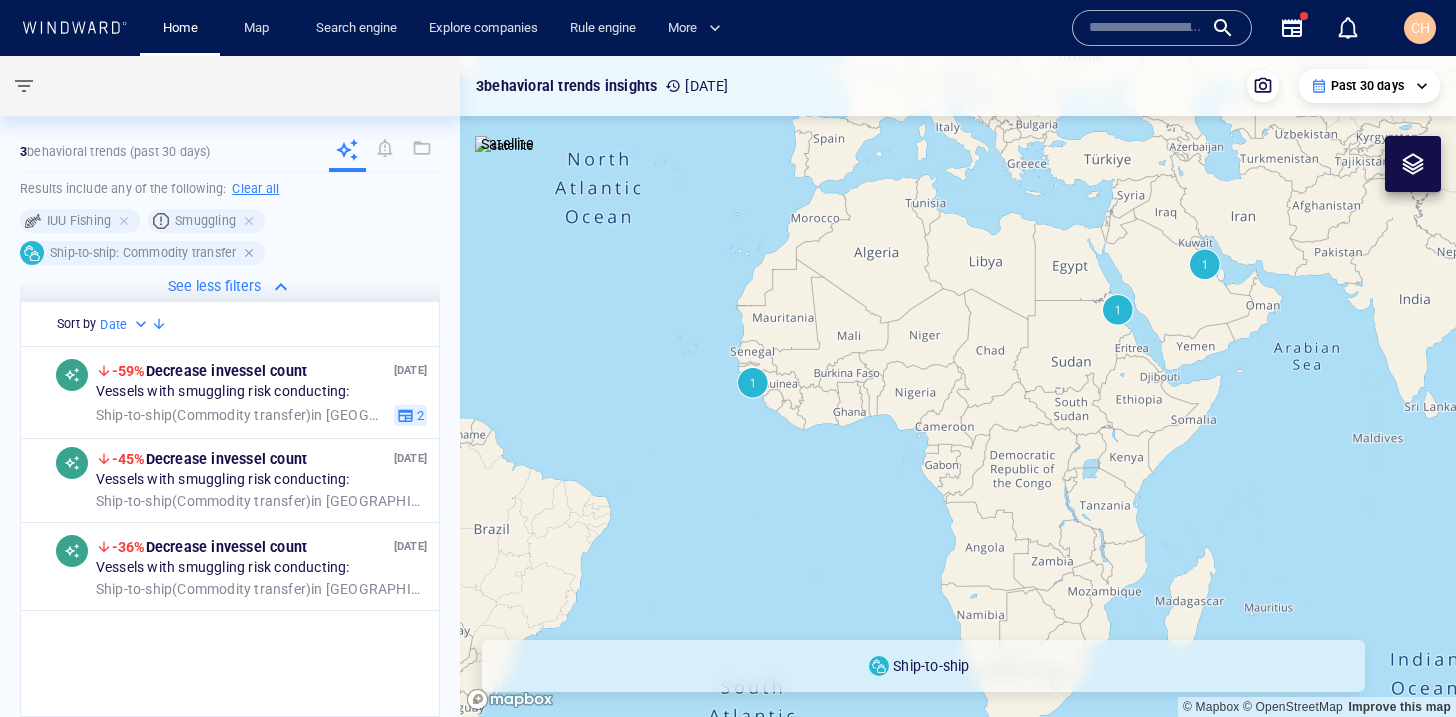 click at bounding box center [251, 253] 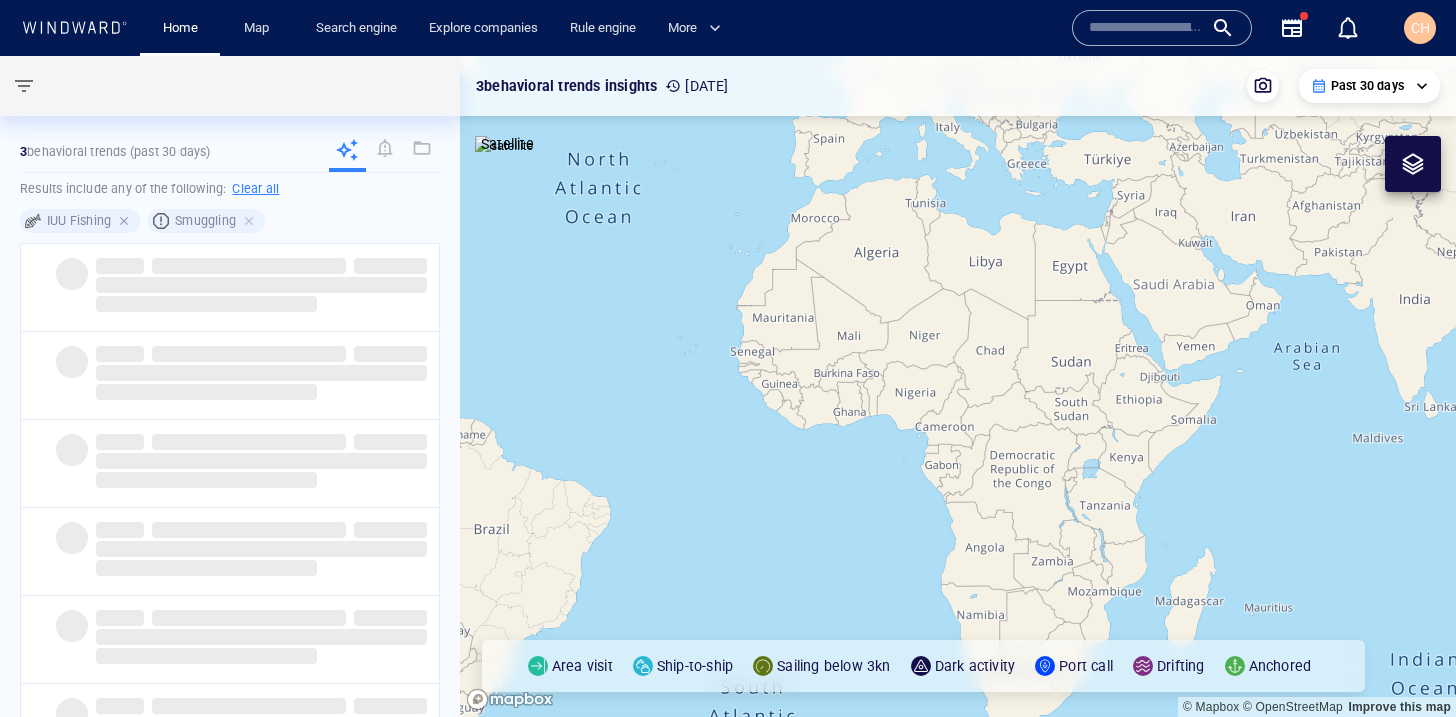 click at bounding box center (126, 221) 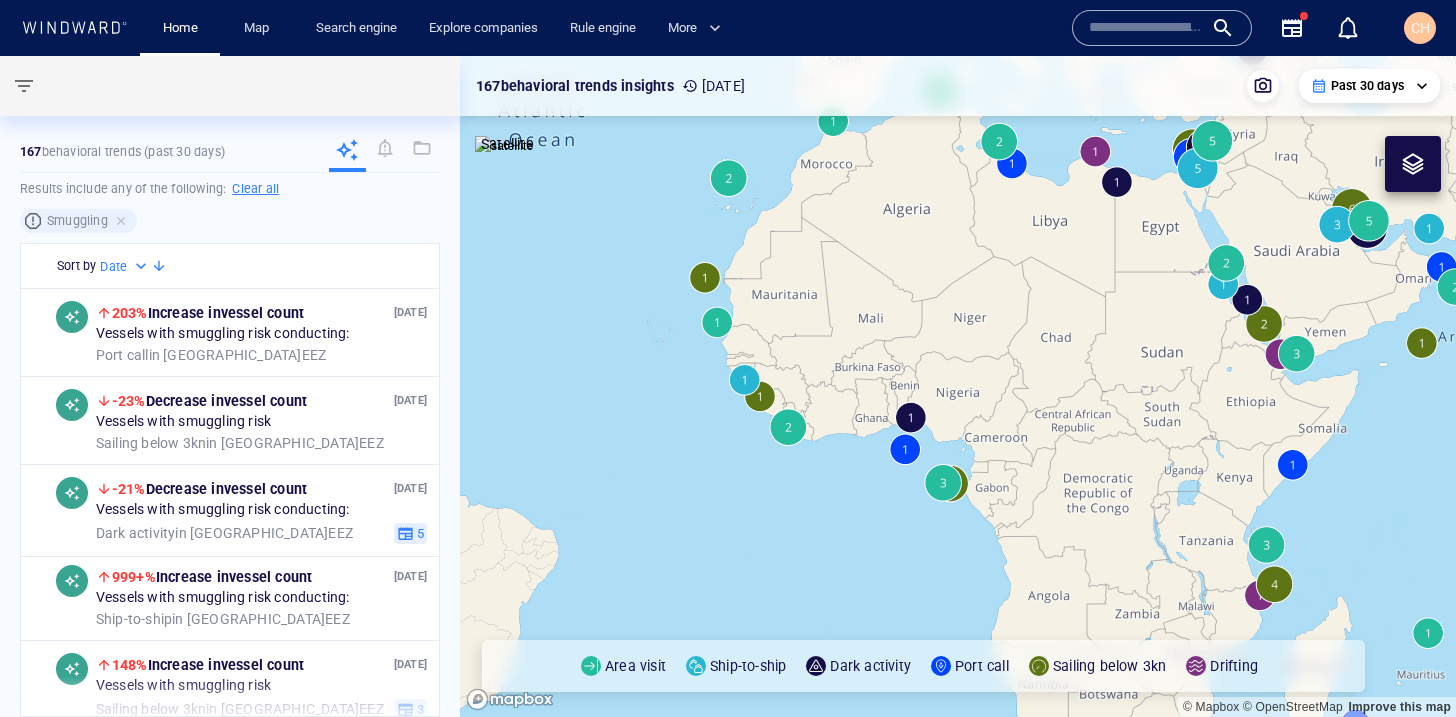 drag, startPoint x: 1051, startPoint y: 325, endPoint x: 946, endPoint y: 328, distance: 105.04285 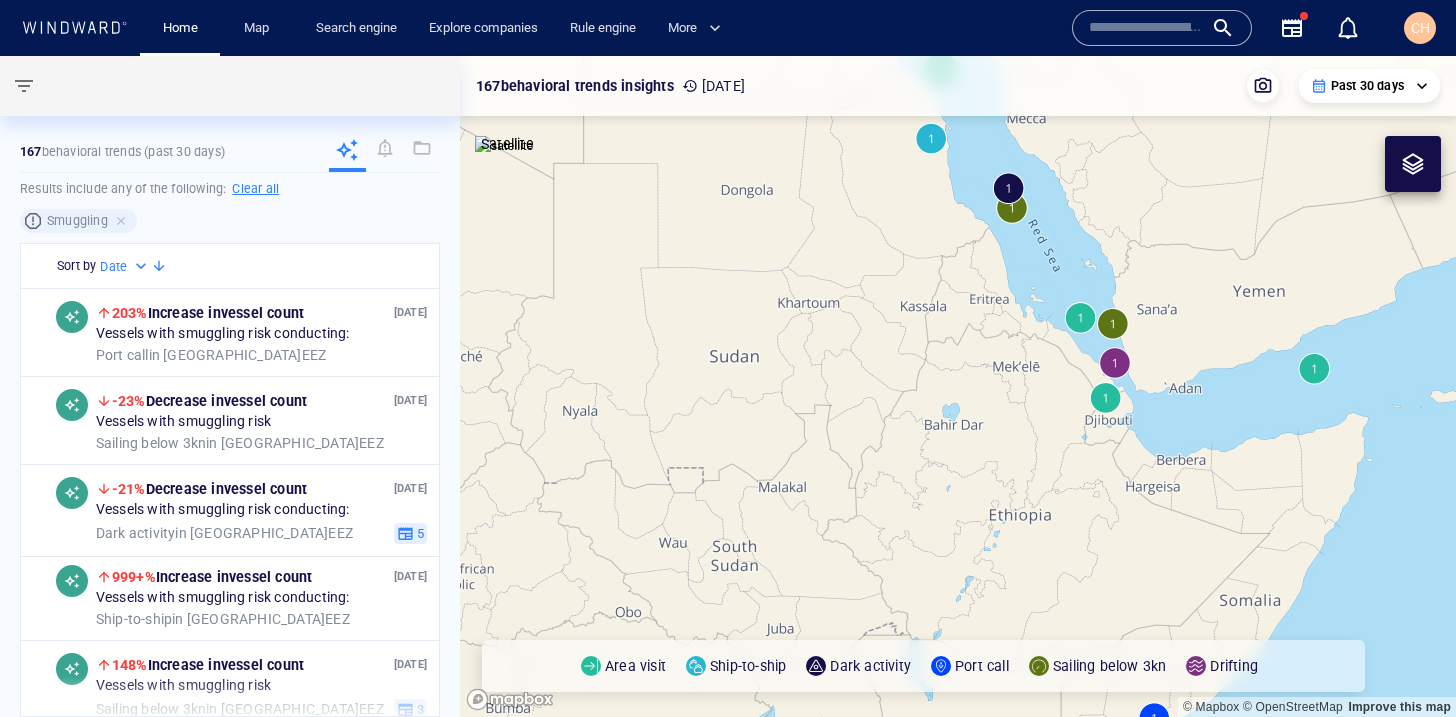 click at bounding box center (958, 386) 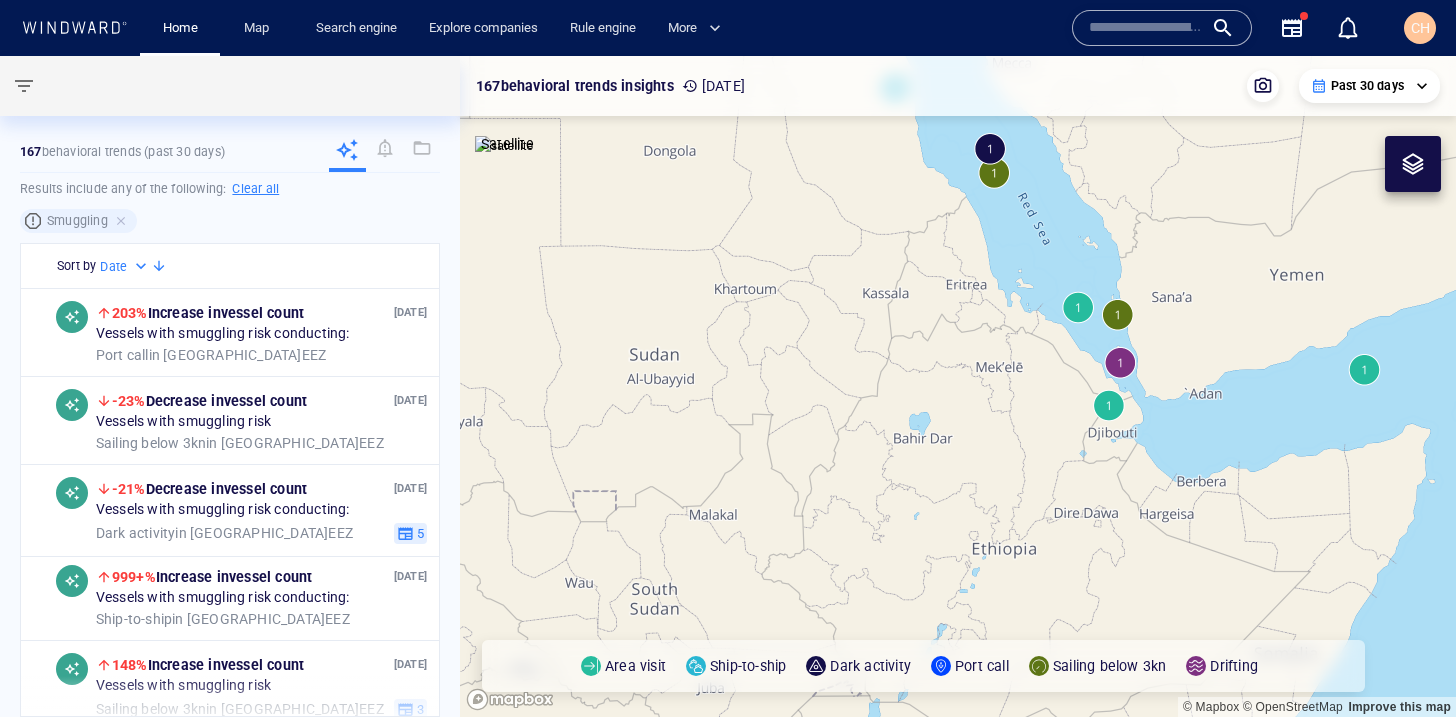 click at bounding box center (958, 386) 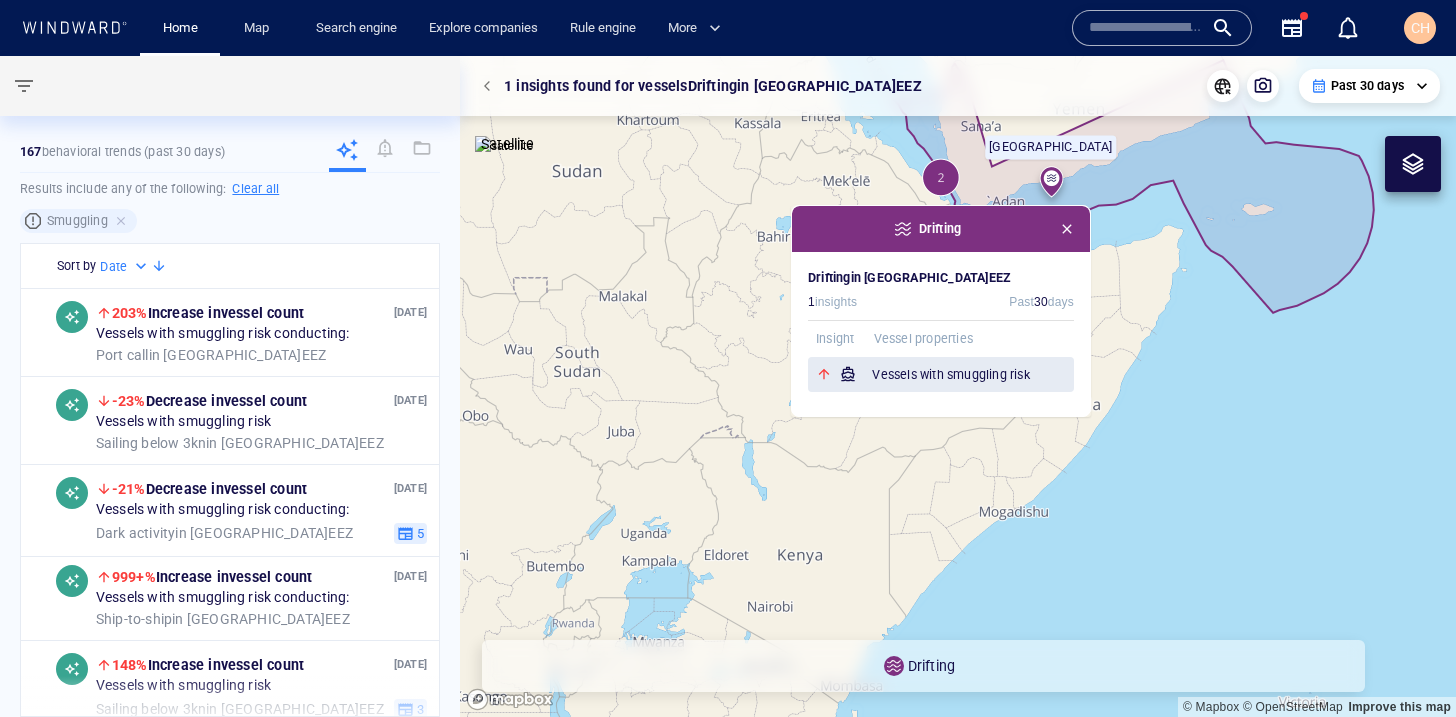 click on "Vessels with smuggling risk" at bounding box center [973, 375] 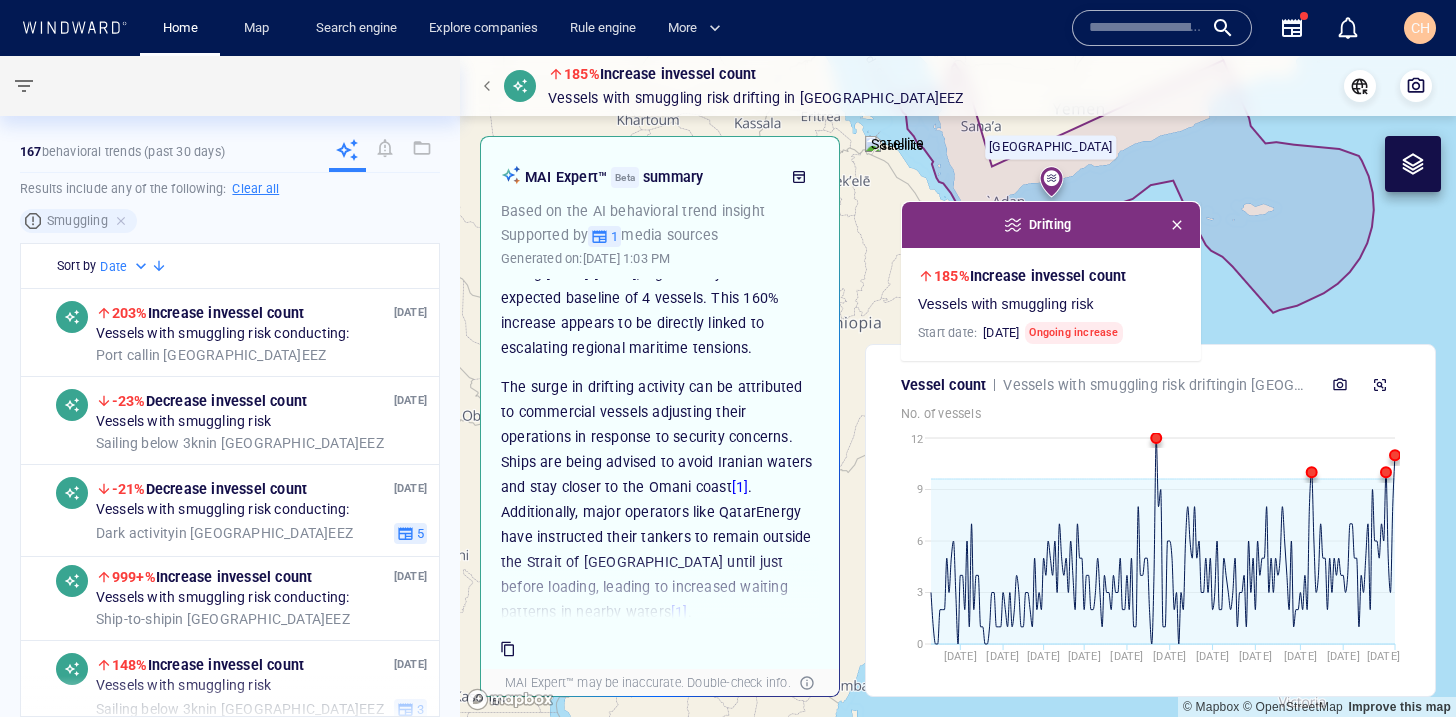 scroll, scrollTop: 158, scrollLeft: 0, axis: vertical 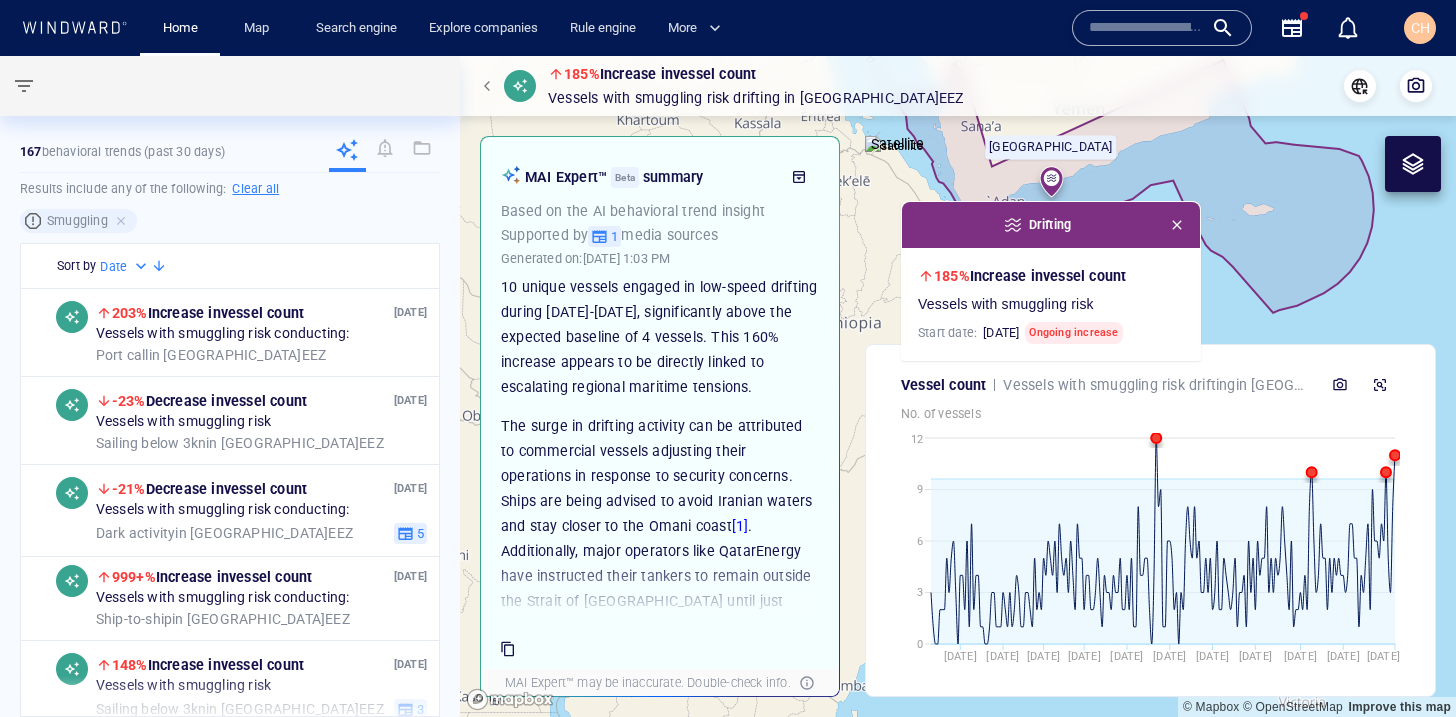 click at bounding box center [958, 386] 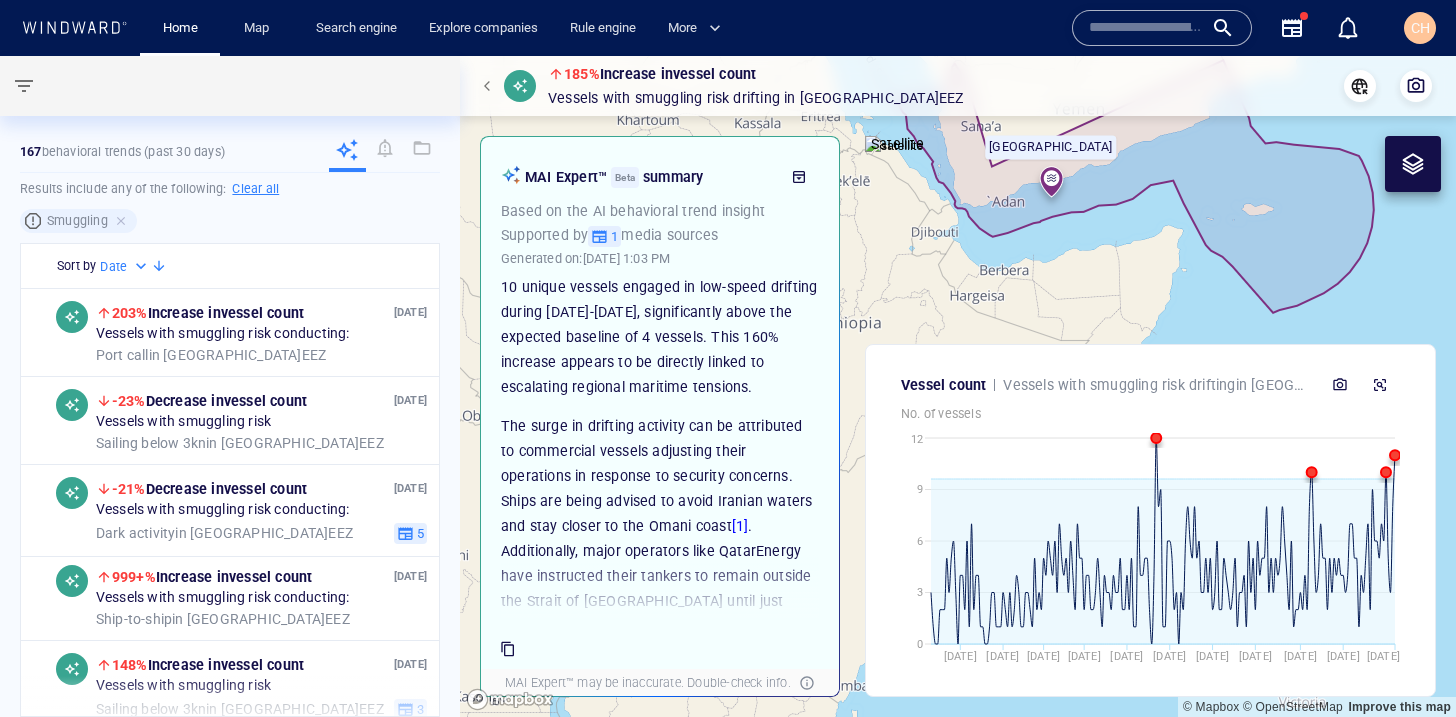 click at bounding box center (958, 386) 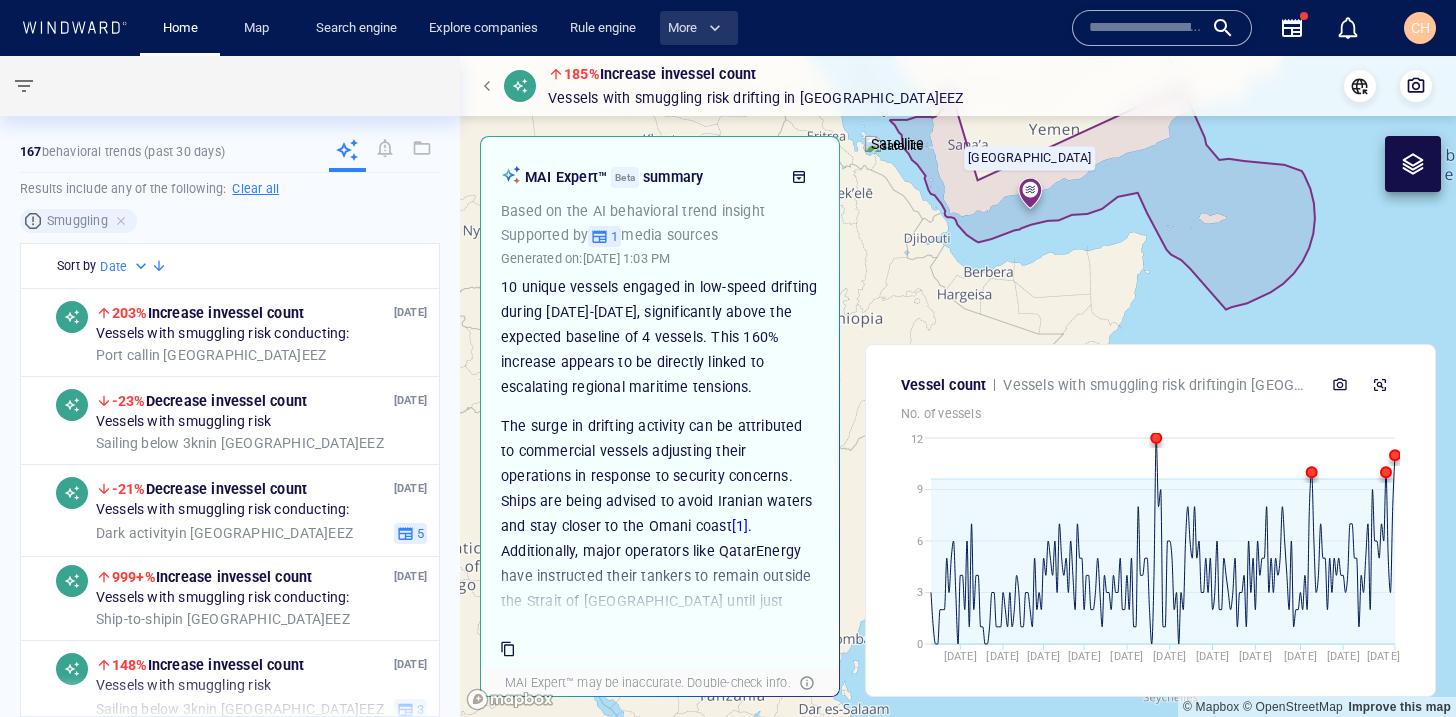 click on "More" at bounding box center [694, 28] 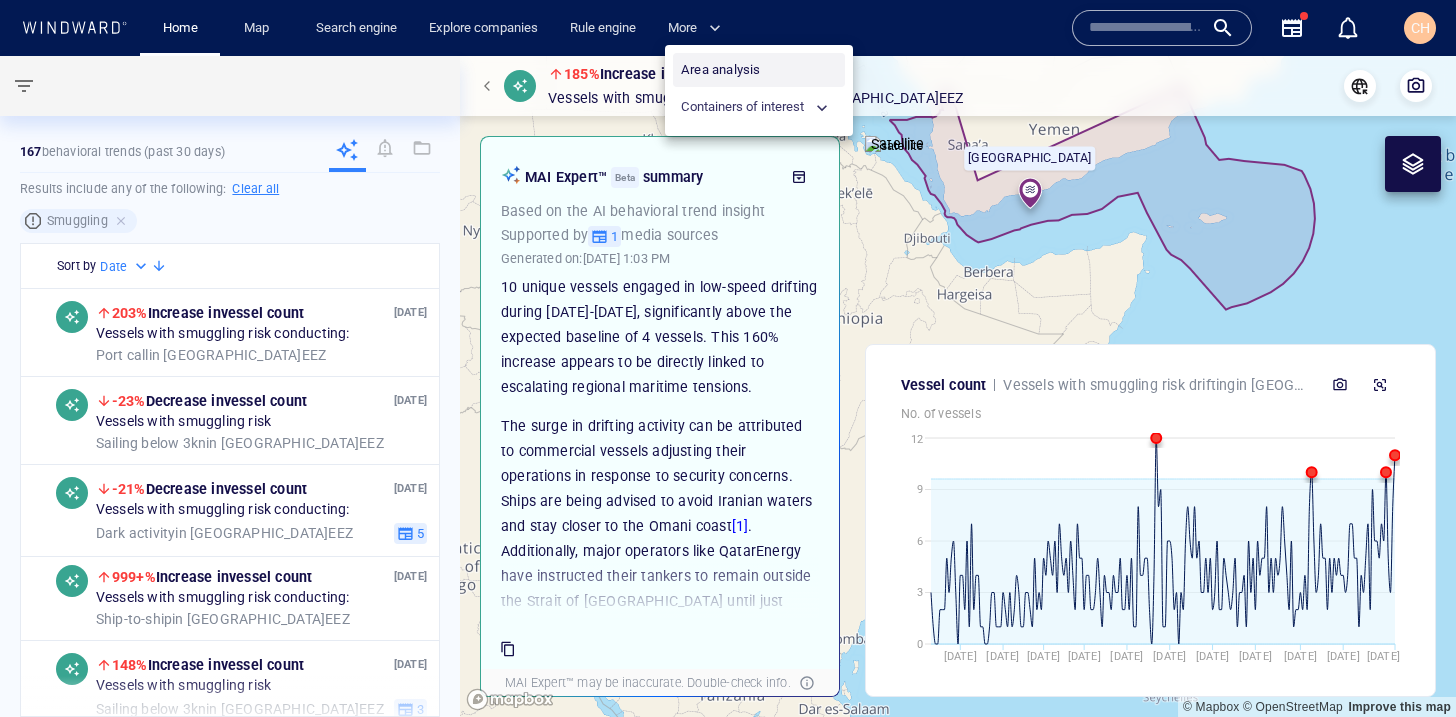 click on "Area analysis" at bounding box center [759, 70] 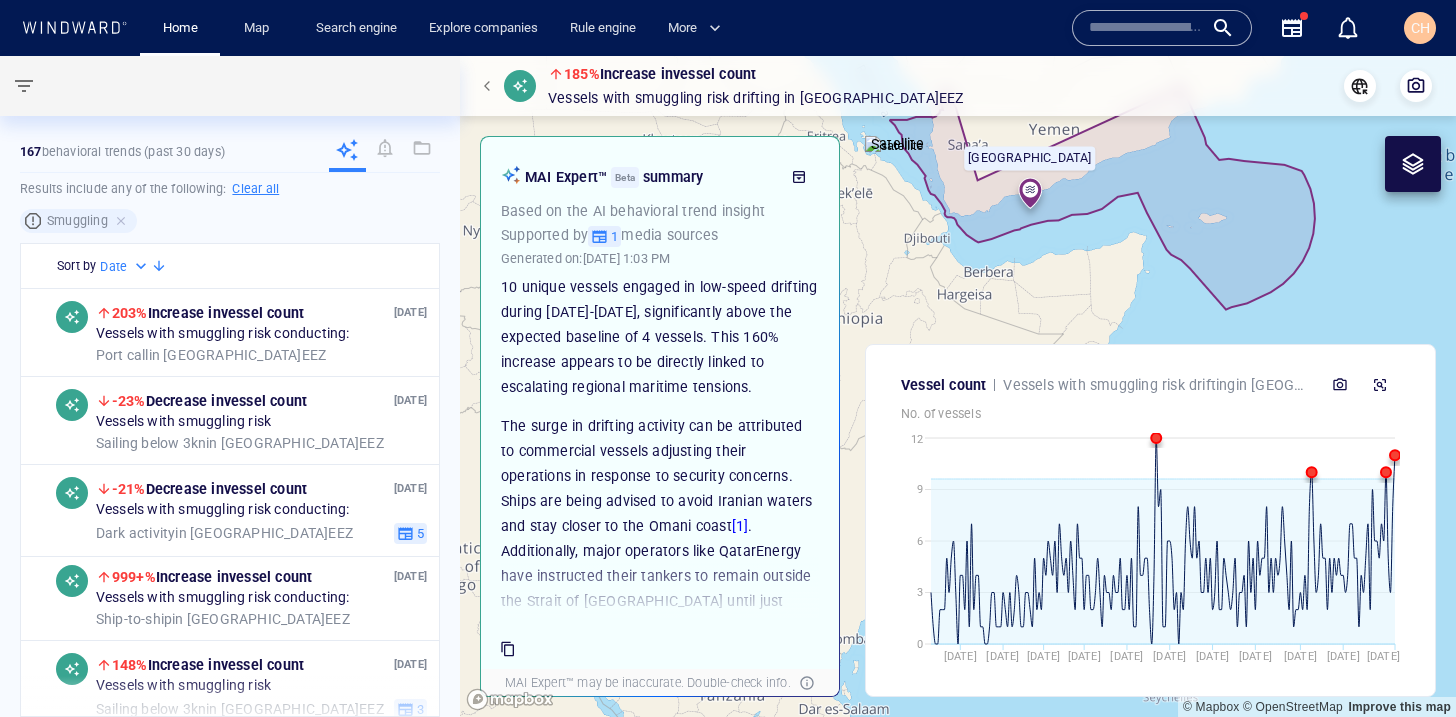 scroll, scrollTop: 0, scrollLeft: 0, axis: both 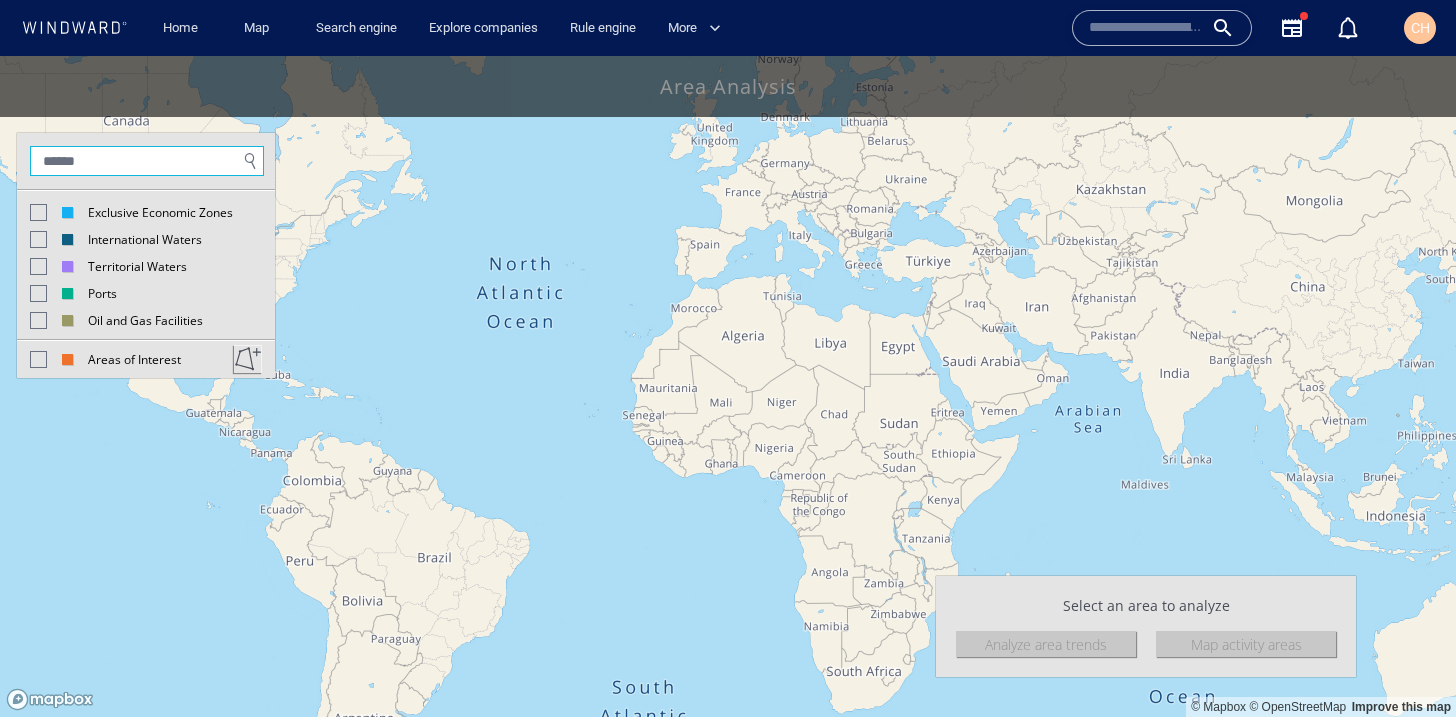 click 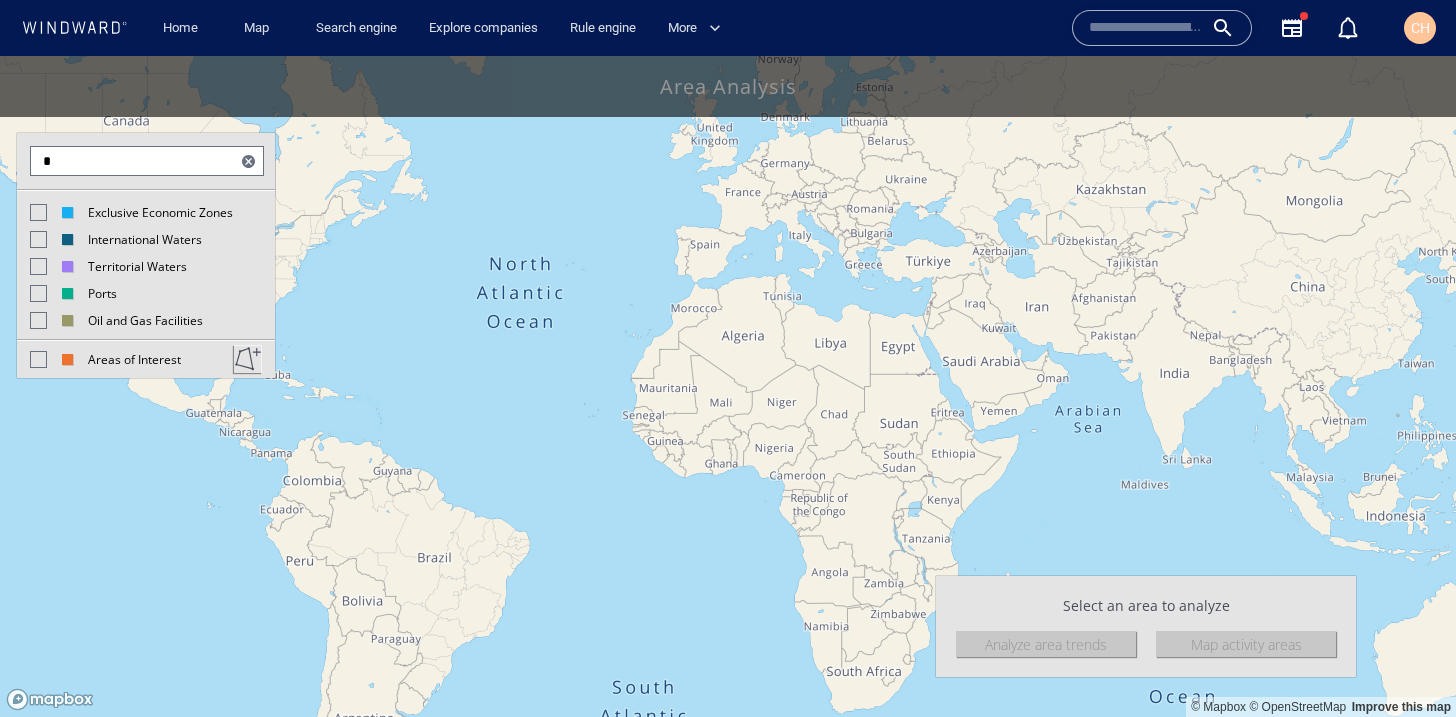click 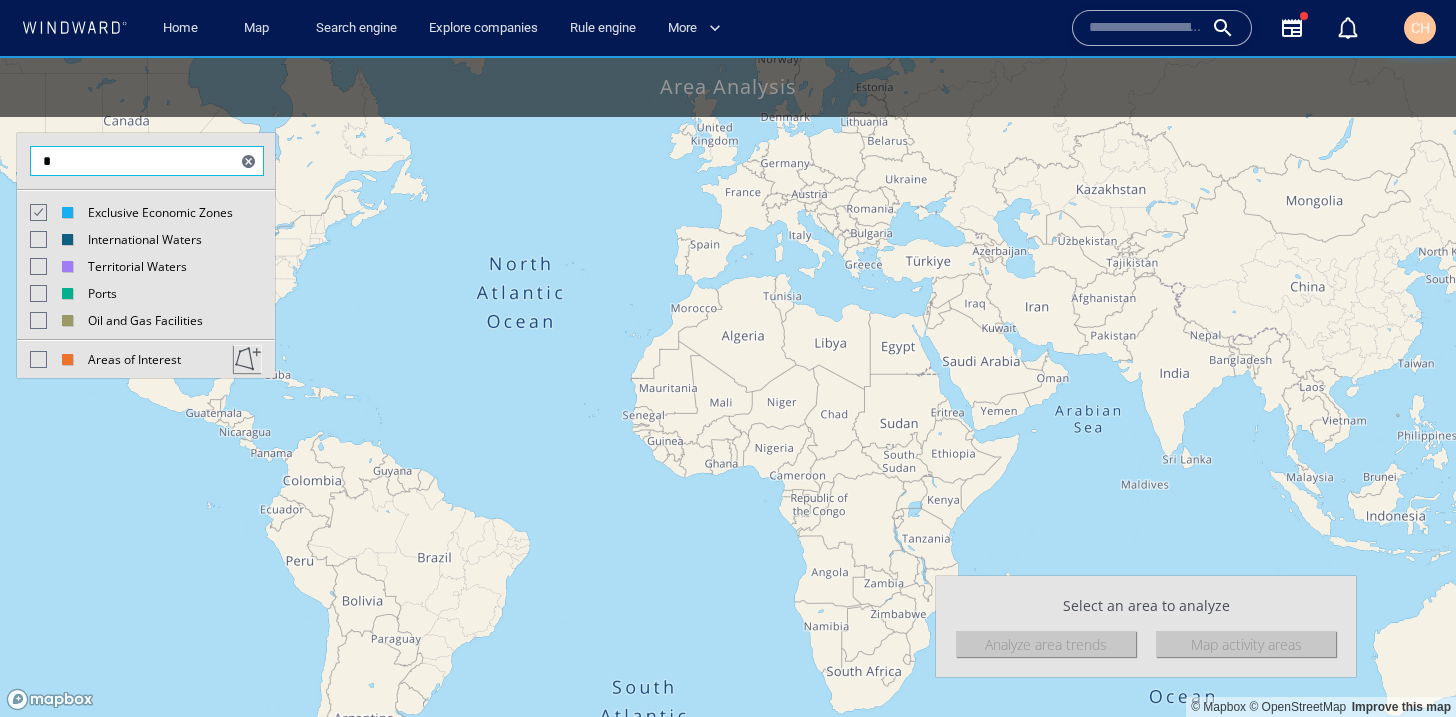 click on "*" 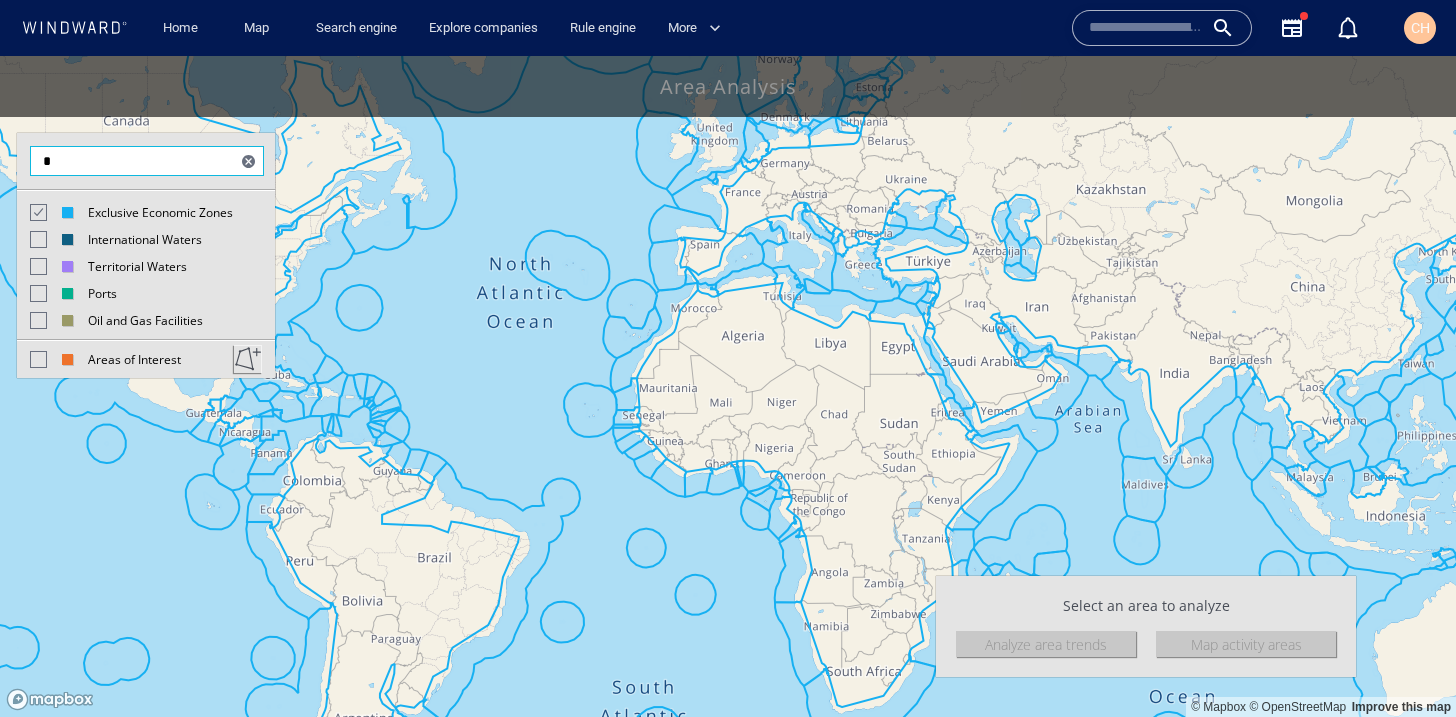drag, startPoint x: 112, startPoint y: 152, endPoint x: -9, endPoint y: 153, distance: 121.004135 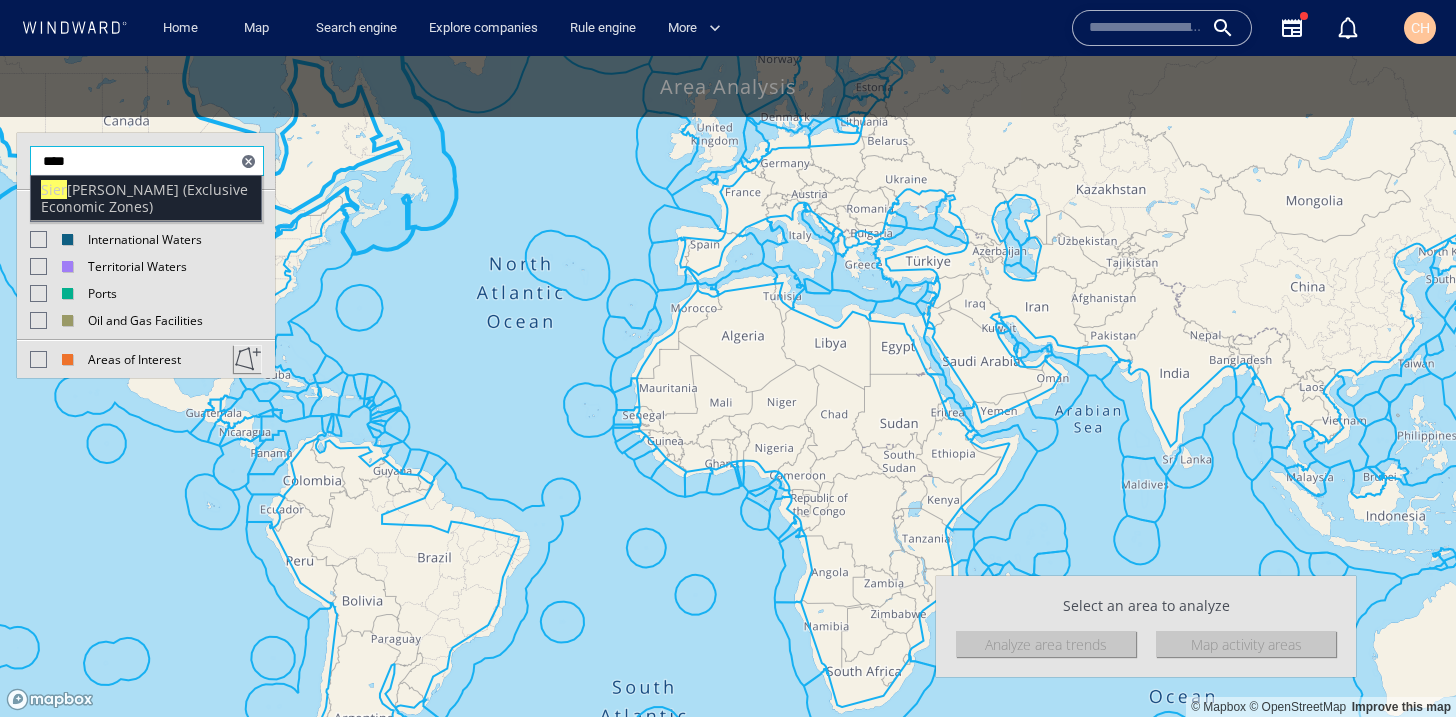 type on "****" 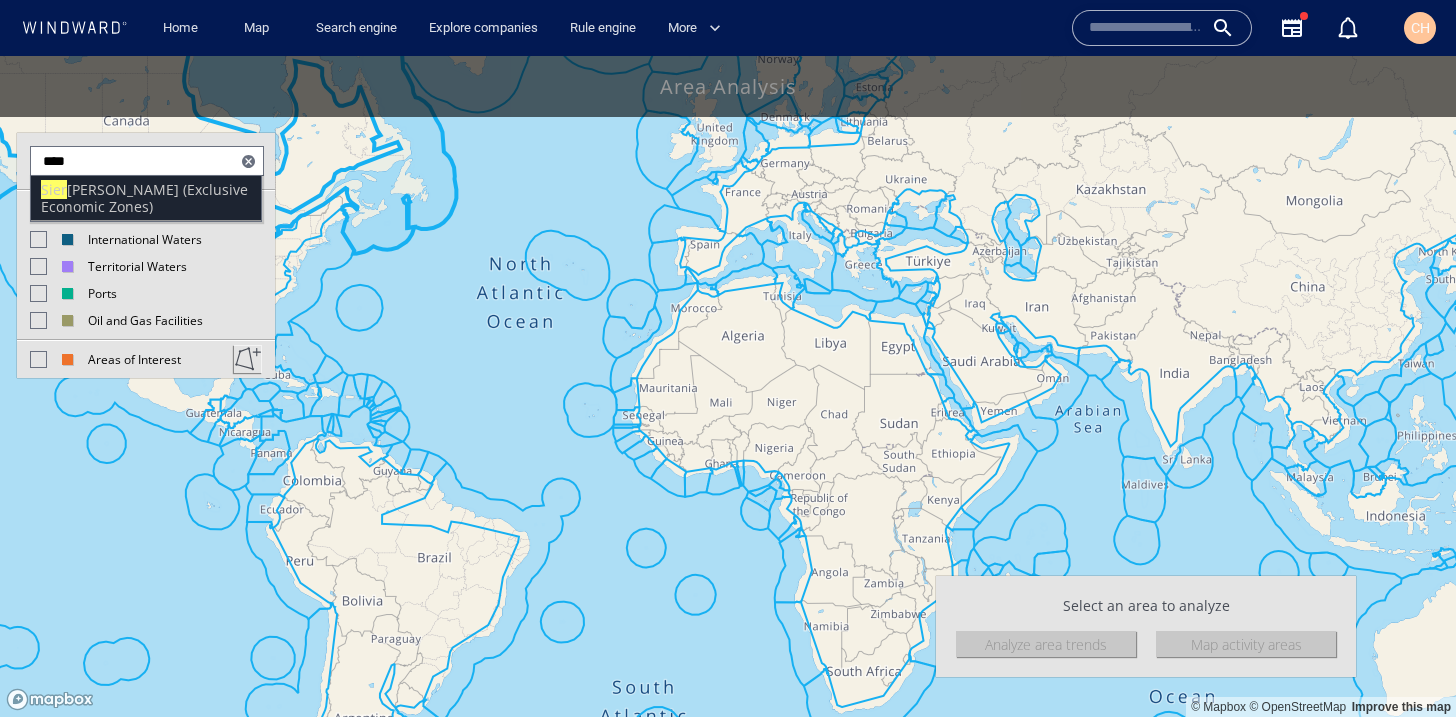 click on "Sier ra Leone (Exclusive Economic Zones)" 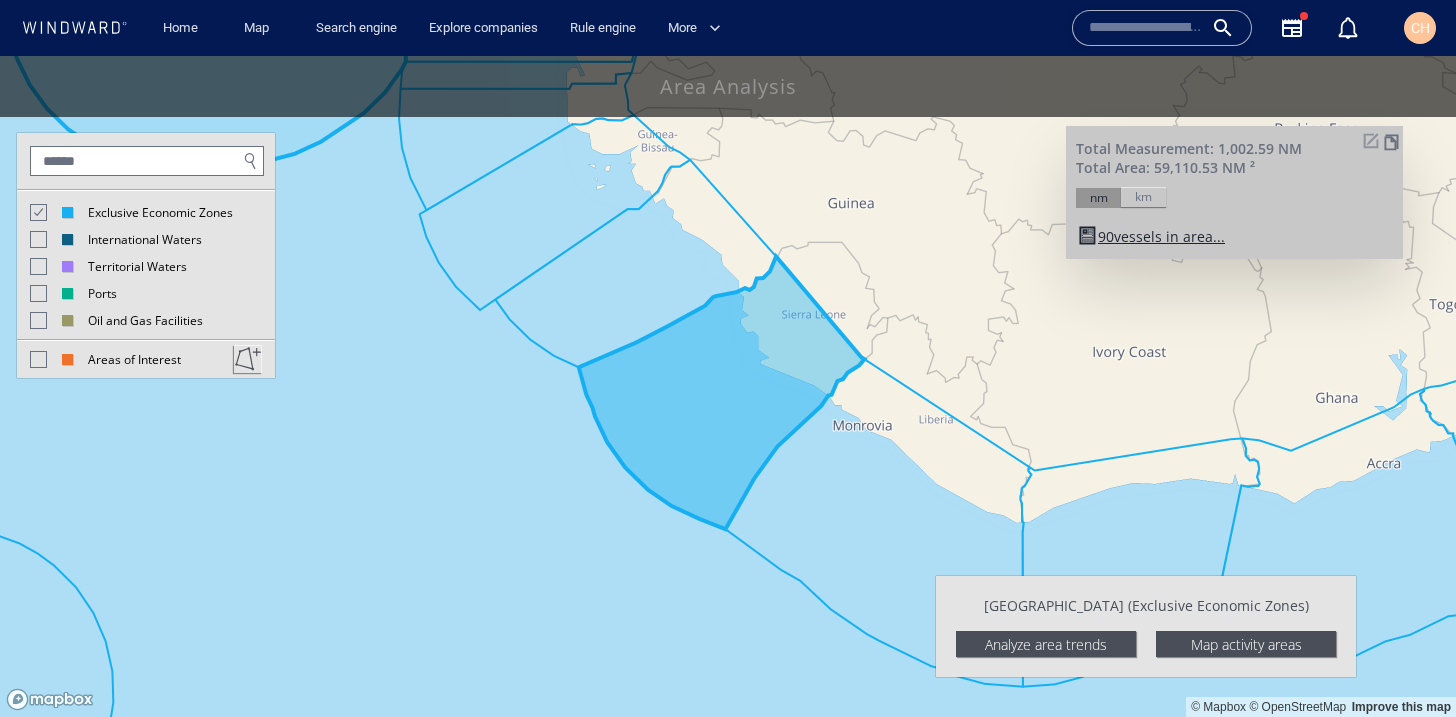 click at bounding box center [728, 386] 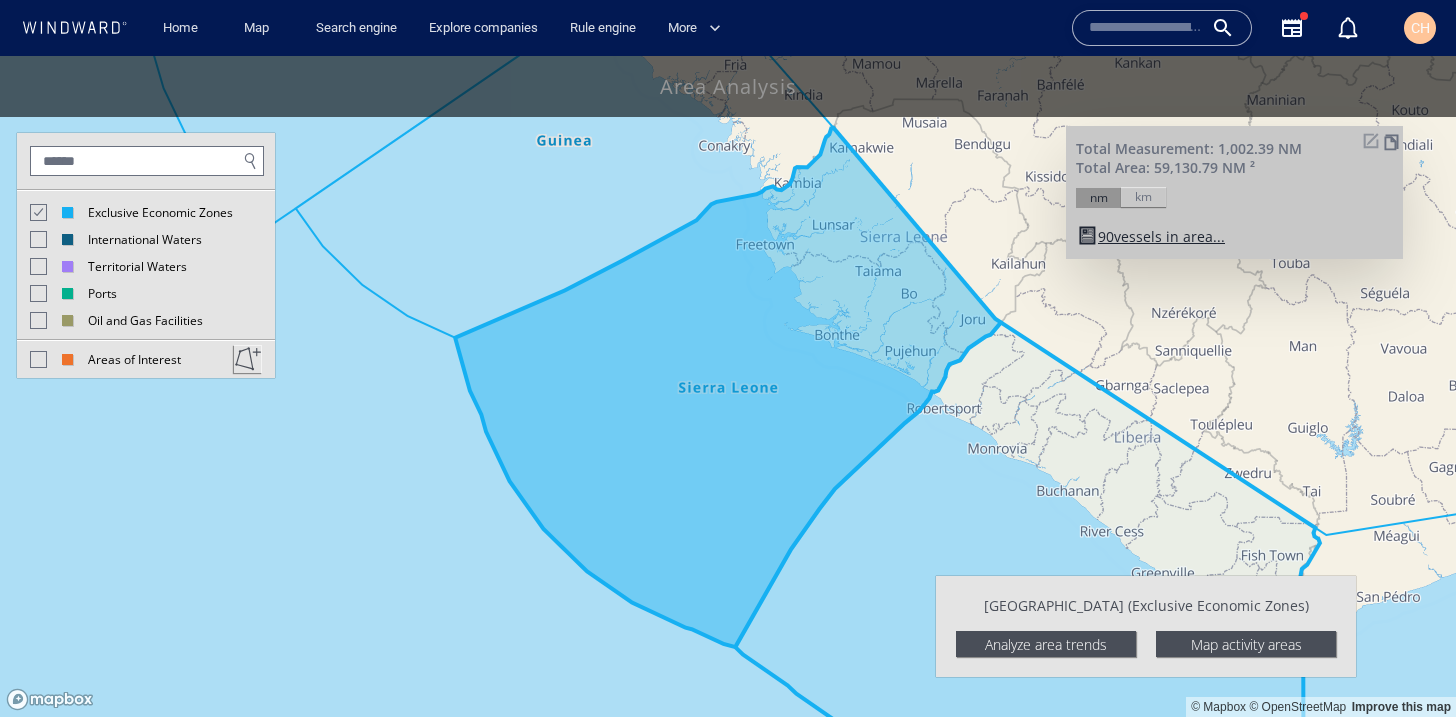 click on "Analyze area trends" 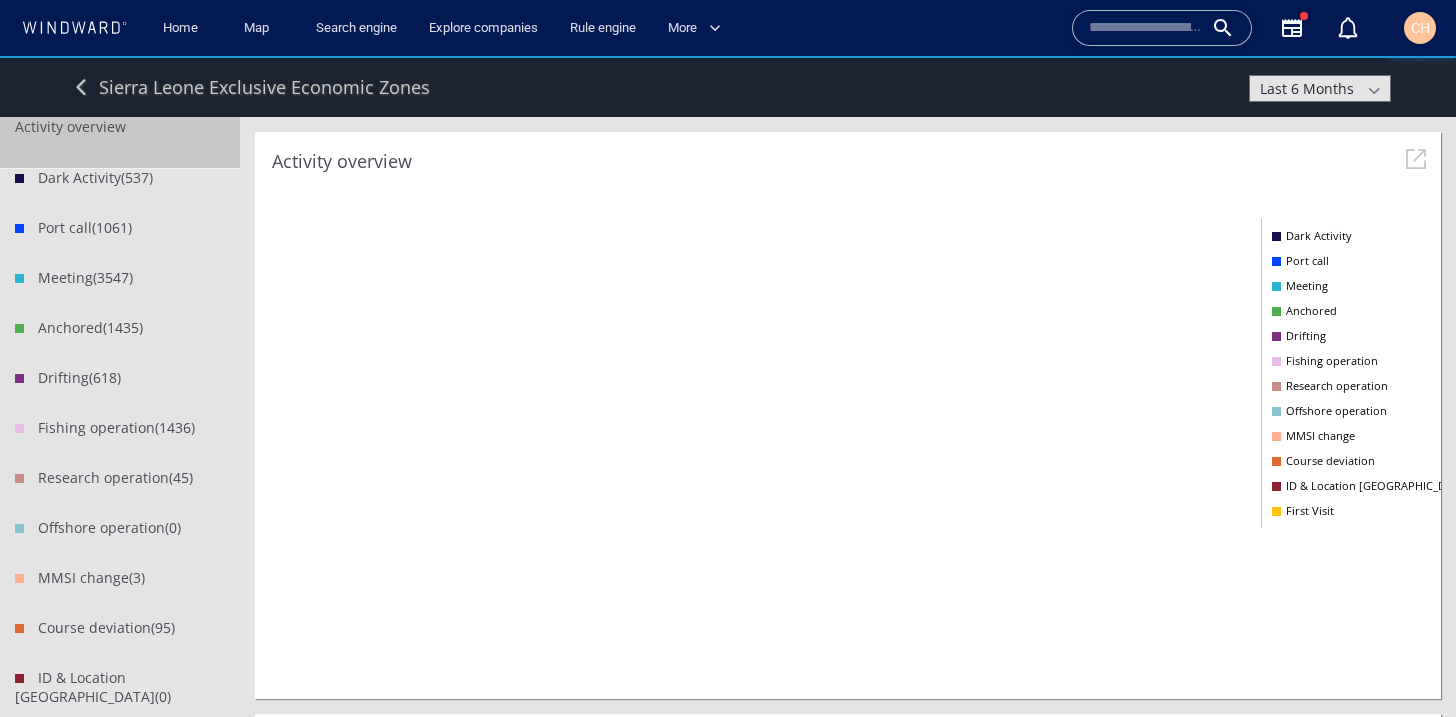 scroll, scrollTop: 999650, scrollLeft: 999195, axis: both 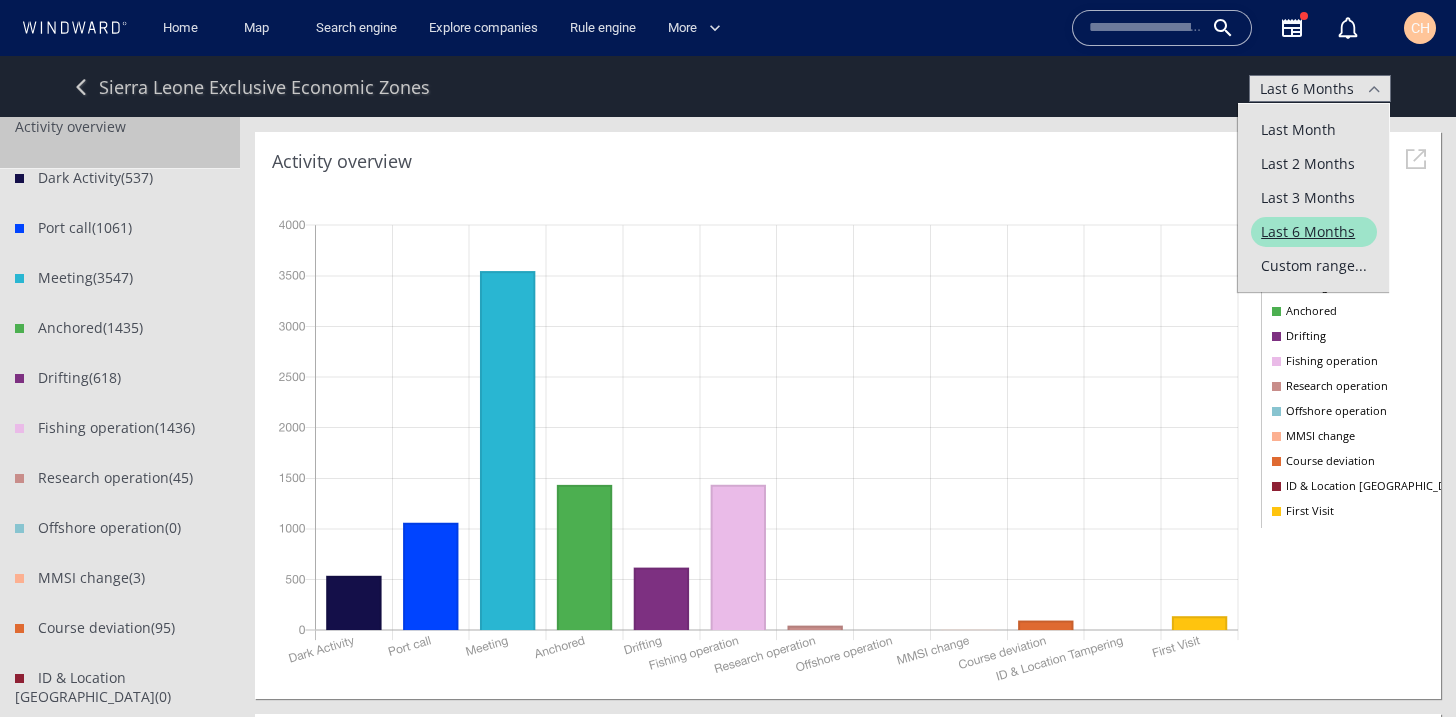 click on "Custom range..." at bounding box center (1314, 266) 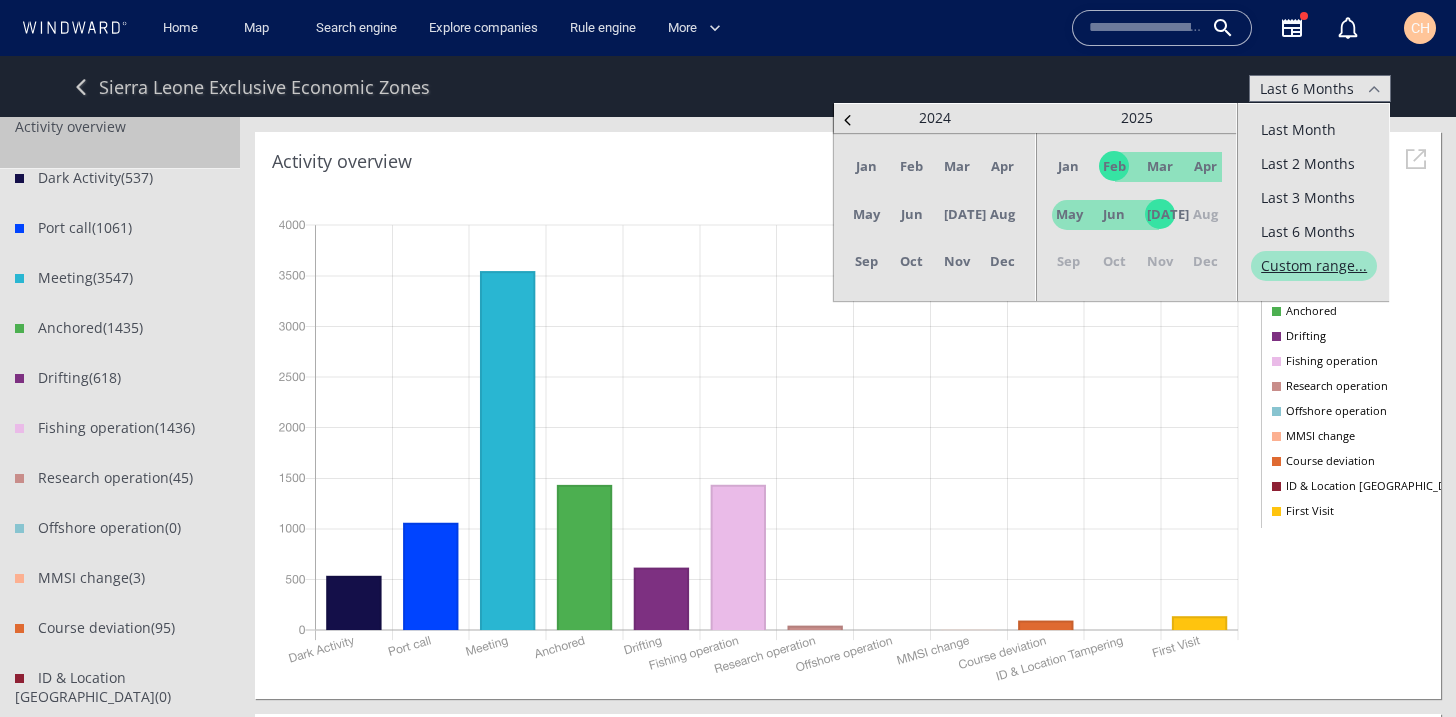 click at bounding box center (848, 120) 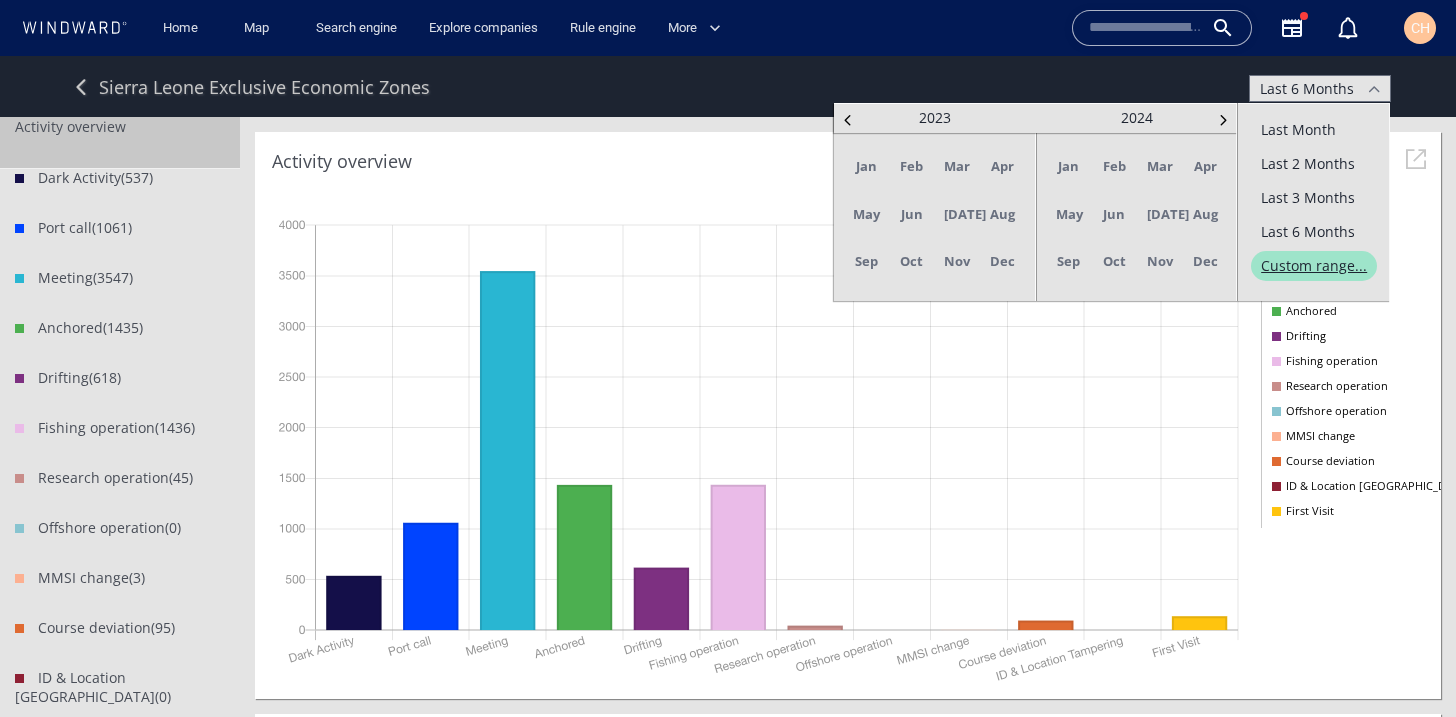 click at bounding box center [848, 120] 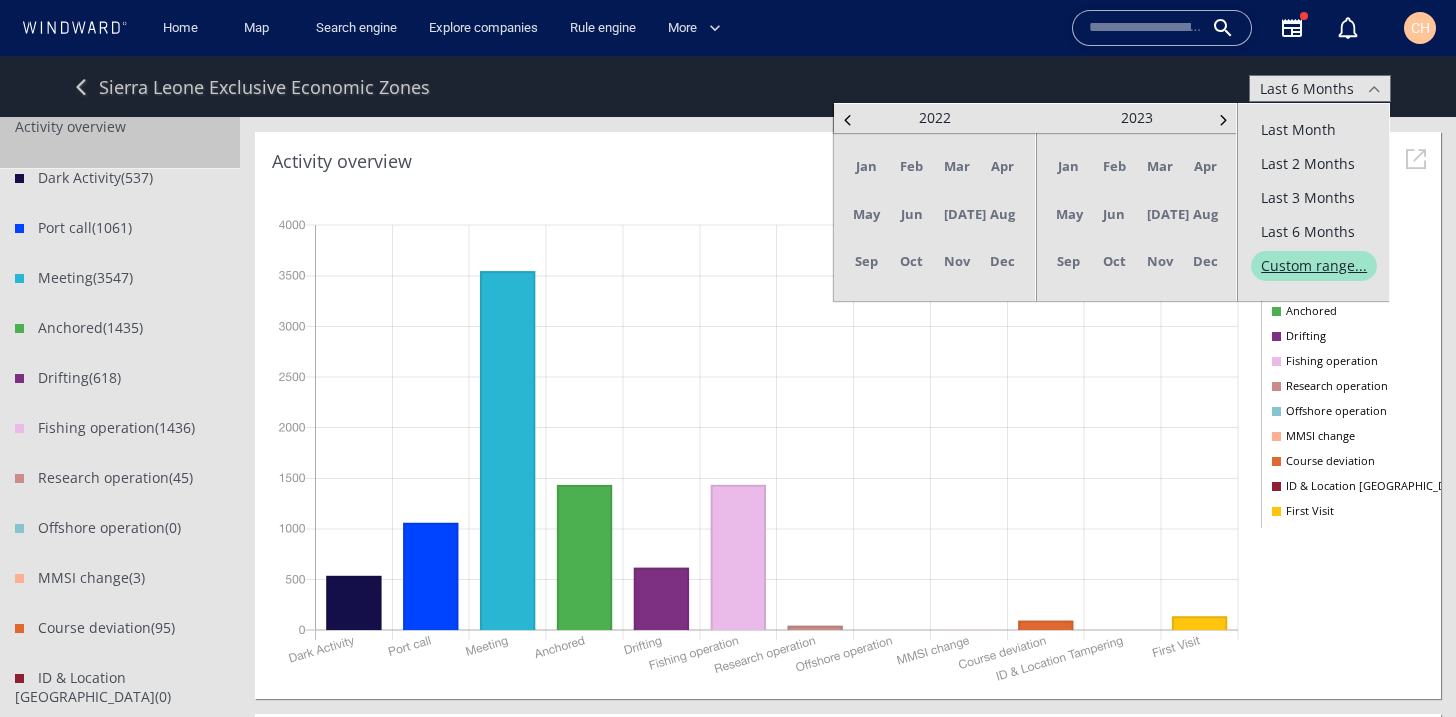 click at bounding box center (848, 120) 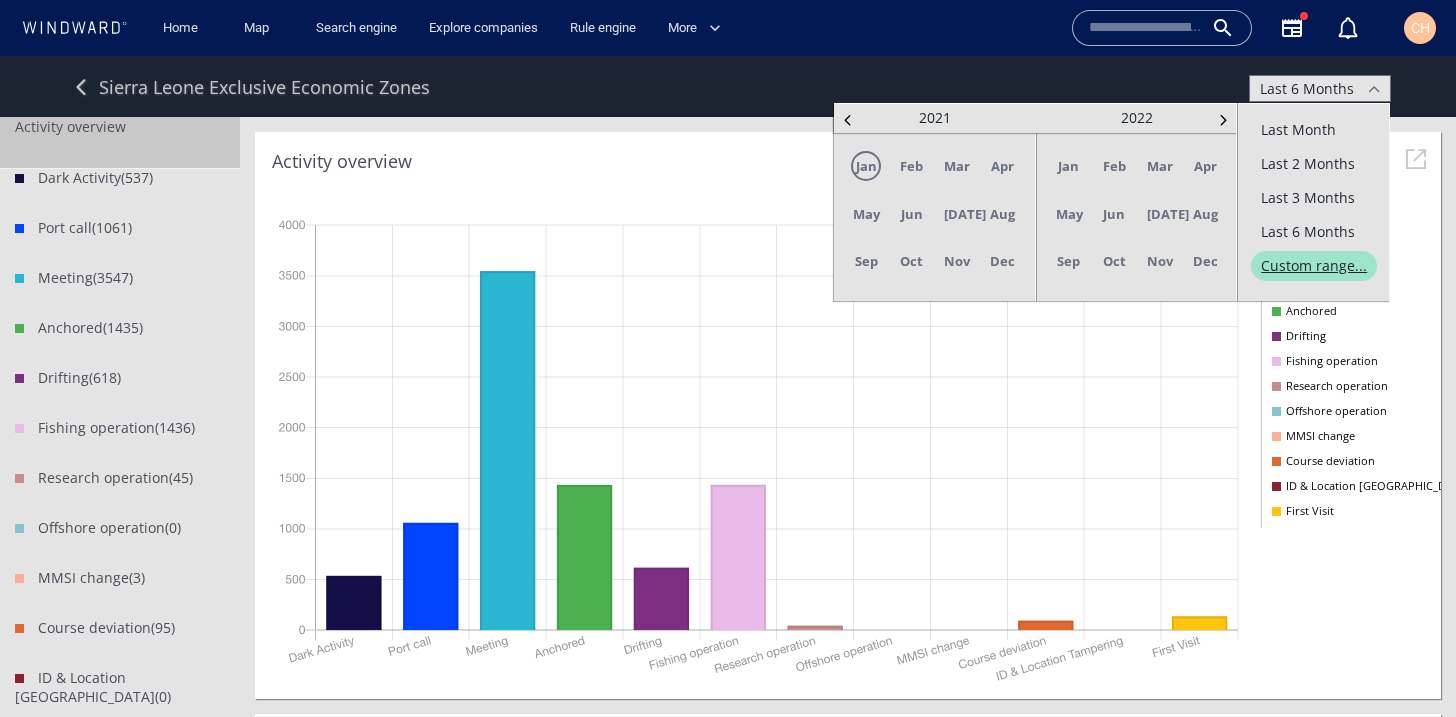 click on "Jan" at bounding box center (866, 166) 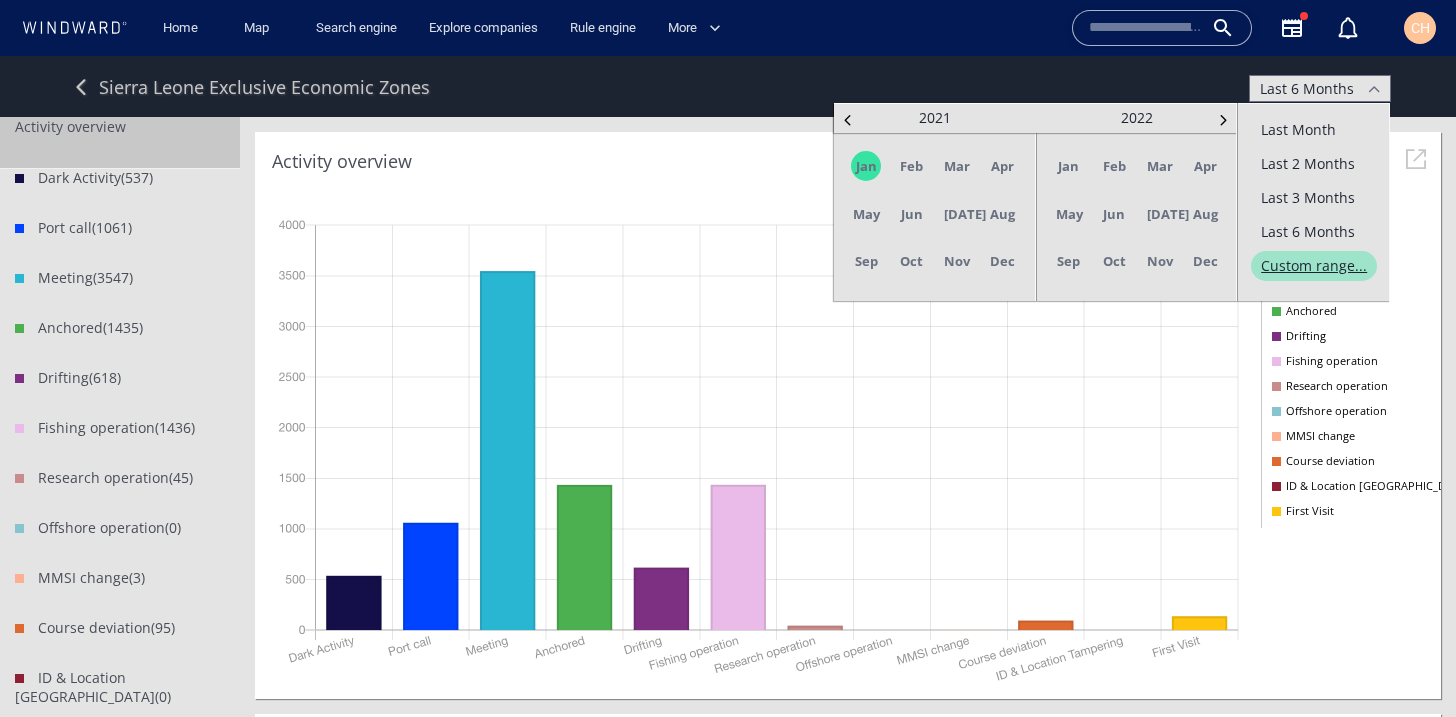 click at bounding box center [1223, 120] 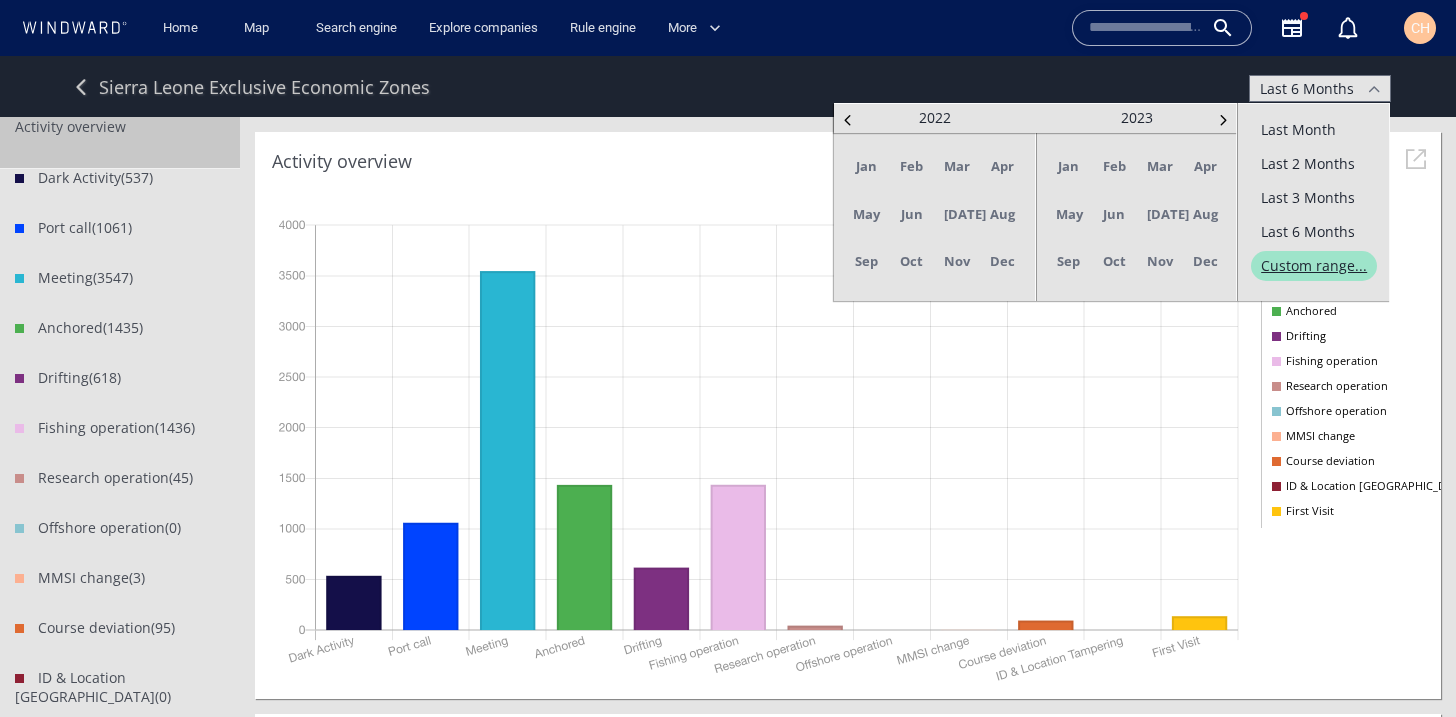 click at bounding box center [1223, 120] 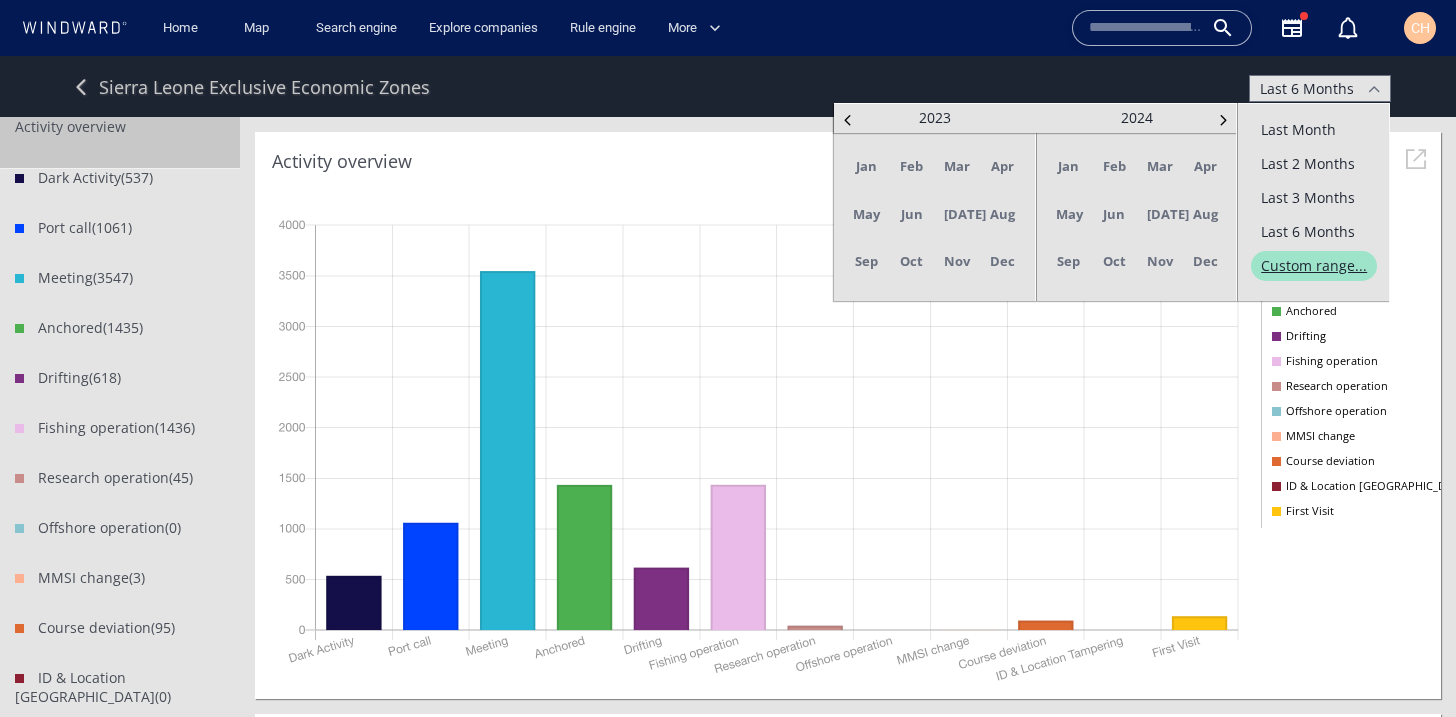 click at bounding box center (1223, 120) 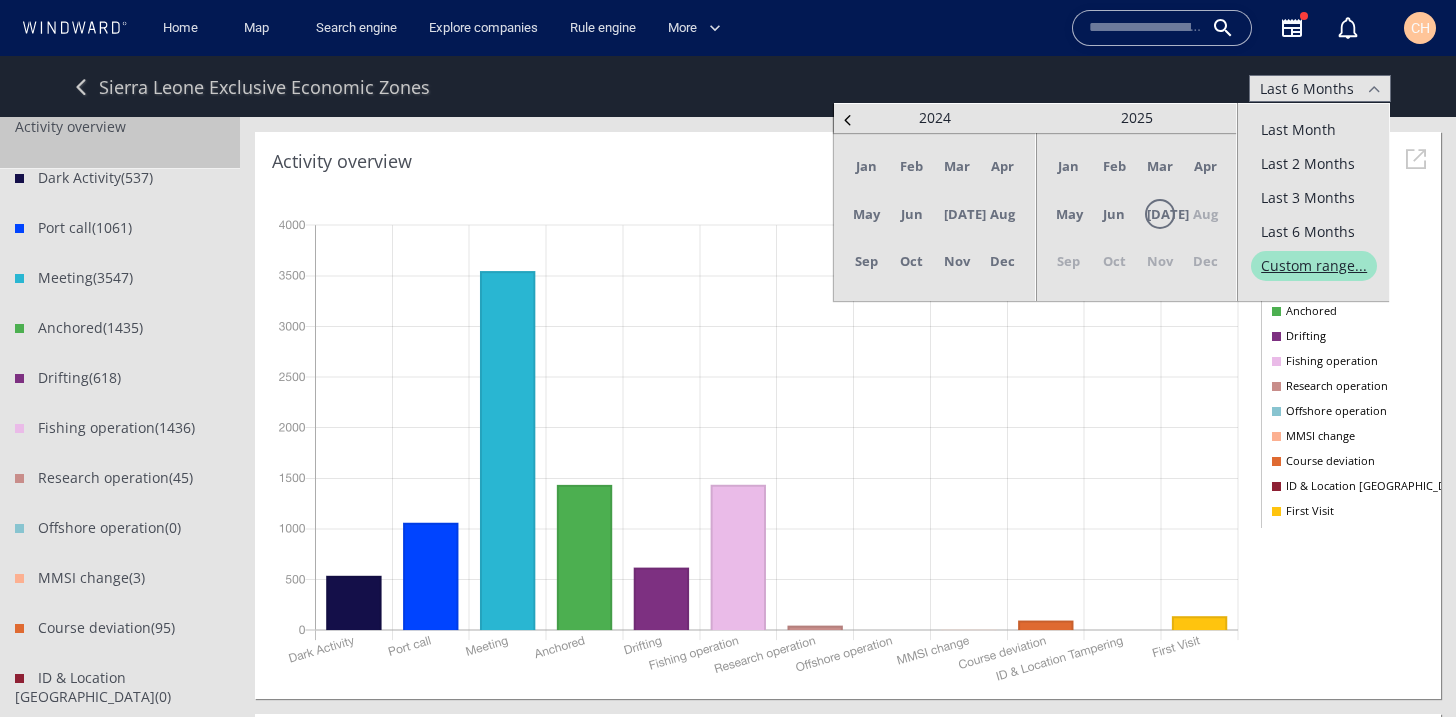 click on "Jul" at bounding box center (1160, 214) 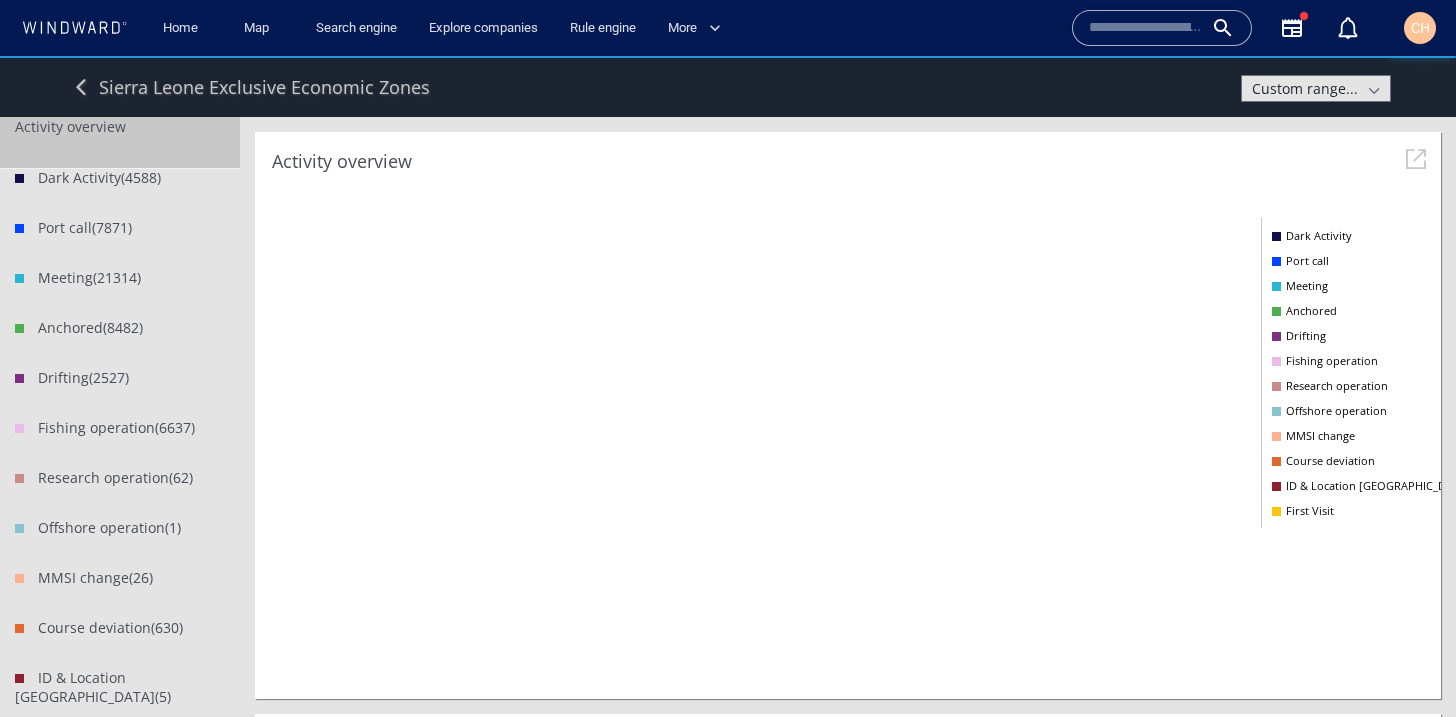 scroll, scrollTop: 999533, scrollLeft: 999032, axis: both 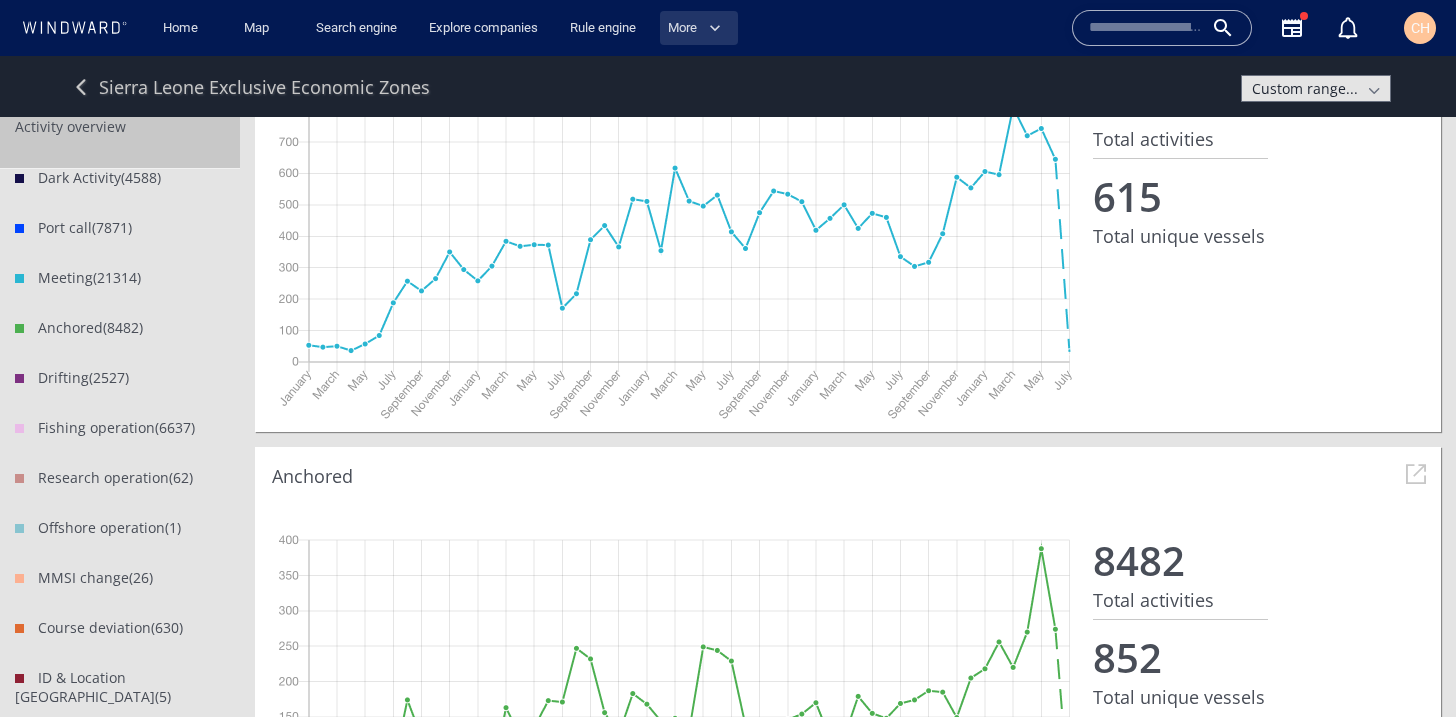 click on "More" at bounding box center (694, 28) 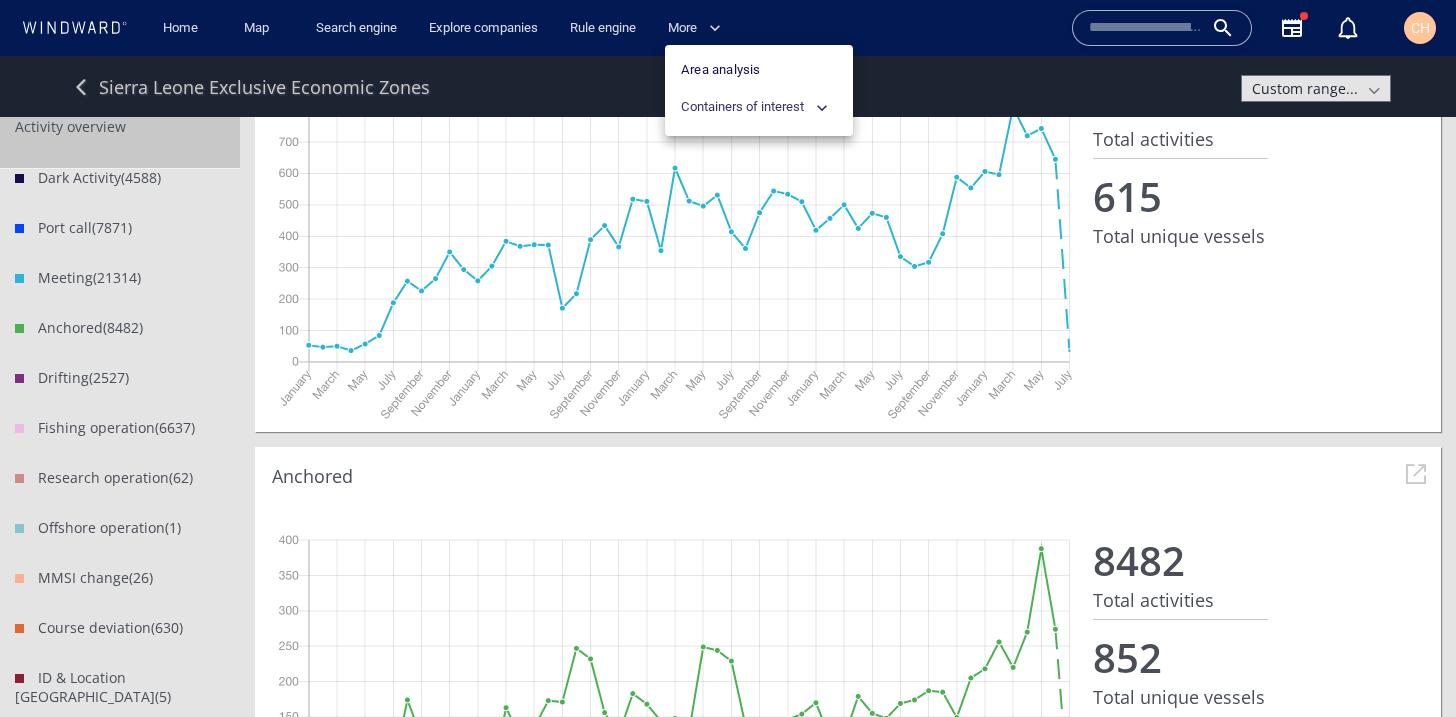click at bounding box center (728, 358) 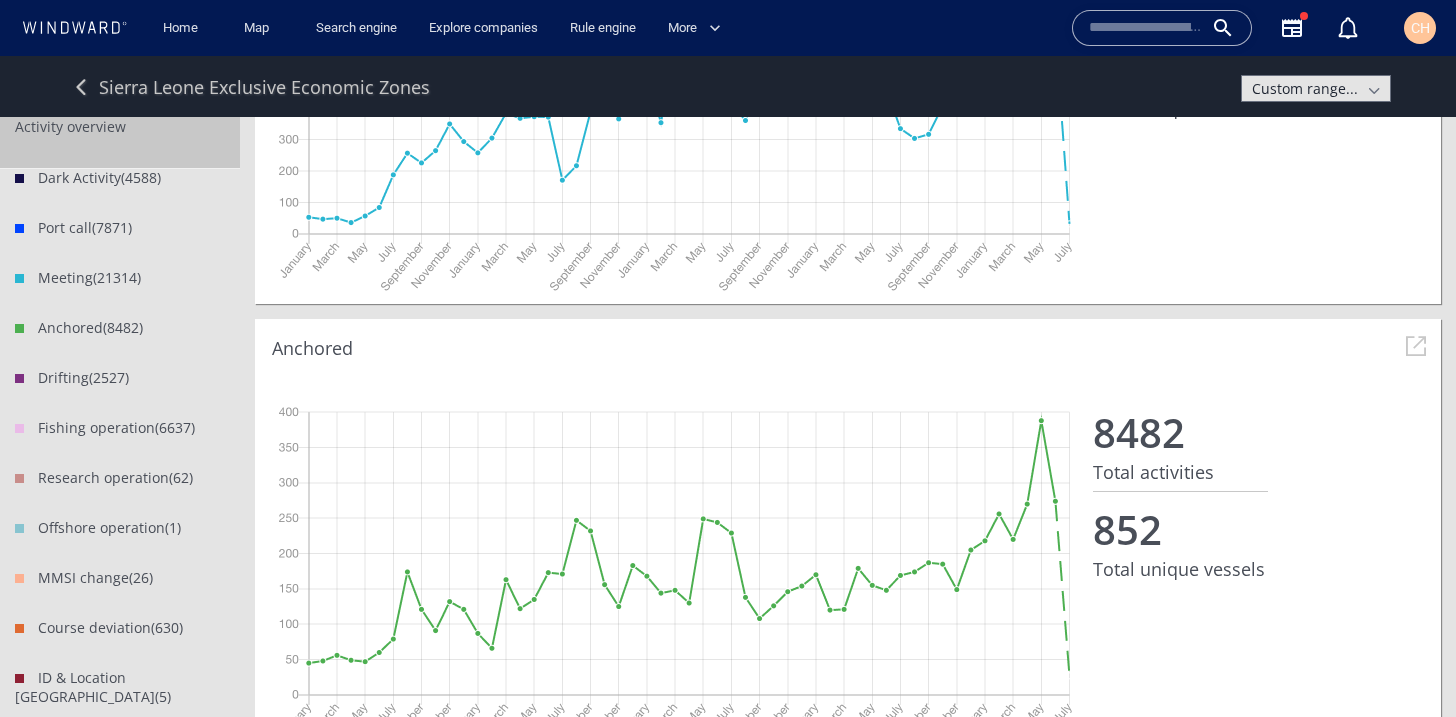 scroll, scrollTop: 1782, scrollLeft: 0, axis: vertical 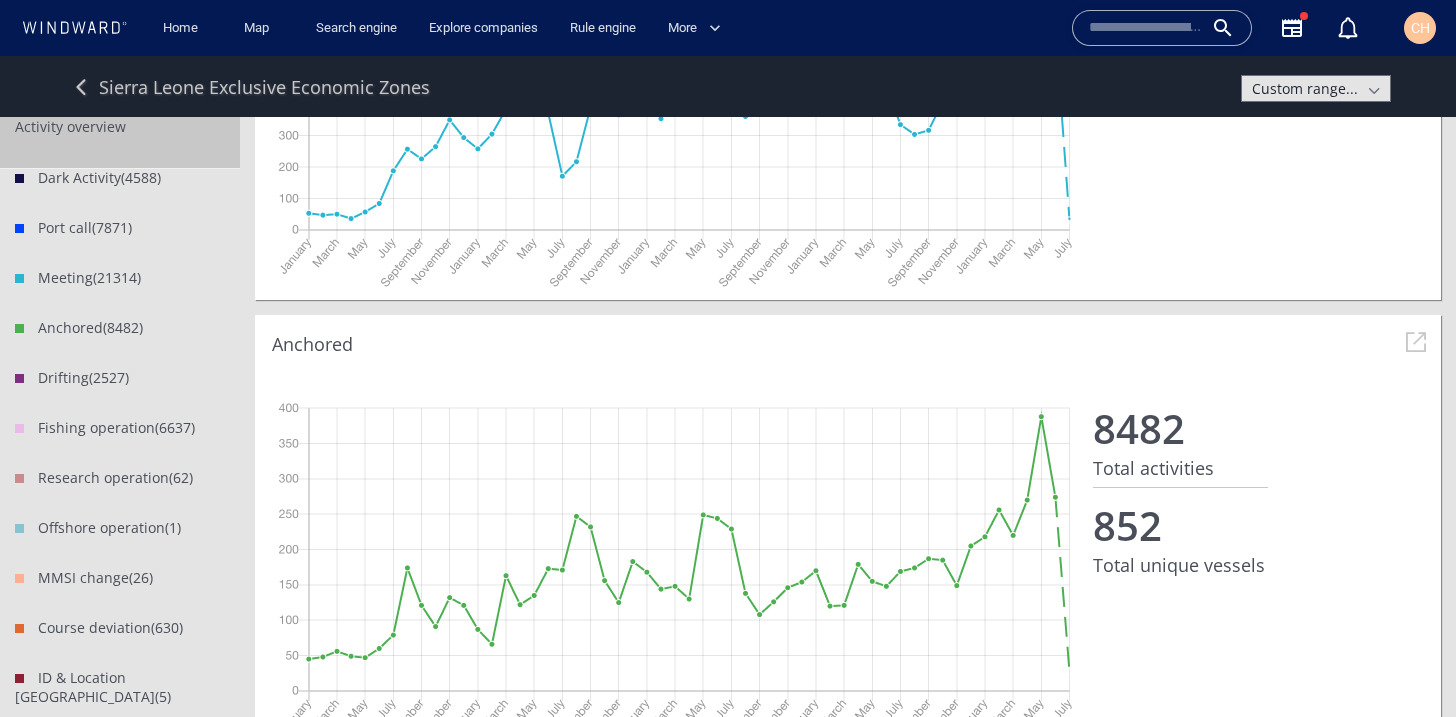 click on "Dark Activity  (4588)" 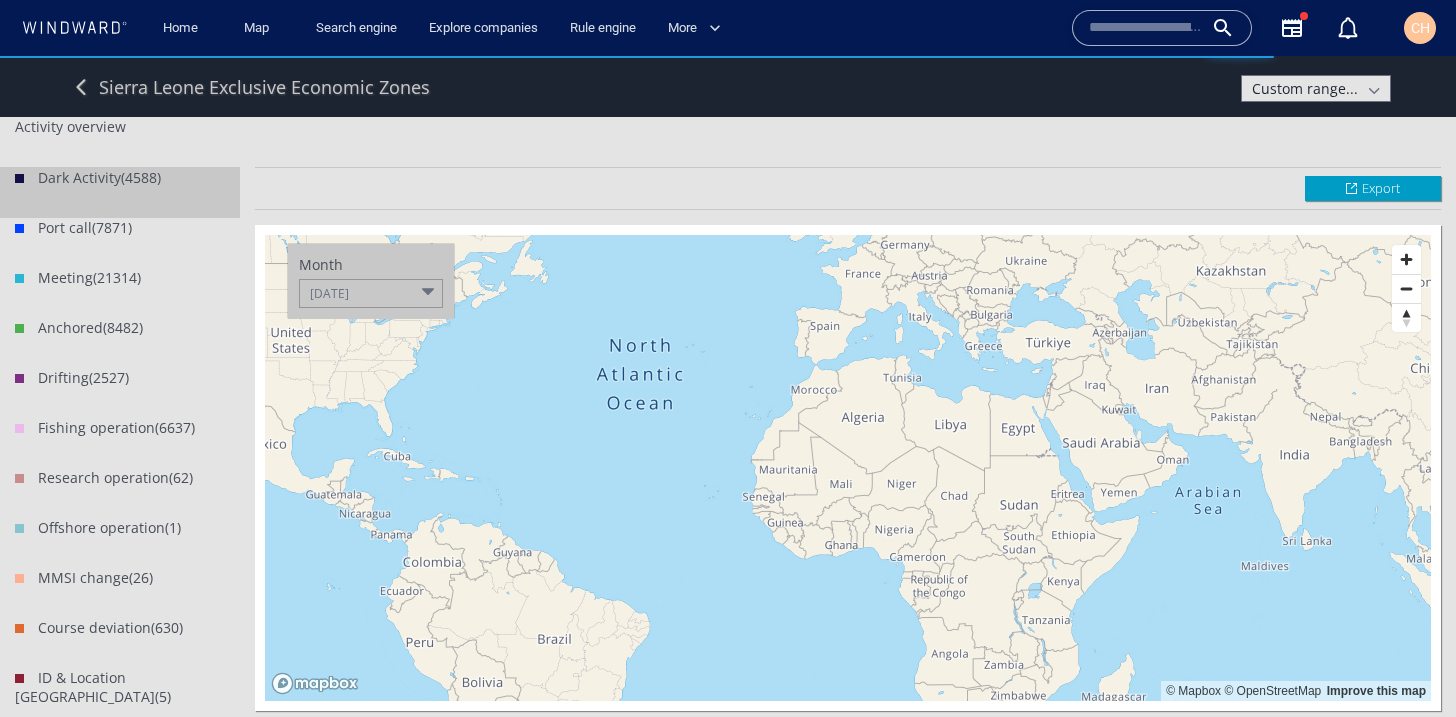 scroll, scrollTop: 999711, scrollLeft: 999583, axis: both 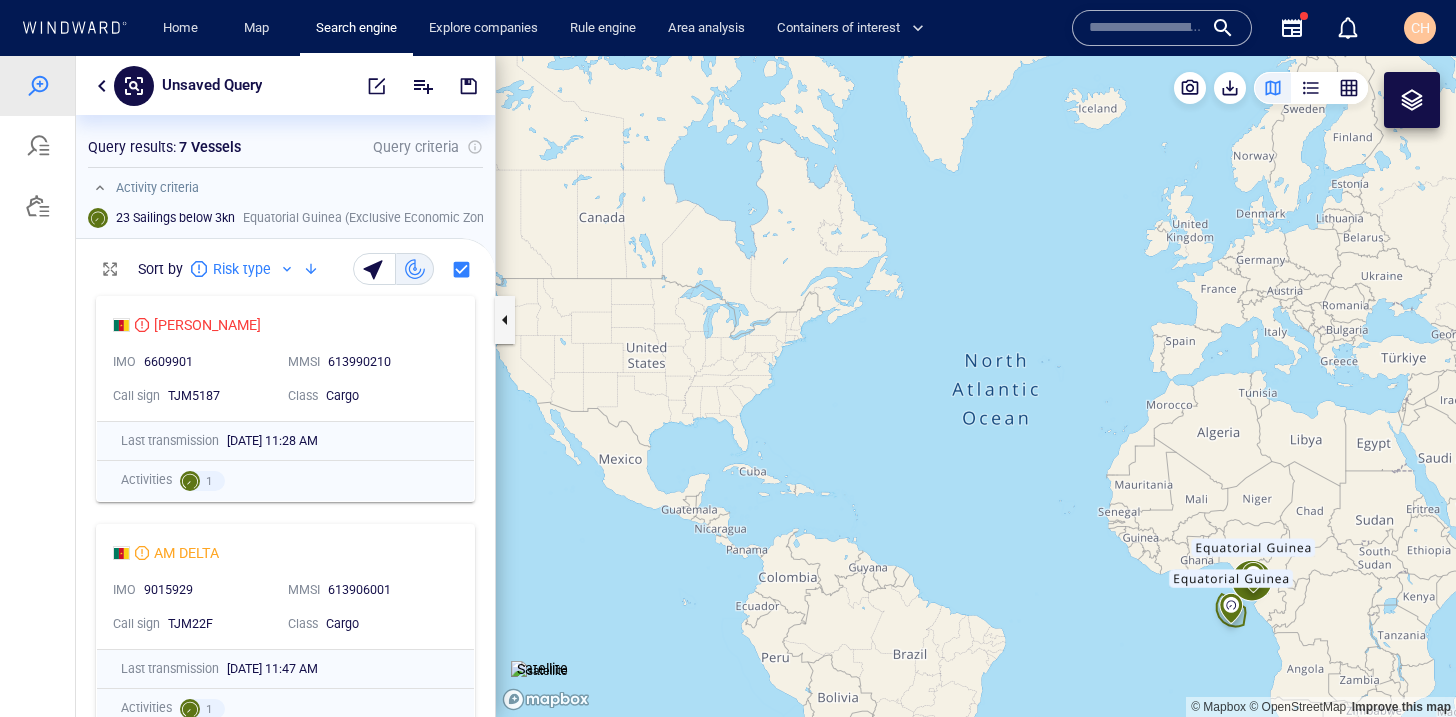 drag, startPoint x: 990, startPoint y: 574, endPoint x: 783, endPoint y: 394, distance: 274.31552 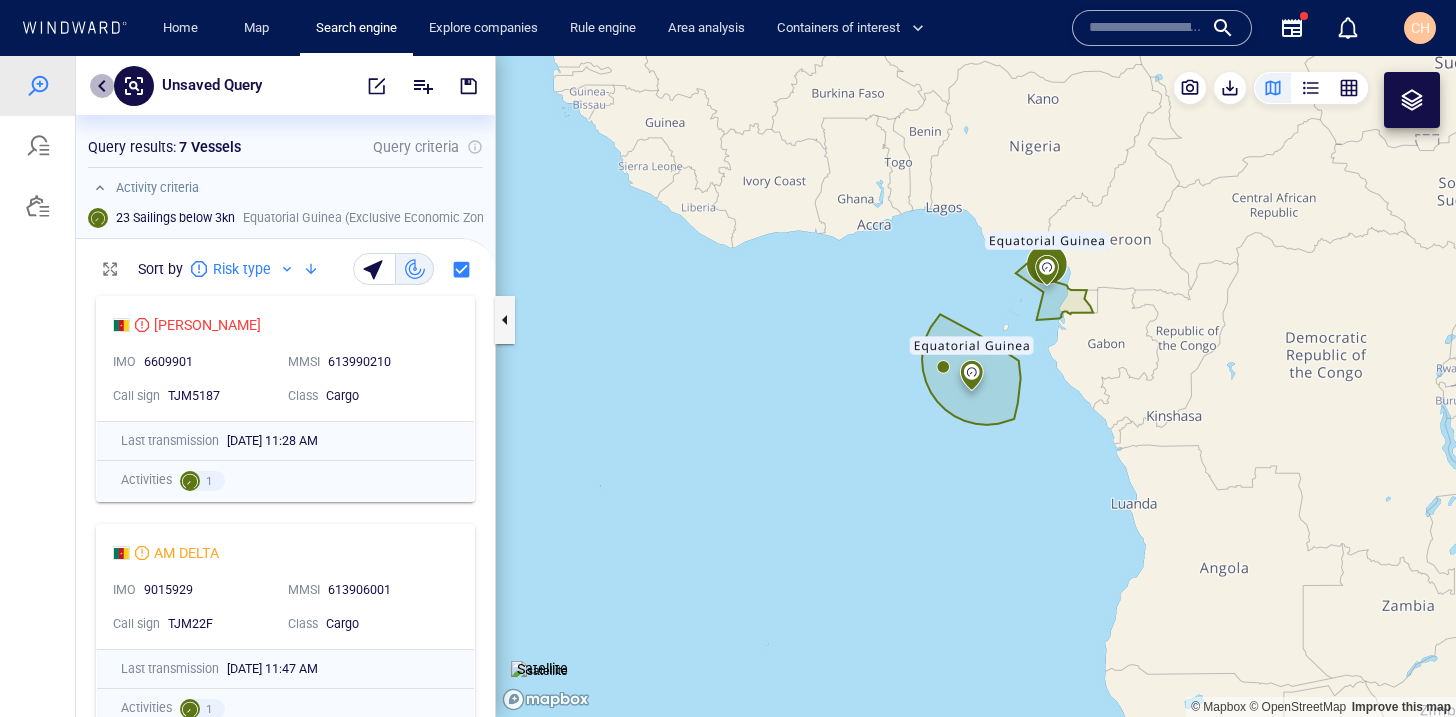 click at bounding box center (102, 86) 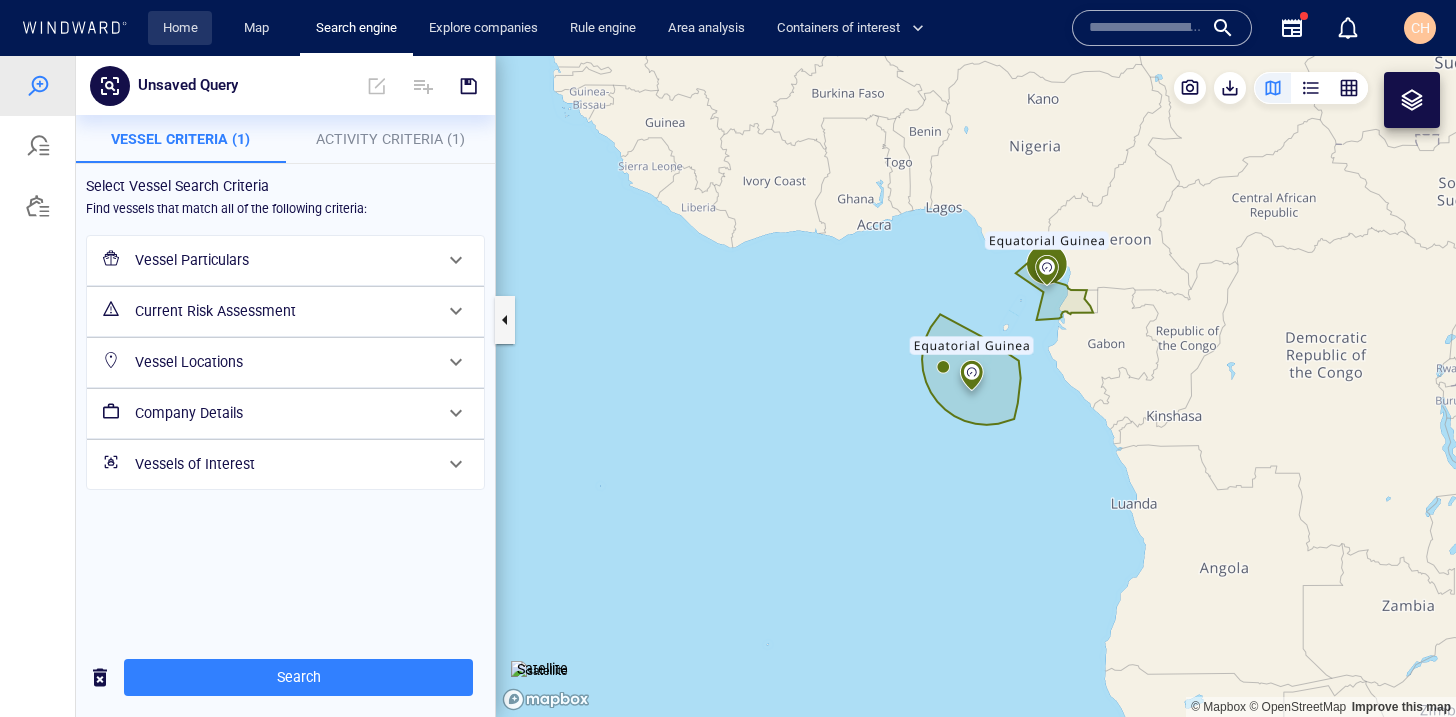 click on "Home" at bounding box center [180, 28] 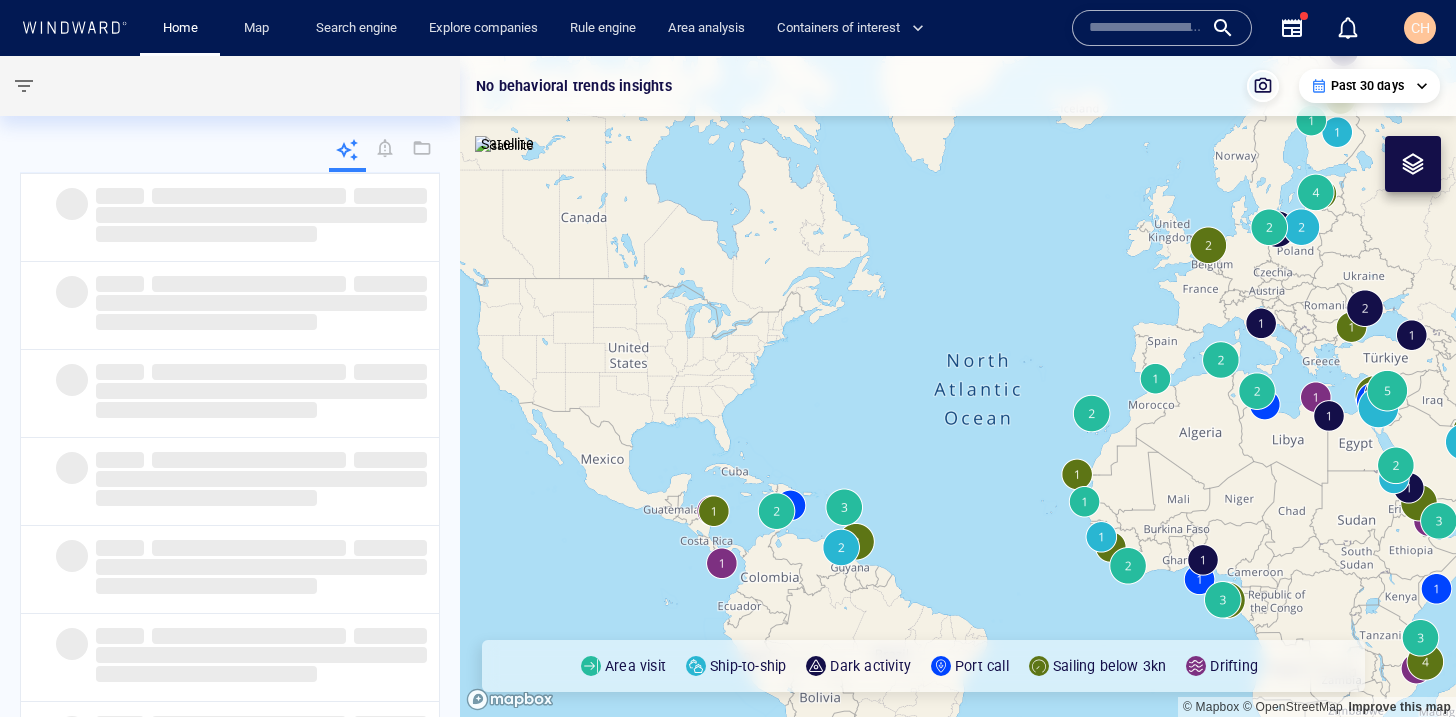 click at bounding box center [958, 386] 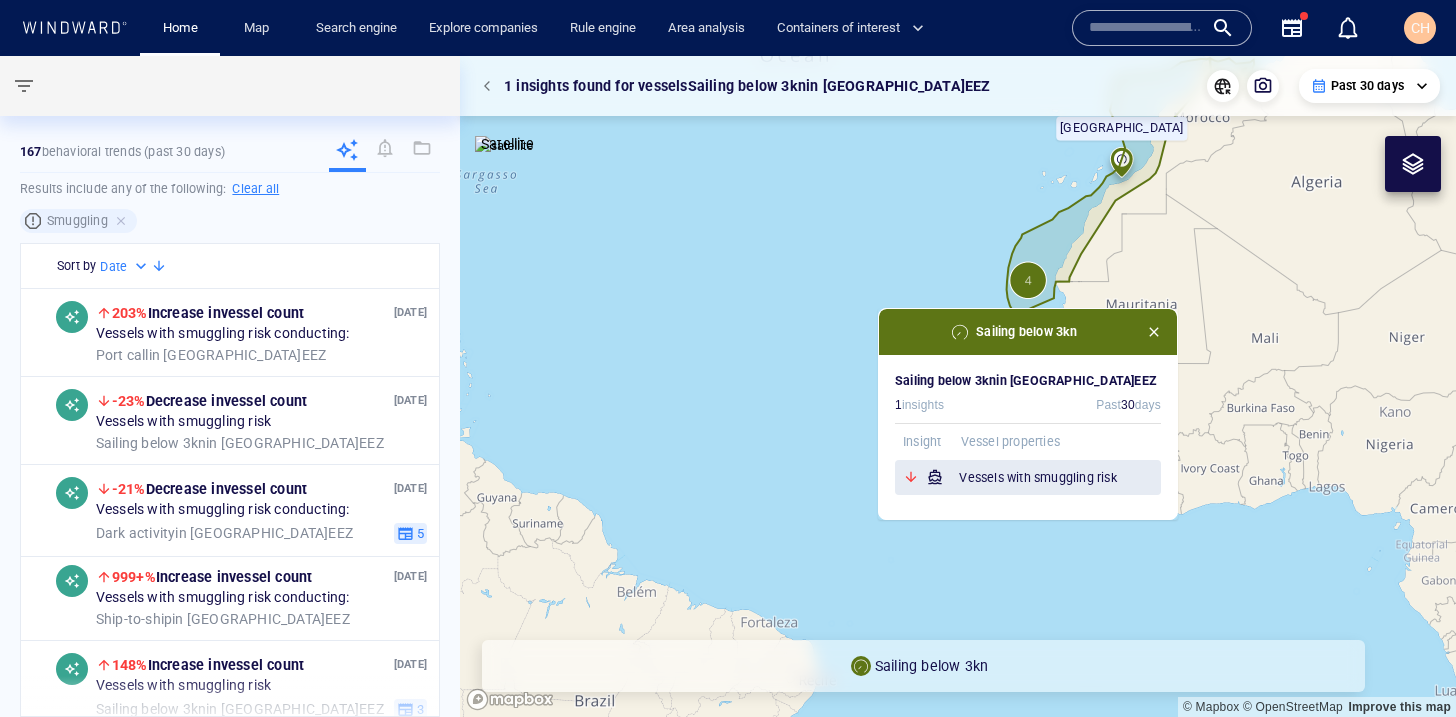 click on "Vessels with smuggling risk" at bounding box center [1060, 478] 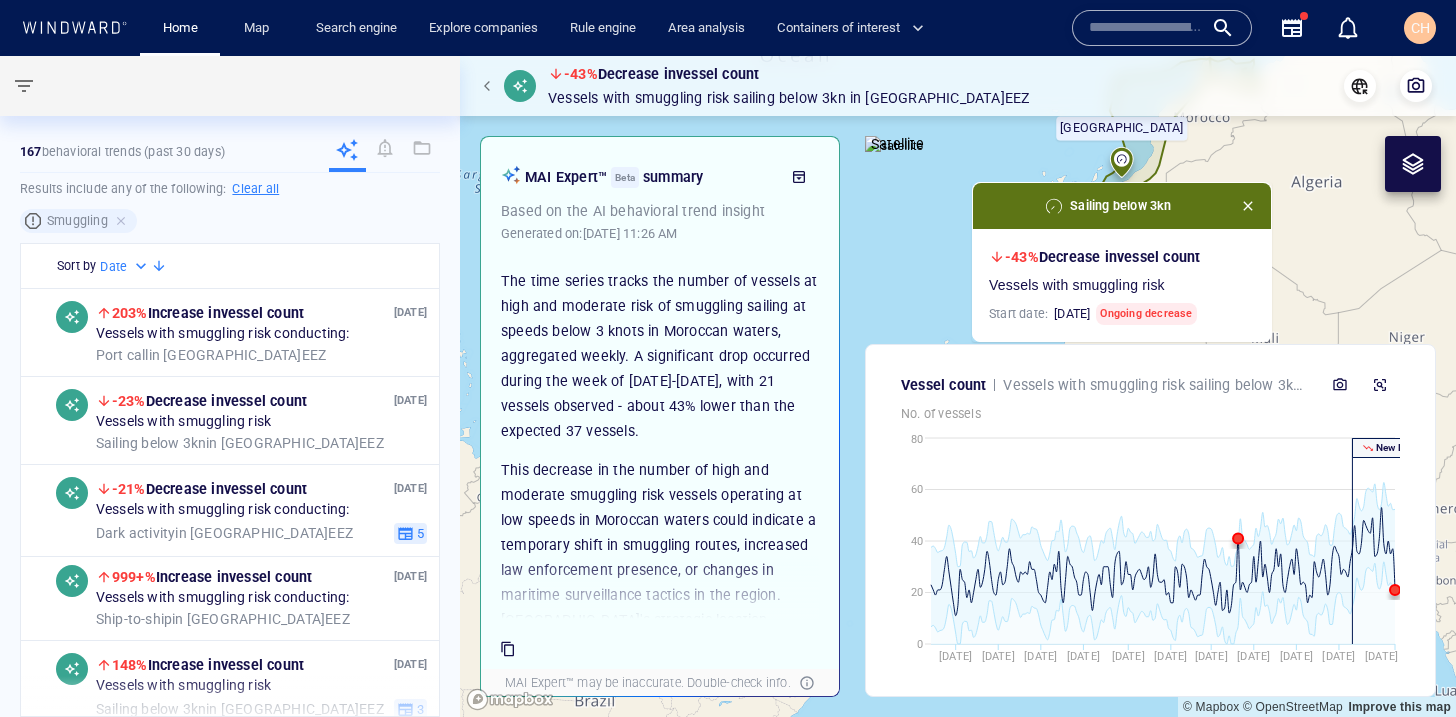 click at bounding box center (958, 386) 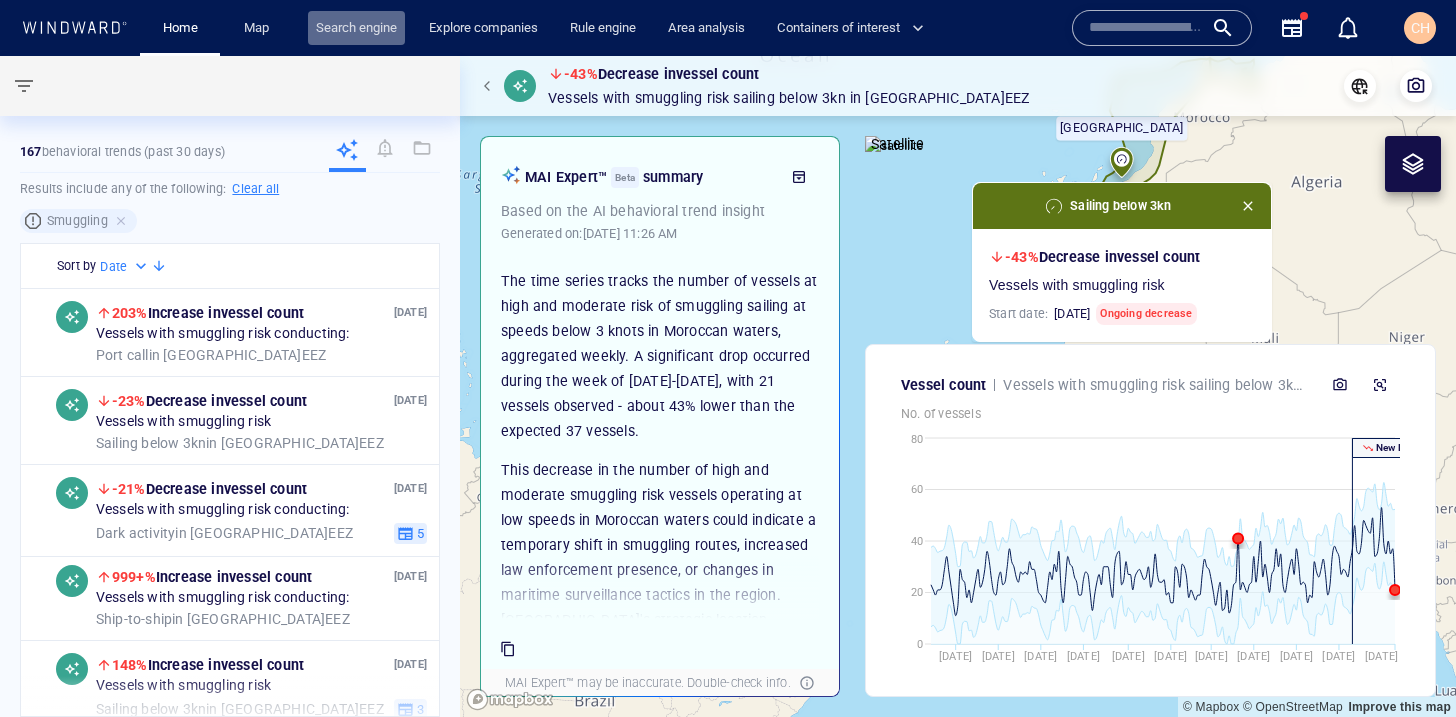 click on "Search engine" at bounding box center [356, 28] 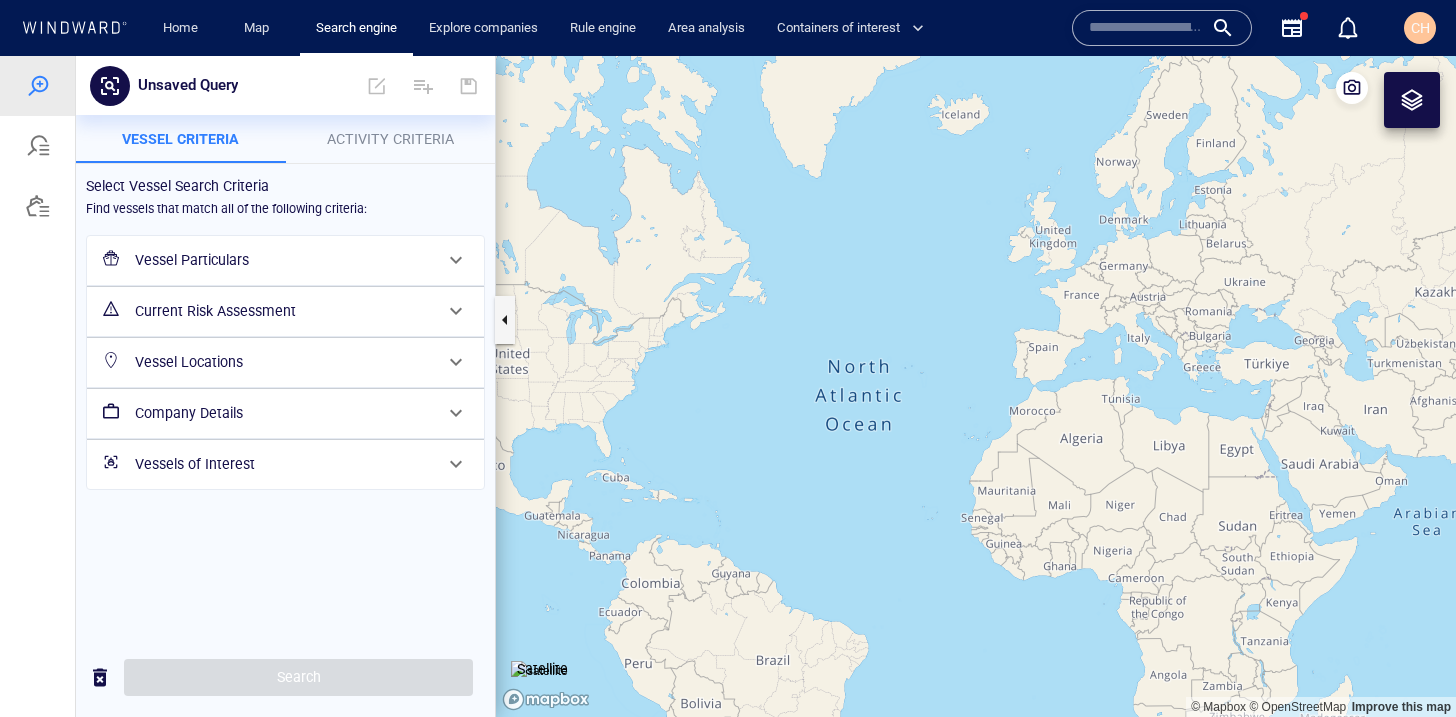 drag, startPoint x: 1249, startPoint y: 283, endPoint x: 1052, endPoint y: 296, distance: 197.42847 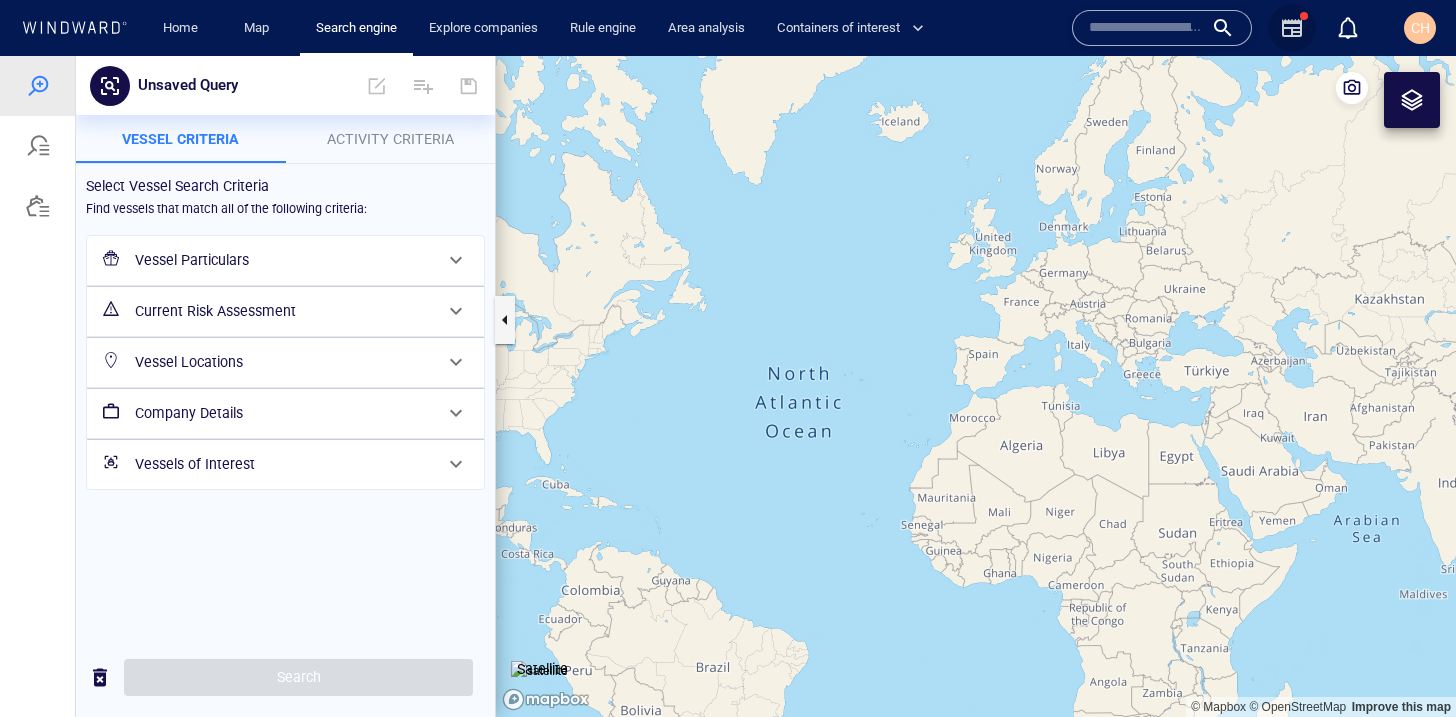 click 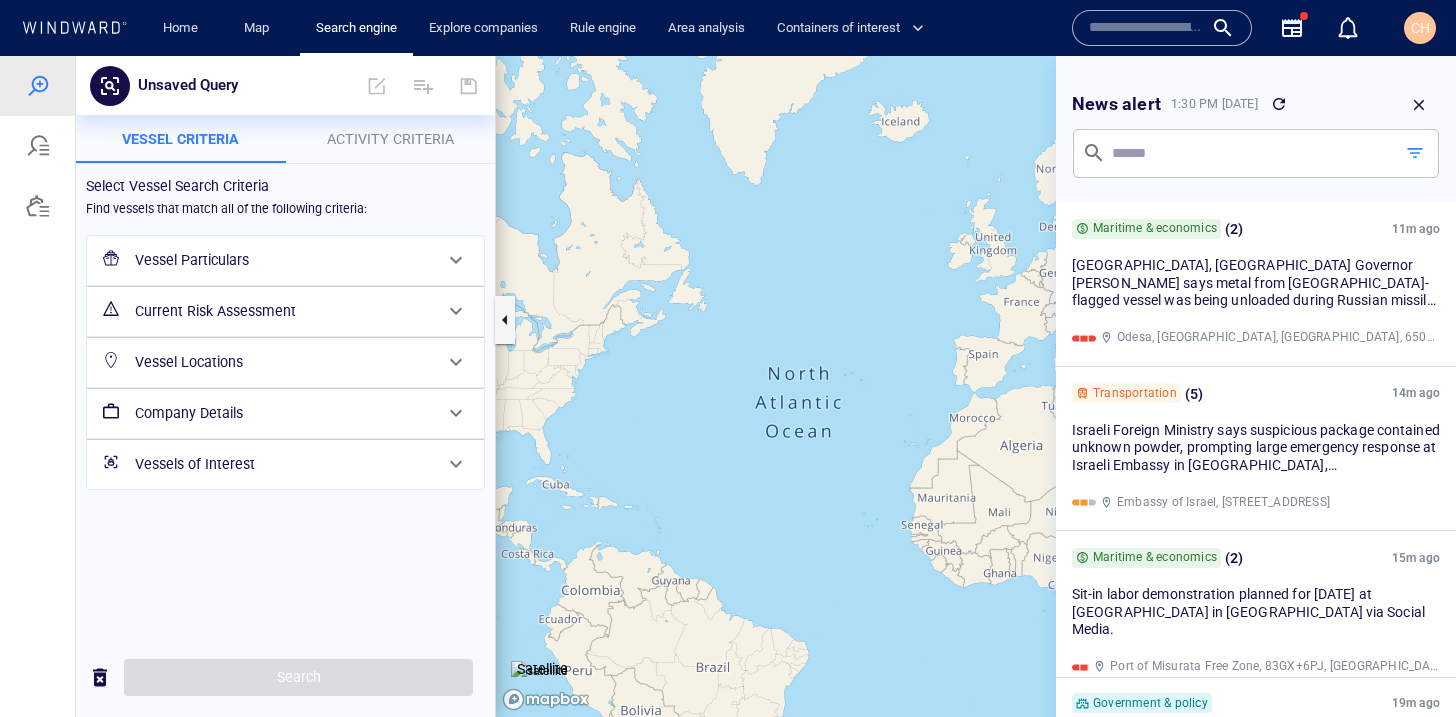 drag, startPoint x: 979, startPoint y: 424, endPoint x: 795, endPoint y: 386, distance: 187.88295 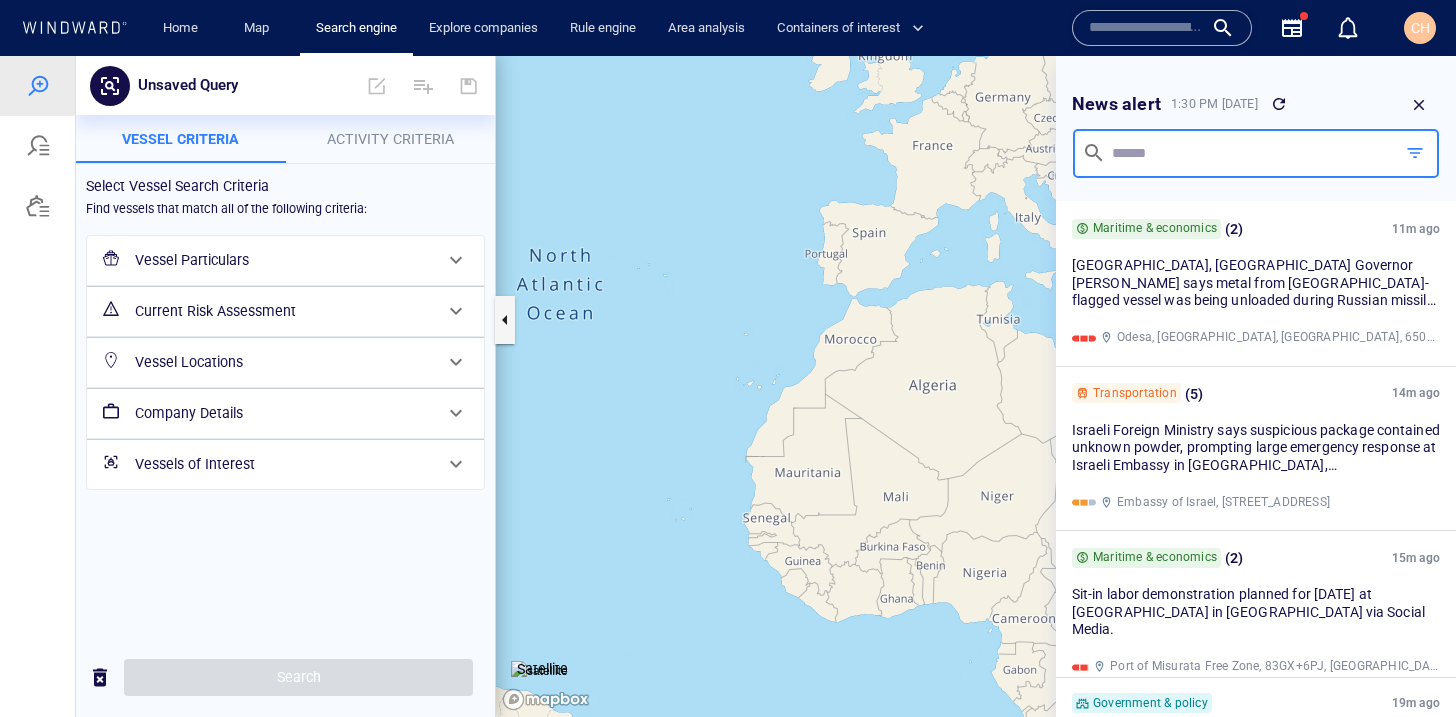 click at bounding box center [1247, 153] 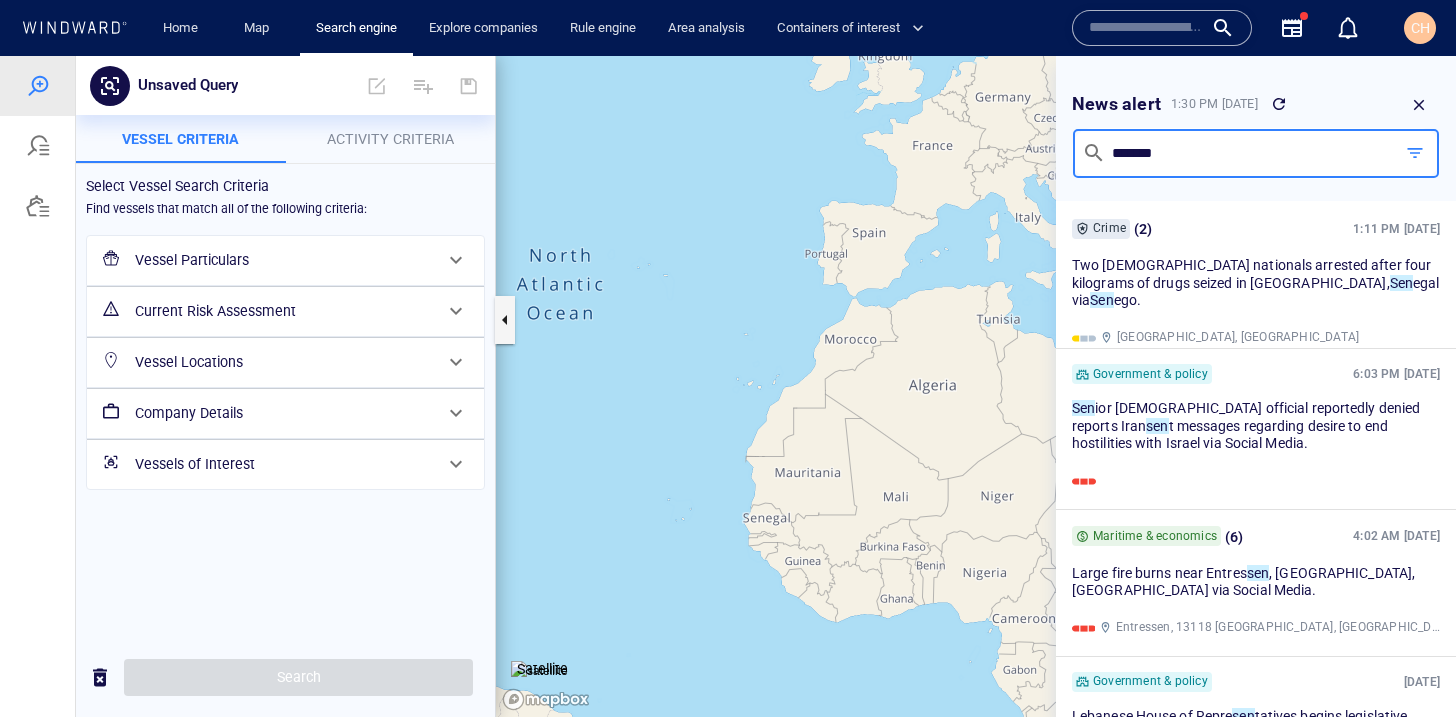 type on "*******" 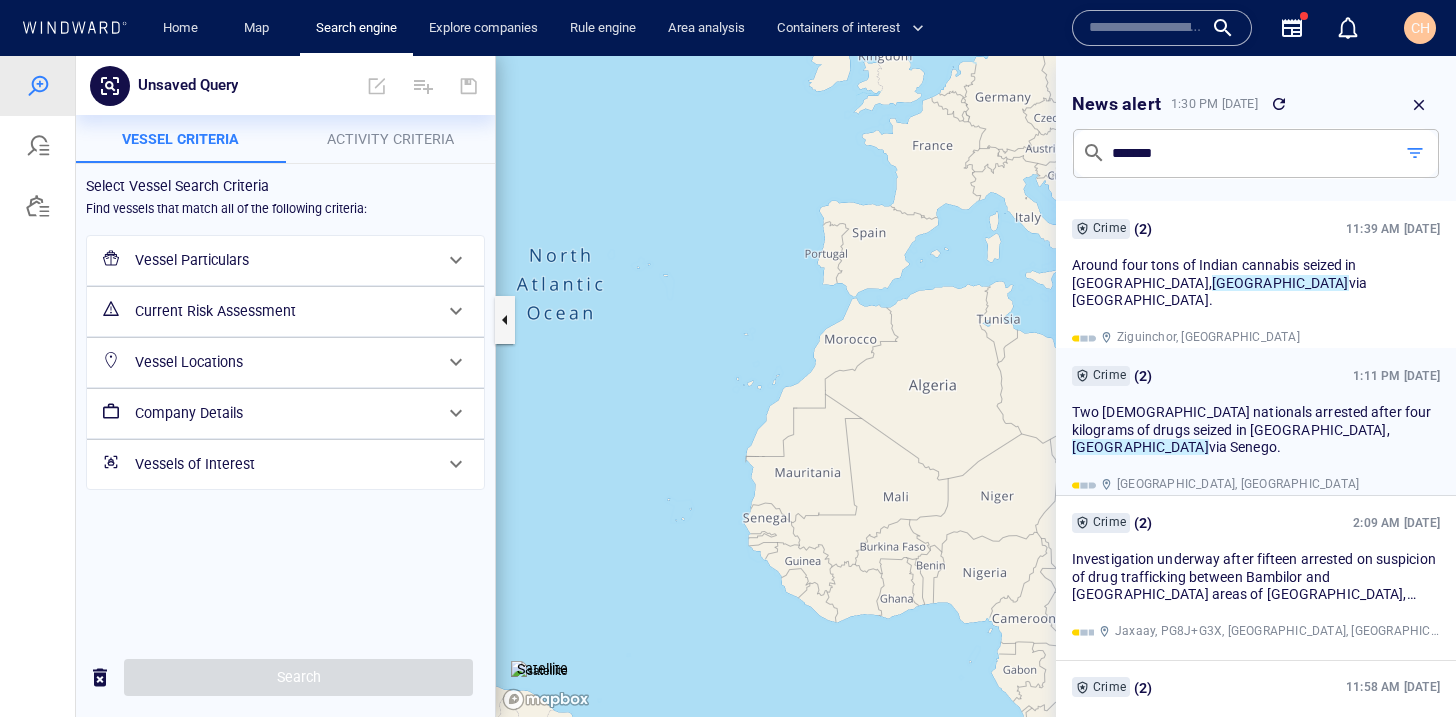 click on "Crime ( 2 ) 1:11 PM [DATE] Two [DEMOGRAPHIC_DATA] nationals arrested after four kilograms of drugs seized in [GEOGRAPHIC_DATA],  [GEOGRAPHIC_DATA]  via Senego. [GEOGRAPHIC_DATA], [GEOGRAPHIC_DATA]" at bounding box center (1256, 430) 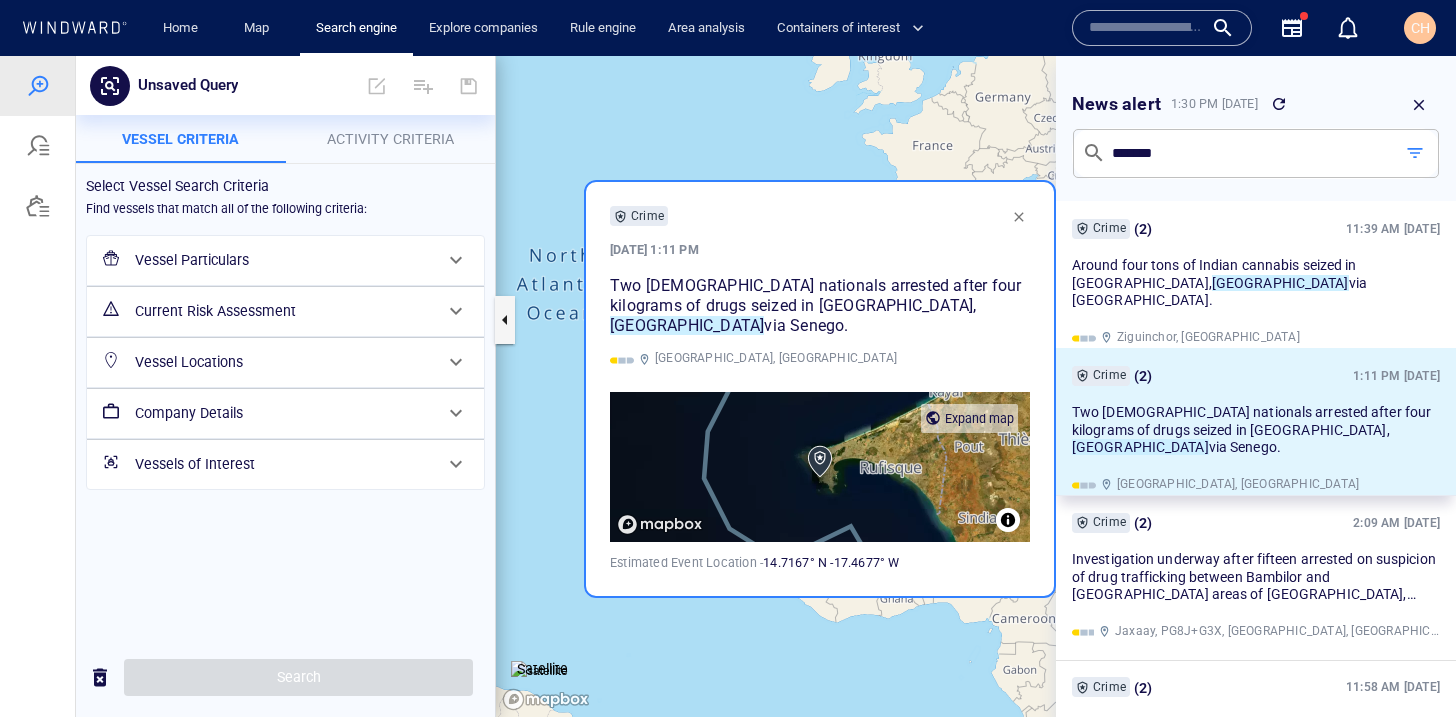 click at bounding box center (1415, 153) 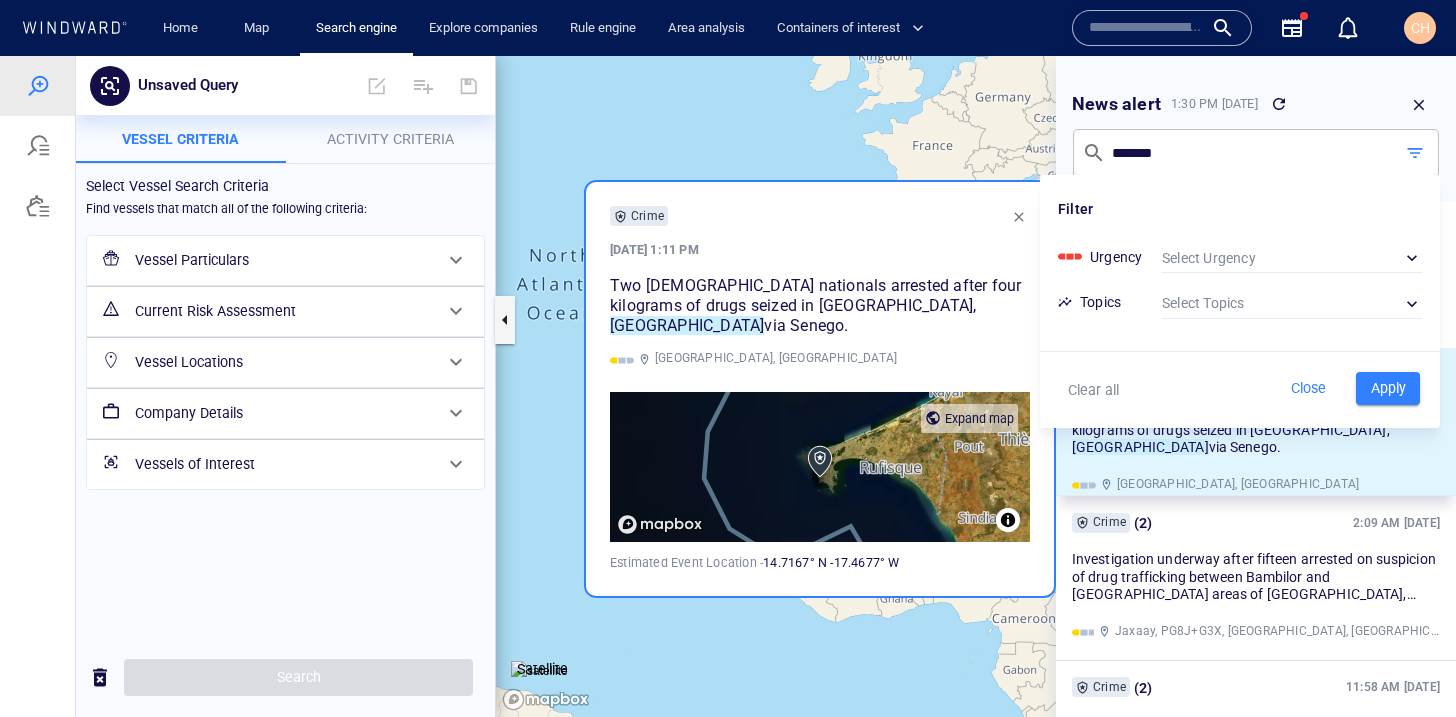 click at bounding box center [728, 358] 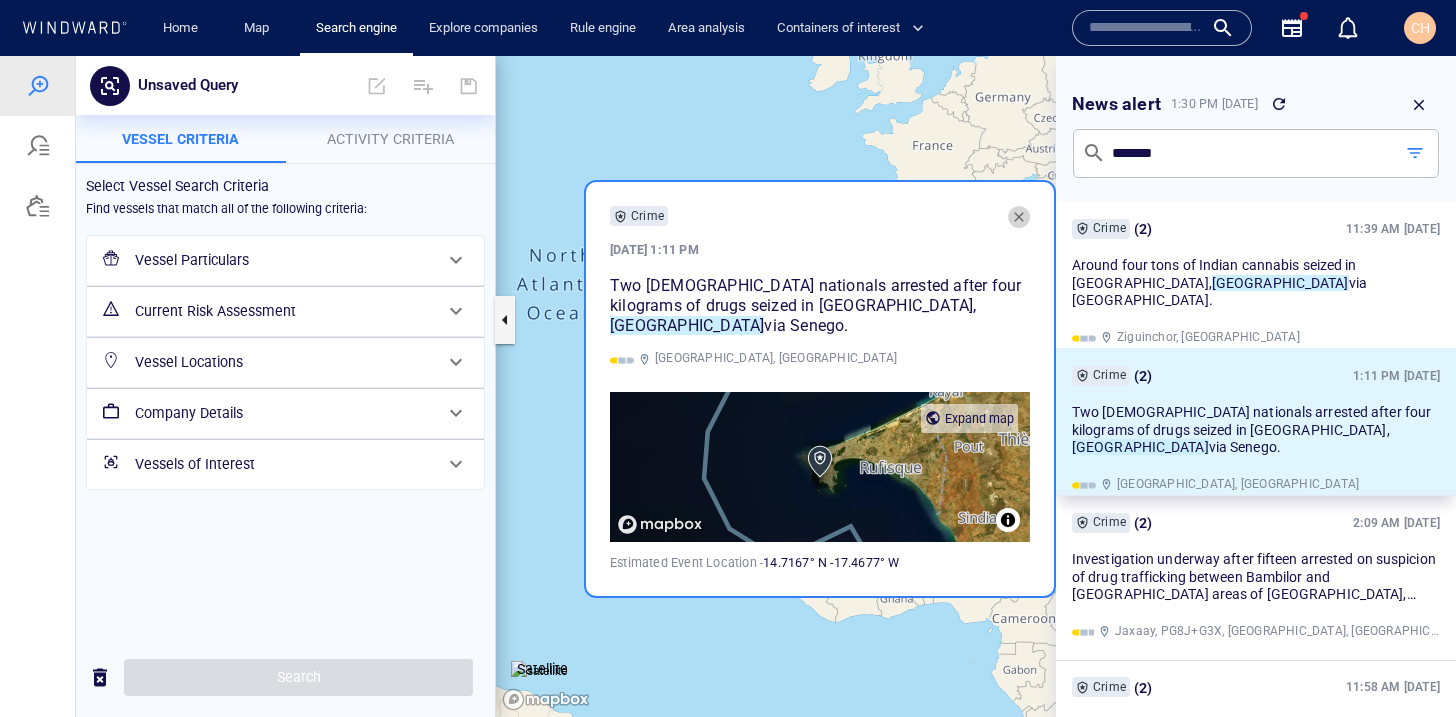 click at bounding box center [1019, 217] 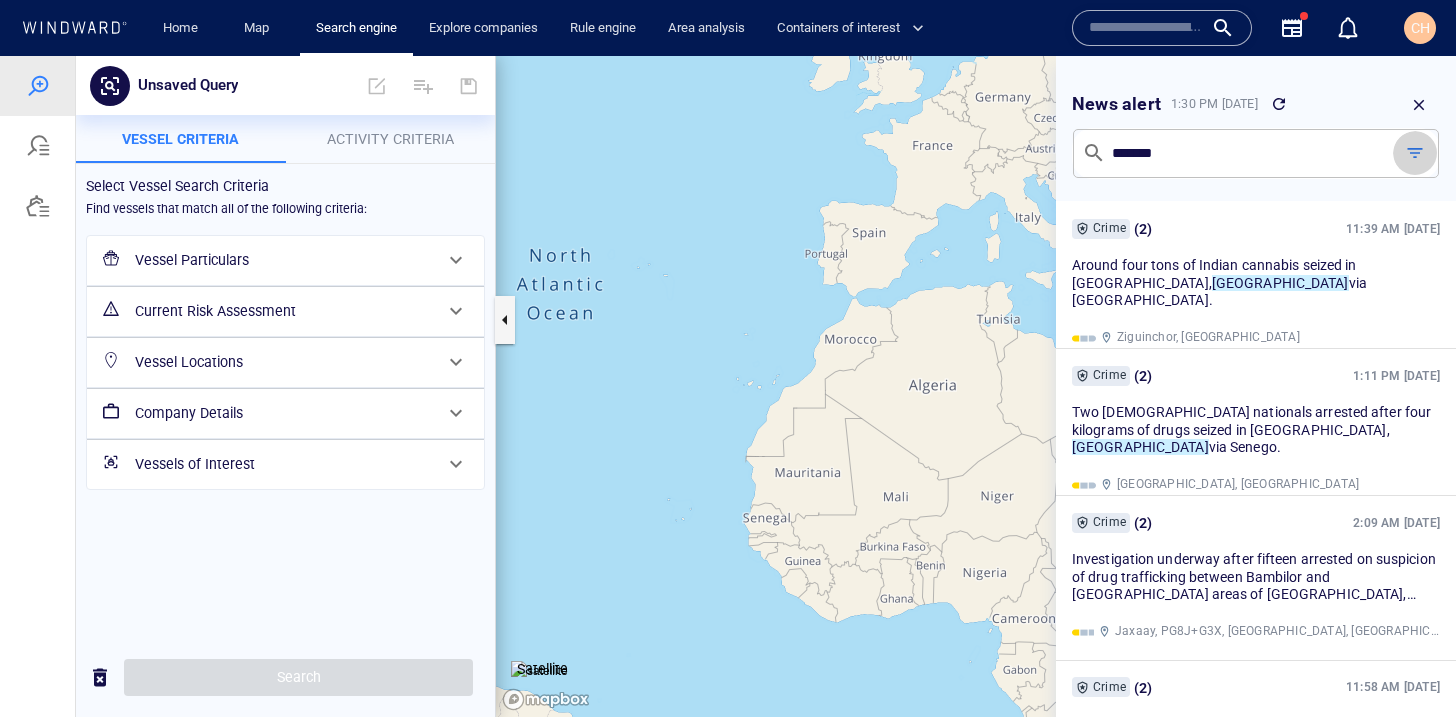 click at bounding box center (1415, 153) 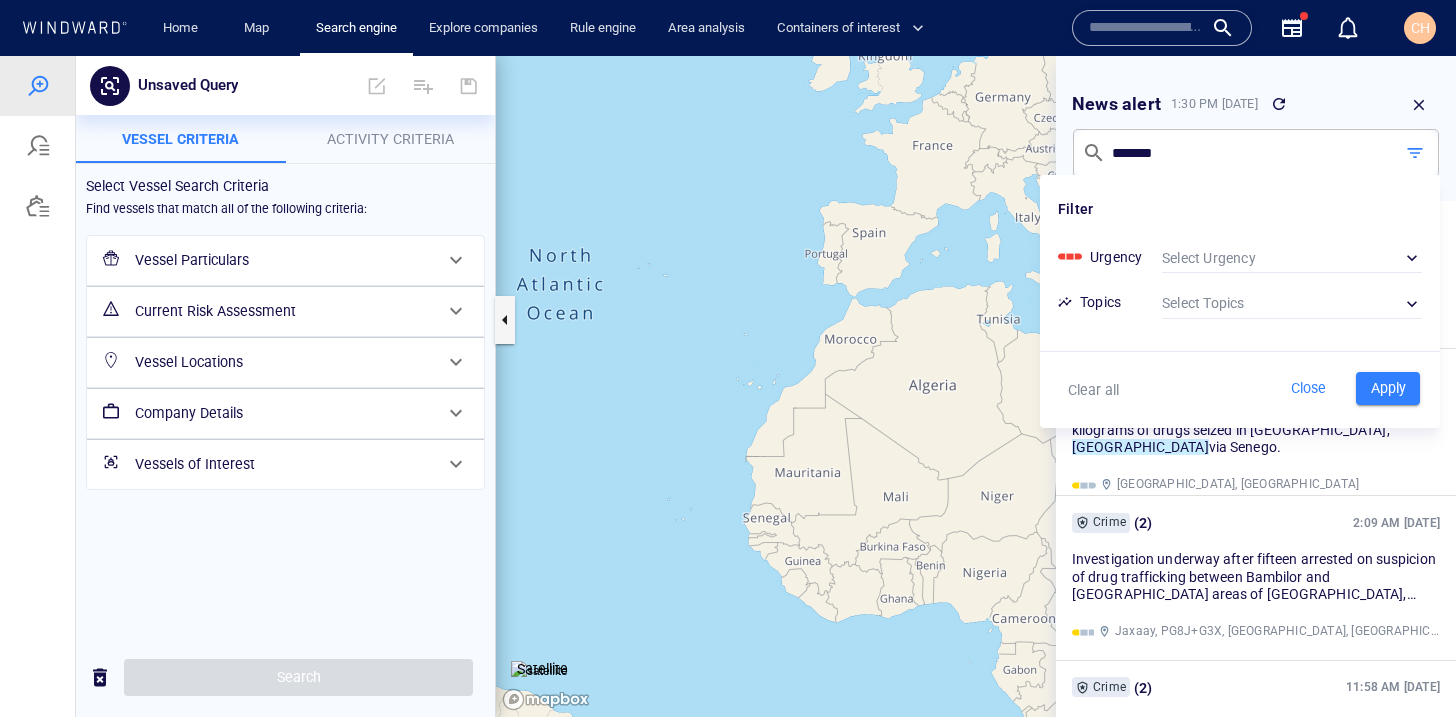 click on "​" at bounding box center [1292, 304] 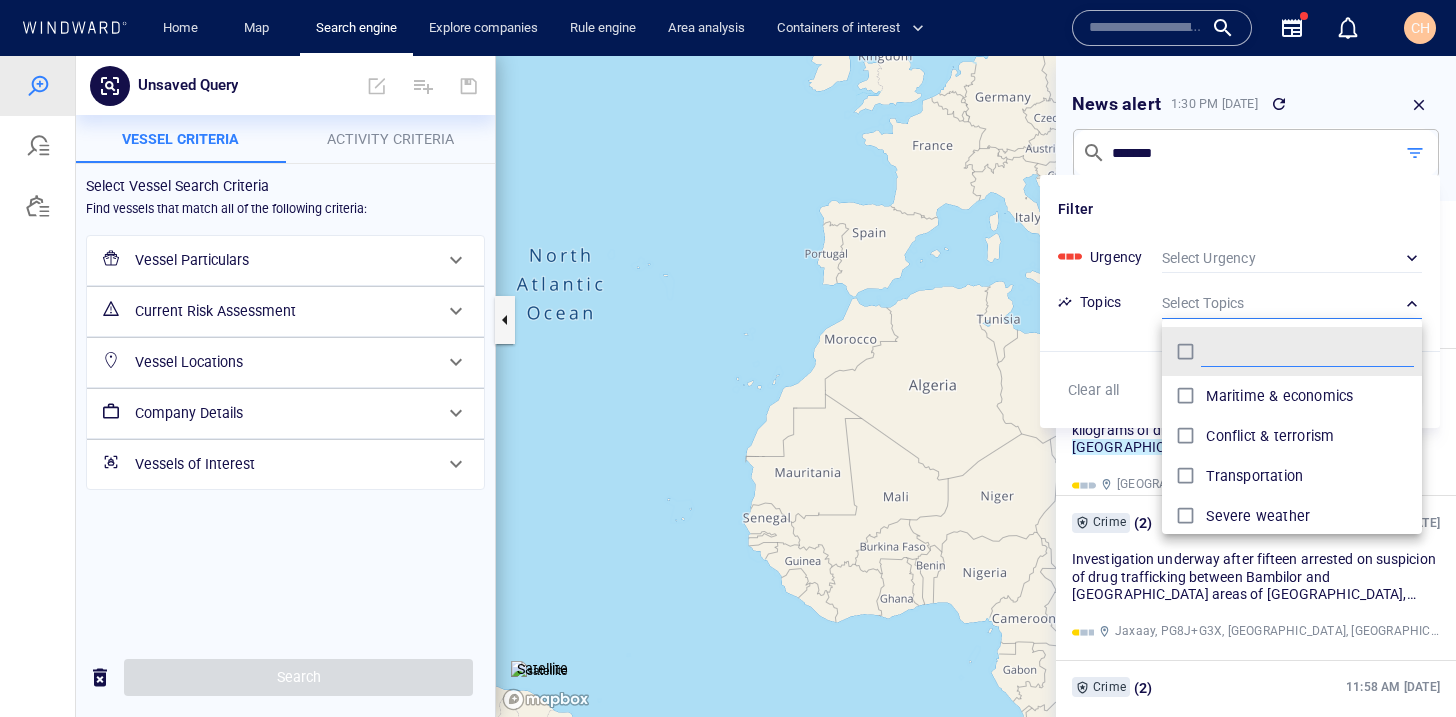scroll, scrollTop: 0, scrollLeft: 1, axis: horizontal 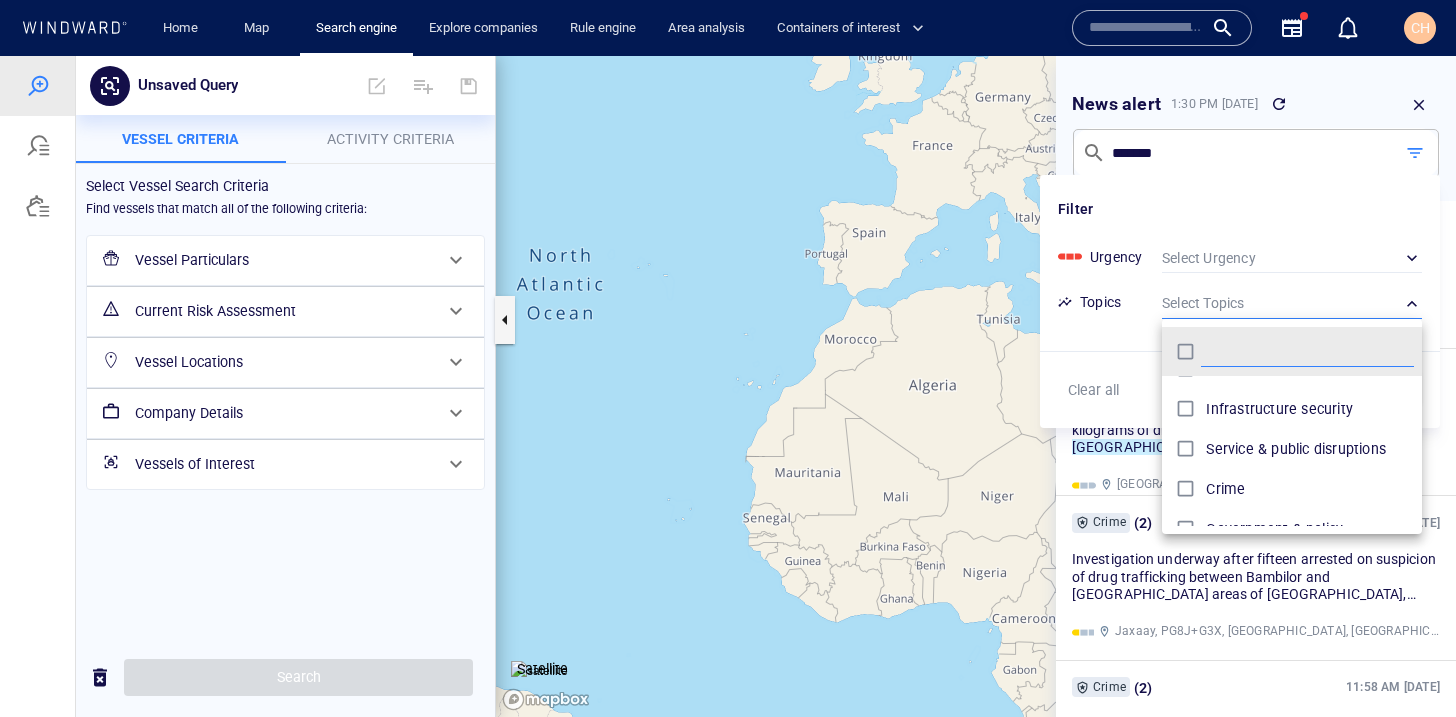 click at bounding box center [728, 358] 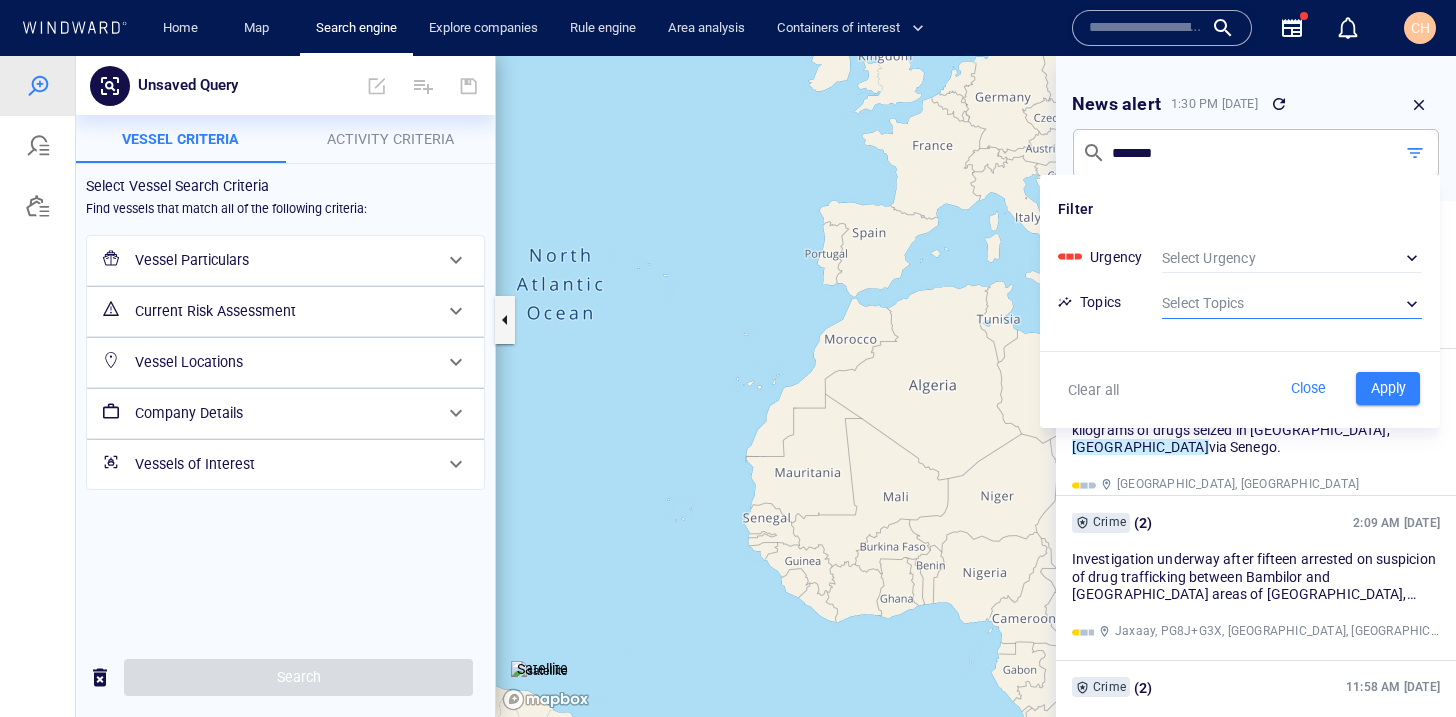 click on "Close" at bounding box center [1308, 388] 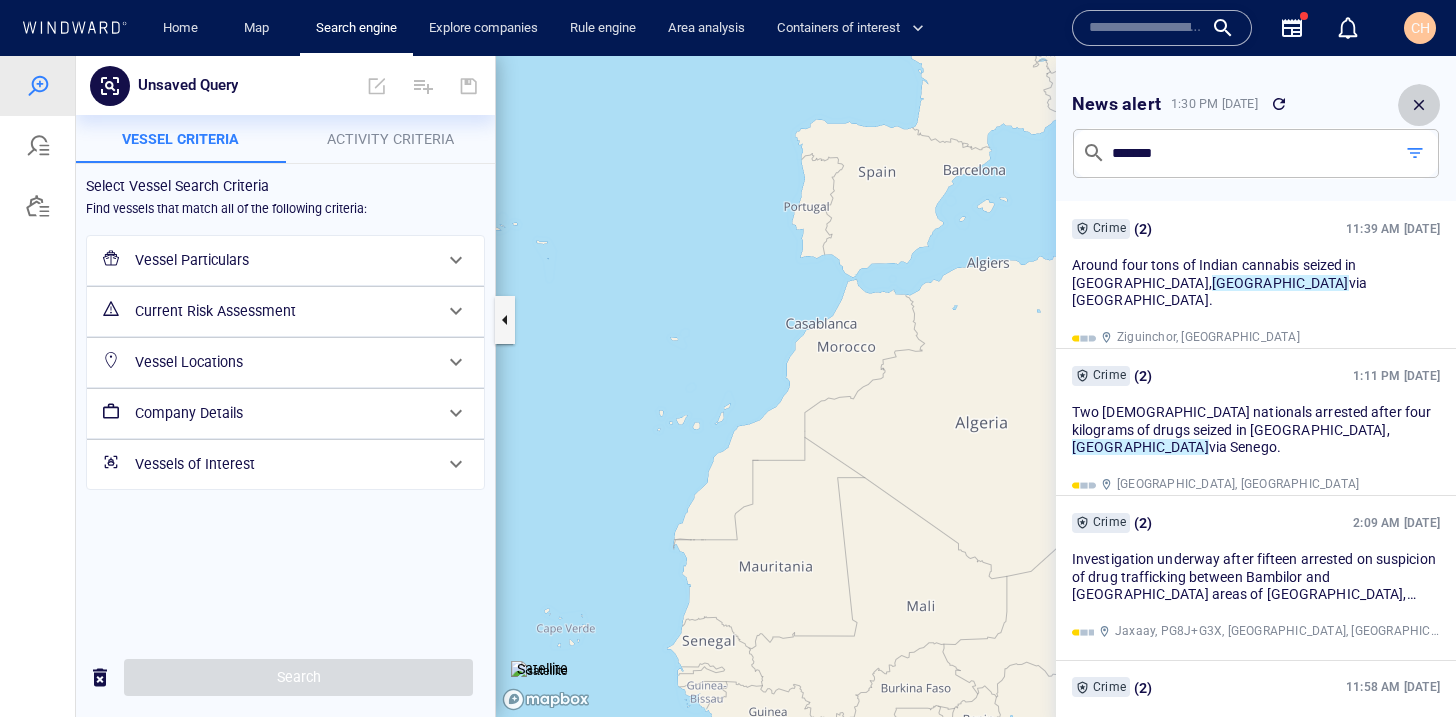 click at bounding box center (1419, 105) 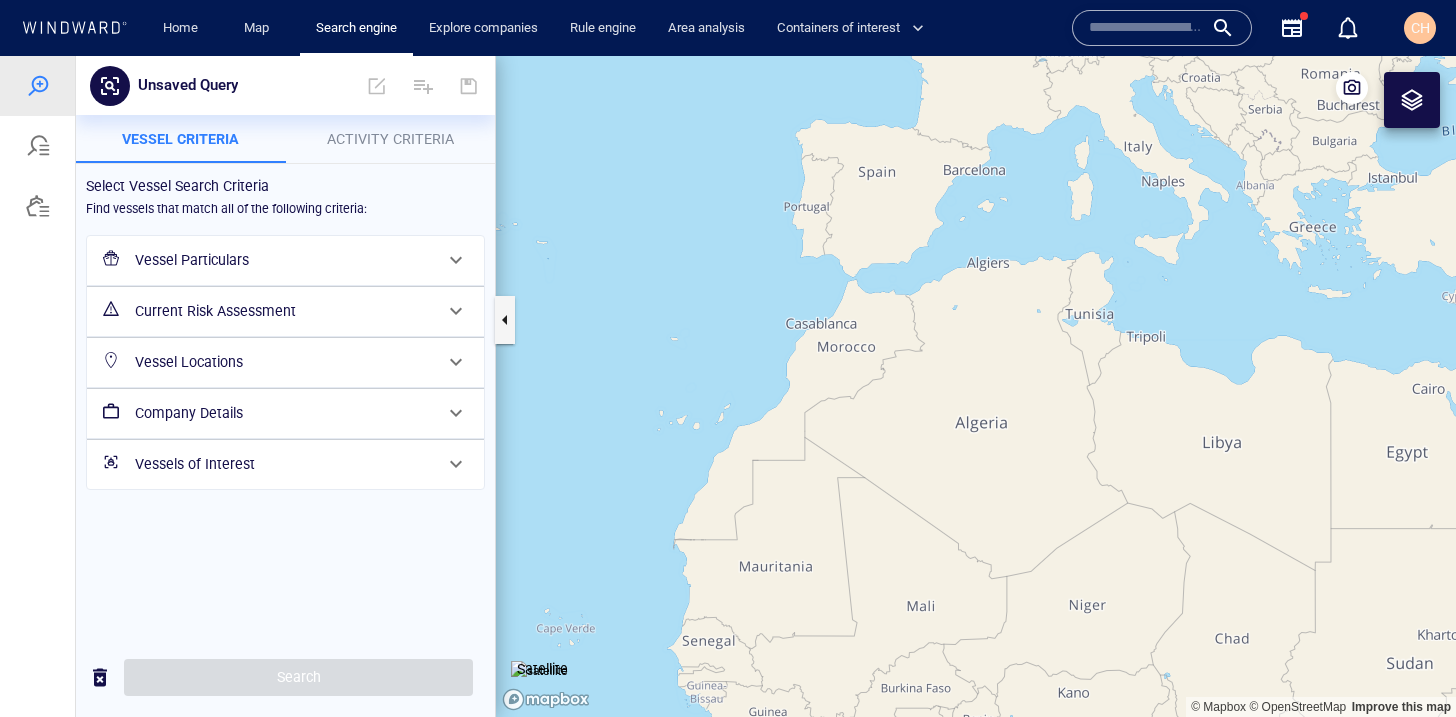 click 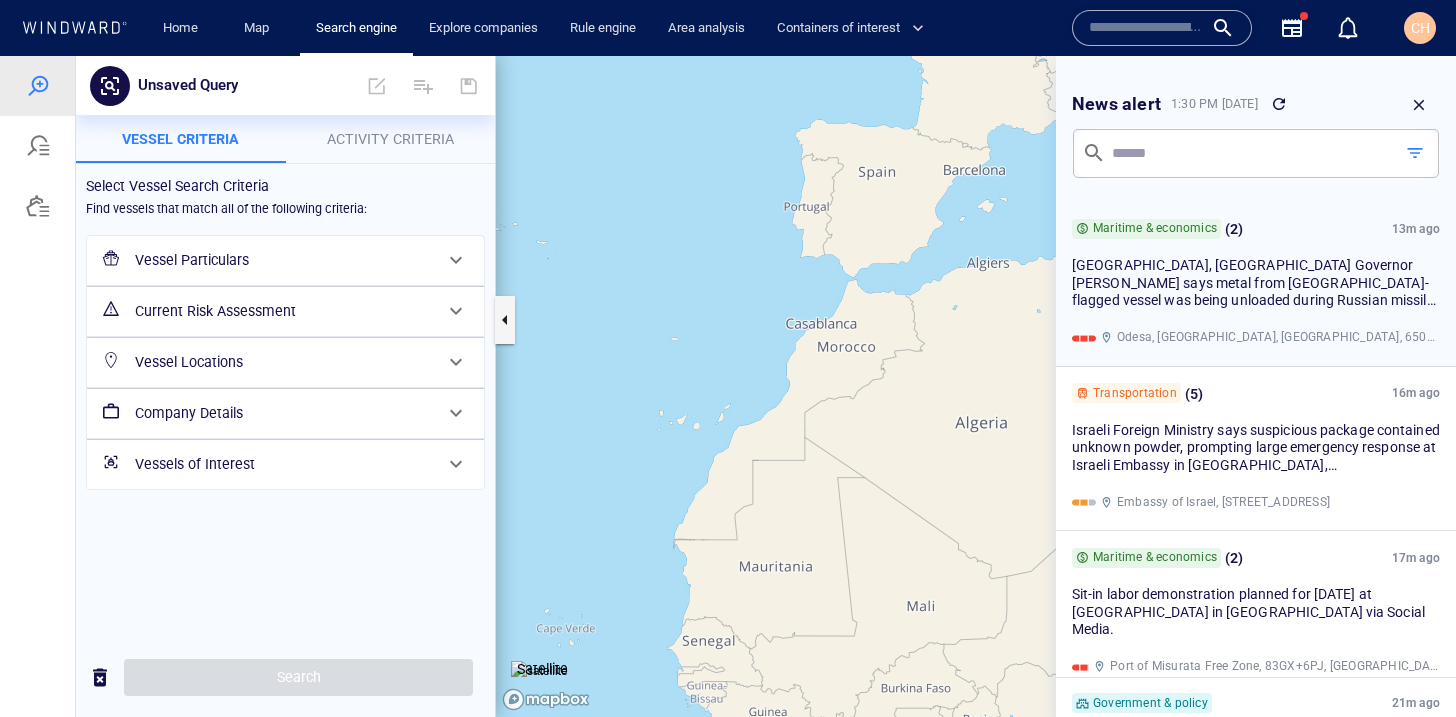 scroll, scrollTop: 71, scrollLeft: 0, axis: vertical 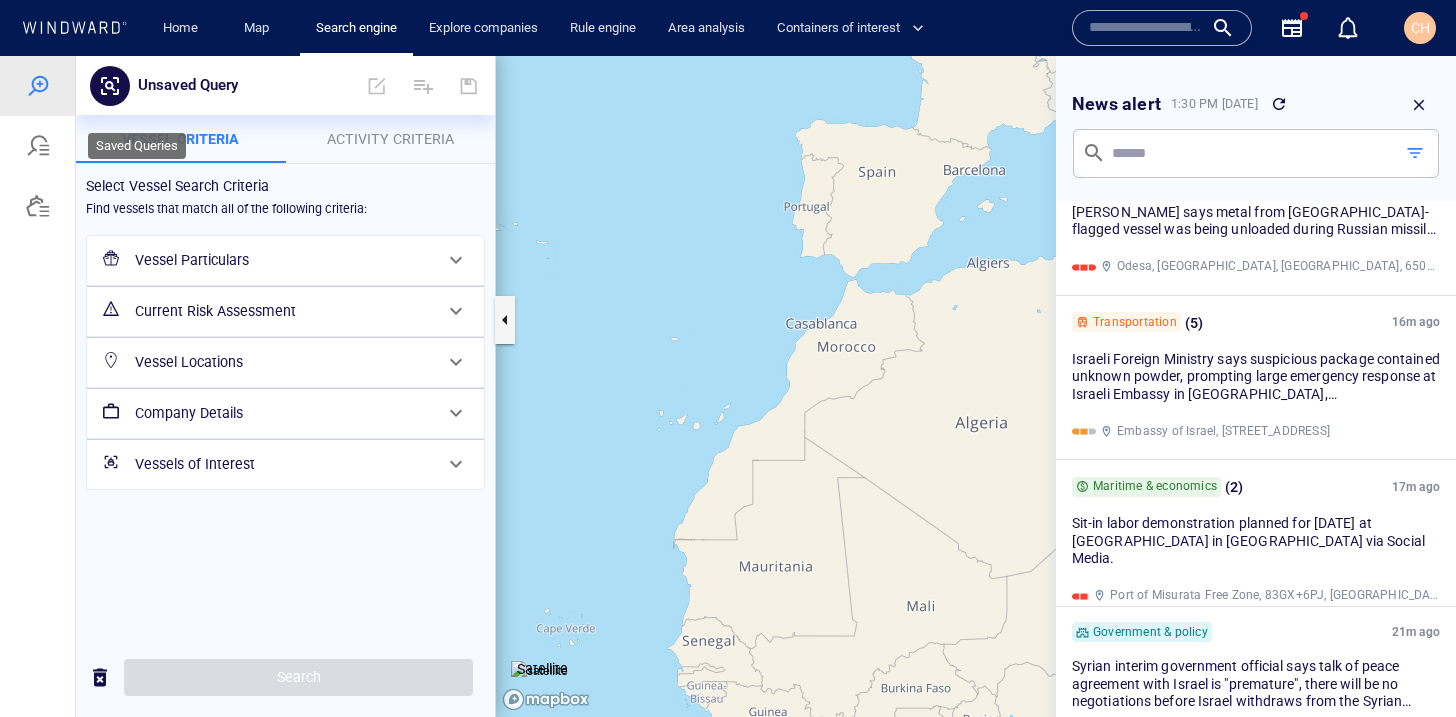 click at bounding box center (38, 146) 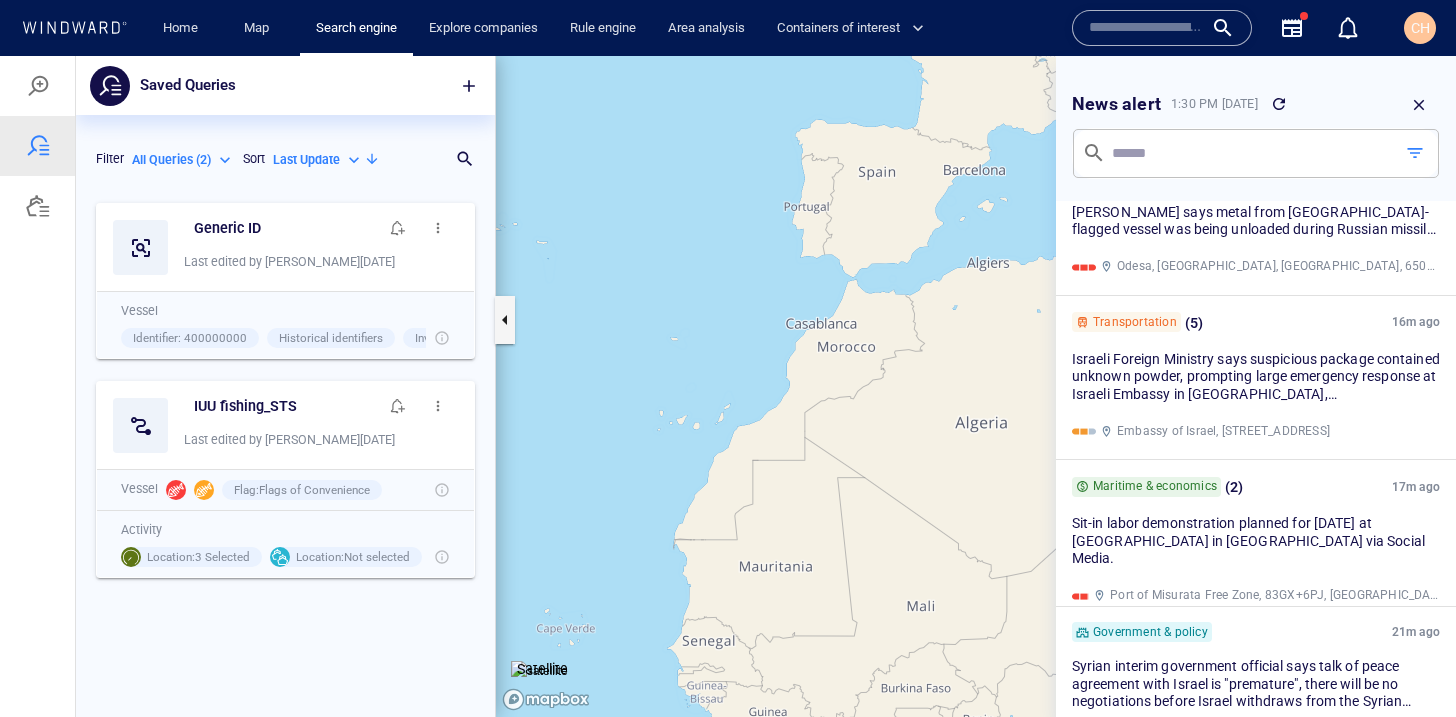 scroll, scrollTop: 1, scrollLeft: 1, axis: both 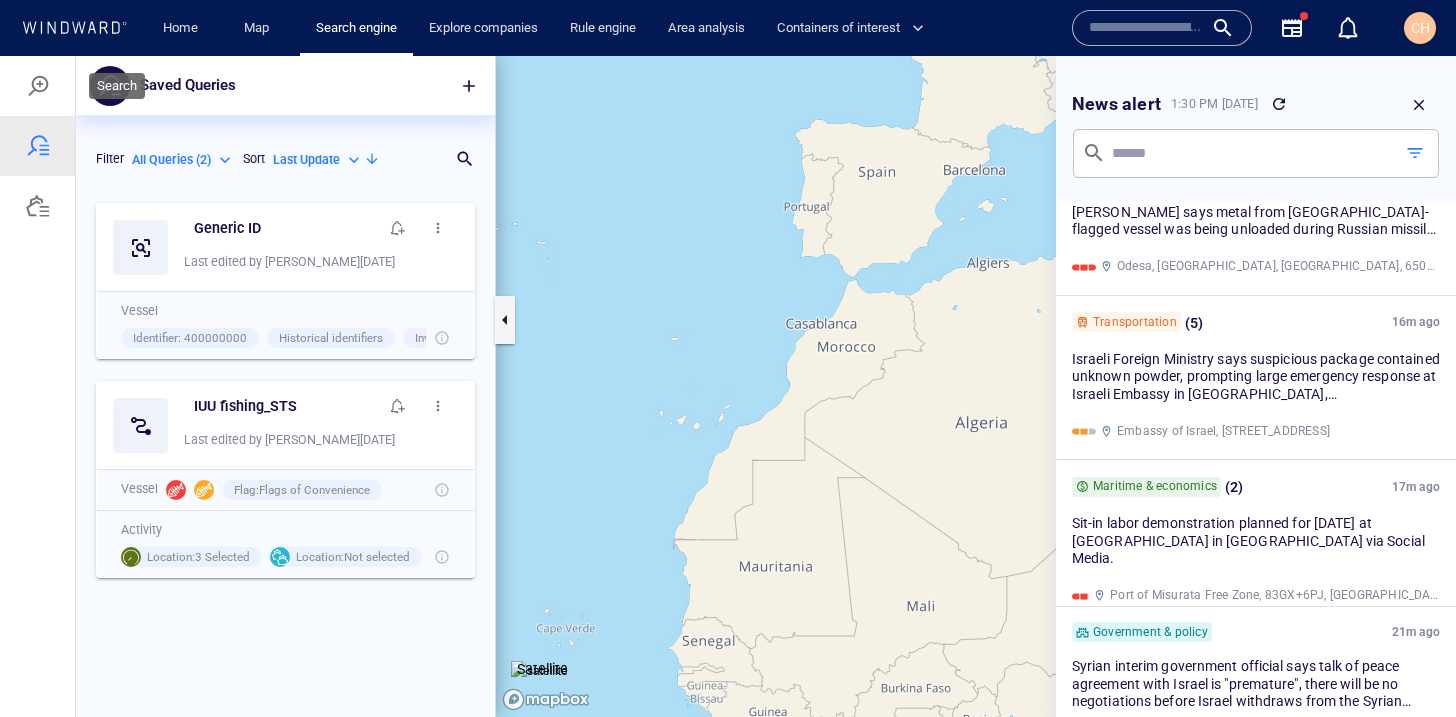 click at bounding box center (38, 86) 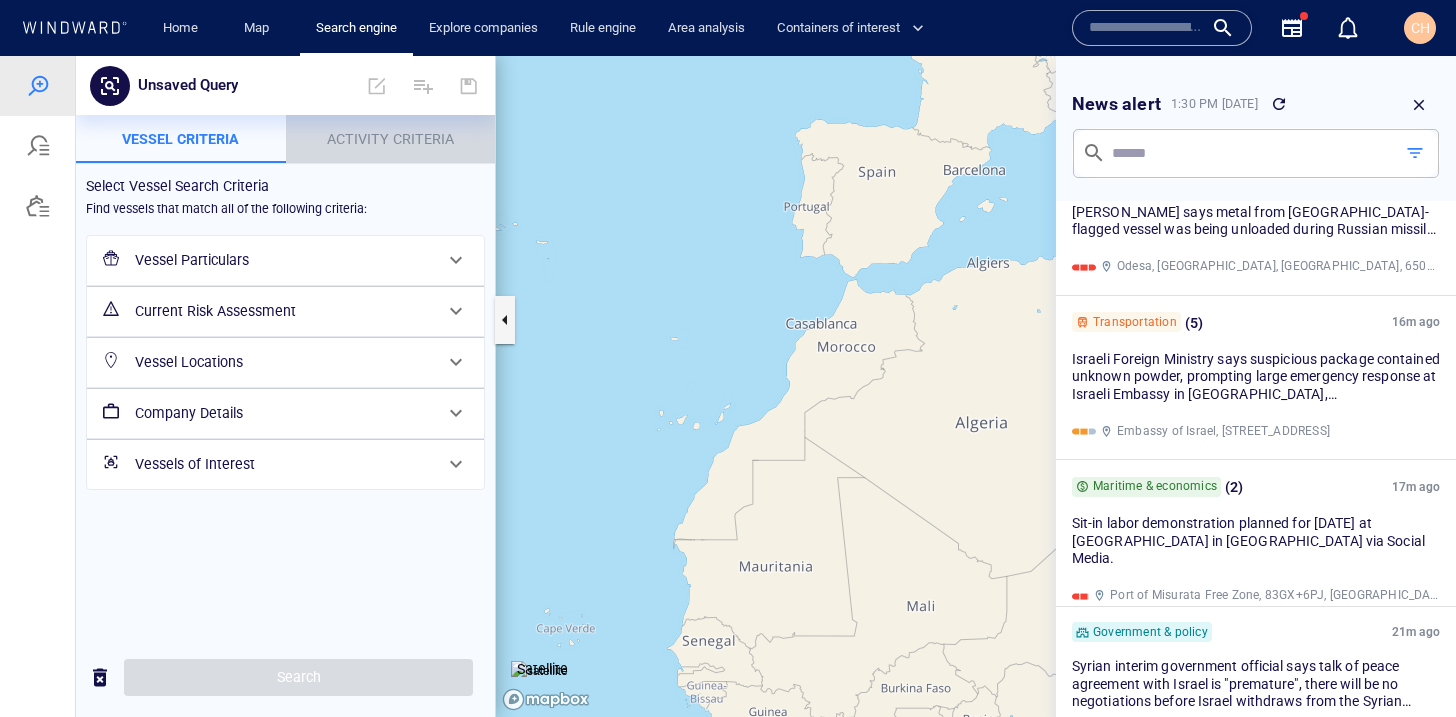 click on "Activity Criteria" at bounding box center (390, 139) 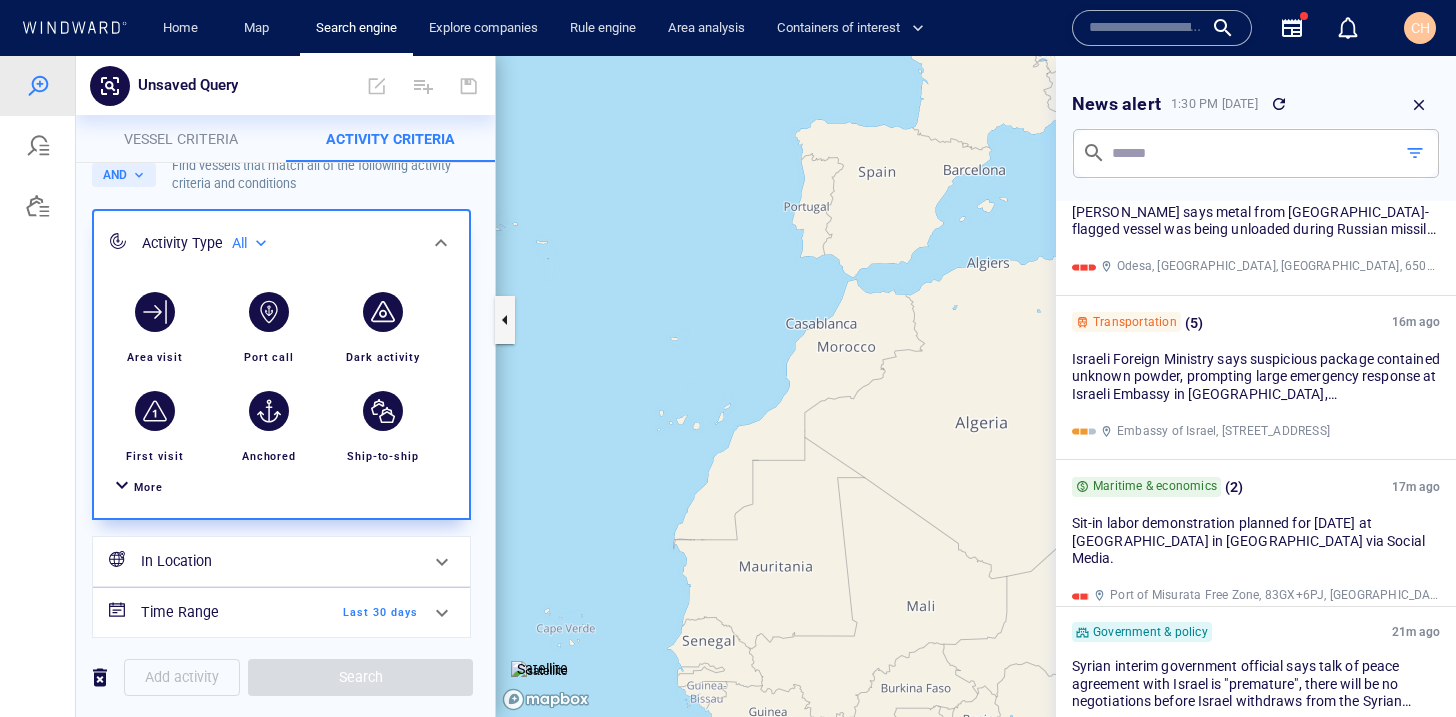 scroll, scrollTop: 52, scrollLeft: 0, axis: vertical 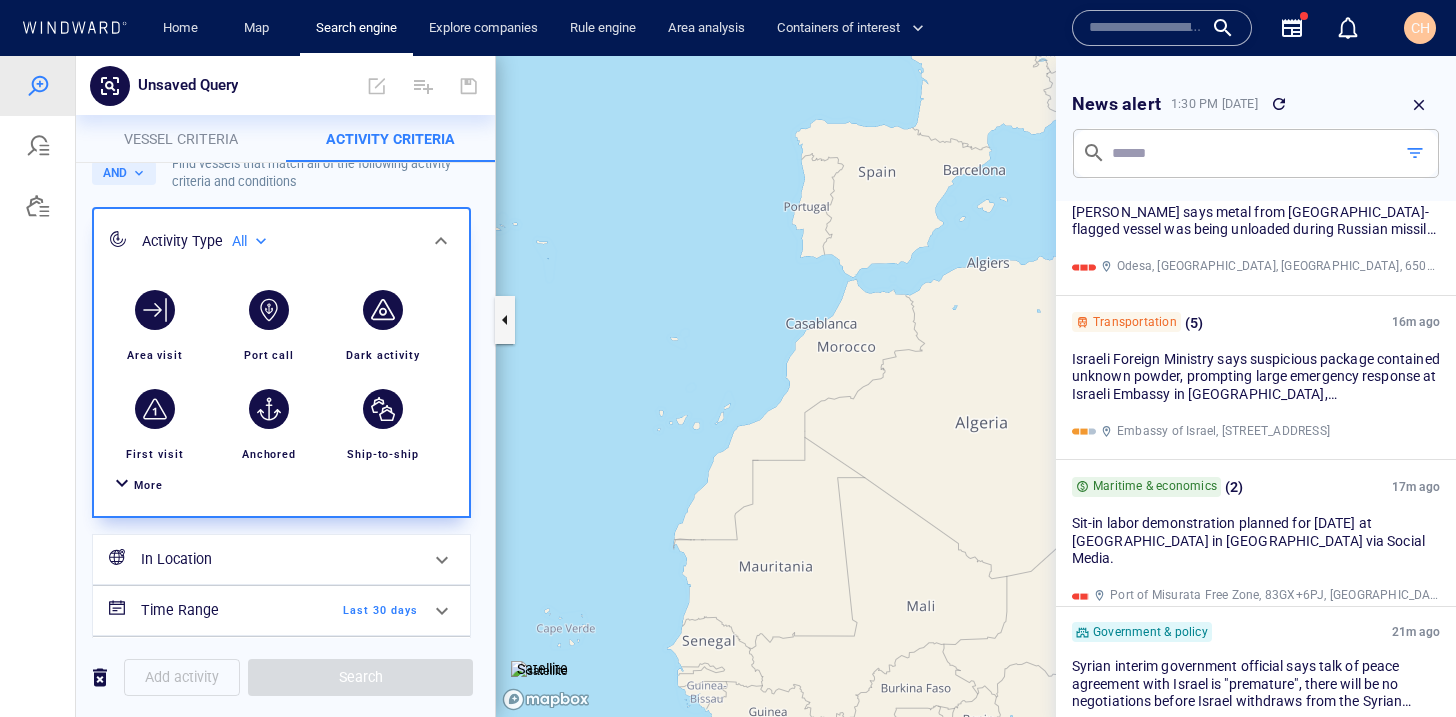 click on "More" at bounding box center [148, 485] 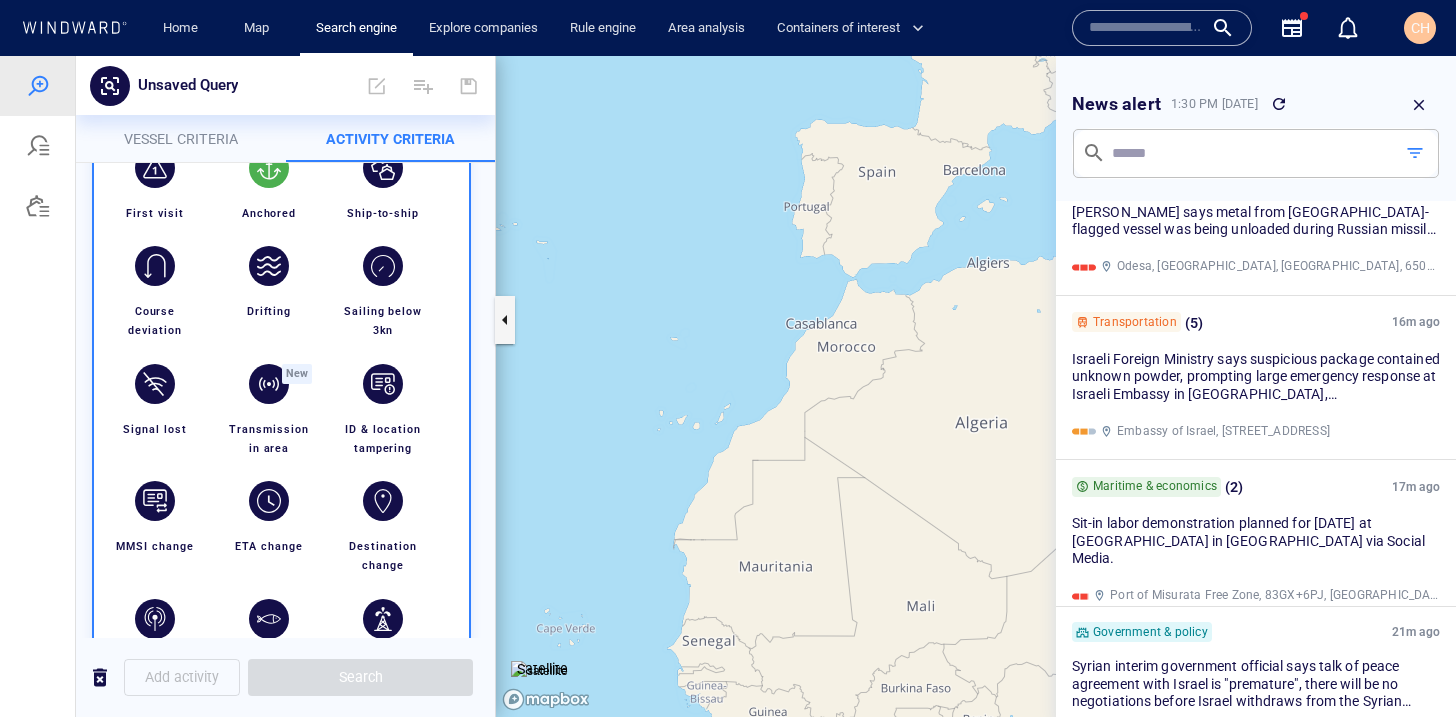 scroll, scrollTop: 388, scrollLeft: 0, axis: vertical 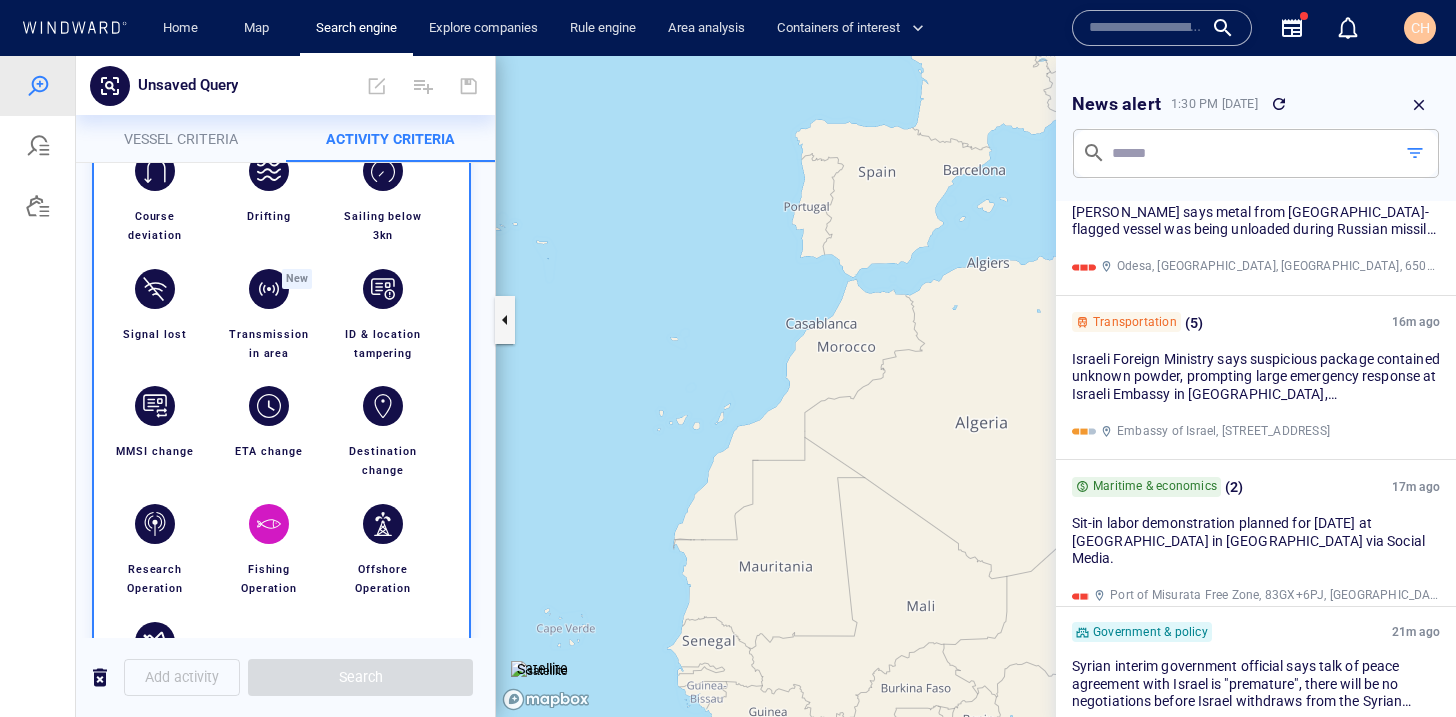 click at bounding box center (269, 524) 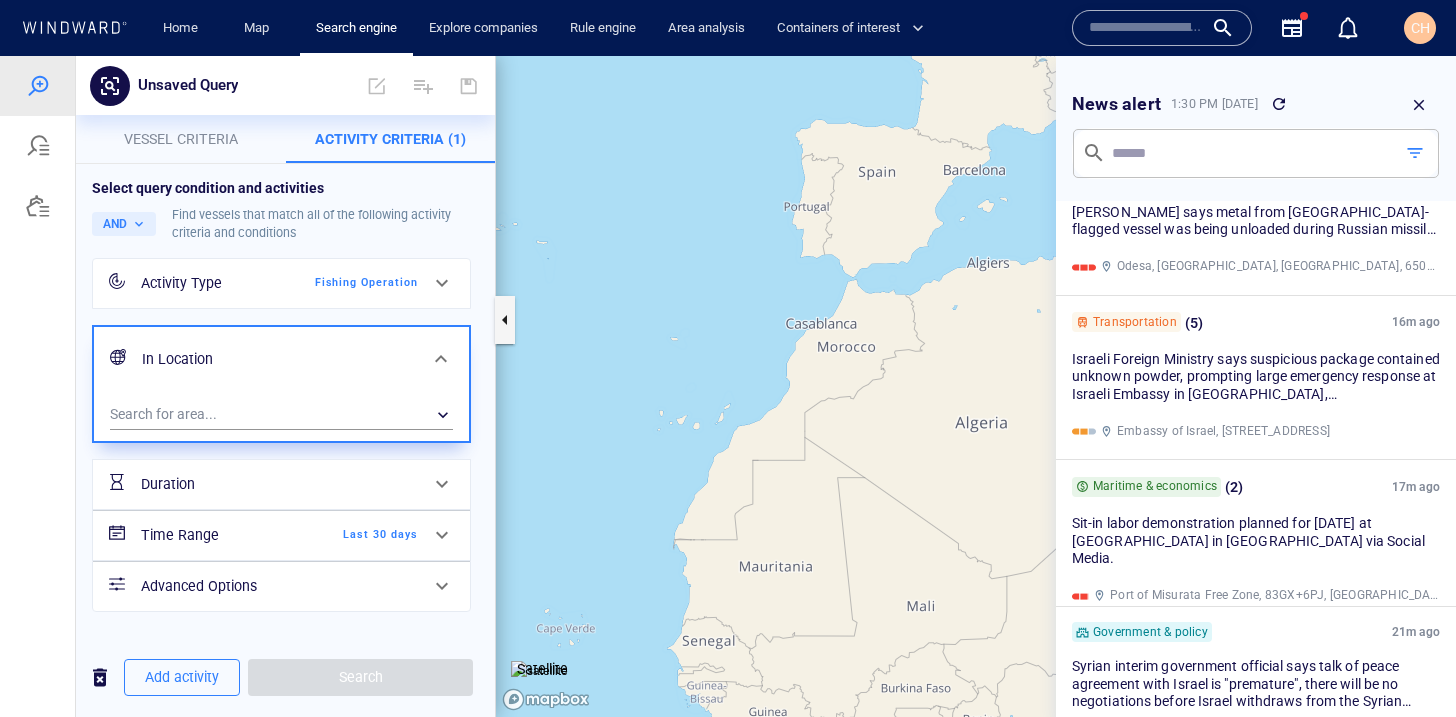 scroll, scrollTop: 0, scrollLeft: 0, axis: both 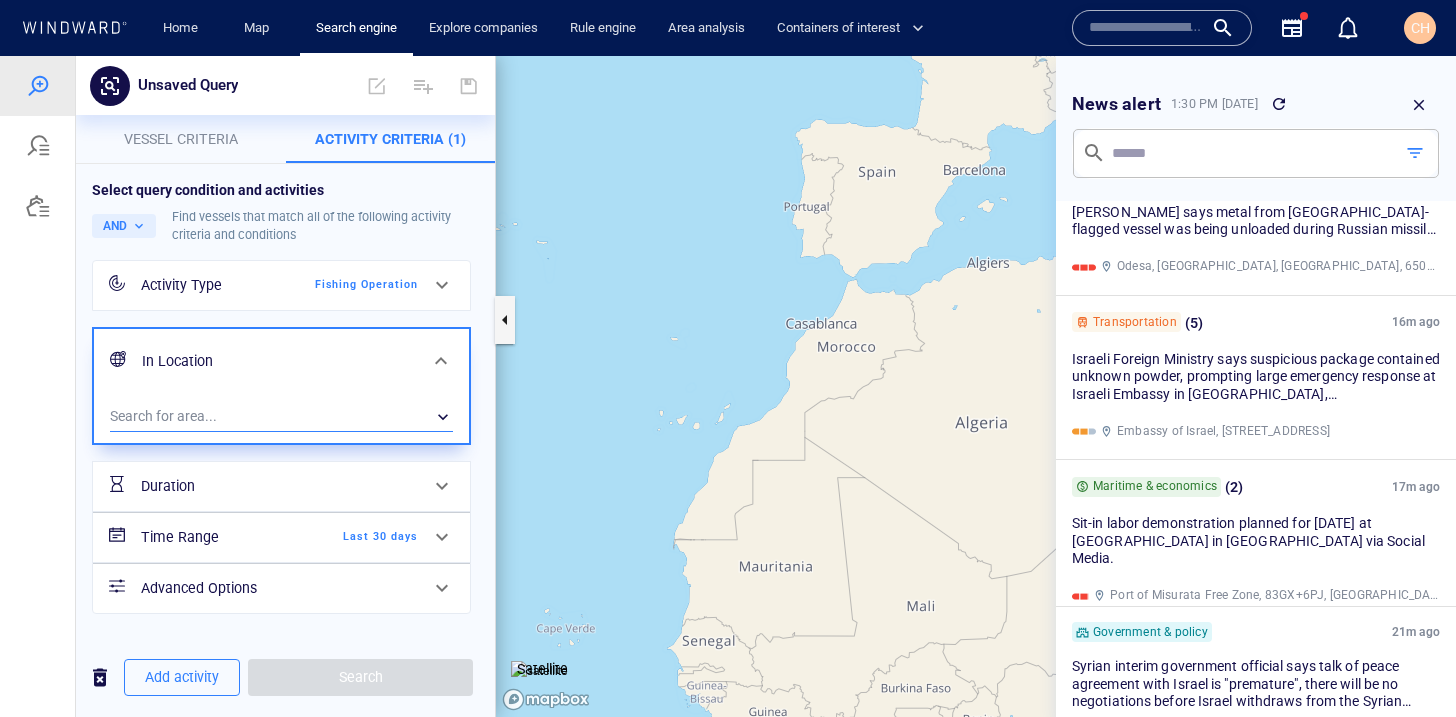click on "​" at bounding box center (281, 417) 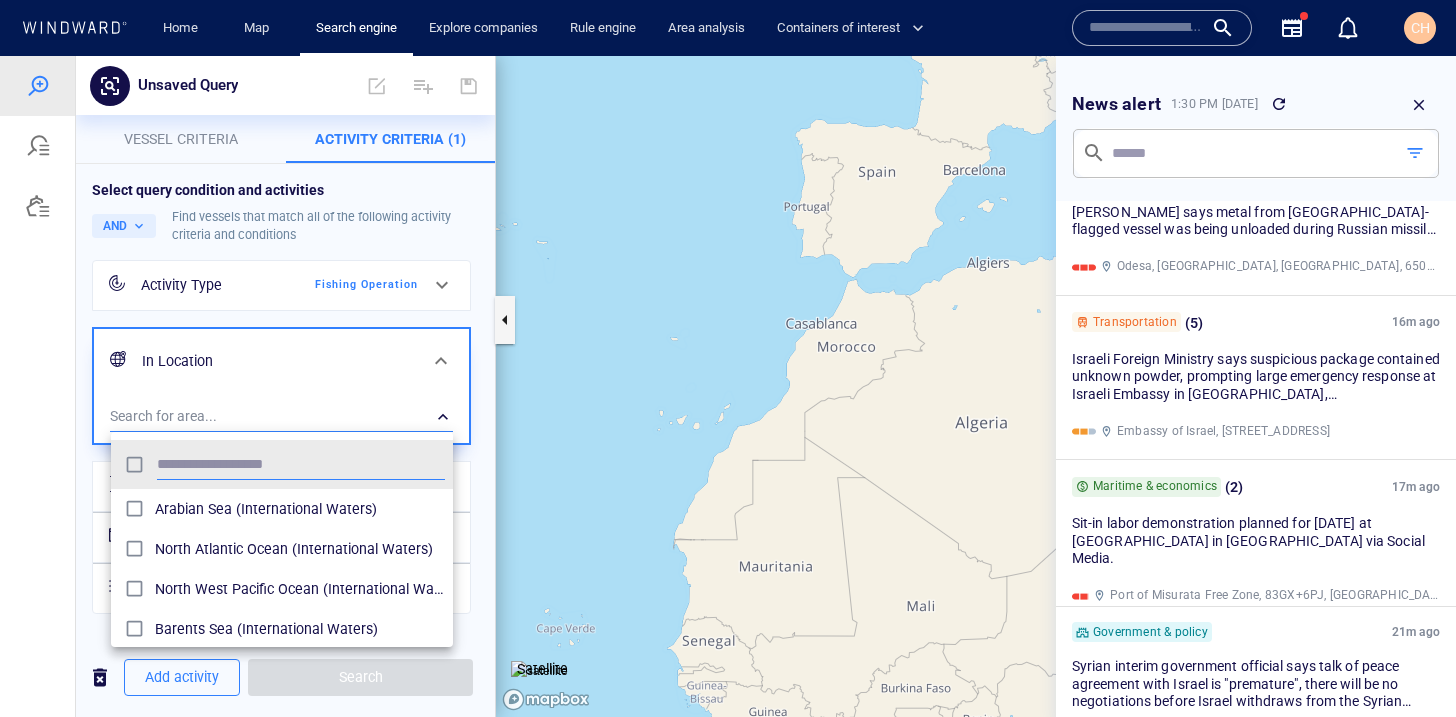 scroll, scrollTop: 0, scrollLeft: 1, axis: horizontal 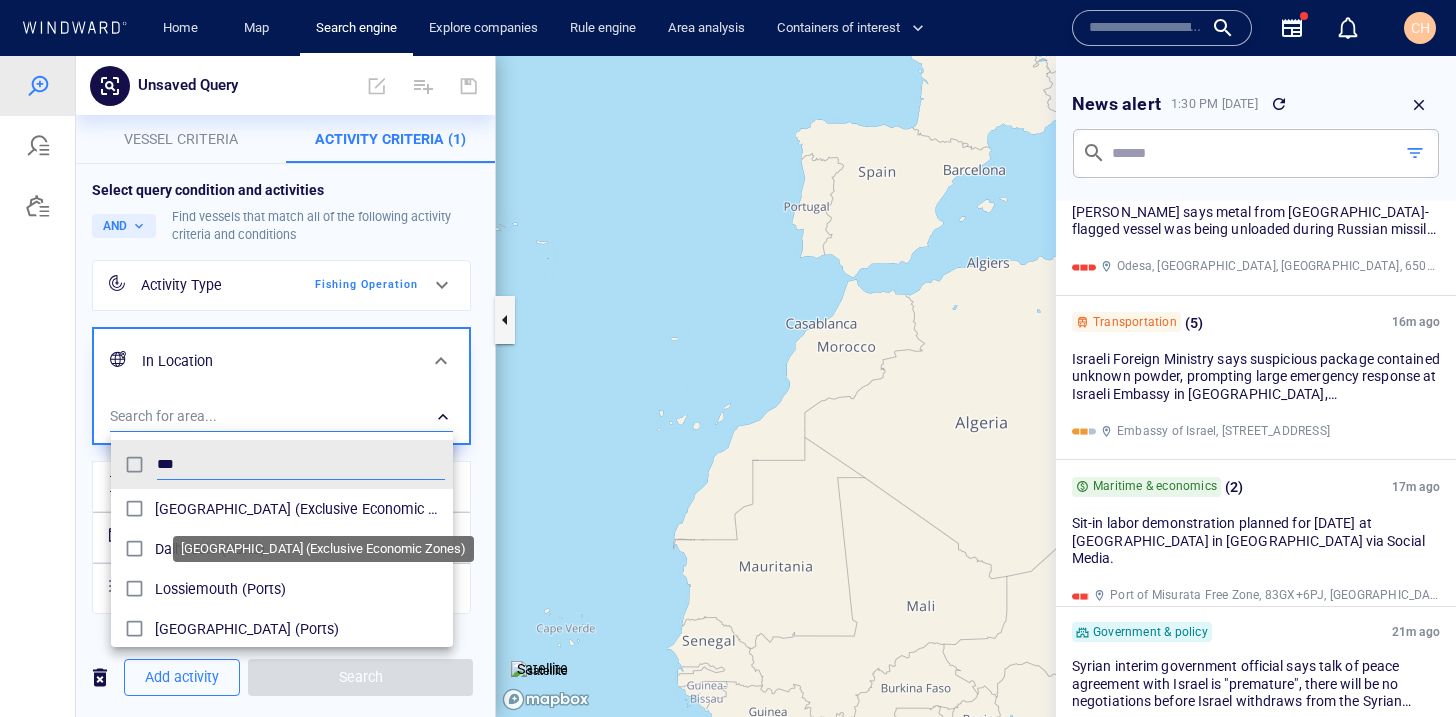 type on "***" 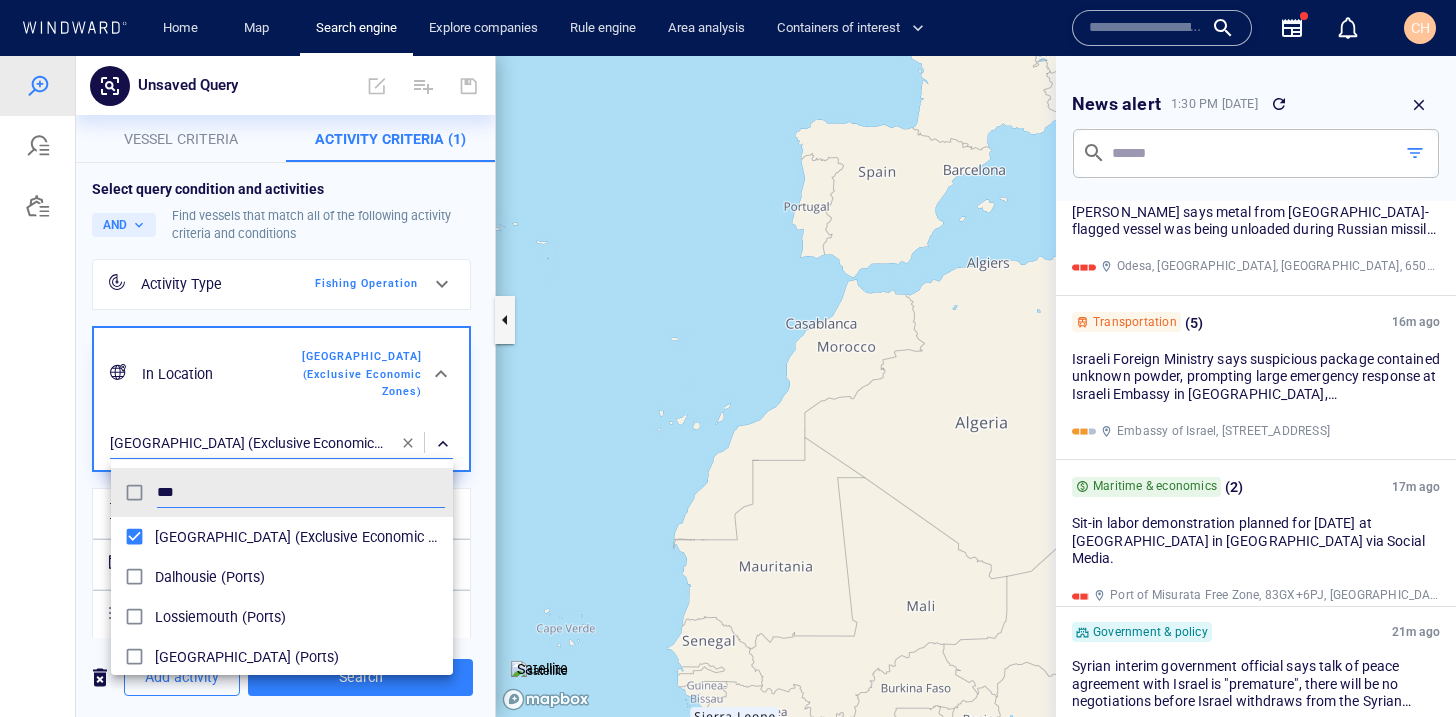 click at bounding box center [728, 386] 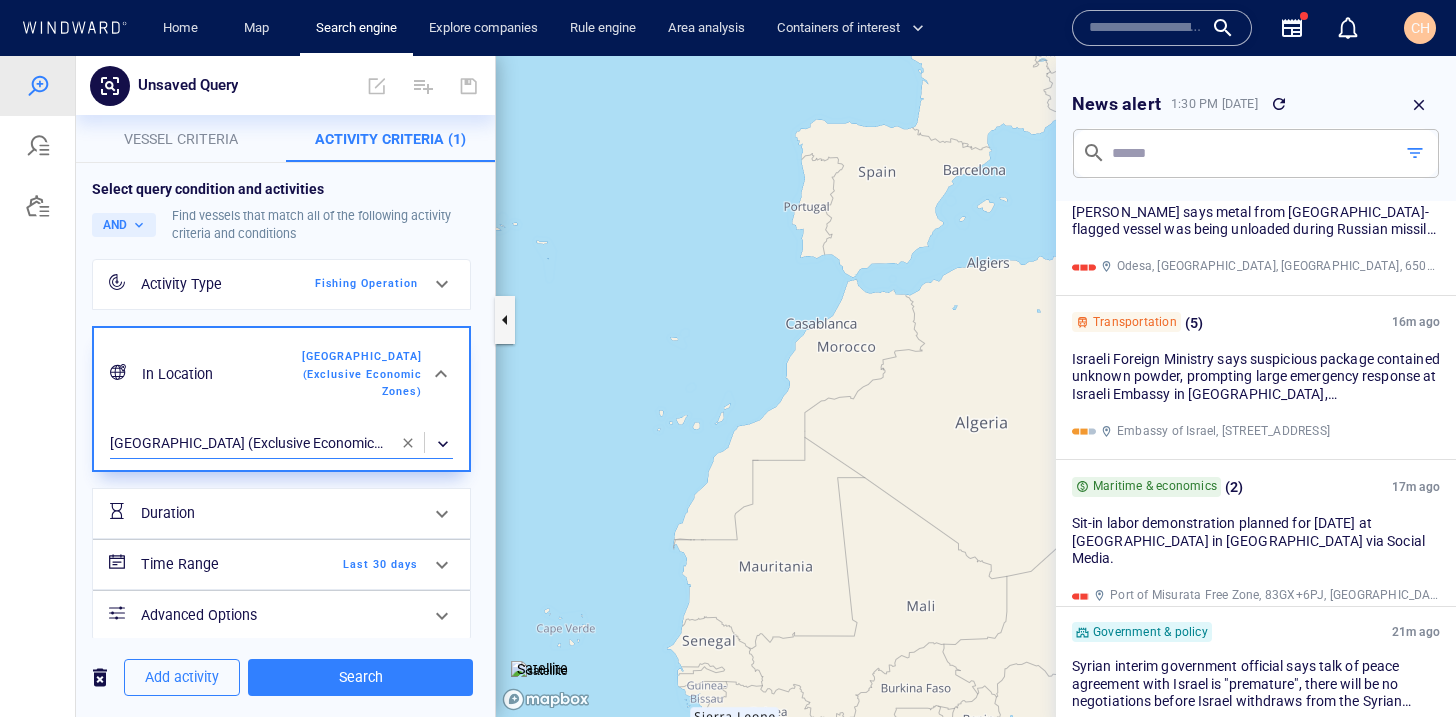 scroll, scrollTop: 20, scrollLeft: 0, axis: vertical 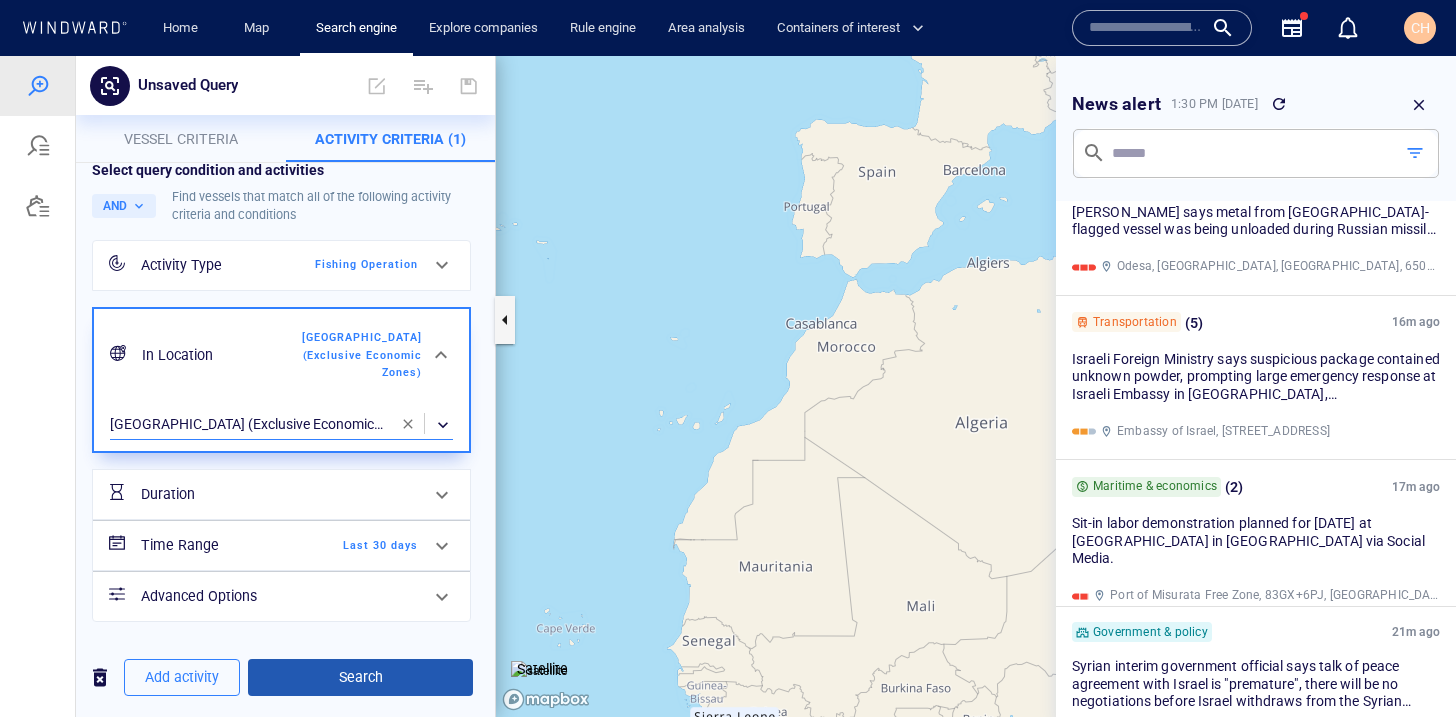 click on "Search" at bounding box center (360, 677) 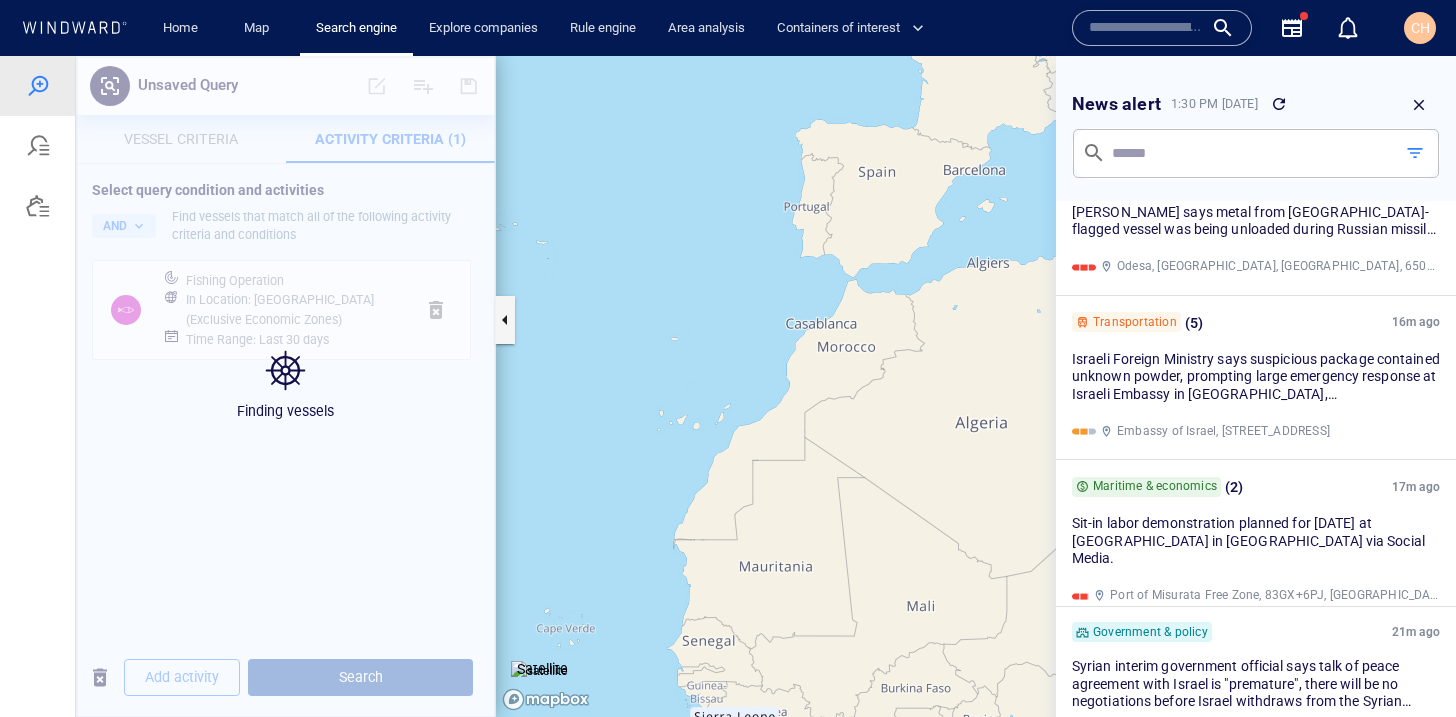 scroll, scrollTop: 0, scrollLeft: 0, axis: both 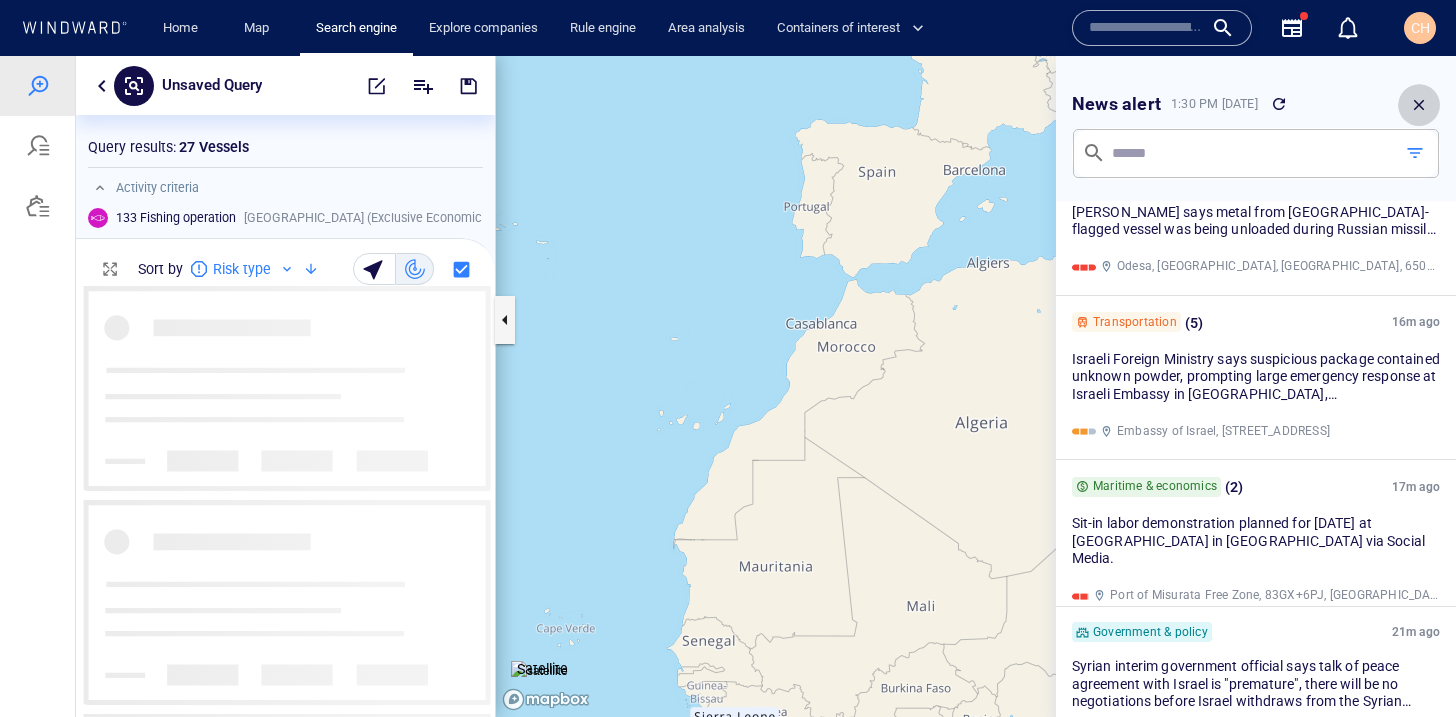 click at bounding box center [1419, 105] 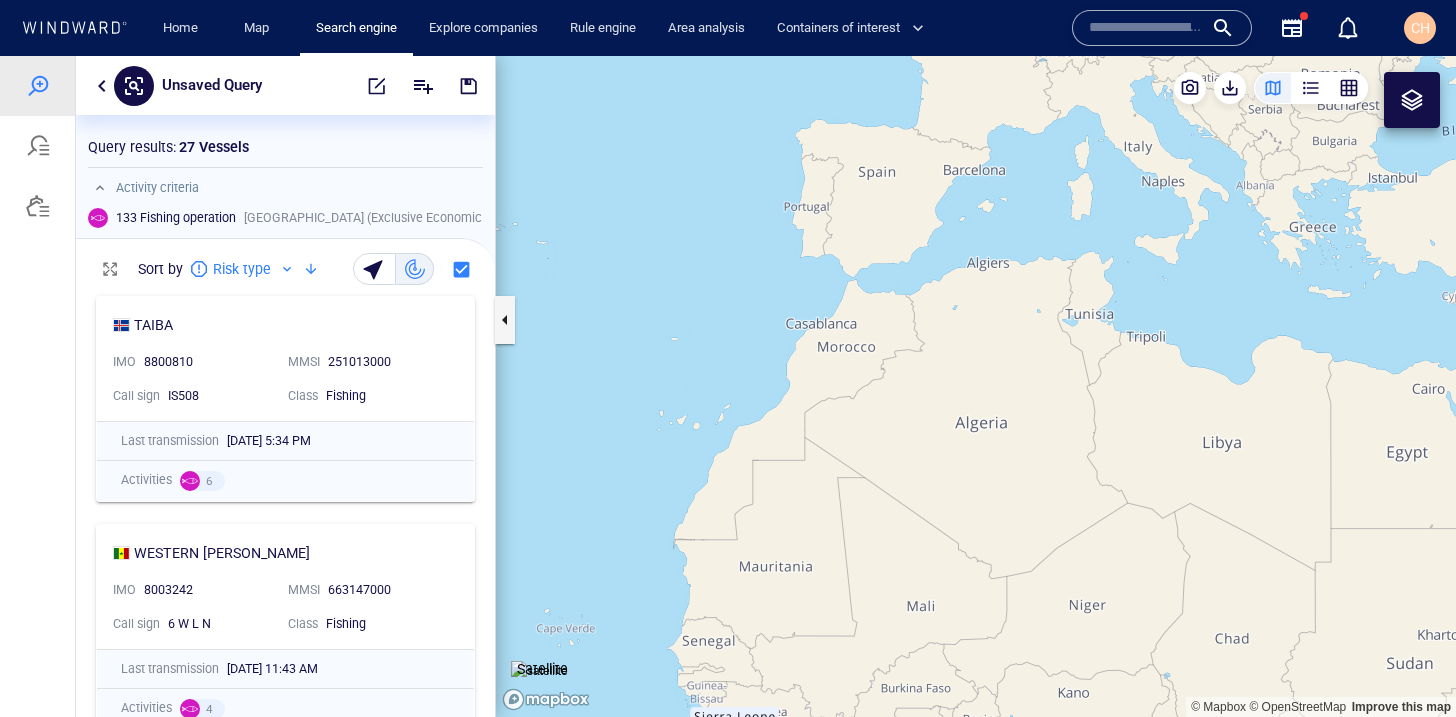 drag, startPoint x: 788, startPoint y: 427, endPoint x: 904, endPoint y: 153, distance: 297.54327 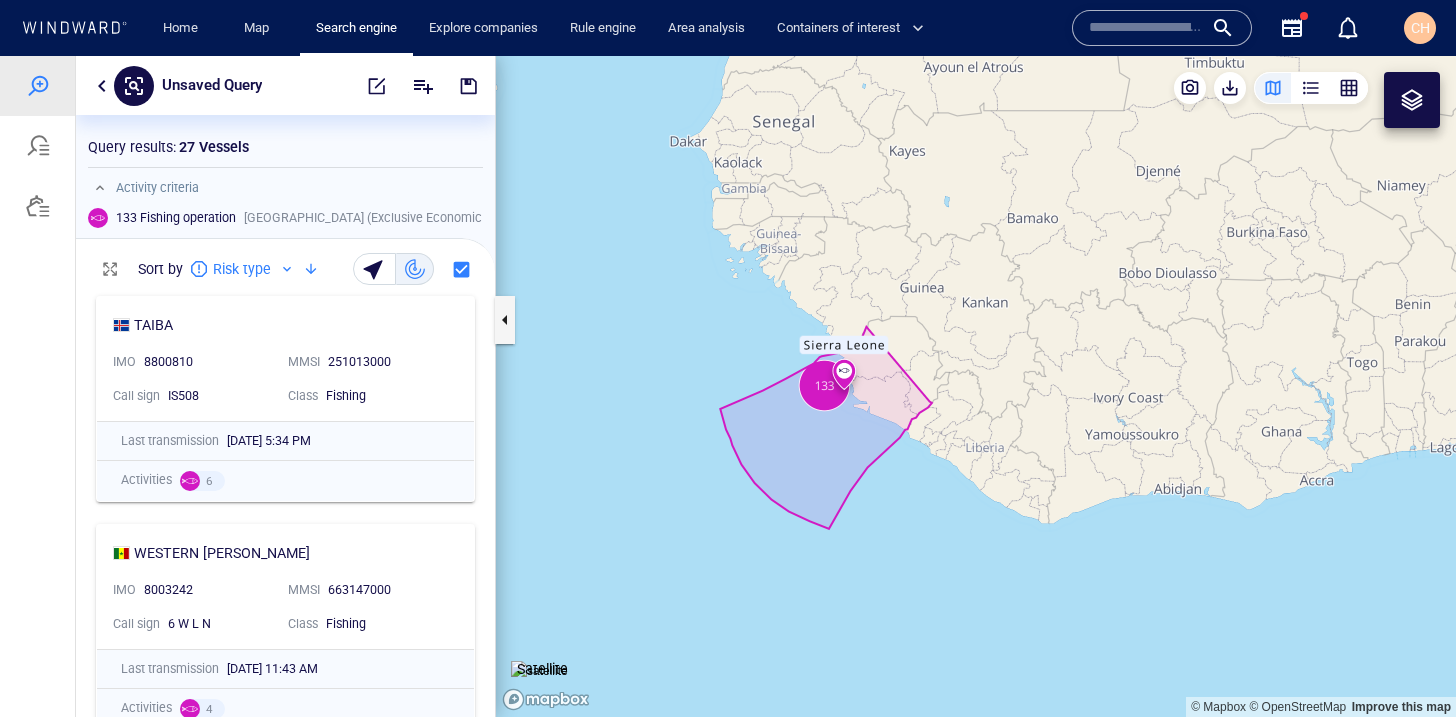 click on "Unsaved Query" at bounding box center (212, 86) 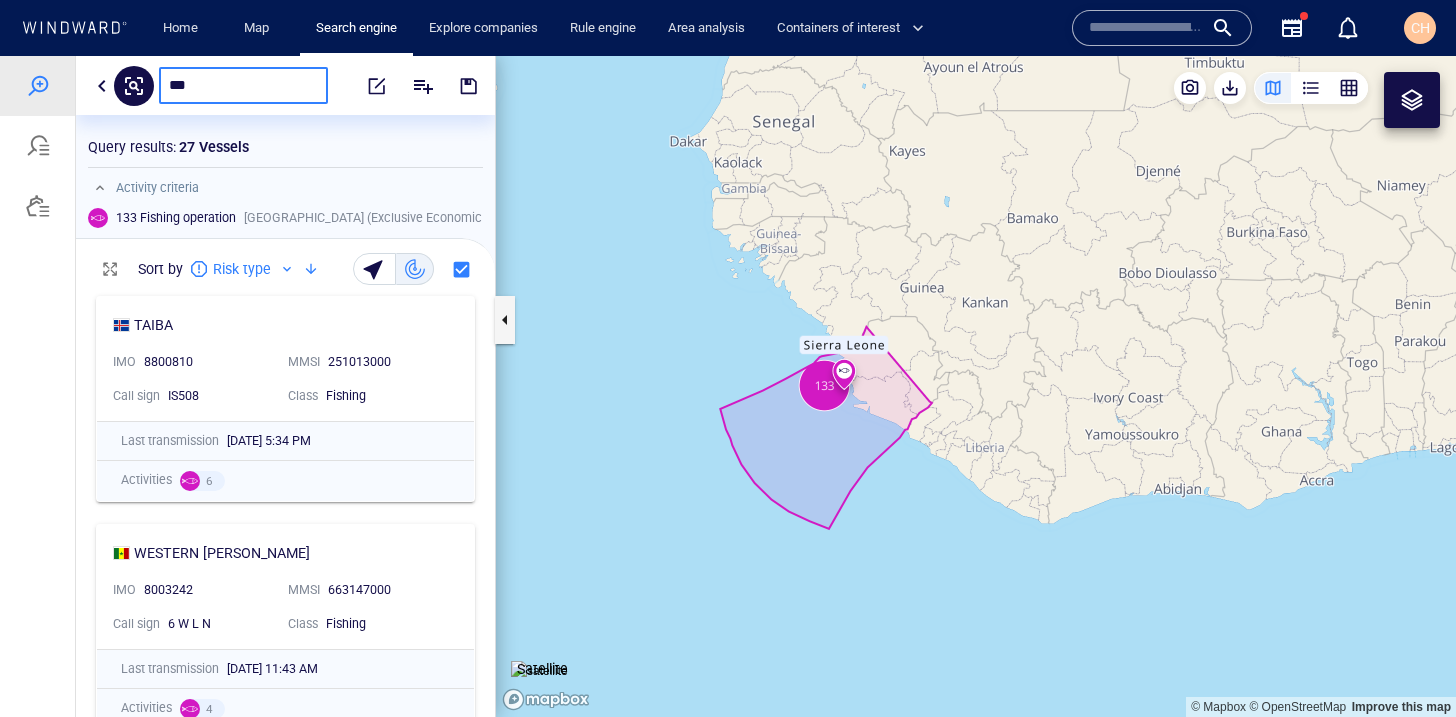 type on "****" 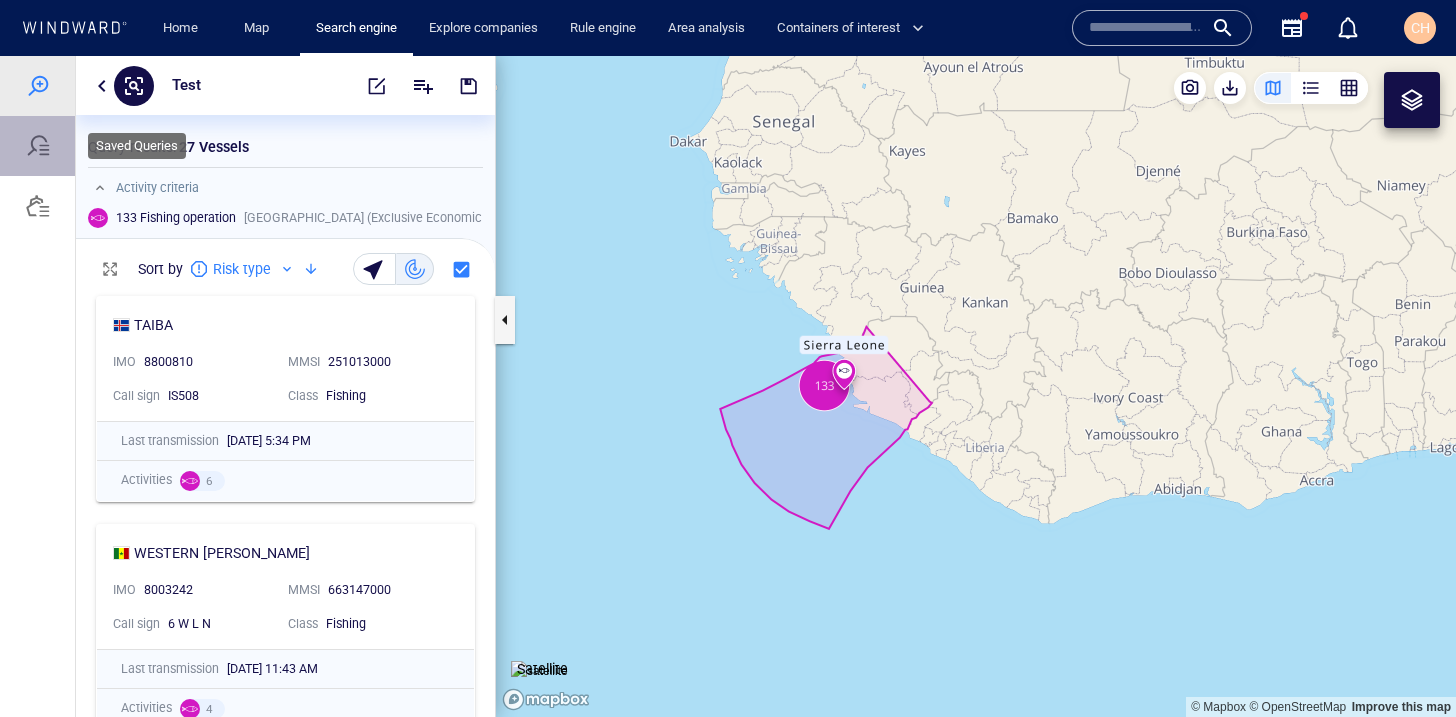 click at bounding box center (37, 146) 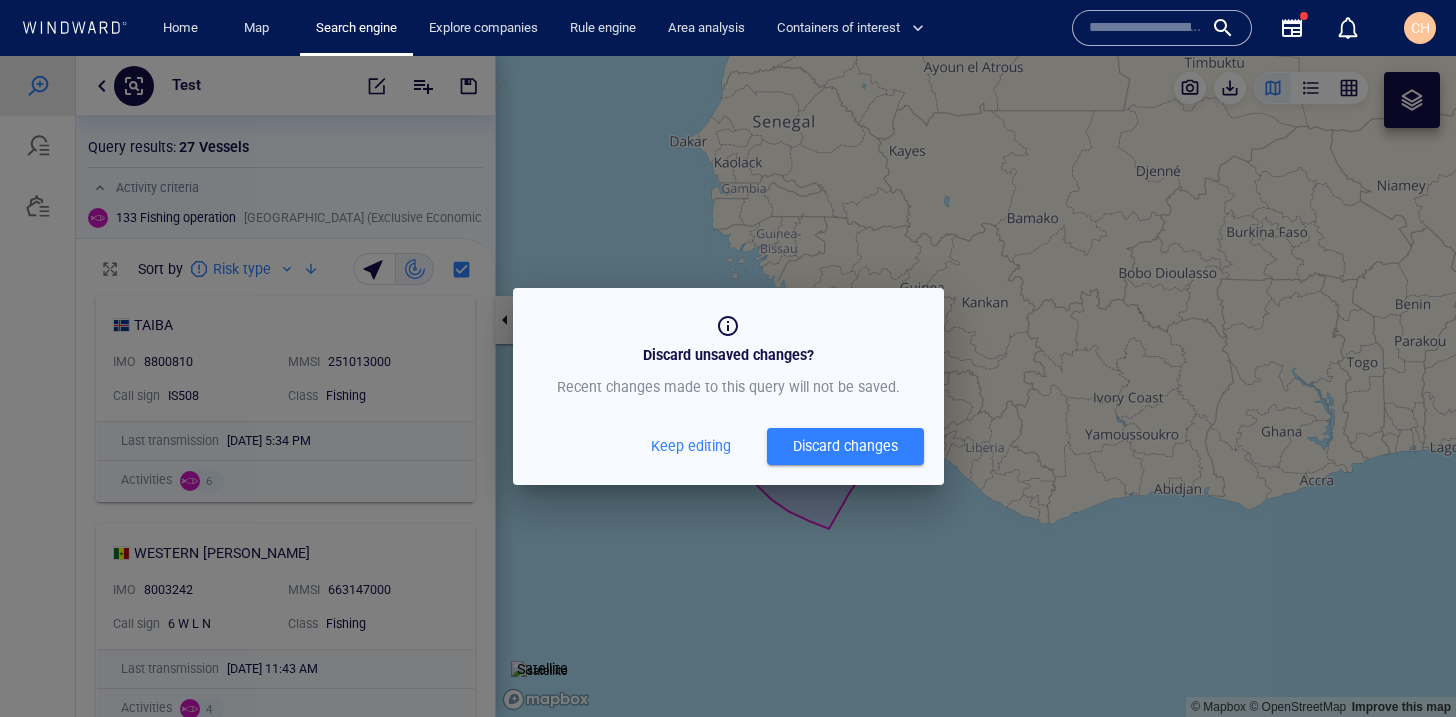 click on "Discard changes" at bounding box center [845, 446] 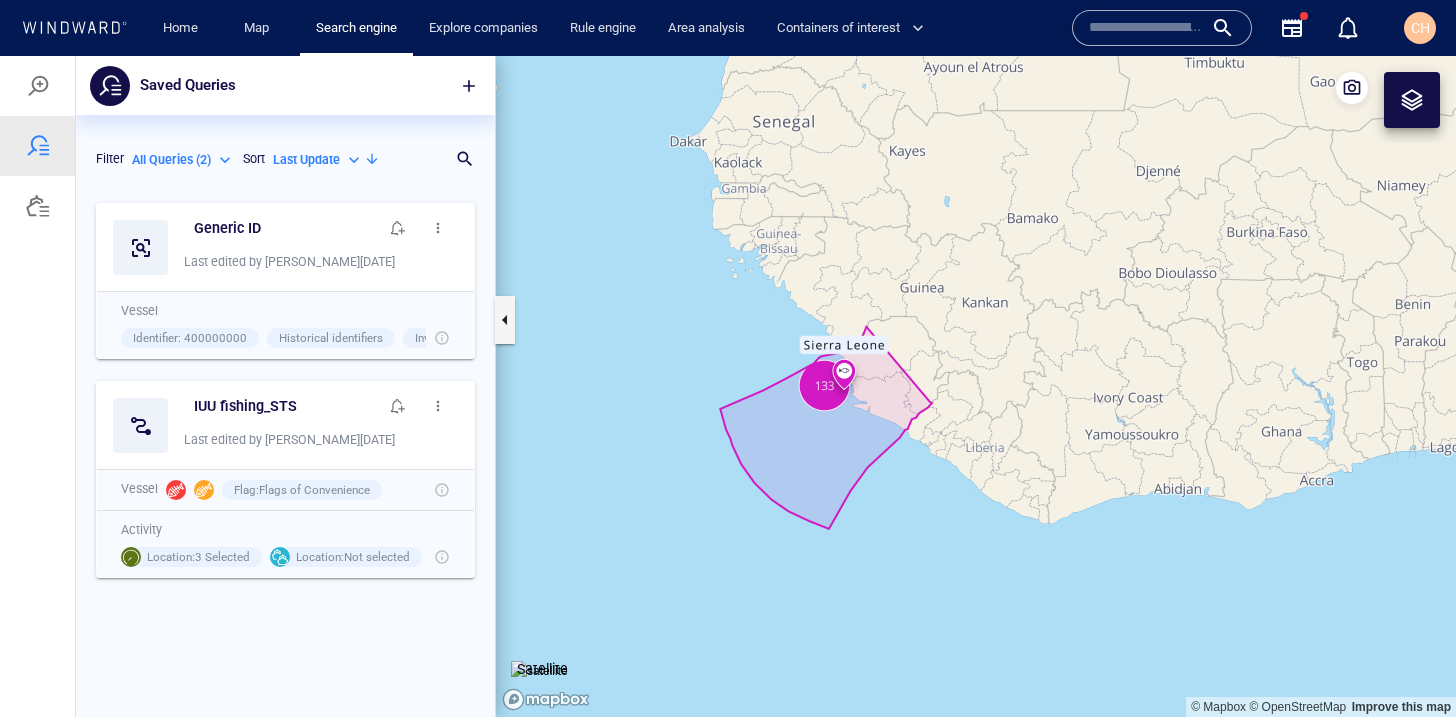 scroll, scrollTop: 1, scrollLeft: 1, axis: both 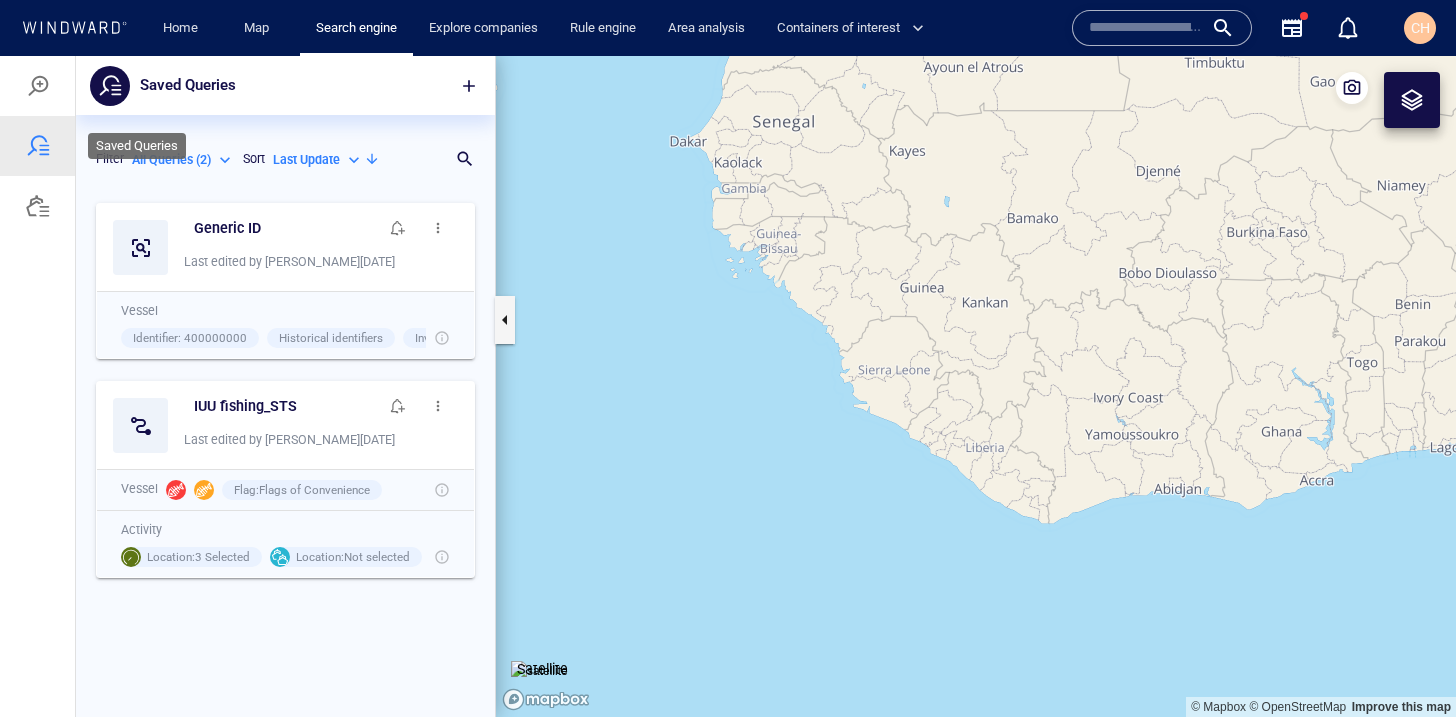 click at bounding box center [37, 86] 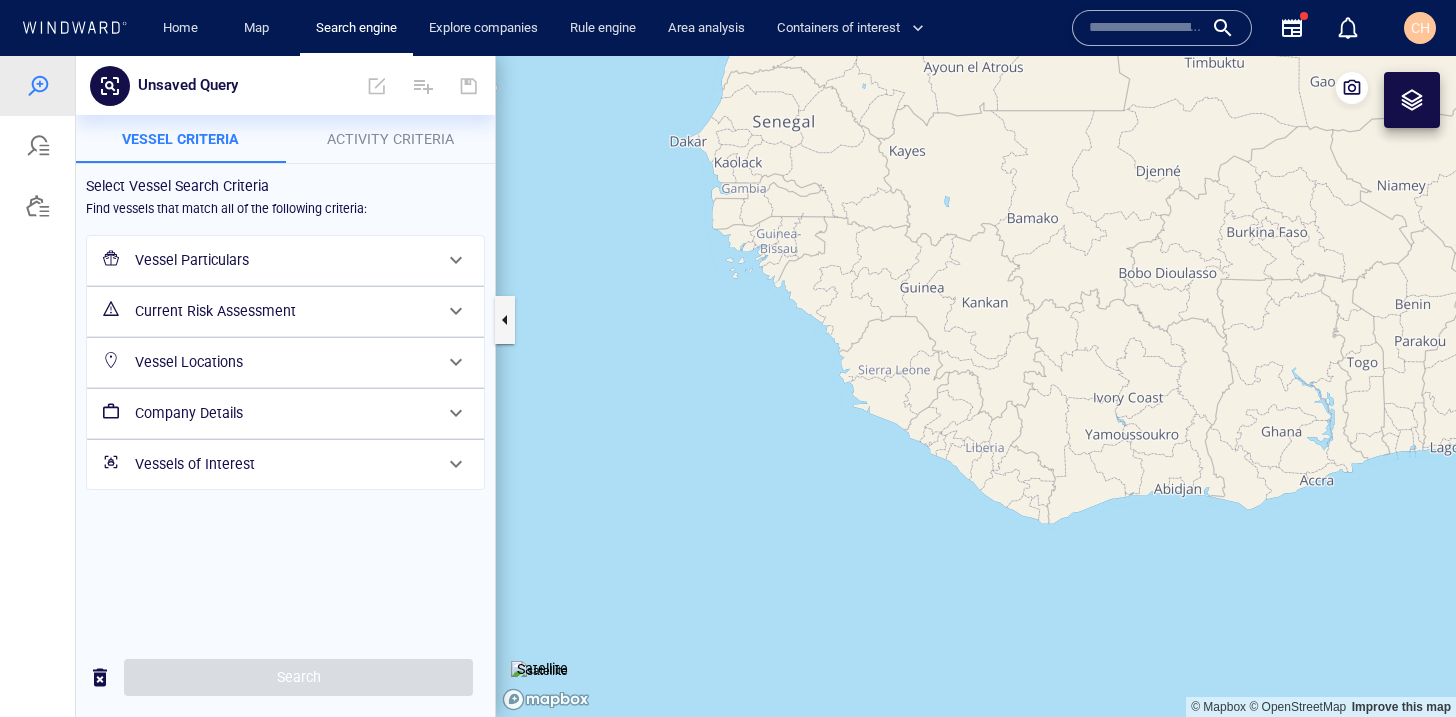 click on "Activity Criteria" at bounding box center [390, 139] 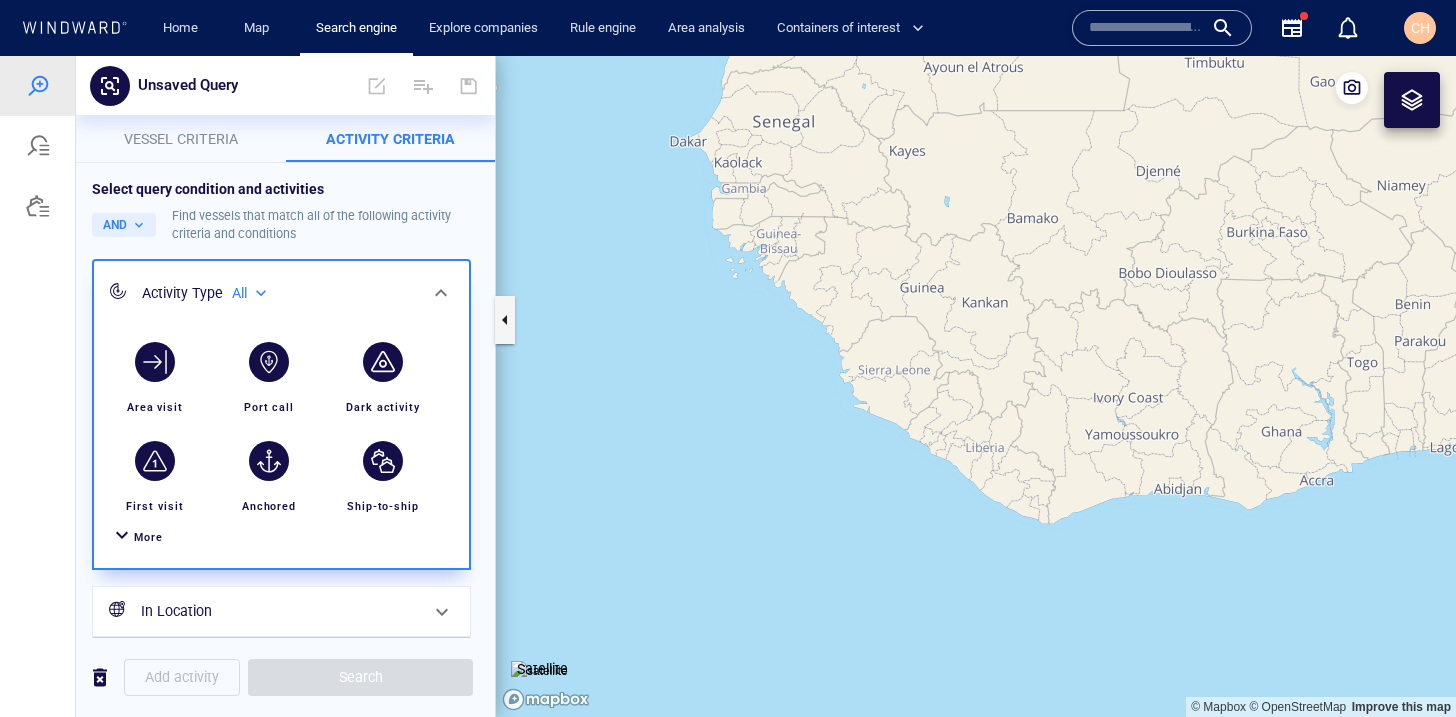 click on "More" at bounding box center [148, 537] 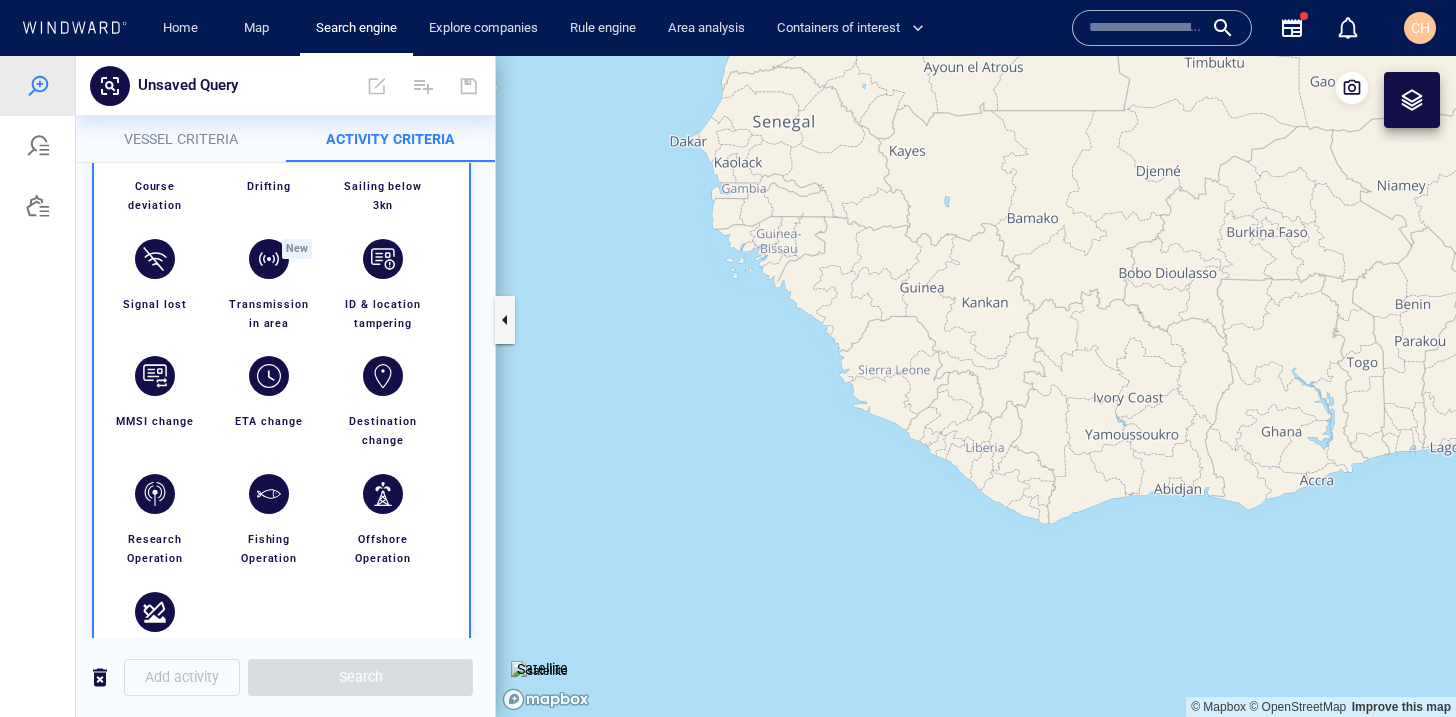scroll, scrollTop: 419, scrollLeft: 0, axis: vertical 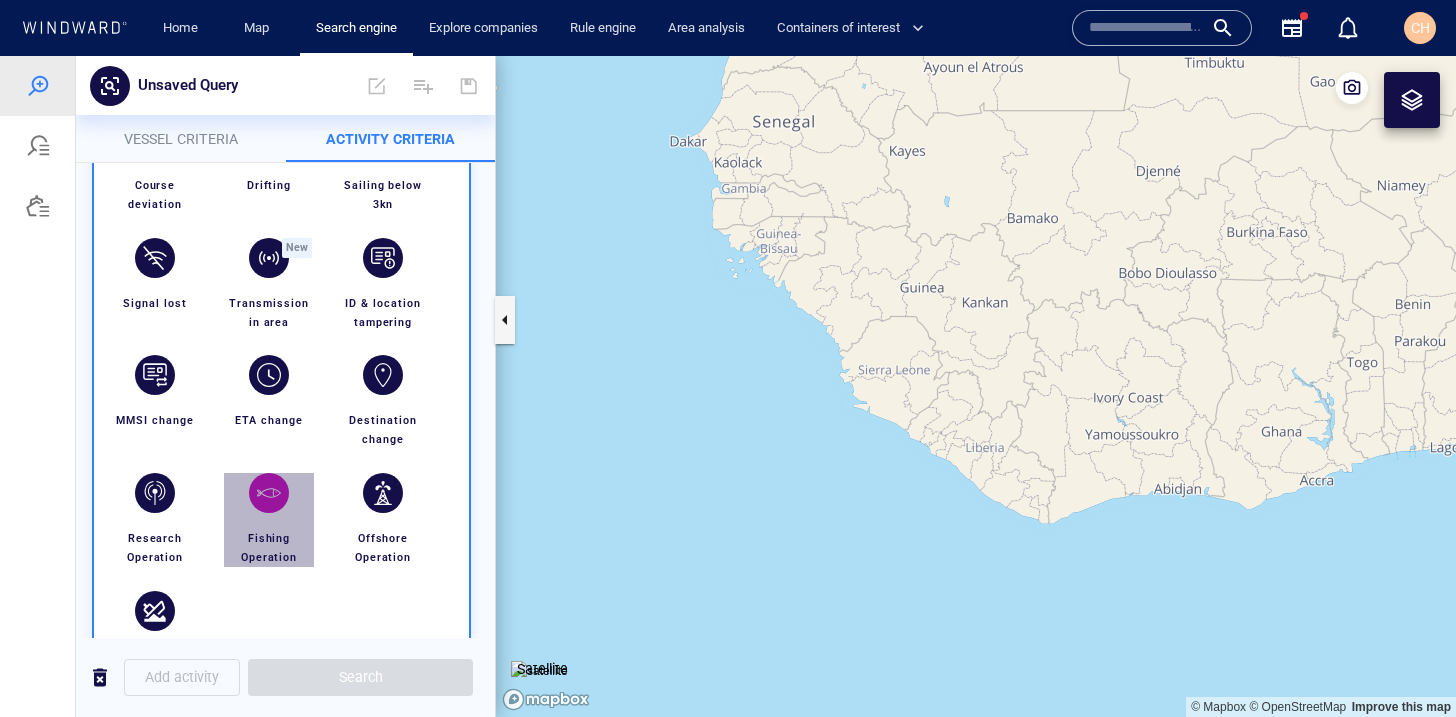 click at bounding box center (269, 493) 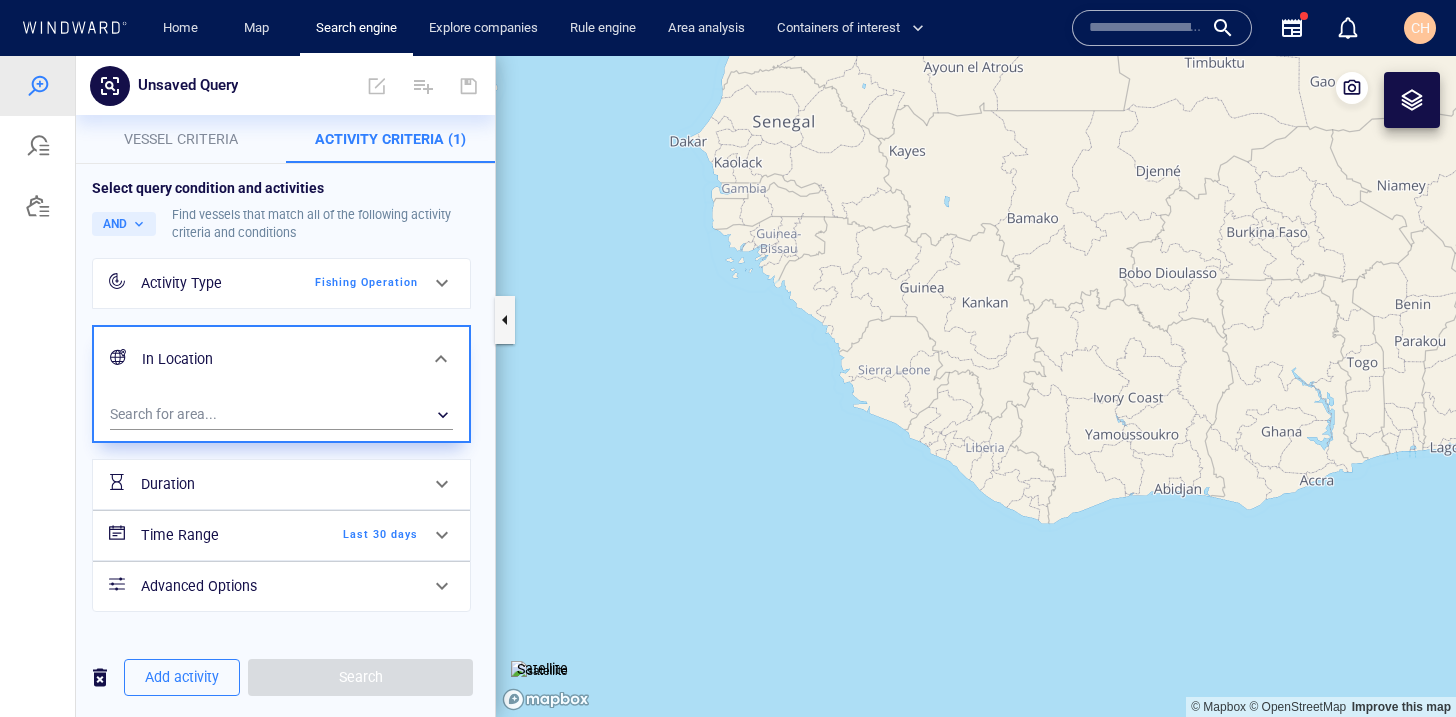 scroll, scrollTop: 0, scrollLeft: 0, axis: both 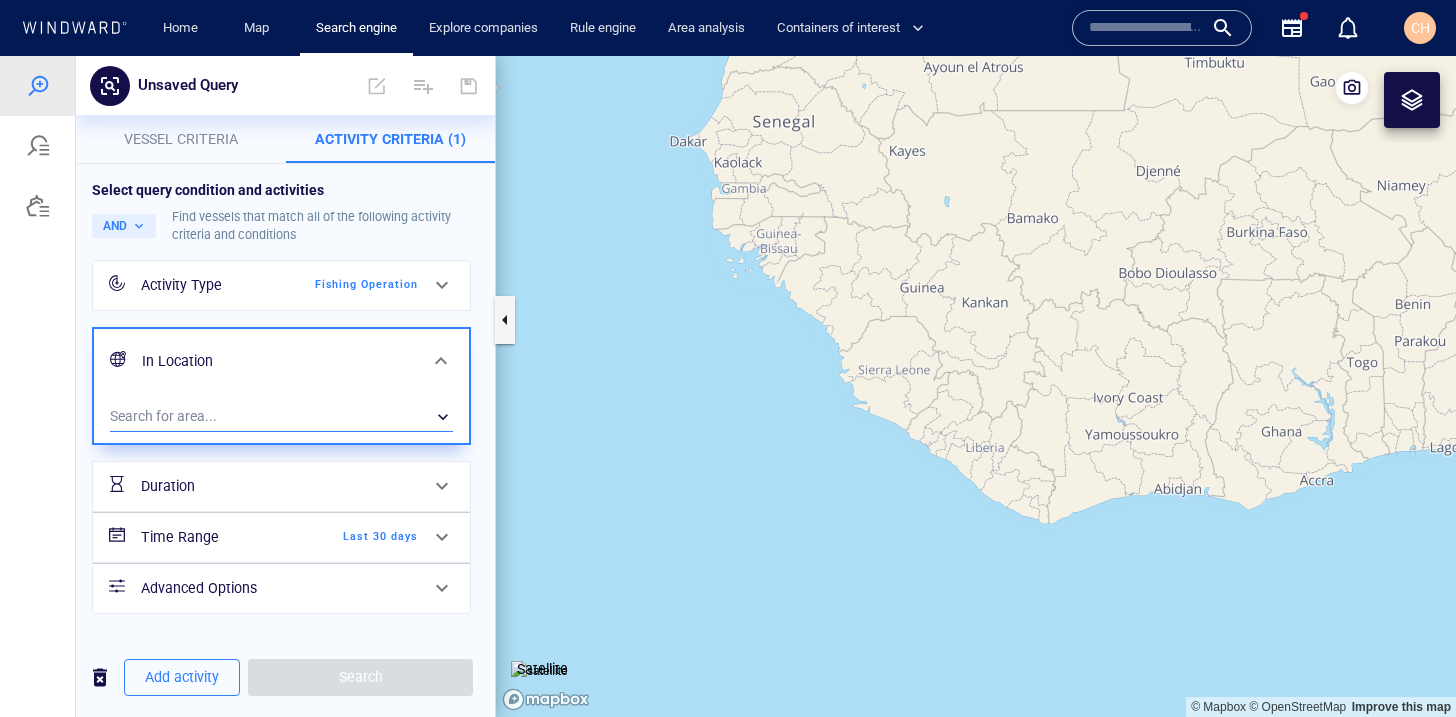 click on "​" at bounding box center [281, 417] 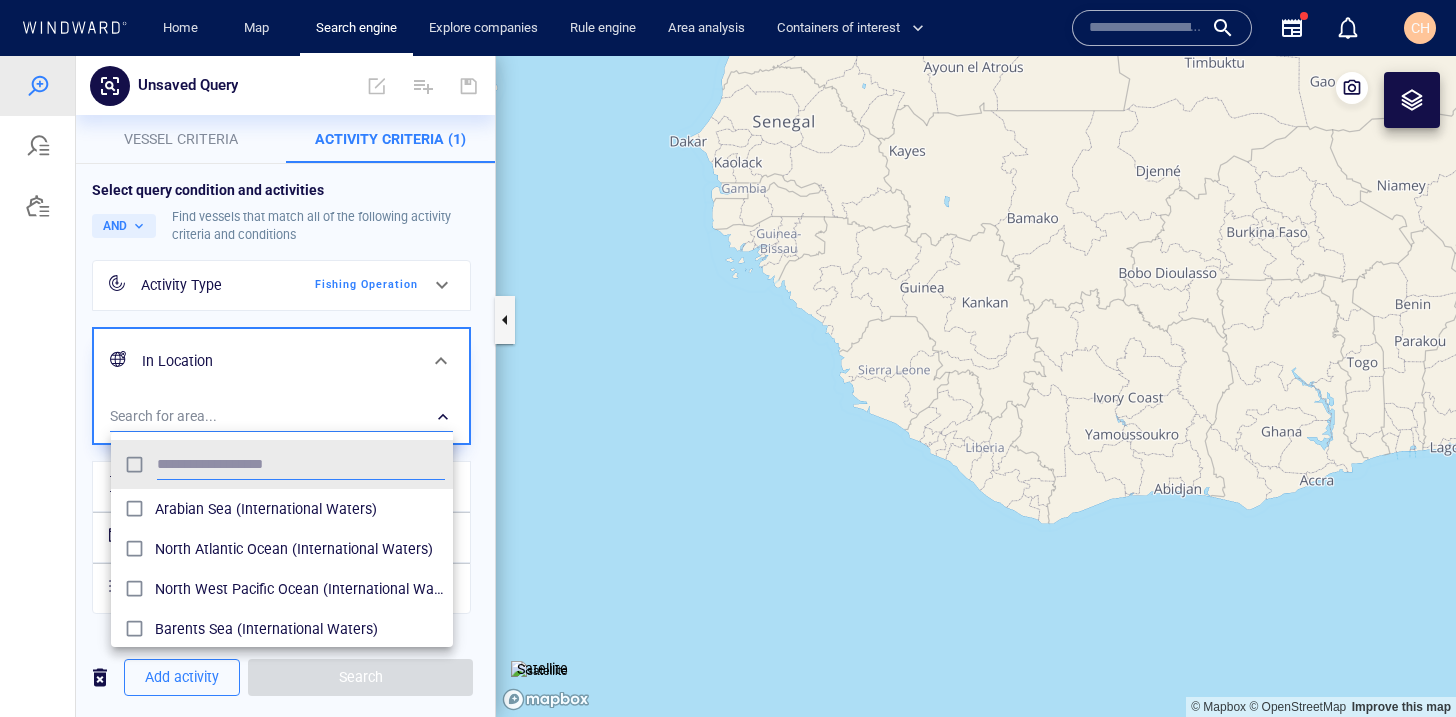 scroll, scrollTop: 0, scrollLeft: 1, axis: horizontal 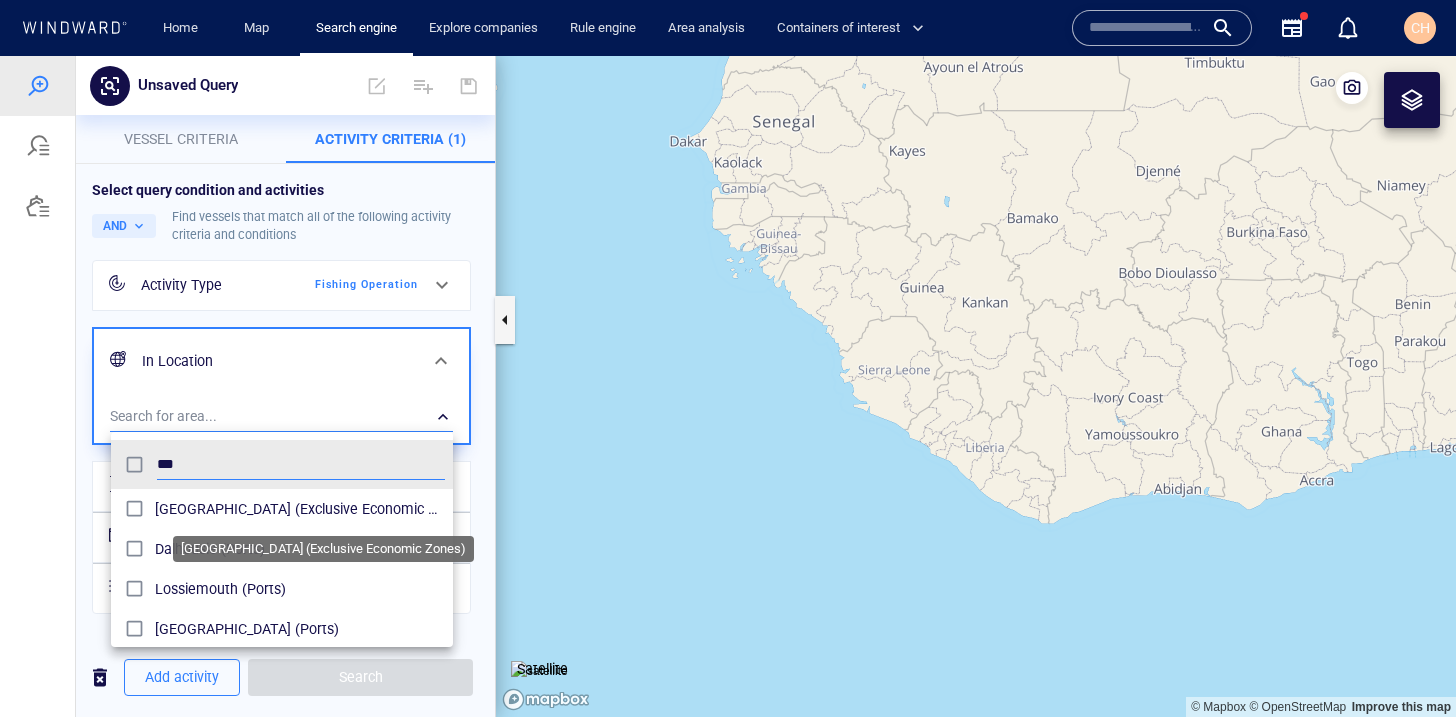 type on "***" 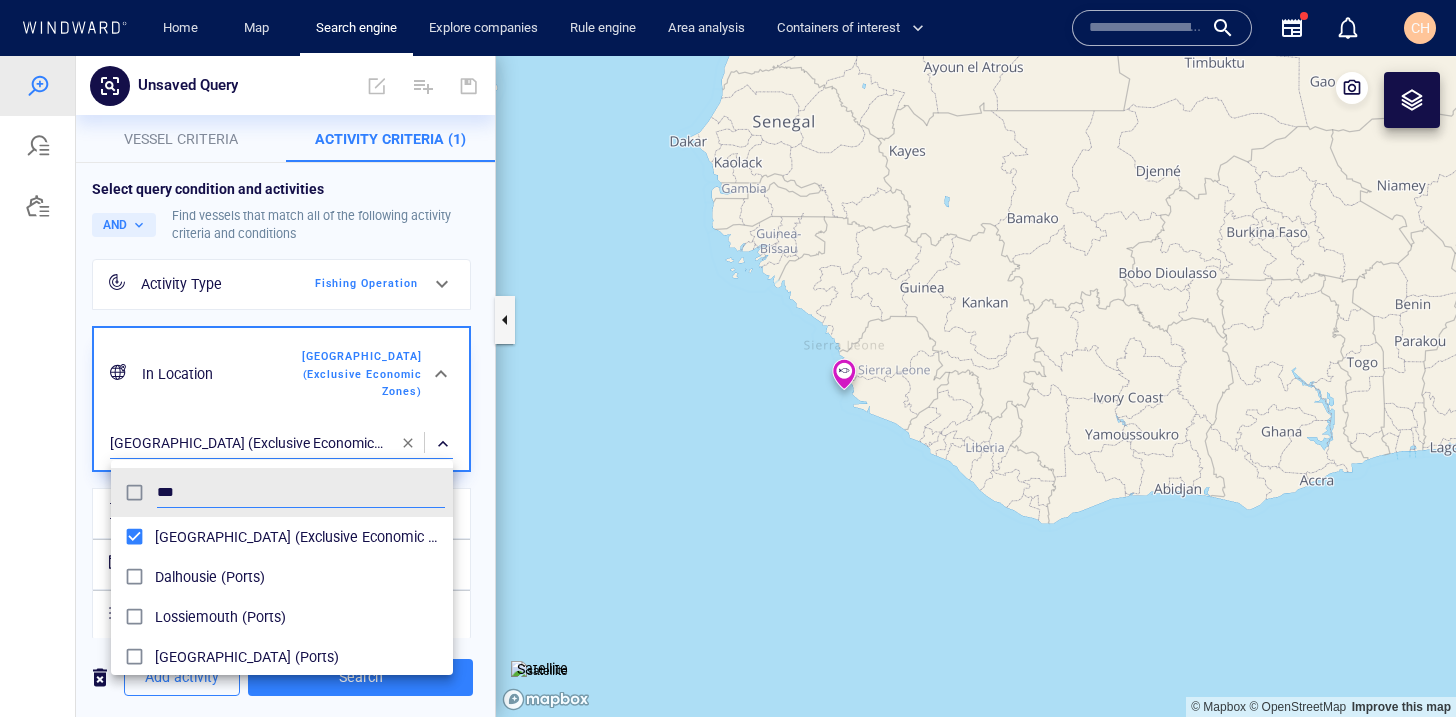 click at bounding box center (728, 386) 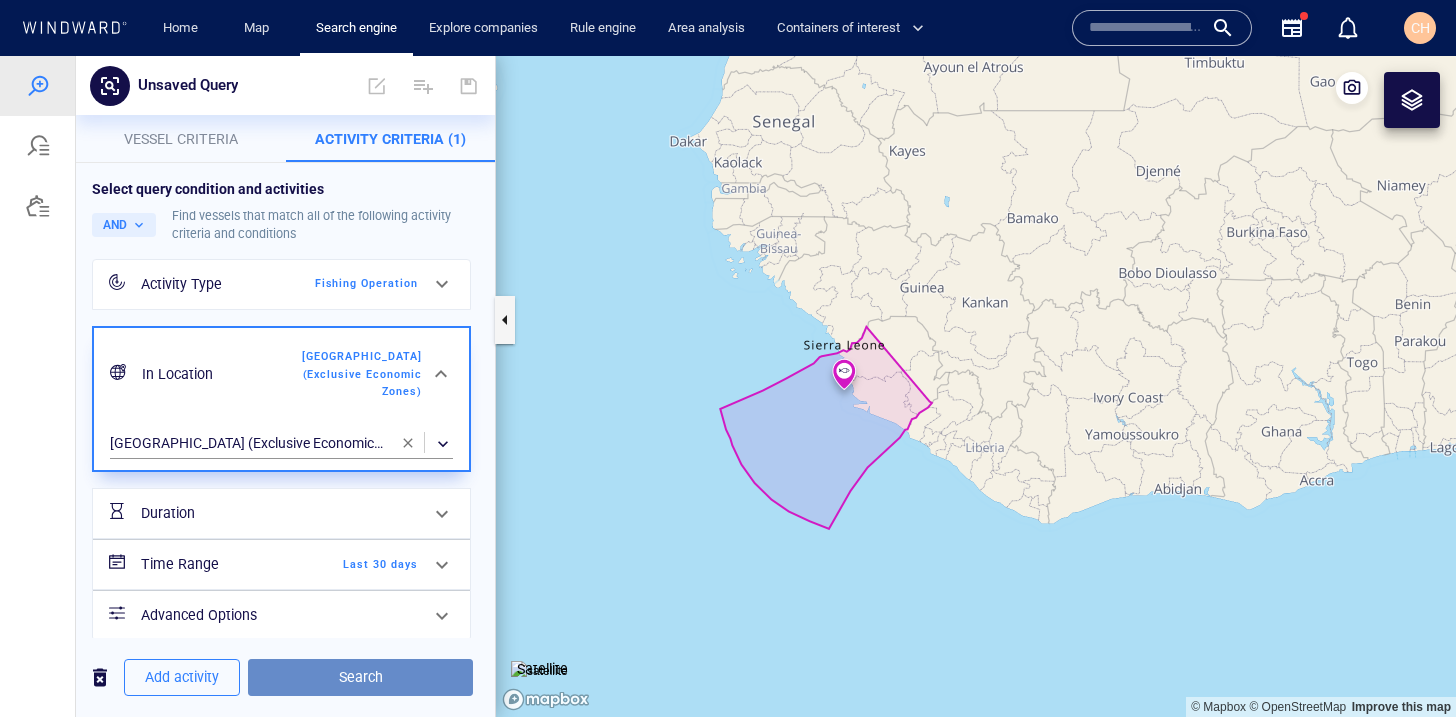 click on "Search" at bounding box center (360, 677) 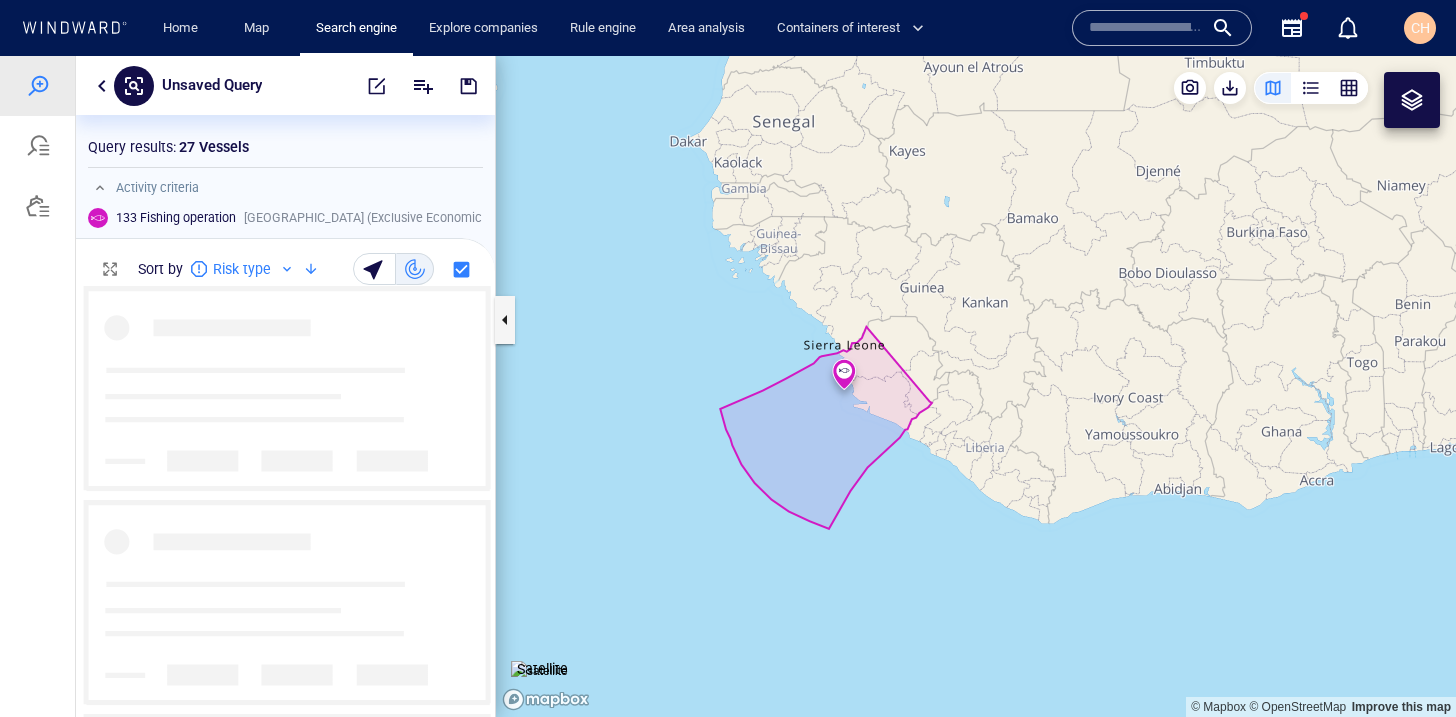 scroll, scrollTop: 1, scrollLeft: 1, axis: both 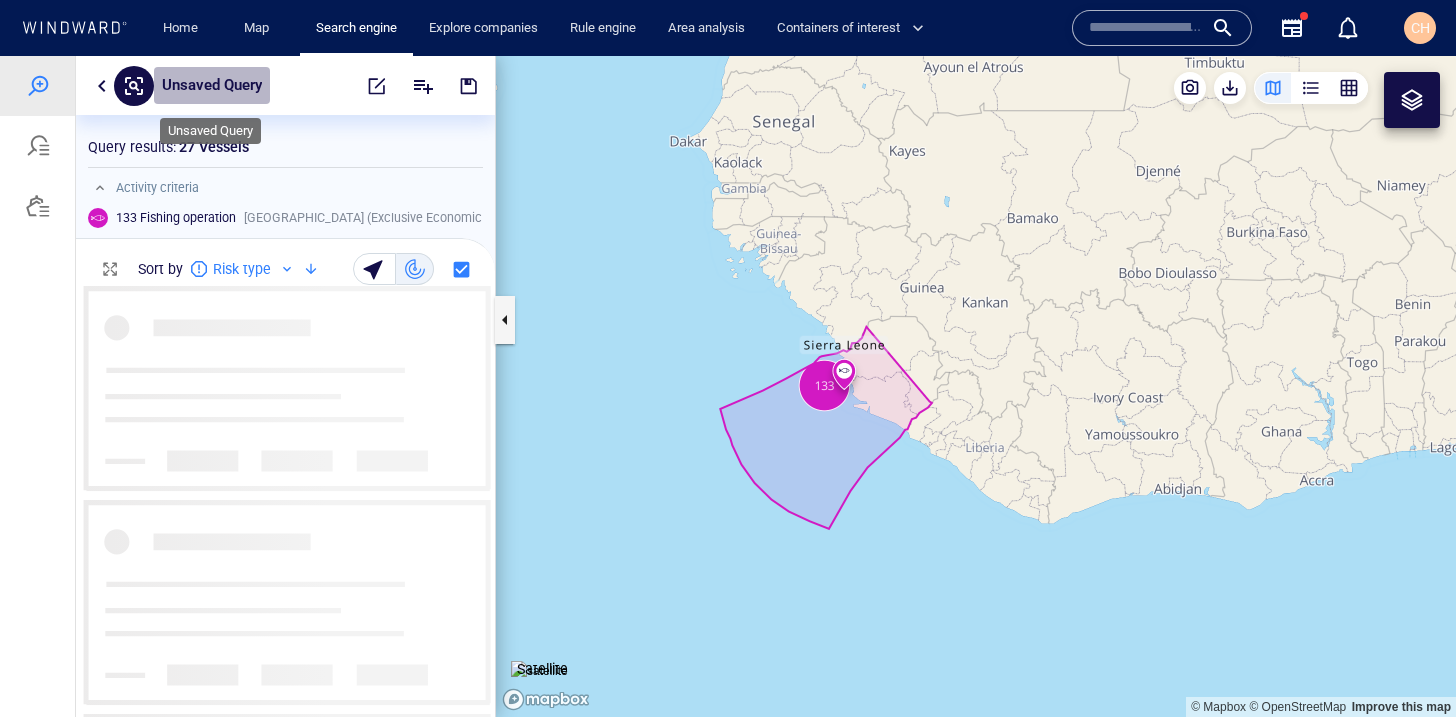 click on "Unsaved Query" at bounding box center (212, 86) 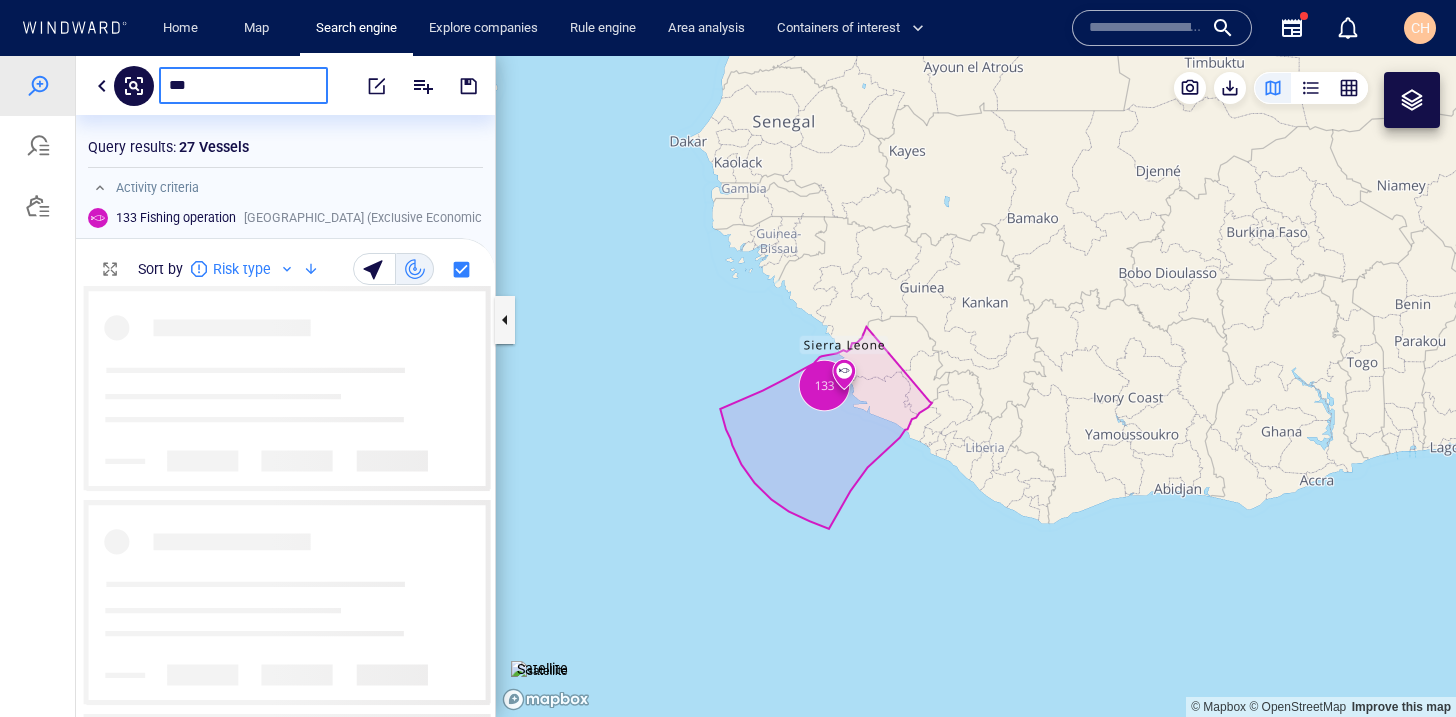 type on "****" 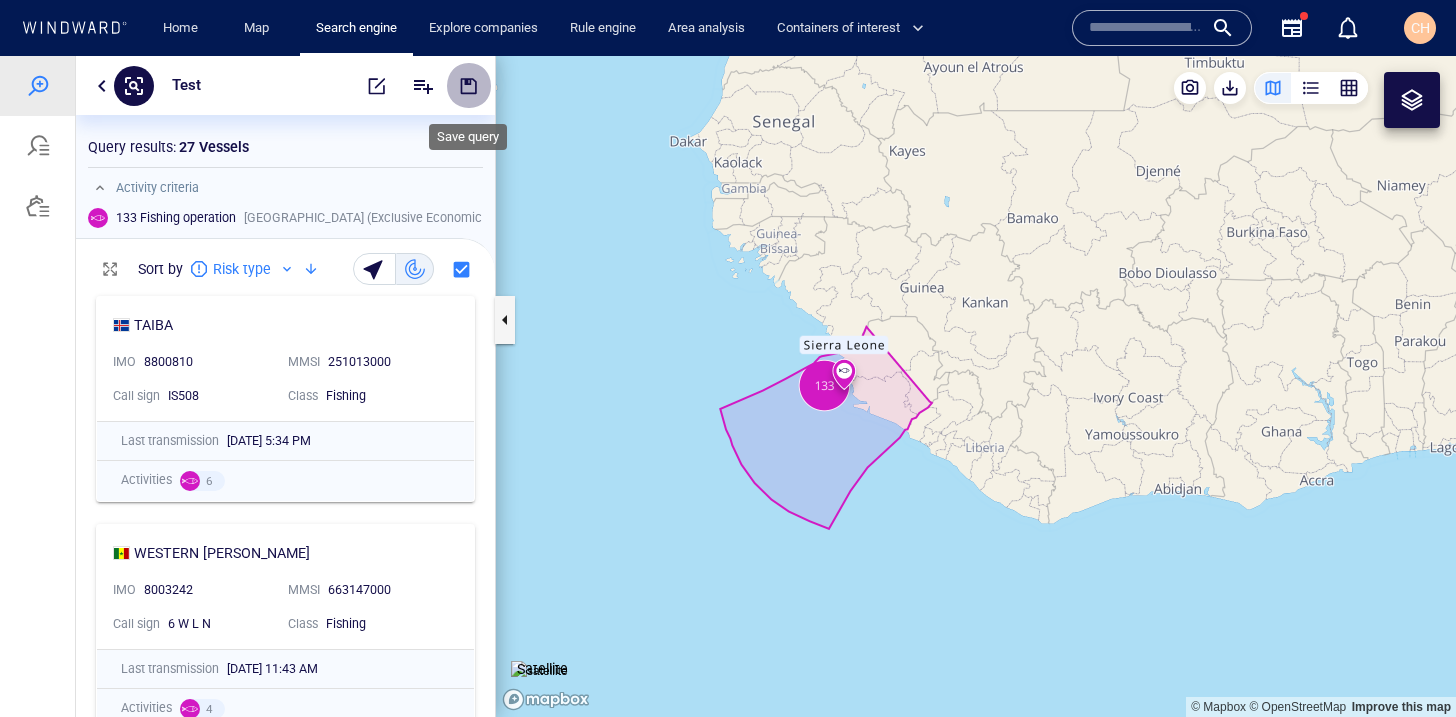 click at bounding box center [469, 86] 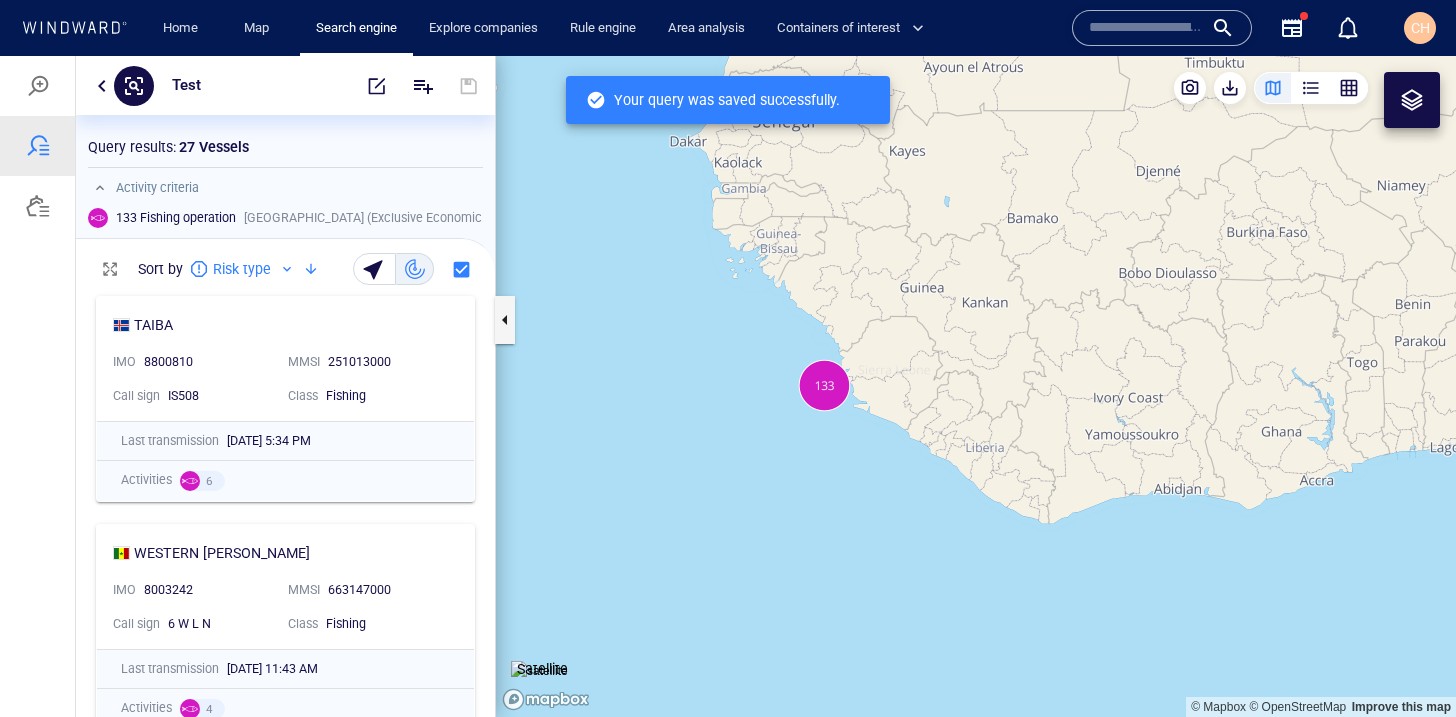 scroll, scrollTop: 1, scrollLeft: 1, axis: both 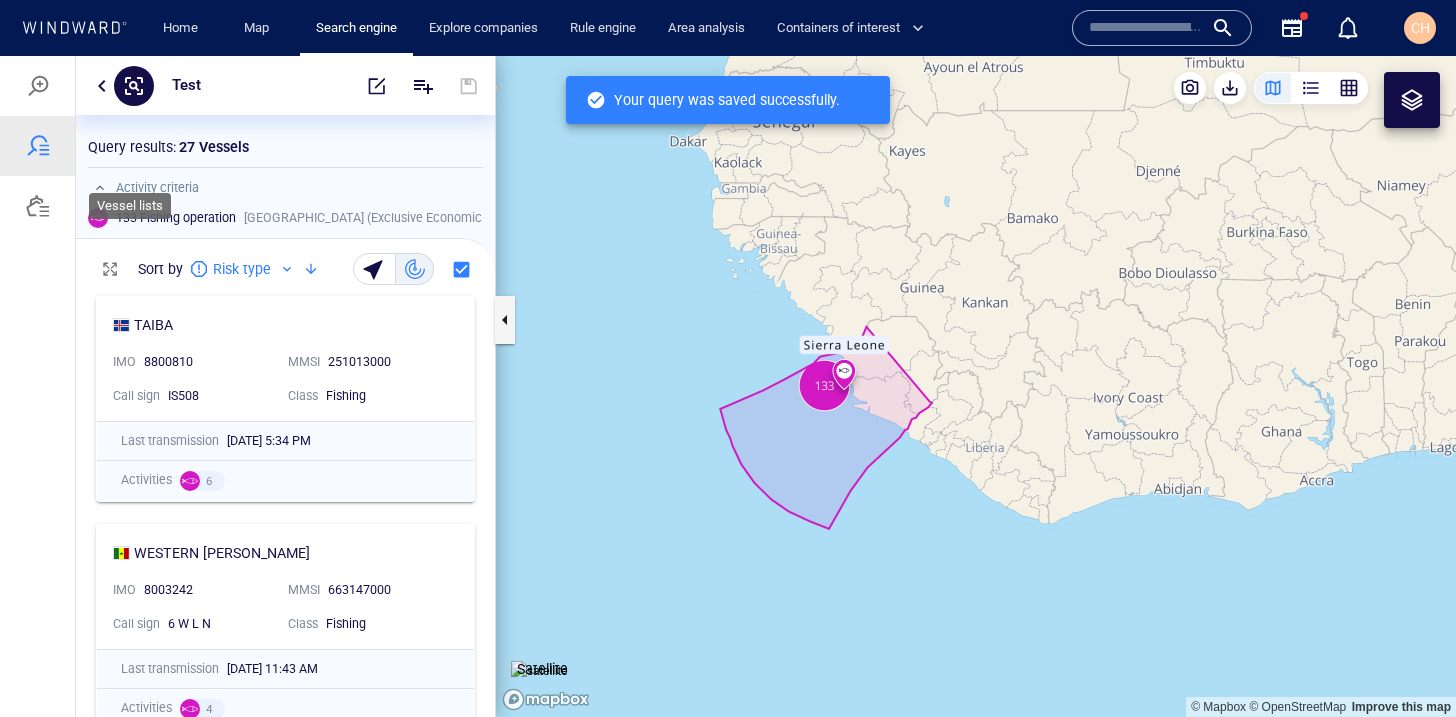 click at bounding box center [38, 206] 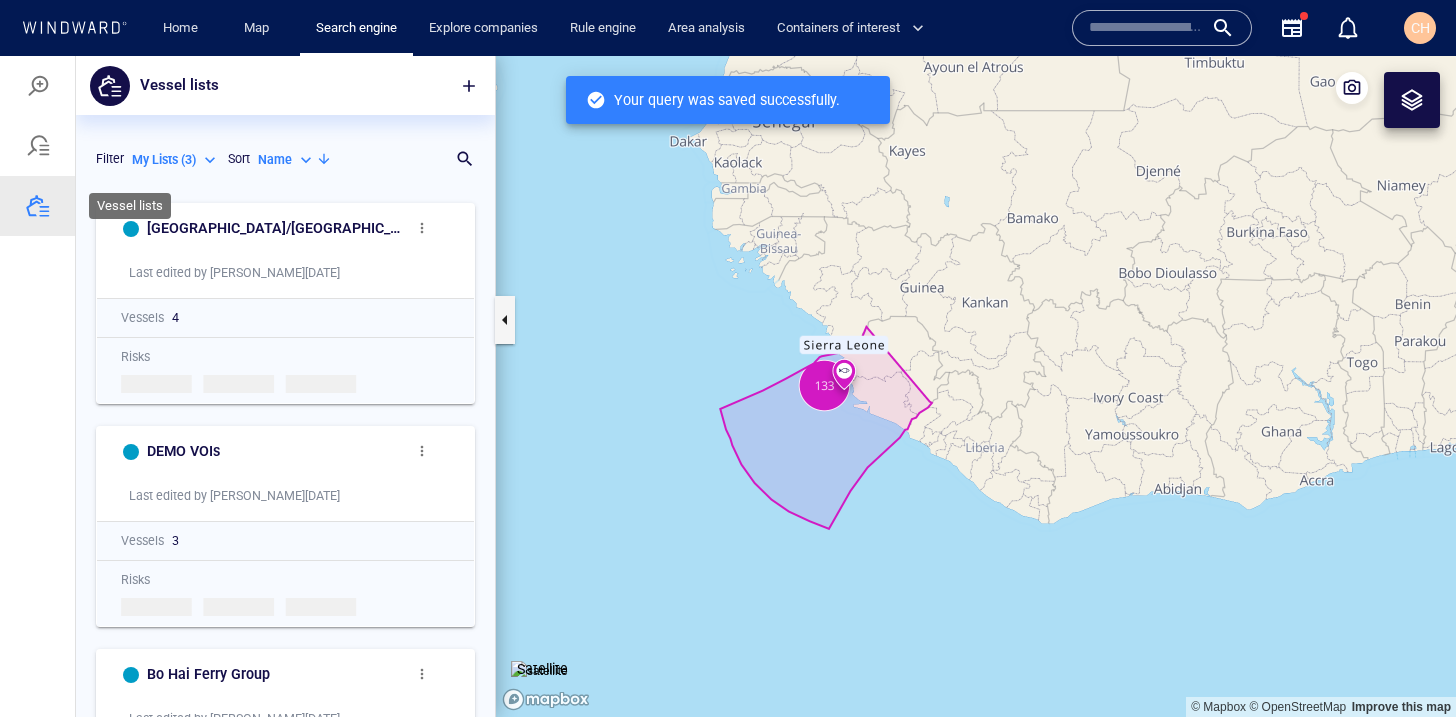 scroll, scrollTop: 1, scrollLeft: 1, axis: both 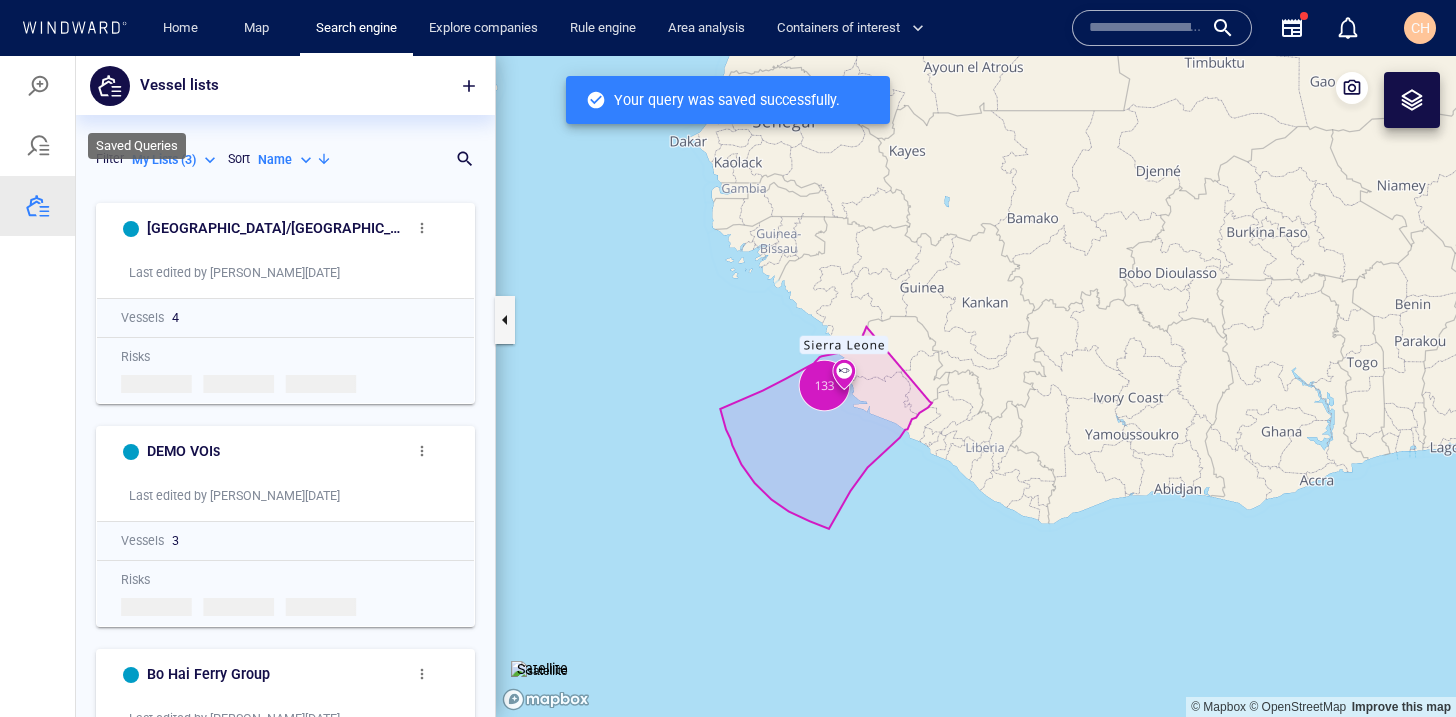 click at bounding box center (38, 146) 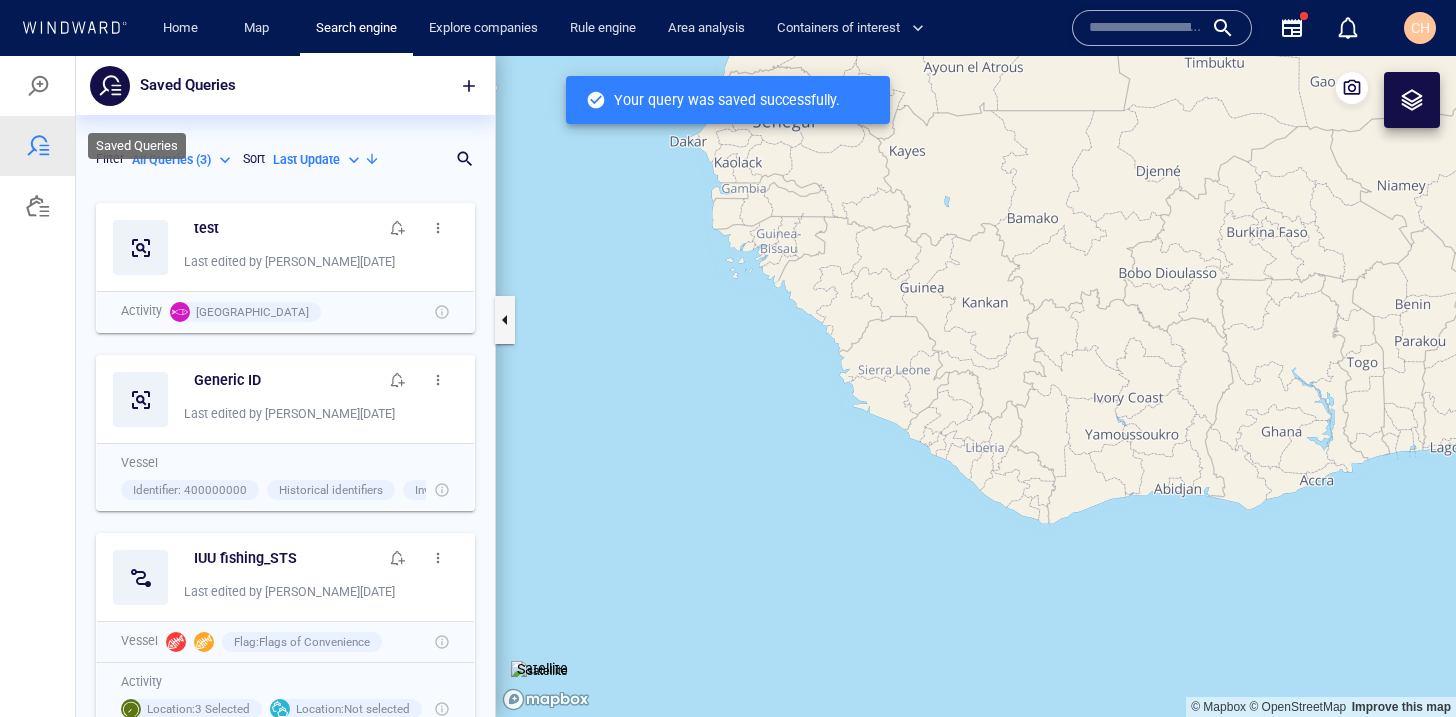 scroll, scrollTop: 524, scrollLeft: 419, axis: both 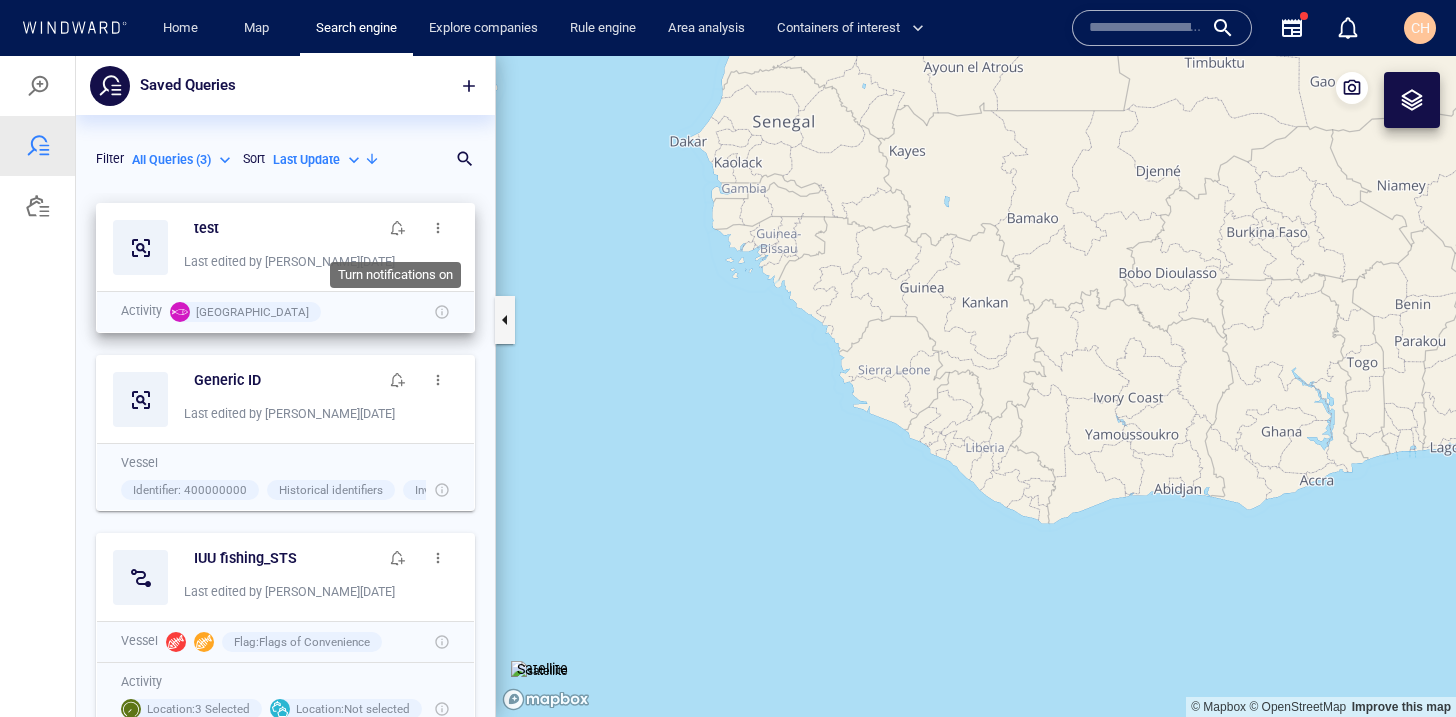 click at bounding box center [398, 228] 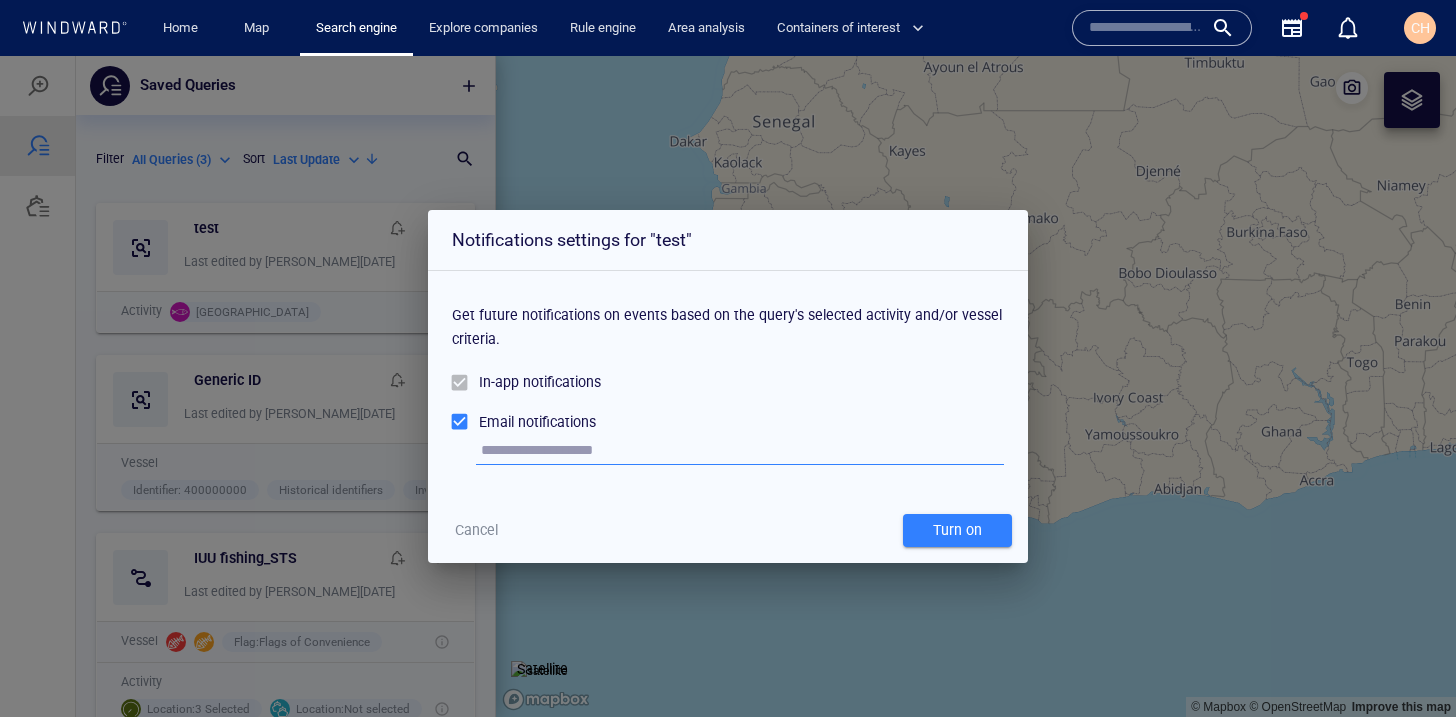 click on "Email notifications" at bounding box center [537, 422] 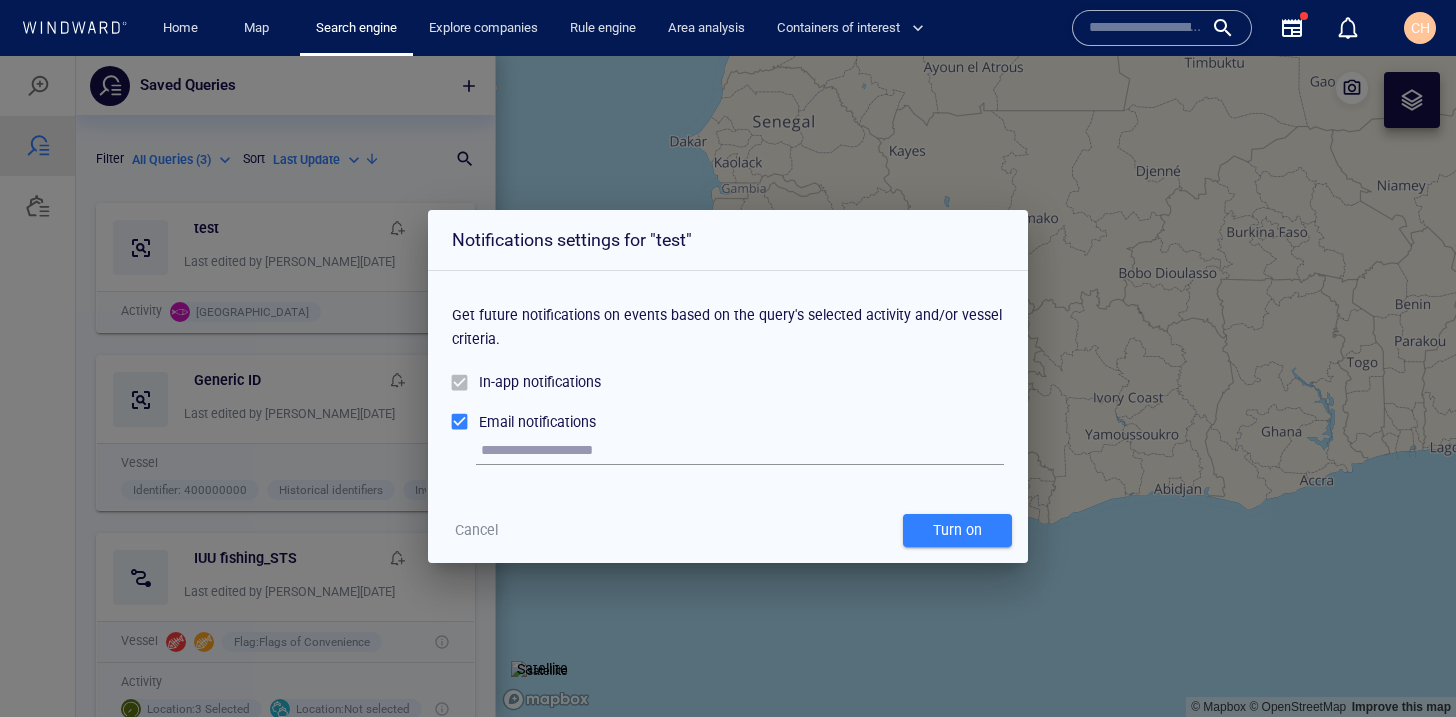 click at bounding box center (742, 451) 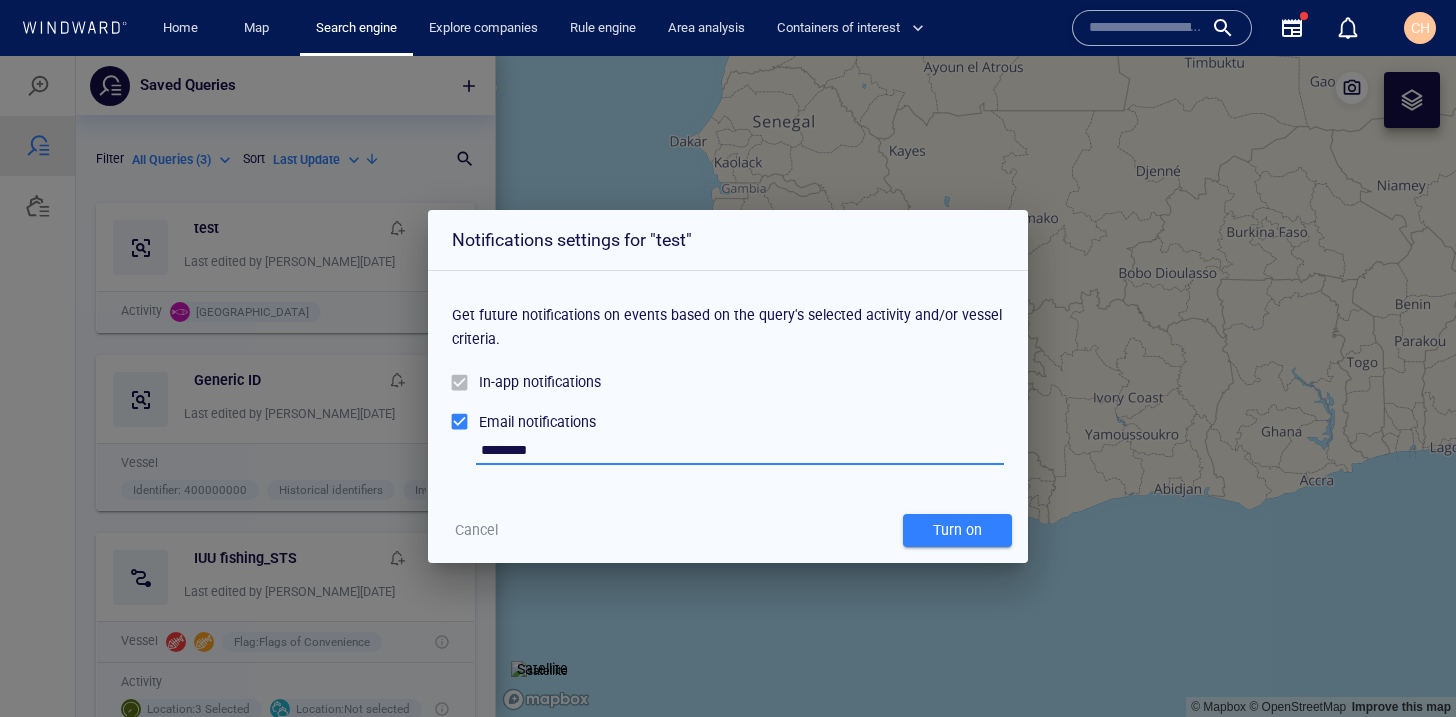 type on "********" 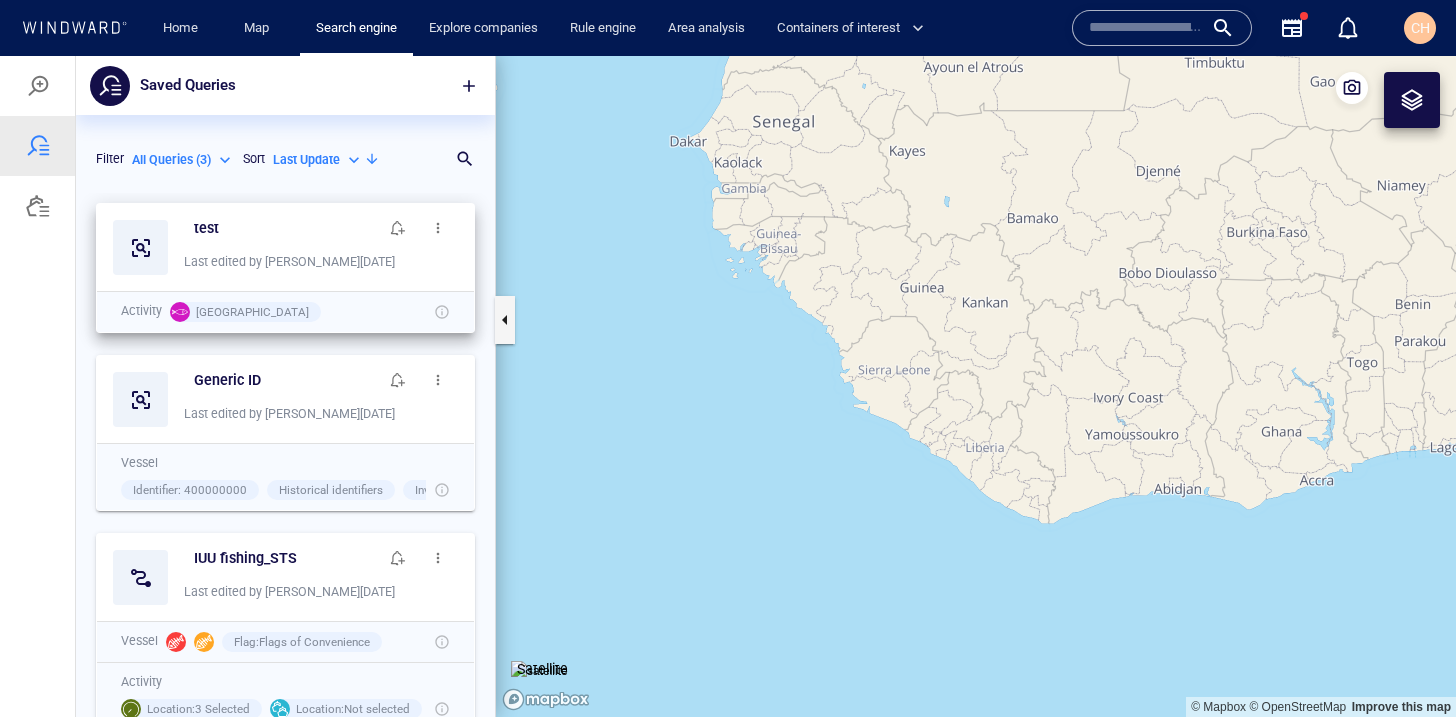 click at bounding box center [438, 228] 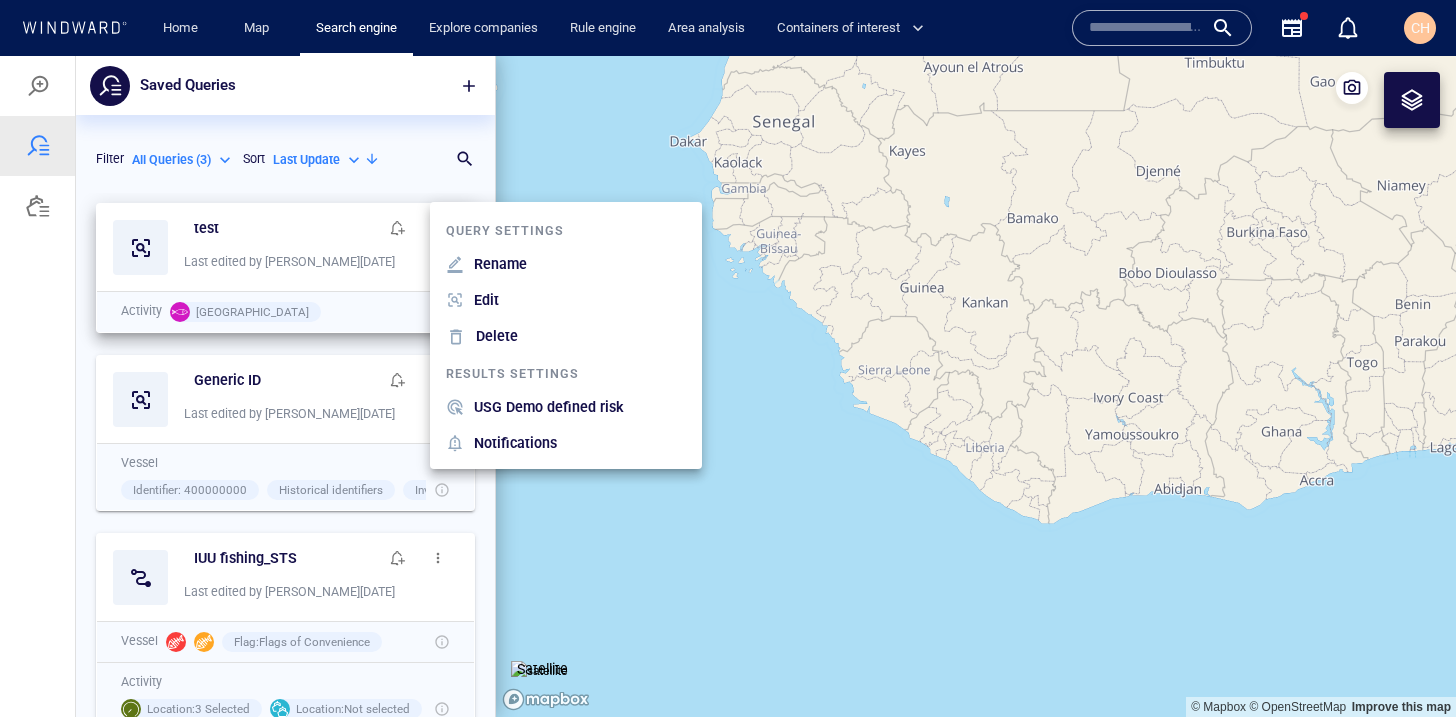 click on "Delete" at bounding box center (497, 336) 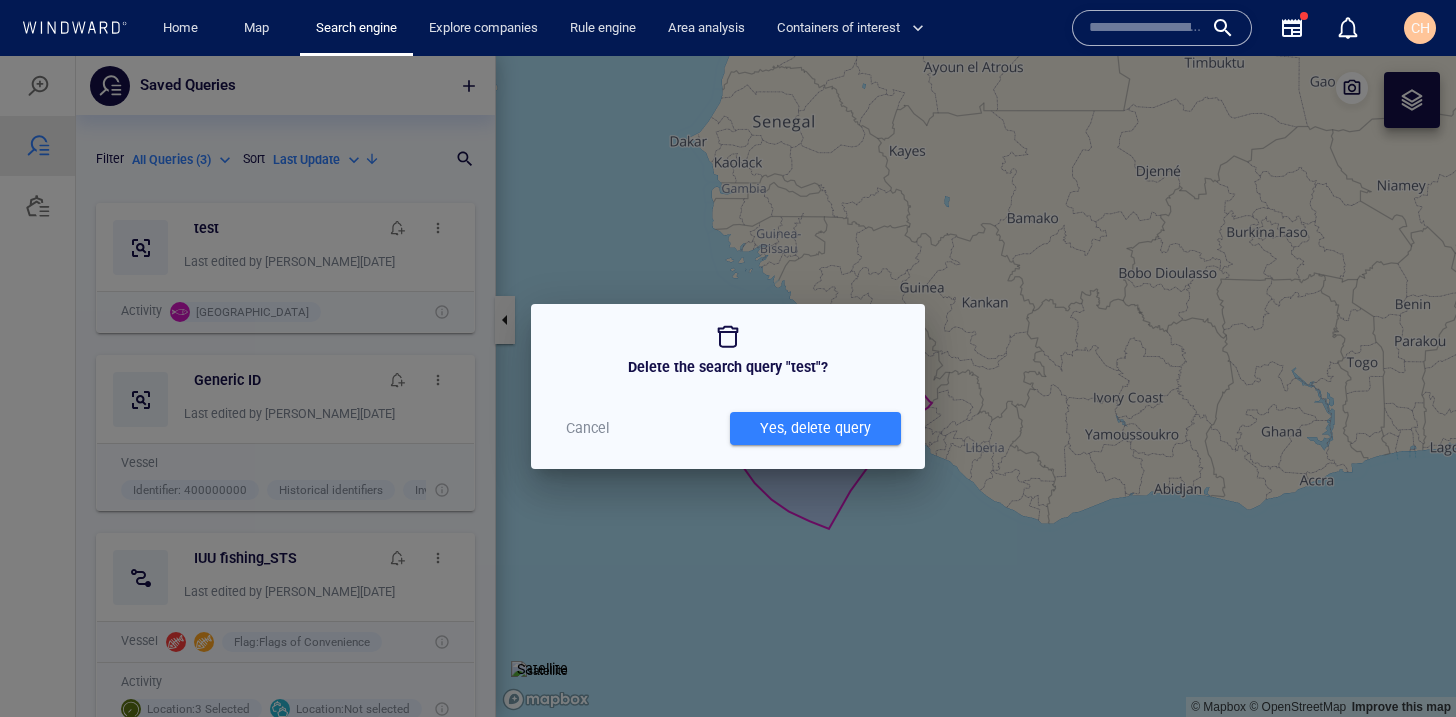 click on "Yes, delete query" at bounding box center [815, 428] 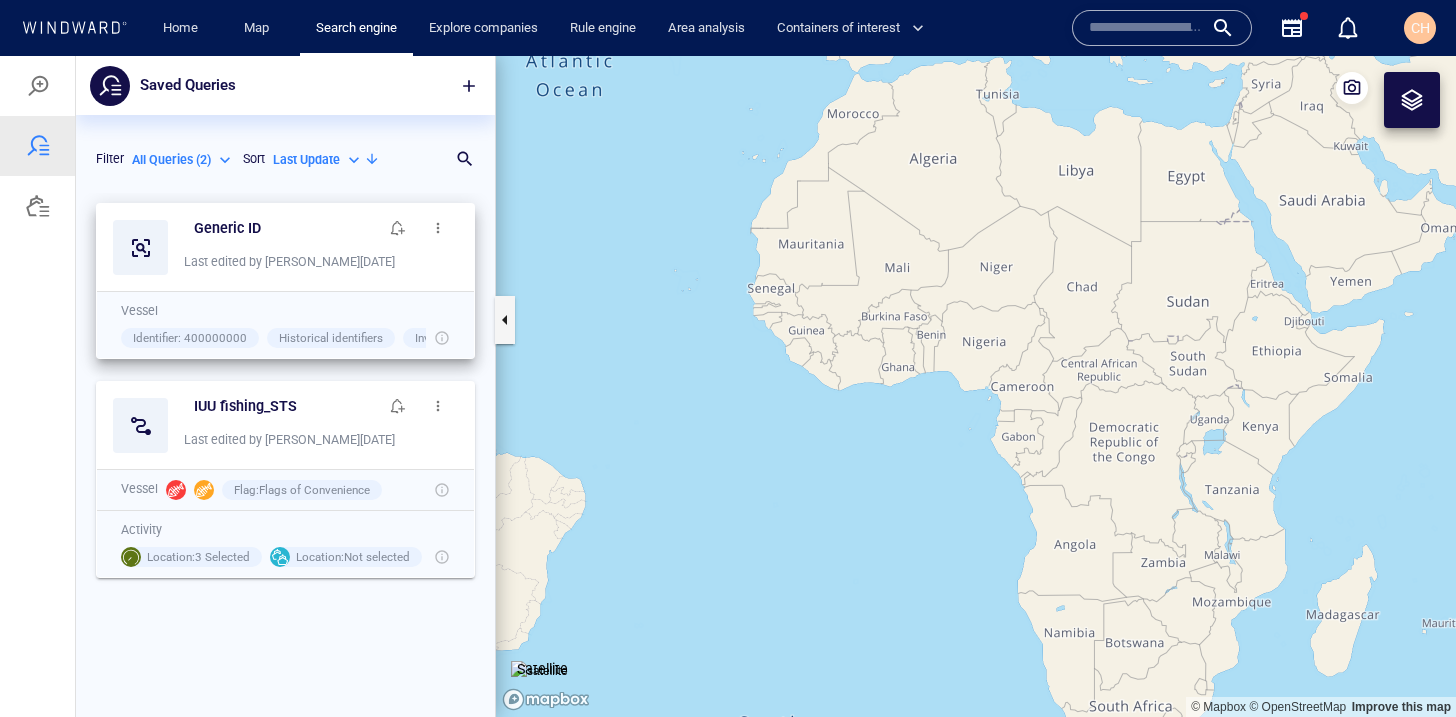 click at bounding box center (438, 228) 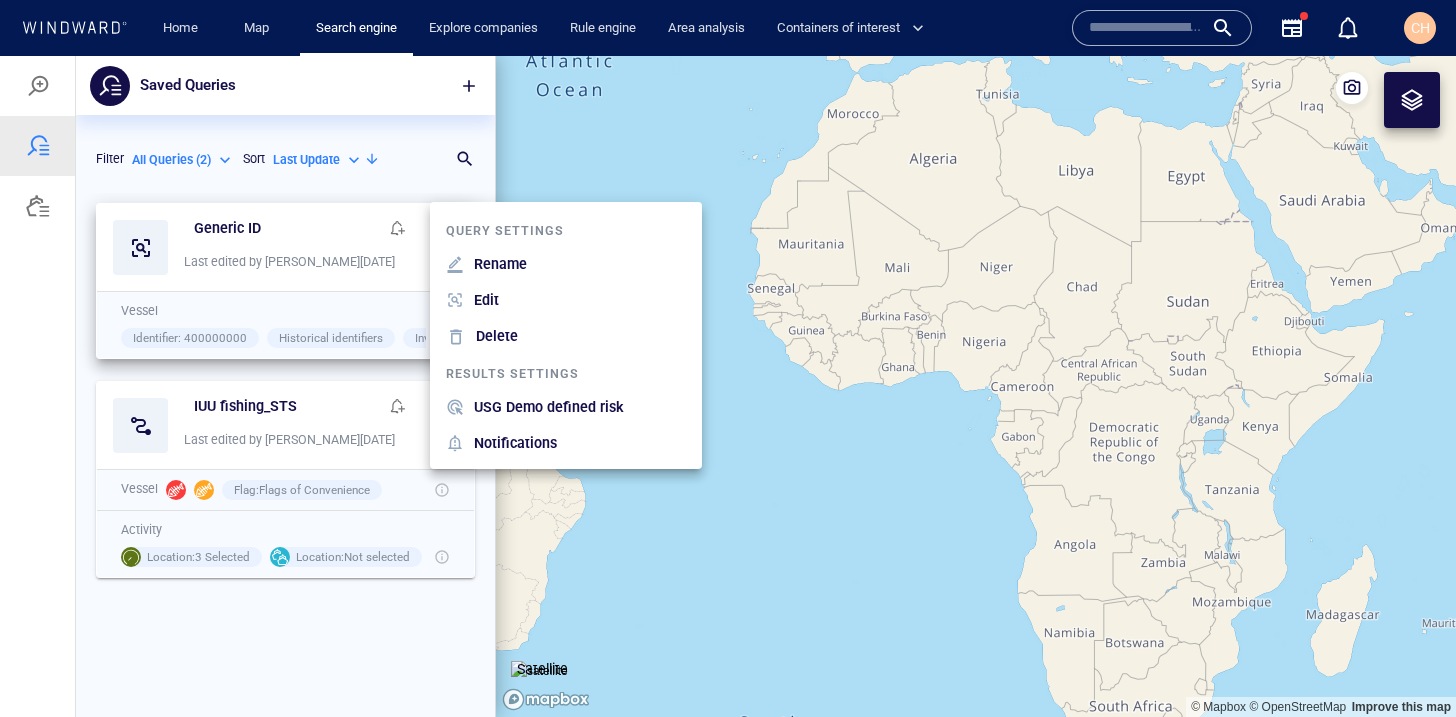 click at bounding box center [728, 386] 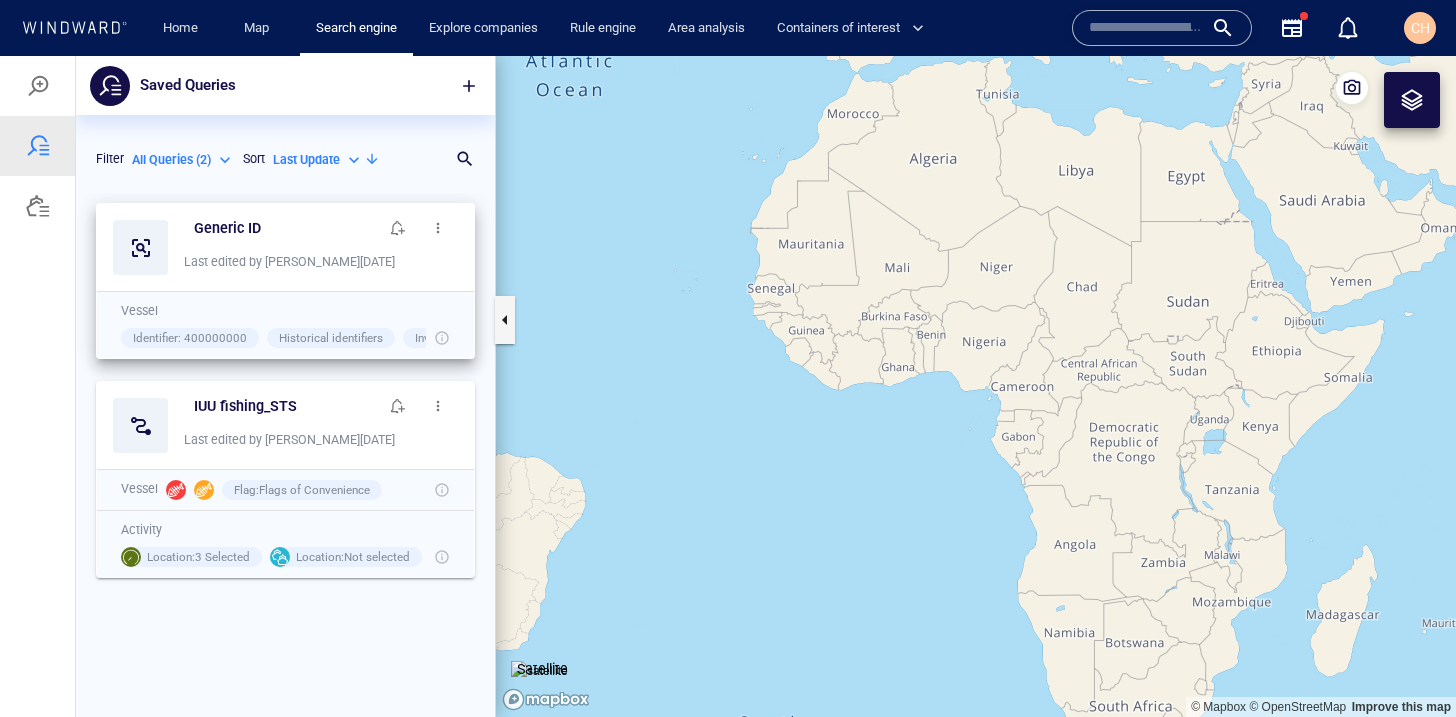 click at bounding box center (438, 228) 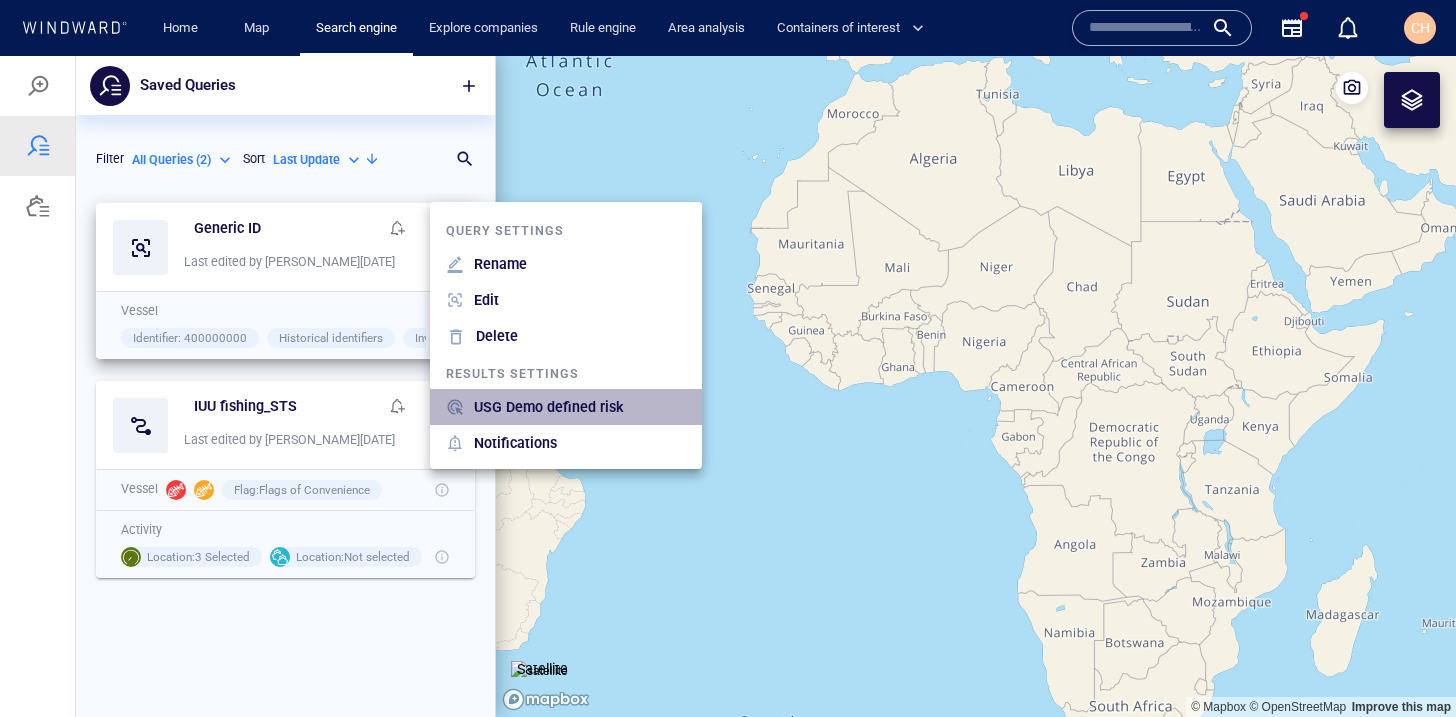 click on "USG Demo defined risk" at bounding box center (580, 407) 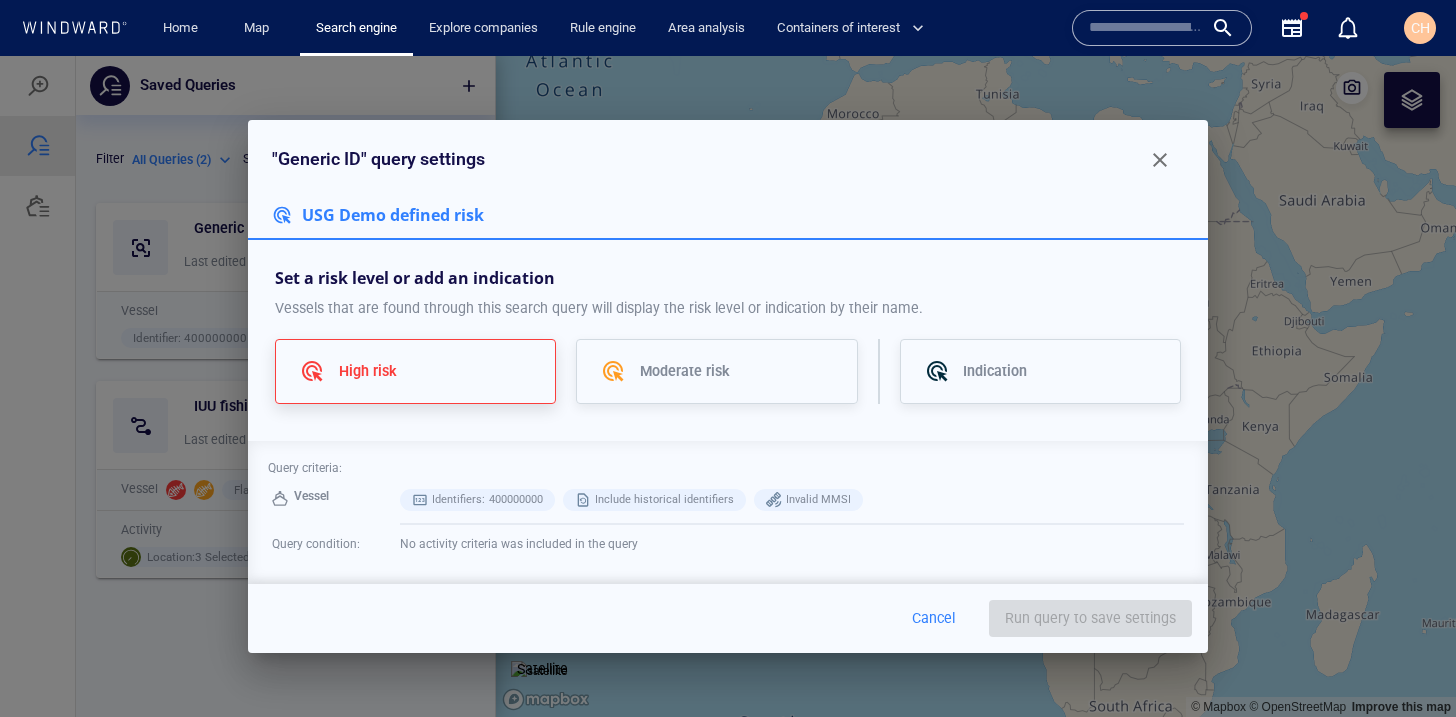 click on "High risk" at bounding box center [415, 371] 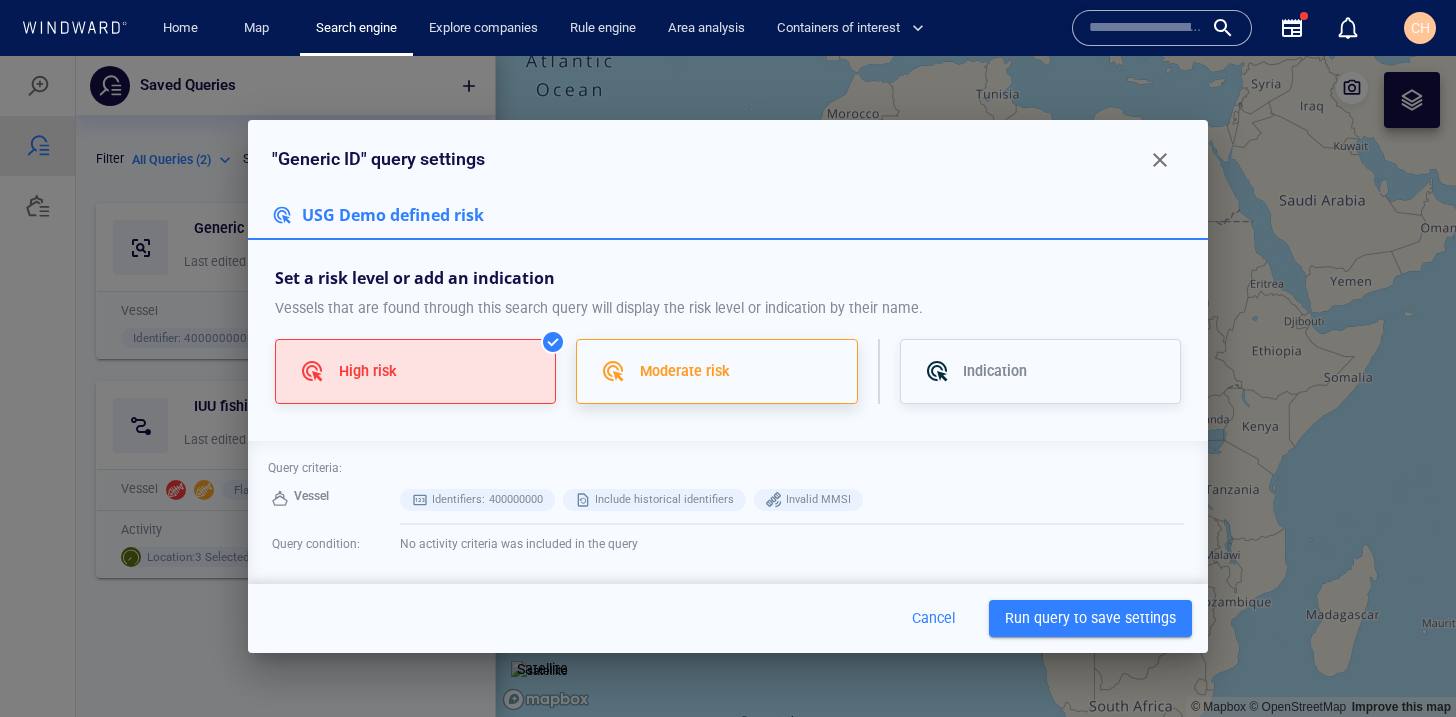 click on "Moderate risk" at bounding box center [716, 371] 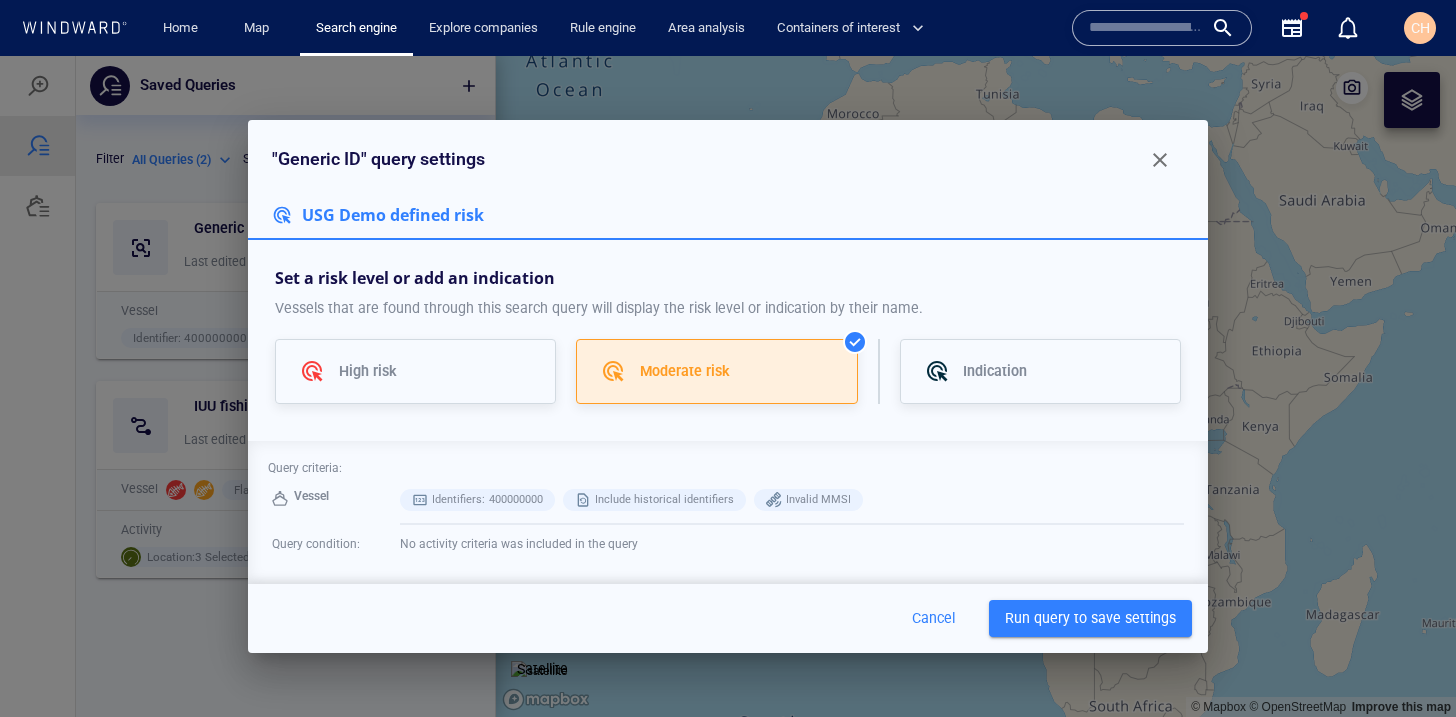 click on "Run query to save settings" at bounding box center (1090, 618) 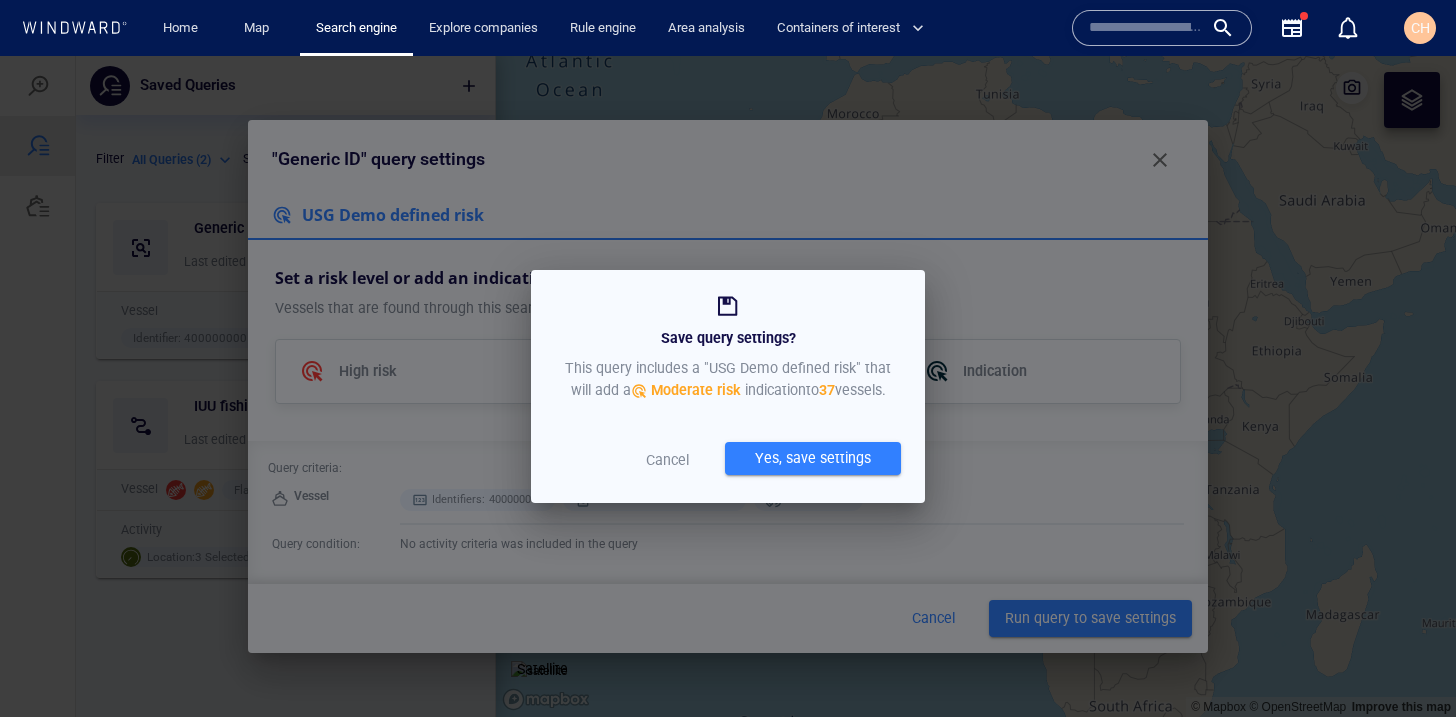click on "Yes, save settings" at bounding box center [813, 458] 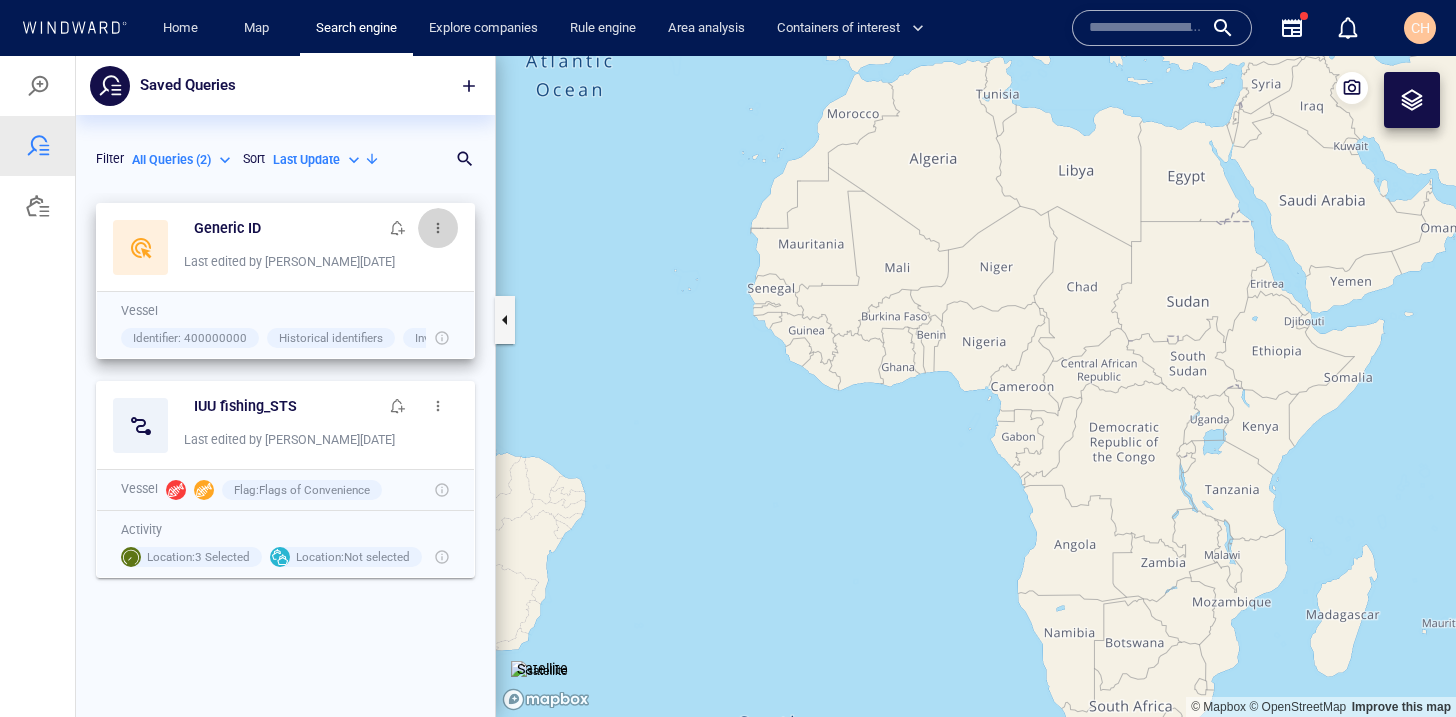 click at bounding box center (438, 228) 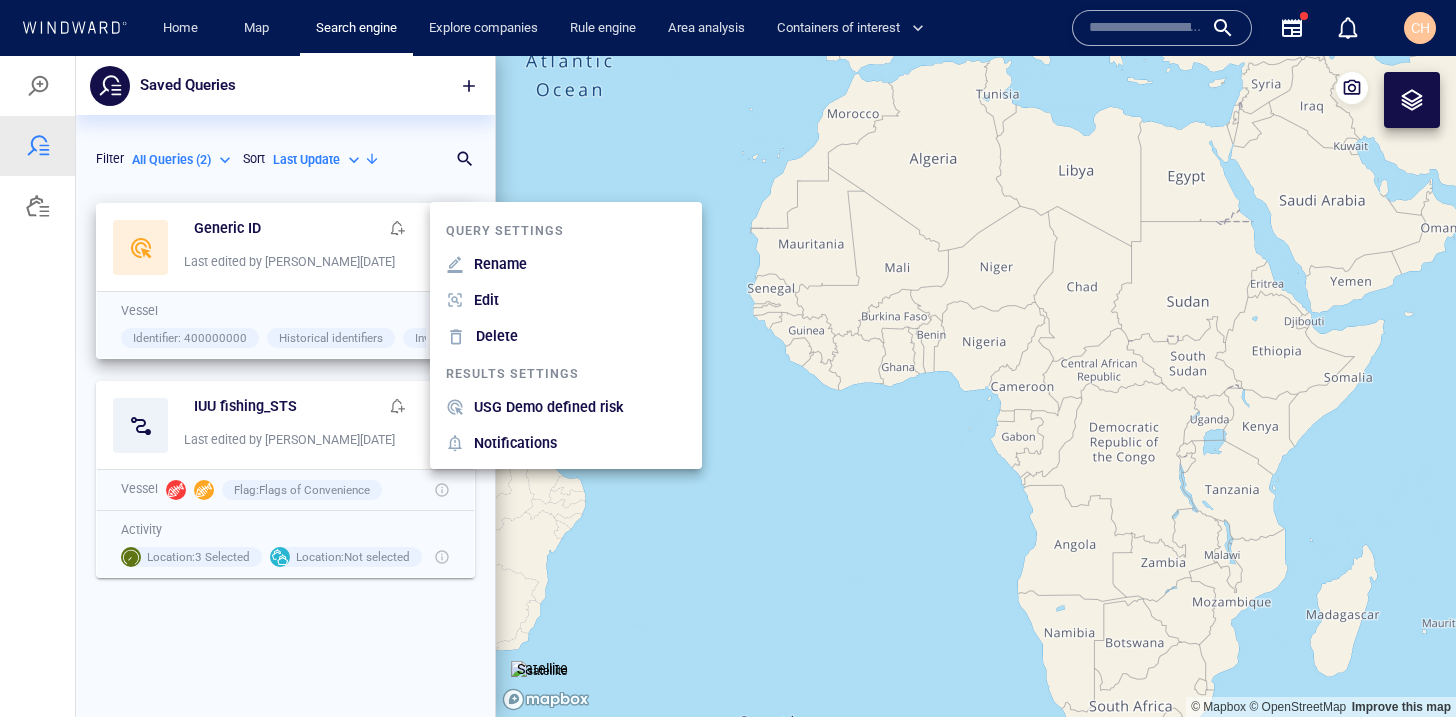 click on "USG Demo defined risk" at bounding box center (549, 407) 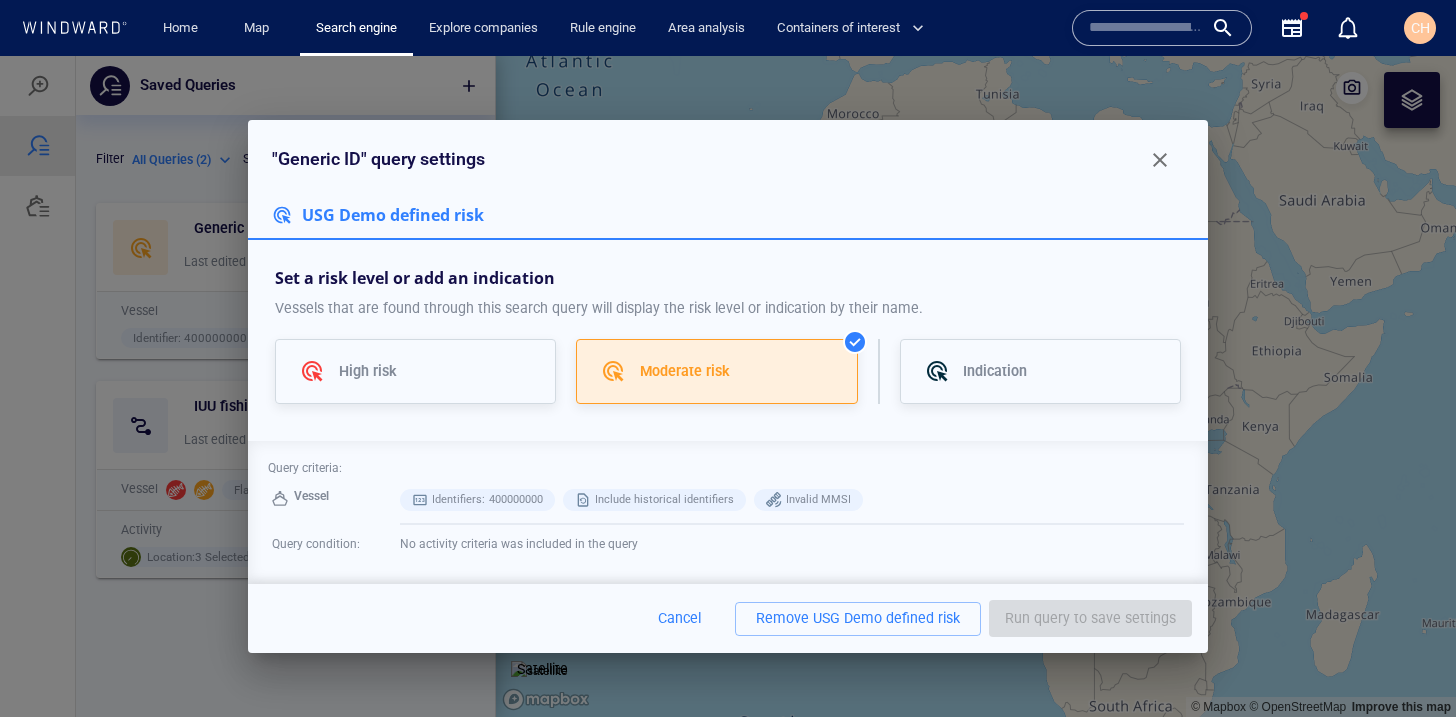 click on "Moderate risk" at bounding box center [736, 371] 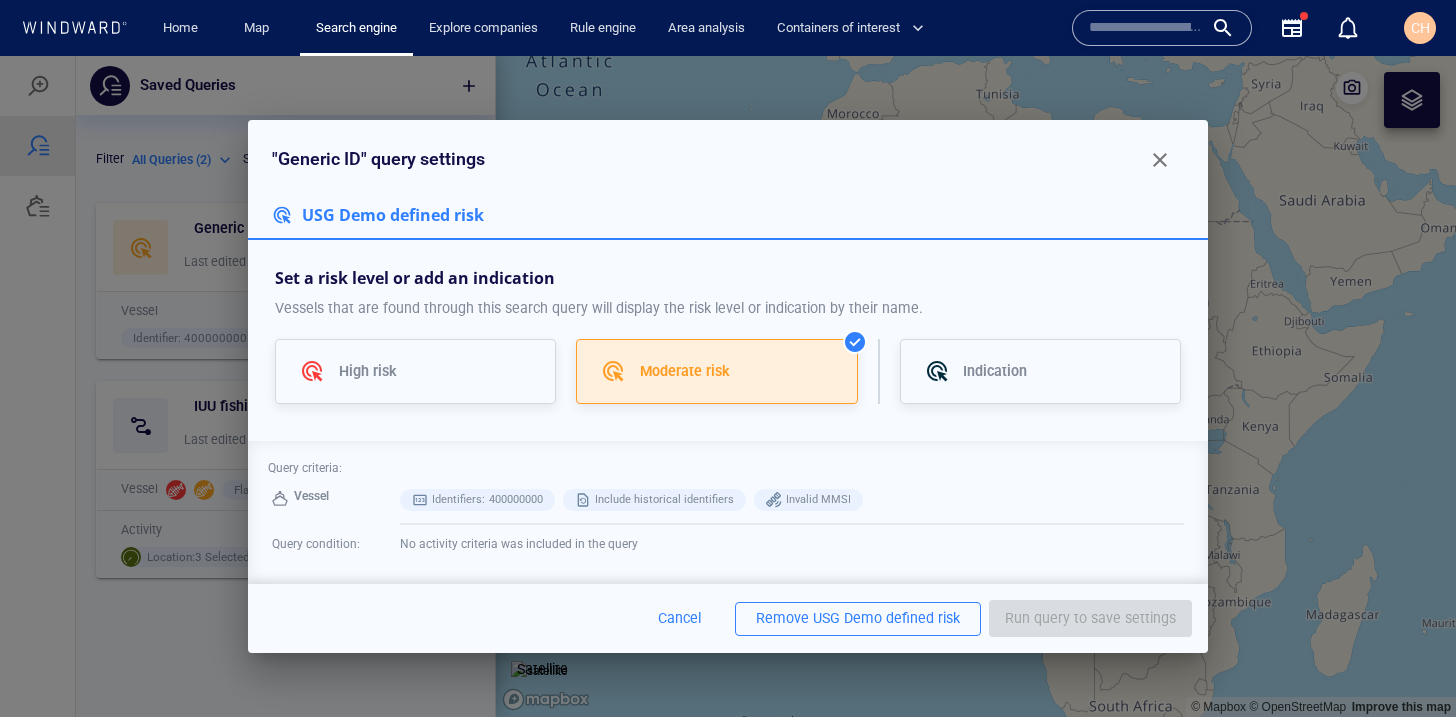 click on "USG Demo defined risk" at bounding box center (886, 618) 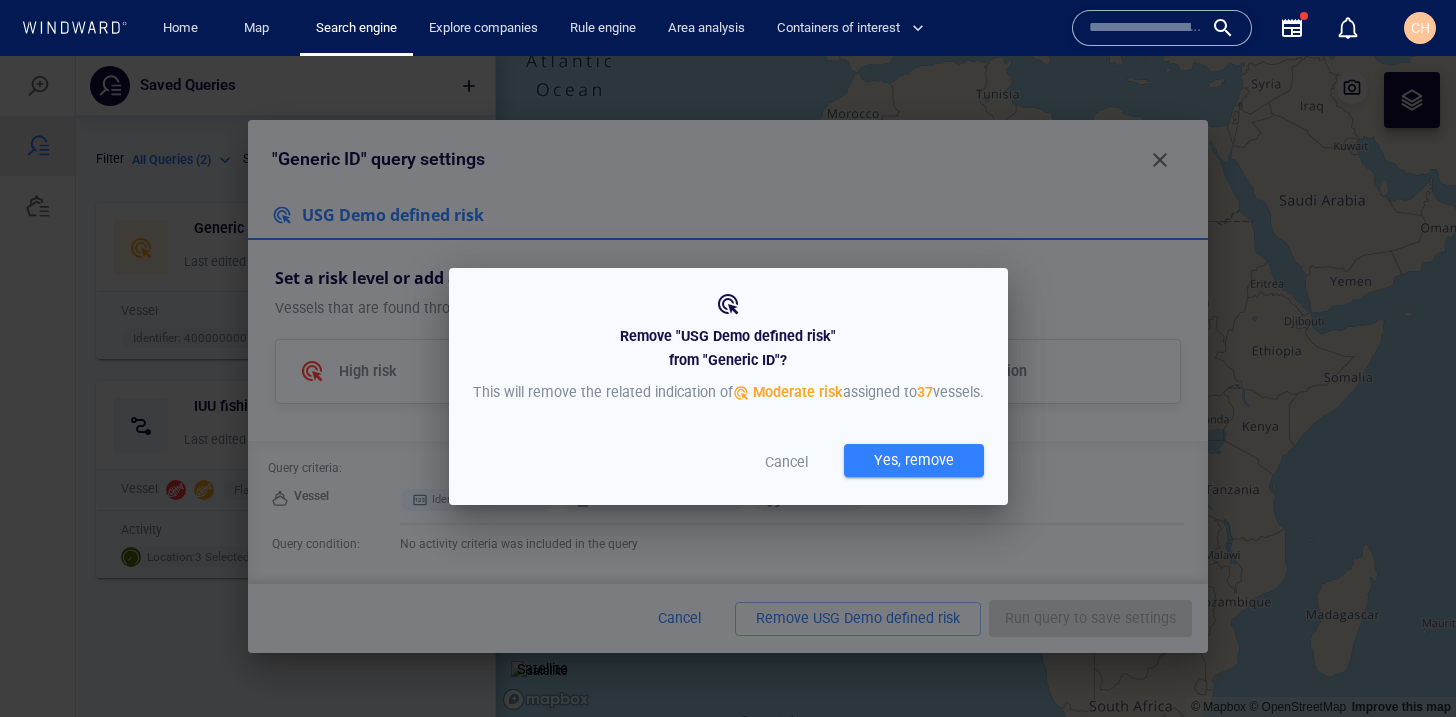 click on "Yes, remove" at bounding box center [914, 460] 